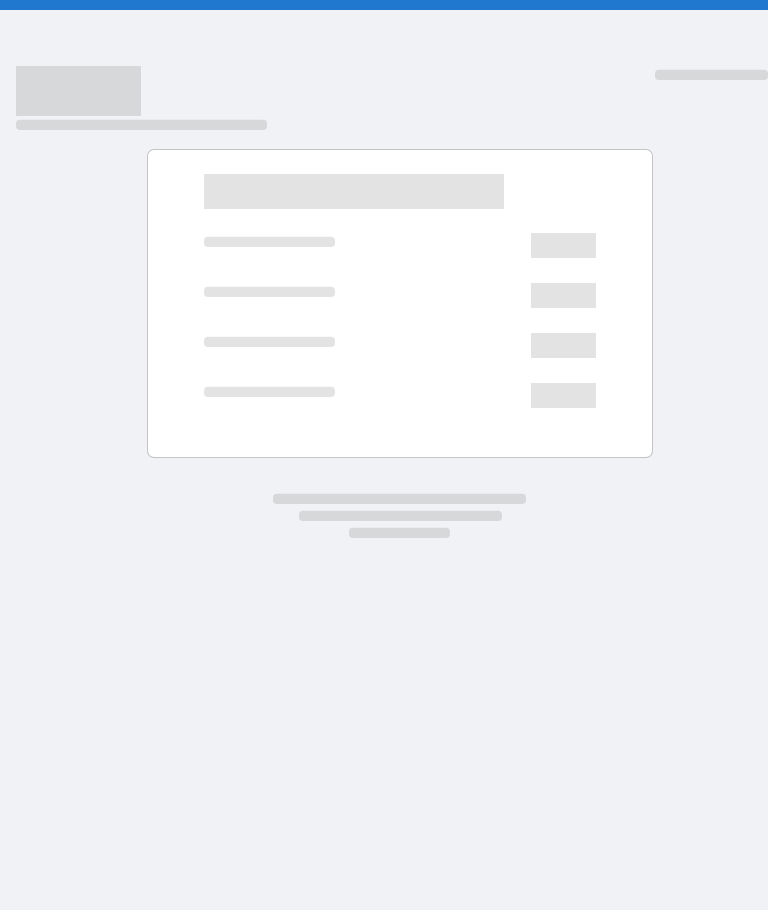 scroll, scrollTop: 0, scrollLeft: 0, axis: both 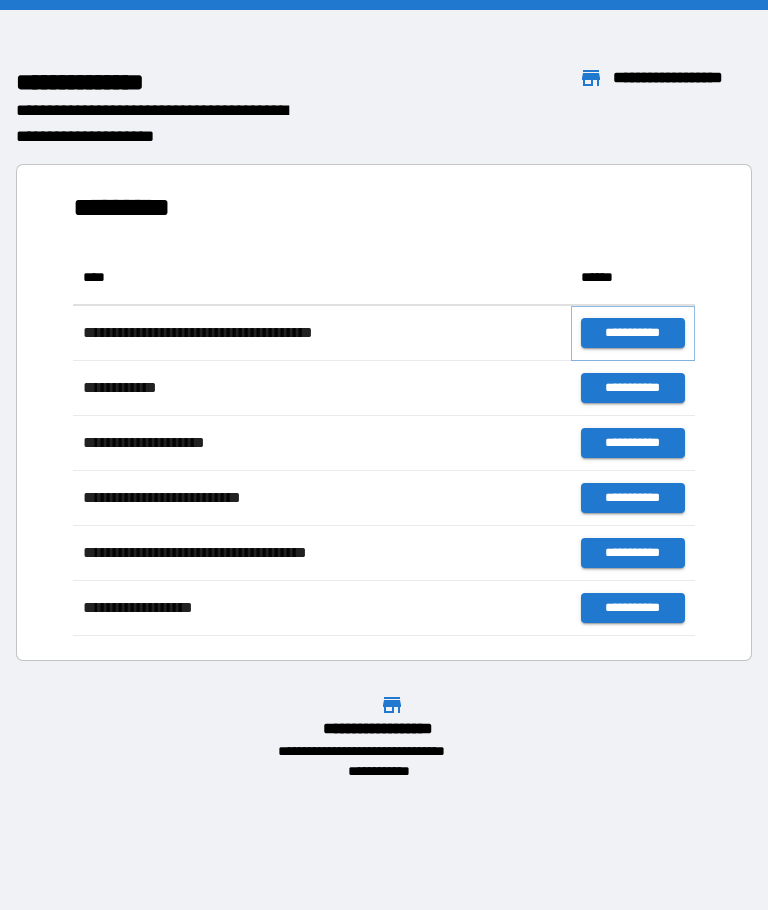 click on "**********" at bounding box center (633, 333) 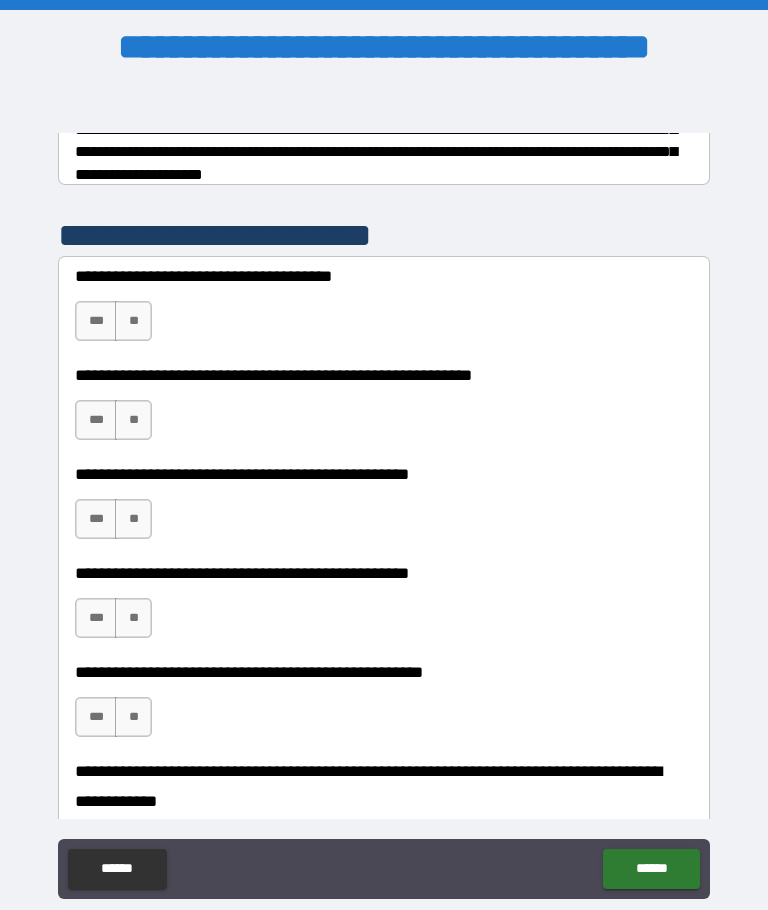 scroll, scrollTop: 367, scrollLeft: 0, axis: vertical 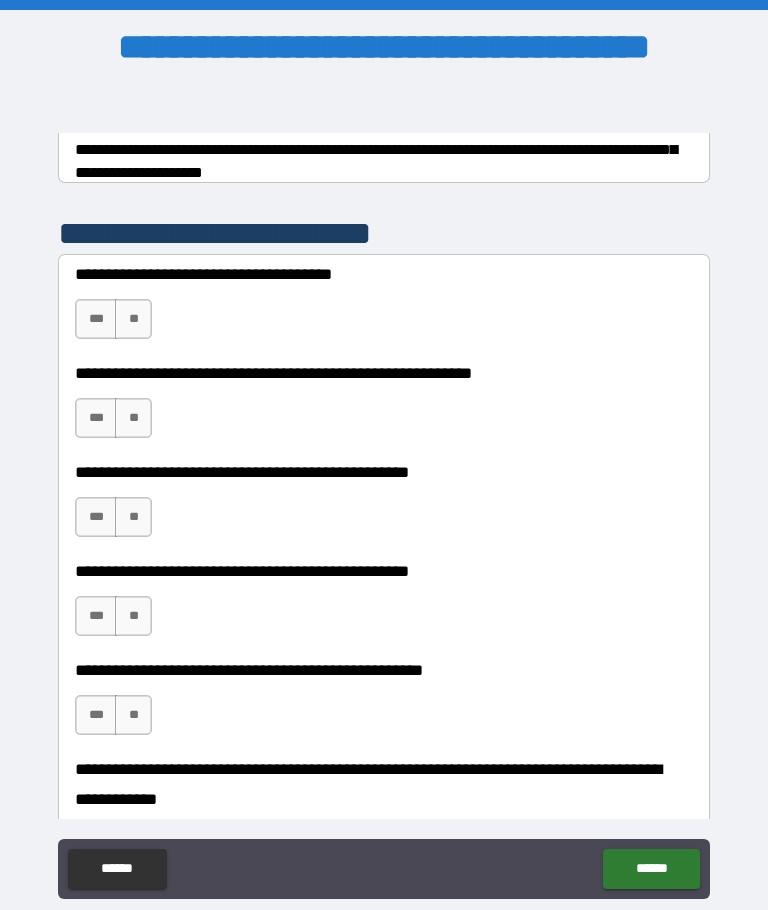 click on "**" at bounding box center (133, 319) 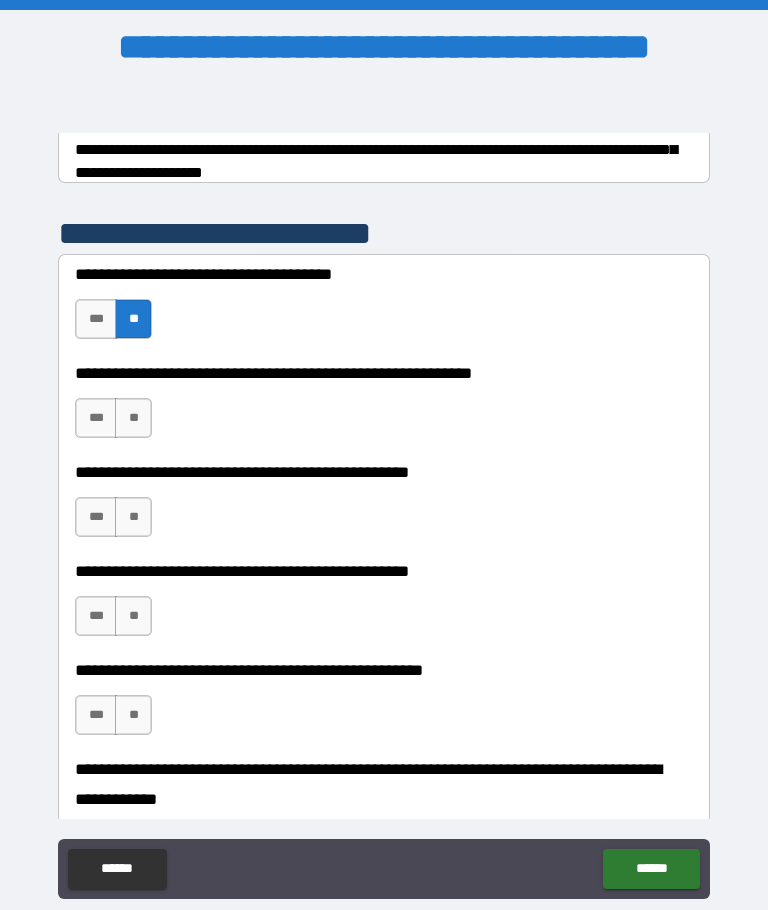 click on "**" at bounding box center (133, 418) 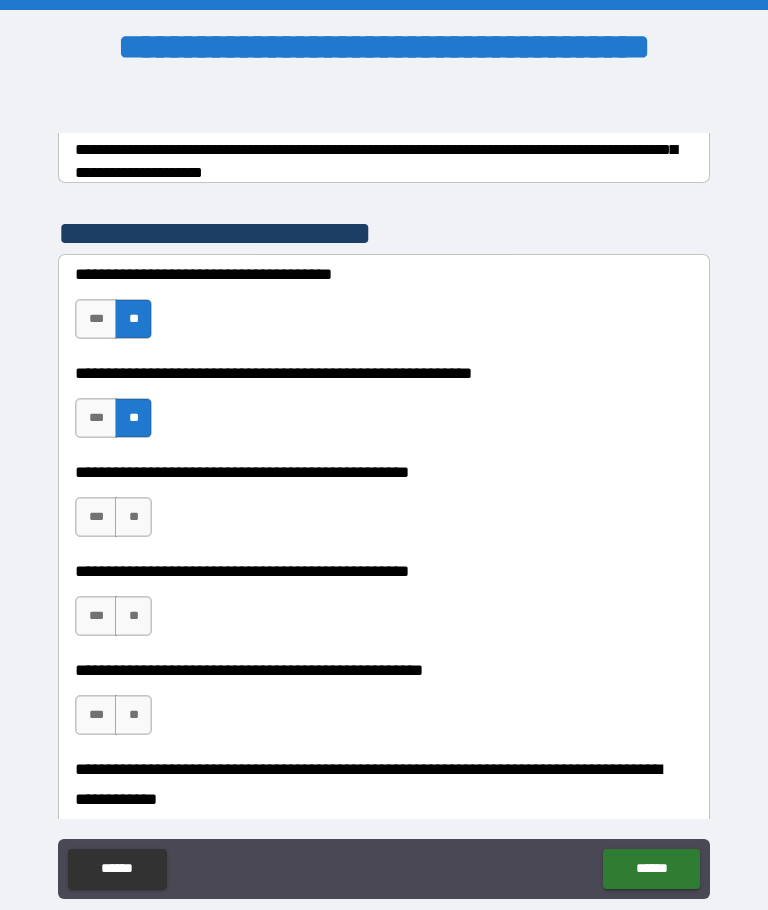 click on "**" at bounding box center (133, 517) 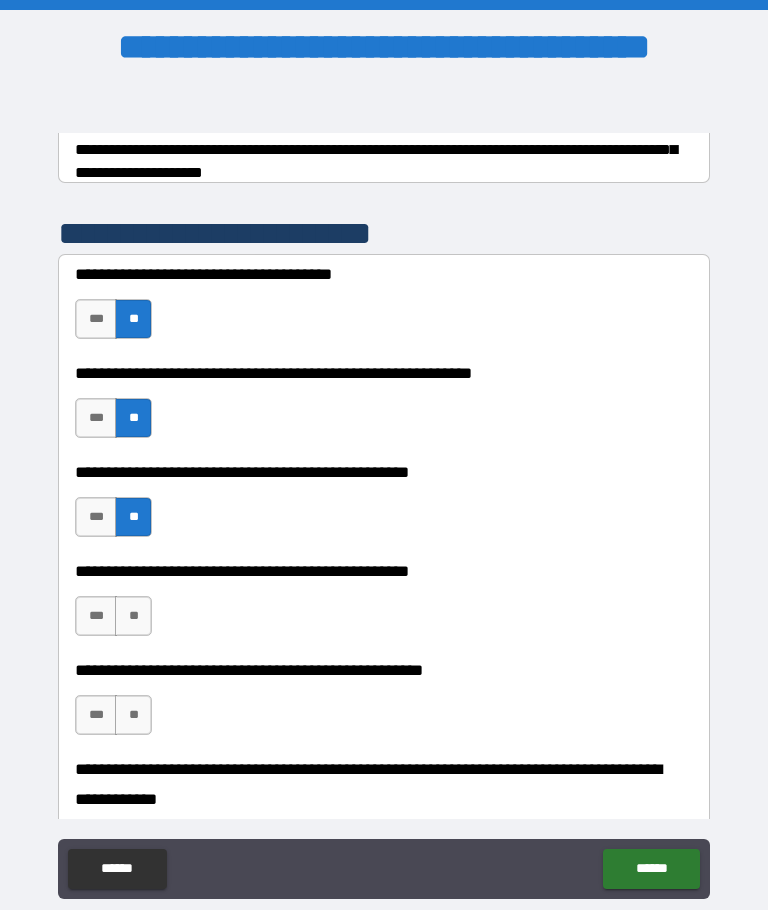 click on "***" at bounding box center [96, 616] 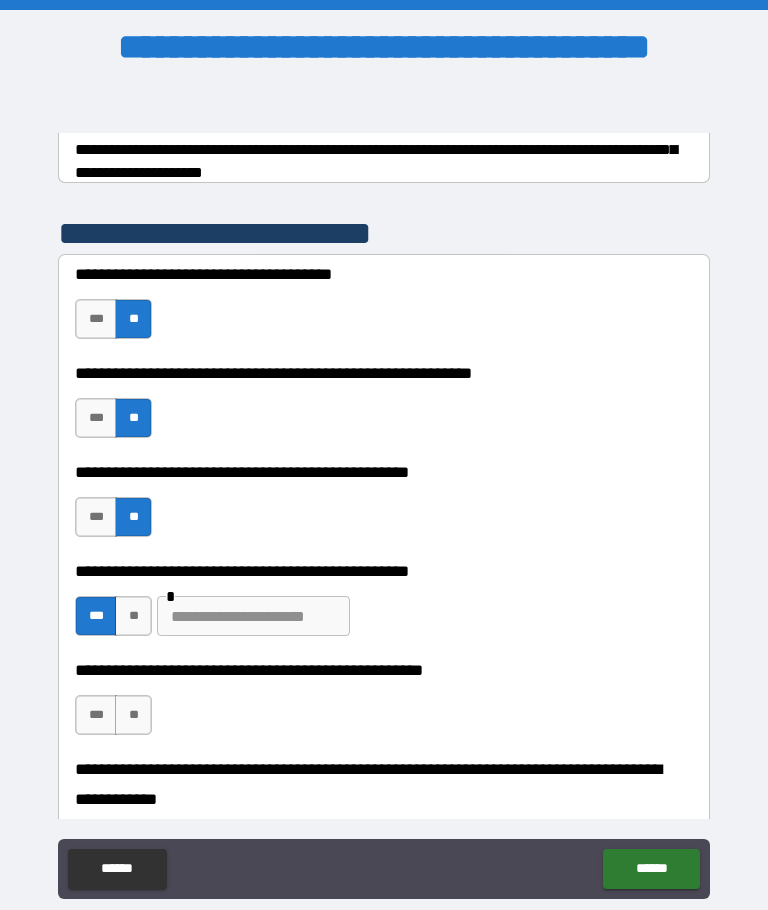 click at bounding box center [253, 616] 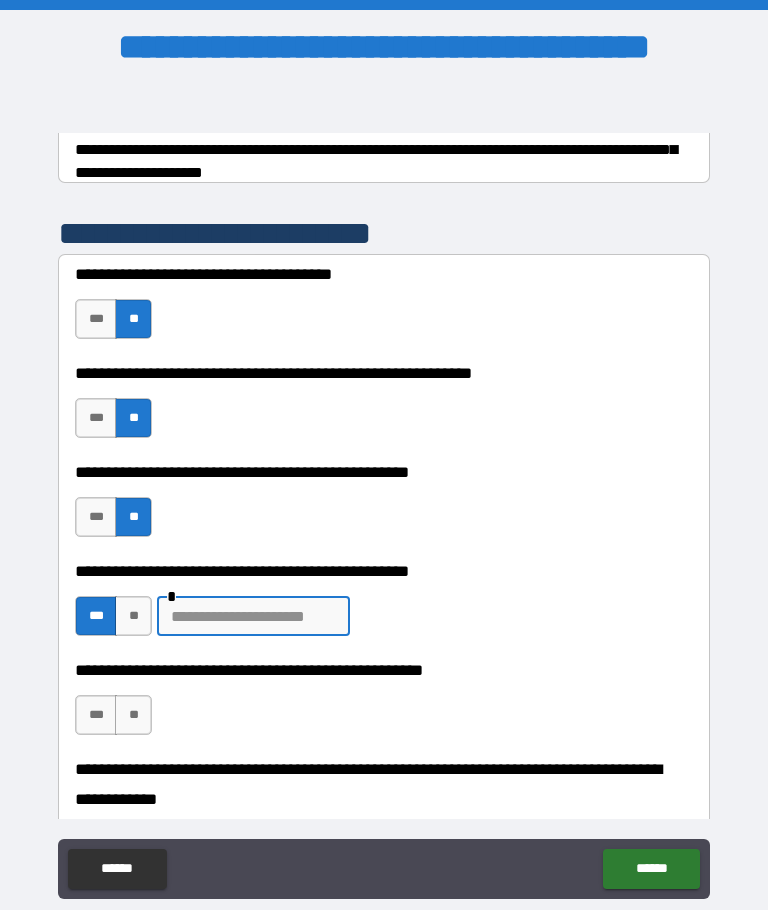 scroll, scrollTop: 3, scrollLeft: 0, axis: vertical 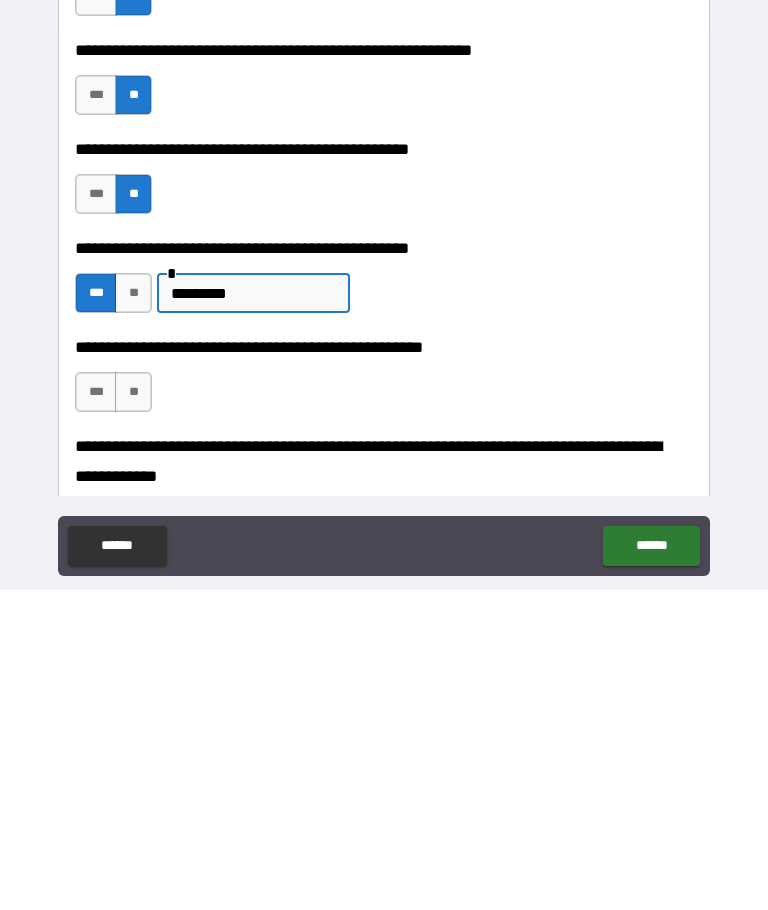 type on "********" 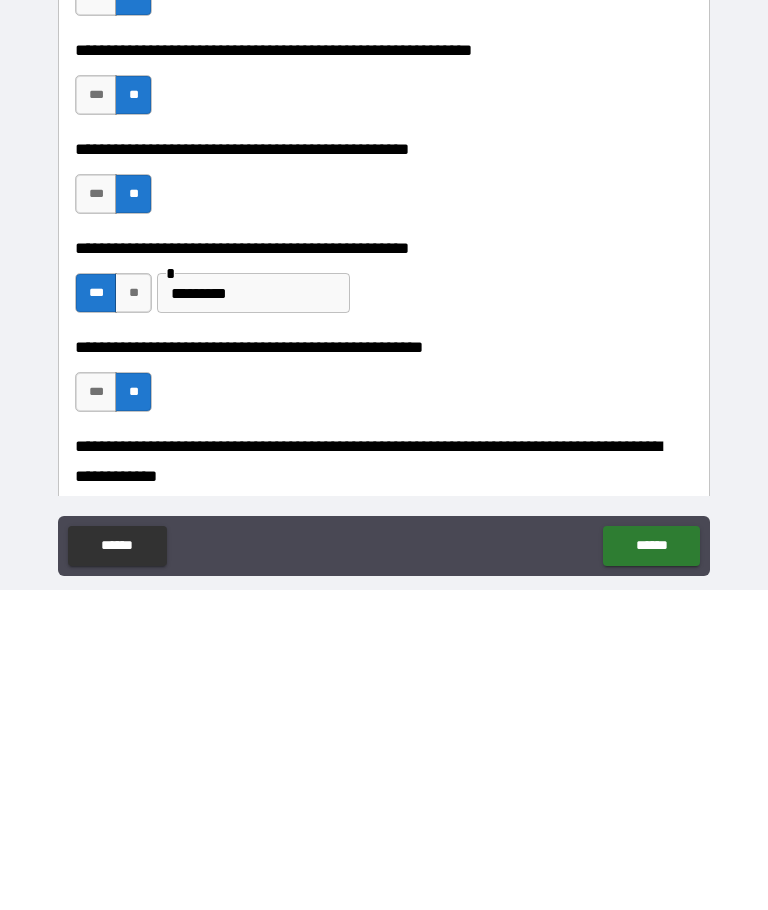 scroll, scrollTop: 69, scrollLeft: 0, axis: vertical 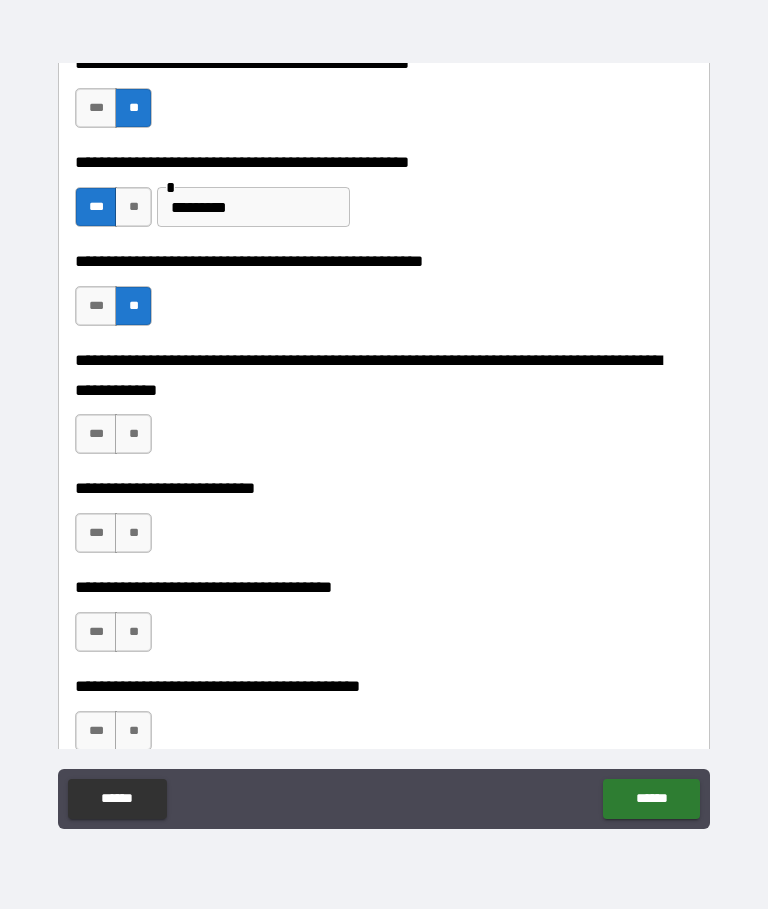 click on "**" at bounding box center [133, 435] 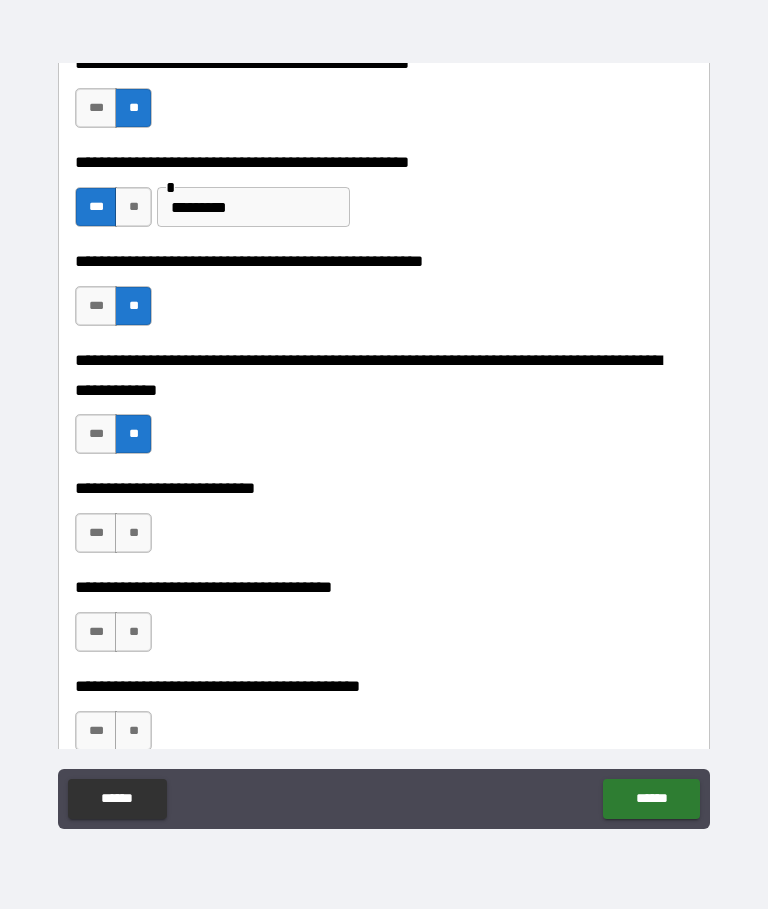 click on "**" at bounding box center (133, 534) 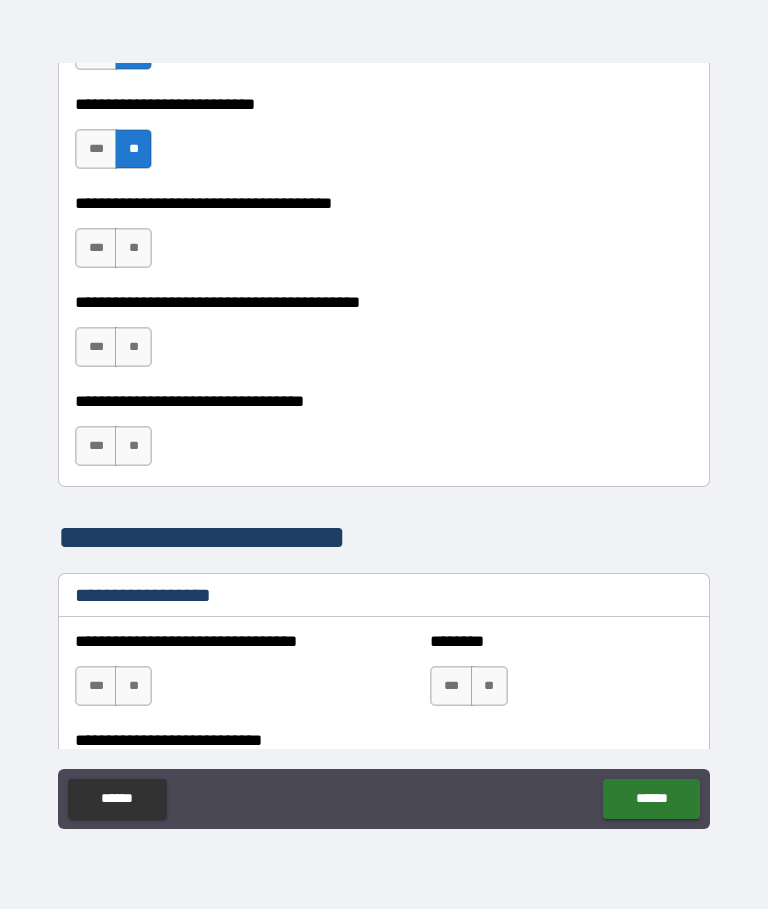 scroll, scrollTop: 1093, scrollLeft: 0, axis: vertical 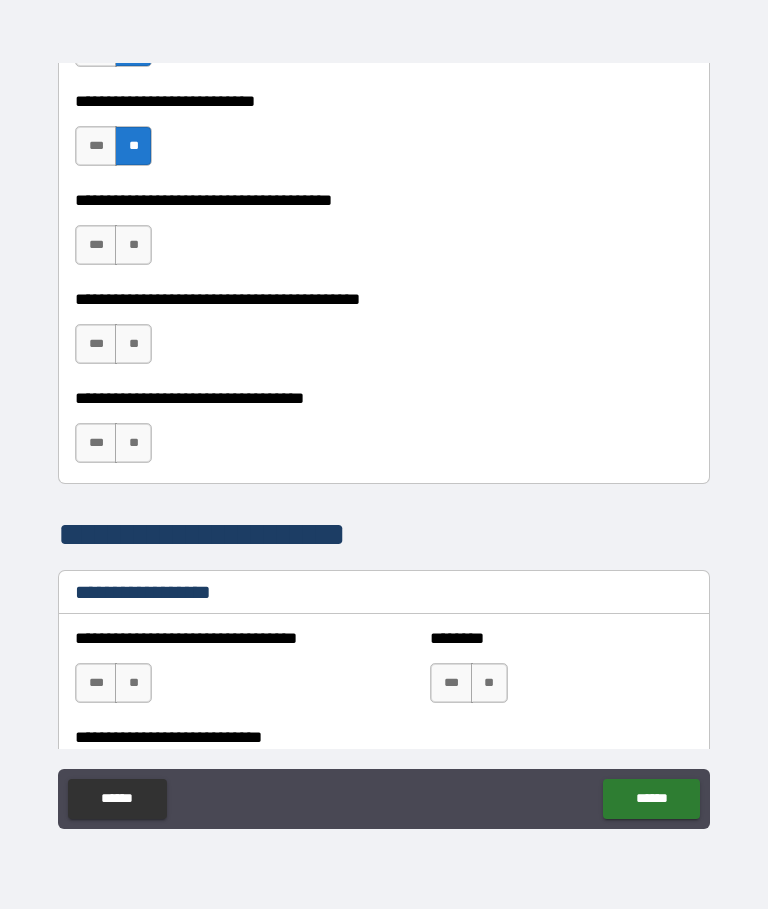 click on "**" at bounding box center [133, 246] 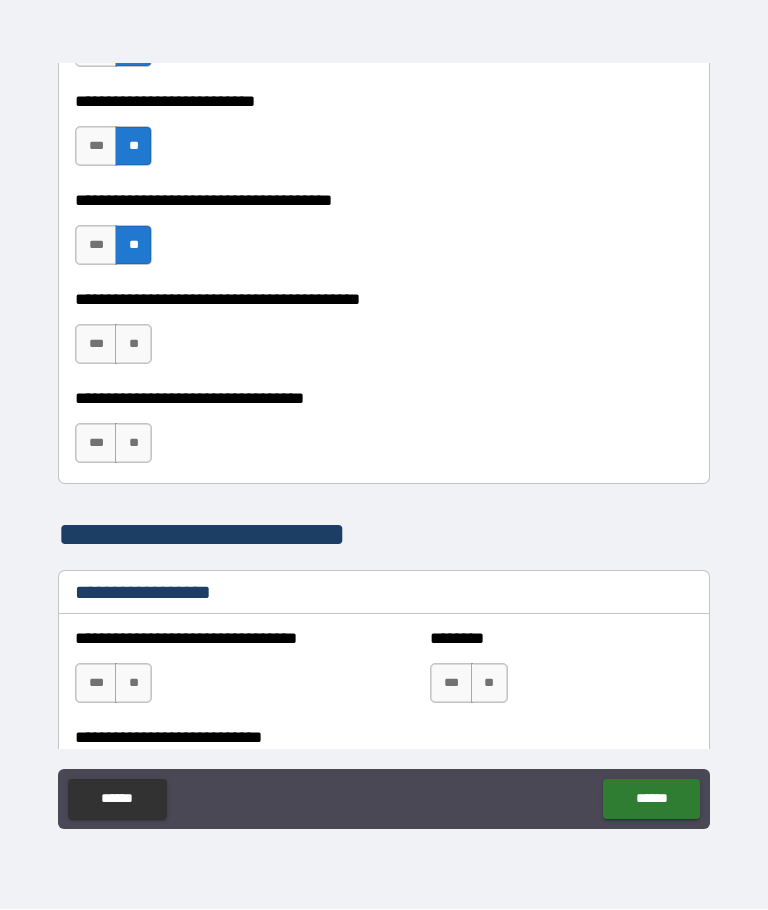 click on "**" at bounding box center [133, 345] 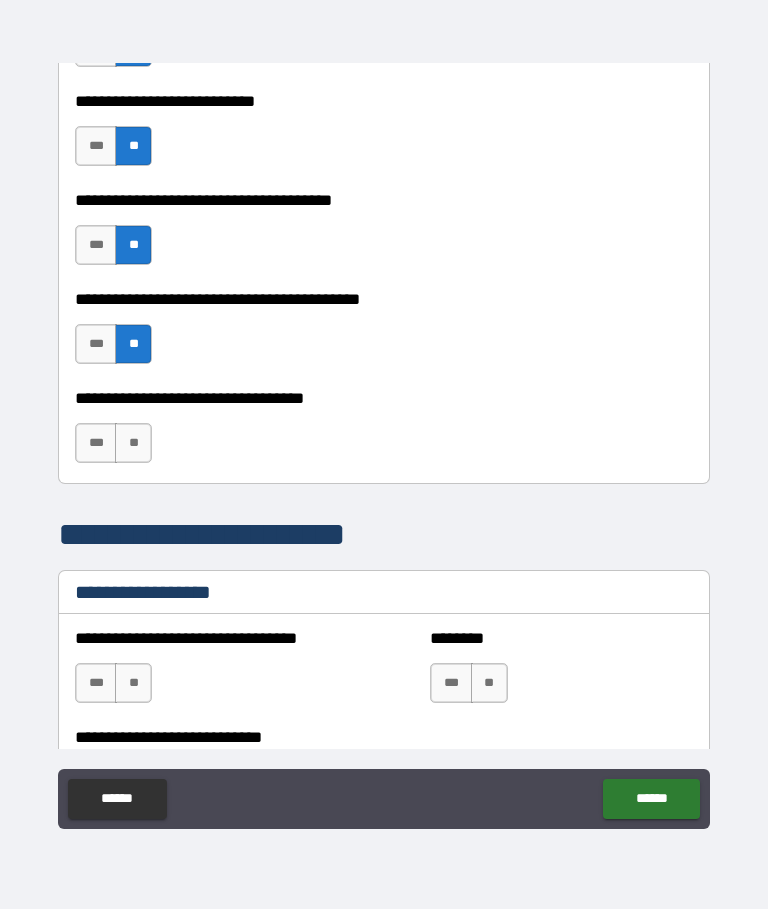 click on "**" at bounding box center (133, 444) 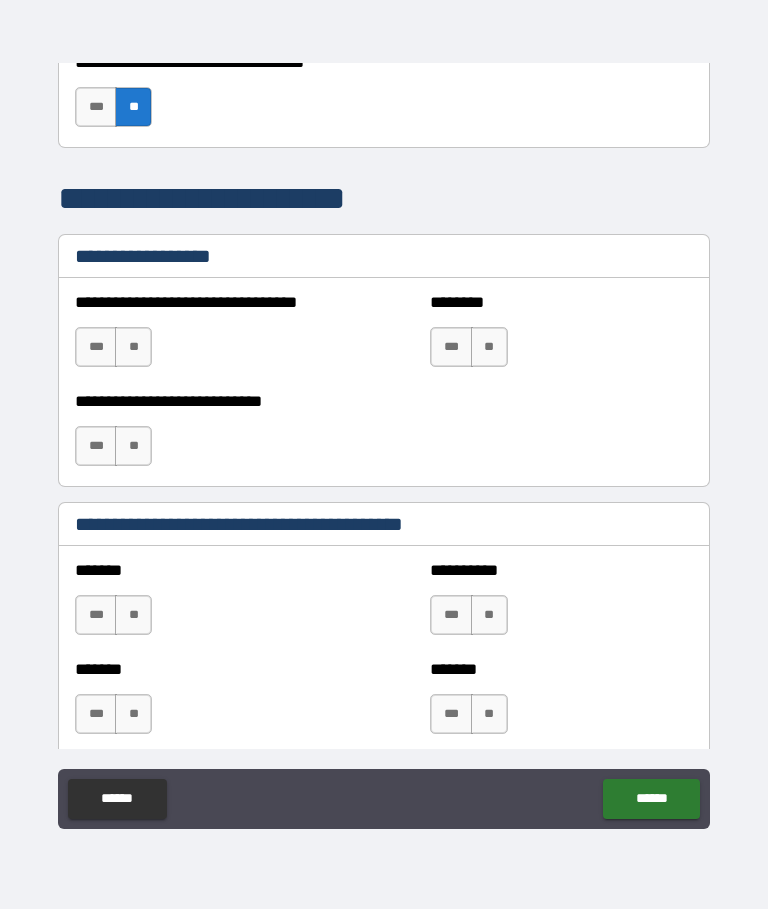 scroll, scrollTop: 1433, scrollLeft: 0, axis: vertical 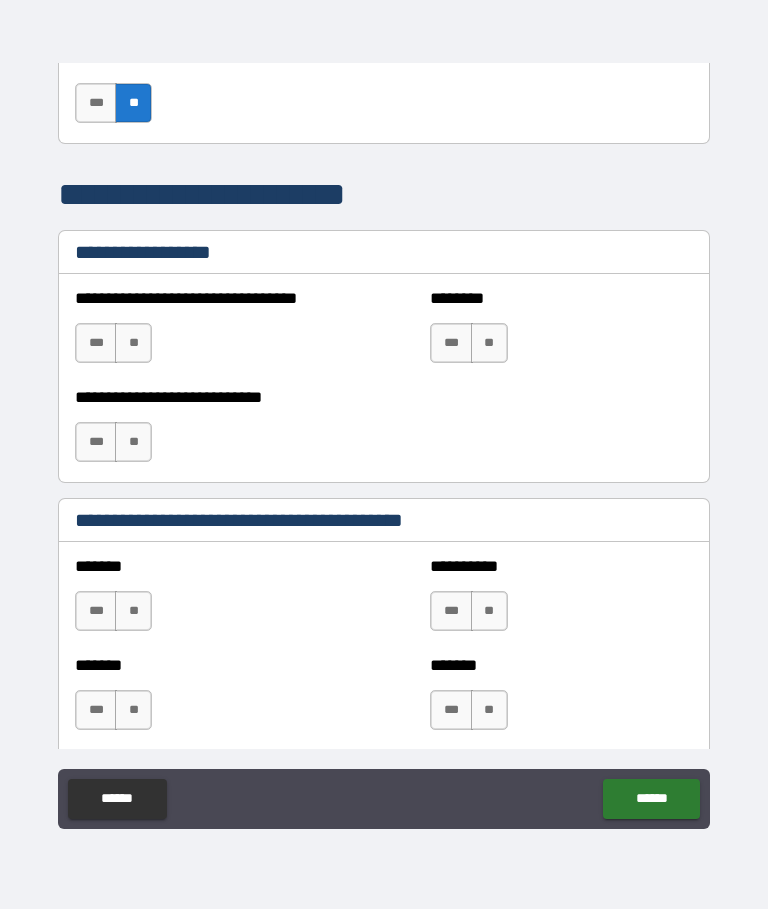 click on "**" at bounding box center (133, 344) 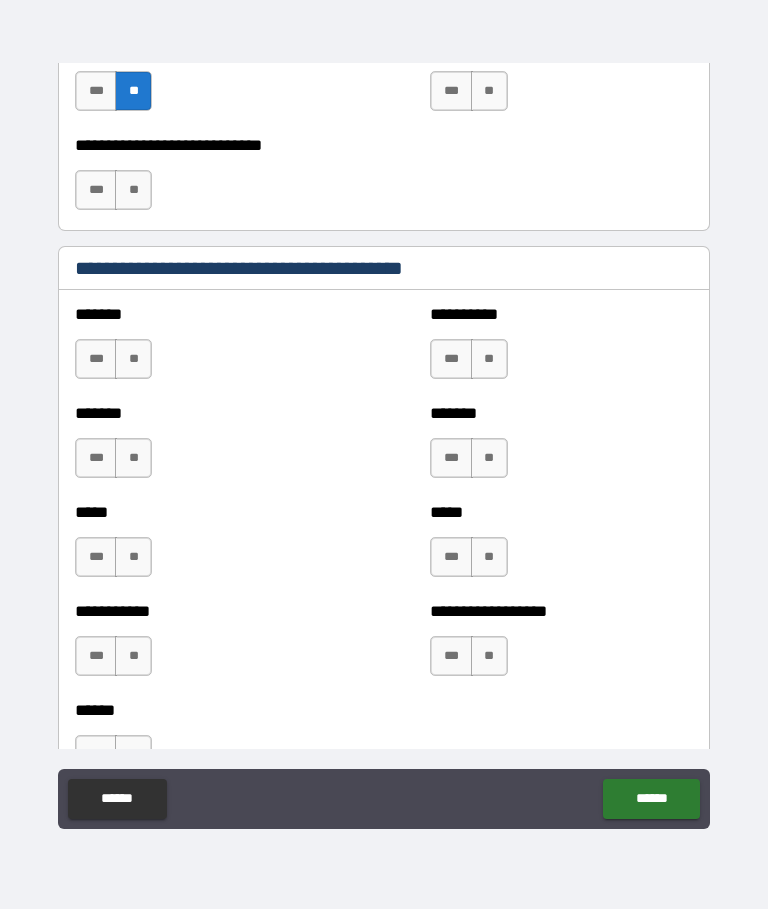 scroll, scrollTop: 1686, scrollLeft: 0, axis: vertical 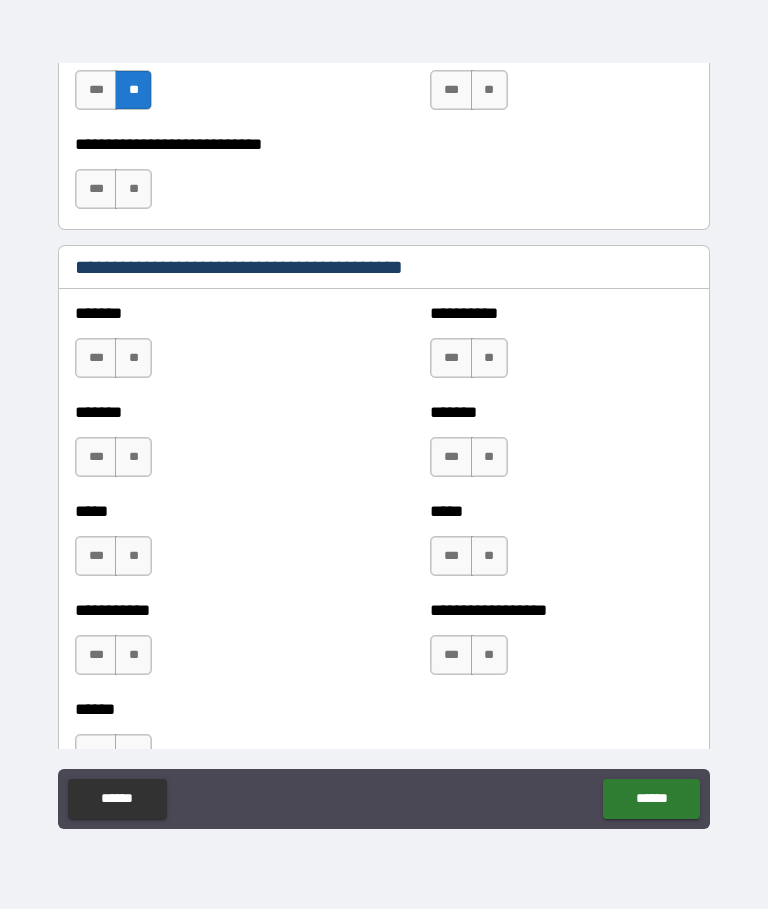 click on "**" at bounding box center [133, 359] 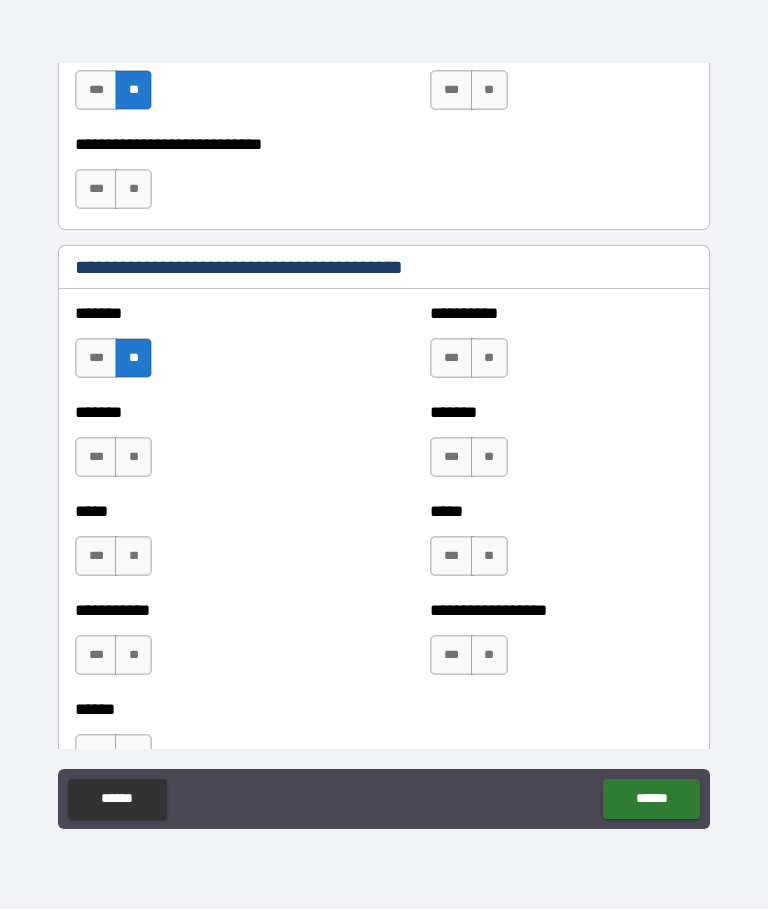 click on "**" at bounding box center (133, 458) 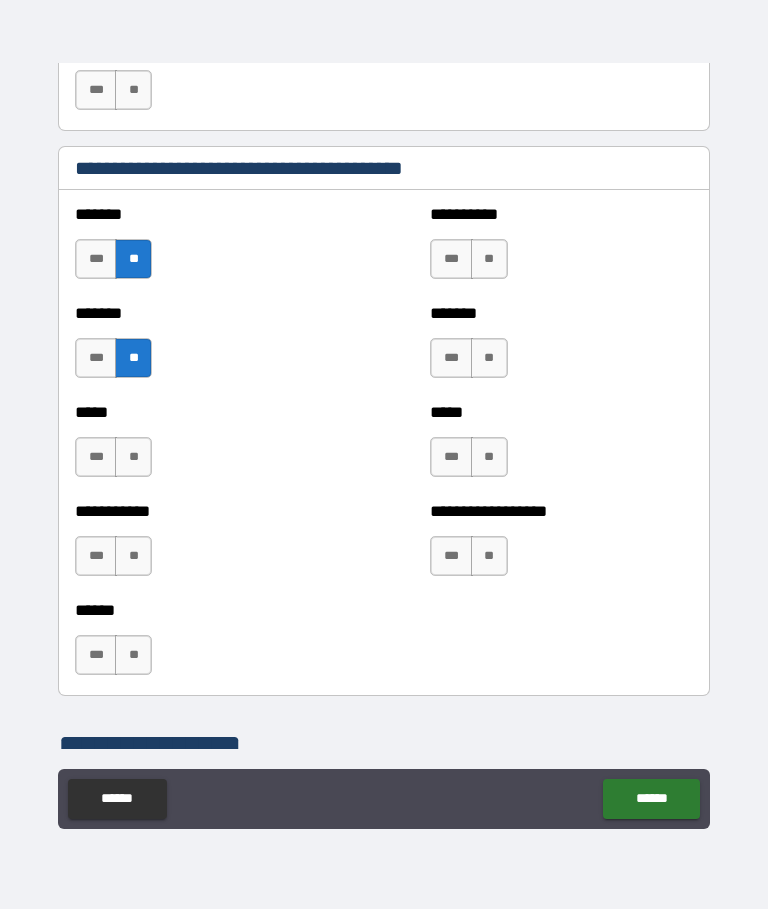 scroll, scrollTop: 1787, scrollLeft: 0, axis: vertical 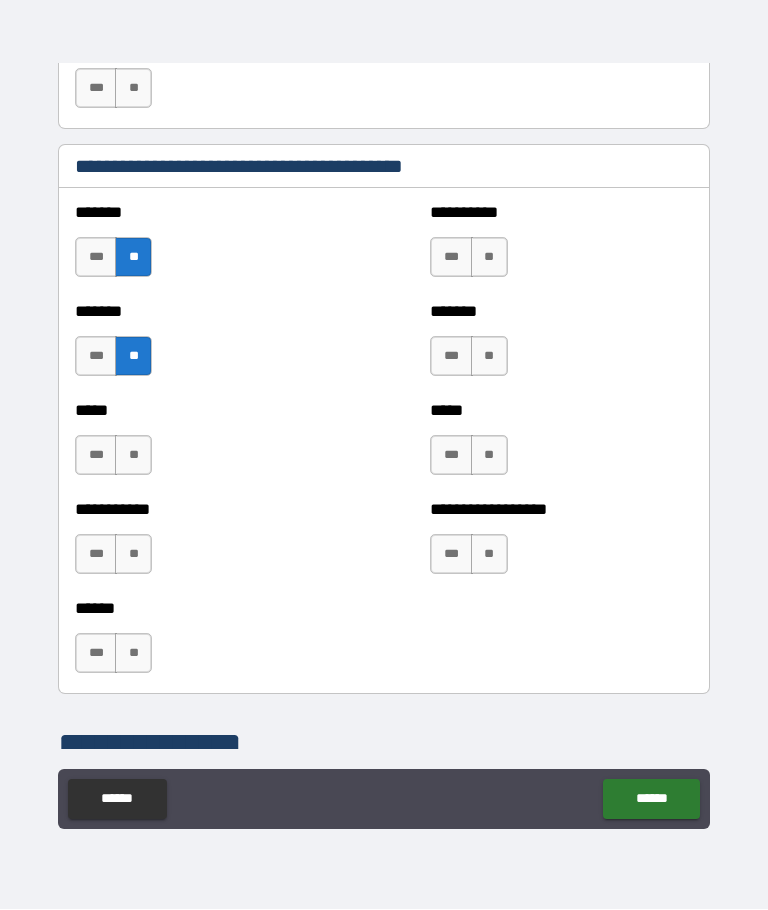 click on "**" at bounding box center [489, 258] 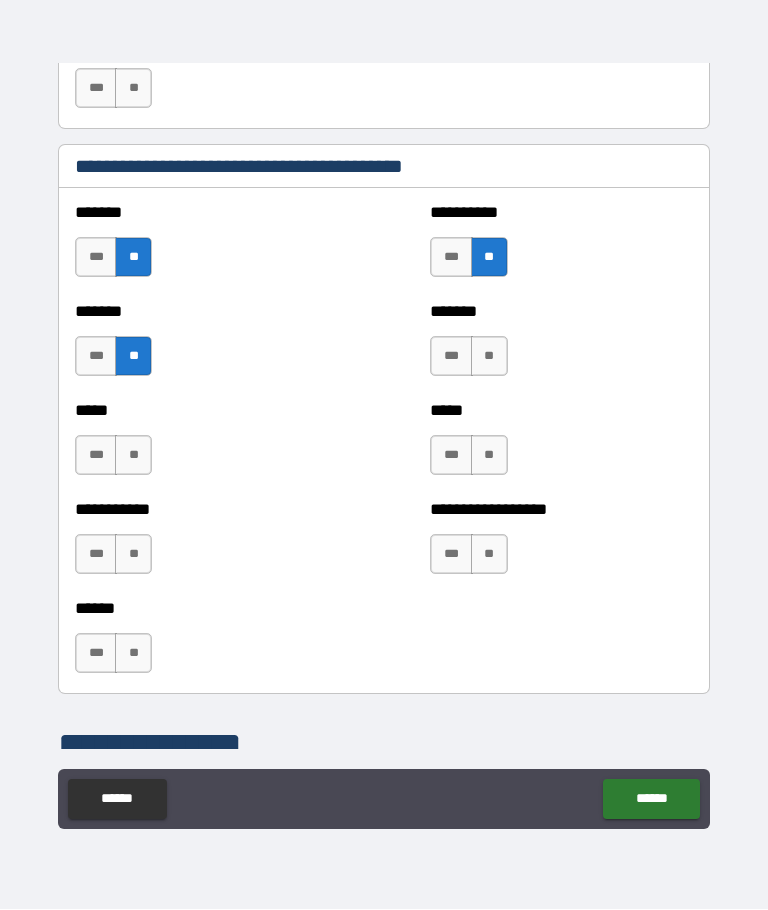 click on "**" at bounding box center [489, 357] 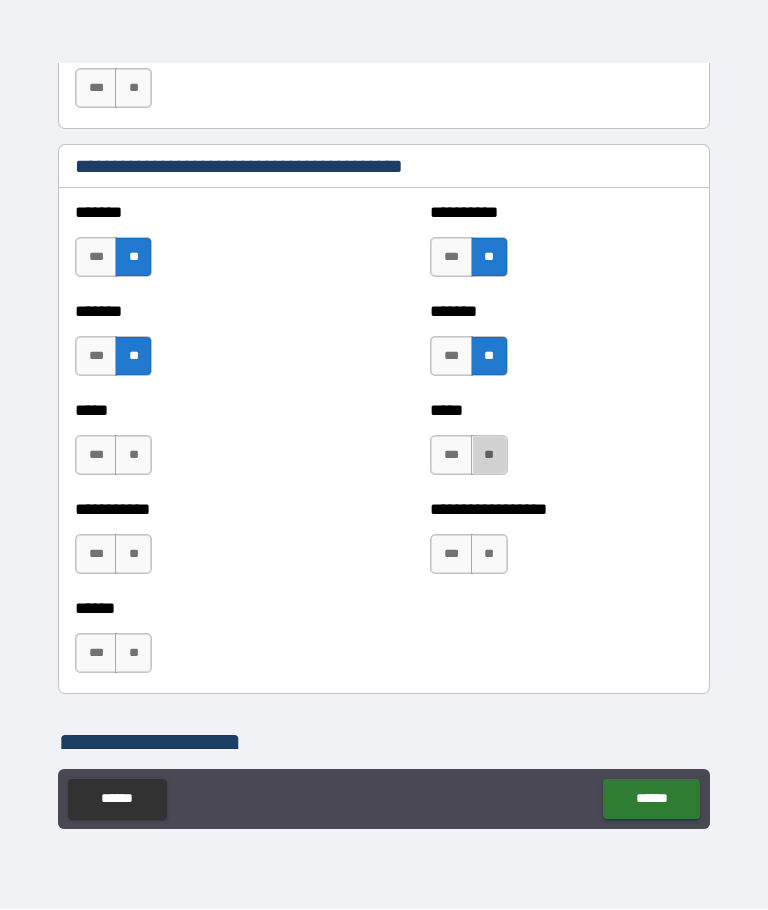 click on "**" at bounding box center (489, 456) 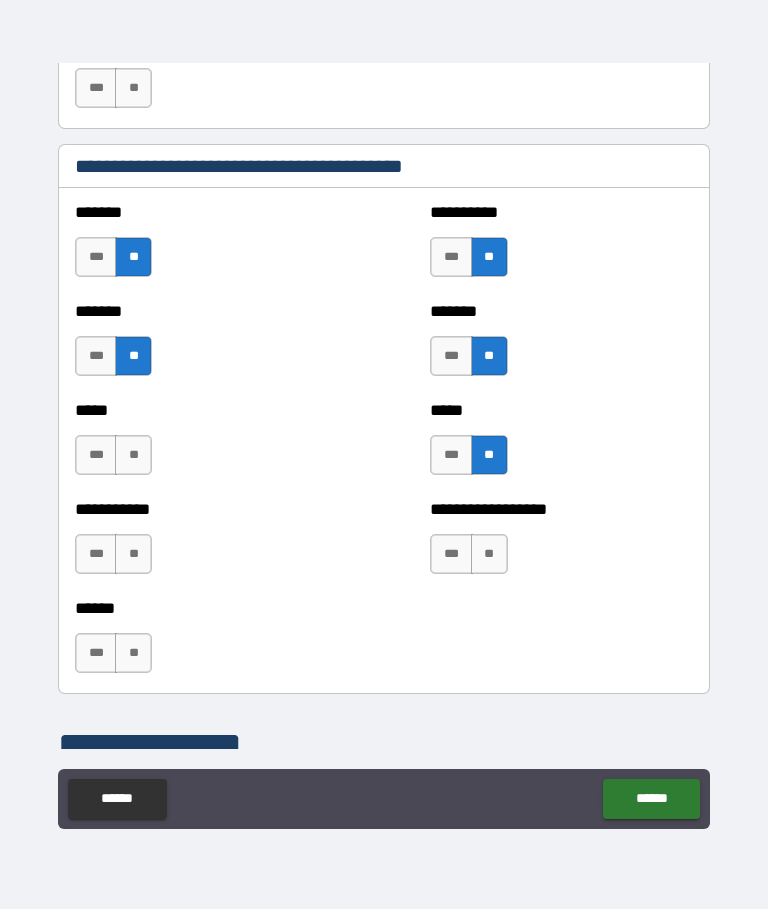 click on "**" at bounding box center [489, 555] 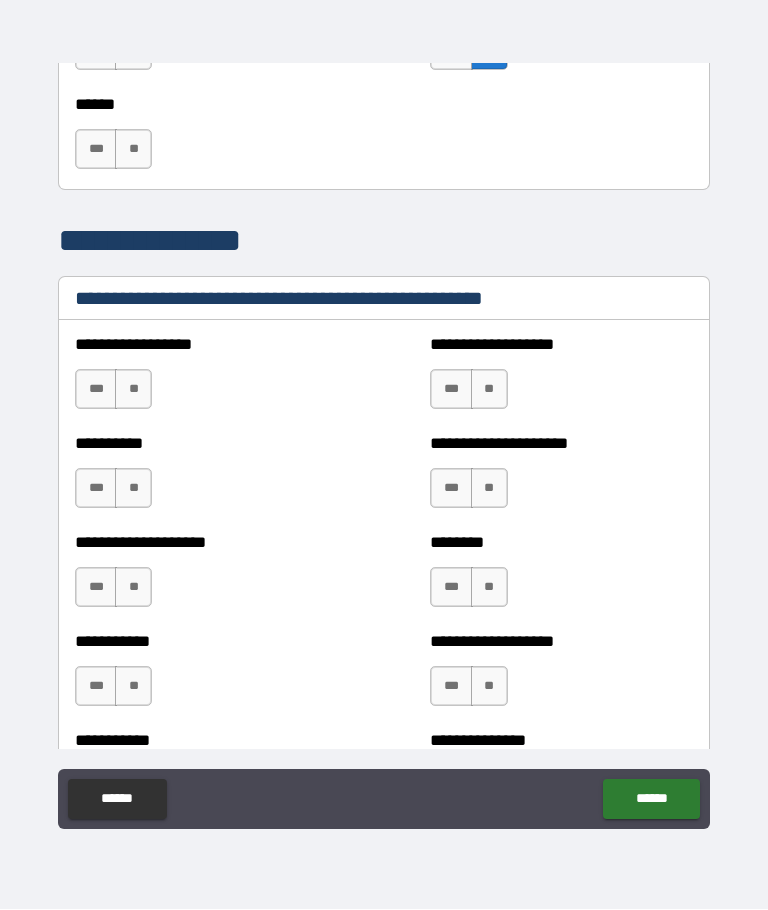 scroll, scrollTop: 2292, scrollLeft: 0, axis: vertical 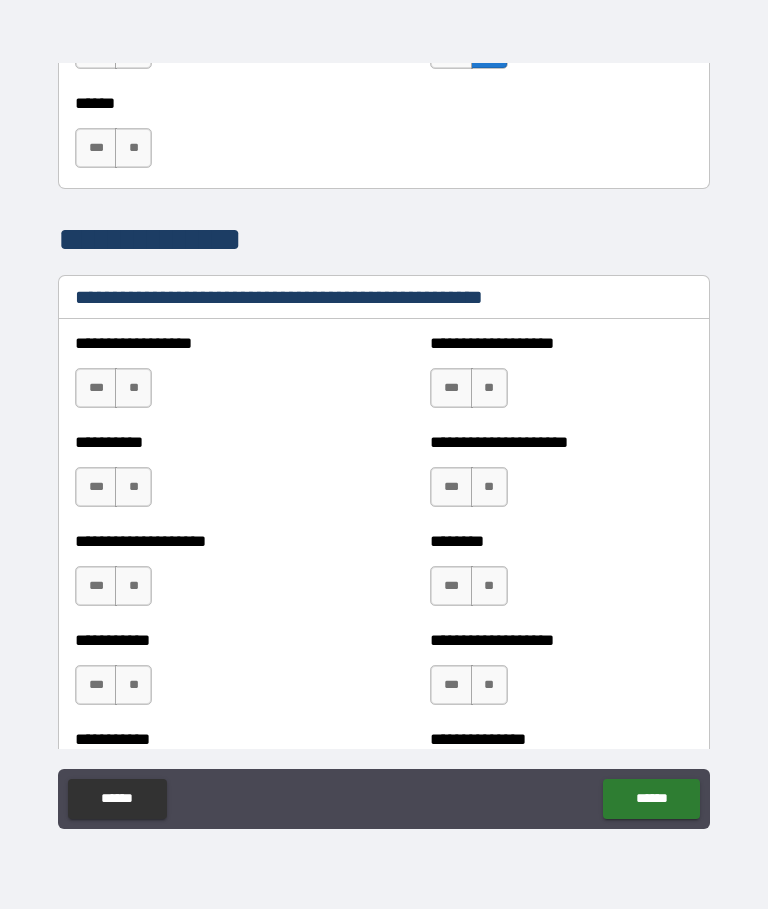click on "**" at bounding box center [133, 389] 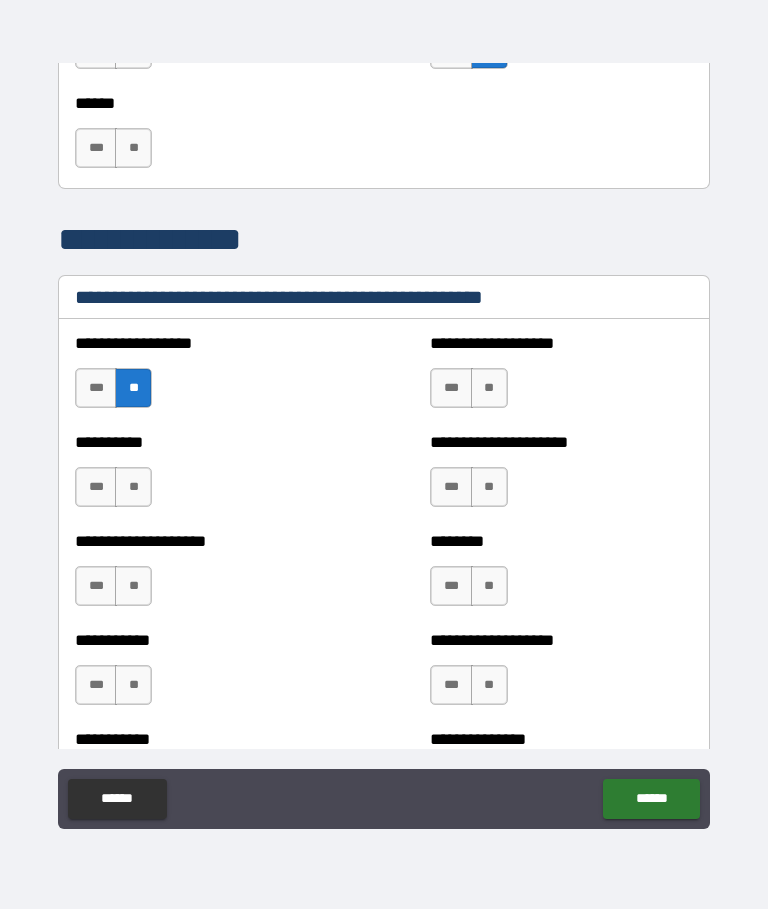 click on "**" at bounding box center (133, 488) 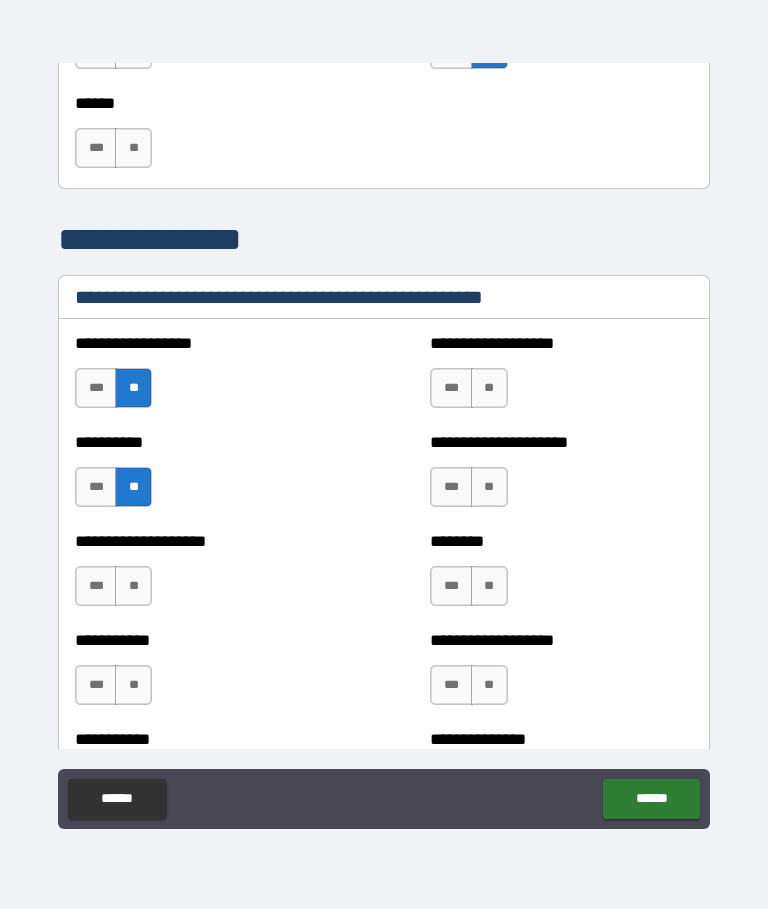 click on "**" at bounding box center (133, 587) 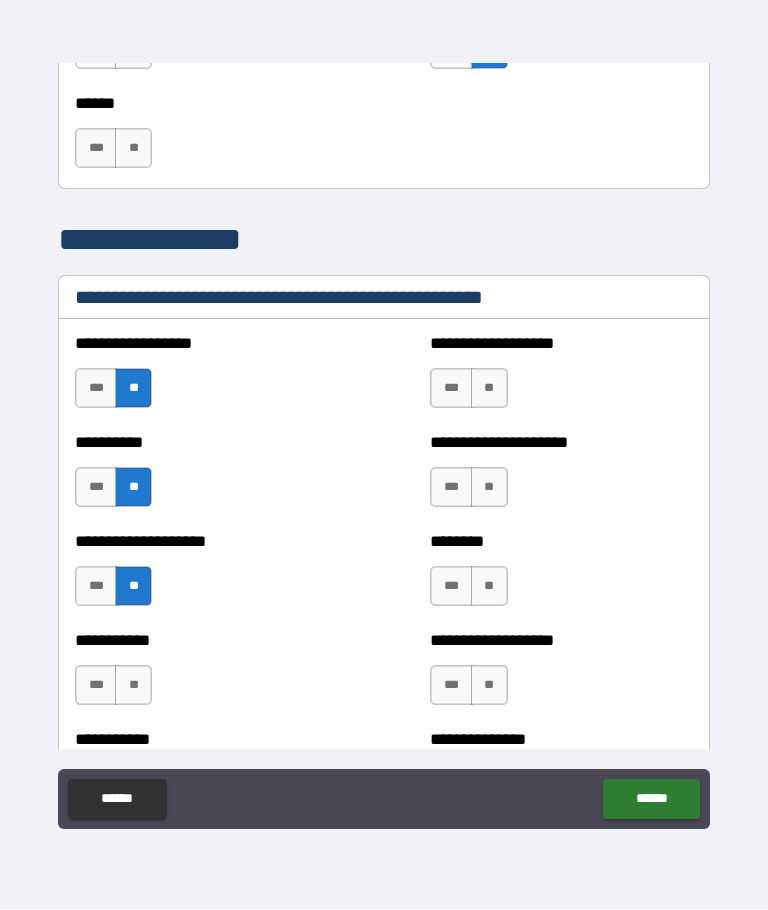 click on "**" at bounding box center [133, 686] 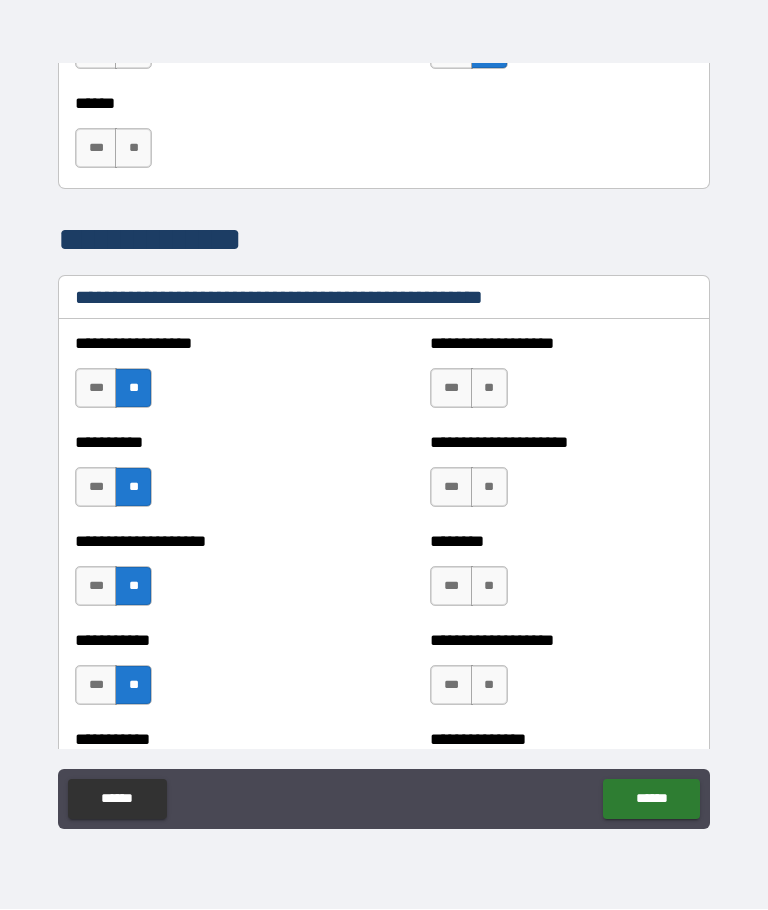 click on "**" at bounding box center [489, 389] 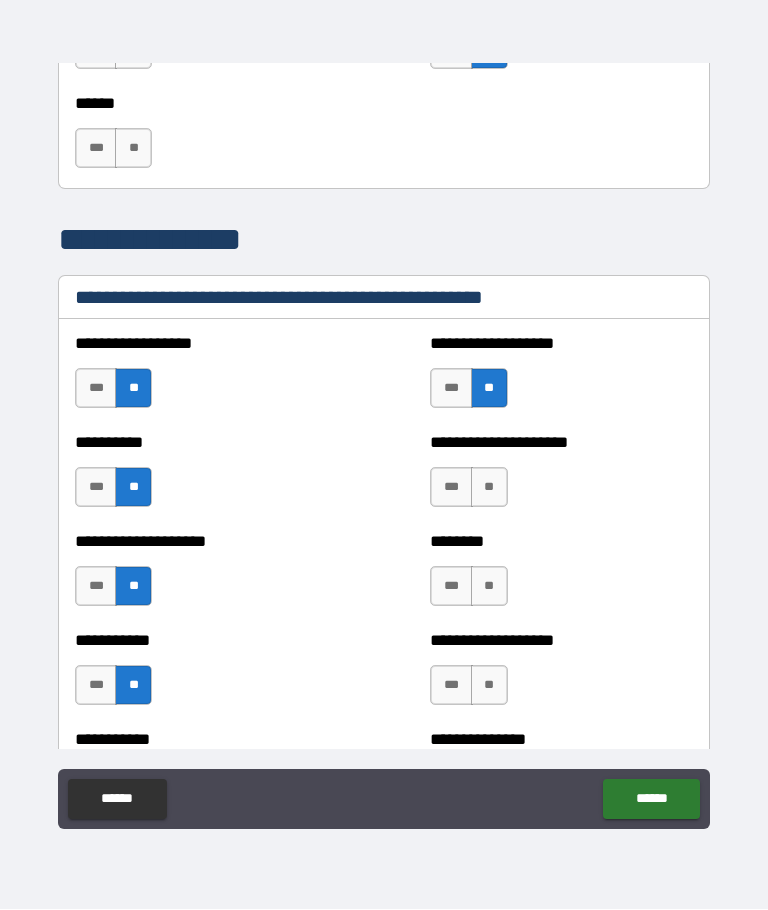 click on "**" at bounding box center (489, 488) 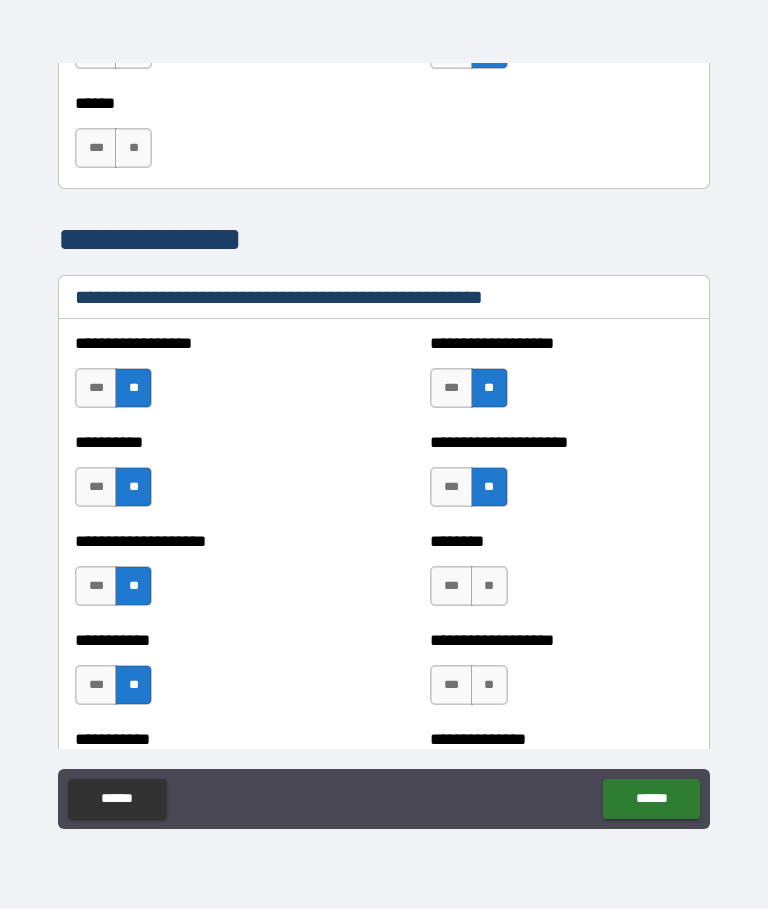 click on "***" at bounding box center (451, 587) 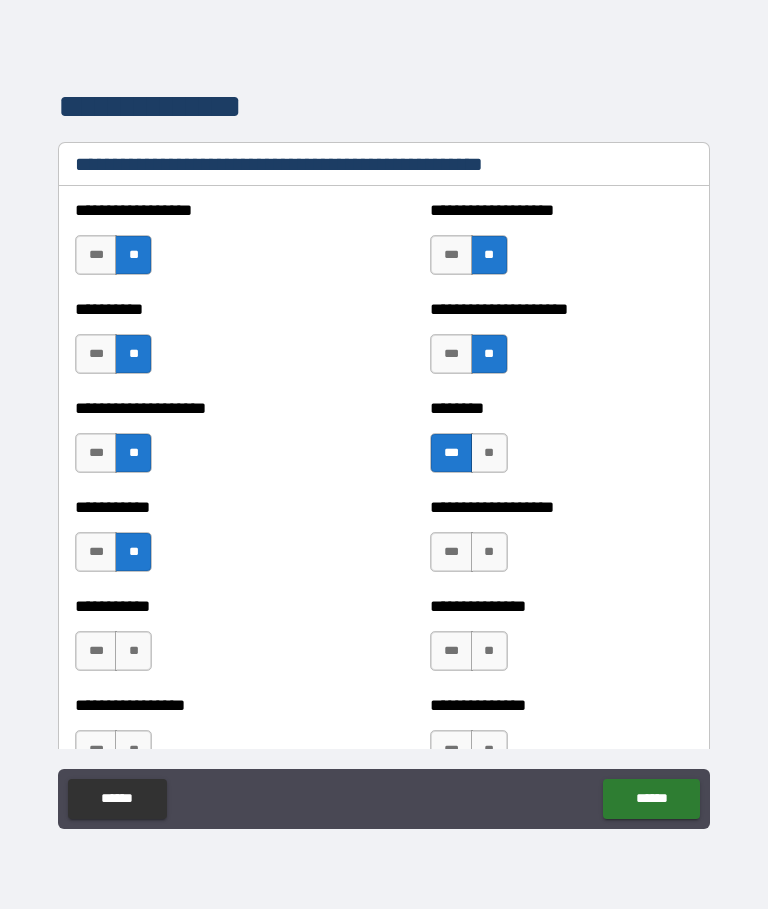 scroll, scrollTop: 2426, scrollLeft: 0, axis: vertical 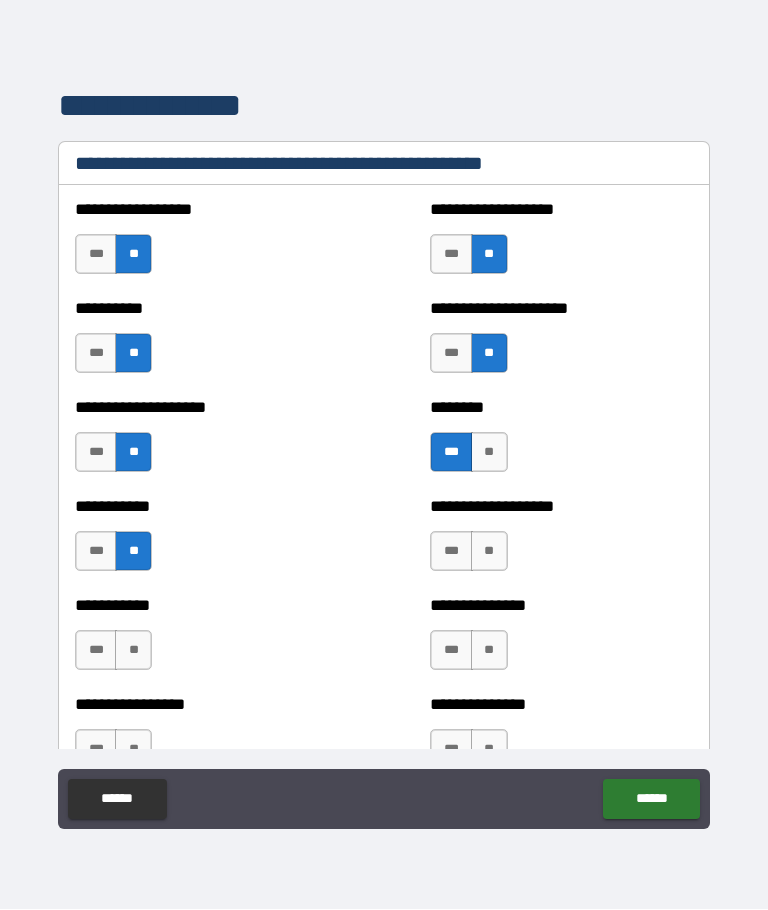 click on "***" at bounding box center [451, 552] 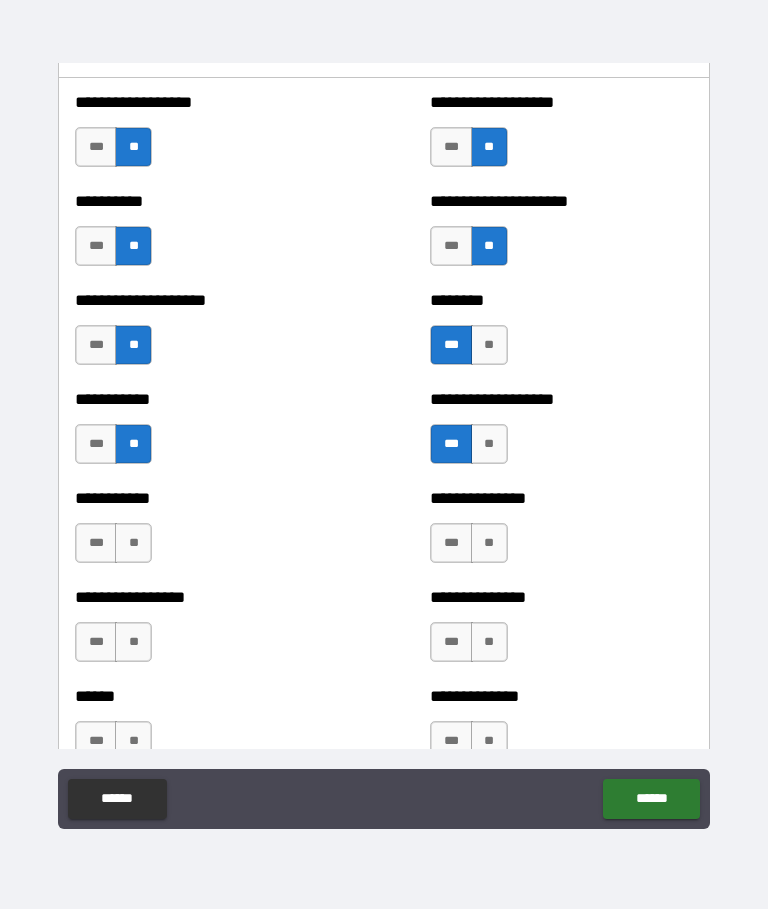 scroll, scrollTop: 2534, scrollLeft: 0, axis: vertical 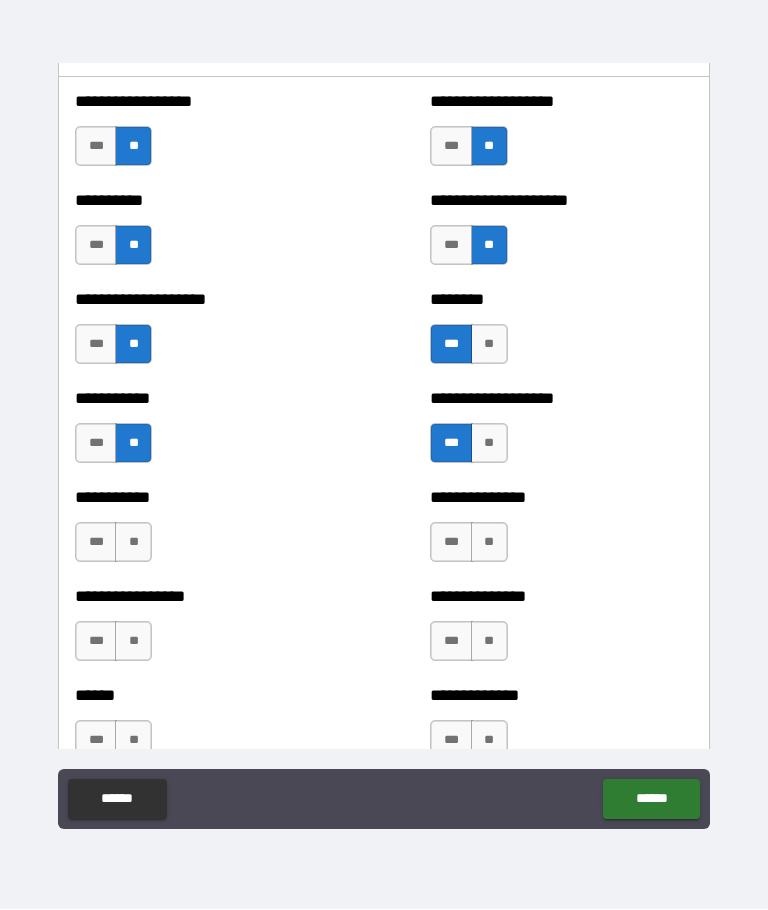 click on "**" at bounding box center (489, 543) 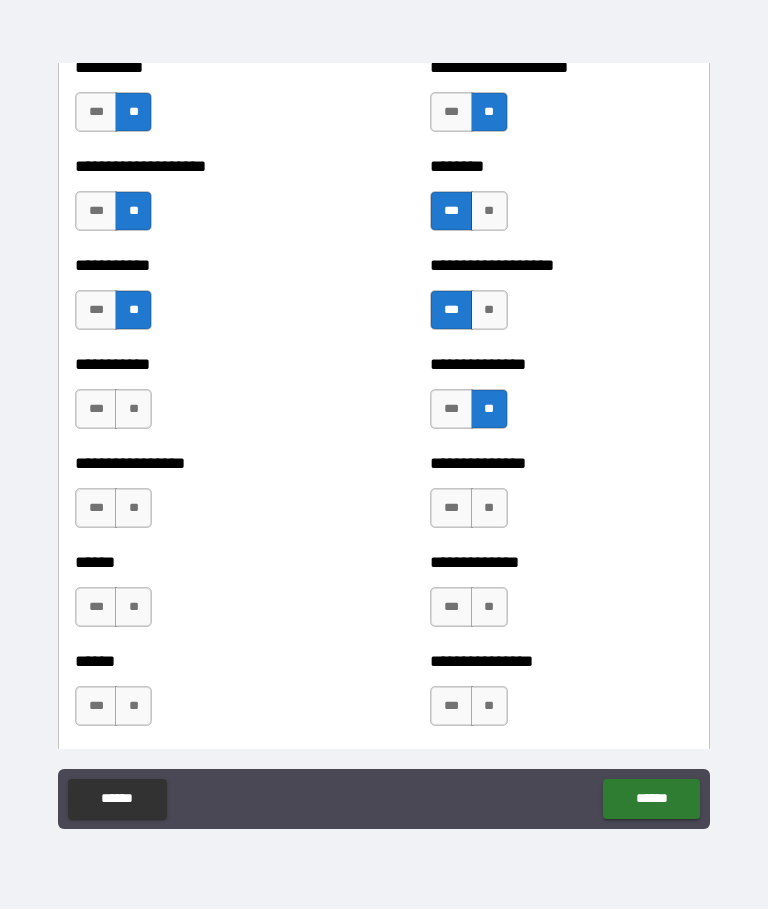 scroll, scrollTop: 2671, scrollLeft: 0, axis: vertical 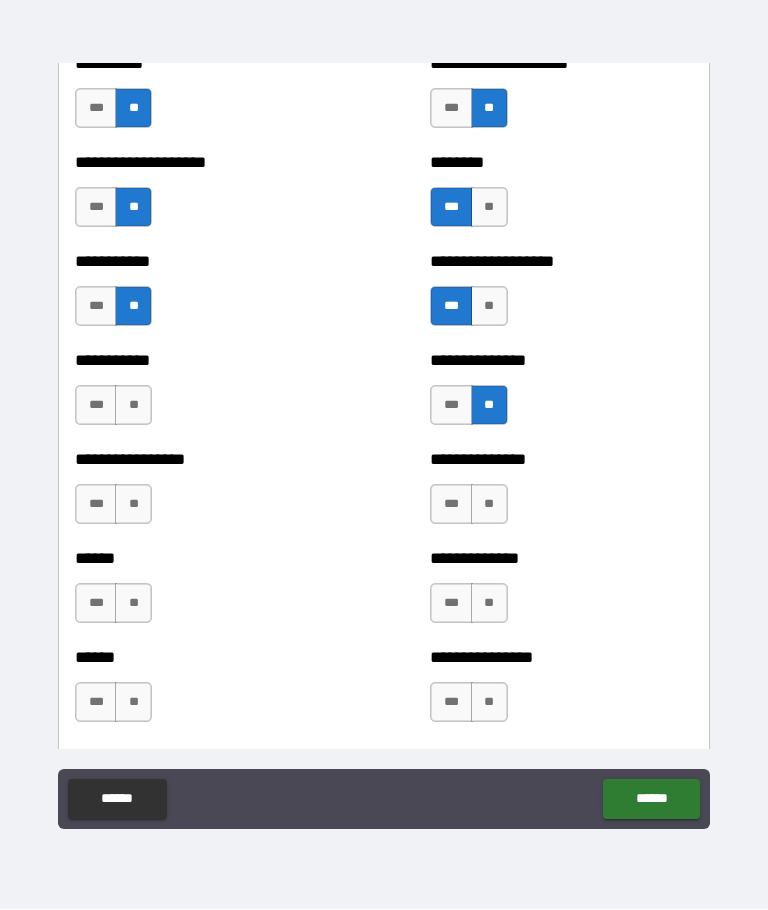 click on "**" at bounding box center (489, 505) 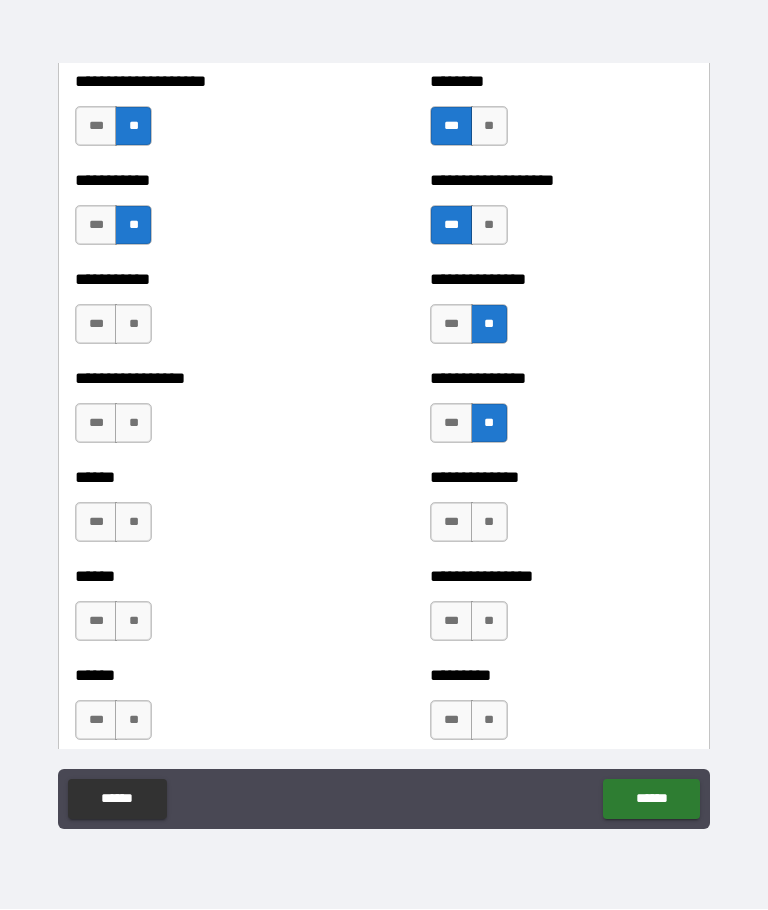 scroll, scrollTop: 2760, scrollLeft: 0, axis: vertical 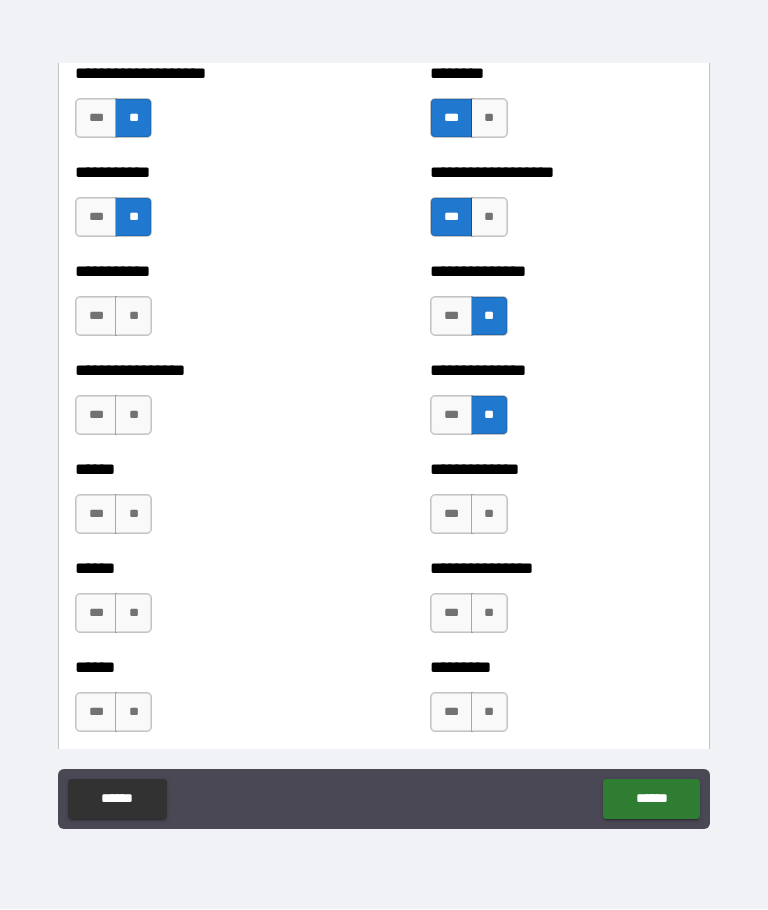 click on "**" at bounding box center [489, 515] 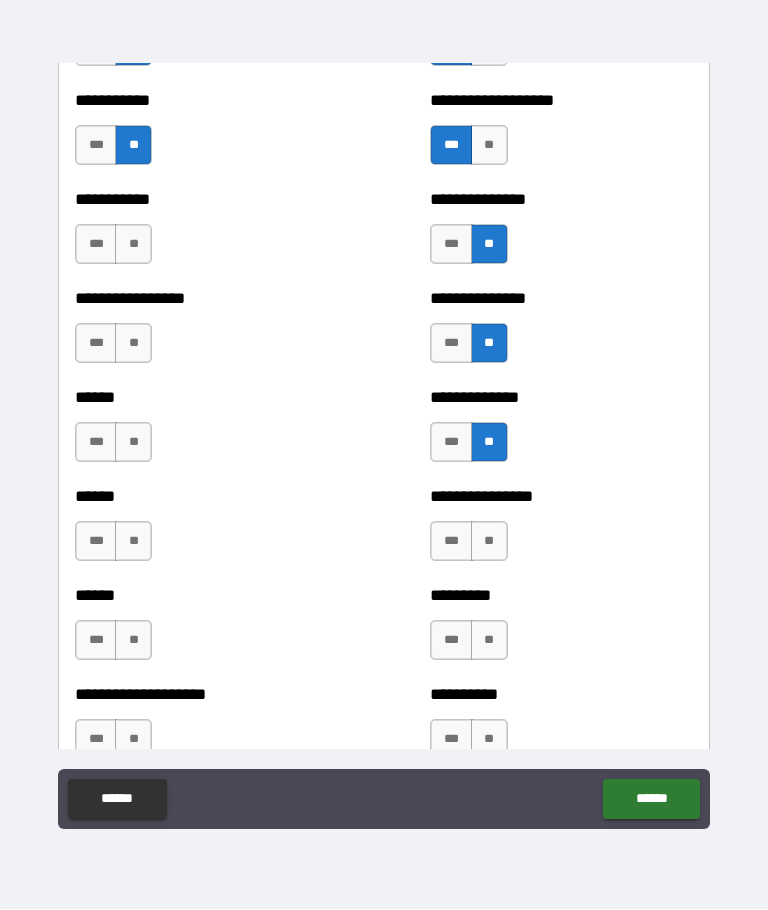 scroll, scrollTop: 2835, scrollLeft: 0, axis: vertical 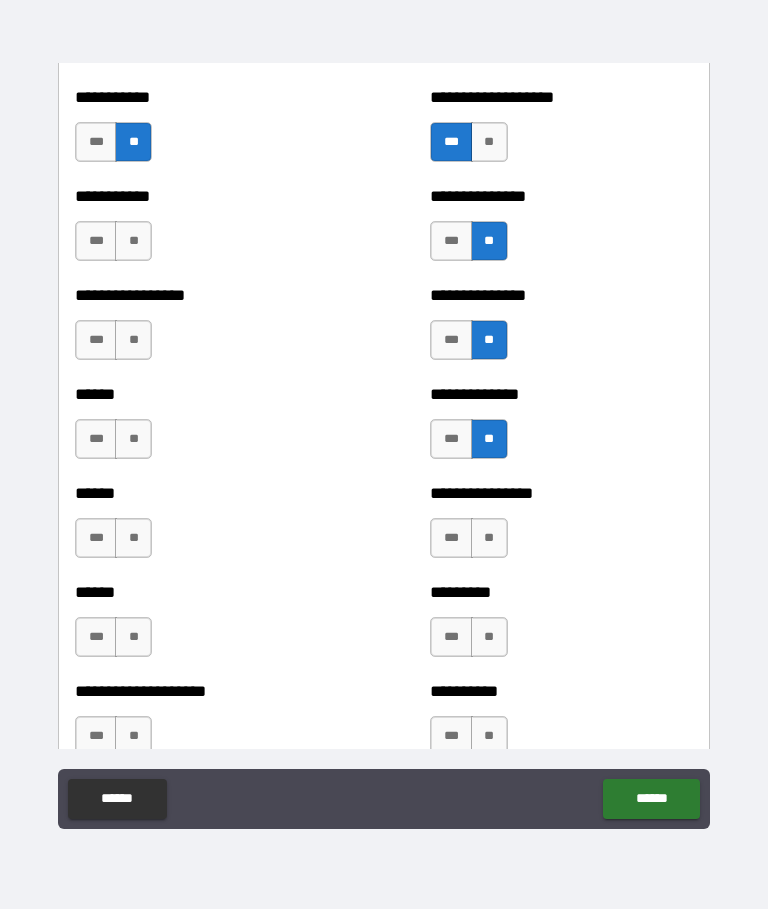 click on "**" at bounding box center [489, 539] 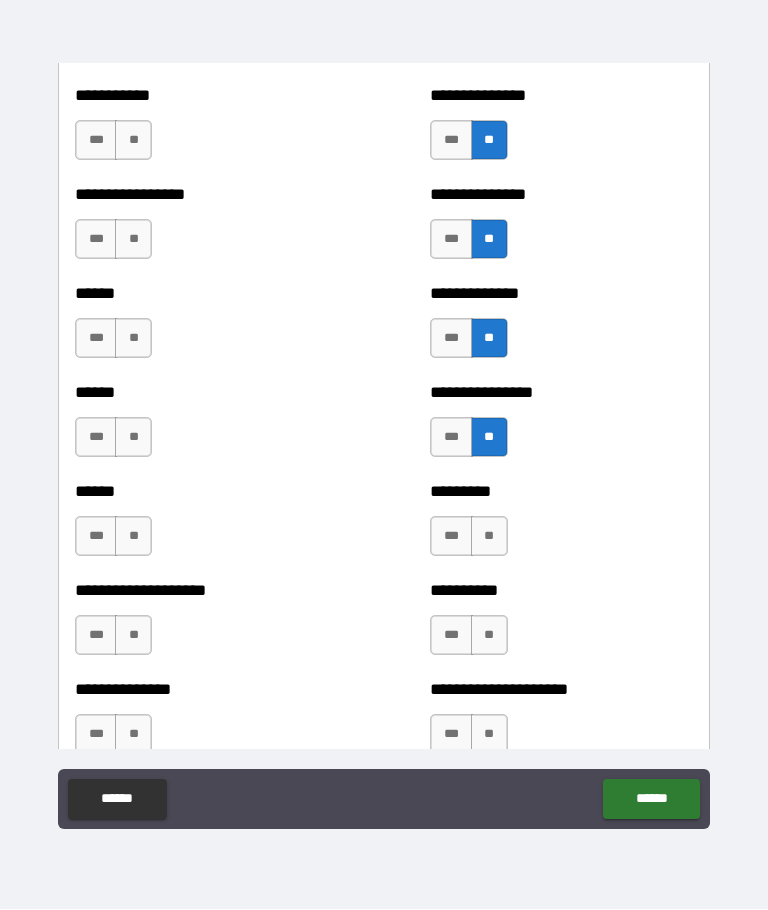 scroll, scrollTop: 2940, scrollLeft: 0, axis: vertical 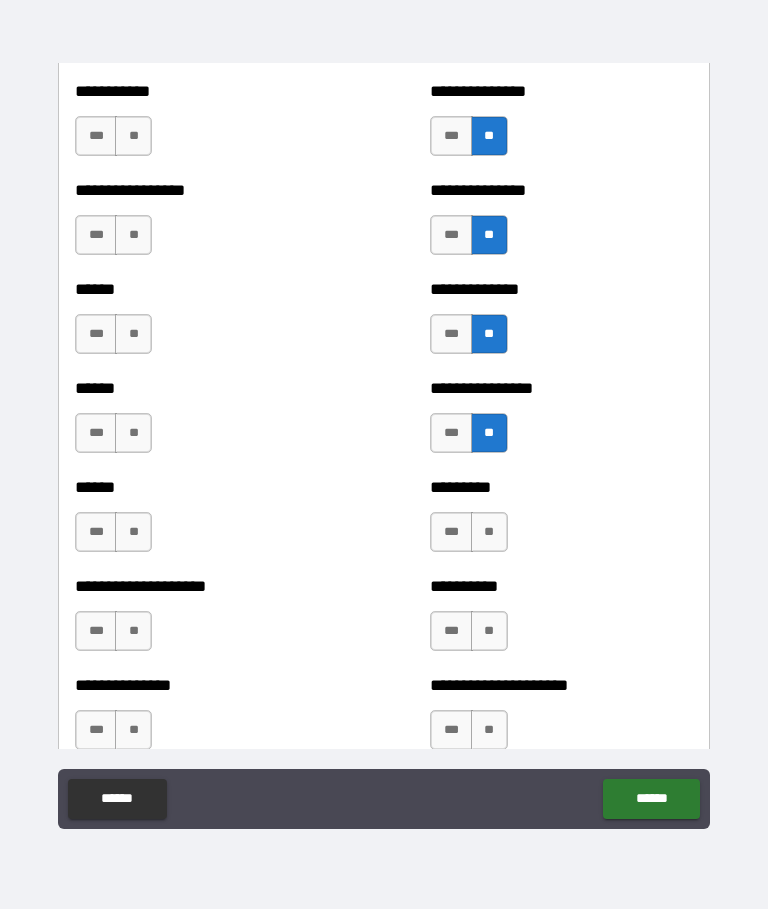 click on "**" at bounding box center [489, 533] 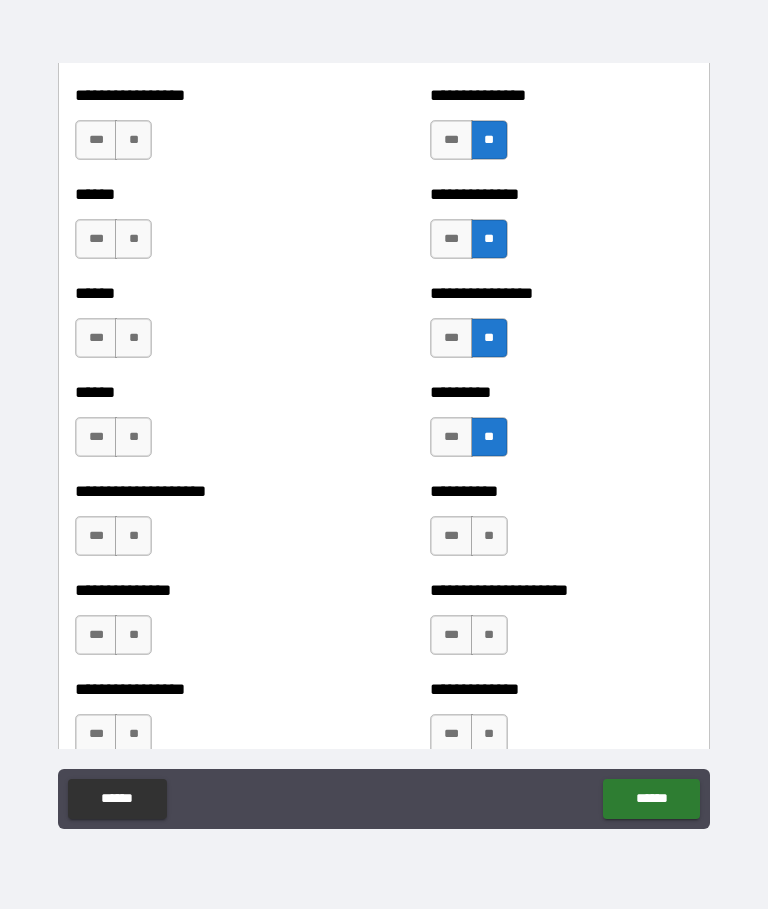 scroll, scrollTop: 3038, scrollLeft: 0, axis: vertical 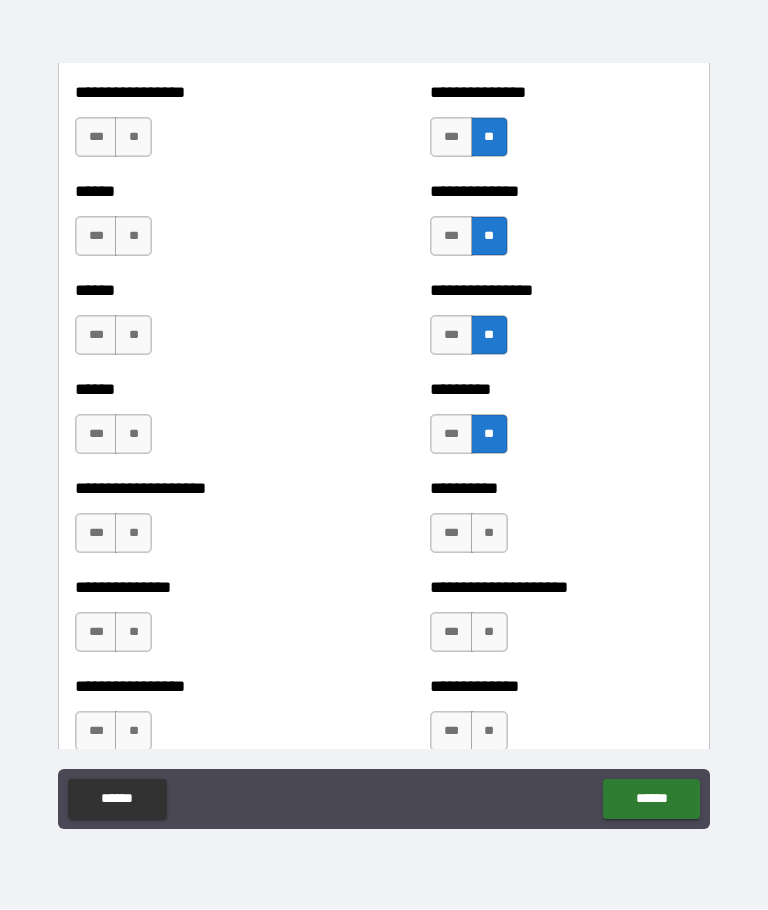 click on "**" at bounding box center (489, 534) 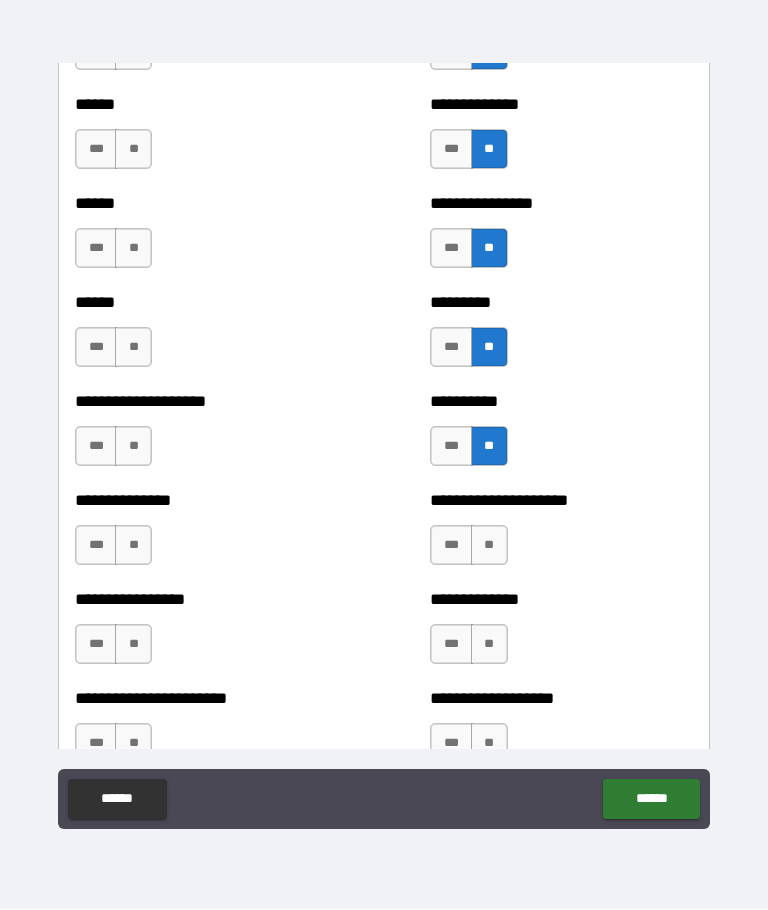 scroll, scrollTop: 3126, scrollLeft: 0, axis: vertical 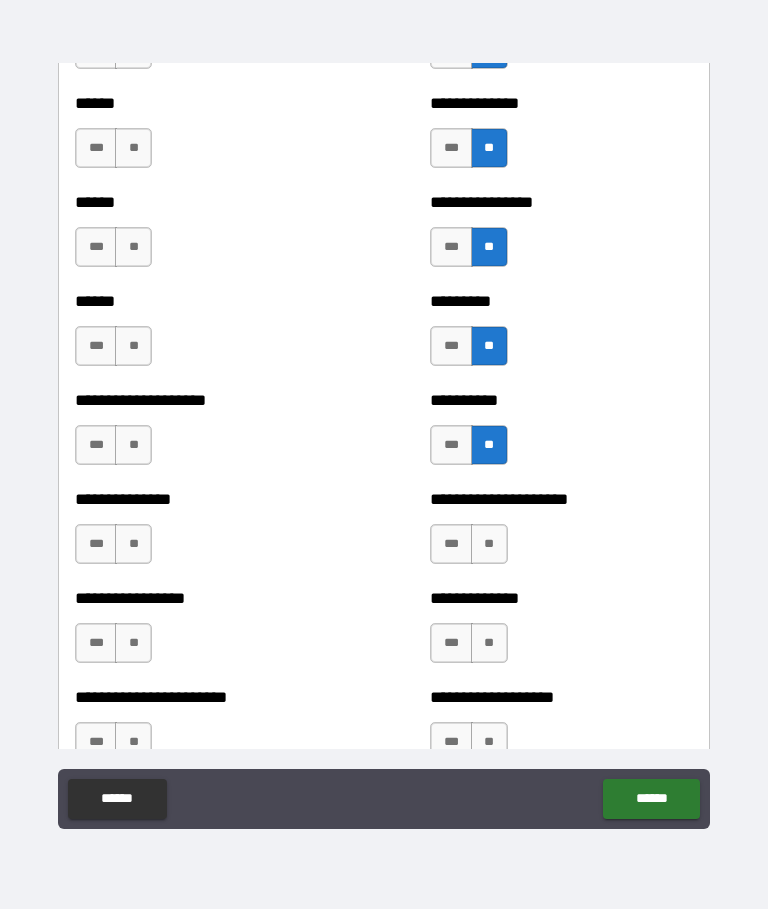click on "**" at bounding box center (489, 545) 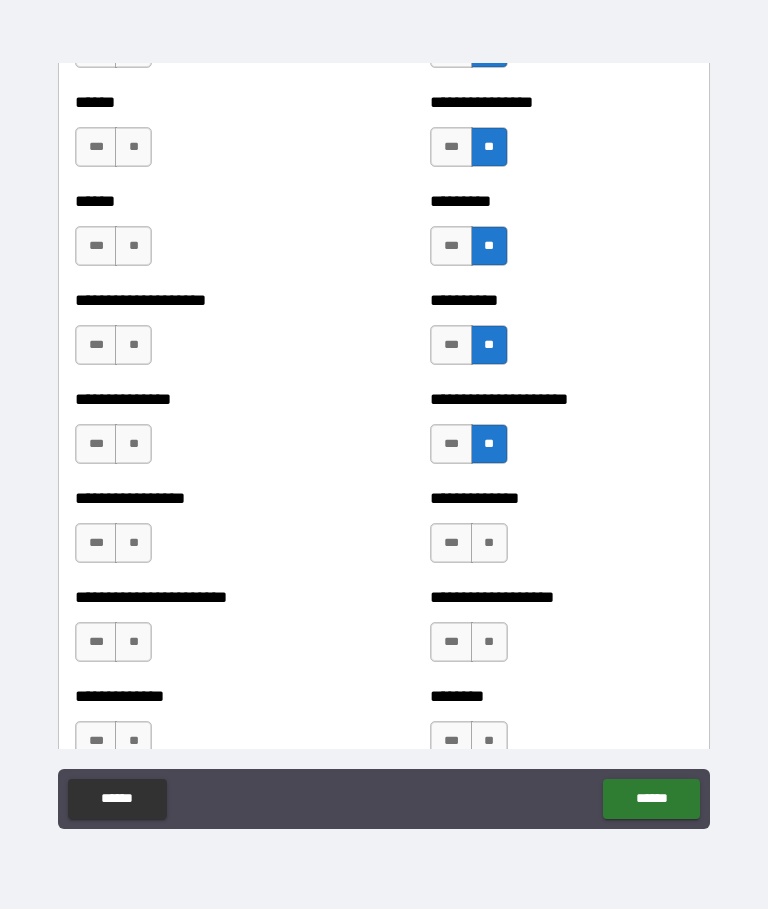 scroll, scrollTop: 3228, scrollLeft: 0, axis: vertical 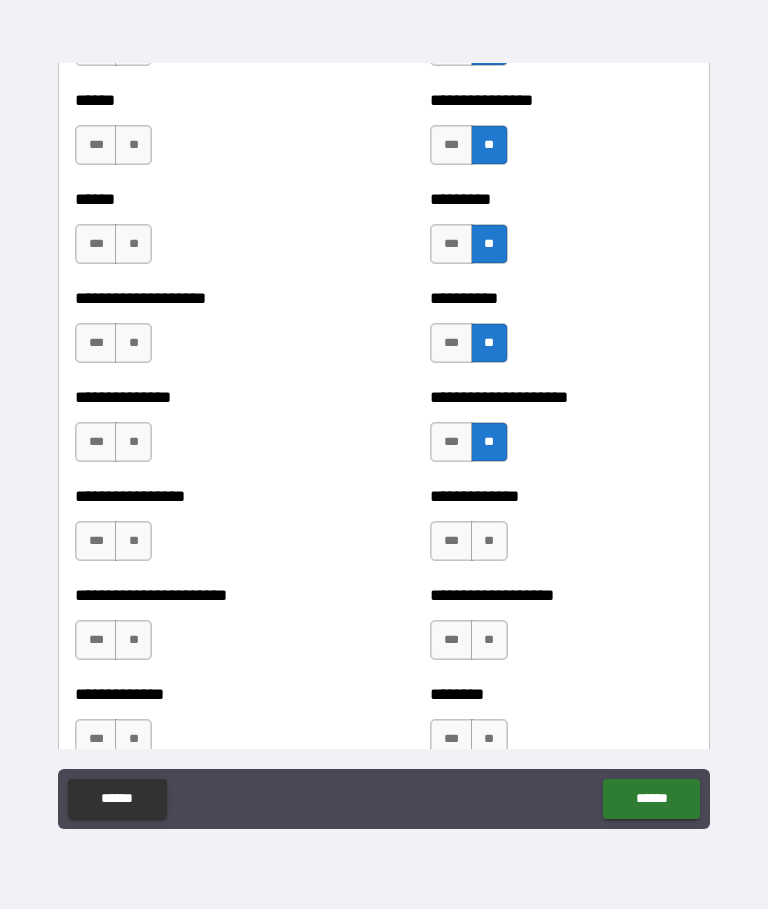 click on "**" at bounding box center (489, 542) 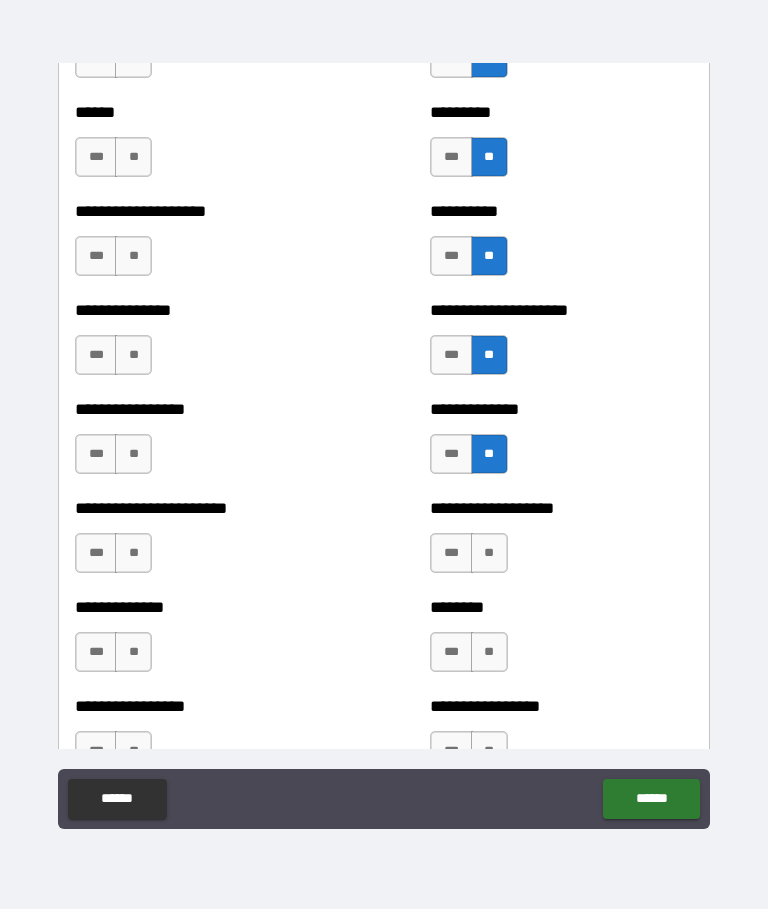 scroll, scrollTop: 3315, scrollLeft: 0, axis: vertical 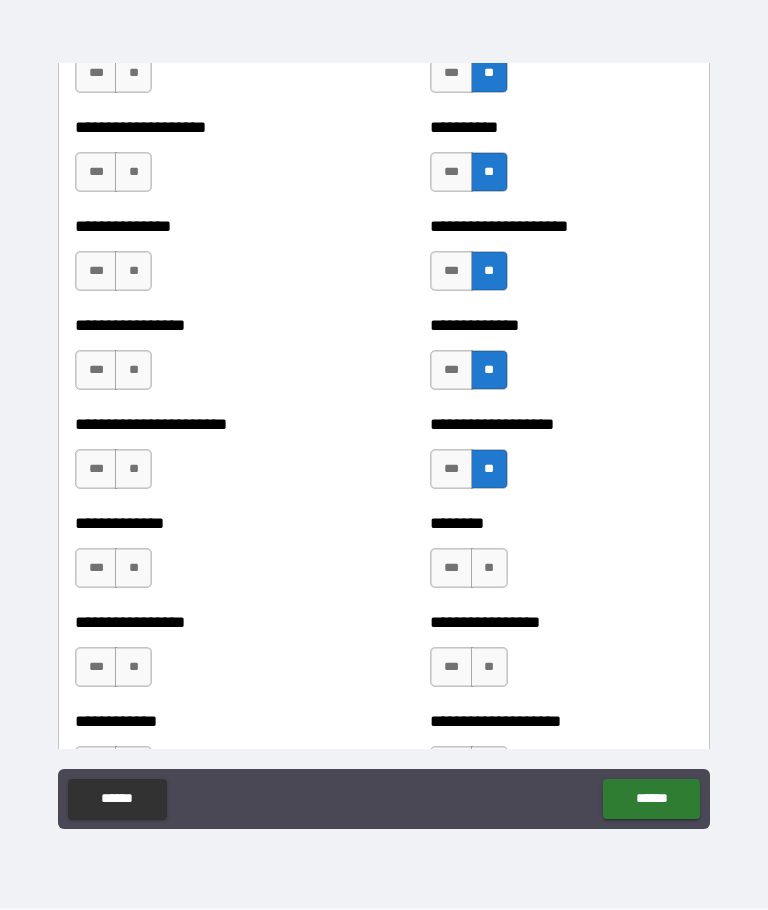 click on "**" at bounding box center [489, 569] 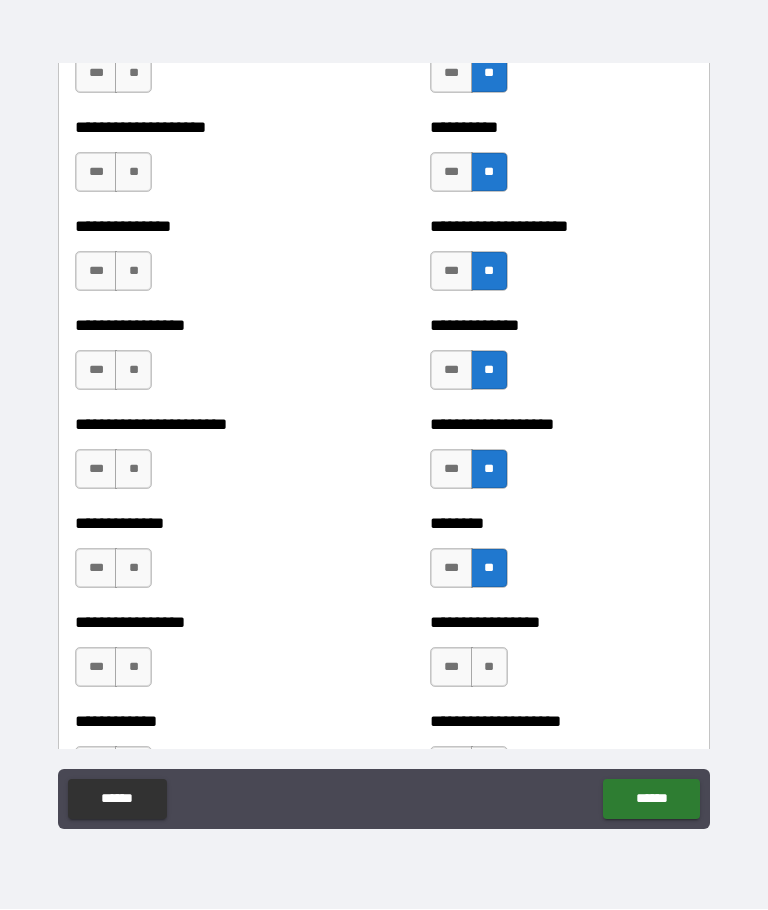 click on "**" at bounding box center [489, 569] 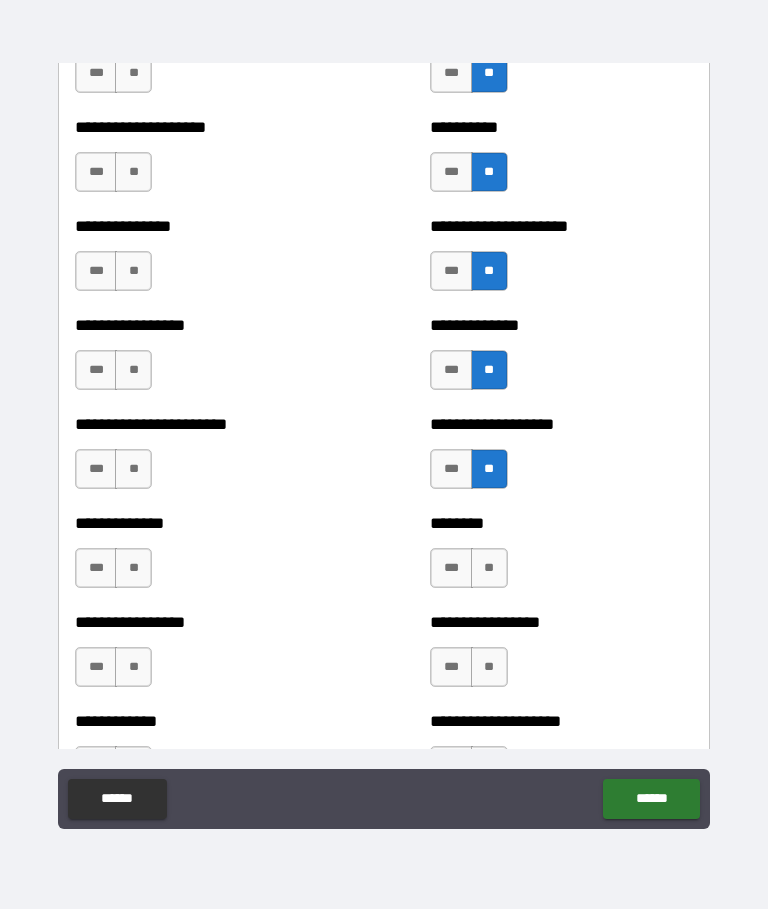 click on "***" at bounding box center [451, 569] 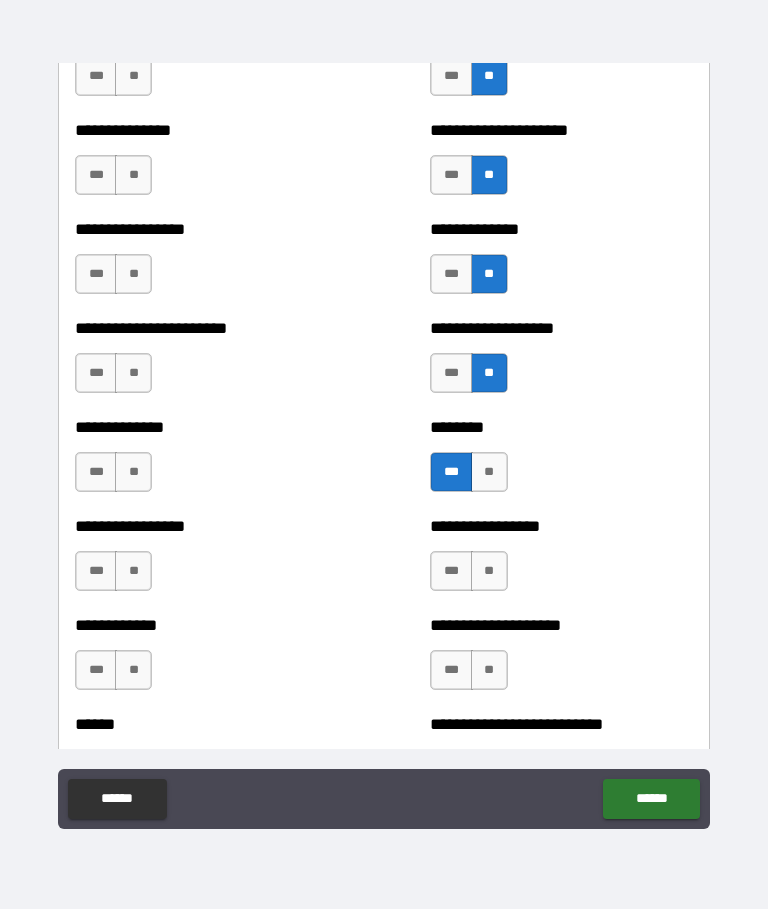 scroll, scrollTop: 3497, scrollLeft: 0, axis: vertical 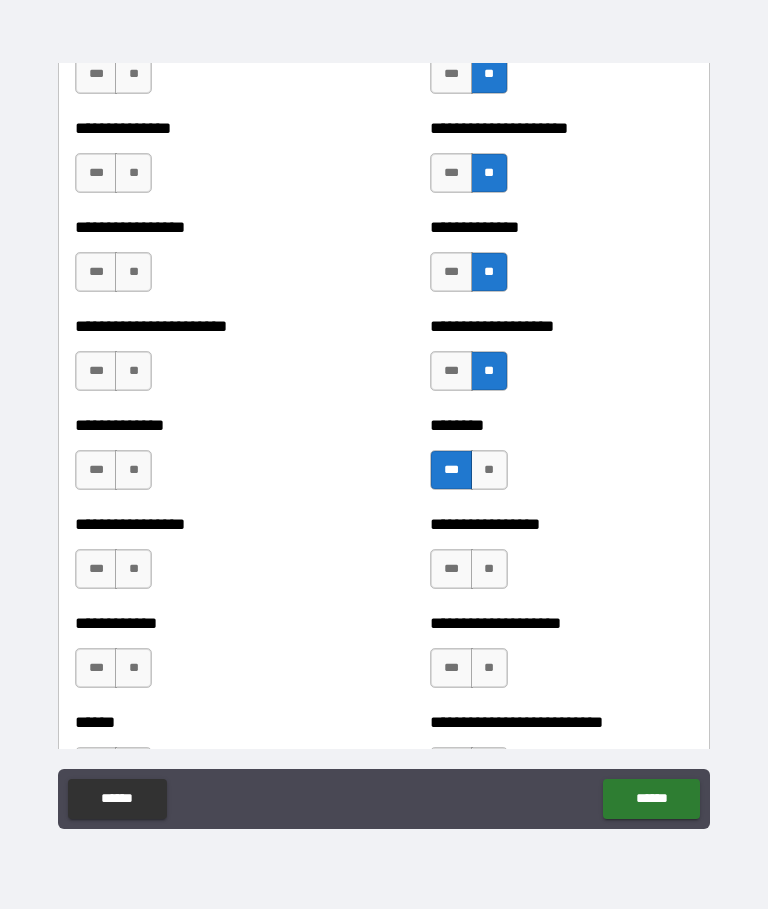 click on "**" at bounding box center [489, 570] 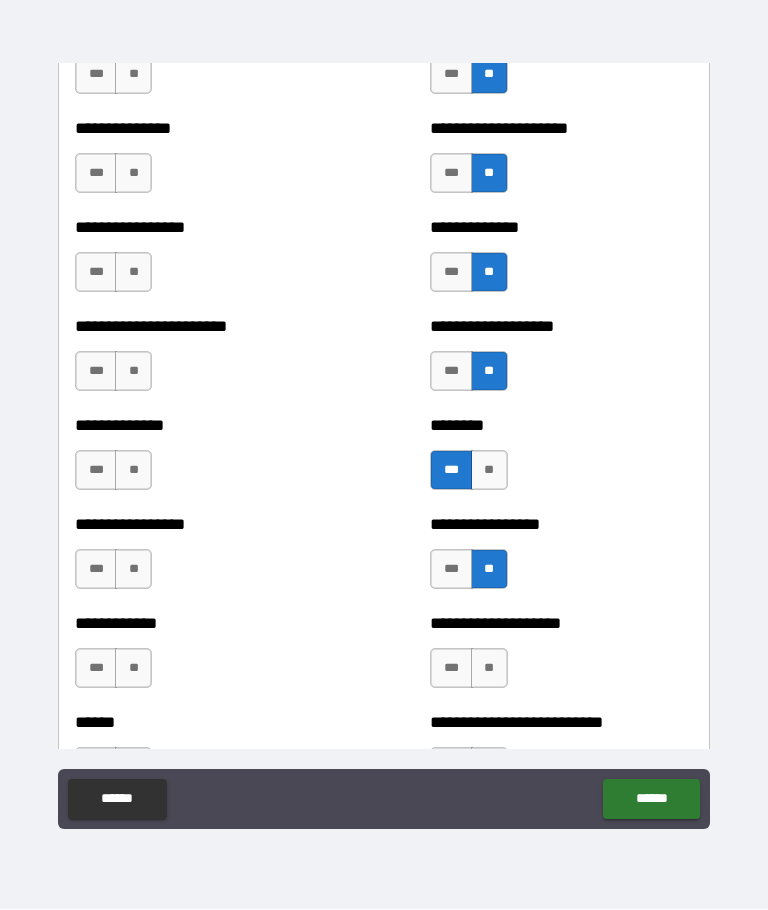 click on "**" at bounding box center (489, 669) 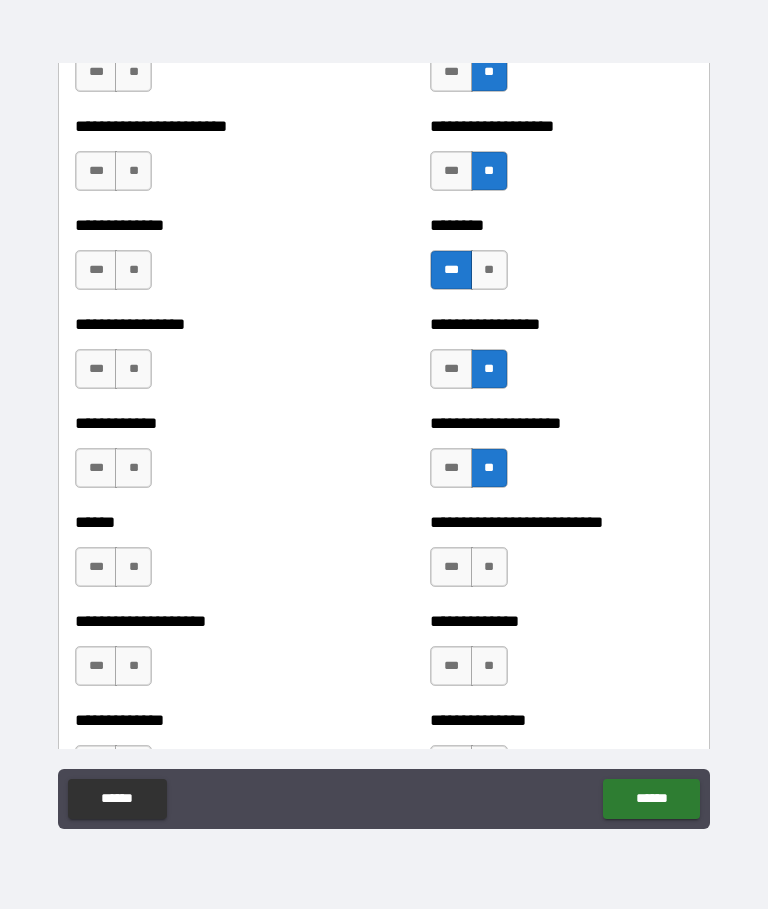 scroll, scrollTop: 3699, scrollLeft: 0, axis: vertical 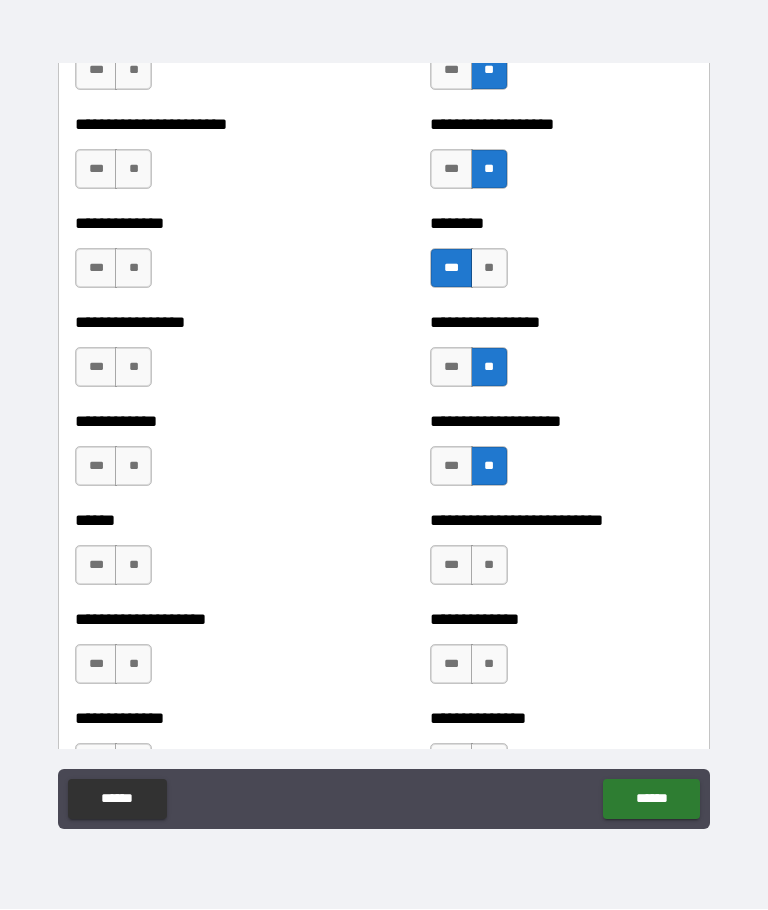 click on "**" at bounding box center (489, 566) 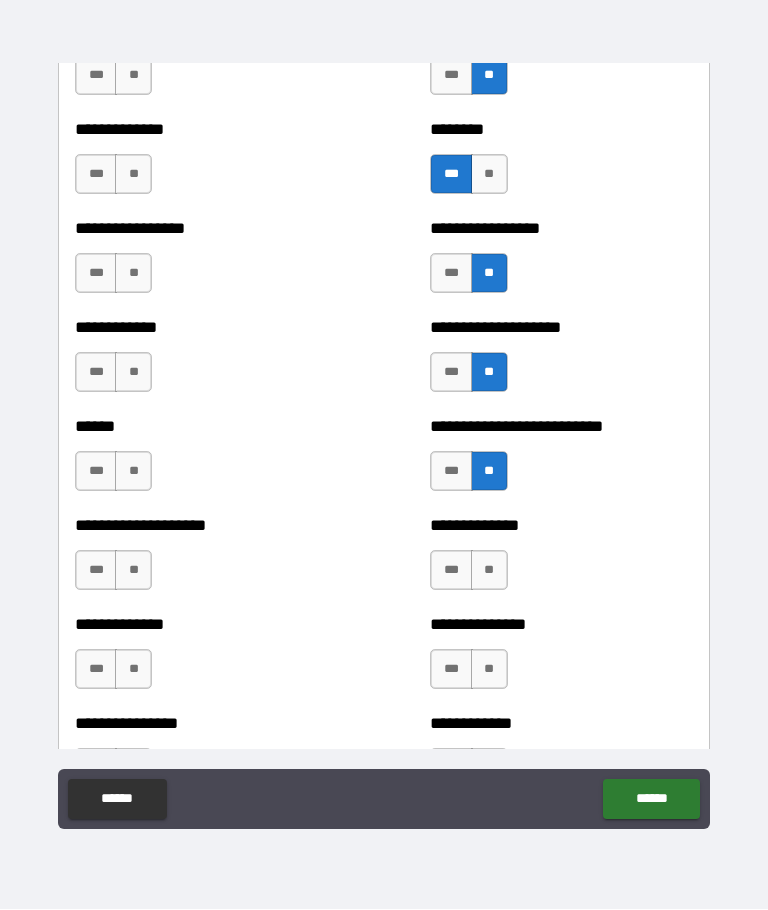 scroll, scrollTop: 3795, scrollLeft: 0, axis: vertical 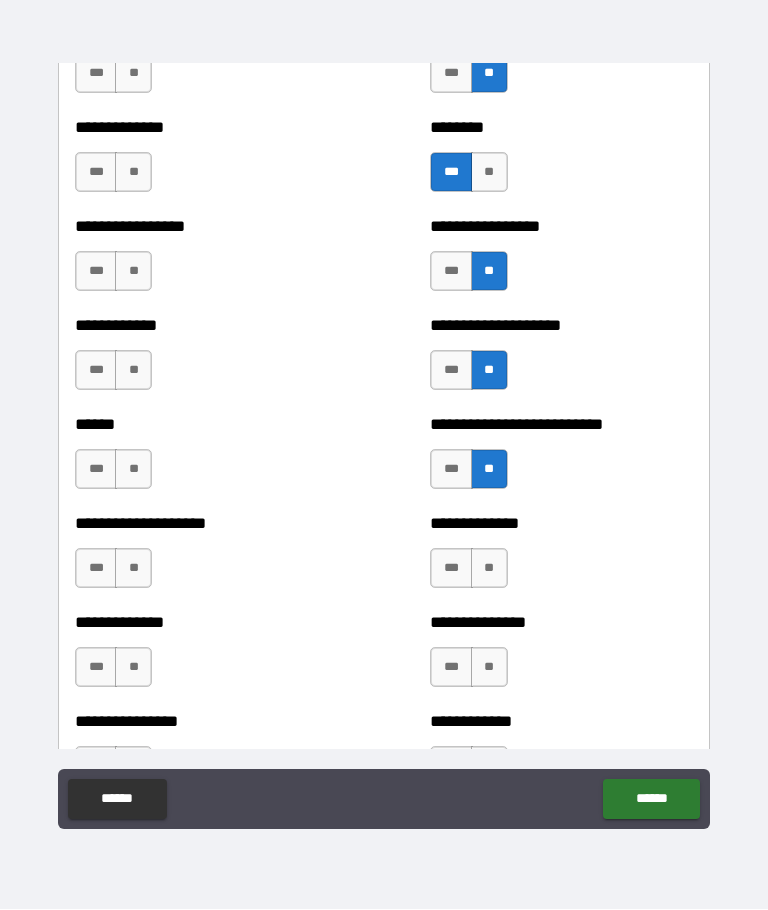 click on "**" at bounding box center (489, 569) 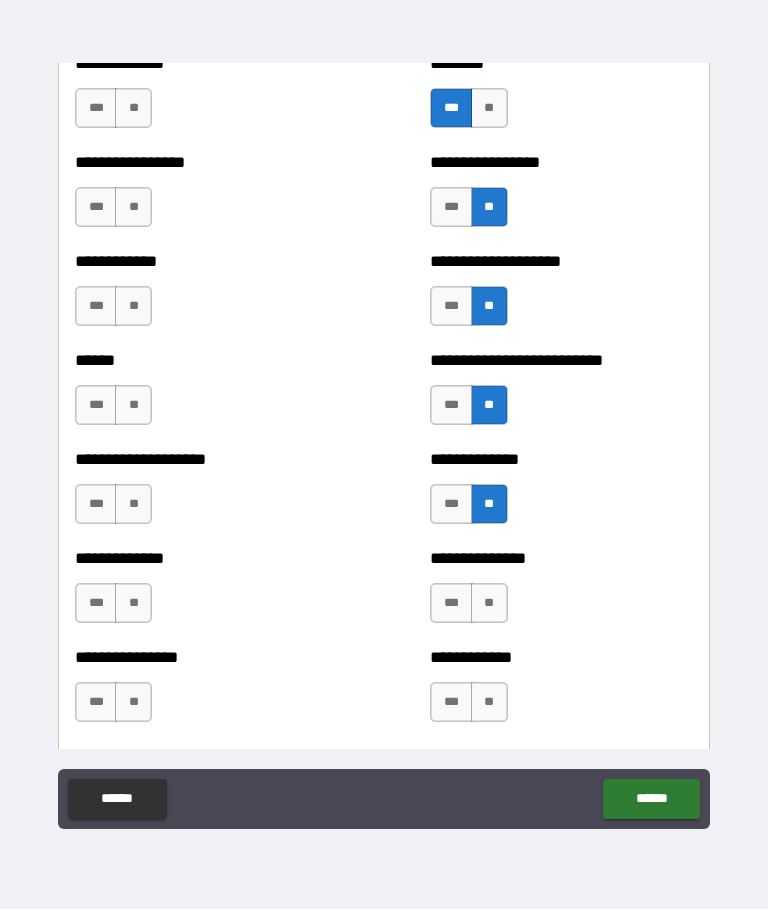 scroll, scrollTop: 3862, scrollLeft: 0, axis: vertical 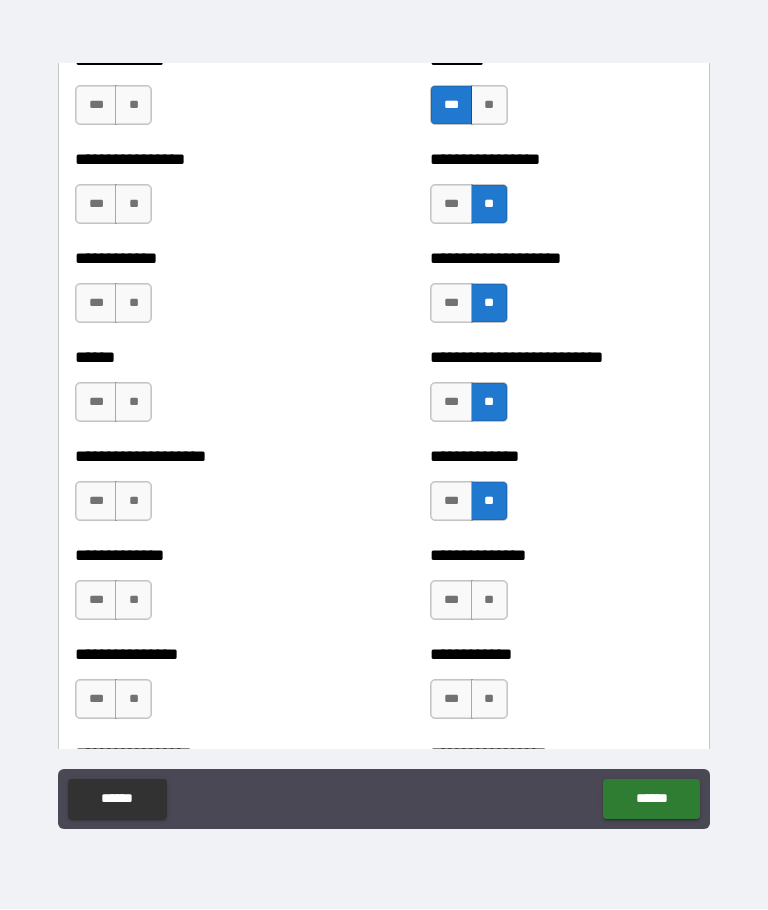 click on "**" at bounding box center (489, 601) 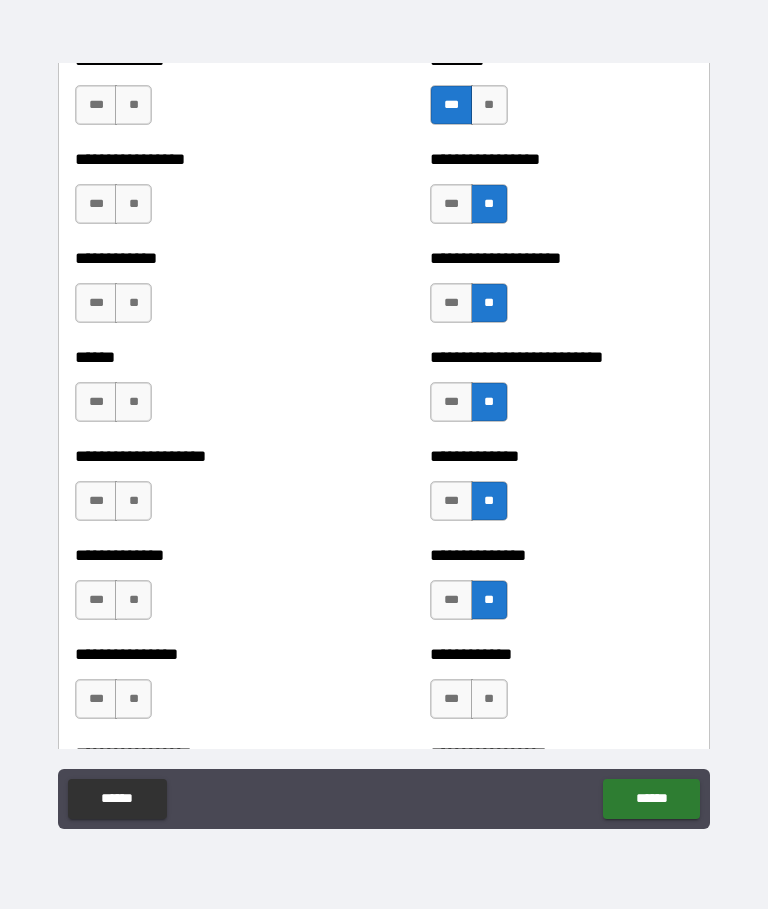 click on "**" at bounding box center (489, 700) 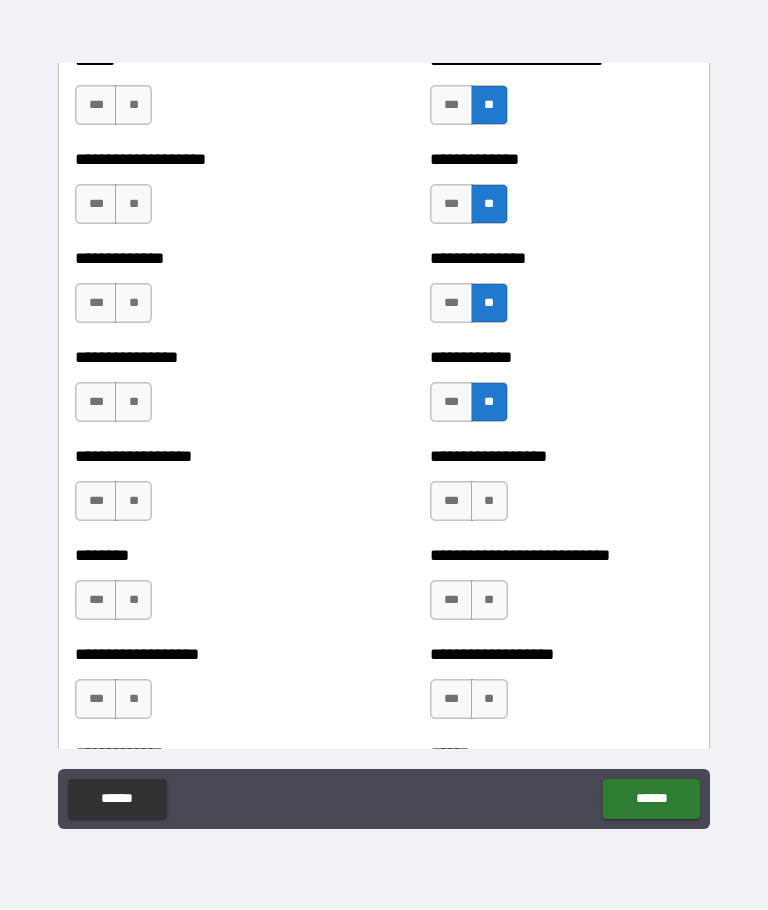 scroll, scrollTop: 4172, scrollLeft: 0, axis: vertical 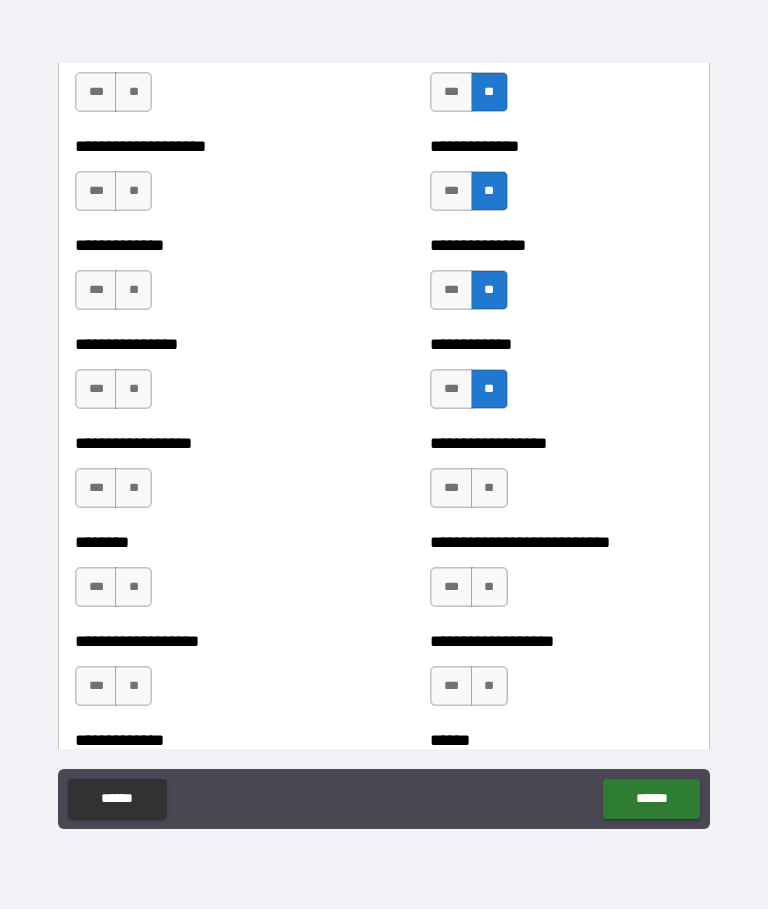 click on "**" at bounding box center [489, 489] 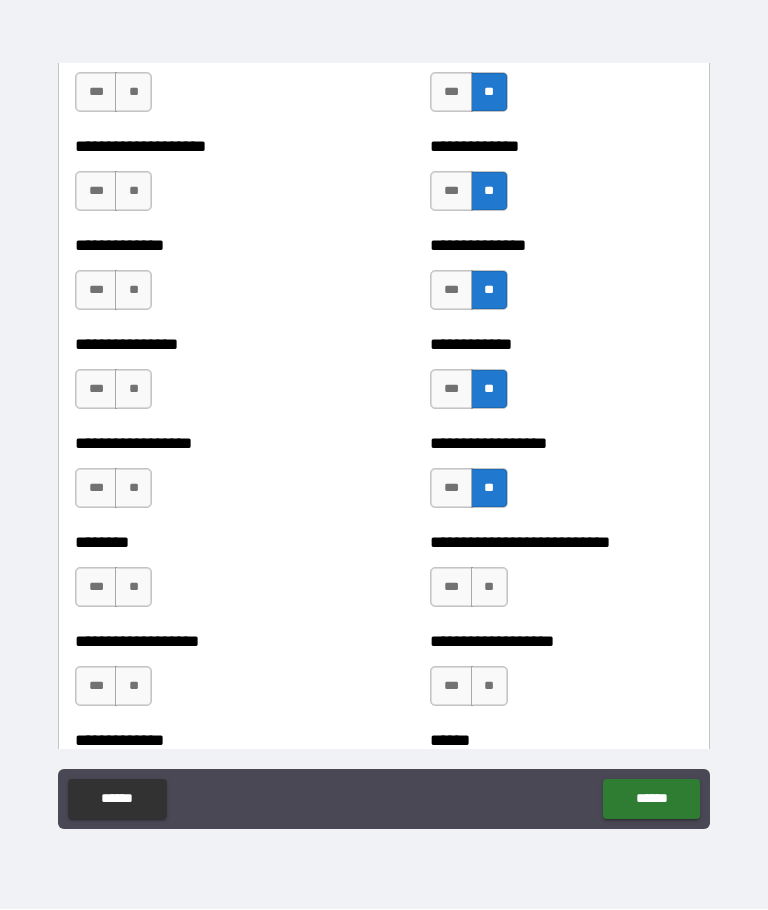click on "**" at bounding box center [489, 588] 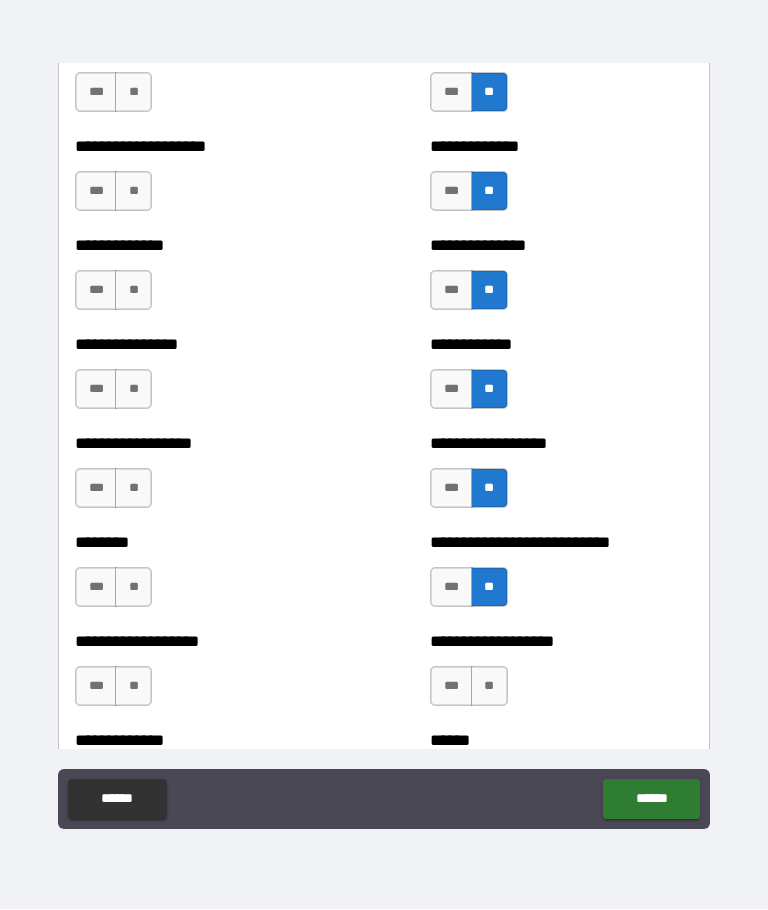 click on "**" at bounding box center [489, 687] 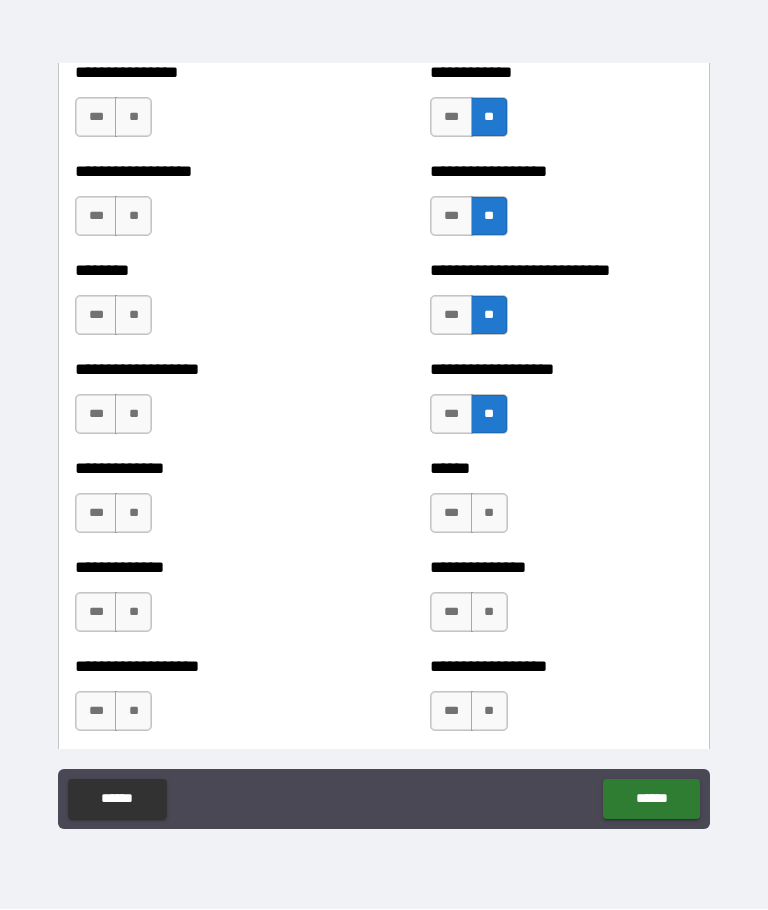 scroll, scrollTop: 4448, scrollLeft: 0, axis: vertical 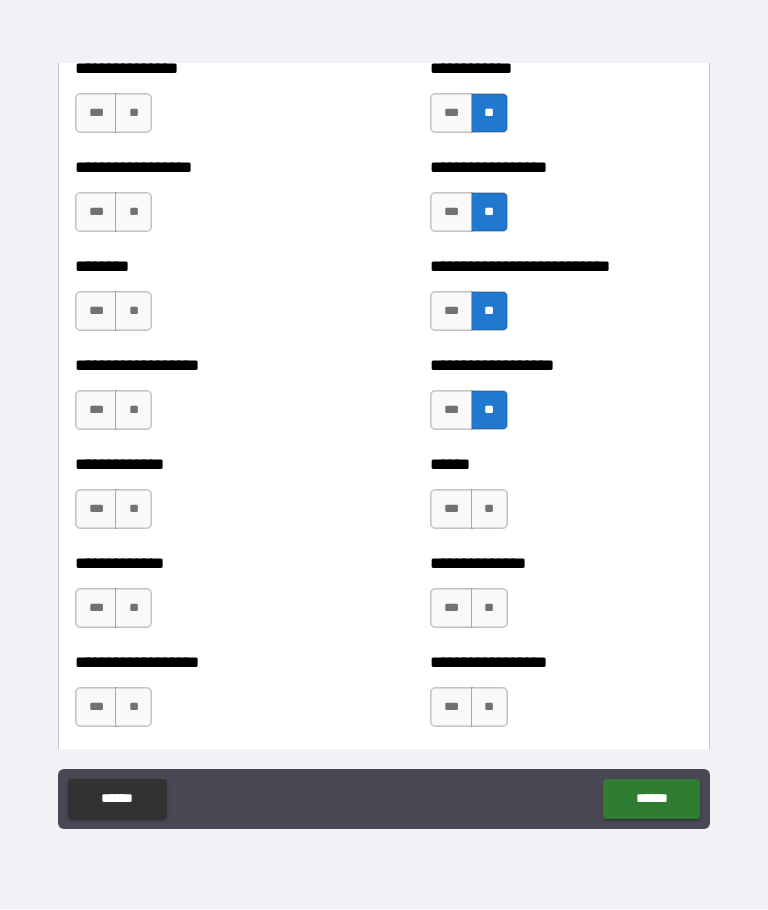 click on "**" at bounding box center (489, 510) 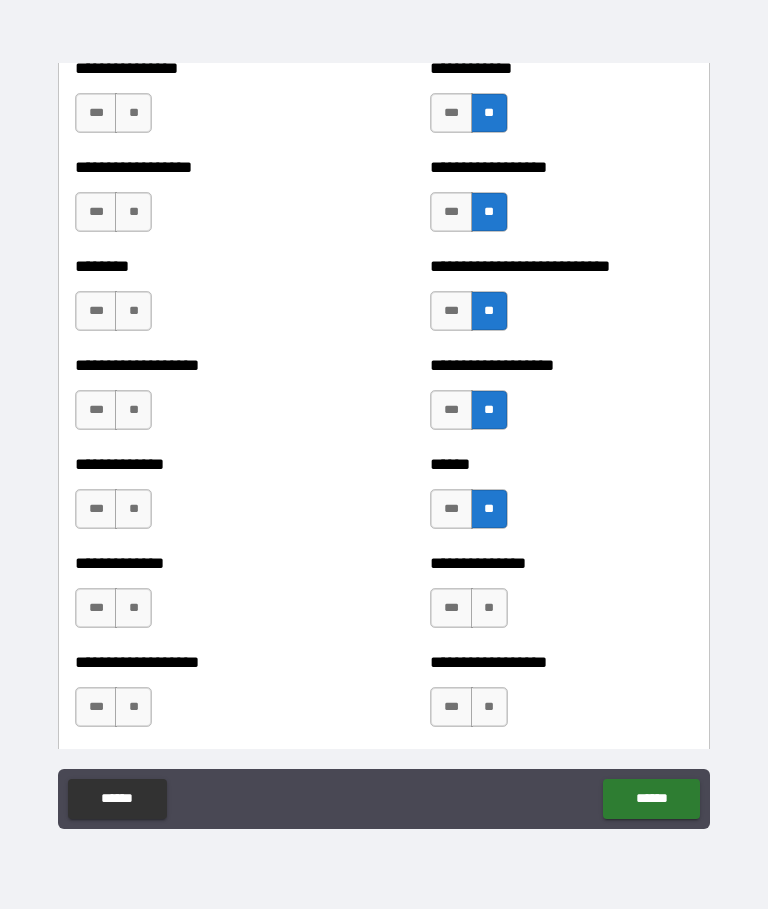 click on "**" at bounding box center (489, 609) 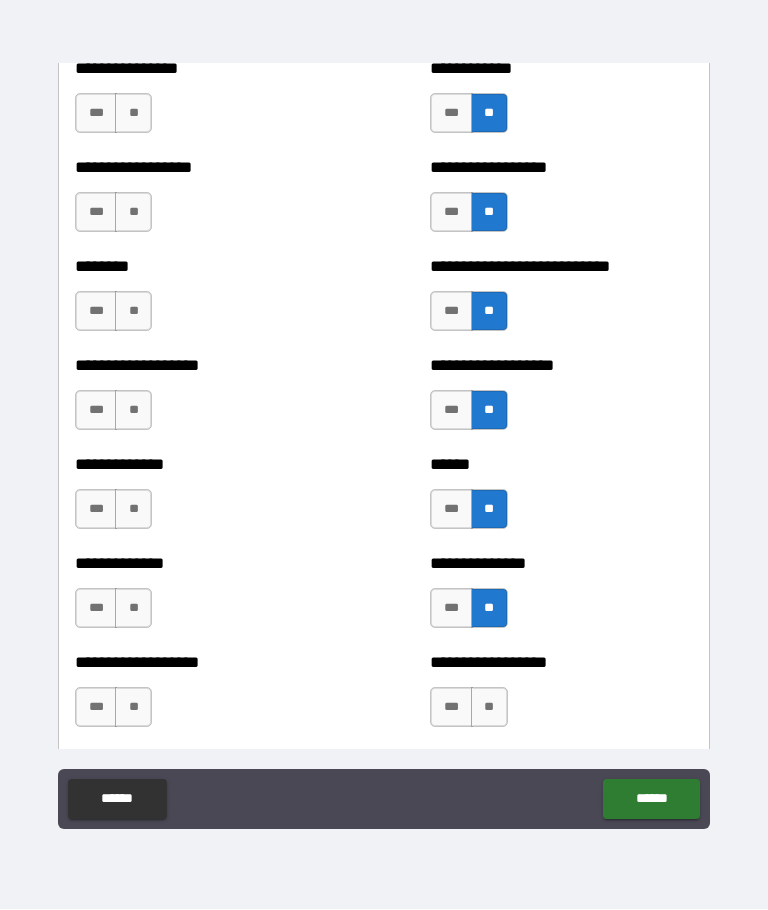 click on "**" at bounding box center (489, 708) 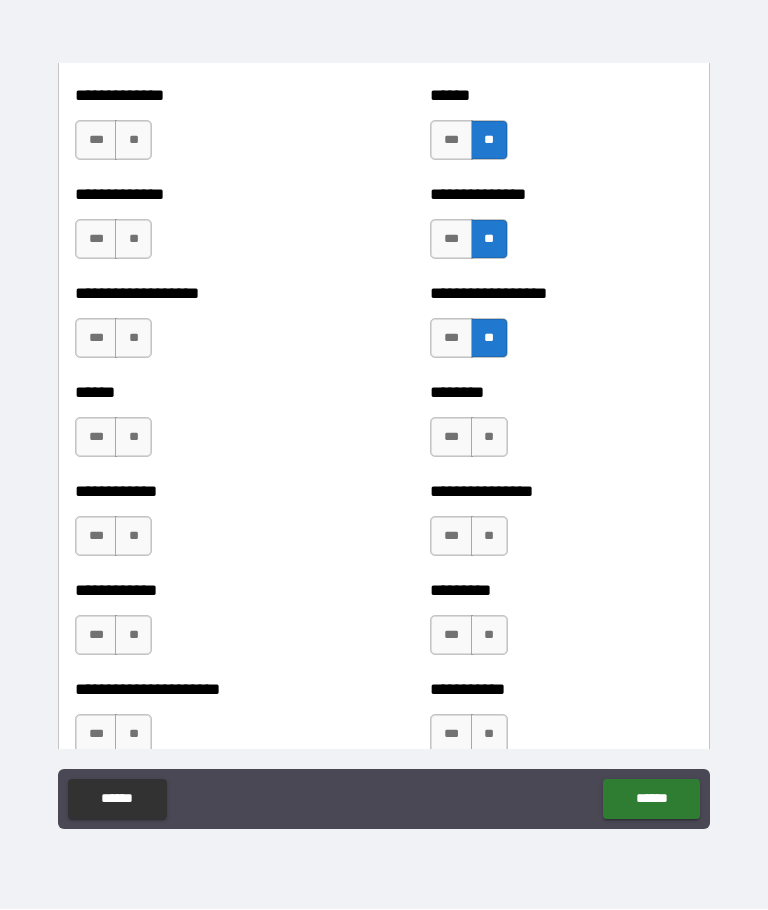 scroll, scrollTop: 4820, scrollLeft: 0, axis: vertical 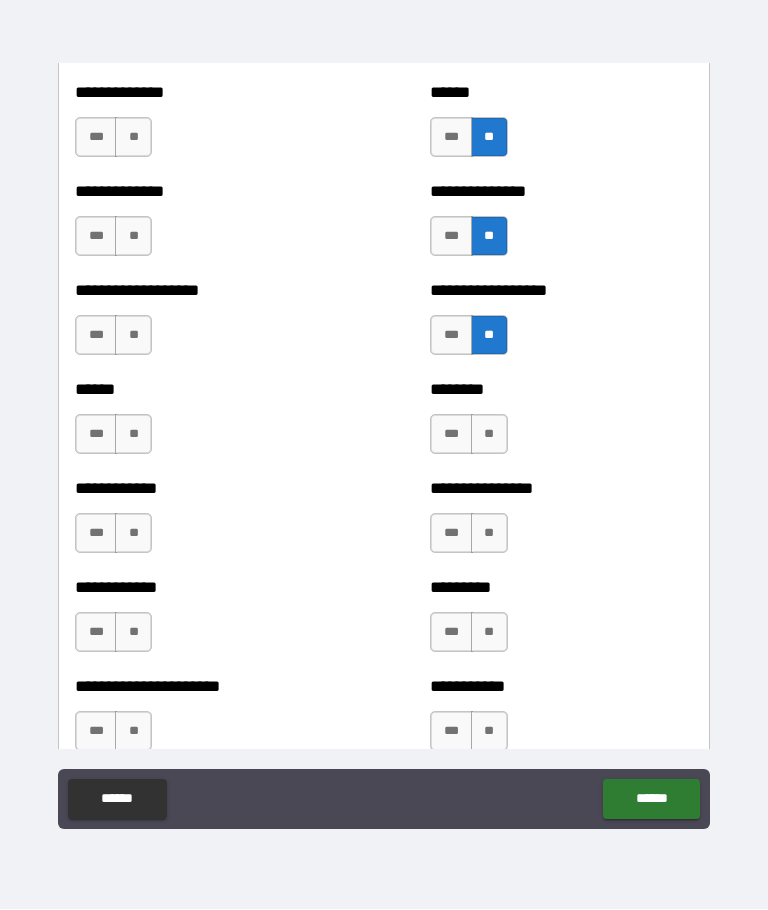 click on "**" at bounding box center (489, 435) 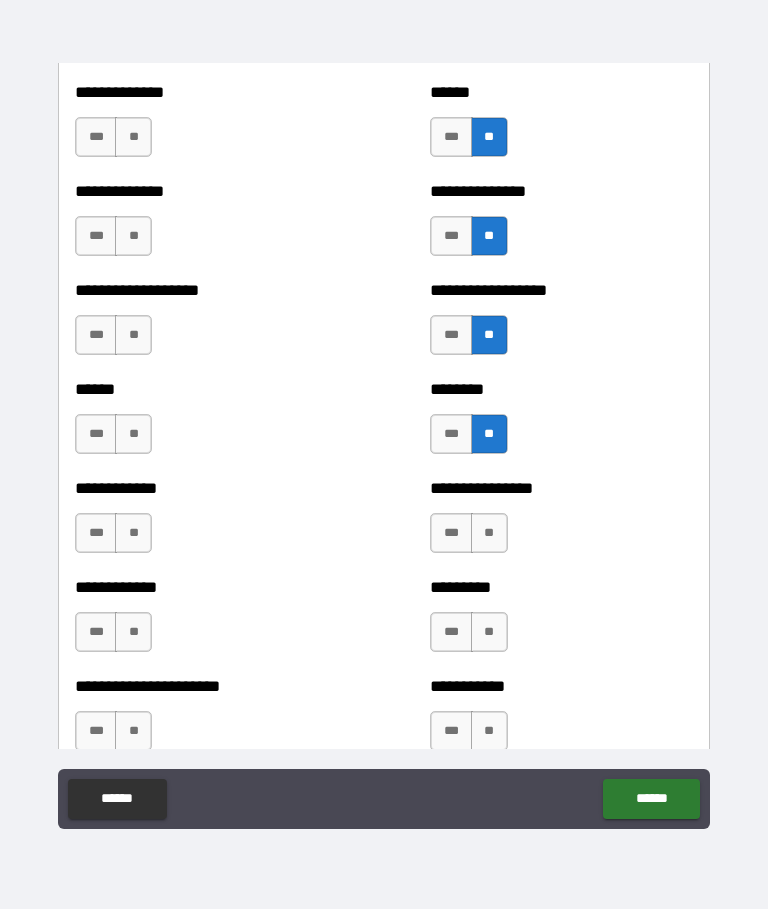 click on "**" at bounding box center [489, 534] 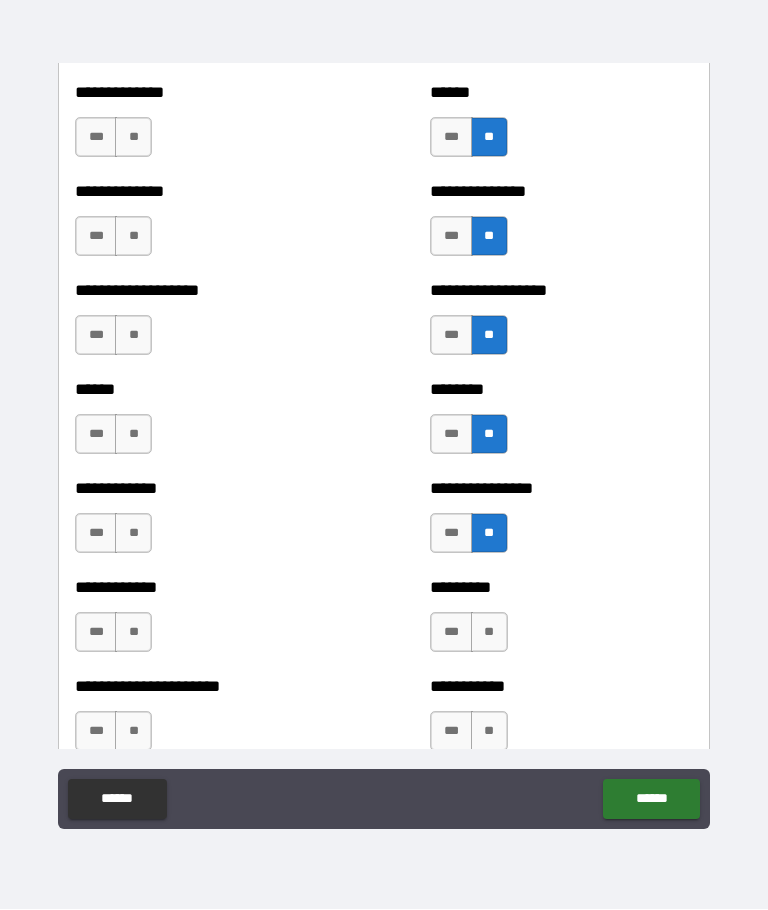 click on "**" at bounding box center (489, 633) 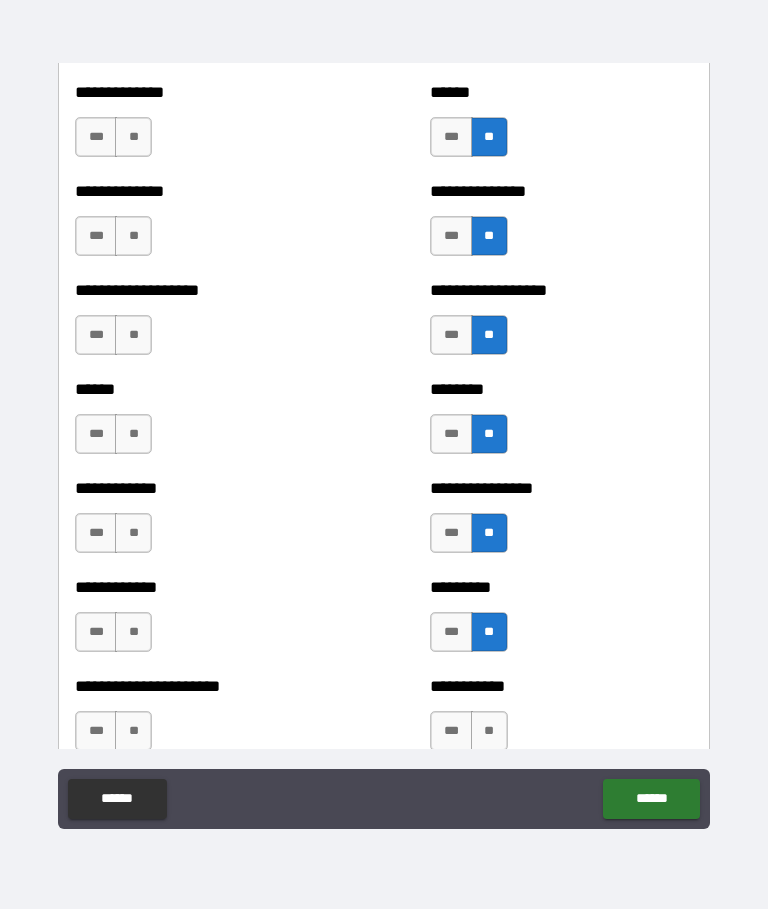 click on "**" at bounding box center [489, 732] 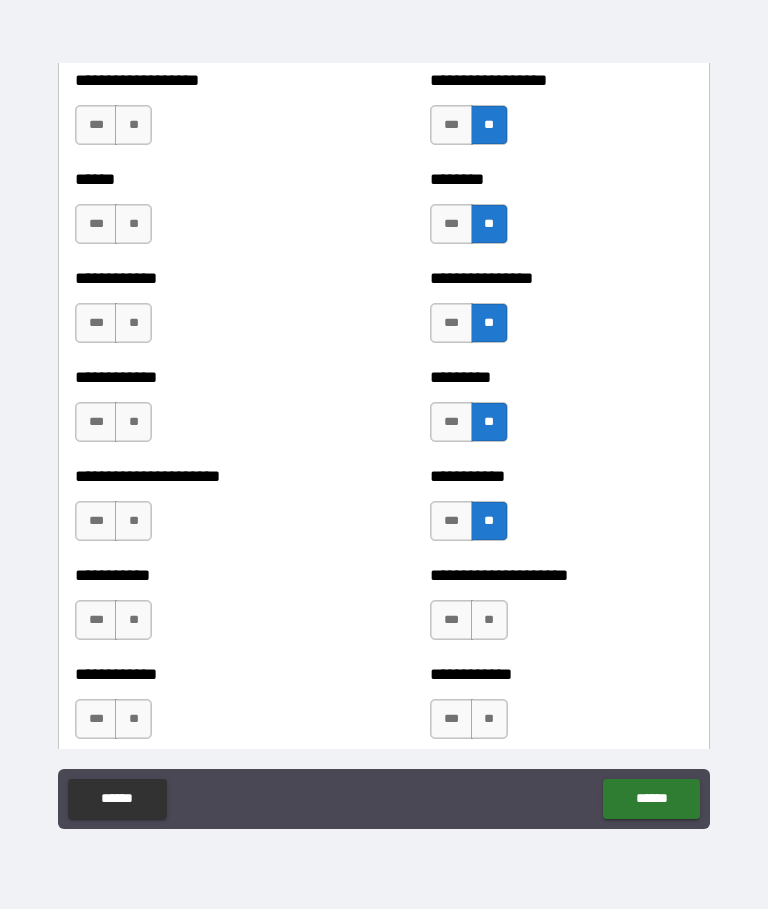 scroll, scrollTop: 5054, scrollLeft: 0, axis: vertical 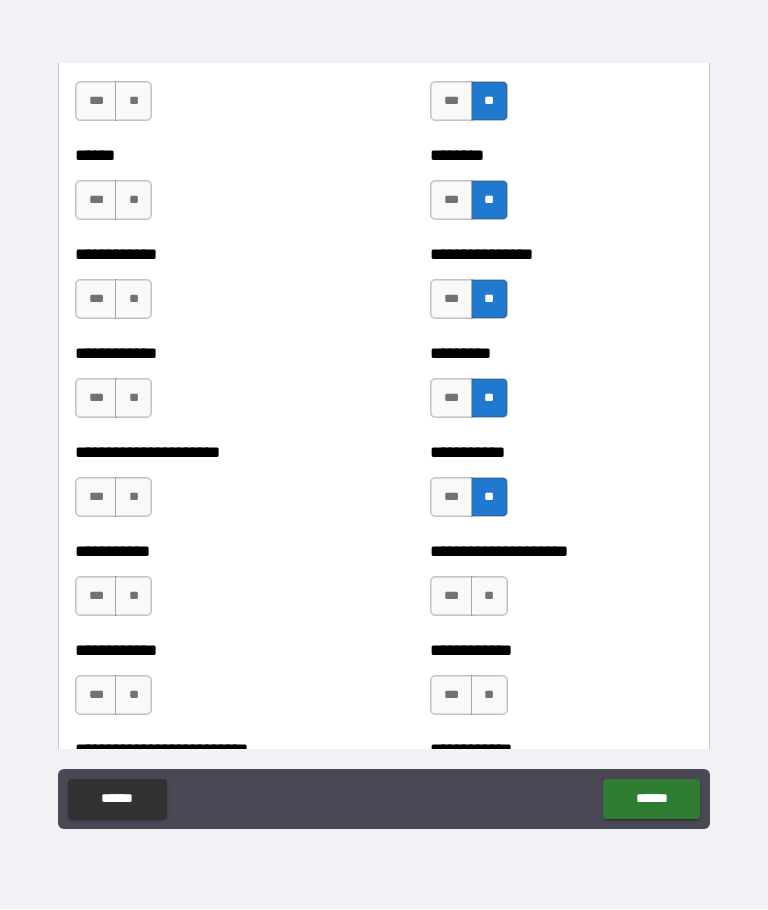 click on "**" at bounding box center (489, 597) 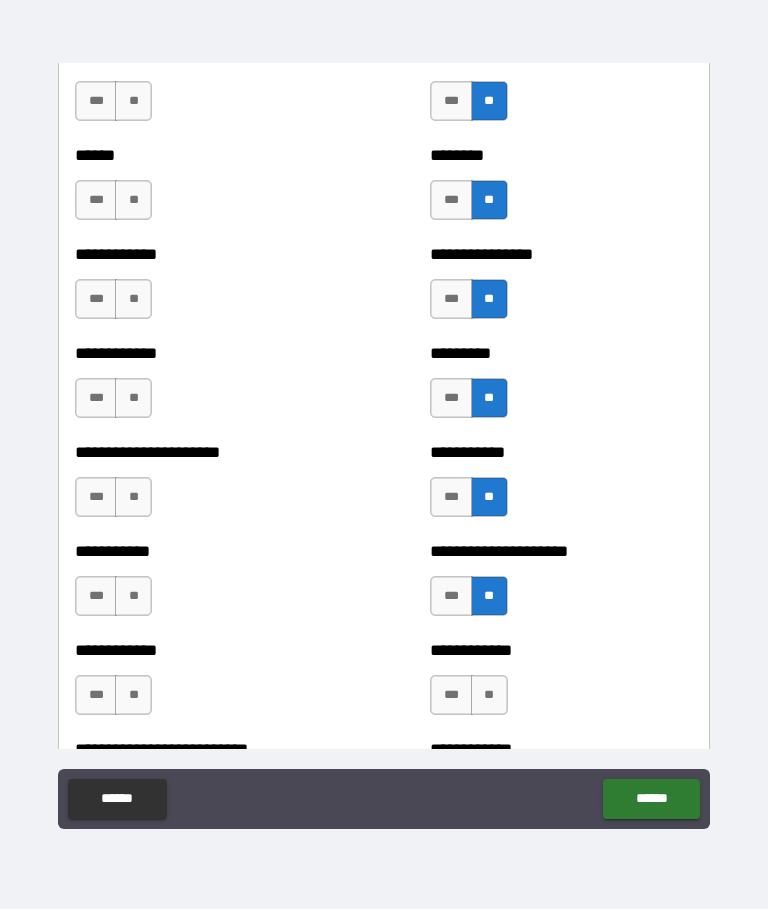 click on "**" at bounding box center [489, 696] 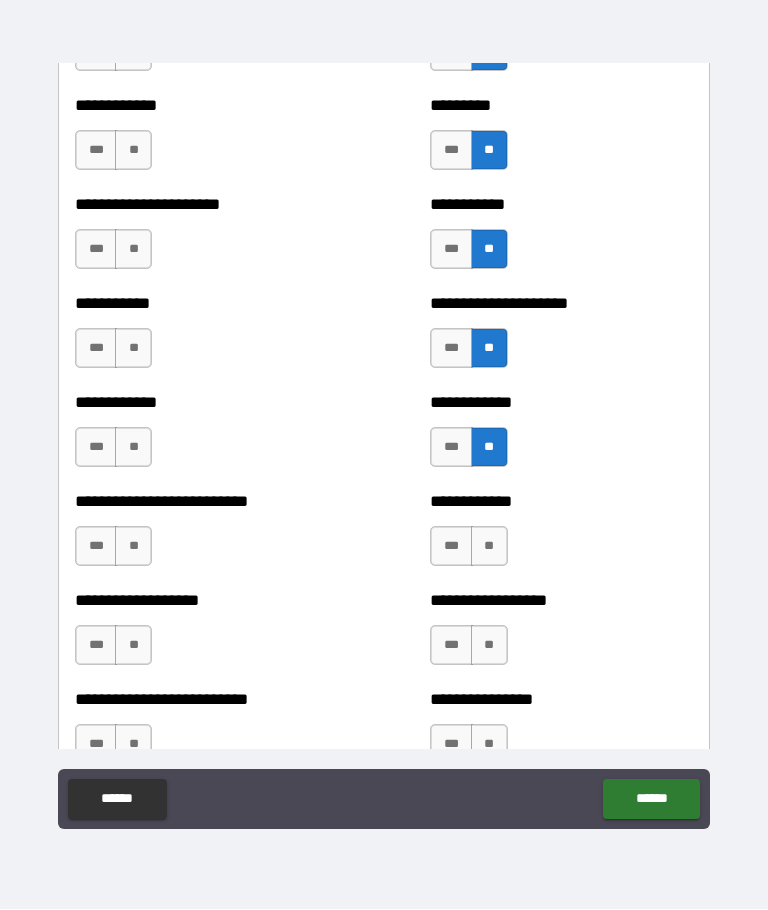 scroll, scrollTop: 5301, scrollLeft: 0, axis: vertical 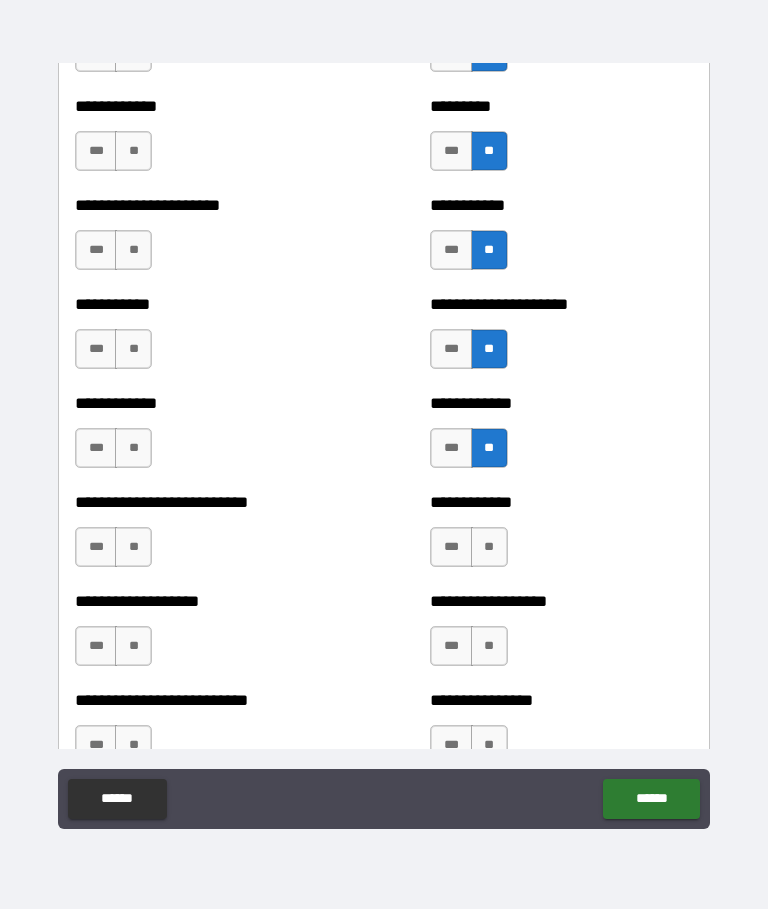 click on "**" at bounding box center (489, 548) 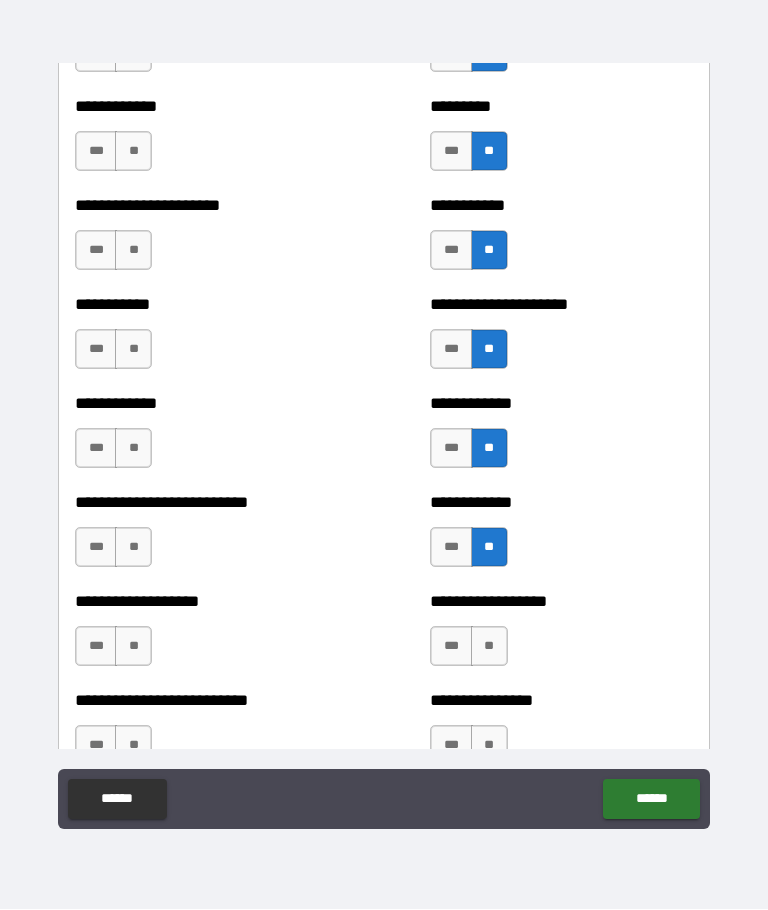 click on "**" at bounding box center [489, 647] 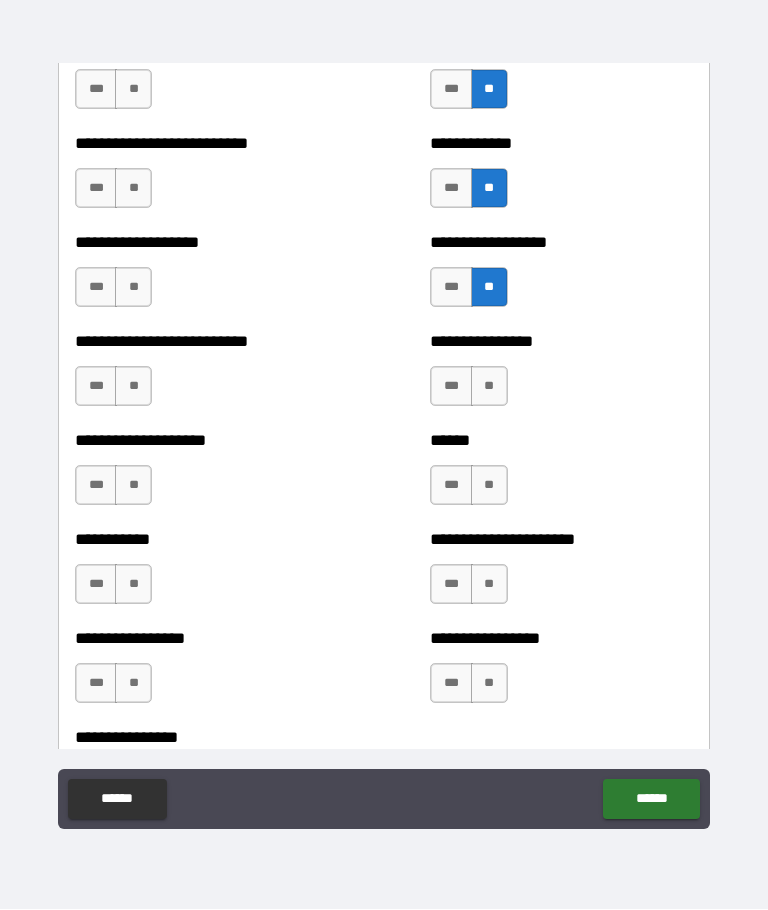 scroll, scrollTop: 5661, scrollLeft: 0, axis: vertical 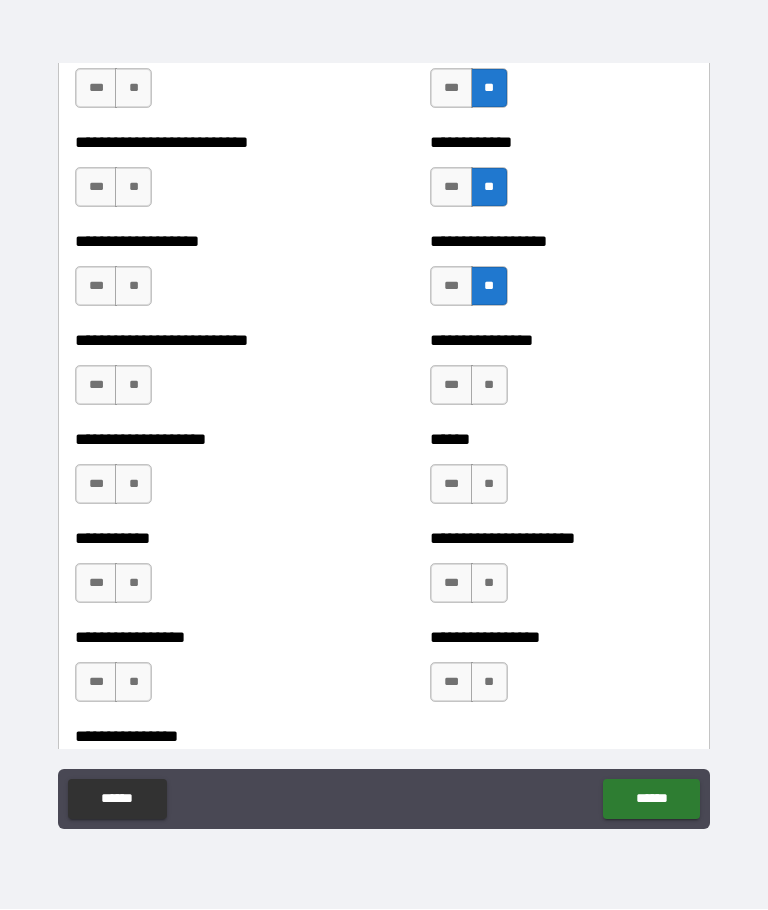 click on "**" at bounding box center [489, 386] 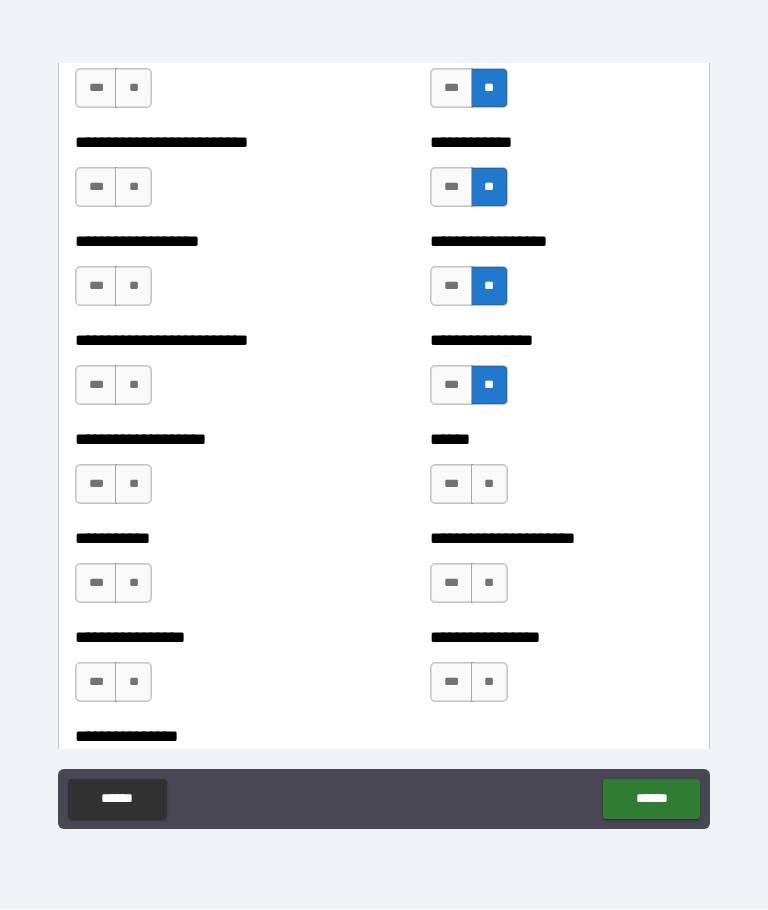 click on "**" at bounding box center [489, 485] 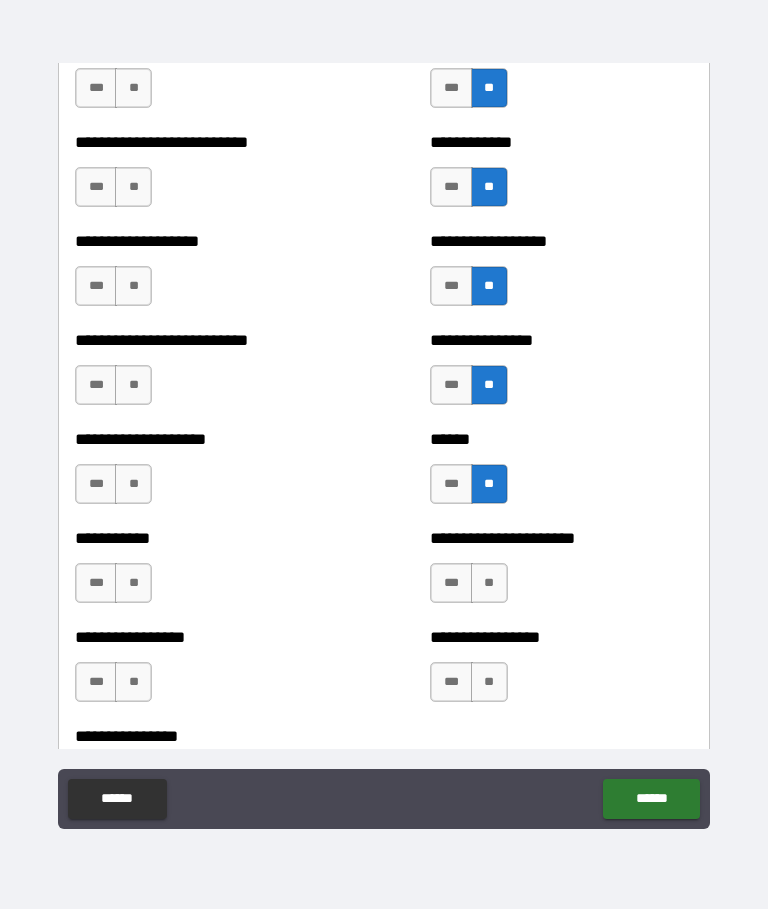 click on "**" at bounding box center [489, 584] 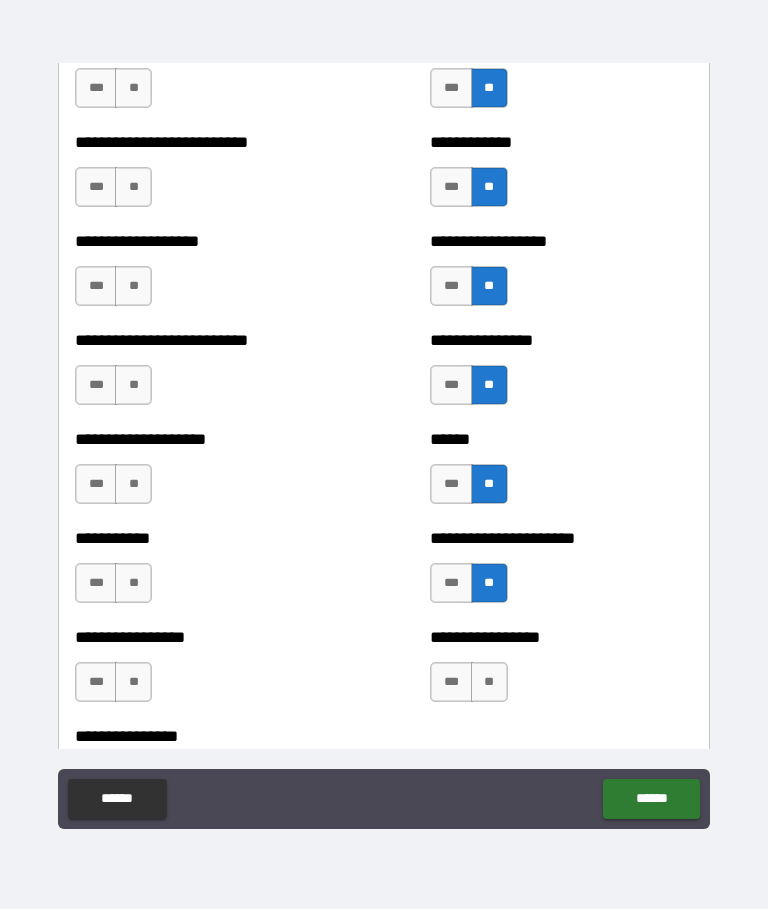 click on "**" at bounding box center (489, 683) 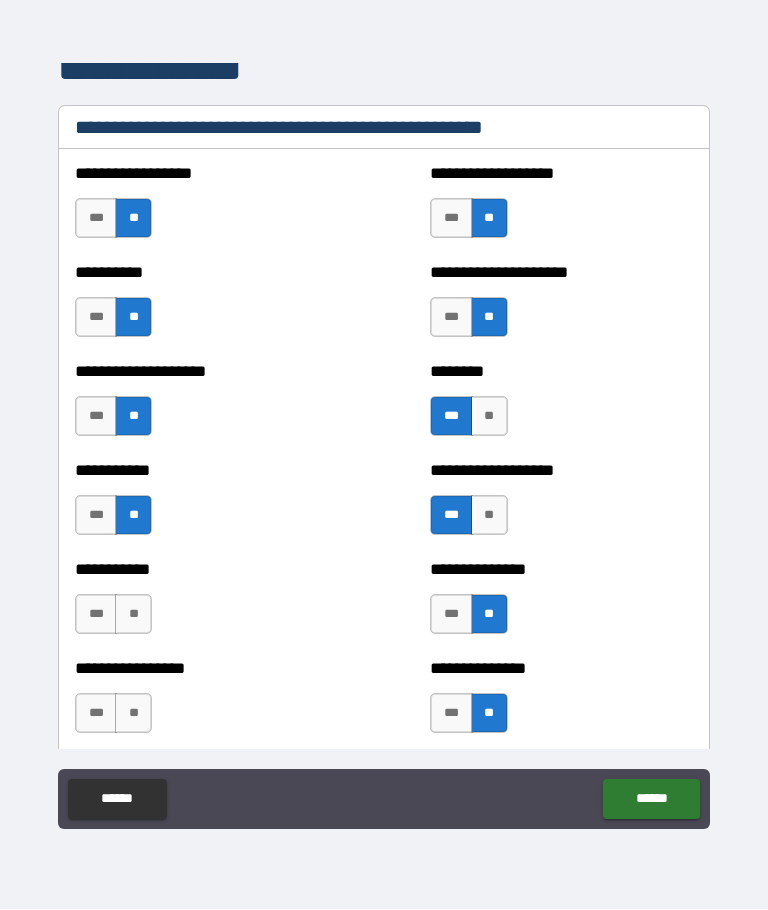scroll, scrollTop: 2510, scrollLeft: 0, axis: vertical 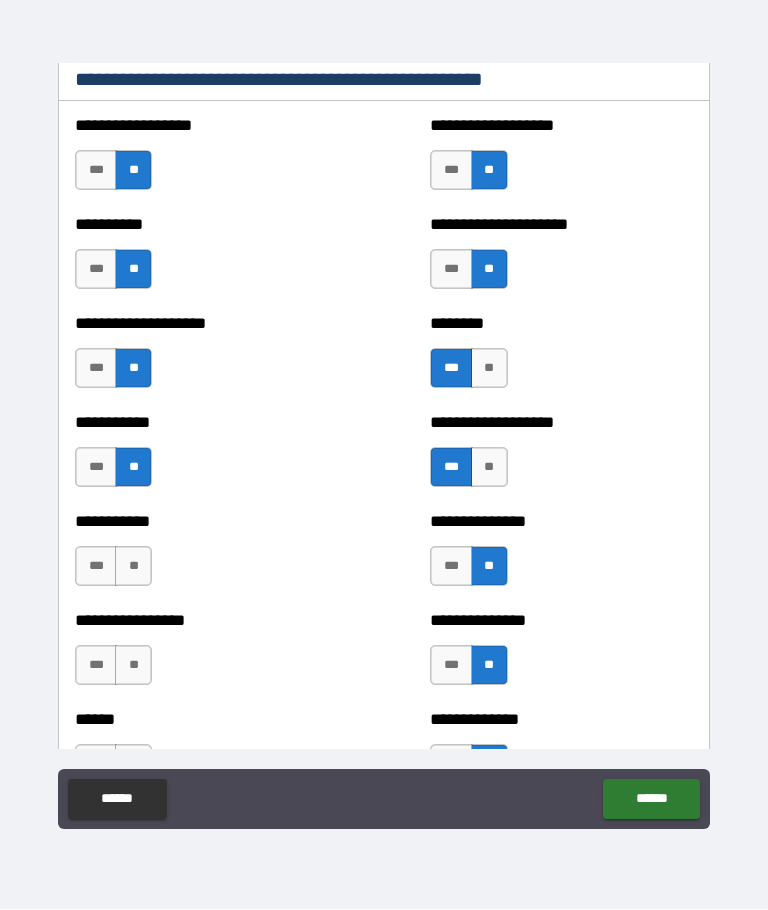 click on "**" at bounding box center [133, 567] 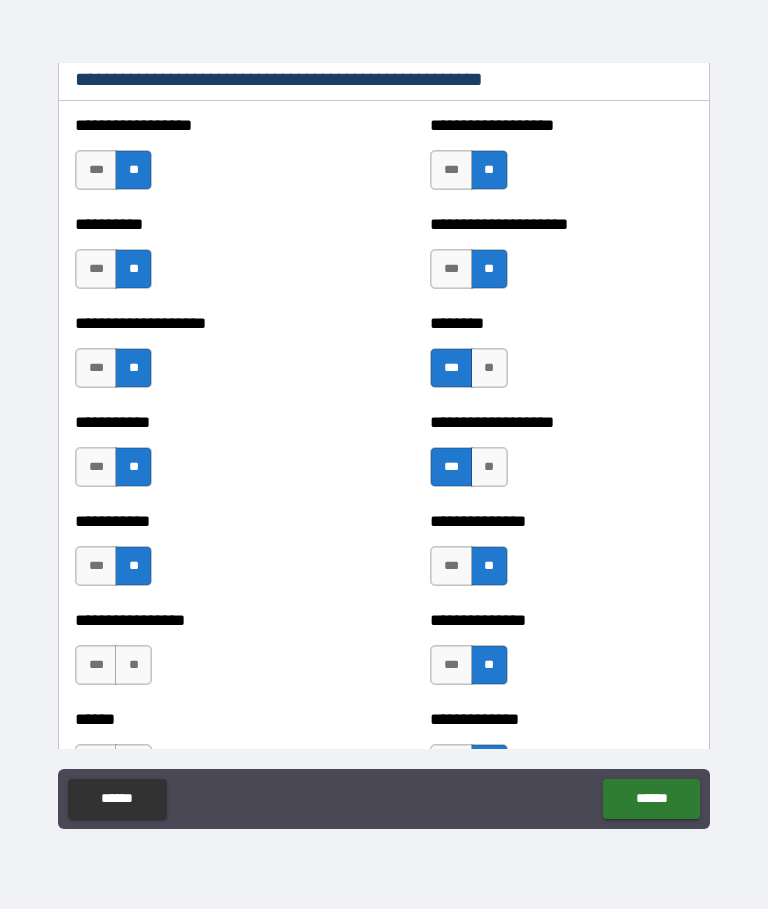 click on "**" at bounding box center [133, 666] 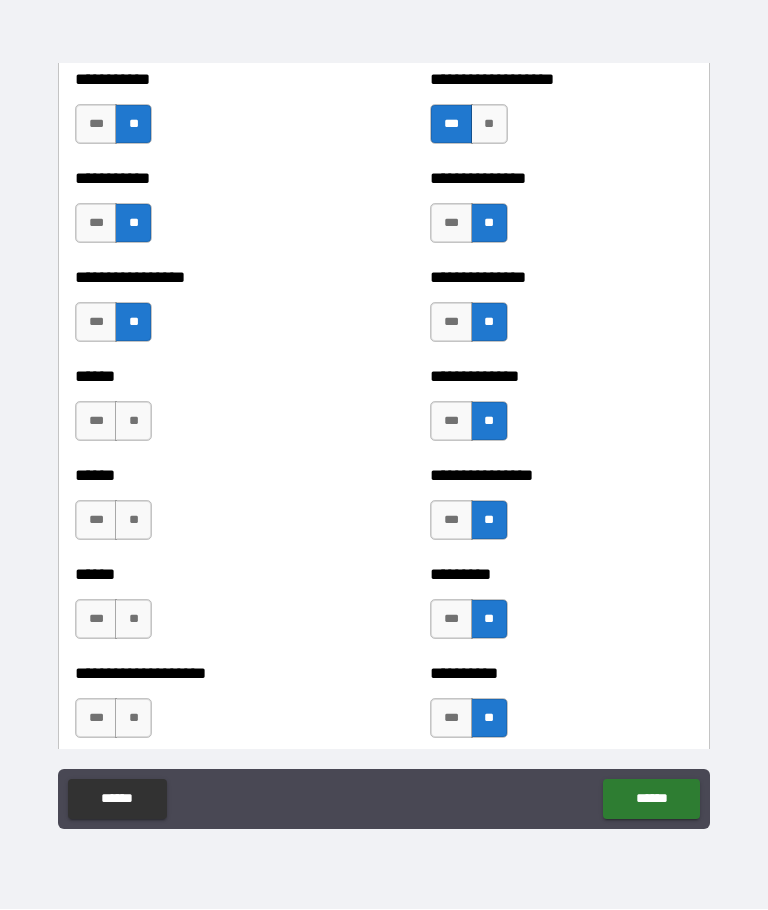 scroll, scrollTop: 2854, scrollLeft: 0, axis: vertical 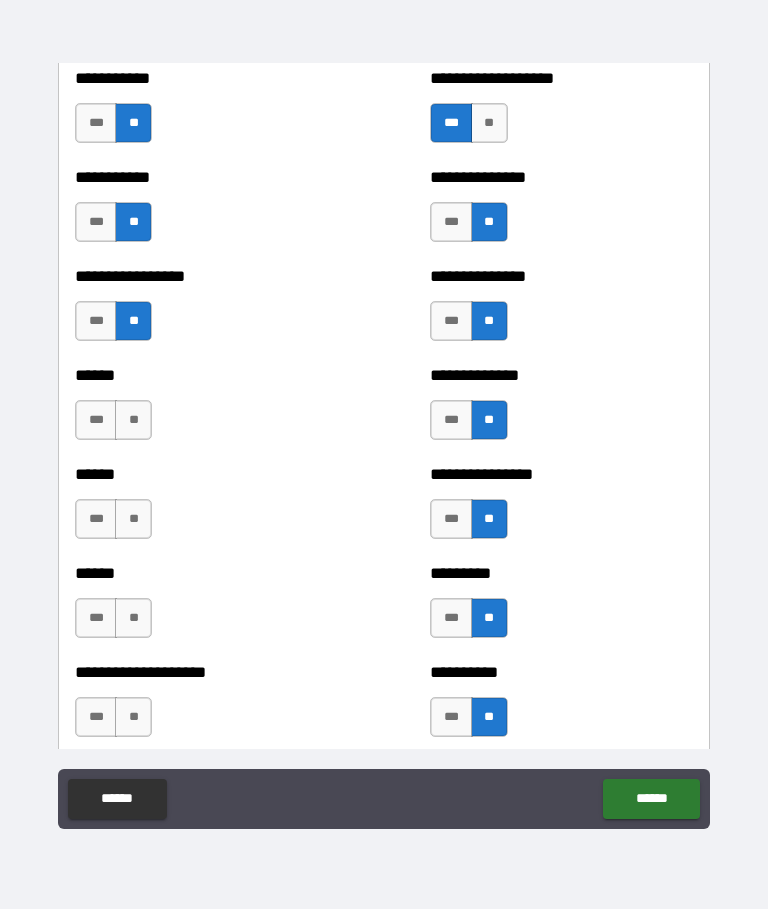click on "**" at bounding box center [133, 421] 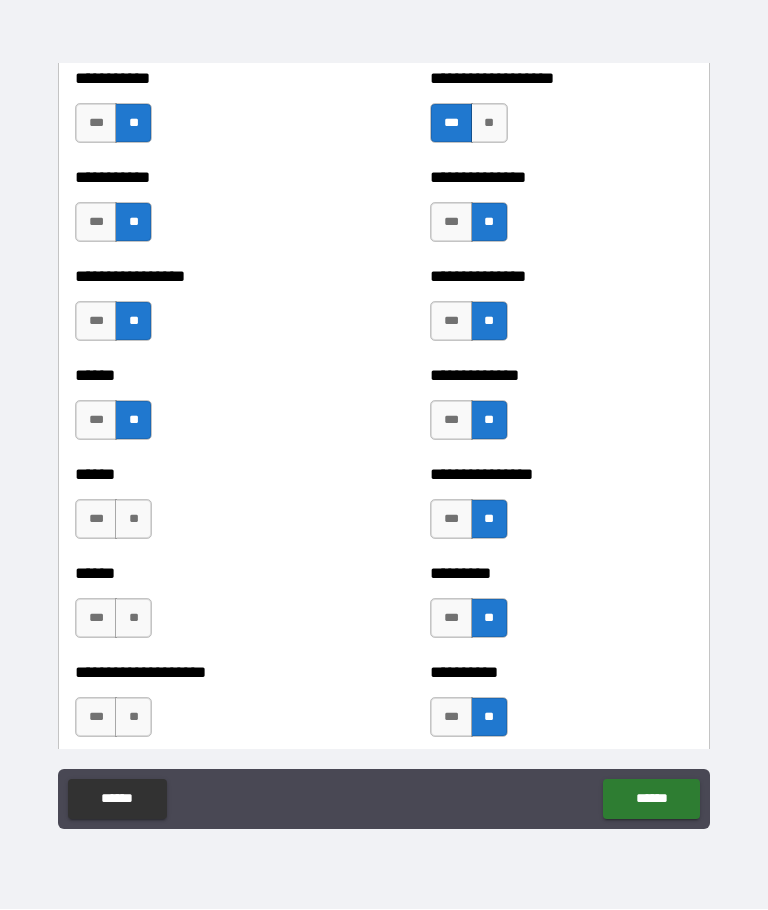 click on "**" at bounding box center (133, 520) 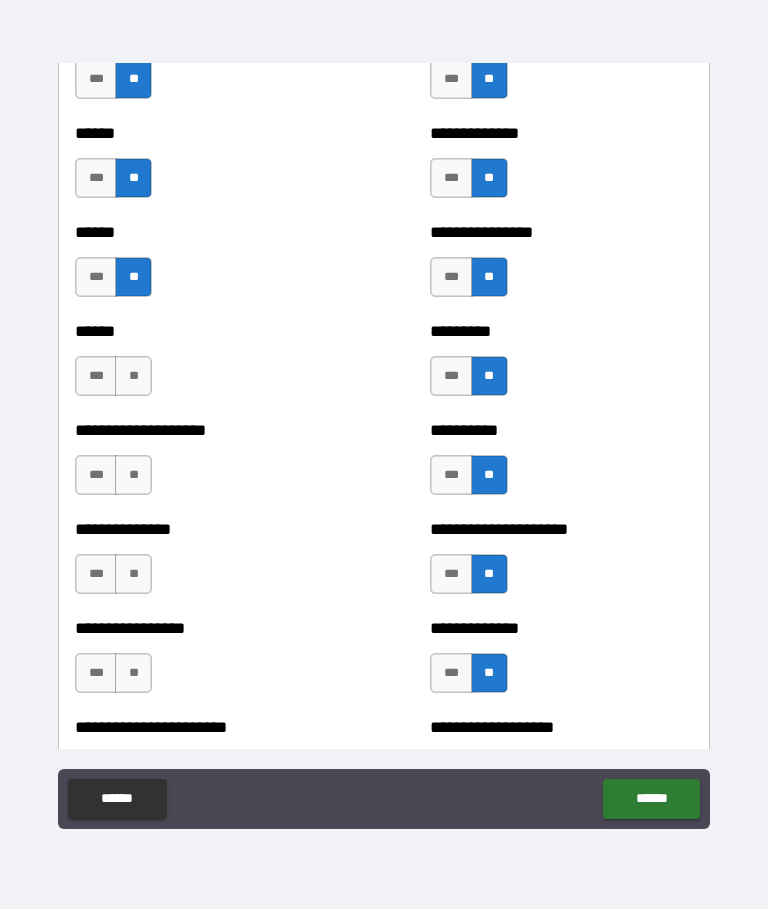 scroll, scrollTop: 3095, scrollLeft: 0, axis: vertical 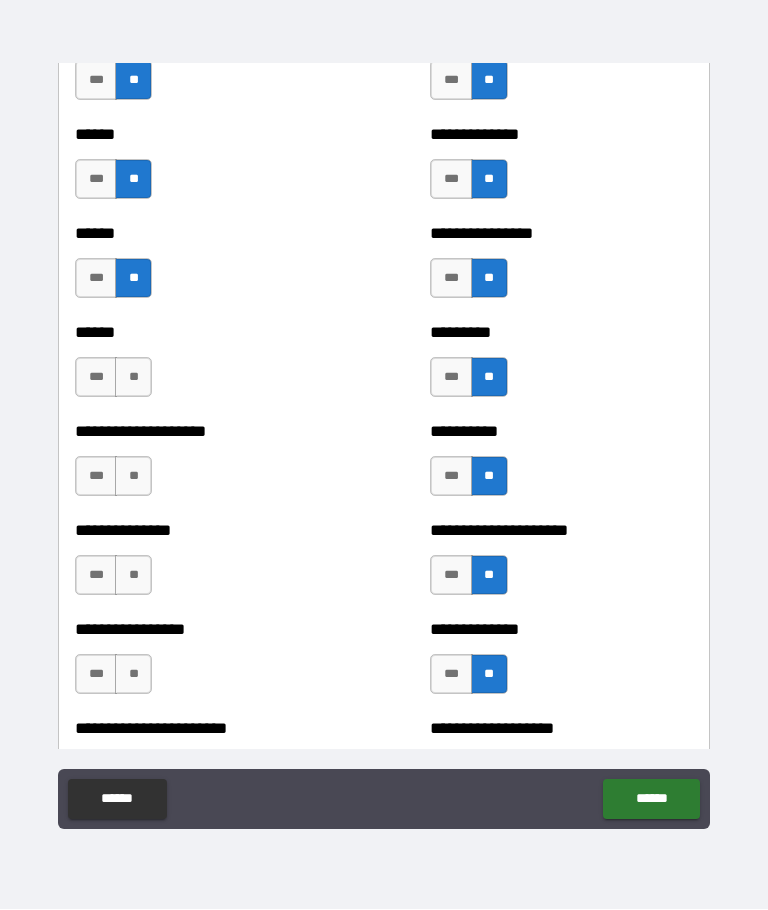 click on "**" at bounding box center [133, 378] 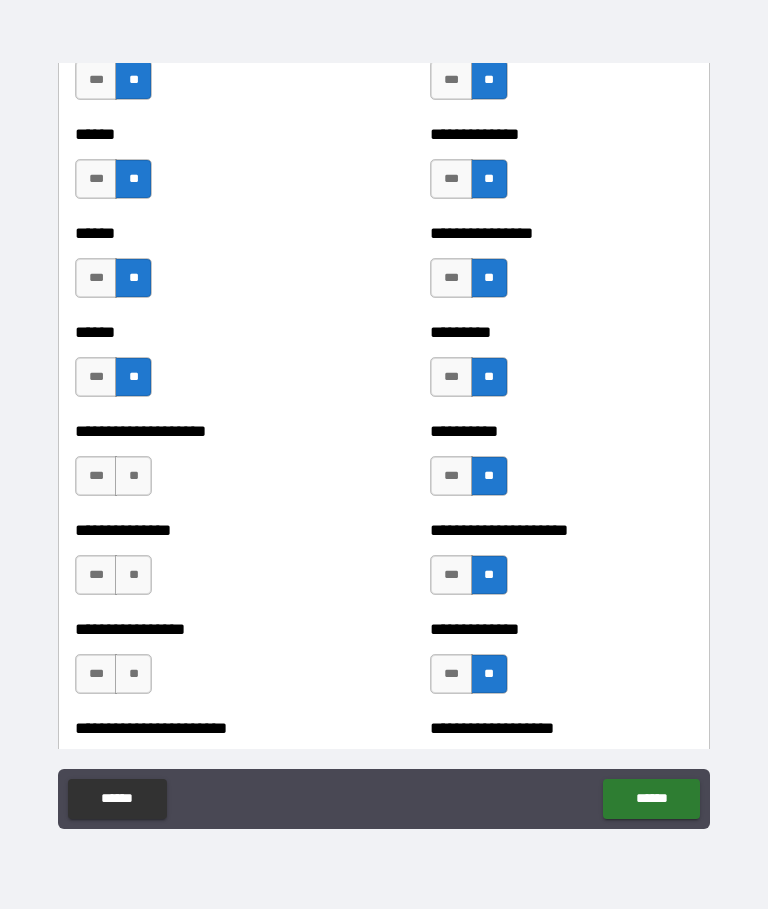 click on "**" at bounding box center [133, 477] 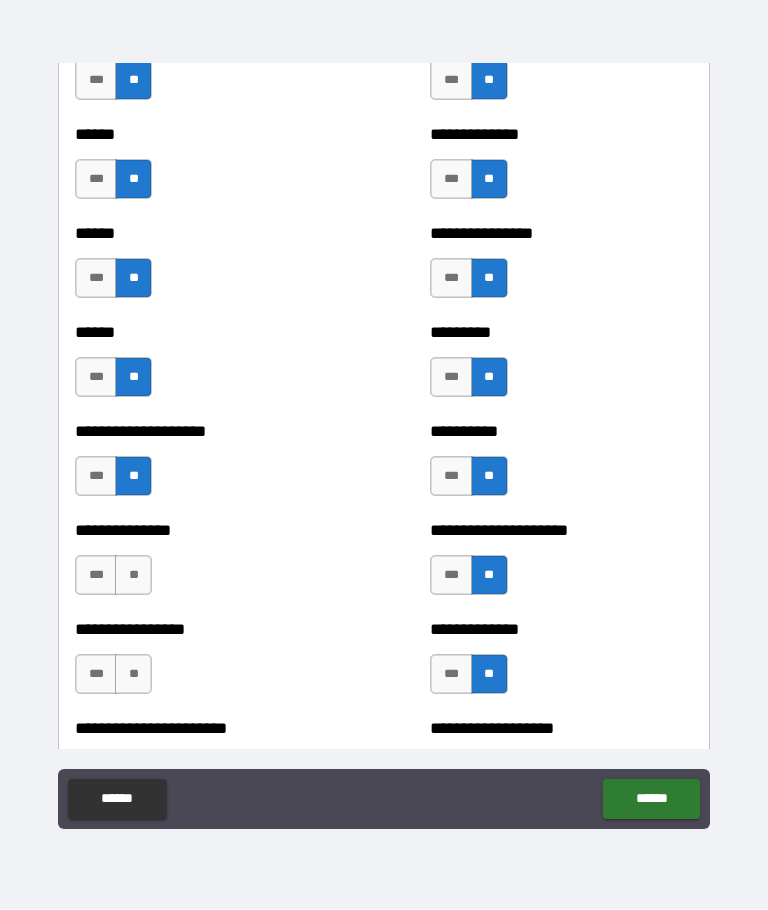 click on "***" at bounding box center (96, 477) 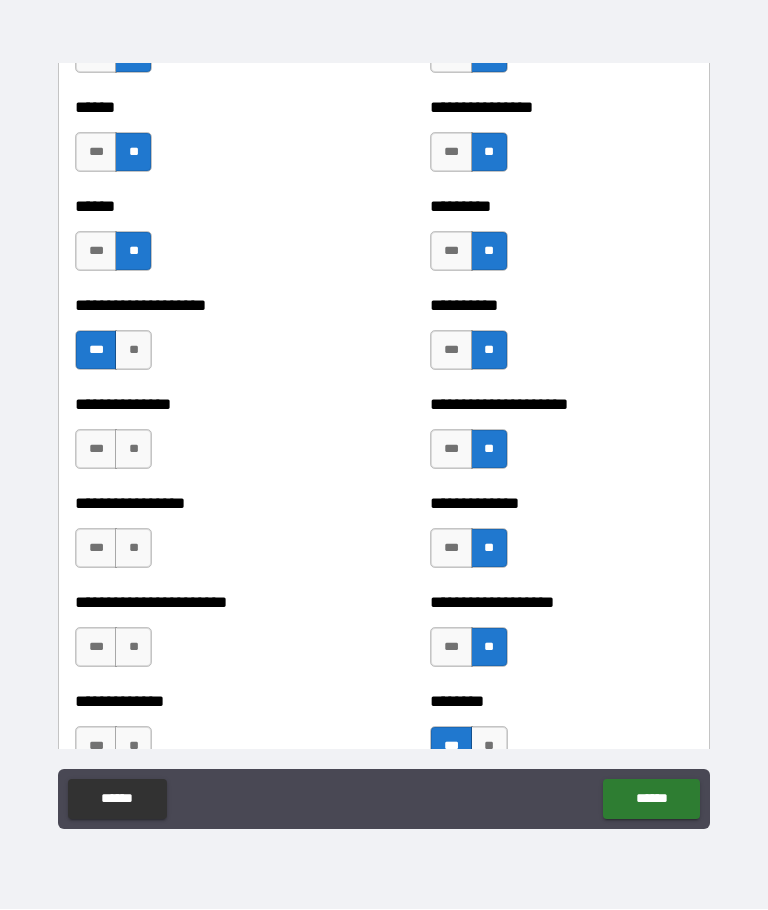 scroll, scrollTop: 3222, scrollLeft: 0, axis: vertical 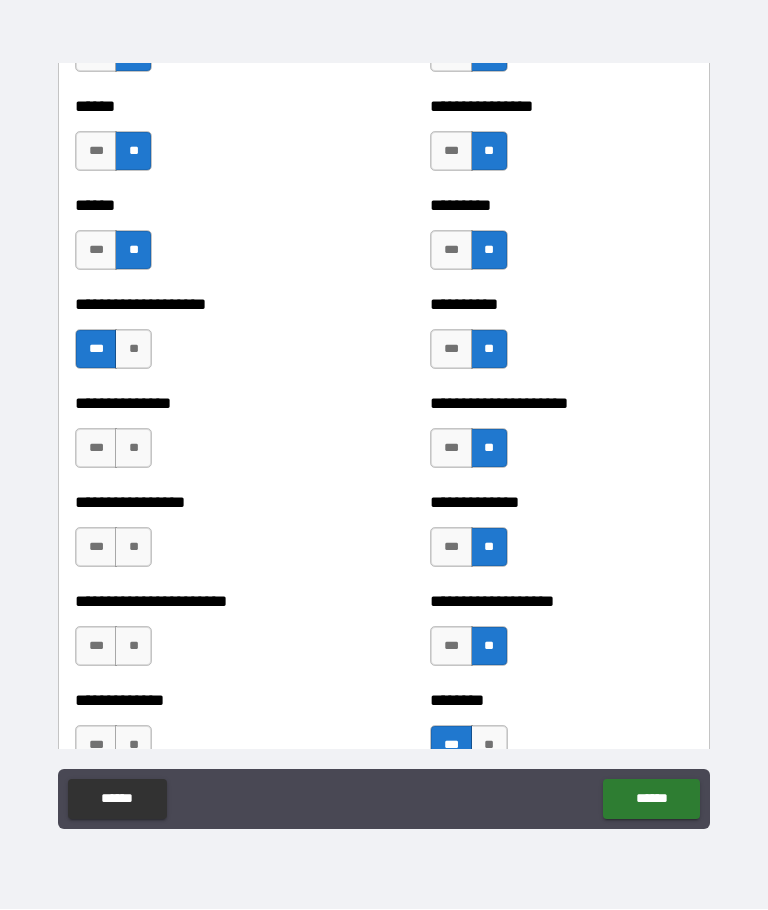 click on "**" at bounding box center [133, 449] 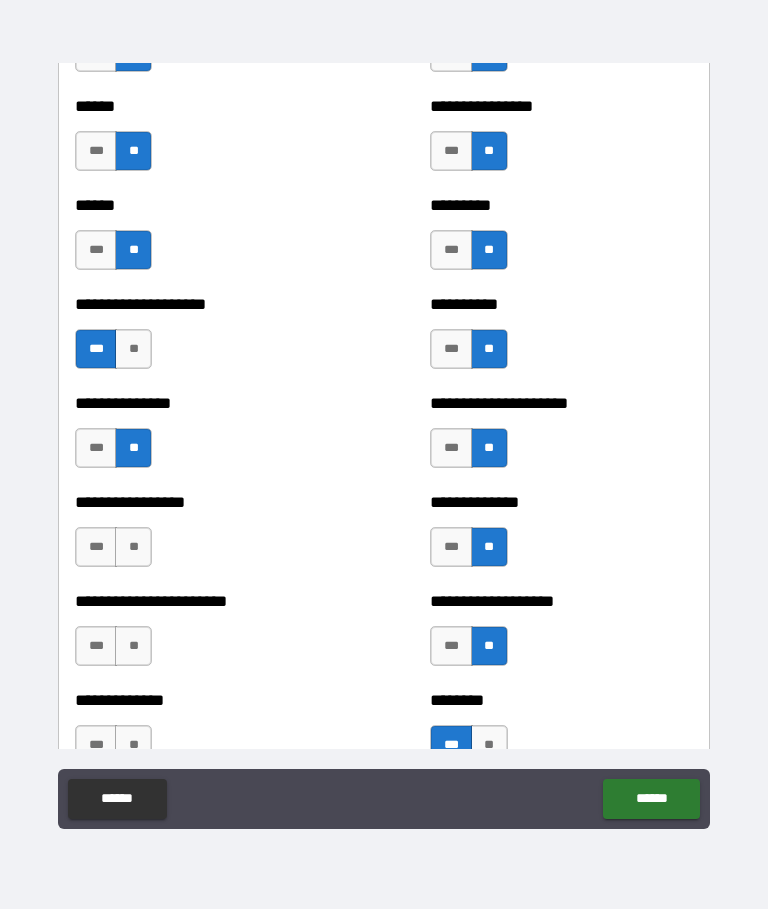 click on "**" at bounding box center (133, 548) 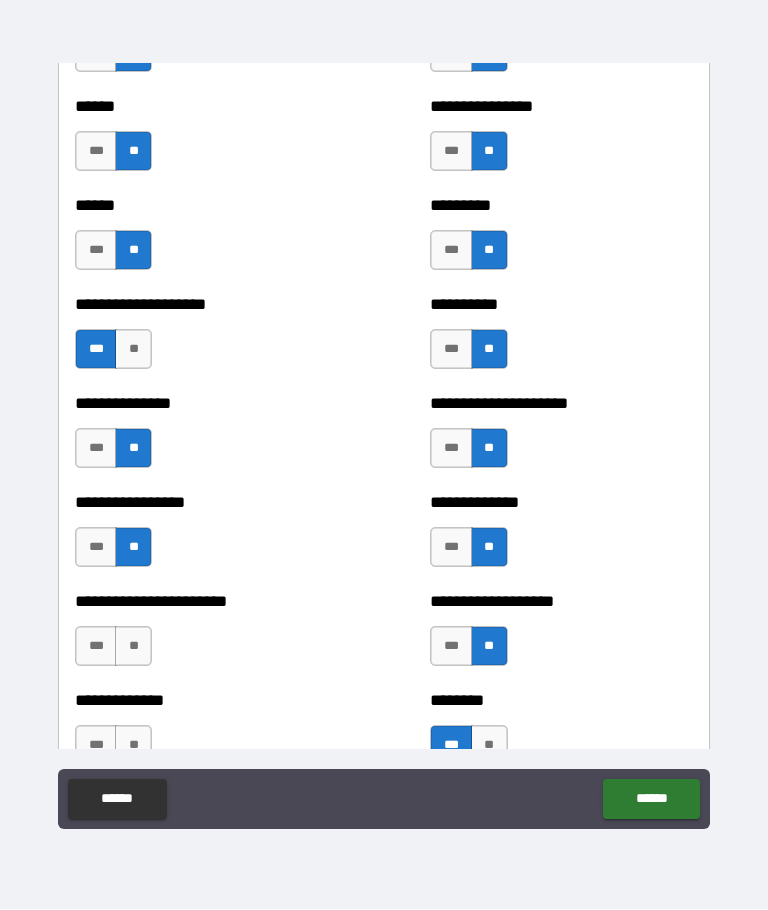 click on "**" at bounding box center (133, 548) 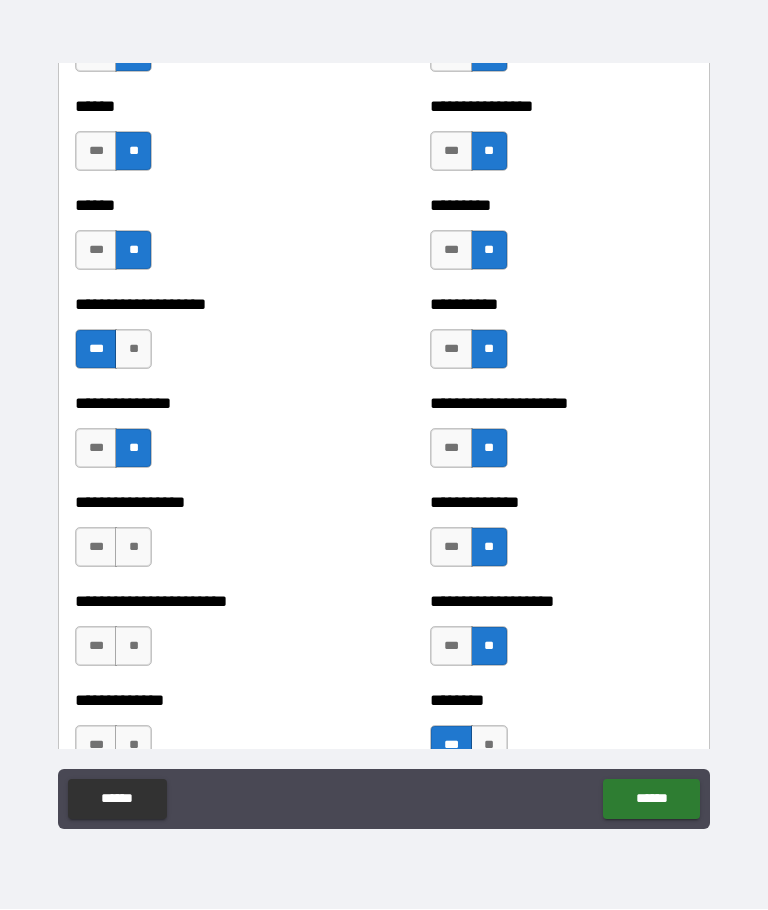 click on "***" at bounding box center [96, 548] 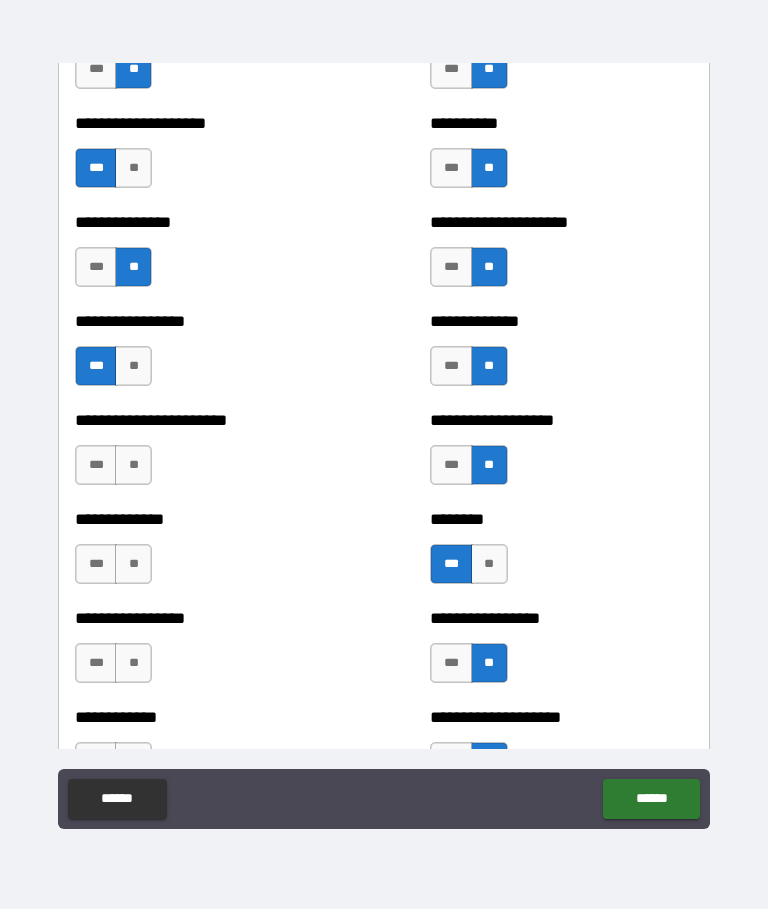 scroll, scrollTop: 3399, scrollLeft: 0, axis: vertical 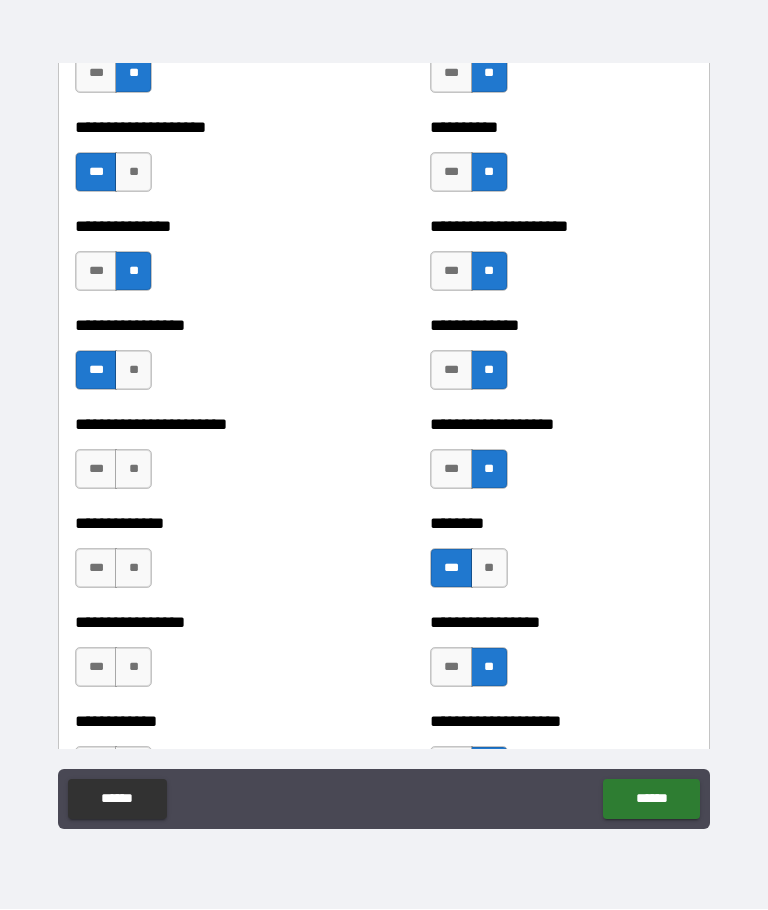 click on "**" at bounding box center (133, 470) 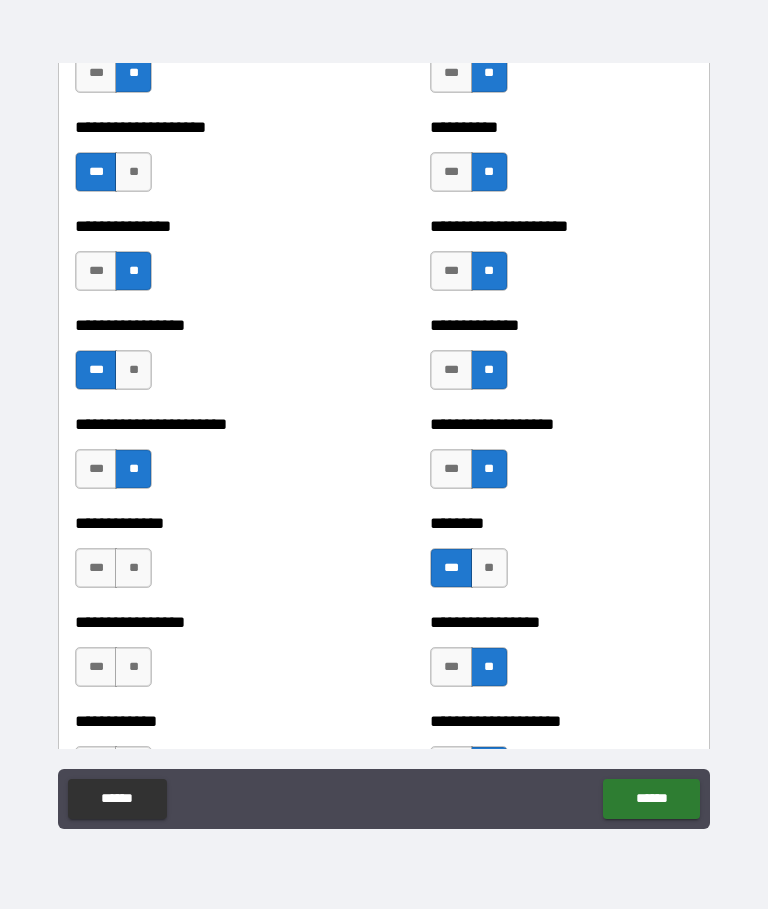 click on "**" at bounding box center [133, 569] 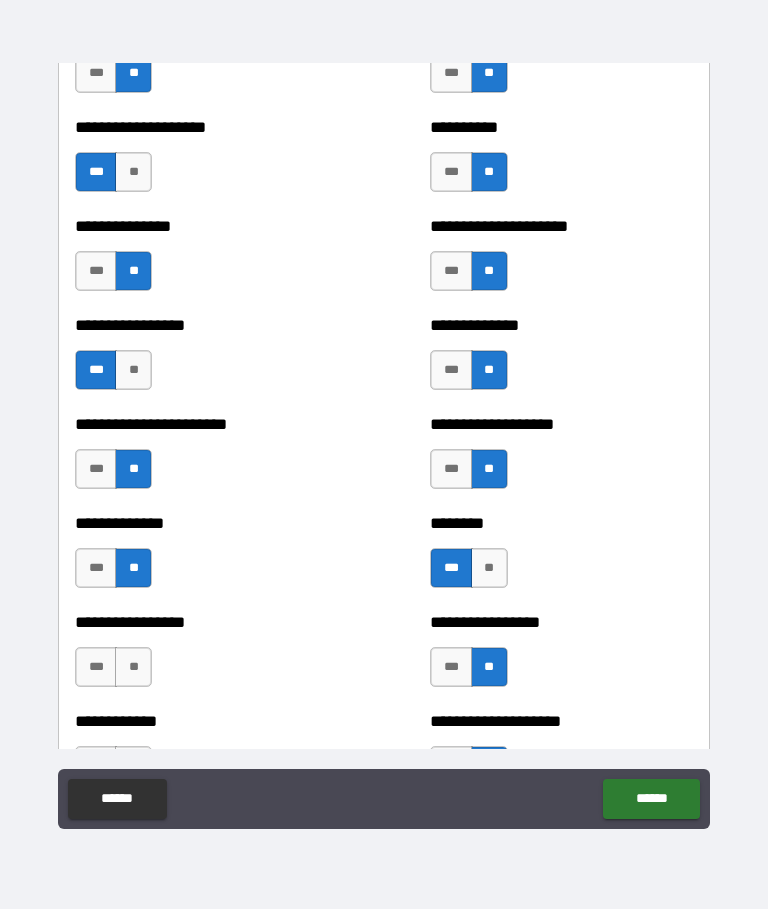 click on "**" at bounding box center (133, 668) 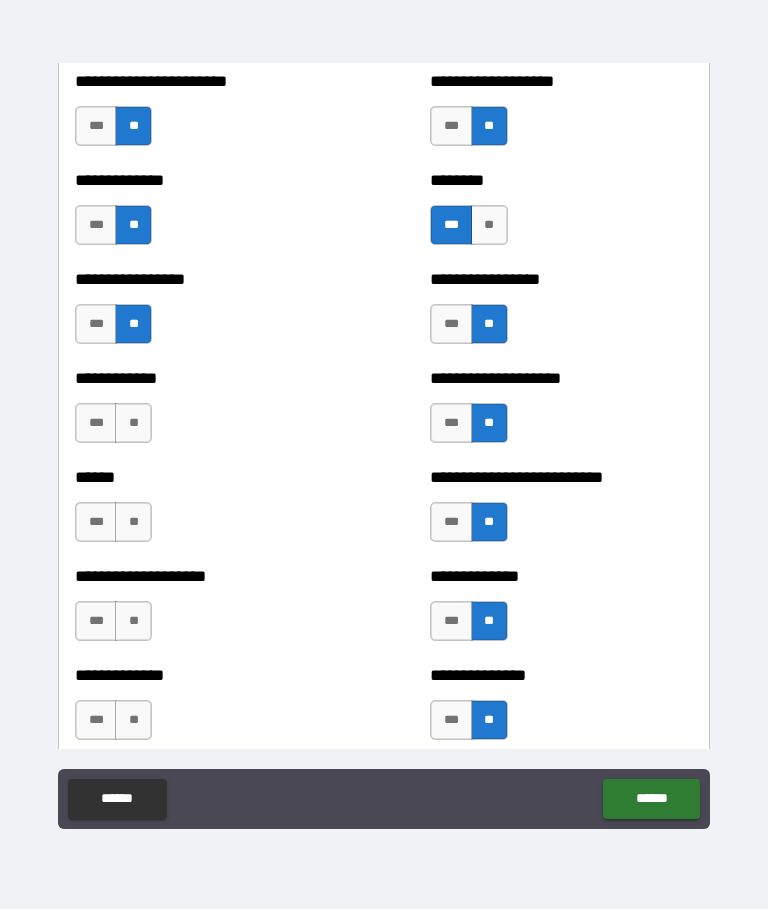 scroll, scrollTop: 3764, scrollLeft: 0, axis: vertical 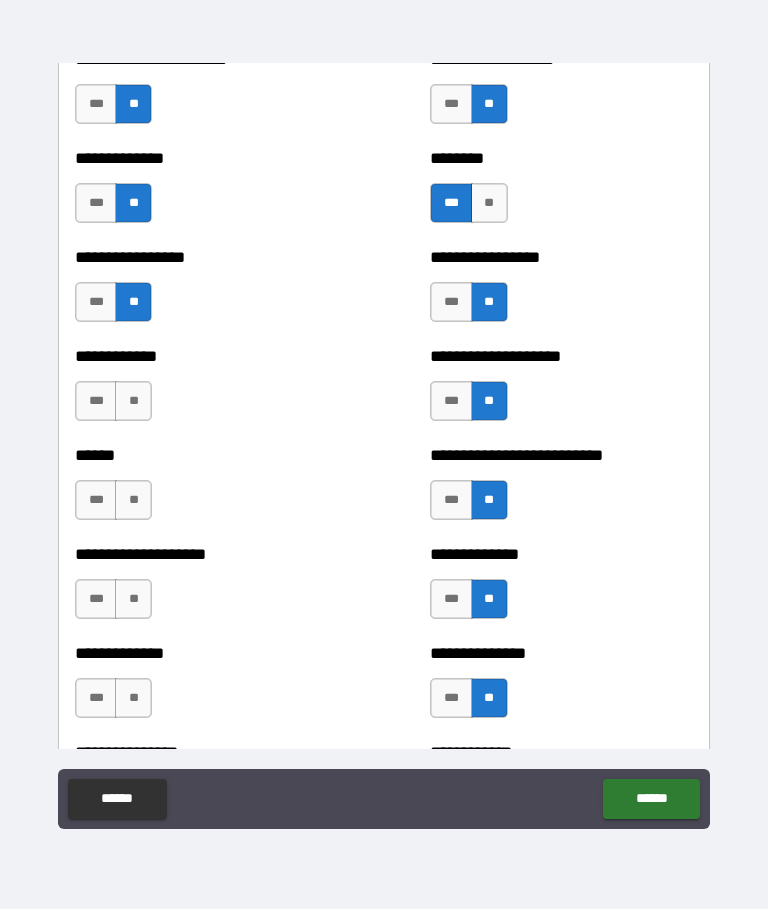 click on "***" at bounding box center [96, 303] 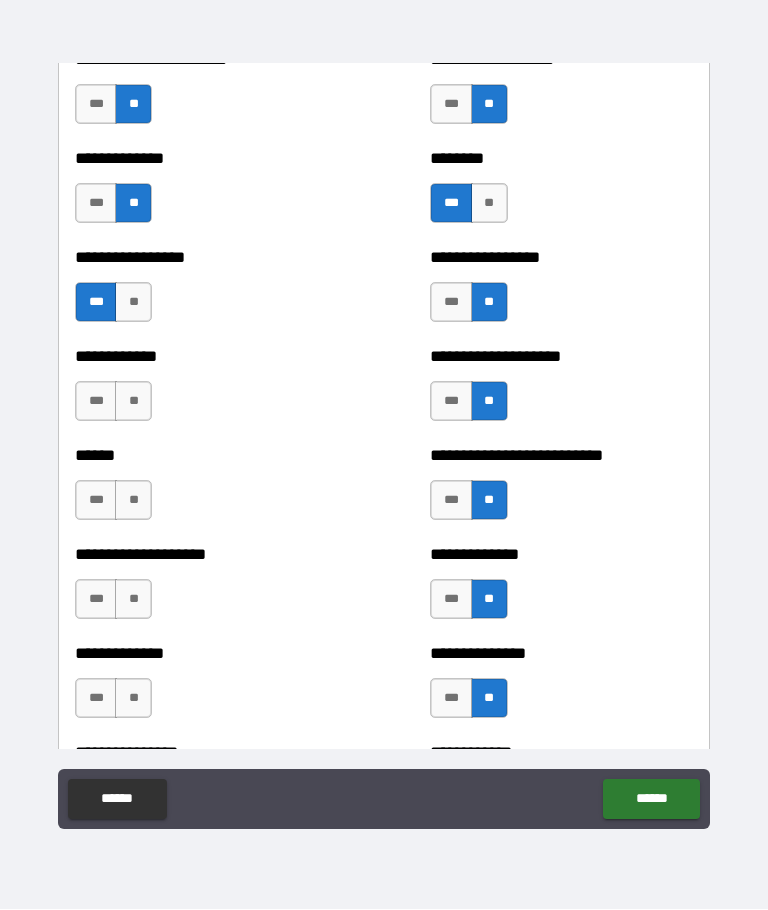 click on "**" at bounding box center (133, 402) 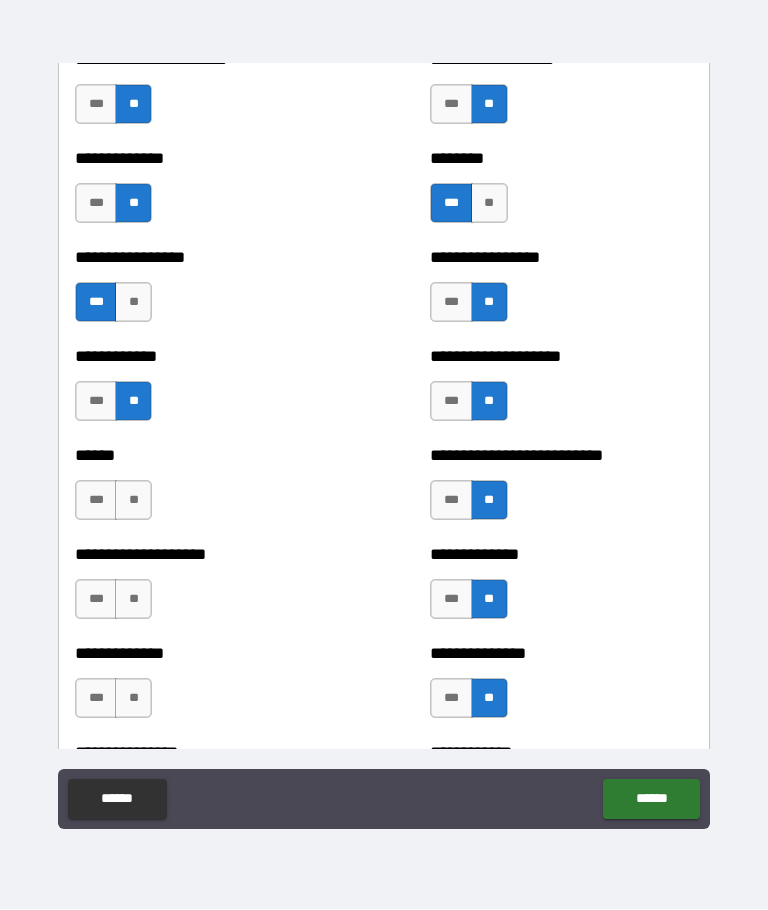 click on "**" at bounding box center (133, 501) 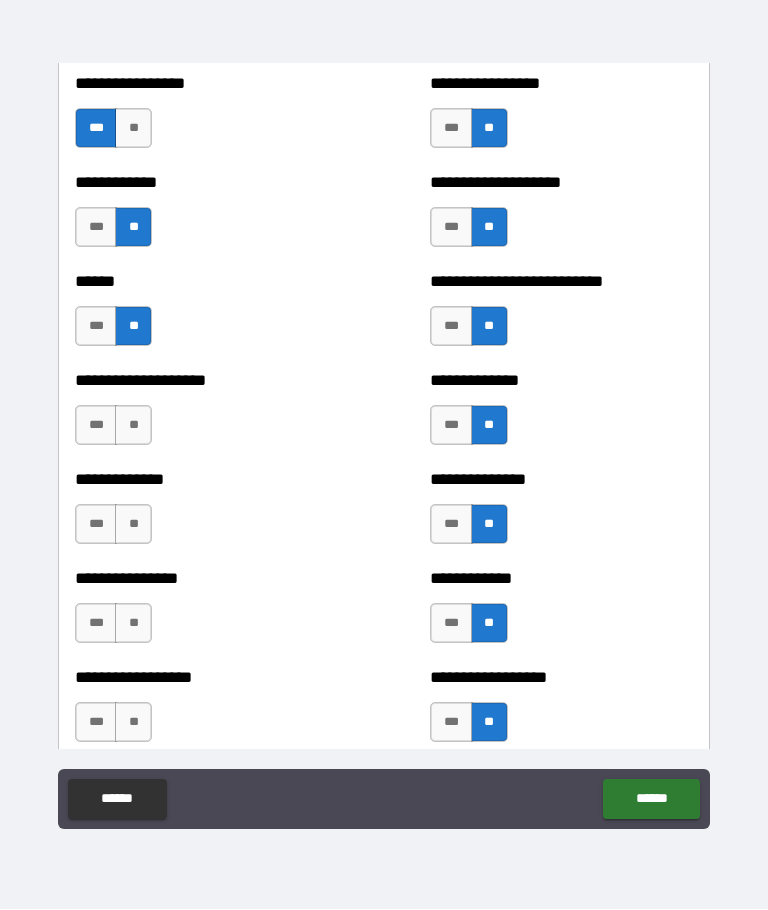scroll, scrollTop: 3939, scrollLeft: 0, axis: vertical 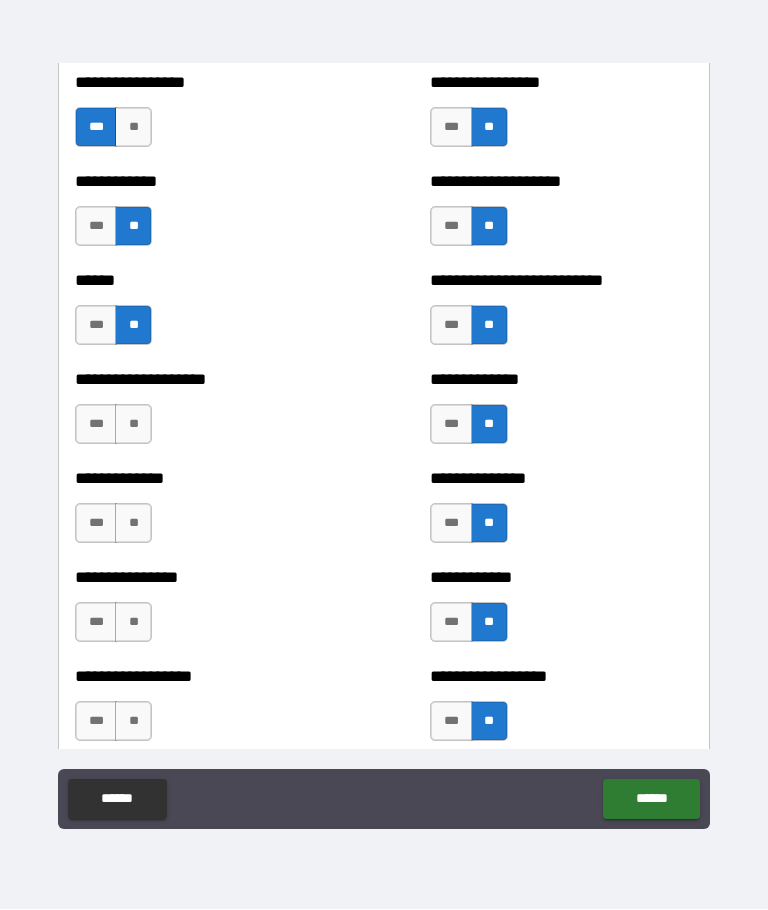 click on "**" at bounding box center [133, 425] 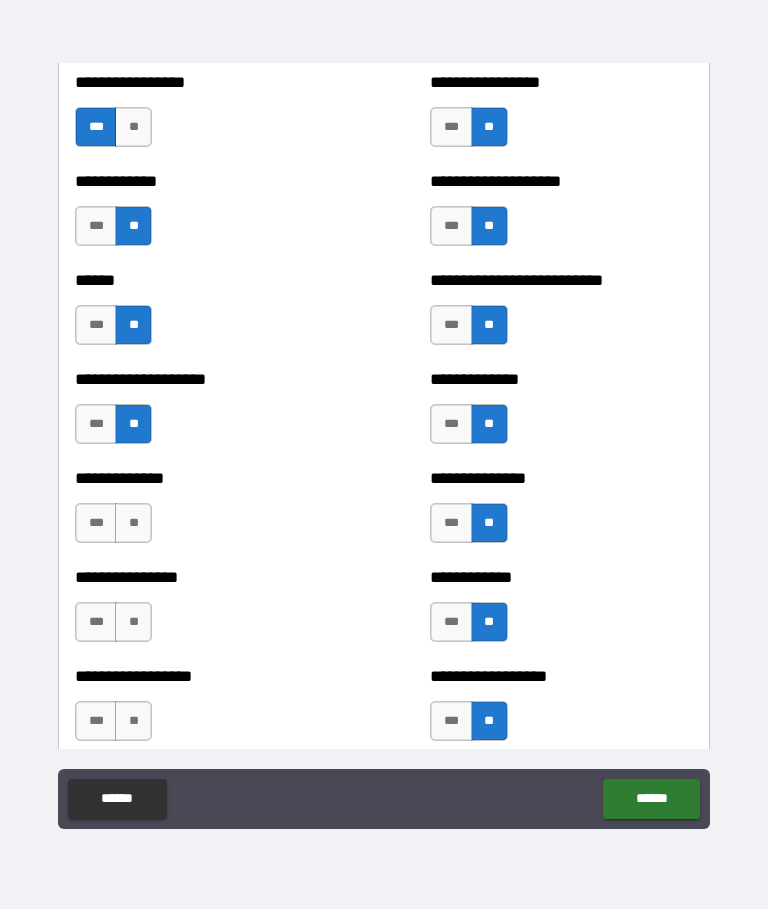 click on "**********" at bounding box center (206, 514) 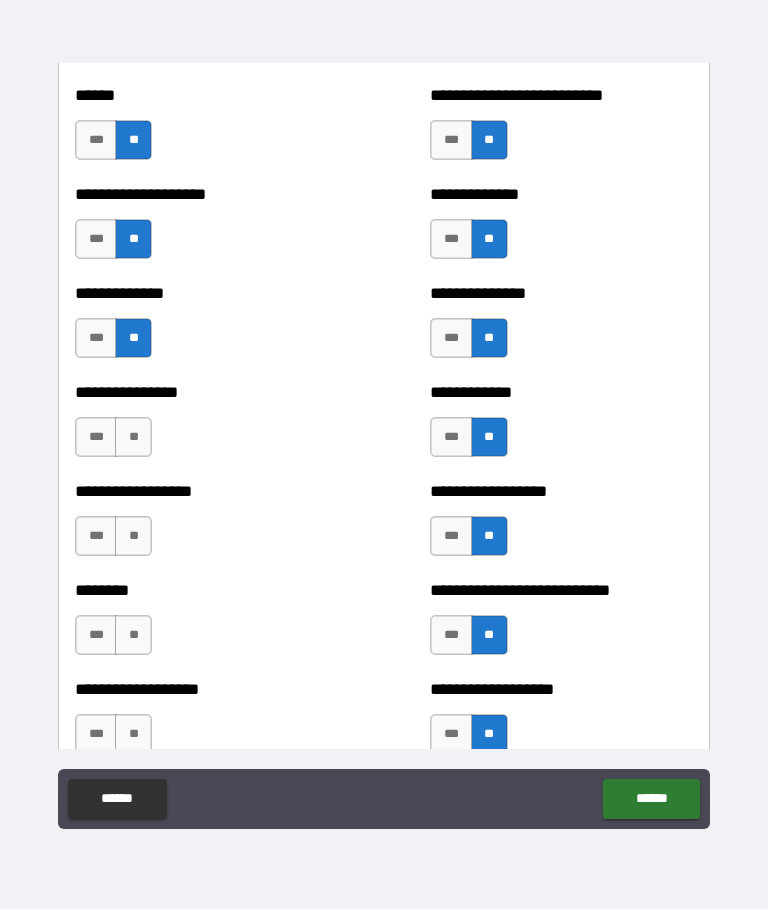 scroll, scrollTop: 4126, scrollLeft: 0, axis: vertical 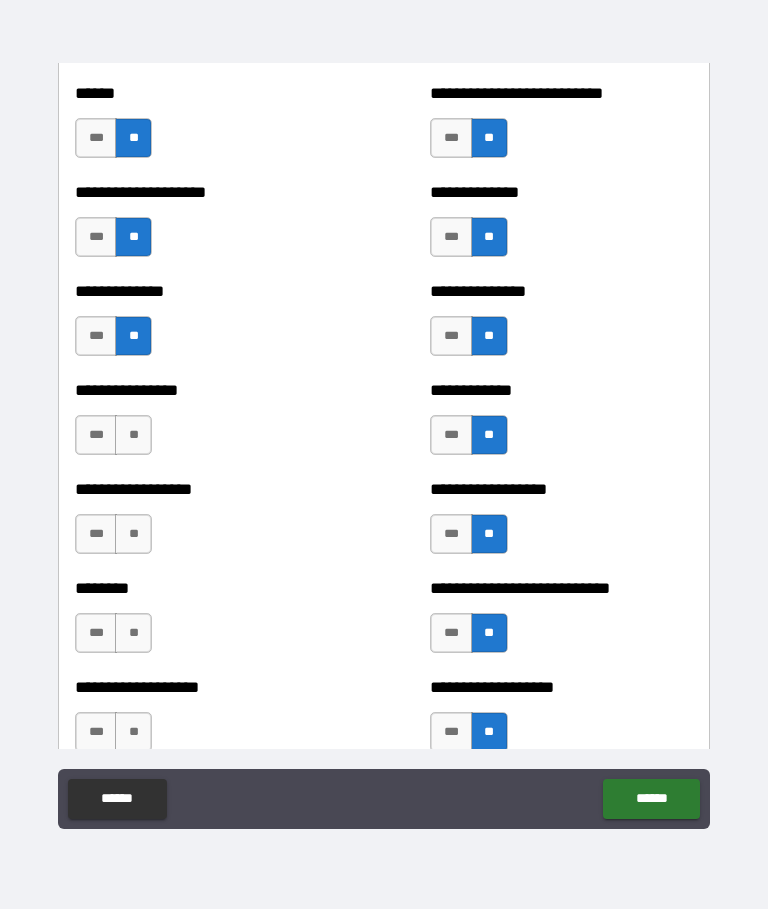 click on "**" at bounding box center [133, 436] 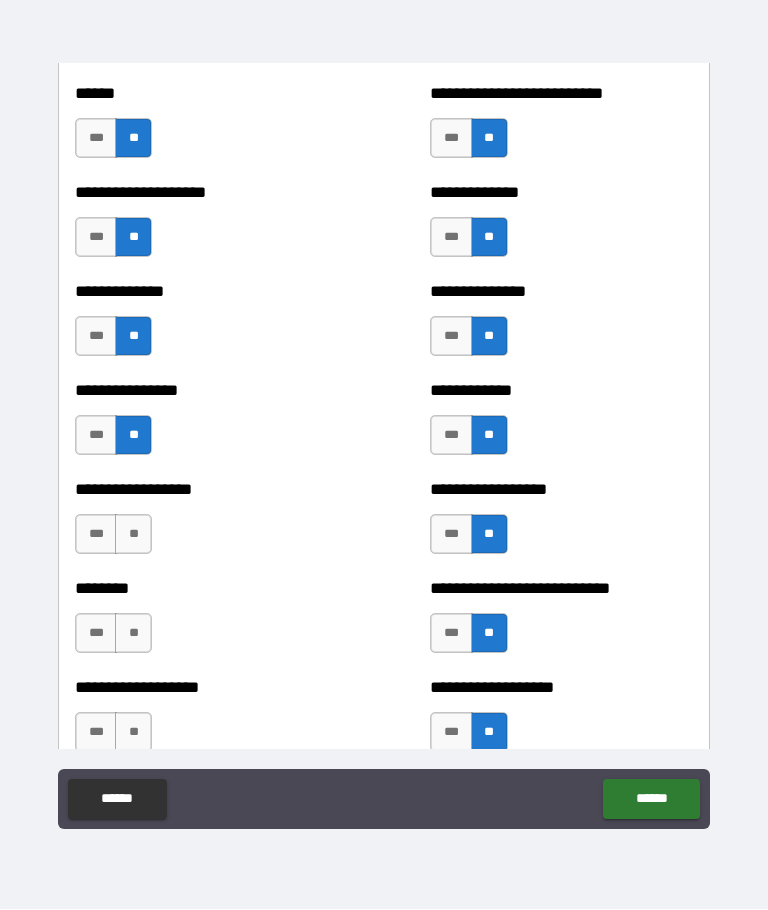 click on "**" at bounding box center [133, 535] 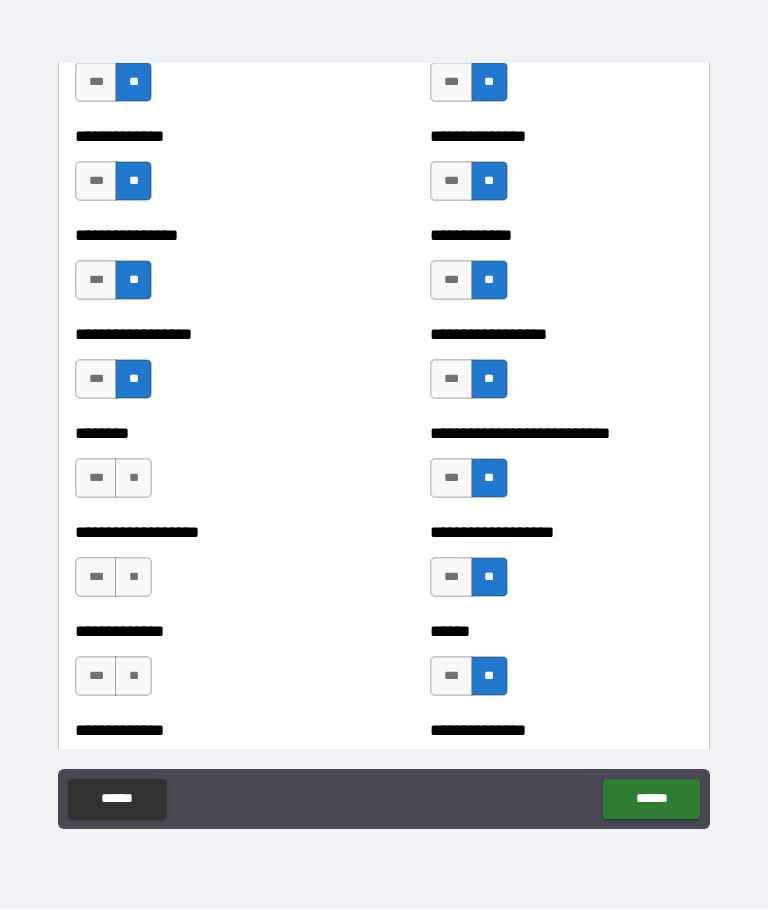 scroll, scrollTop: 4282, scrollLeft: 0, axis: vertical 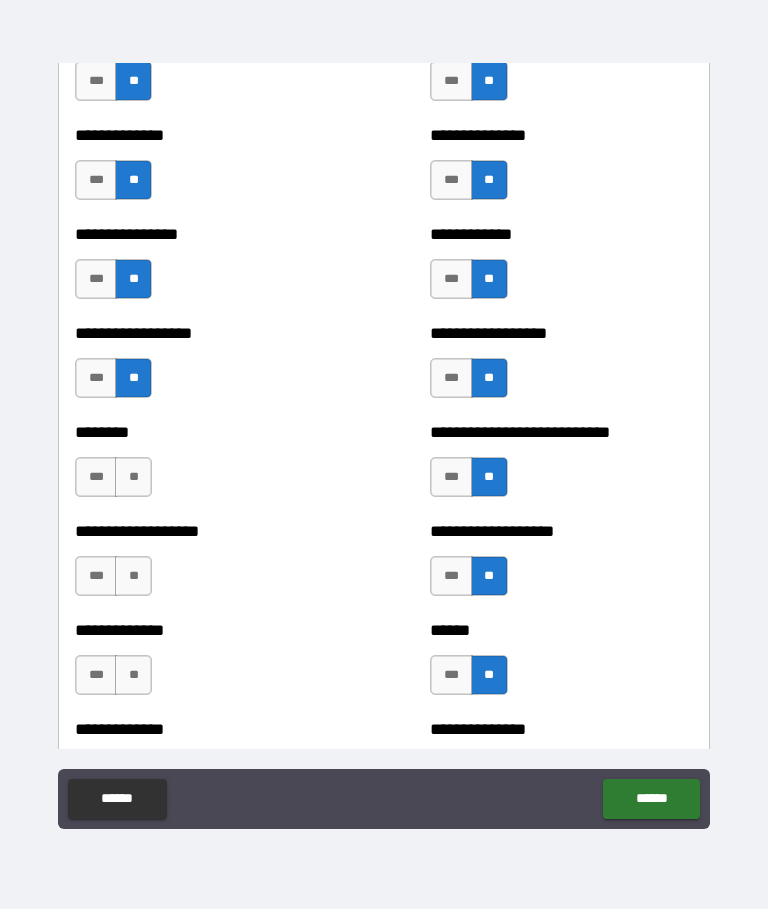 click on "**" at bounding box center (133, 478) 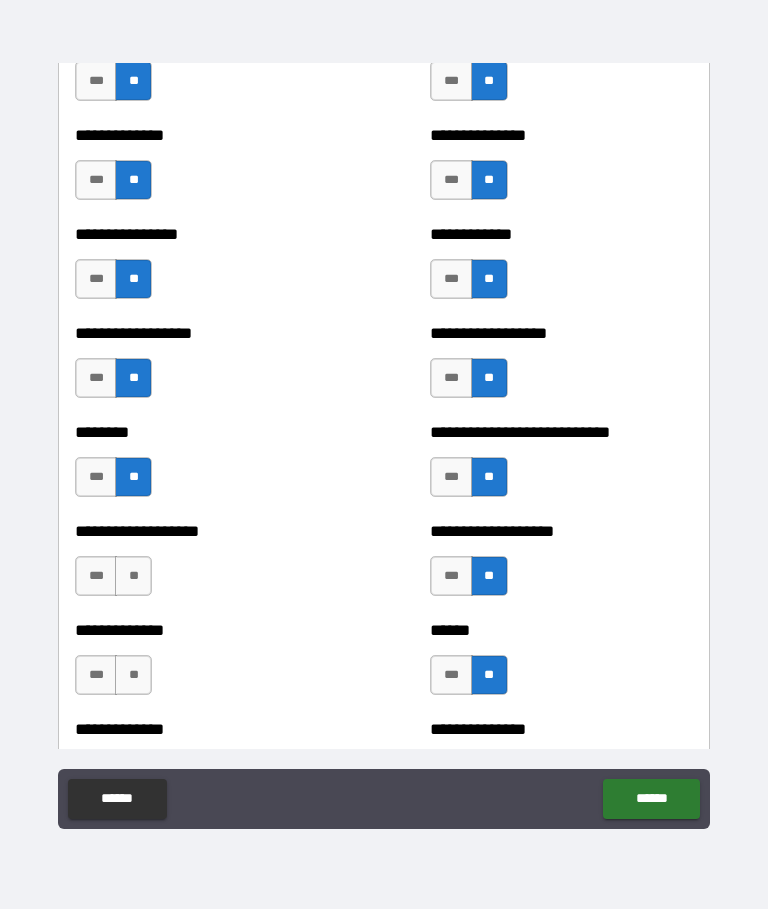 click on "**" at bounding box center (133, 577) 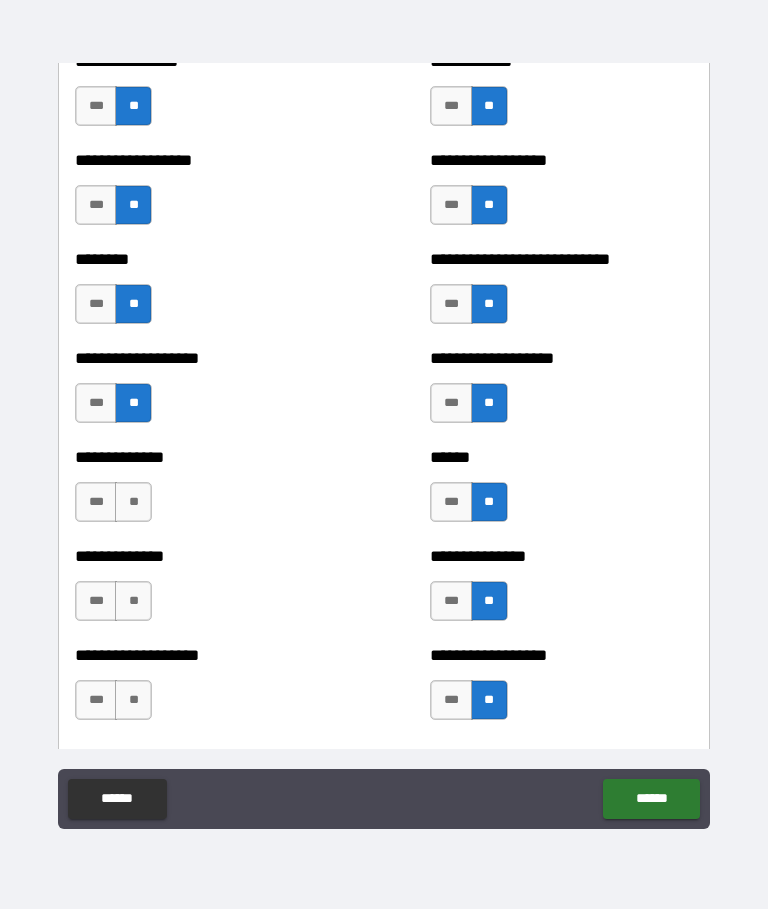 scroll, scrollTop: 4456, scrollLeft: 0, axis: vertical 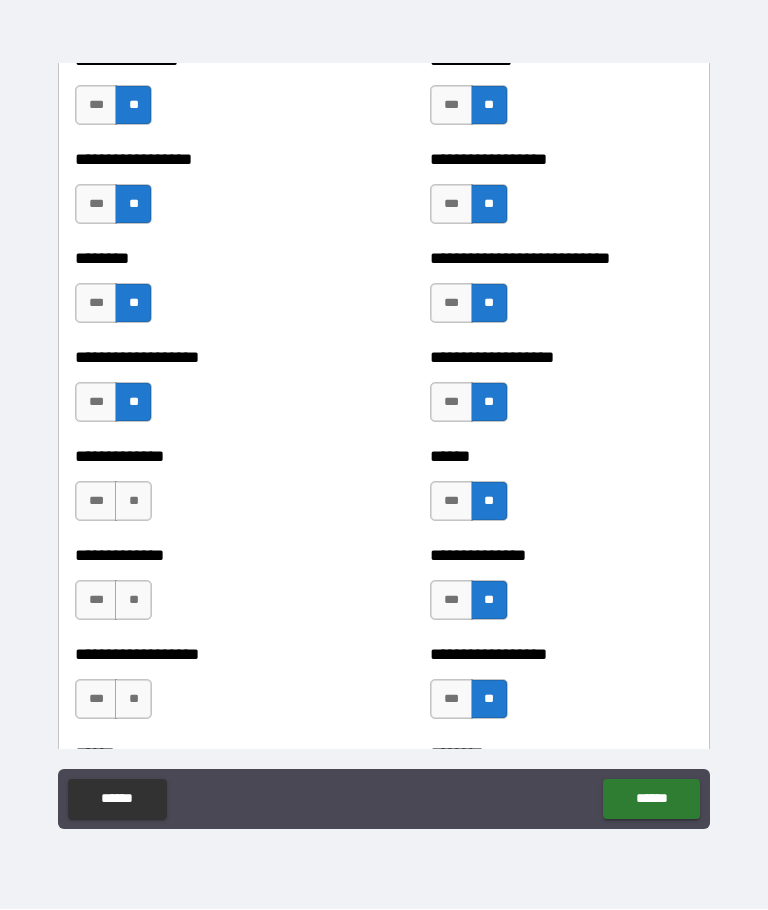 click on "**" at bounding box center (133, 502) 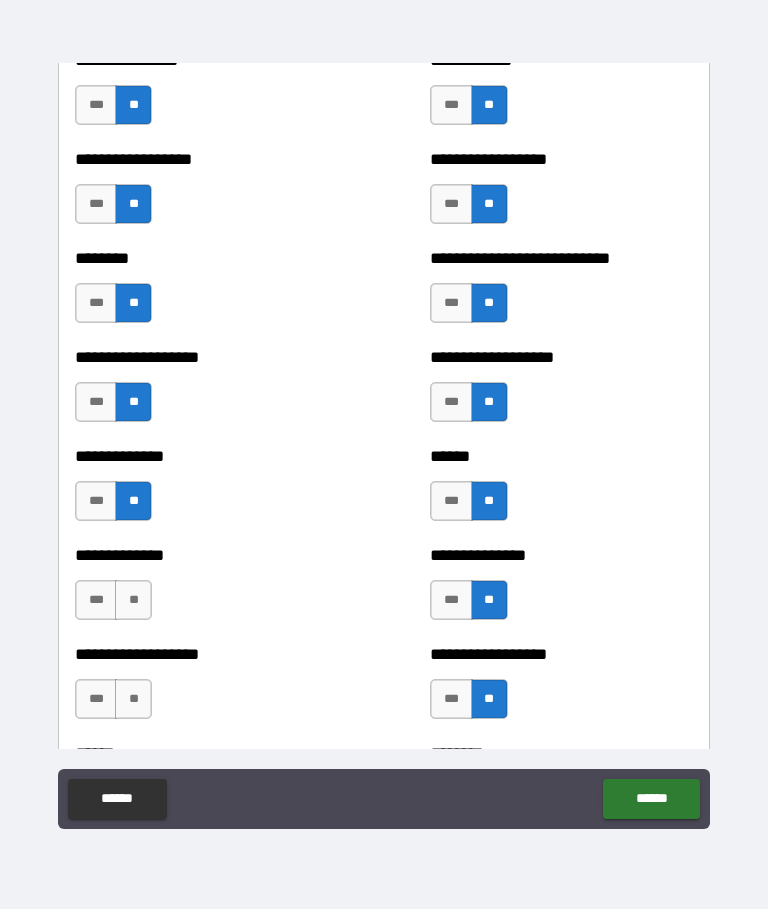 click on "**" at bounding box center (133, 601) 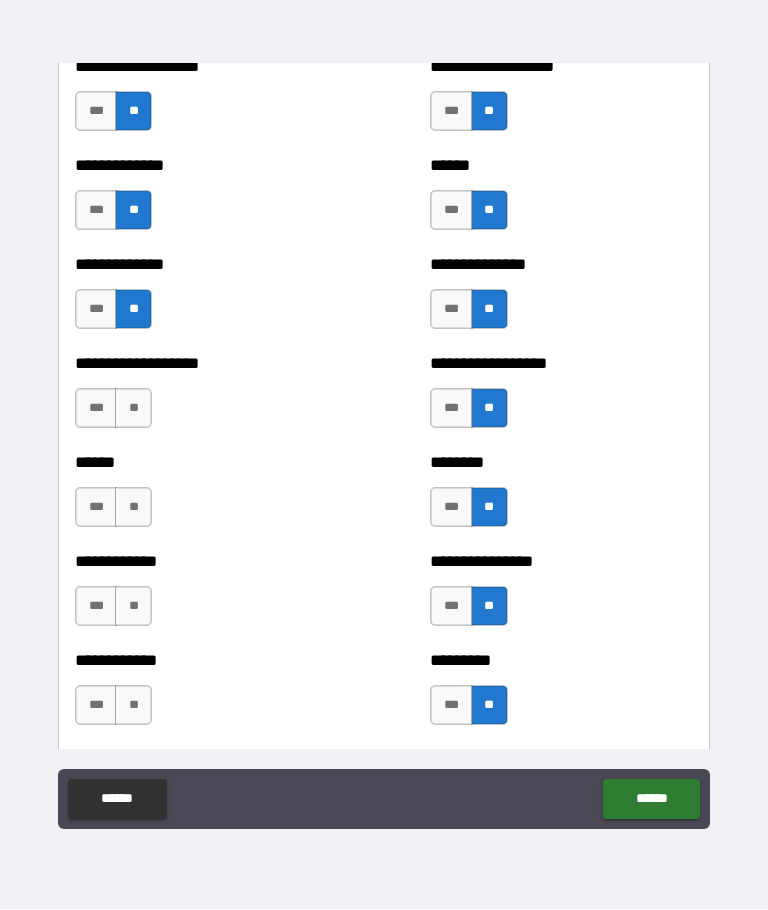 scroll, scrollTop: 4746, scrollLeft: 0, axis: vertical 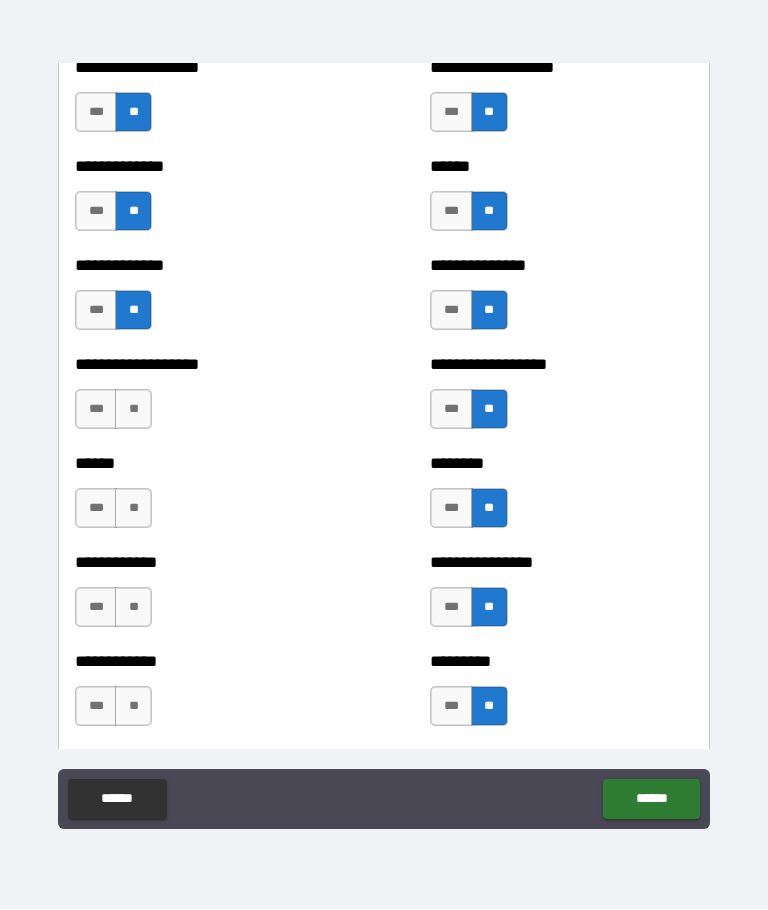 click on "**" at bounding box center (133, 410) 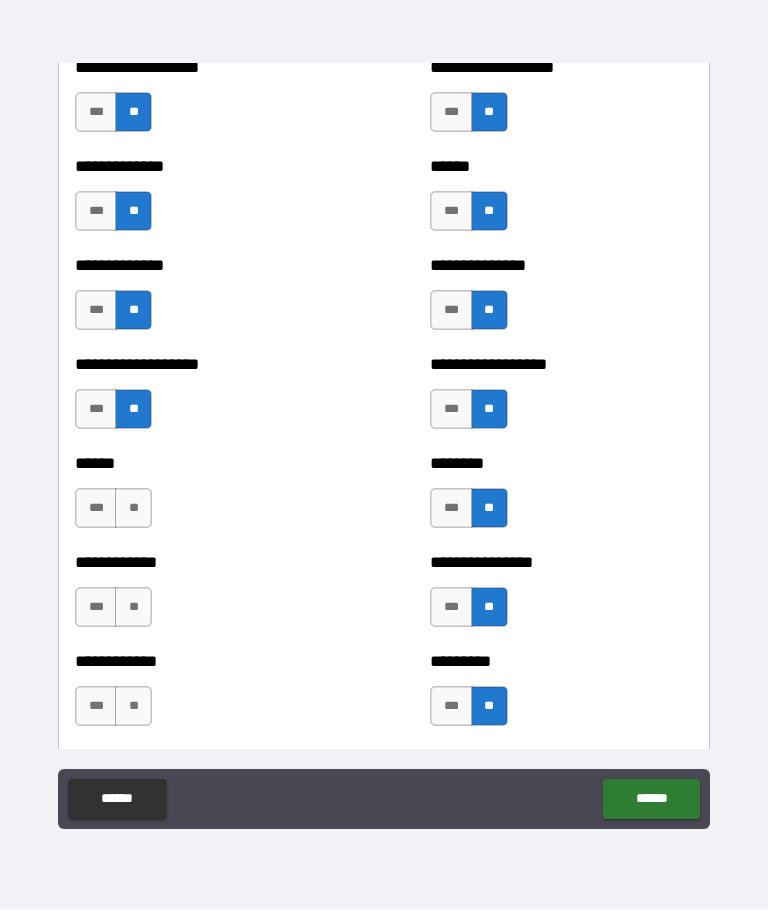 click on "***" at bounding box center (96, 509) 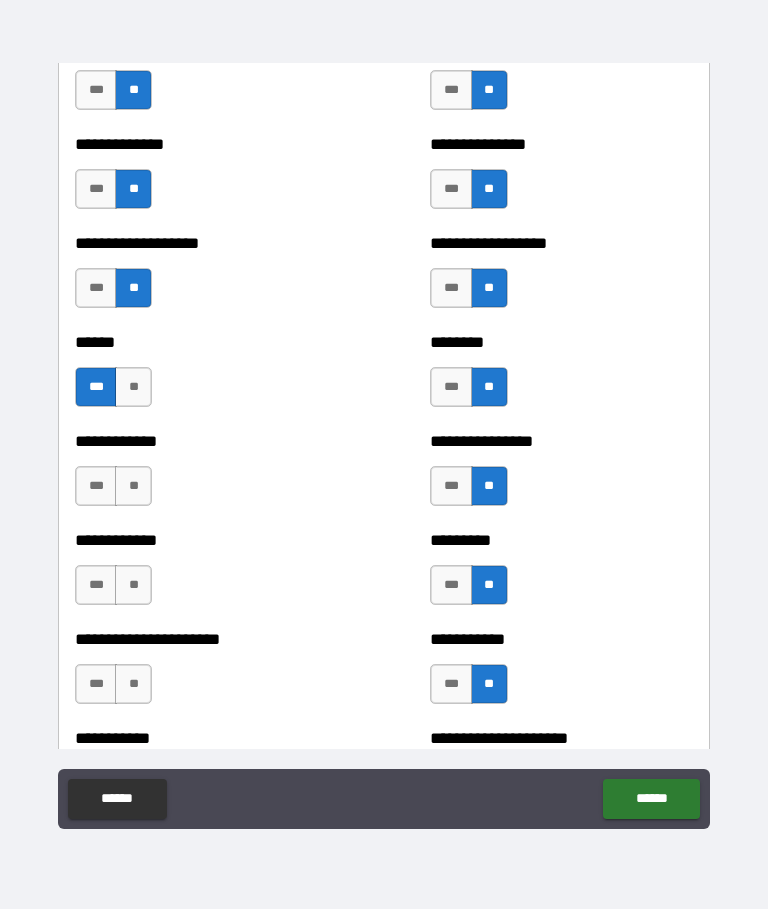scroll, scrollTop: 4868, scrollLeft: 0, axis: vertical 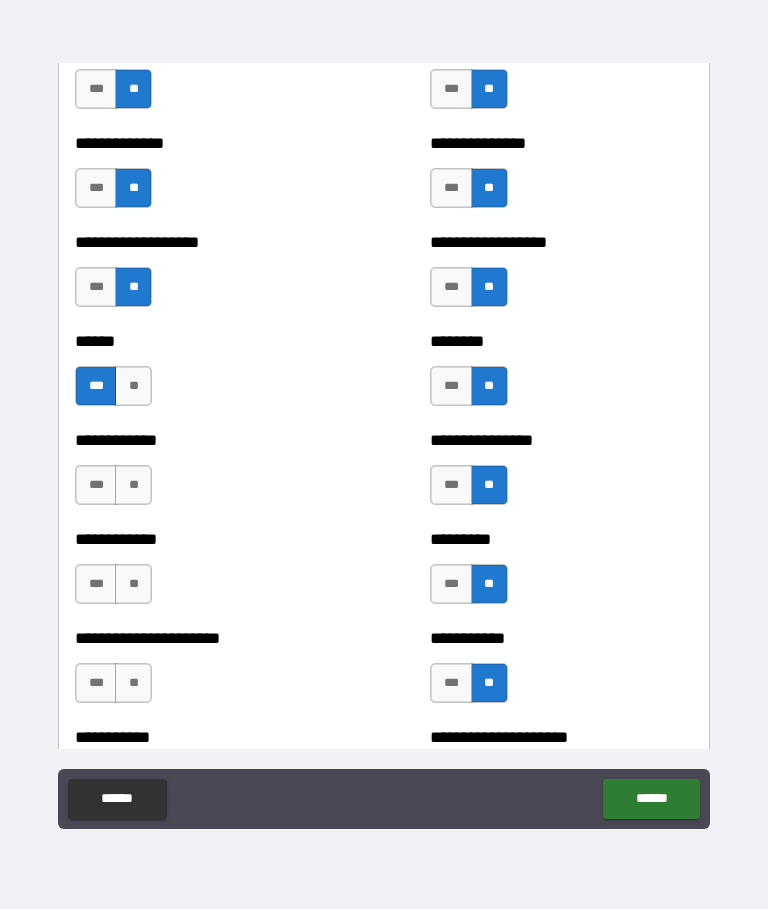 click on "**" at bounding box center [133, 486] 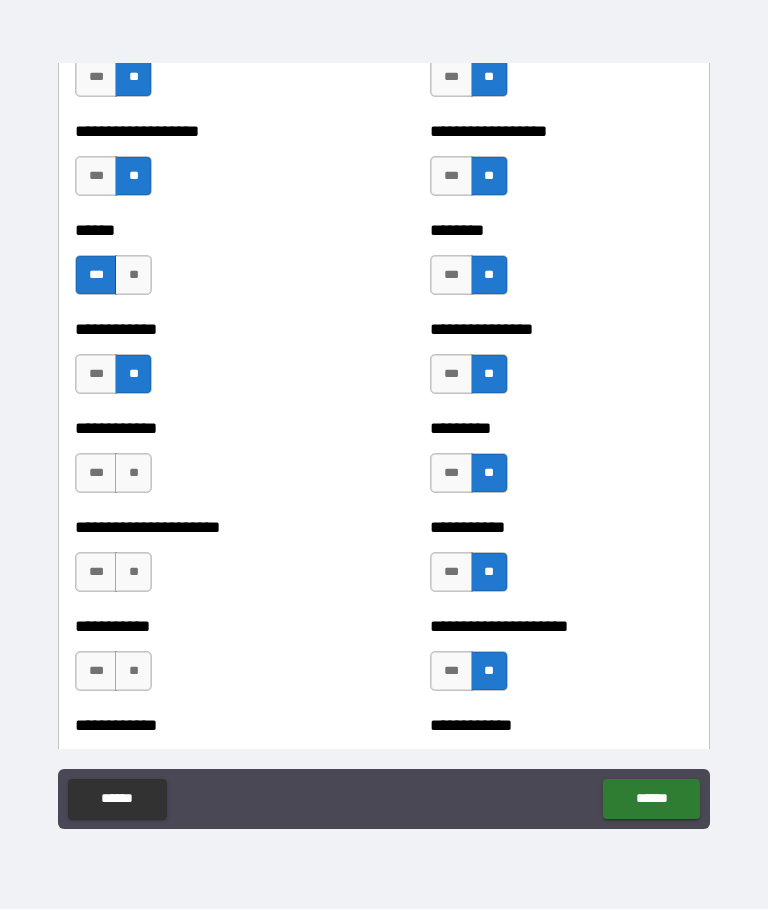 scroll, scrollTop: 4981, scrollLeft: 0, axis: vertical 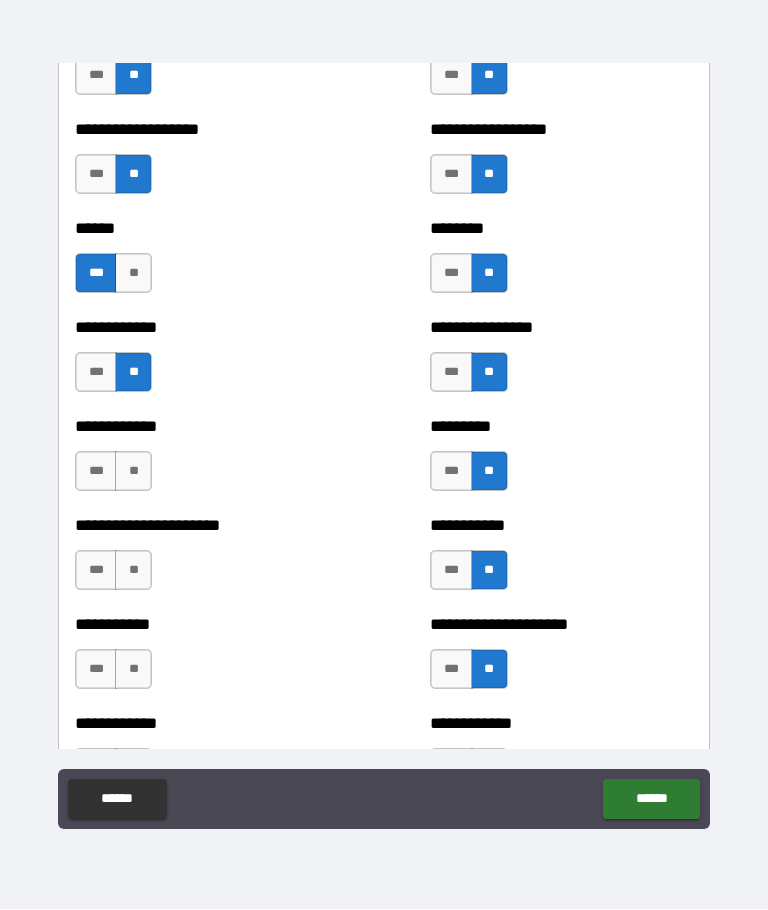 click on "**" at bounding box center [133, 472] 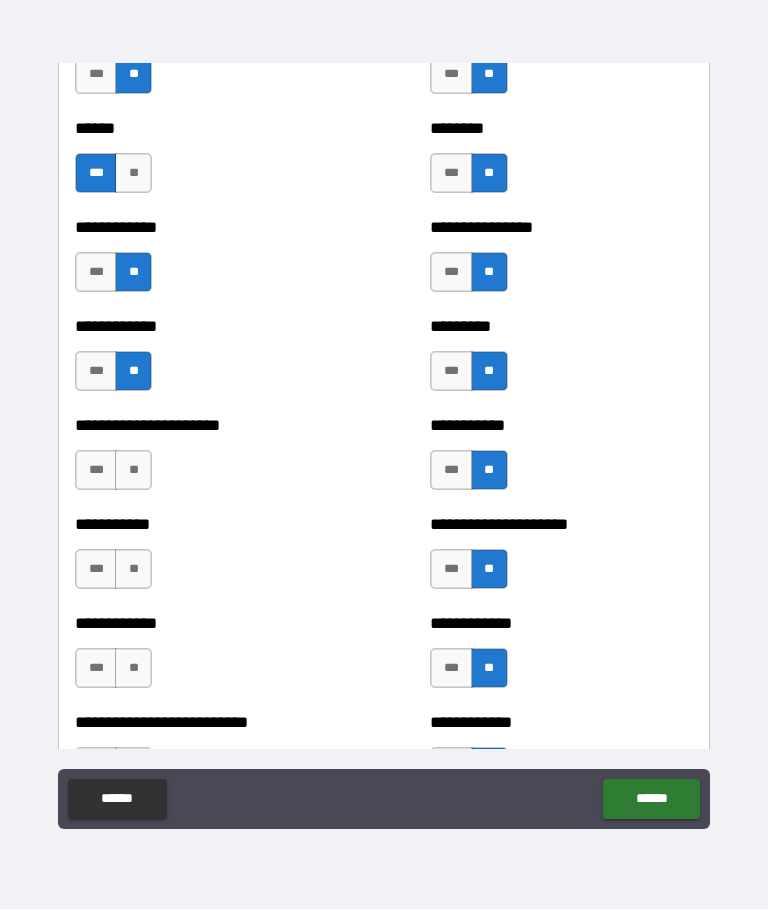 scroll, scrollTop: 5078, scrollLeft: 0, axis: vertical 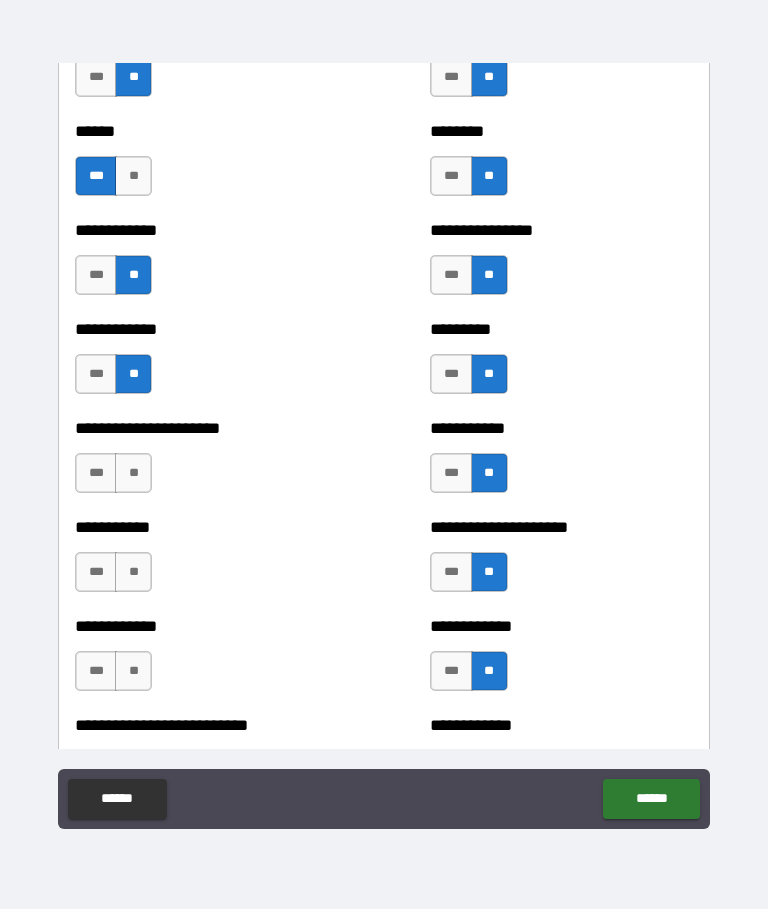 click on "**" at bounding box center [133, 474] 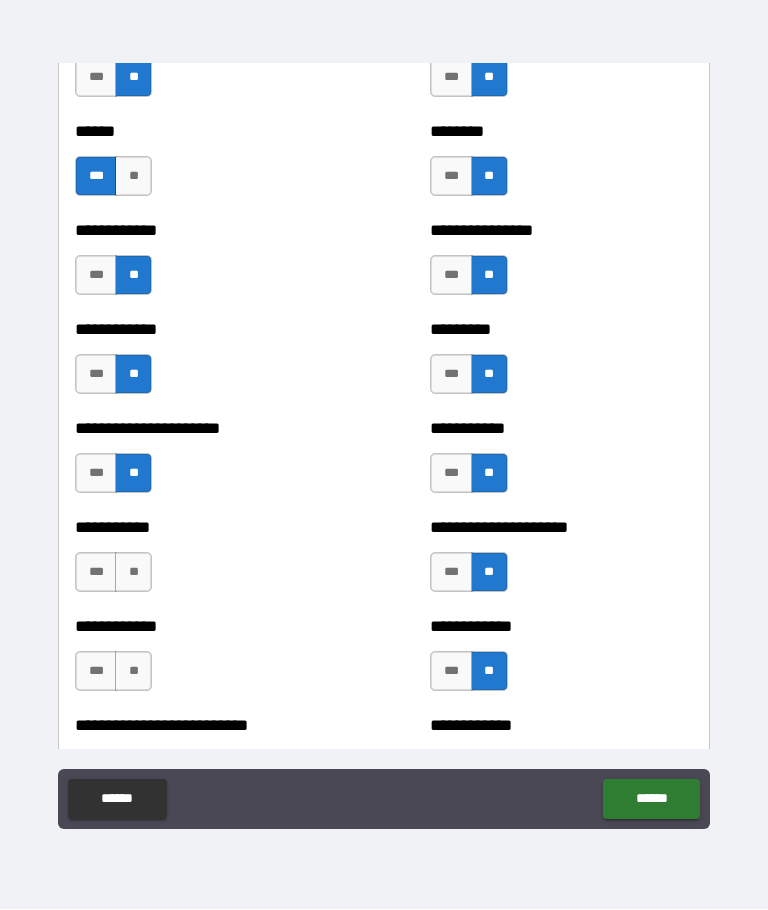 click on "**" at bounding box center [133, 573] 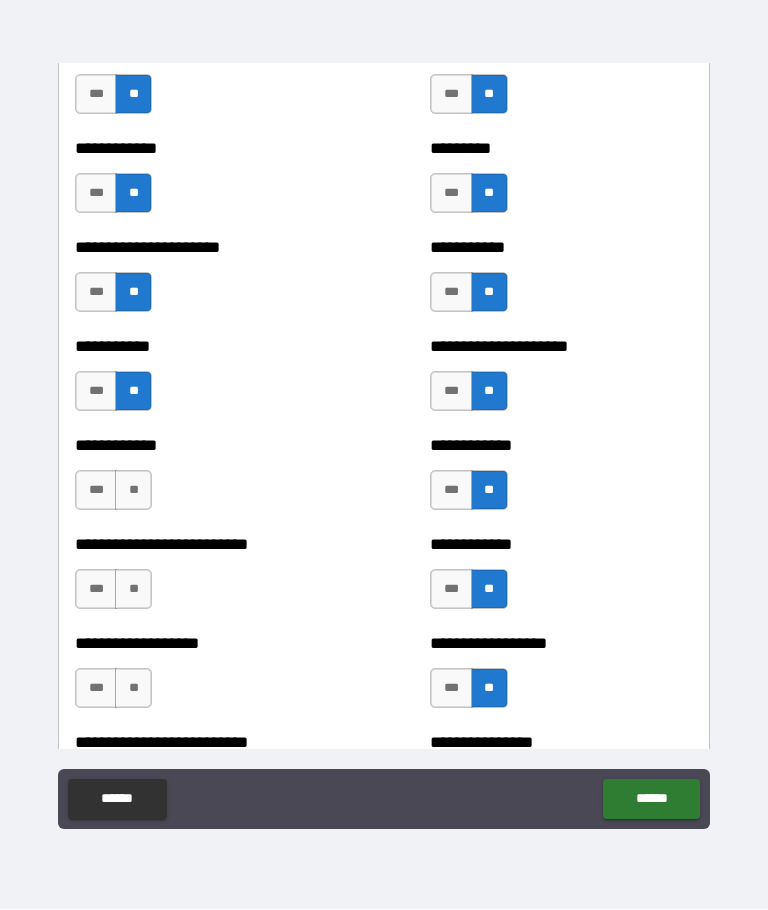 scroll, scrollTop: 5282, scrollLeft: 0, axis: vertical 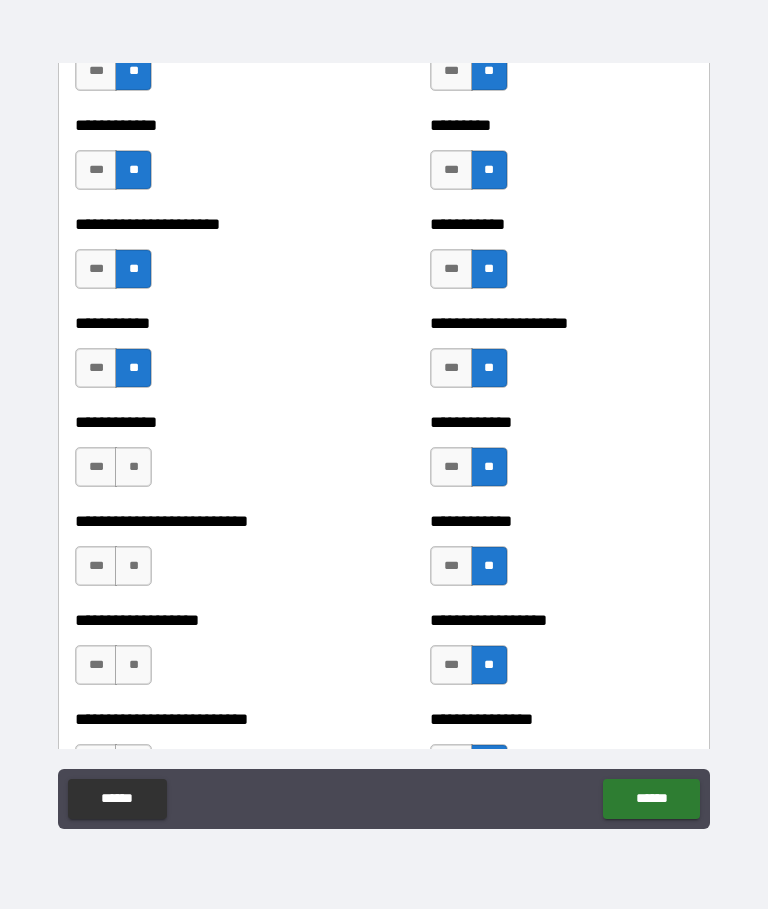 click on "**" at bounding box center (133, 468) 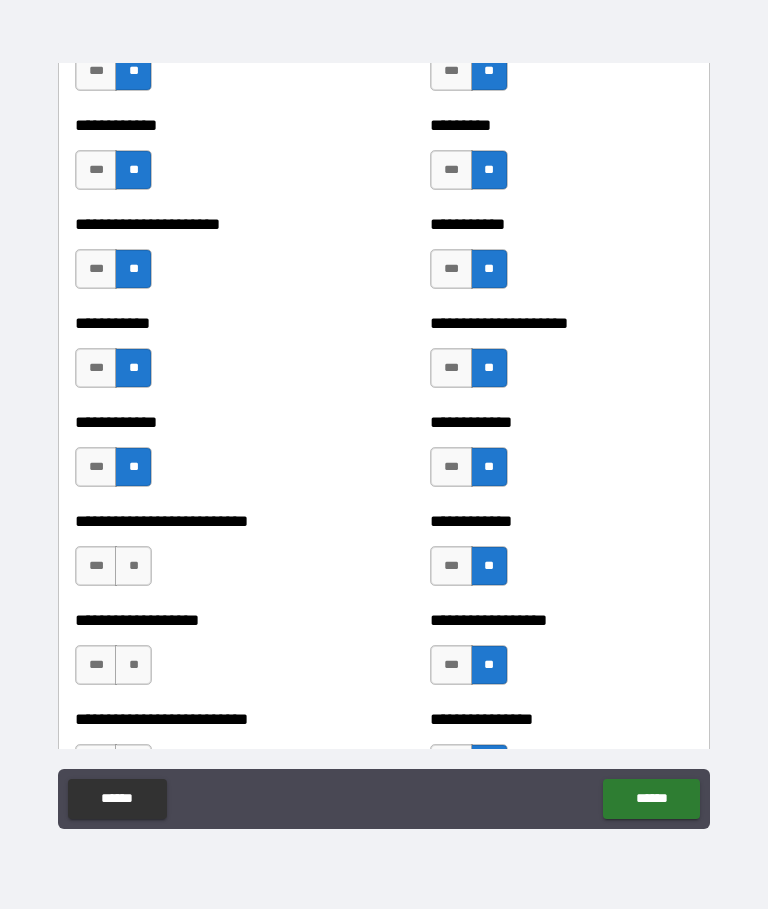 click on "**" at bounding box center (133, 567) 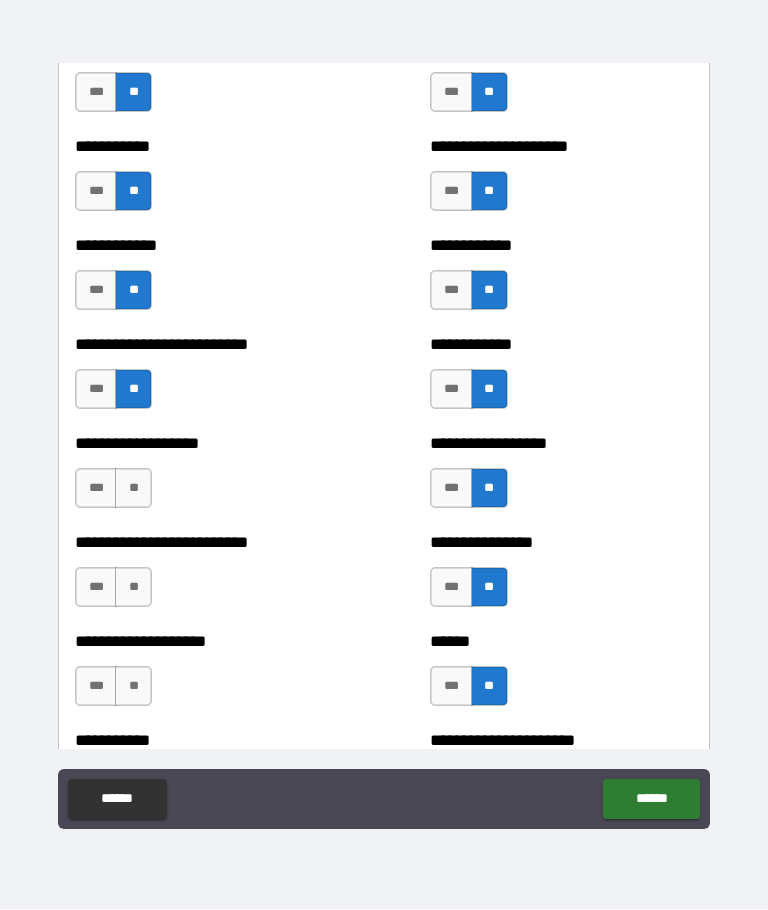 click on "**" at bounding box center (133, 489) 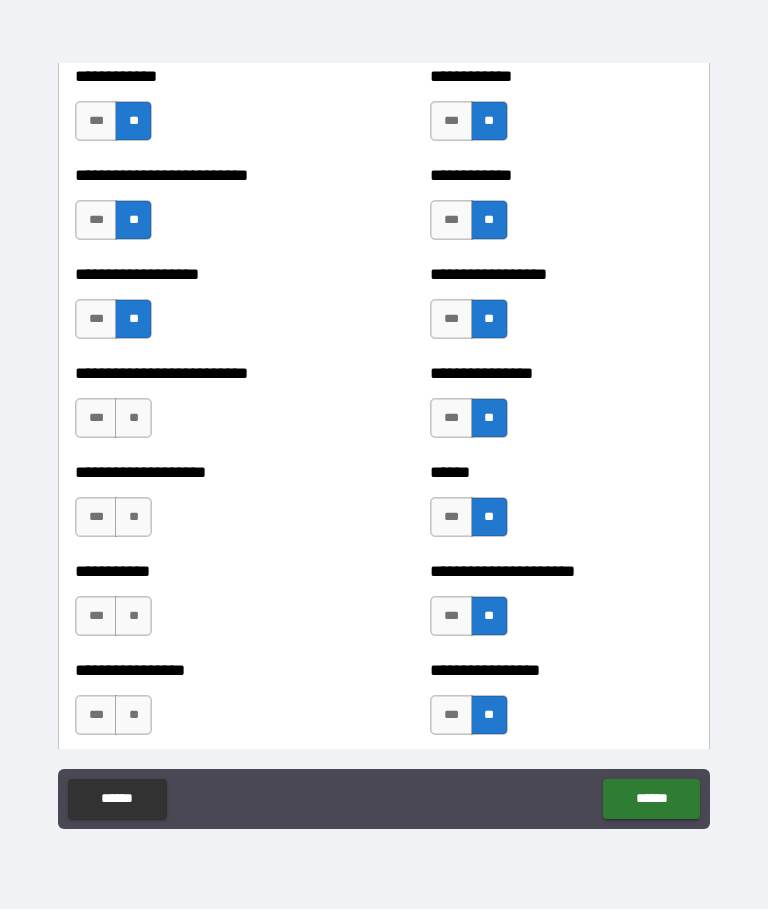 scroll, scrollTop: 5648, scrollLeft: 0, axis: vertical 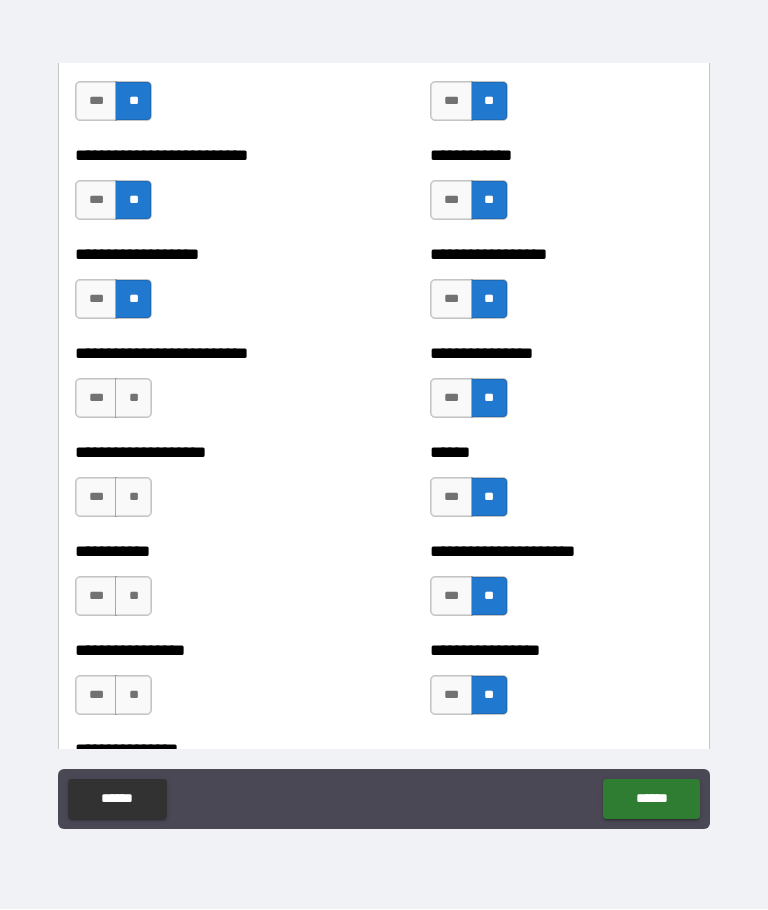 click on "**" at bounding box center [133, 399] 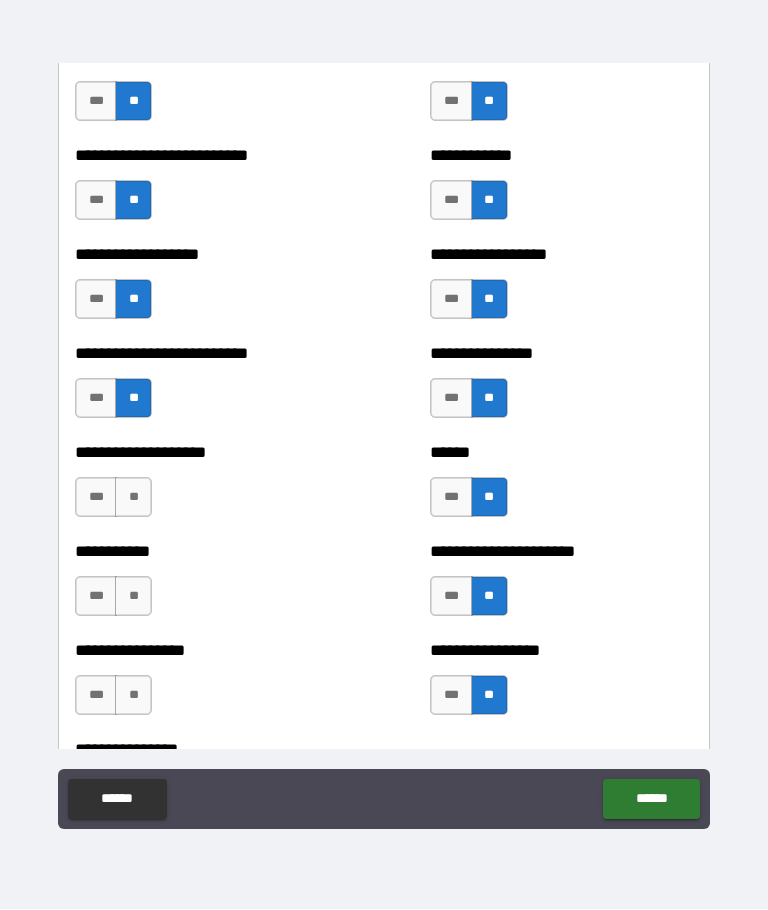 click on "**" at bounding box center [133, 498] 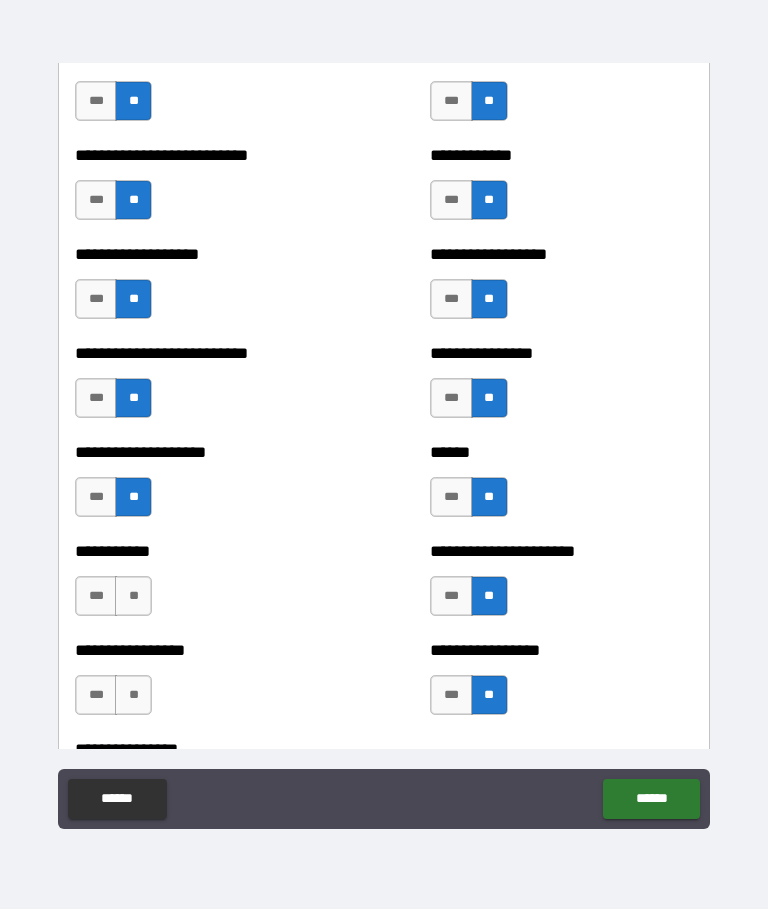 click on "**" at bounding box center [133, 597] 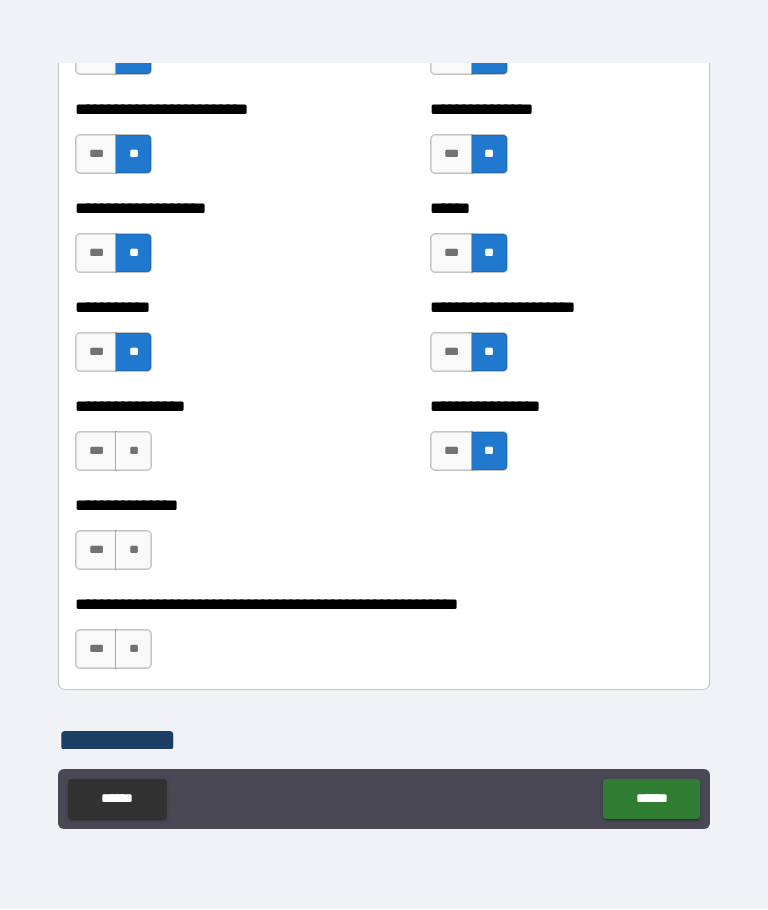 scroll, scrollTop: 5893, scrollLeft: 0, axis: vertical 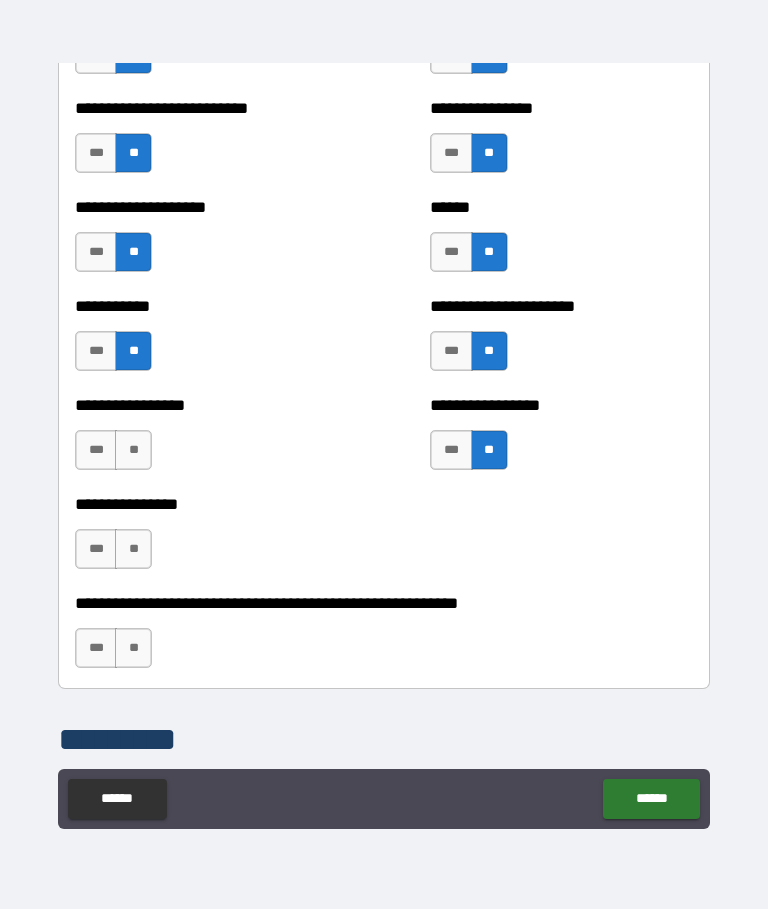 click on "**" at bounding box center (133, 451) 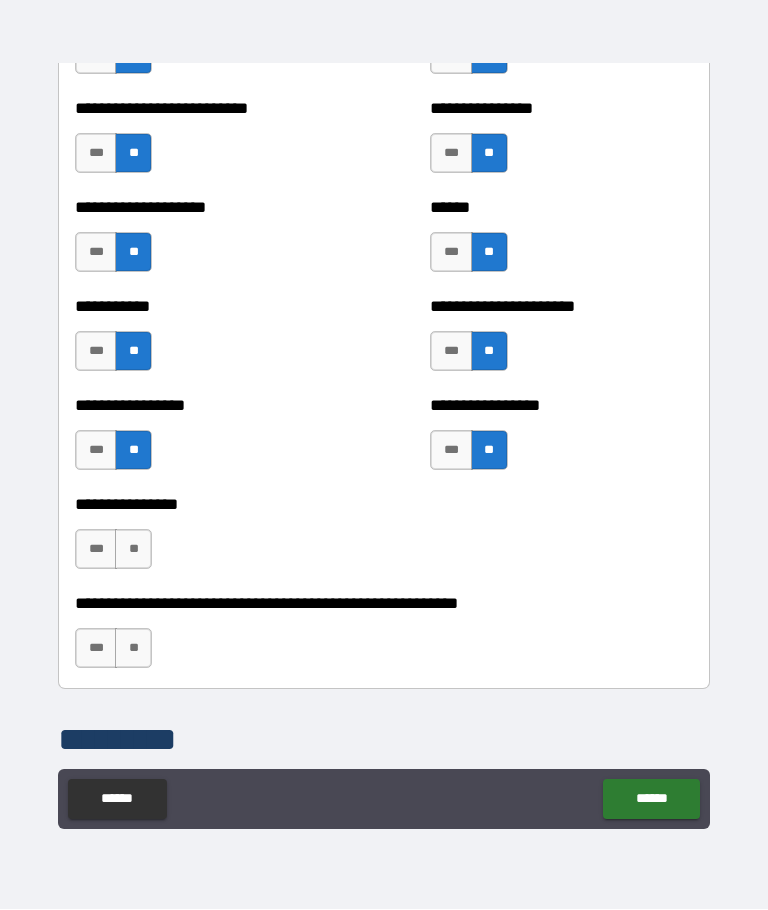 click on "**" at bounding box center (133, 550) 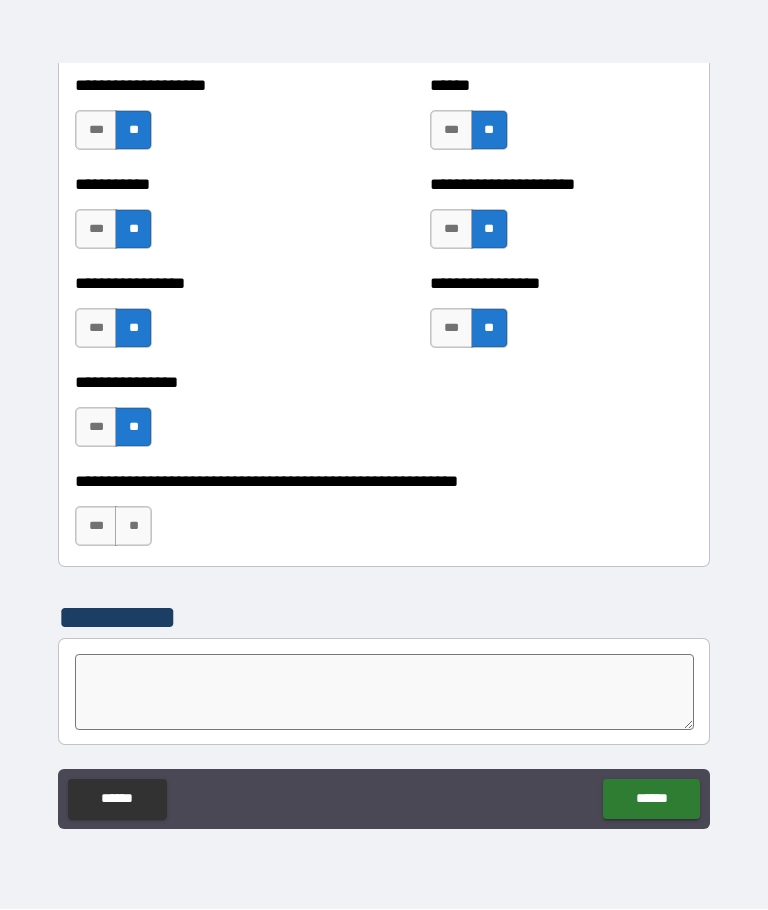 scroll, scrollTop: 6017, scrollLeft: 0, axis: vertical 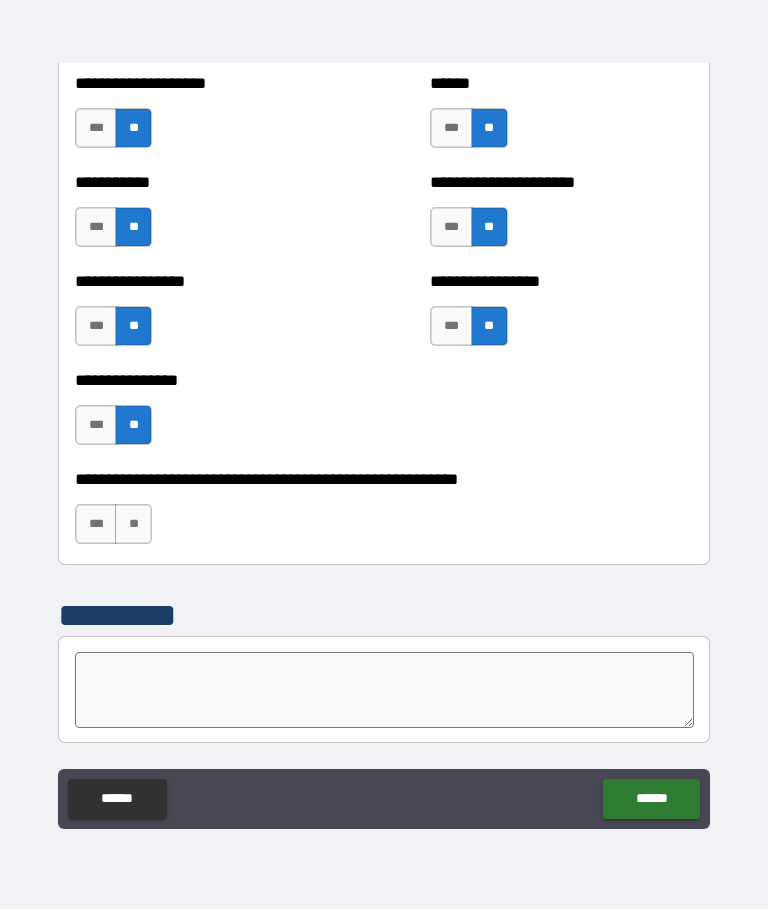 click on "**" at bounding box center (133, 525) 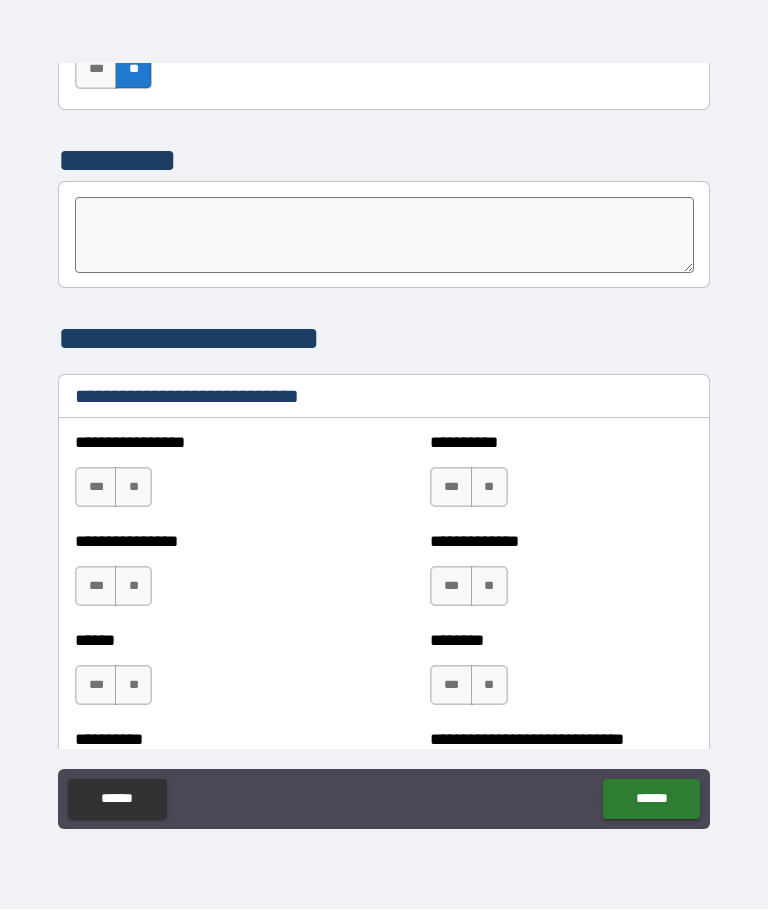 scroll, scrollTop: 6465, scrollLeft: 0, axis: vertical 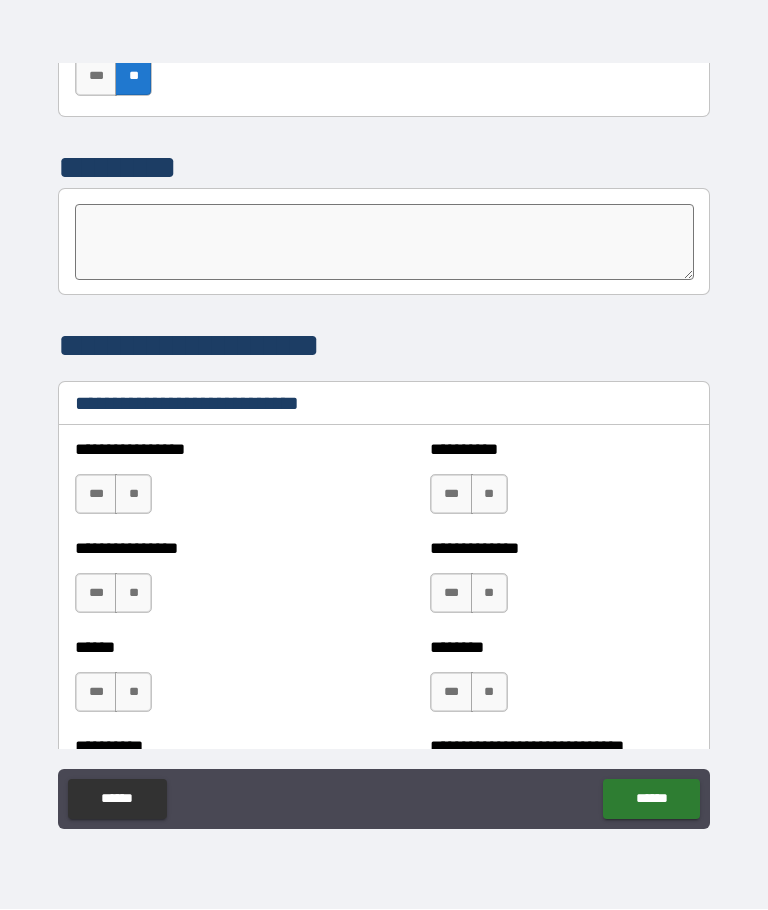 click on "**" at bounding box center [133, 495] 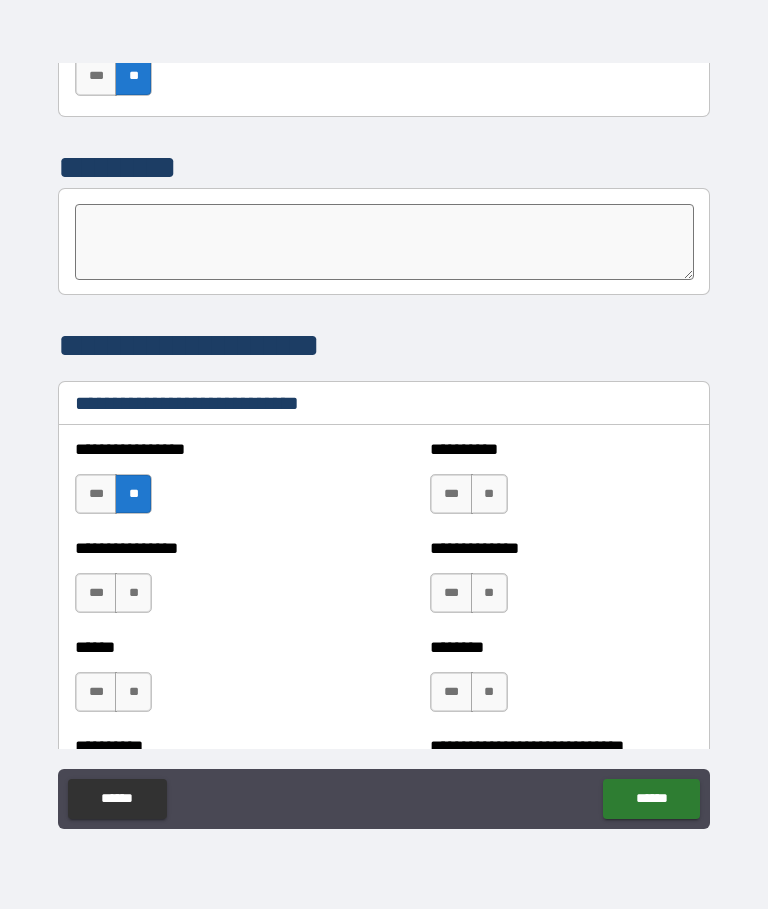 click on "**" at bounding box center [133, 594] 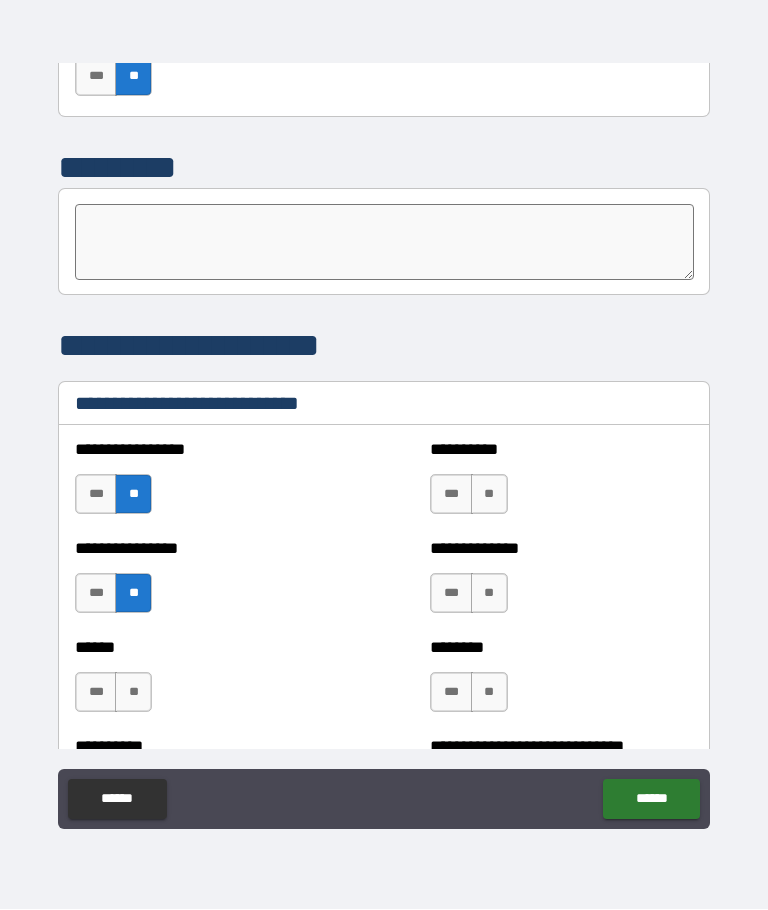 click on "**" at bounding box center [133, 693] 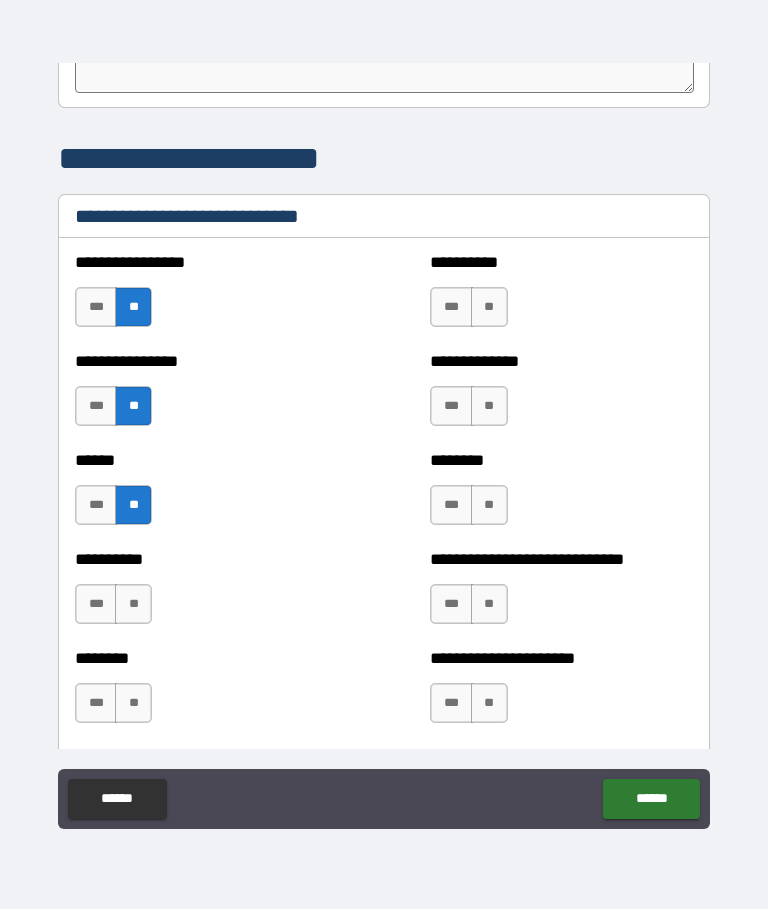 scroll, scrollTop: 6652, scrollLeft: 0, axis: vertical 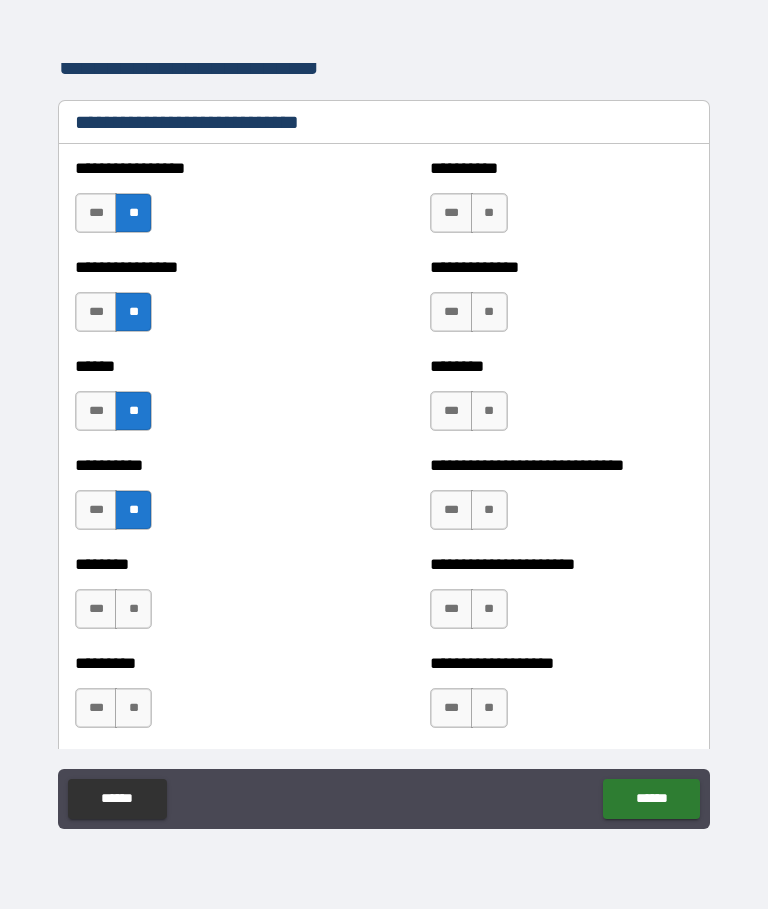 click on "**" at bounding box center [133, 610] 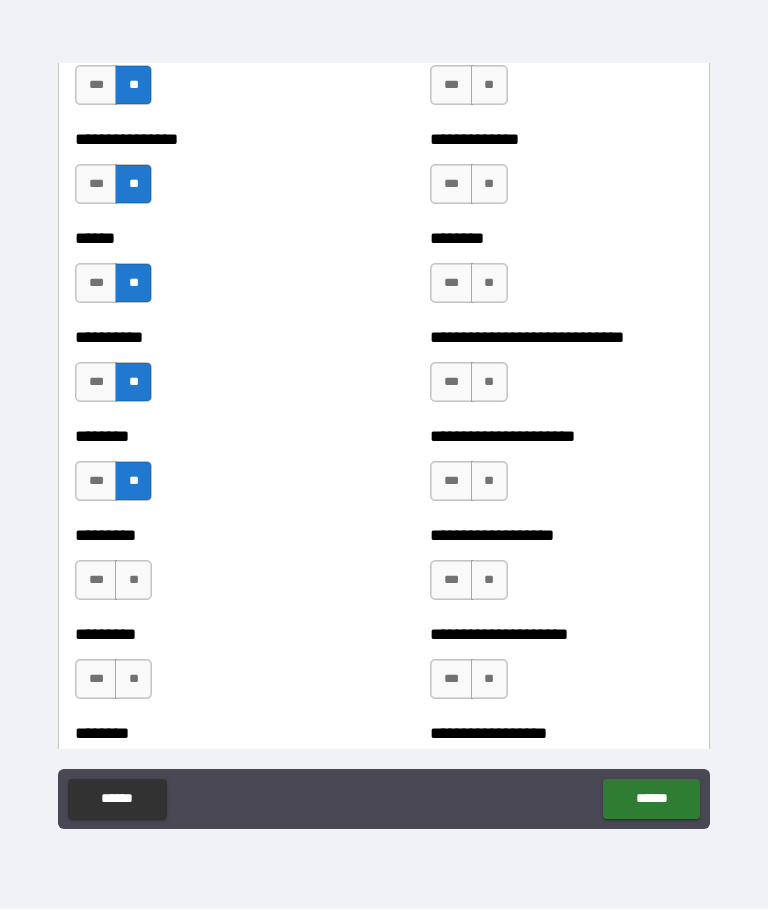 scroll, scrollTop: 6875, scrollLeft: 0, axis: vertical 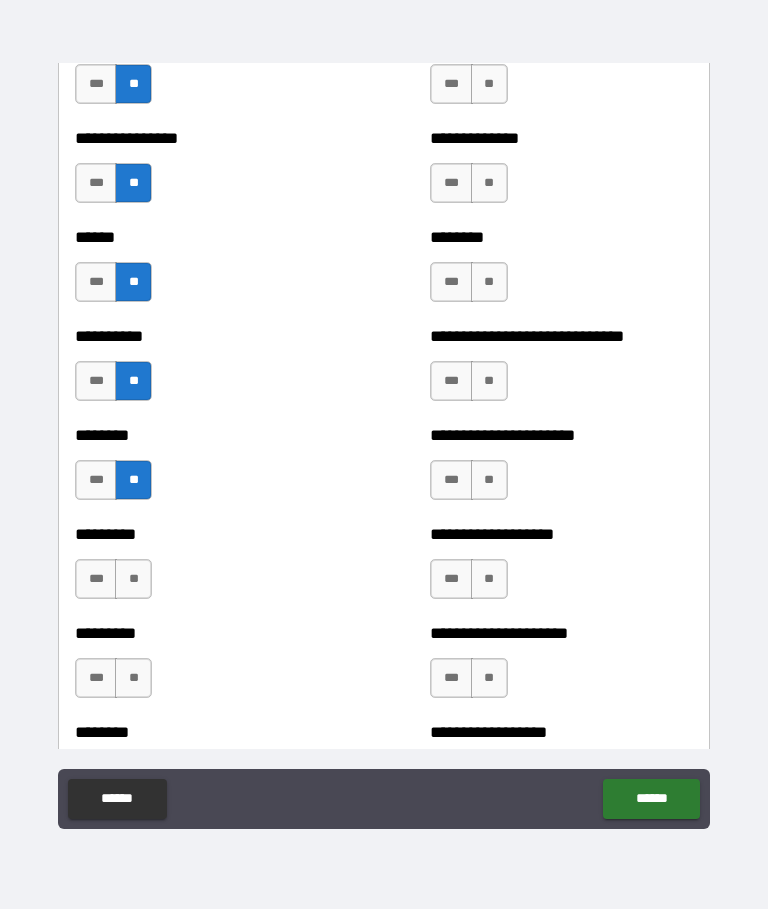 click on "**" at bounding box center (133, 580) 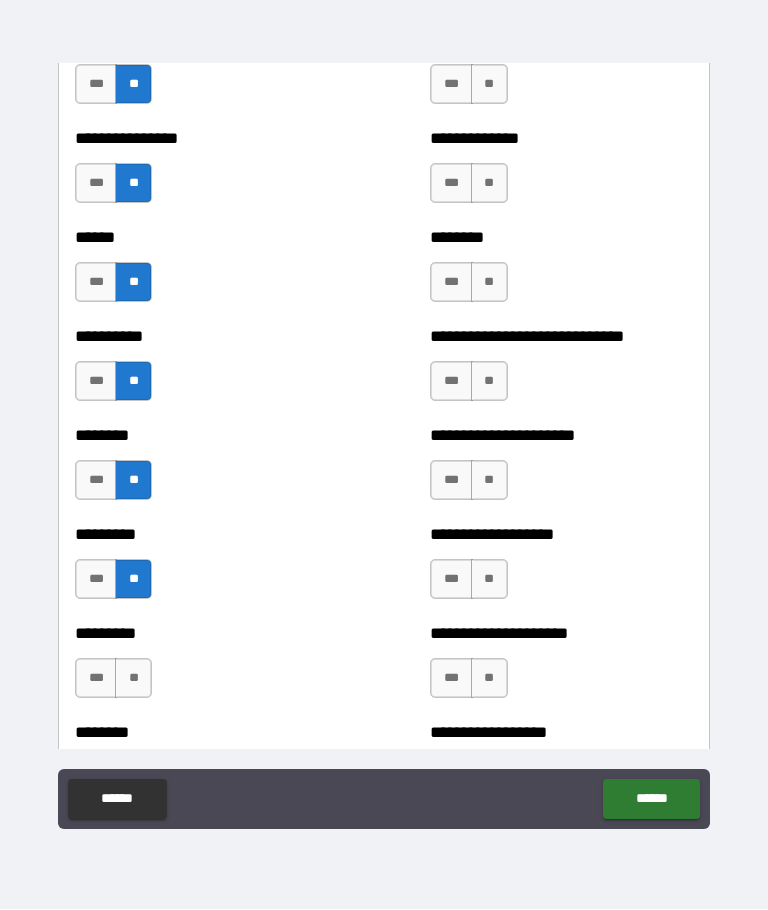 click on "**" at bounding box center (133, 679) 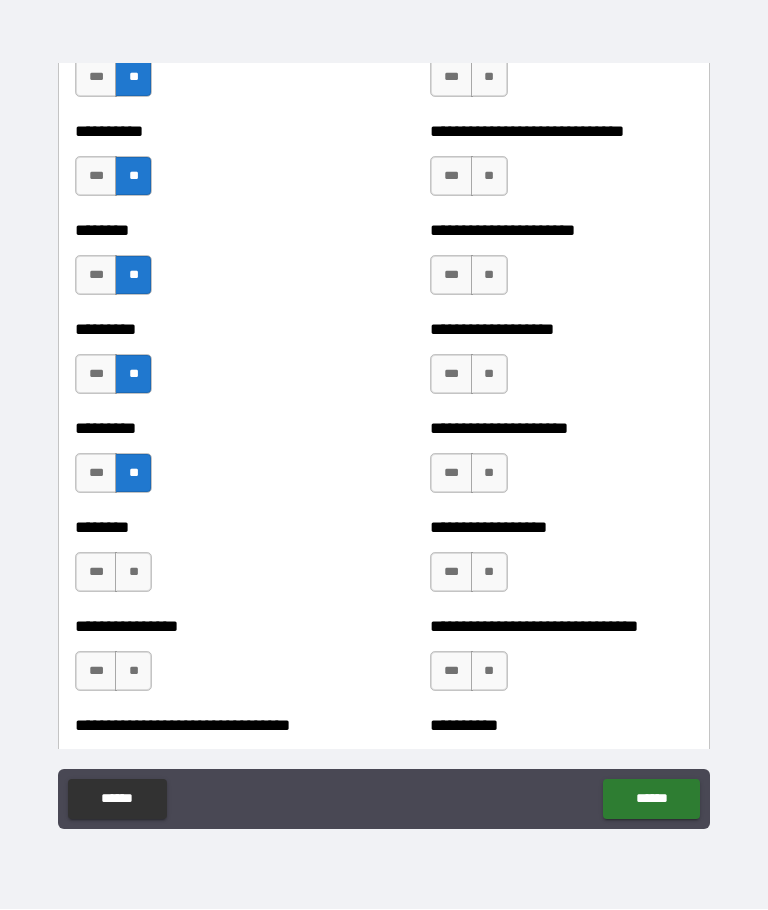 scroll, scrollTop: 7081, scrollLeft: 0, axis: vertical 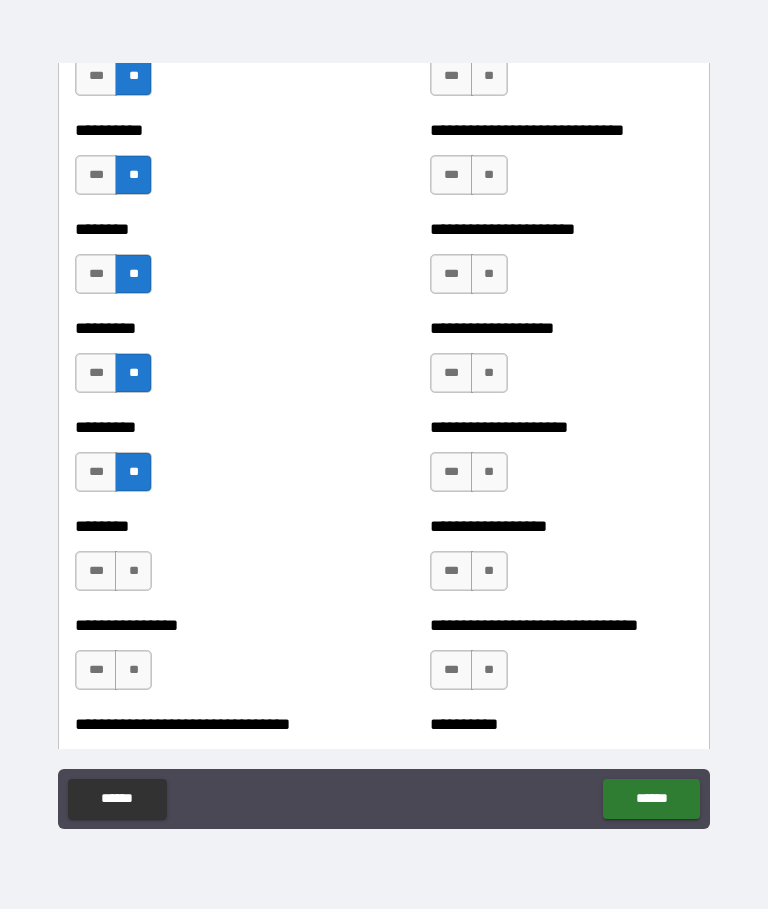 click on "**" at bounding box center [133, 572] 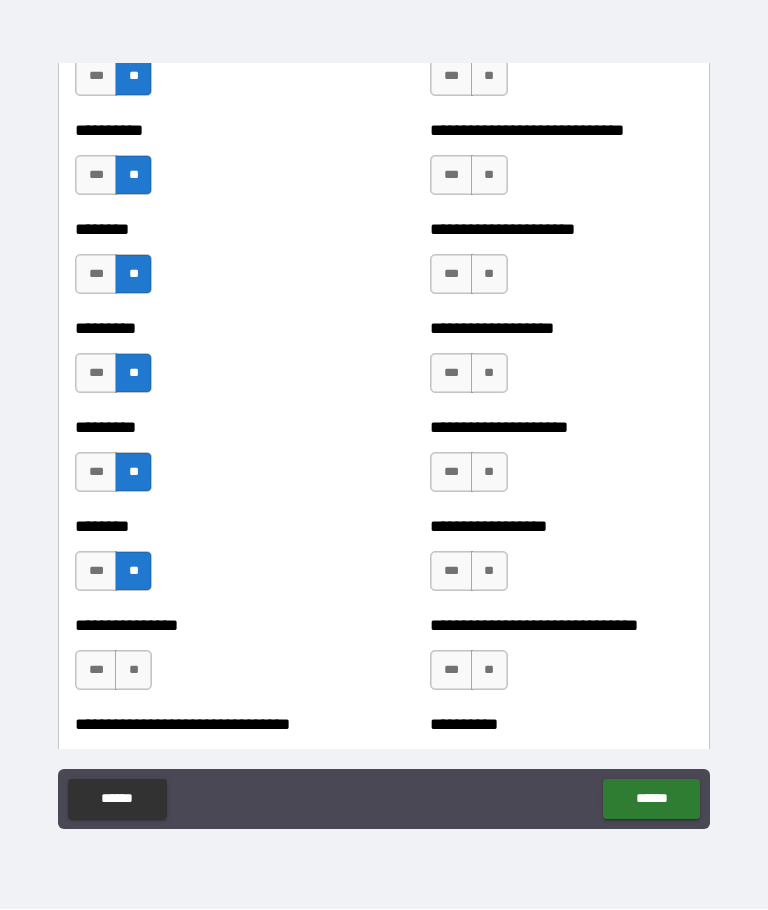 click on "***" at bounding box center (96, 572) 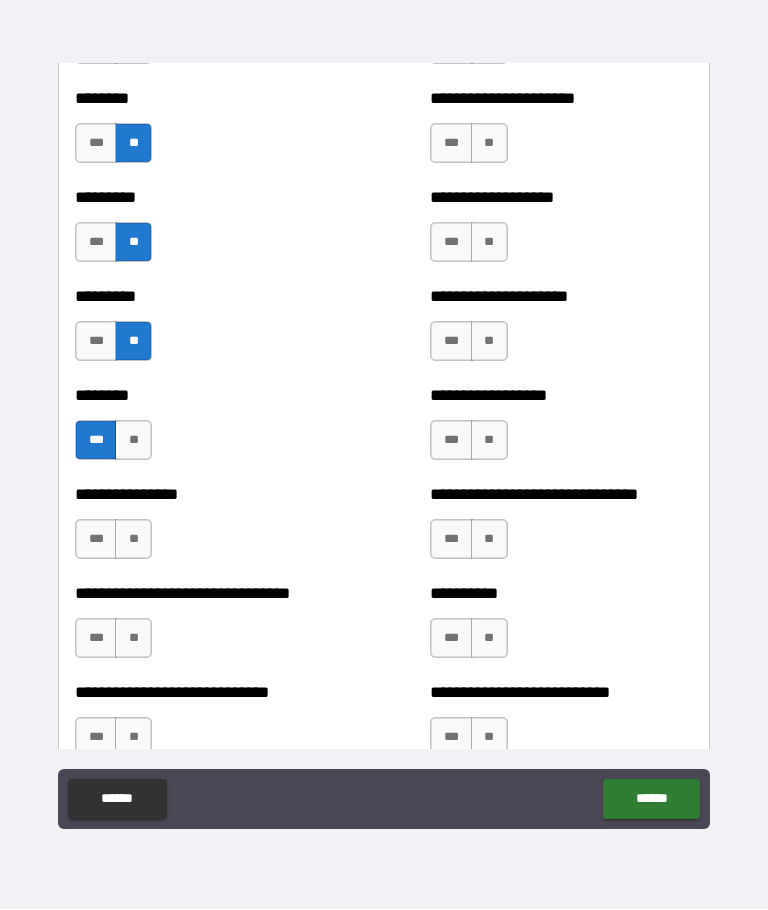 scroll, scrollTop: 7213, scrollLeft: 0, axis: vertical 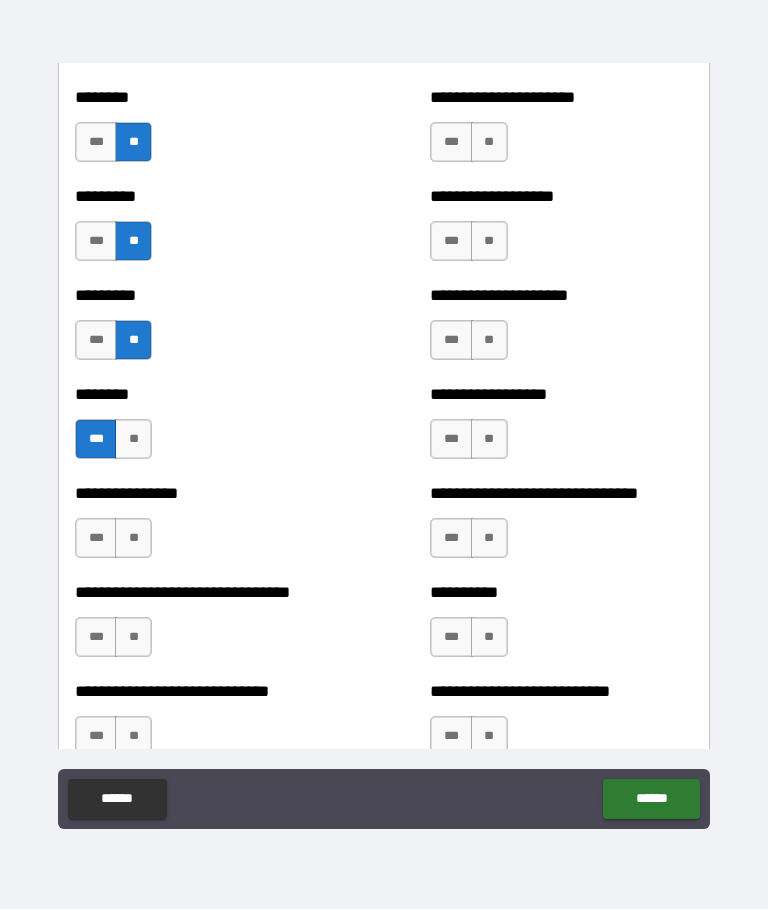 click on "**" at bounding box center [133, 539] 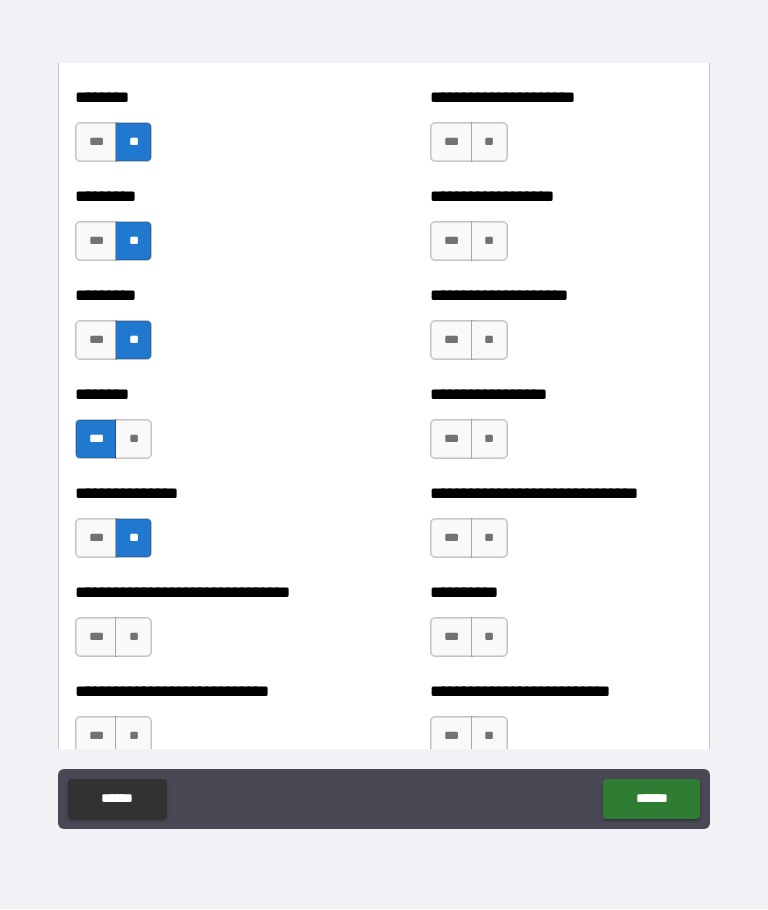 click on "**" at bounding box center [133, 638] 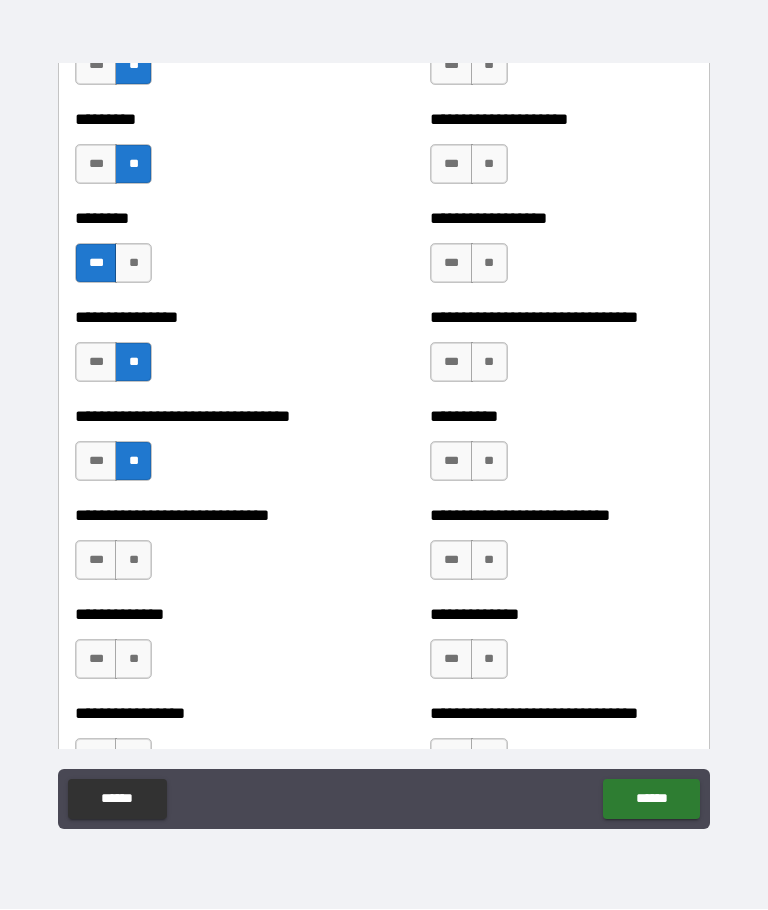 scroll, scrollTop: 7394, scrollLeft: 0, axis: vertical 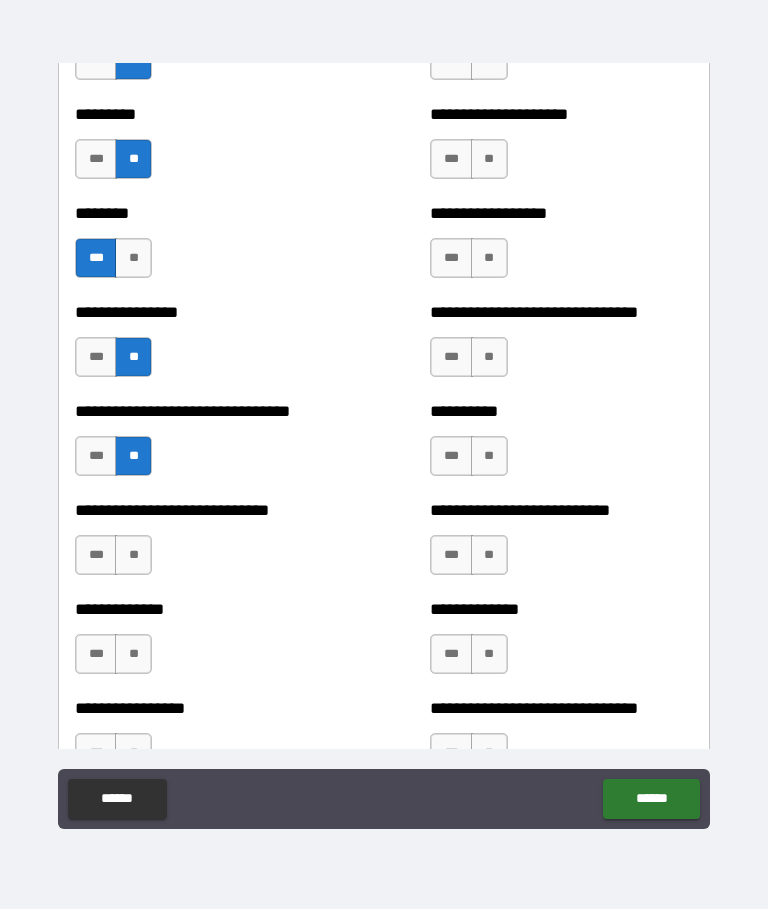 click on "**" at bounding box center (133, 556) 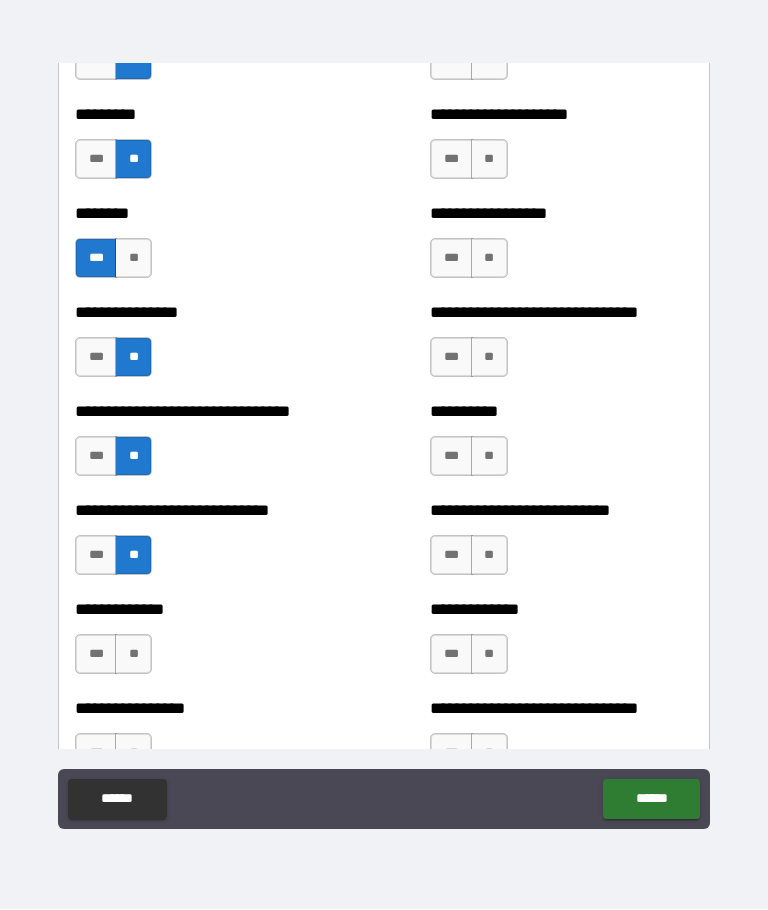 click on "**" at bounding box center [133, 655] 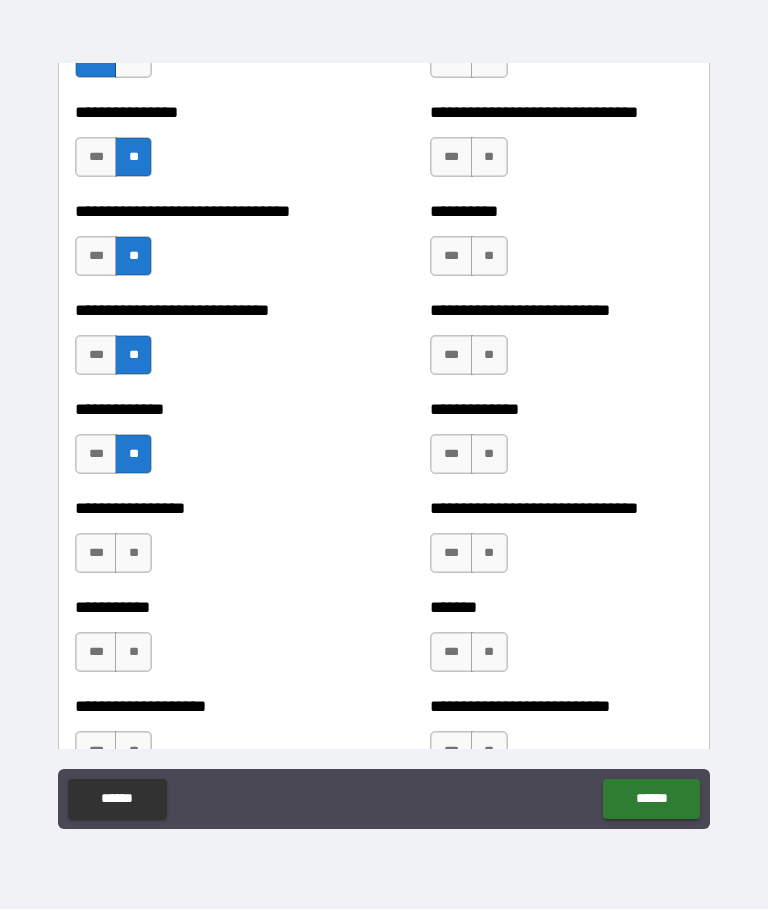 scroll, scrollTop: 7595, scrollLeft: 0, axis: vertical 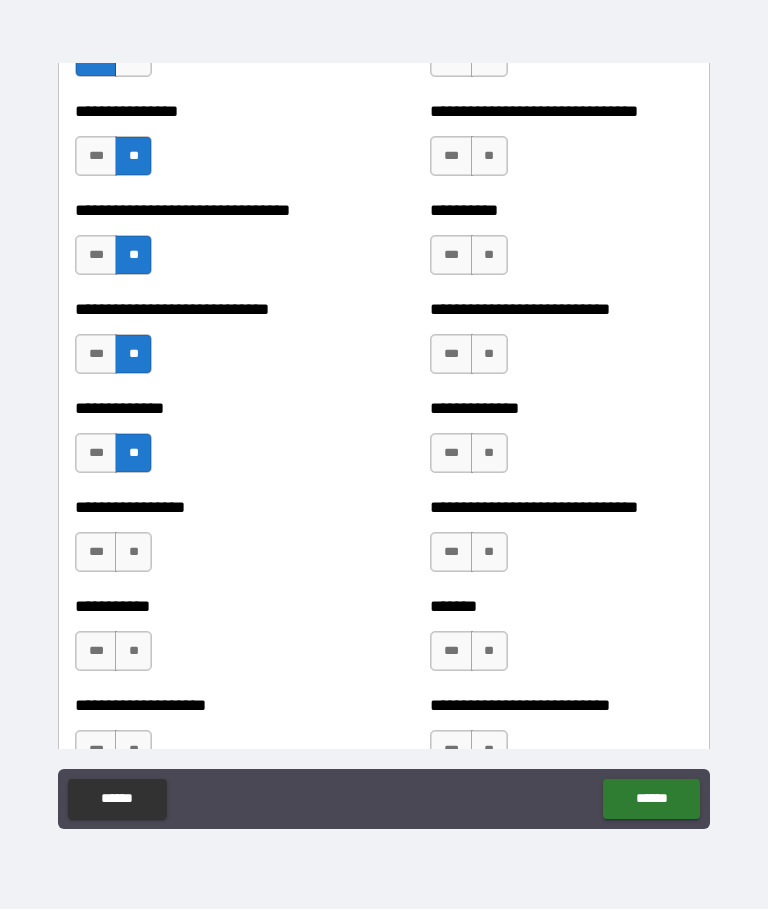 click on "**" at bounding box center (133, 553) 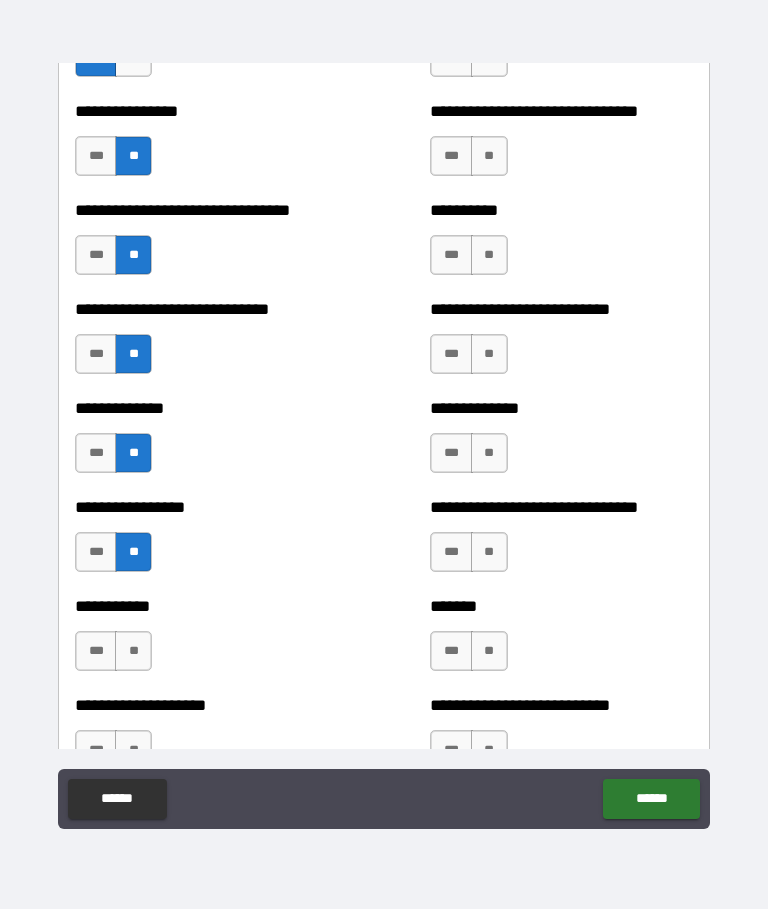 click on "**" at bounding box center (133, 652) 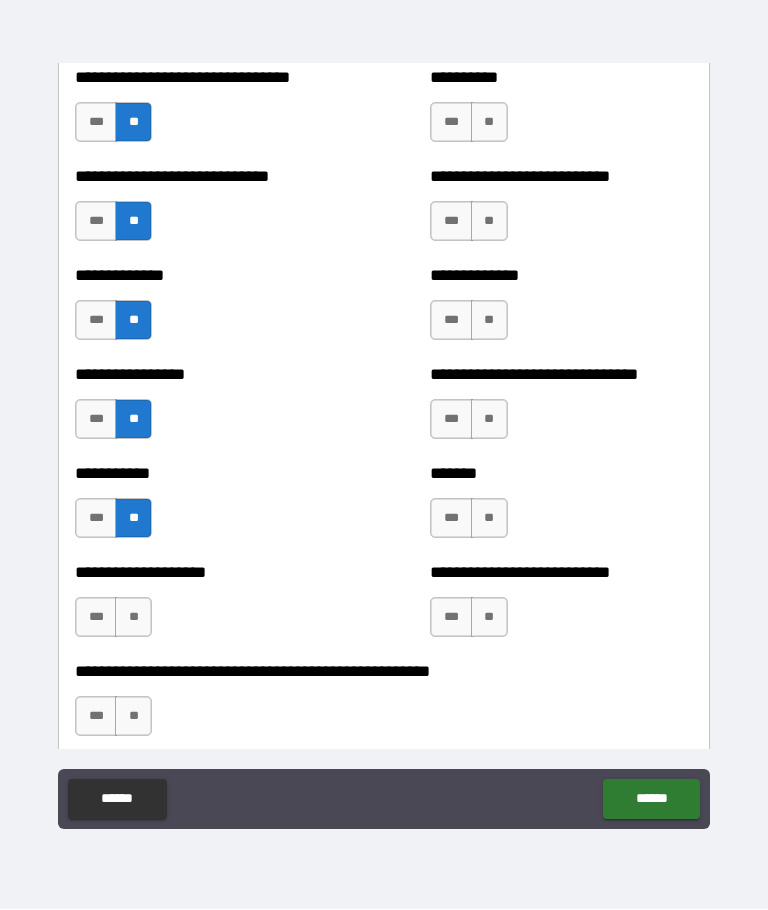 scroll, scrollTop: 7731, scrollLeft: 0, axis: vertical 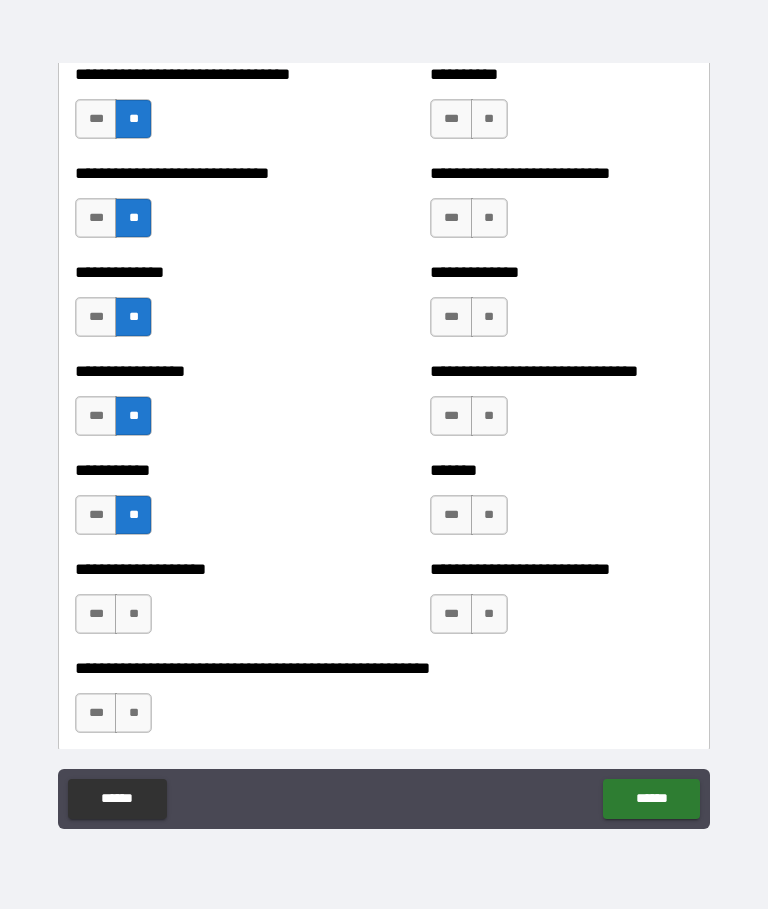 click on "**" at bounding box center (133, 615) 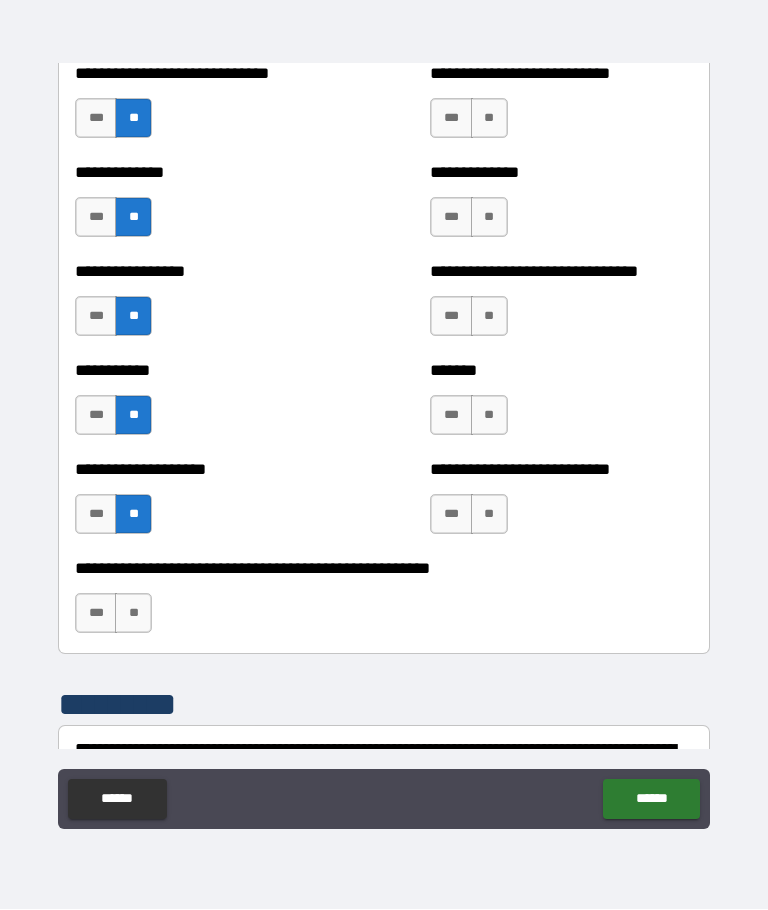 scroll, scrollTop: 7830, scrollLeft: 0, axis: vertical 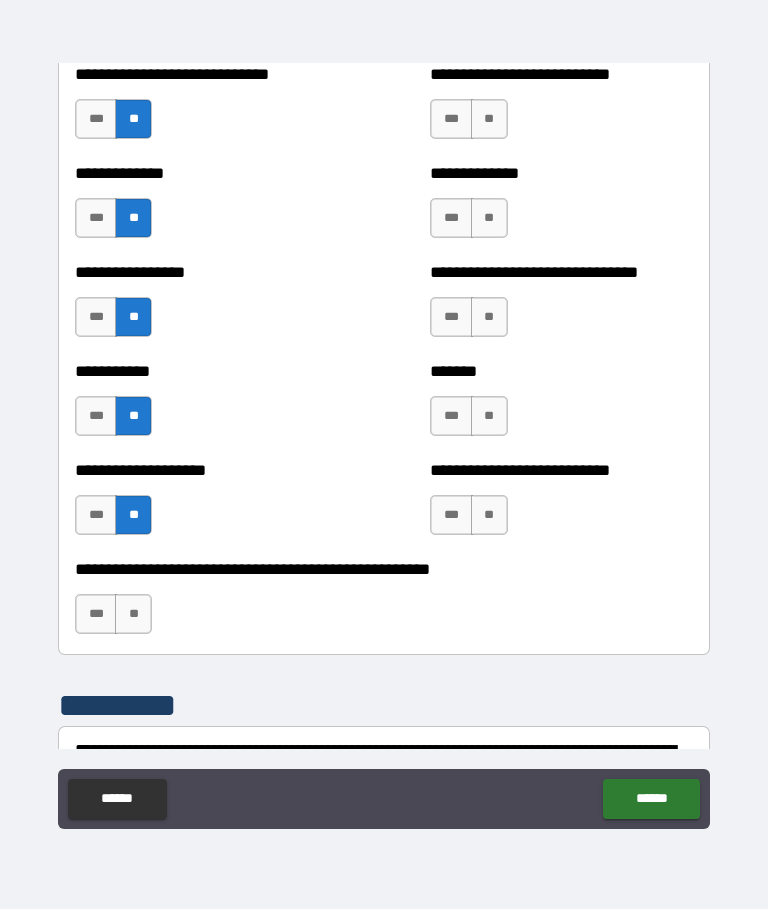 click on "**" at bounding box center [133, 615] 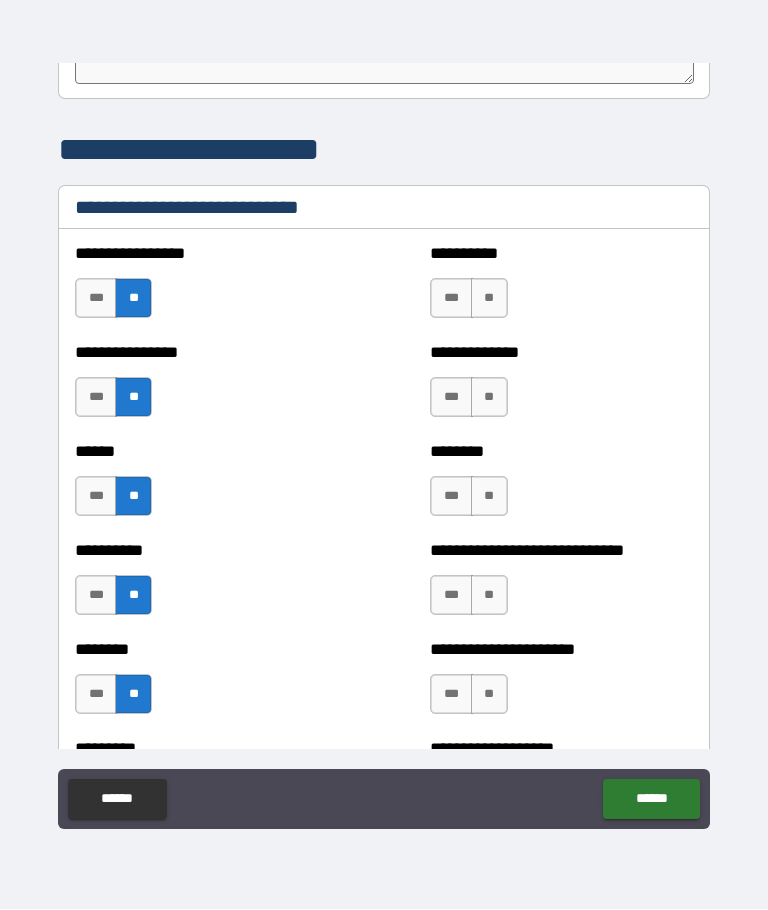 scroll, scrollTop: 6670, scrollLeft: 0, axis: vertical 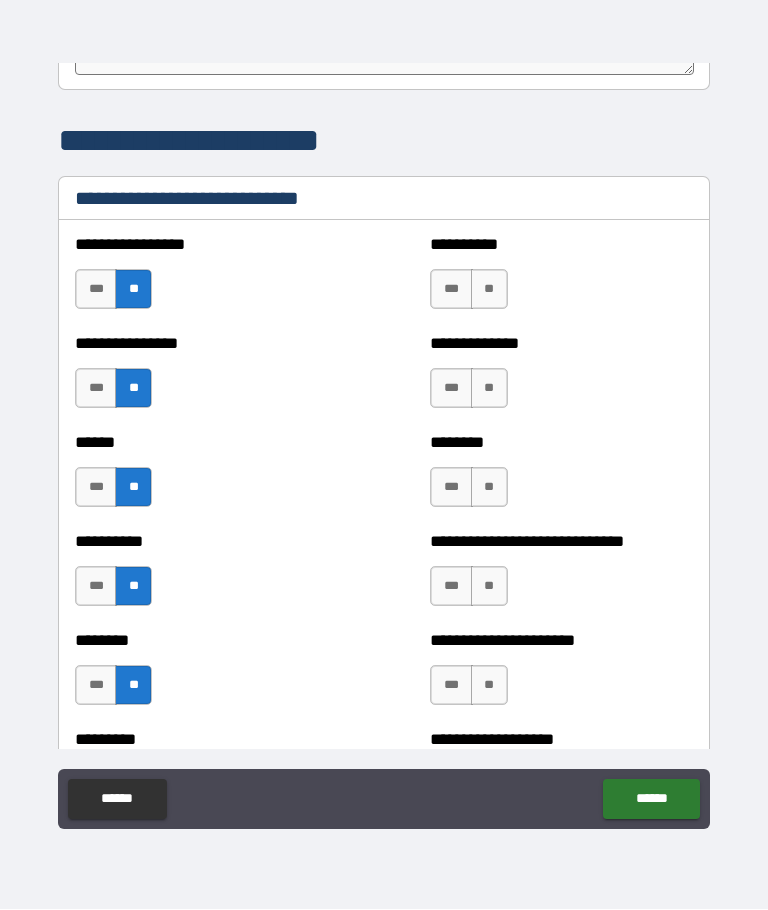 click on "**" at bounding box center (489, 290) 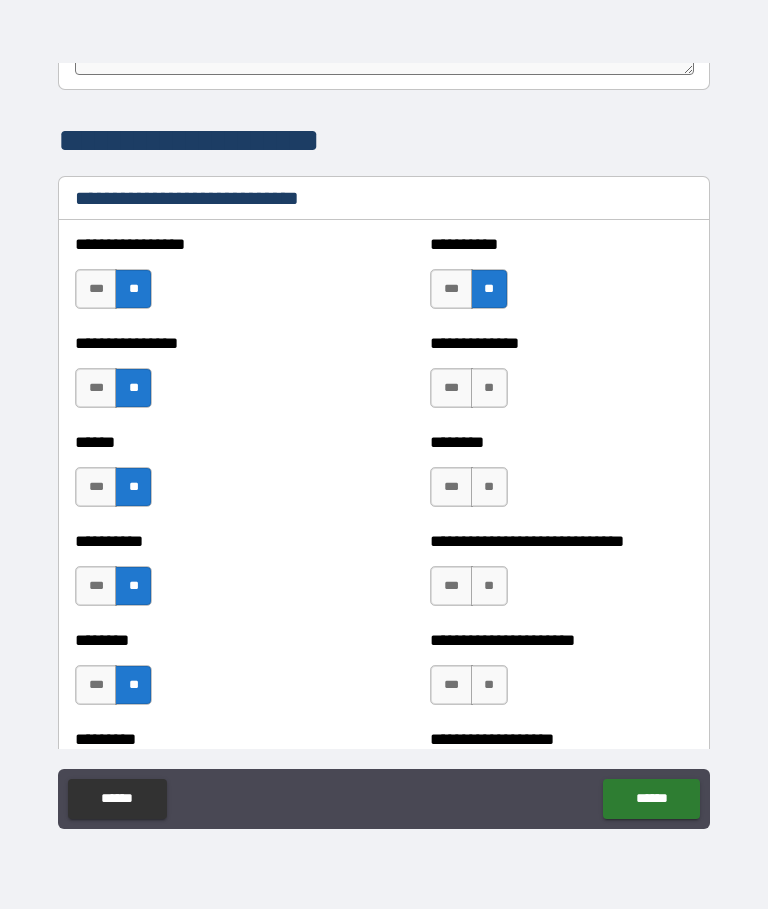 click on "**" at bounding box center (489, 389) 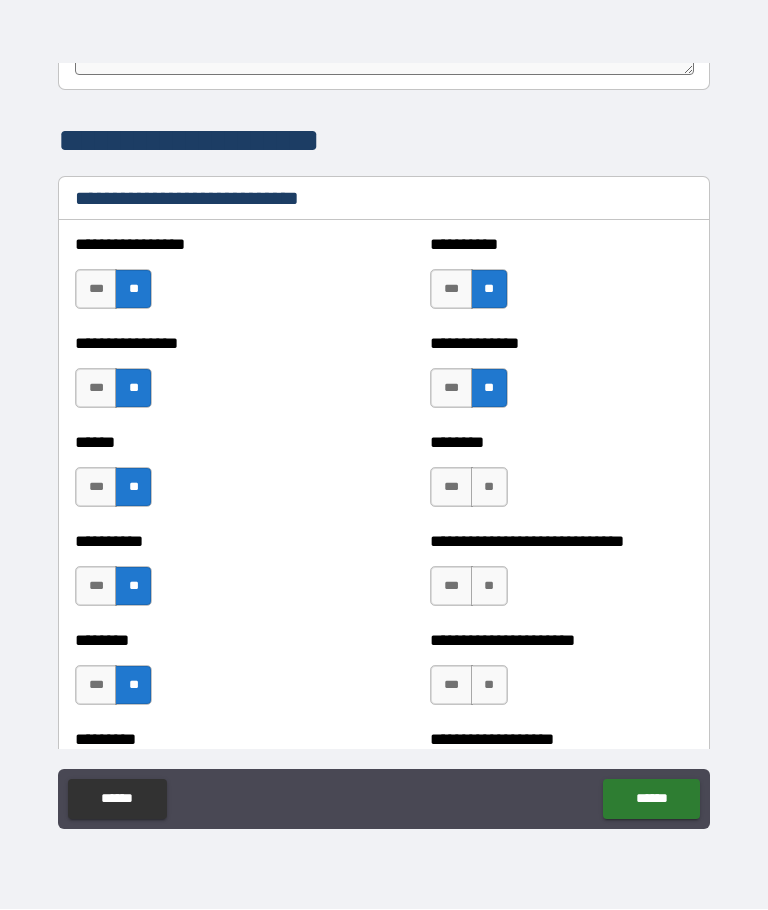 click on "**" at bounding box center (489, 488) 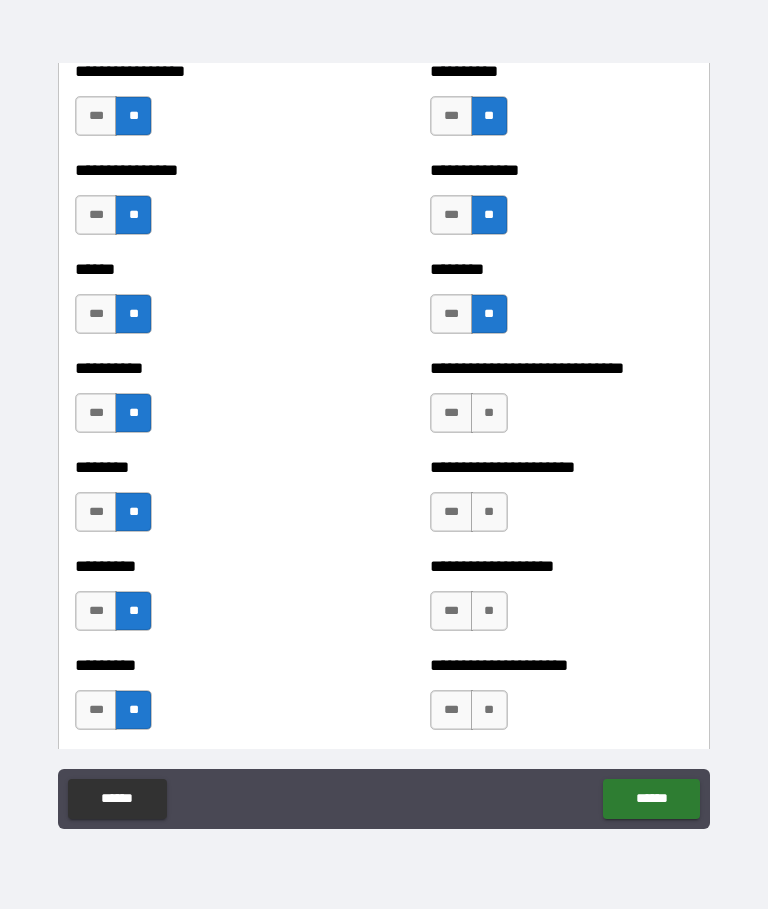 scroll, scrollTop: 6846, scrollLeft: 0, axis: vertical 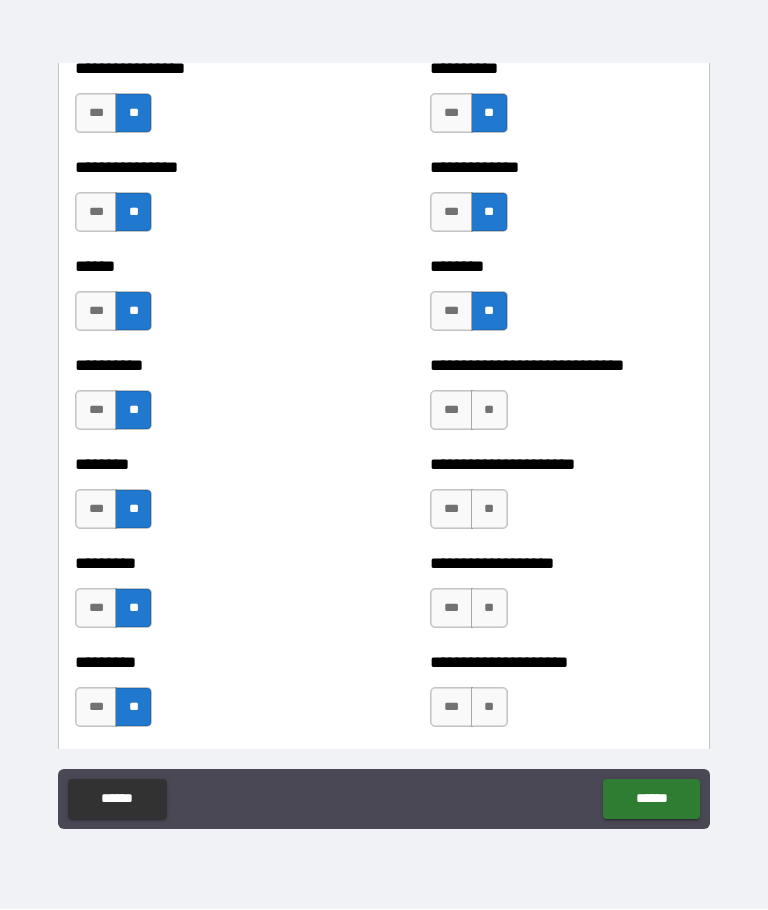click on "**" at bounding box center (489, 411) 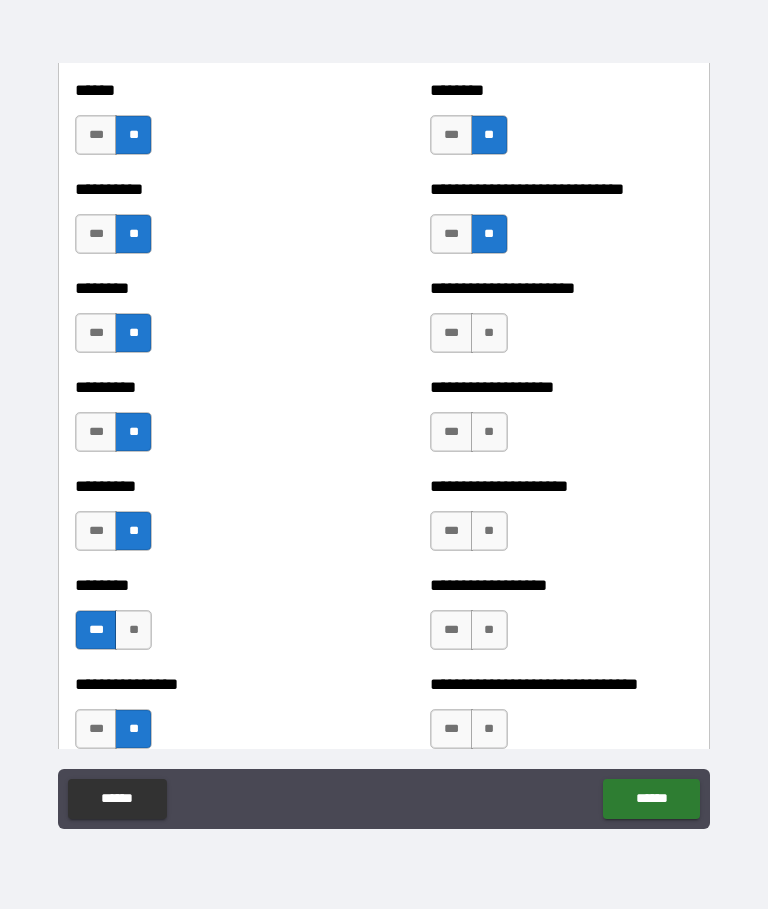 scroll, scrollTop: 7026, scrollLeft: 0, axis: vertical 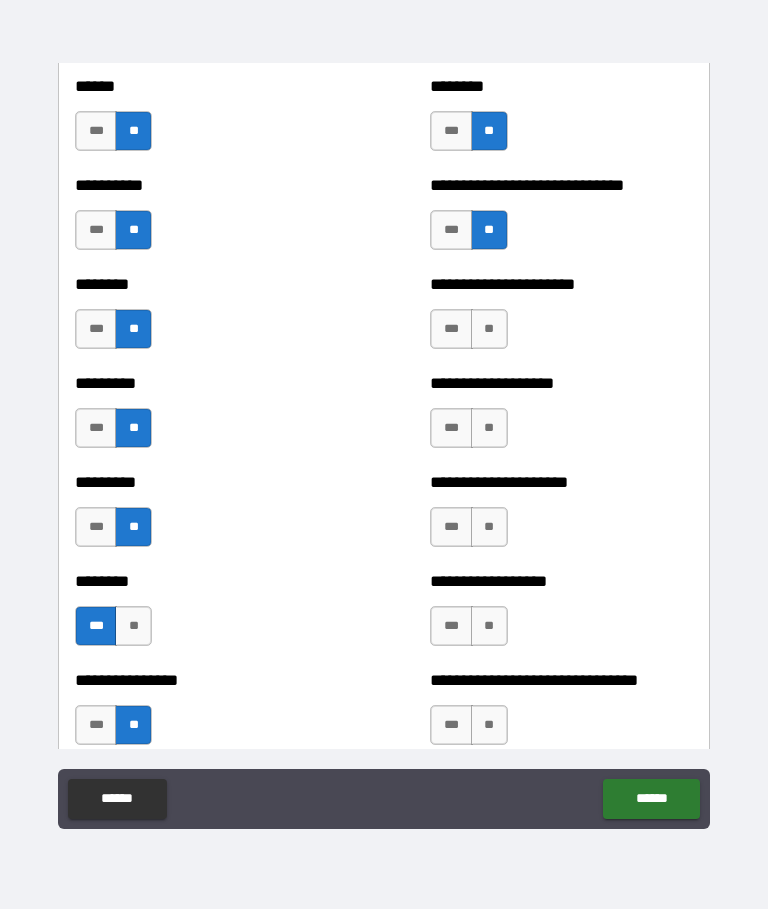 click on "**" at bounding box center [489, 330] 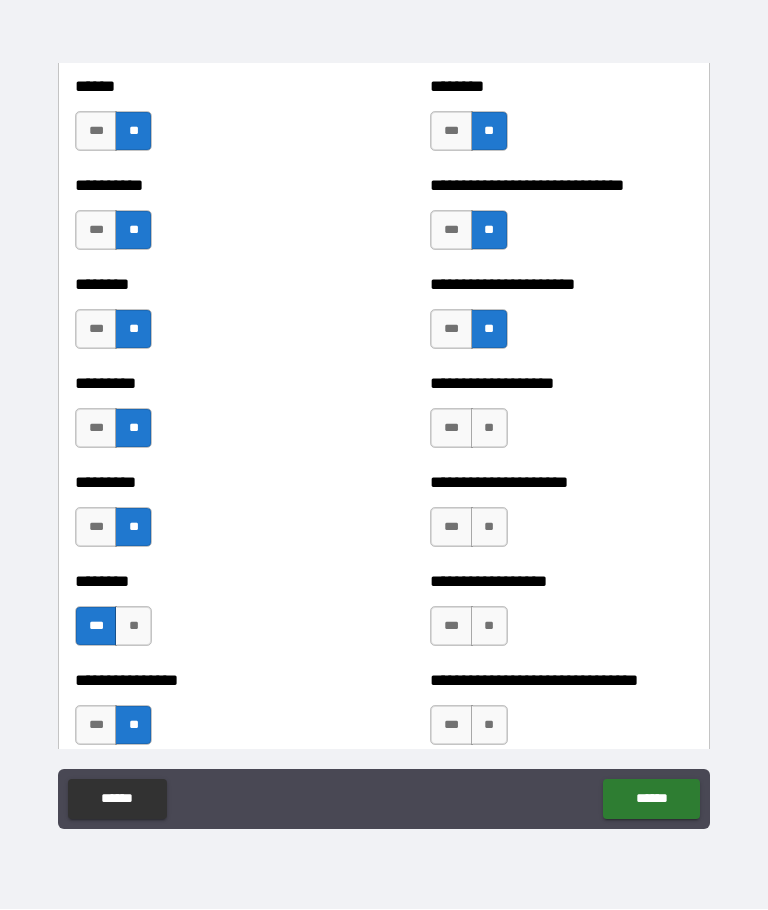 click on "**" at bounding box center [489, 429] 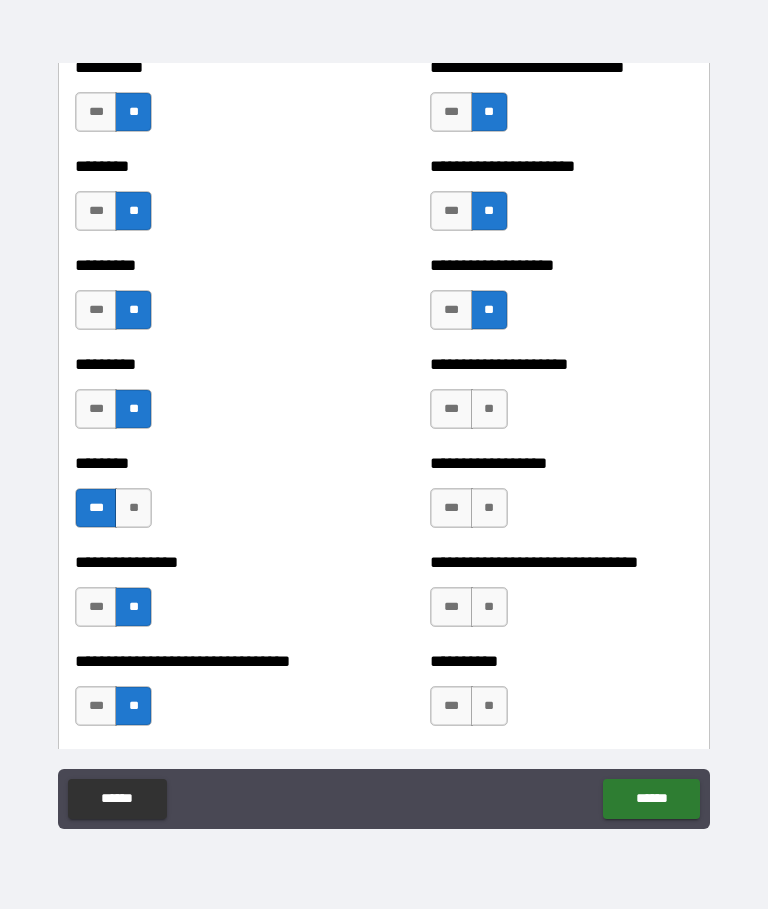 scroll, scrollTop: 7145, scrollLeft: 0, axis: vertical 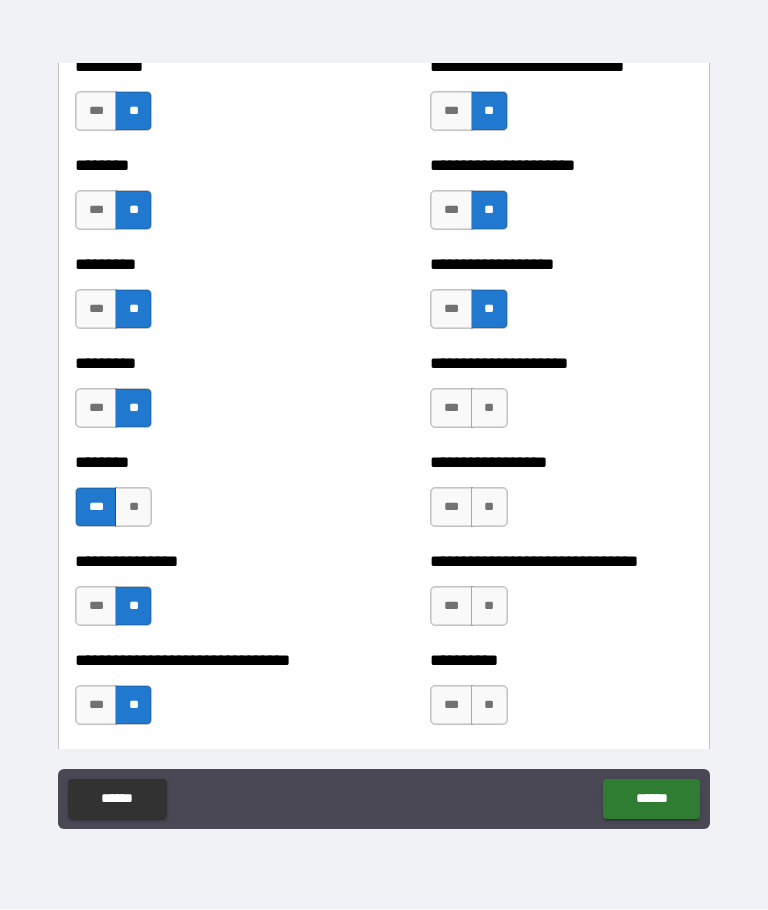 click on "**********" at bounding box center (561, 399) 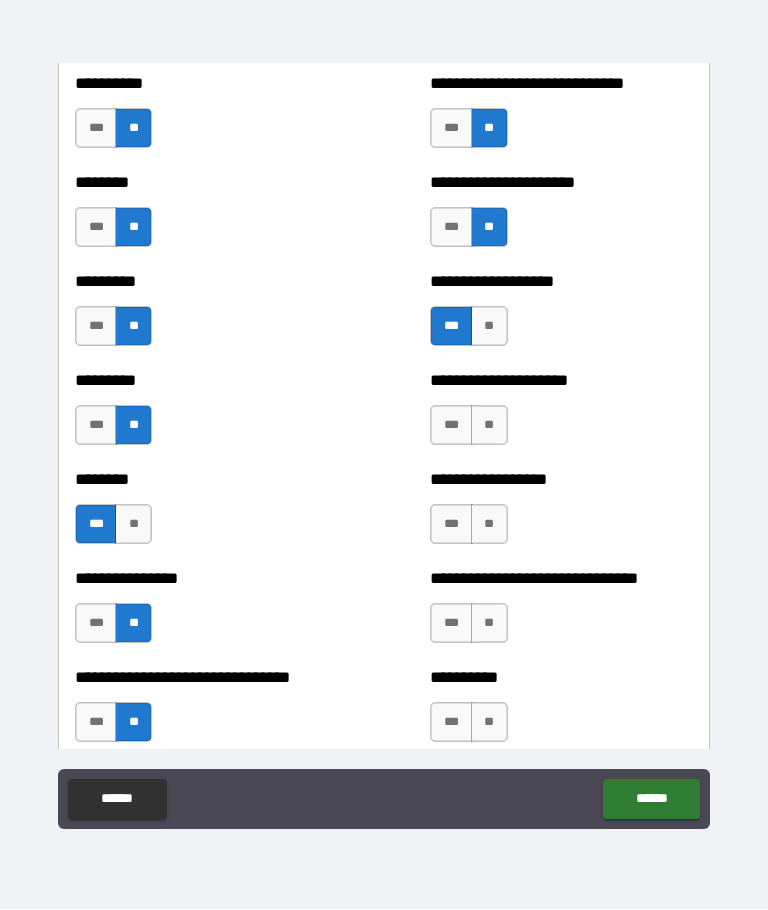scroll, scrollTop: 7117, scrollLeft: 0, axis: vertical 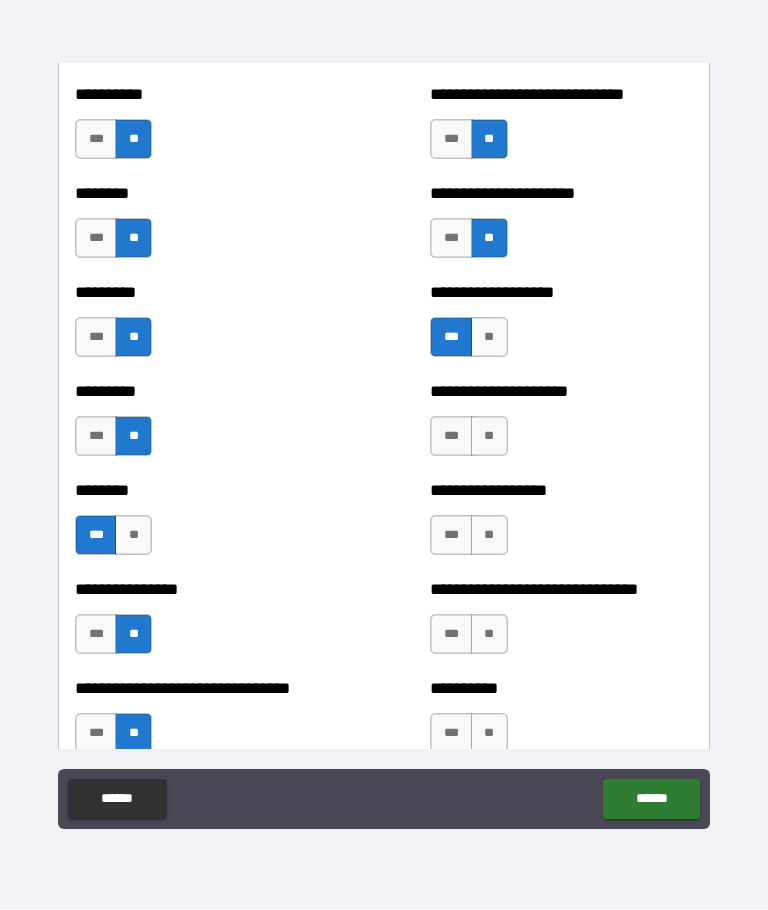 click on "***" at bounding box center [451, 239] 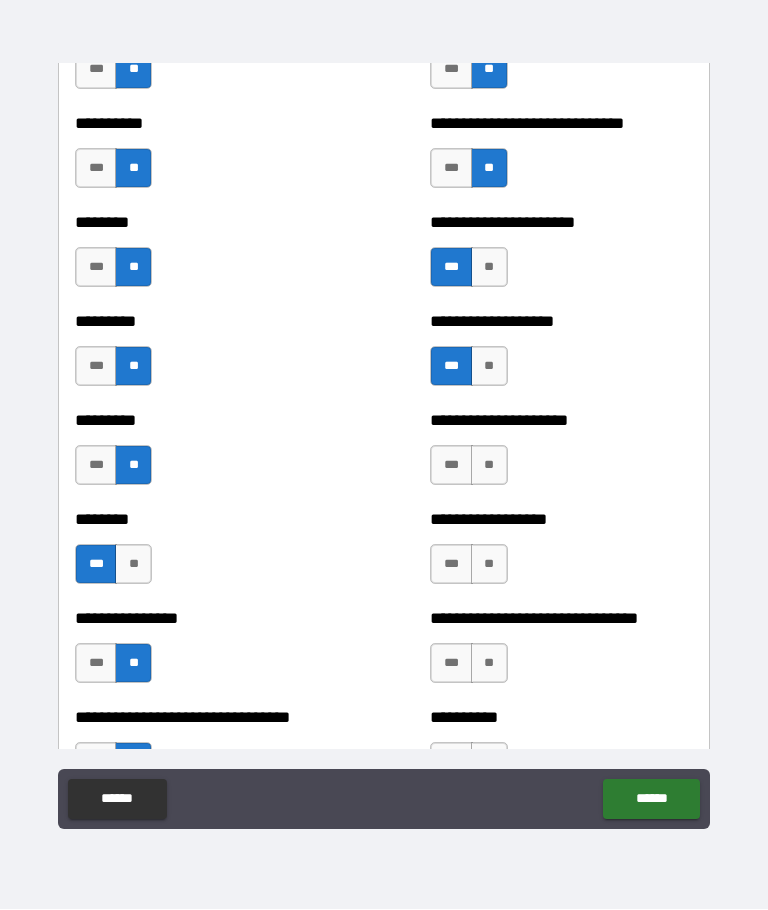 scroll, scrollTop: 7086, scrollLeft: 0, axis: vertical 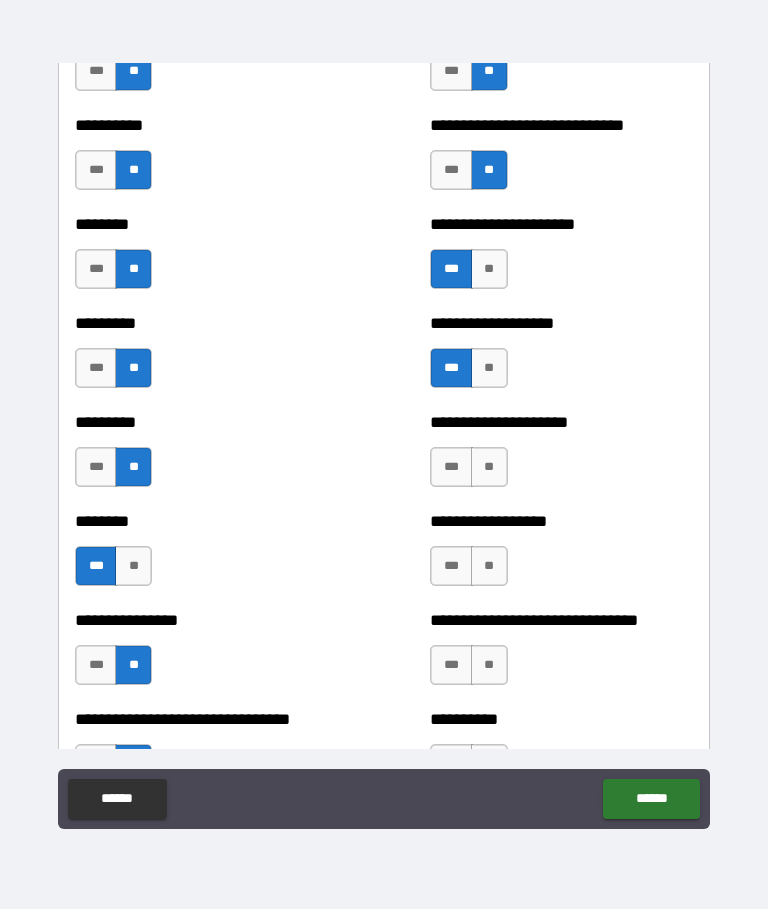 click on "***" at bounding box center [451, 171] 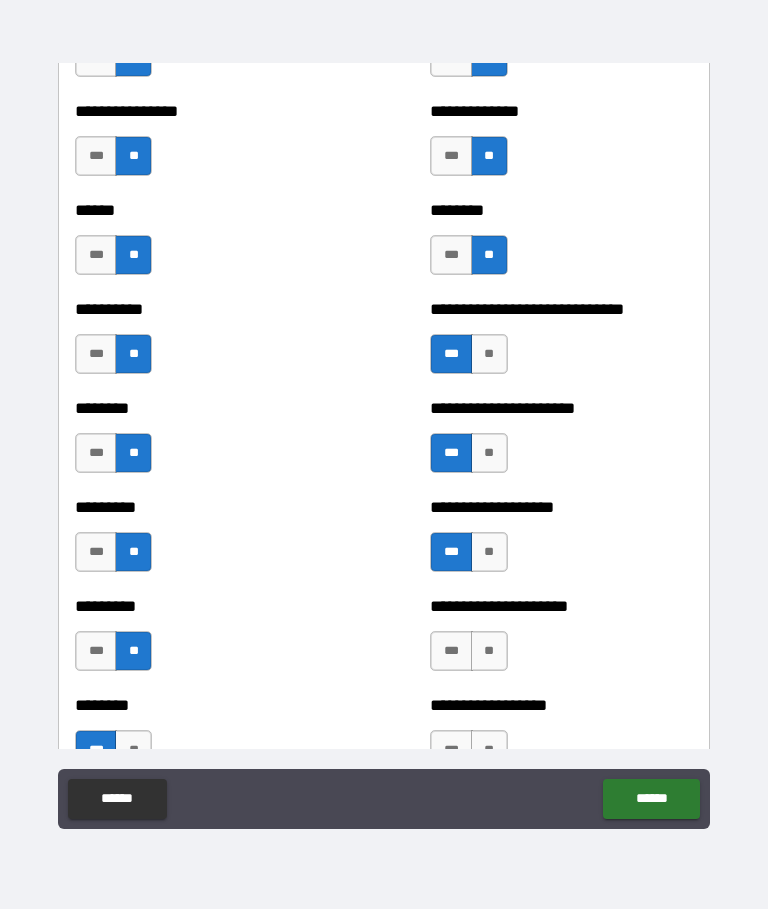 scroll, scrollTop: 6897, scrollLeft: 0, axis: vertical 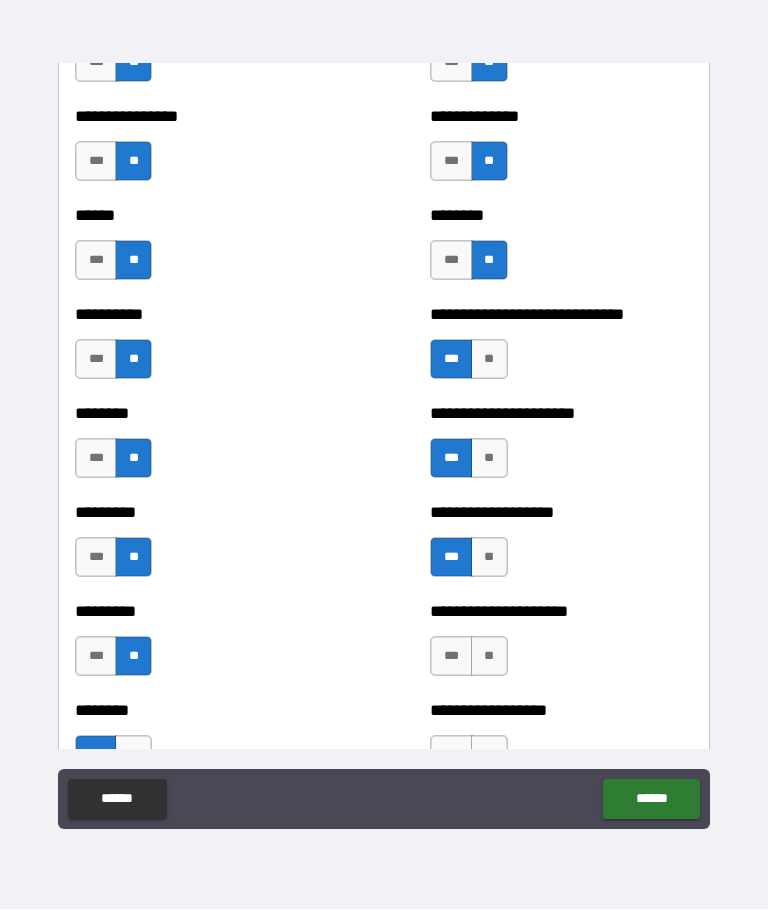 click on "***" at bounding box center (451, 261) 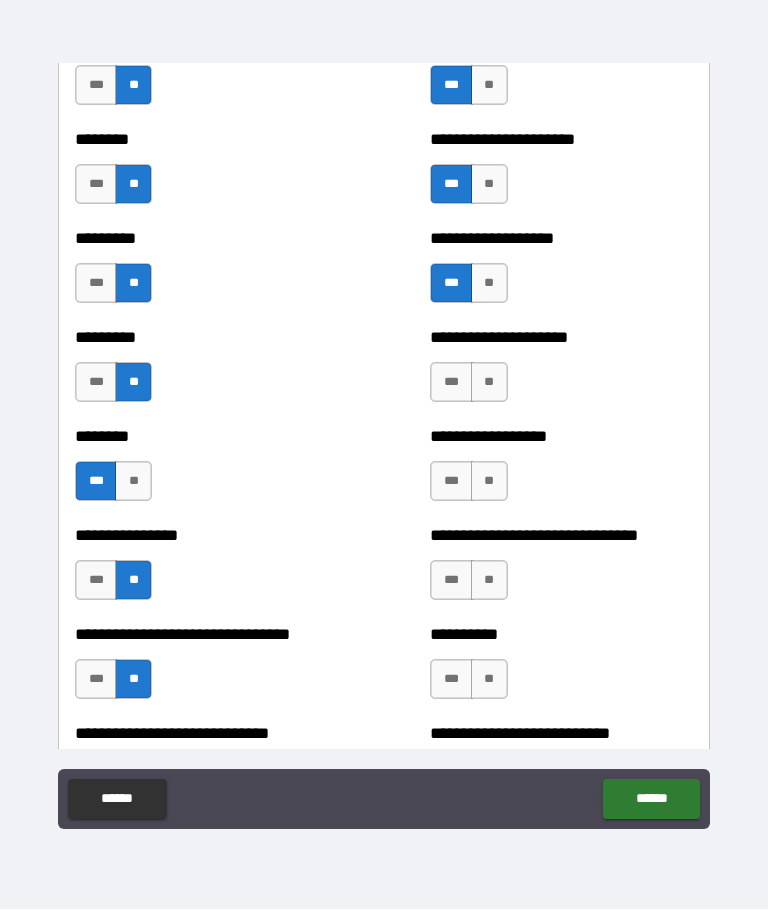 scroll, scrollTop: 7172, scrollLeft: 0, axis: vertical 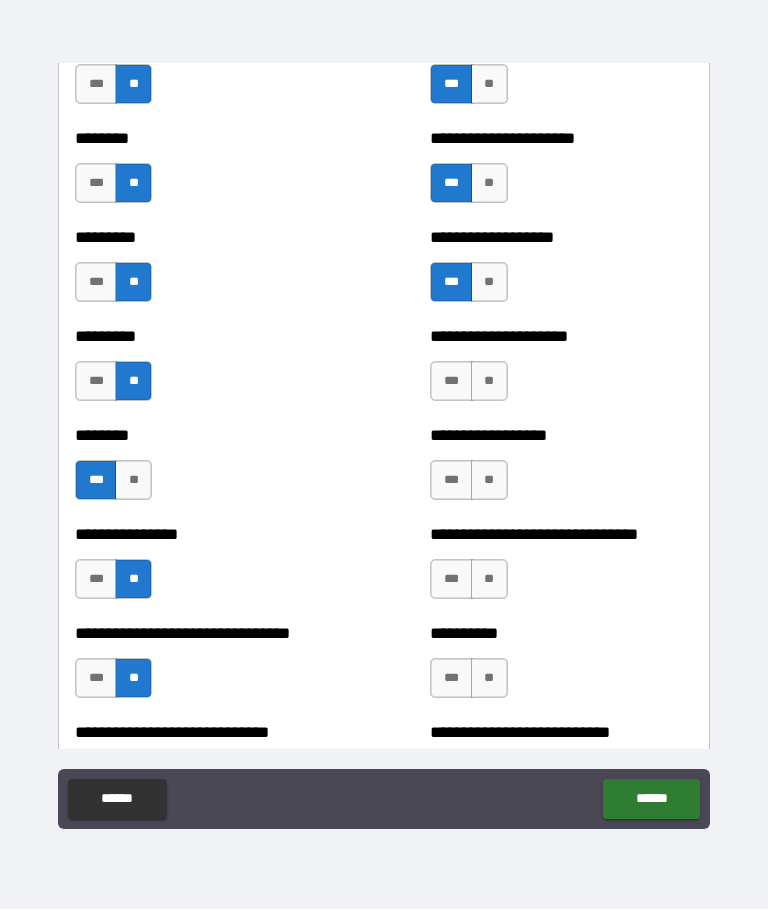 click on "***" at bounding box center (451, 382) 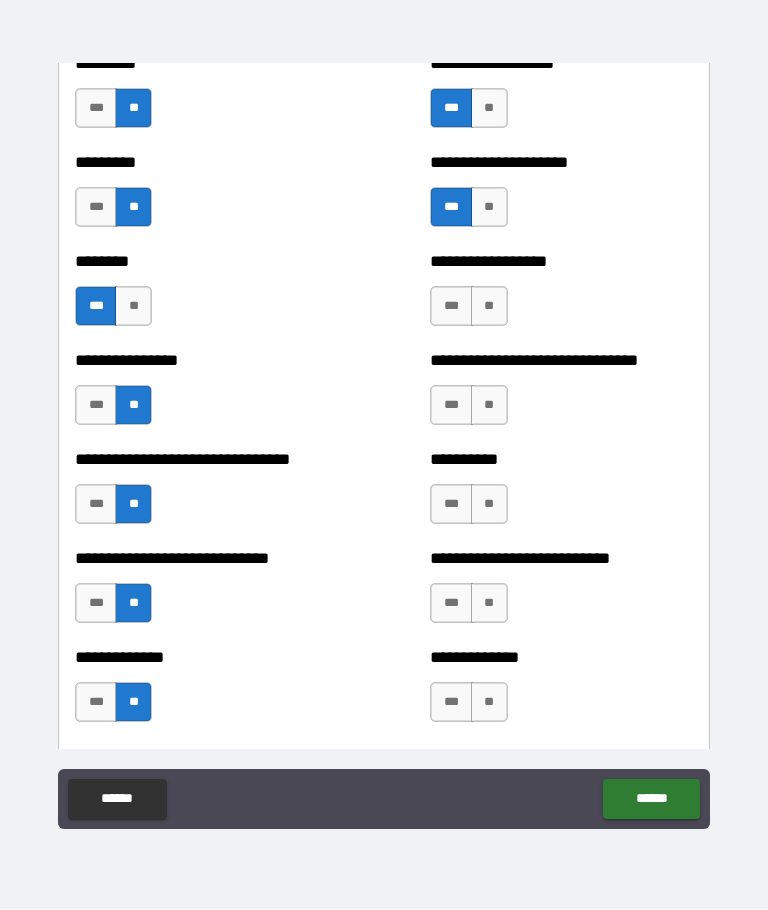 scroll, scrollTop: 7348, scrollLeft: 0, axis: vertical 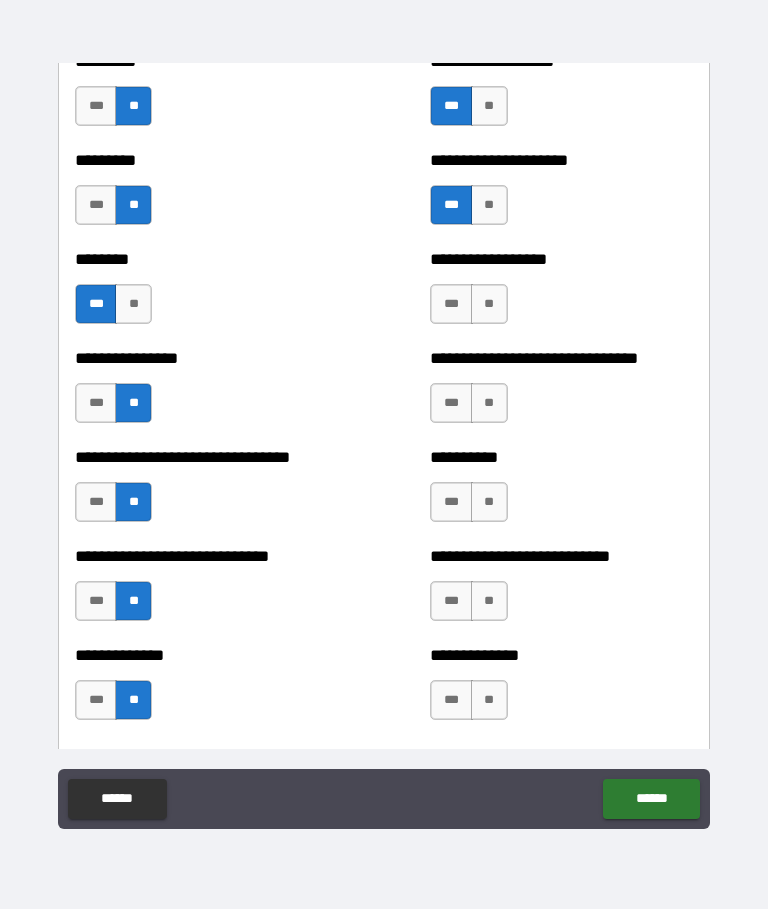 click on "***" at bounding box center [451, 305] 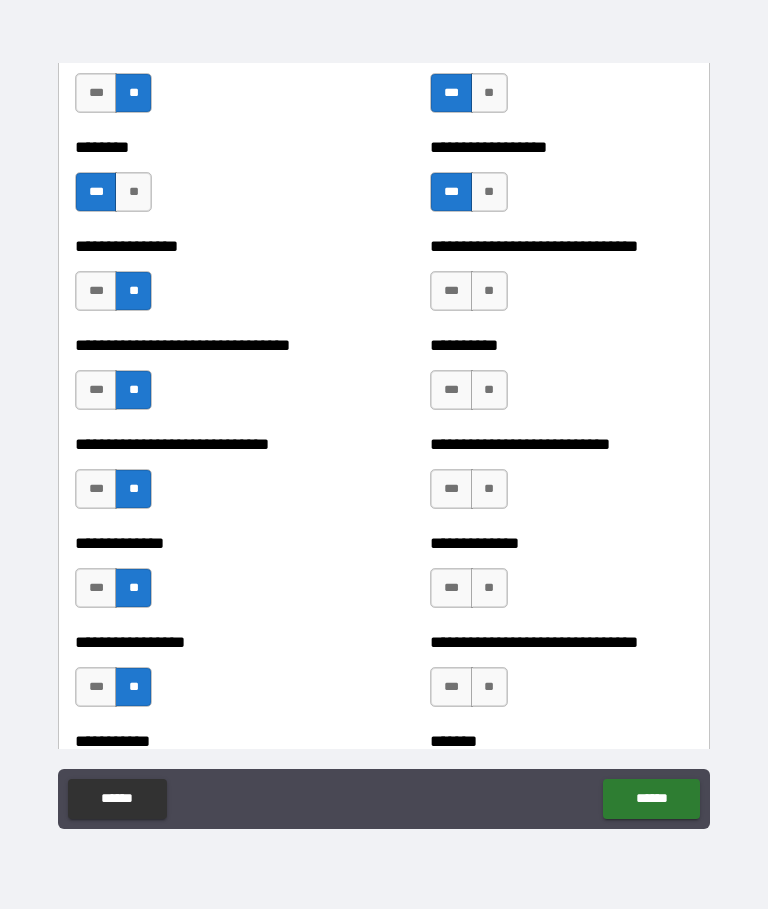 scroll, scrollTop: 7463, scrollLeft: 0, axis: vertical 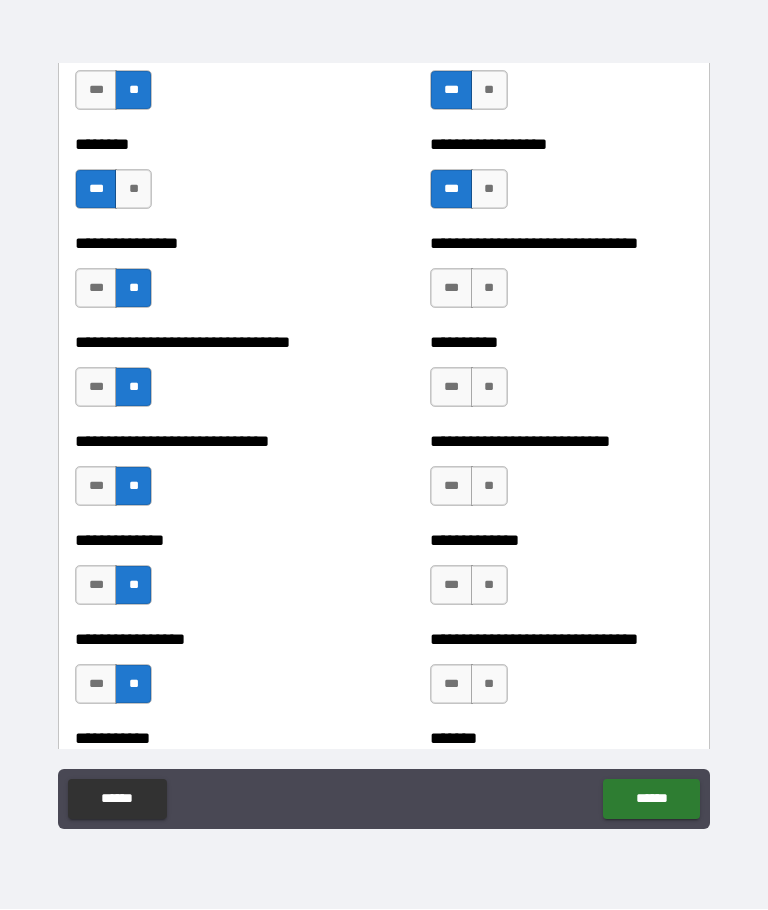 click on "***" at bounding box center (451, 289) 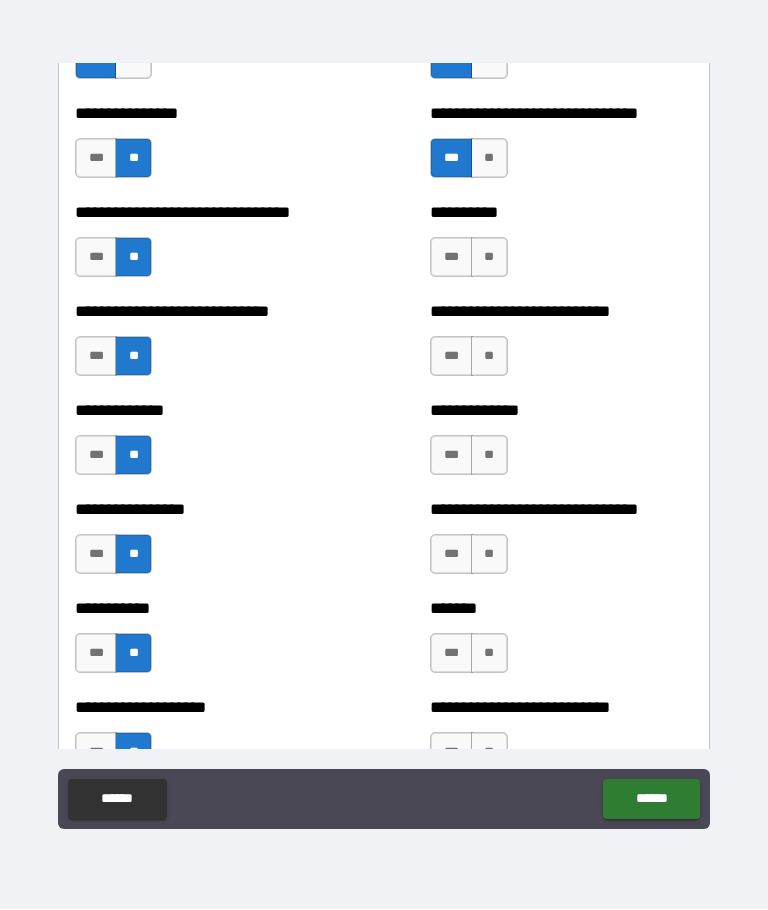 scroll, scrollTop: 7593, scrollLeft: 0, axis: vertical 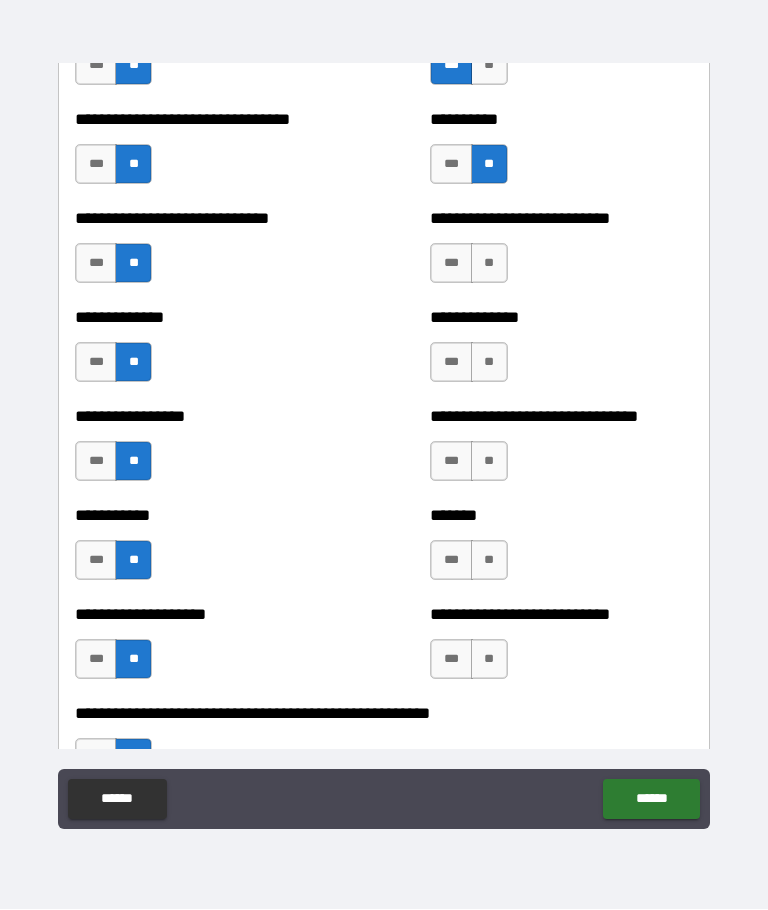 click on "**" at bounding box center (489, 264) 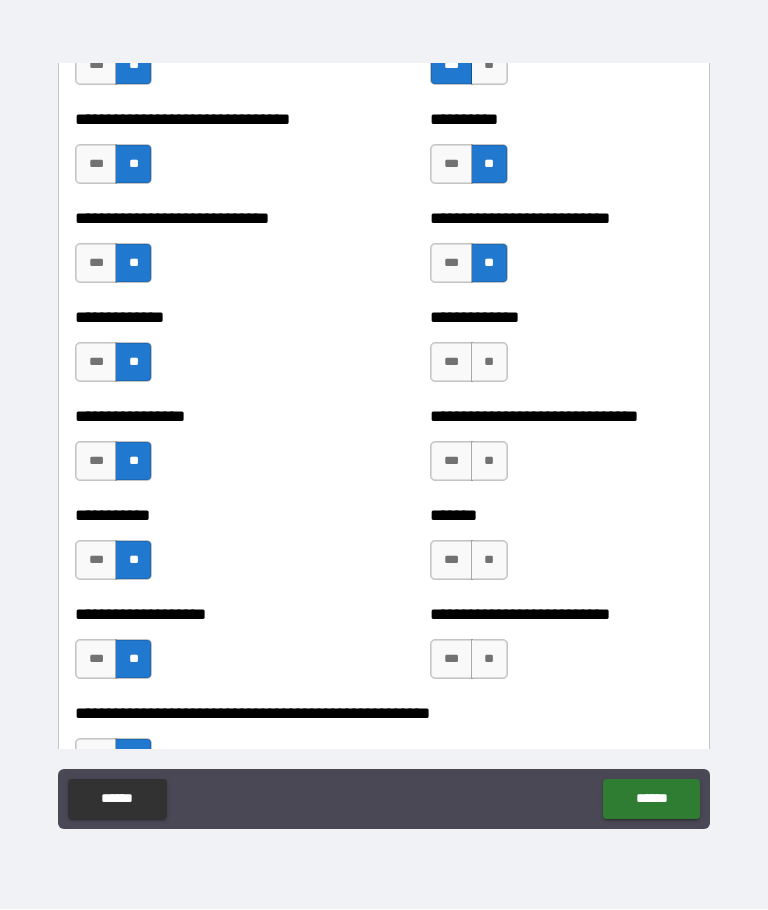 click on "**" at bounding box center [489, 363] 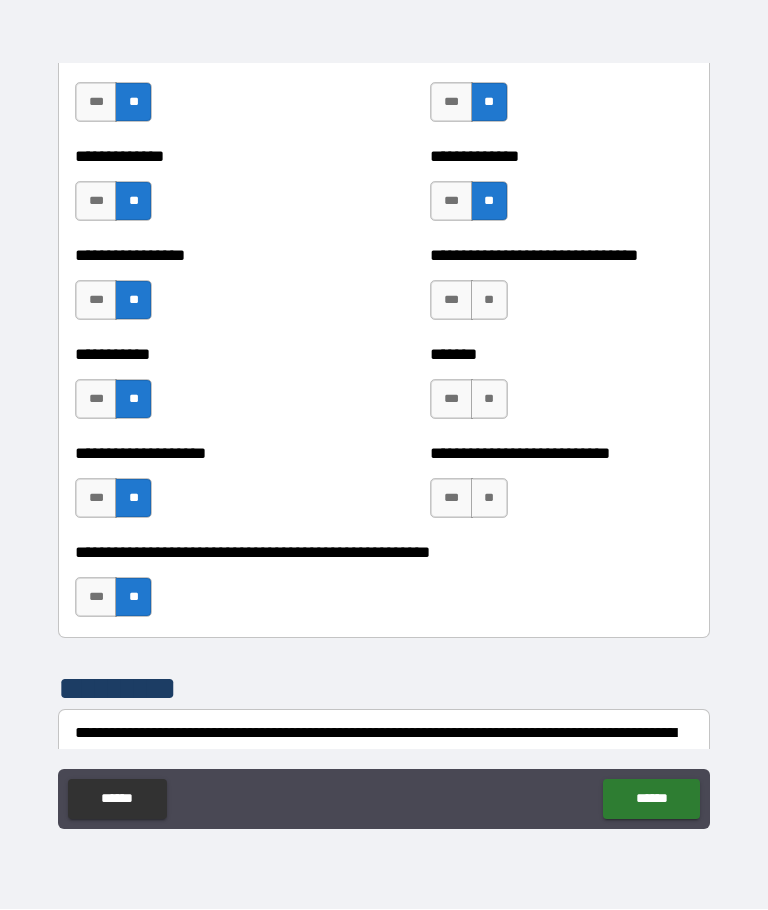 scroll, scrollTop: 7852, scrollLeft: 0, axis: vertical 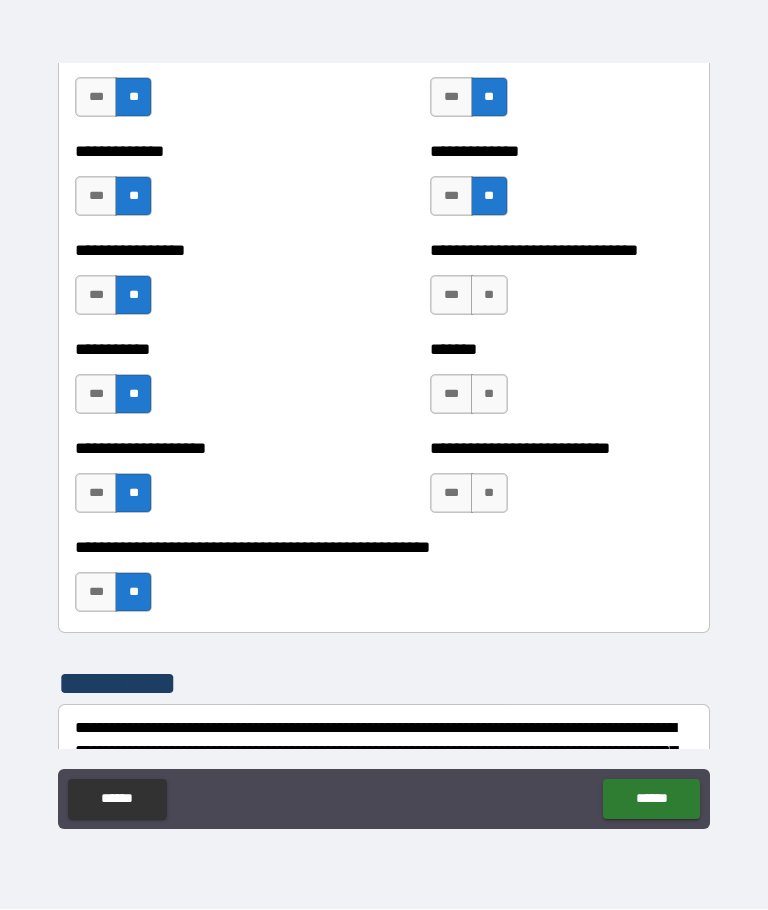 click on "**" at bounding box center [489, 296] 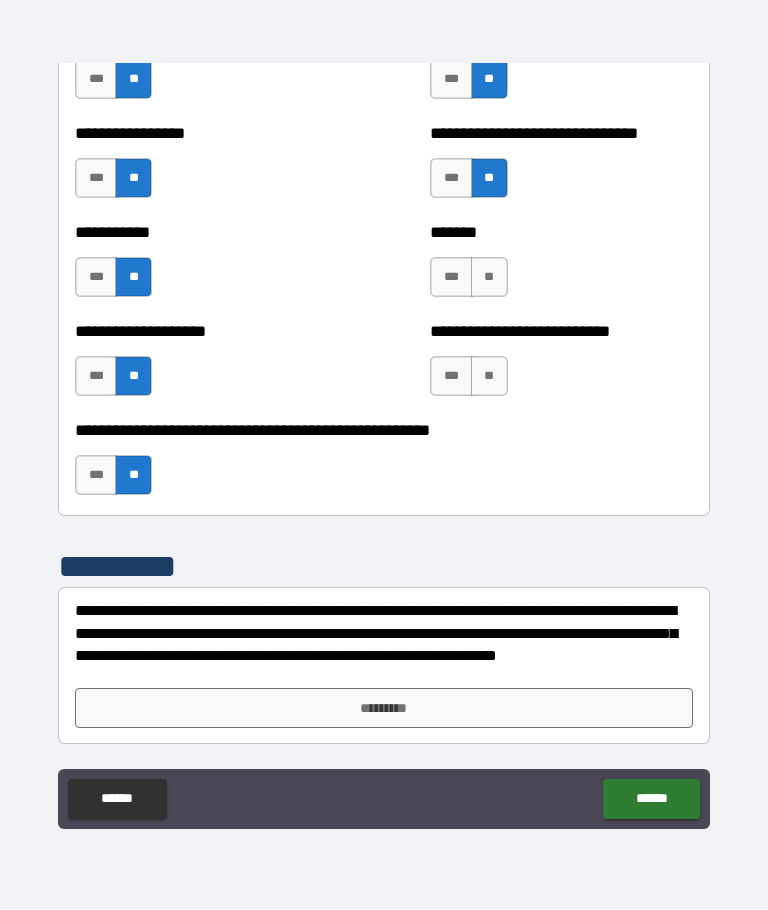 scroll, scrollTop: 7969, scrollLeft: 0, axis: vertical 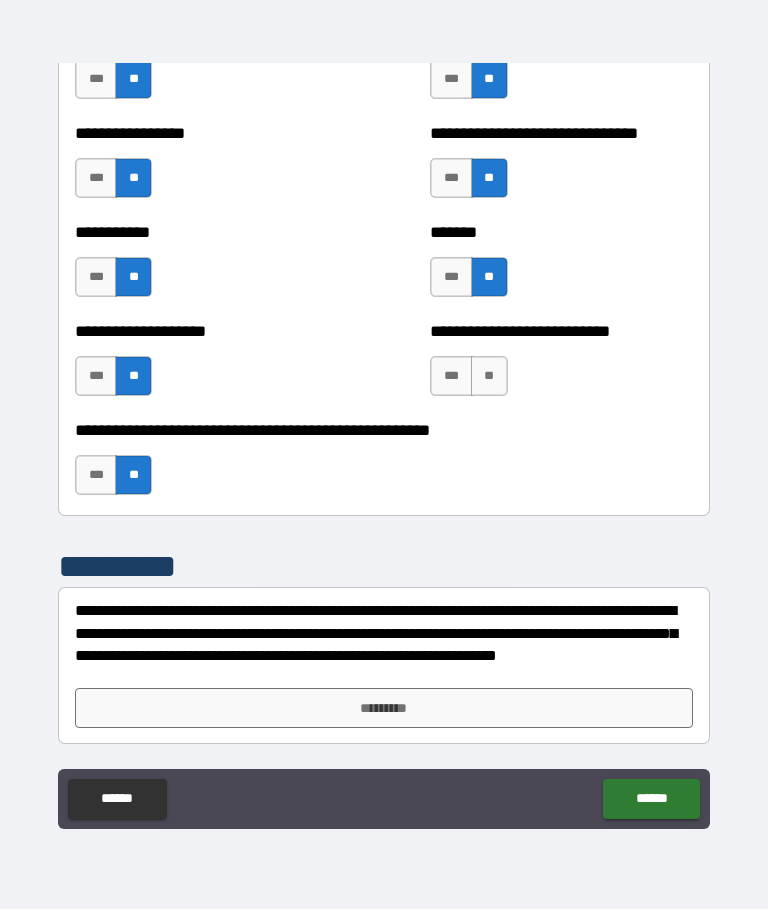 click on "**" at bounding box center [489, 377] 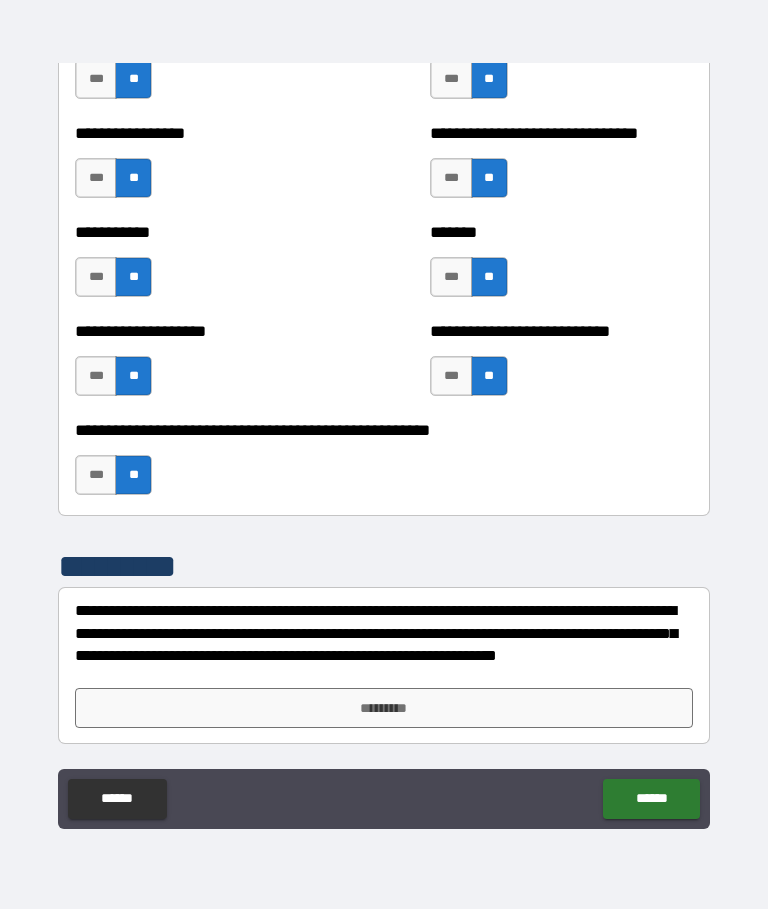 scroll, scrollTop: 7969, scrollLeft: 0, axis: vertical 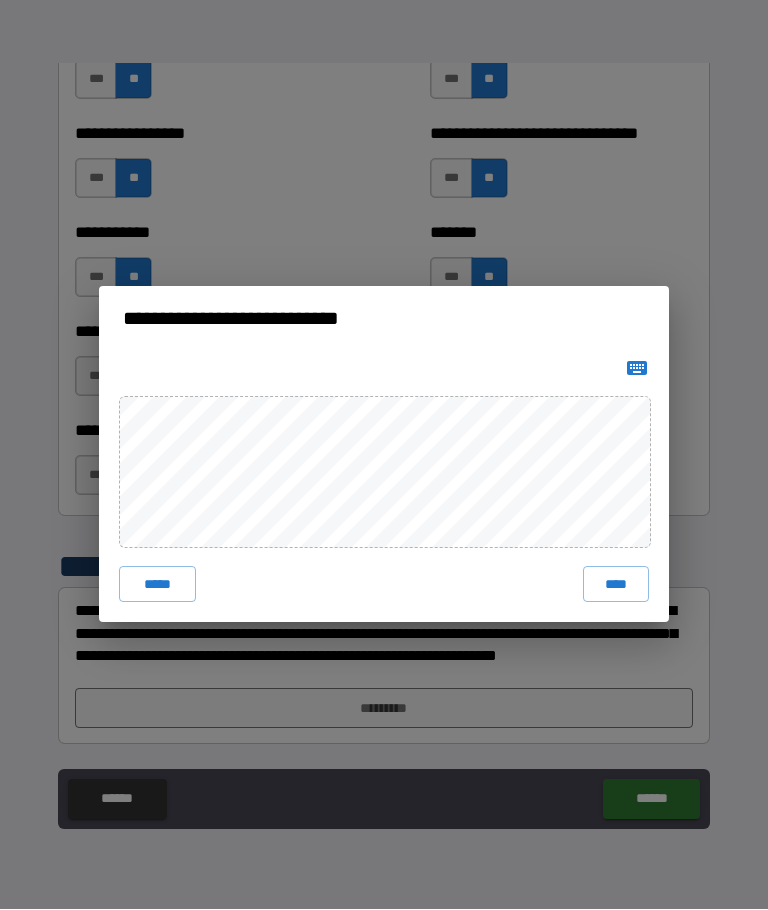click on "****" at bounding box center (616, 585) 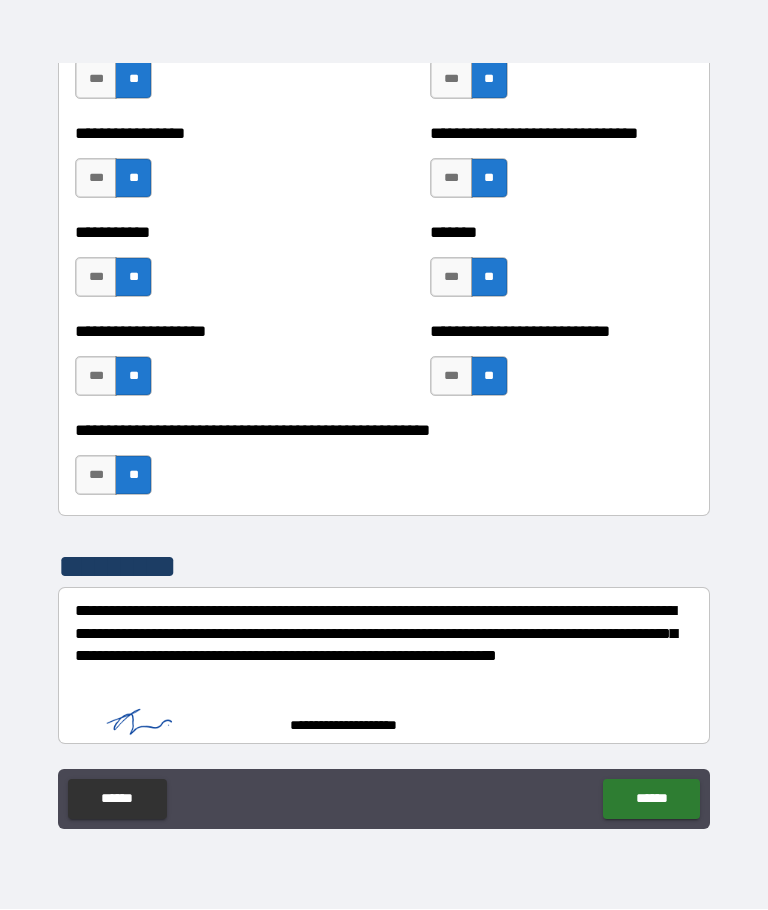 scroll, scrollTop: 7959, scrollLeft: 0, axis: vertical 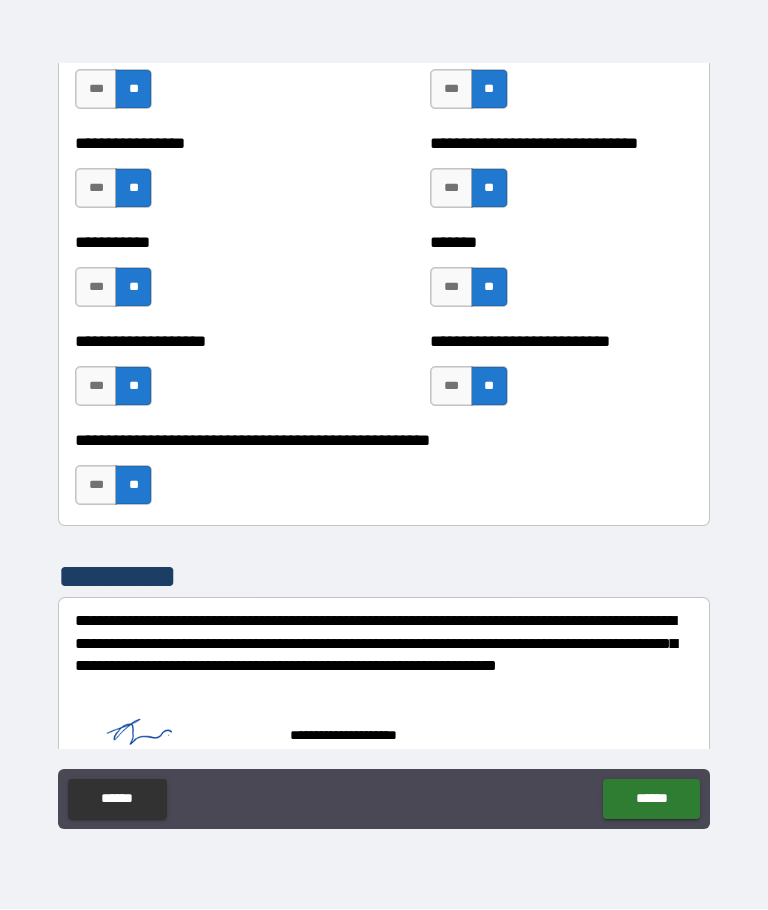 click on "******" at bounding box center (651, 800) 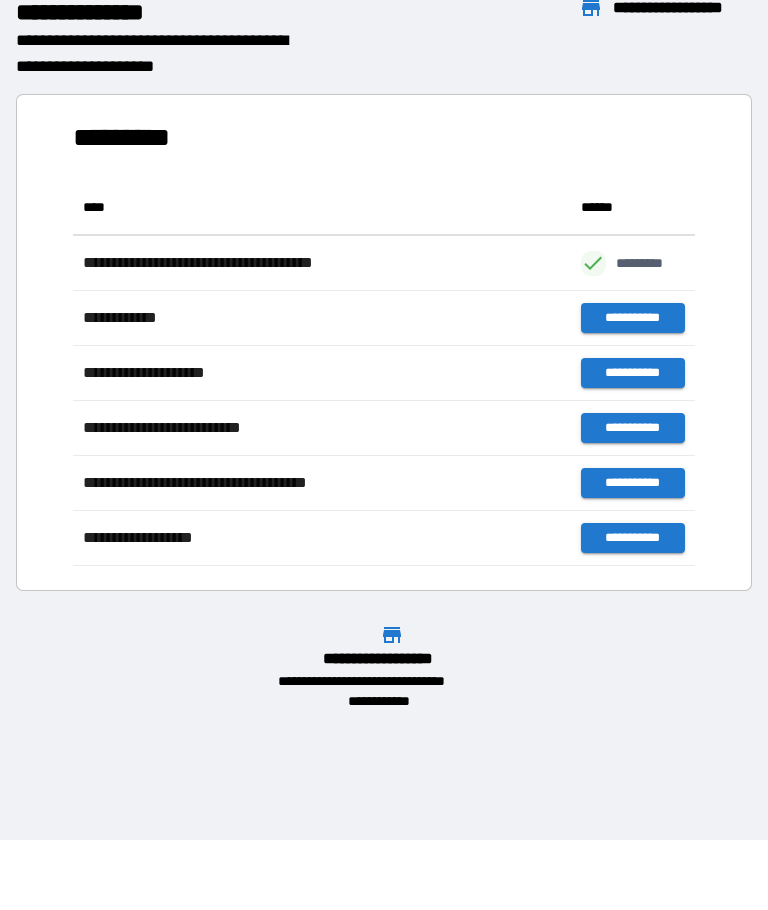 scroll, scrollTop: 386, scrollLeft: 622, axis: both 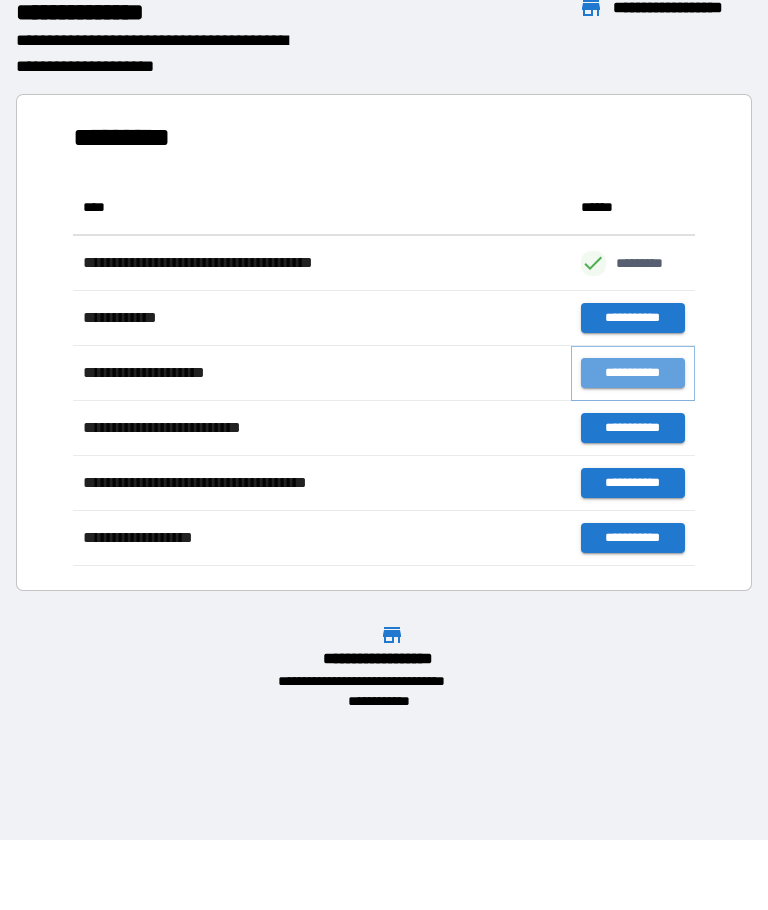 click on "**********" at bounding box center (633, 374) 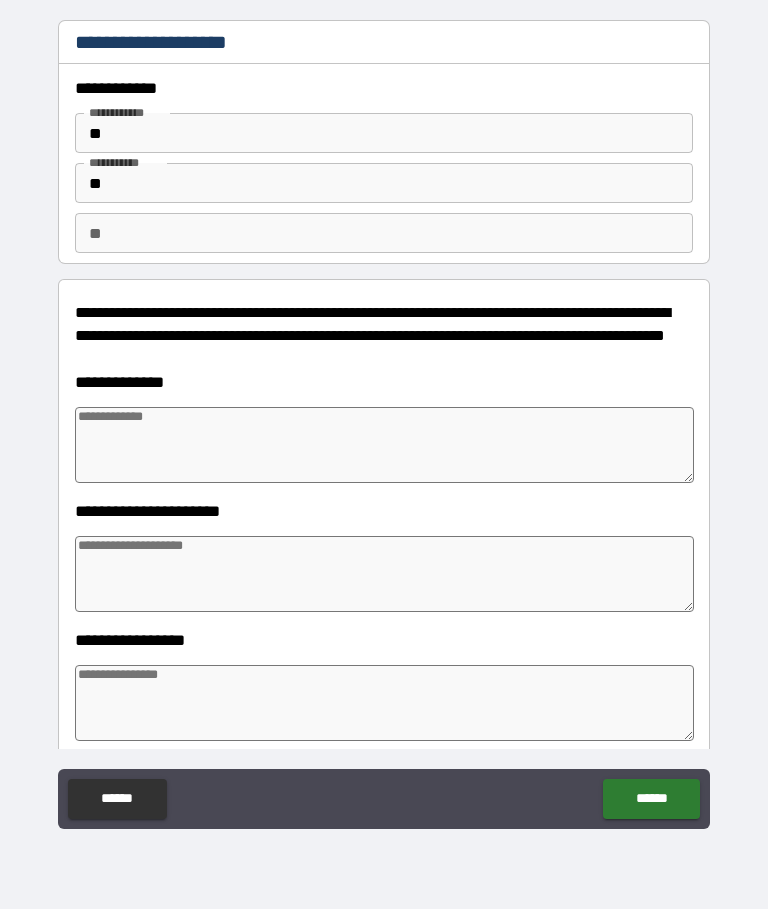 type on "*" 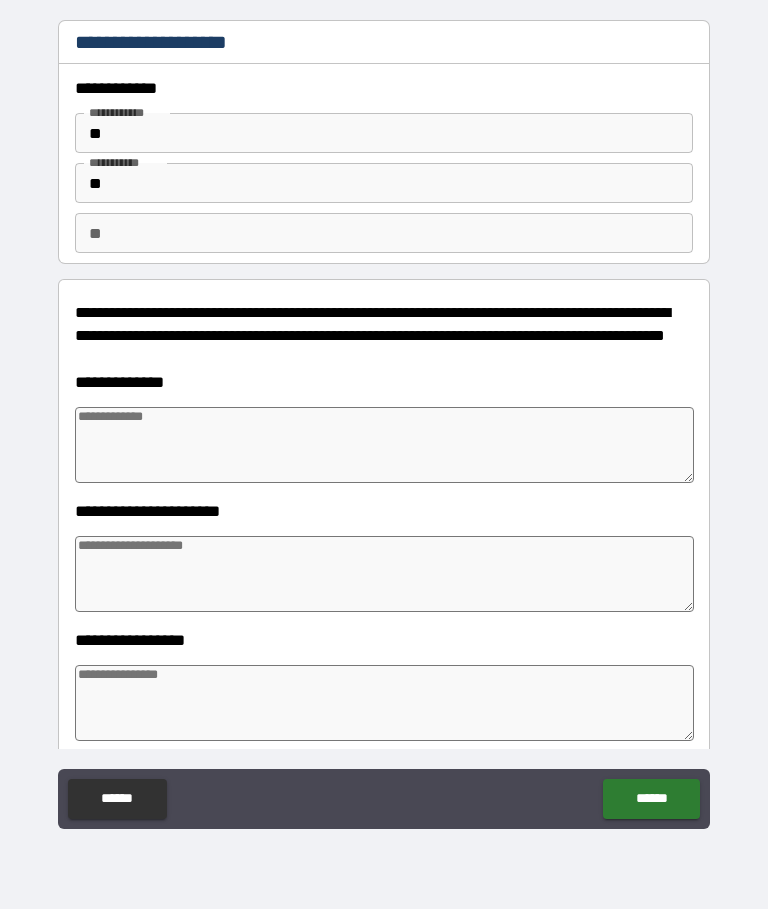 type on "*" 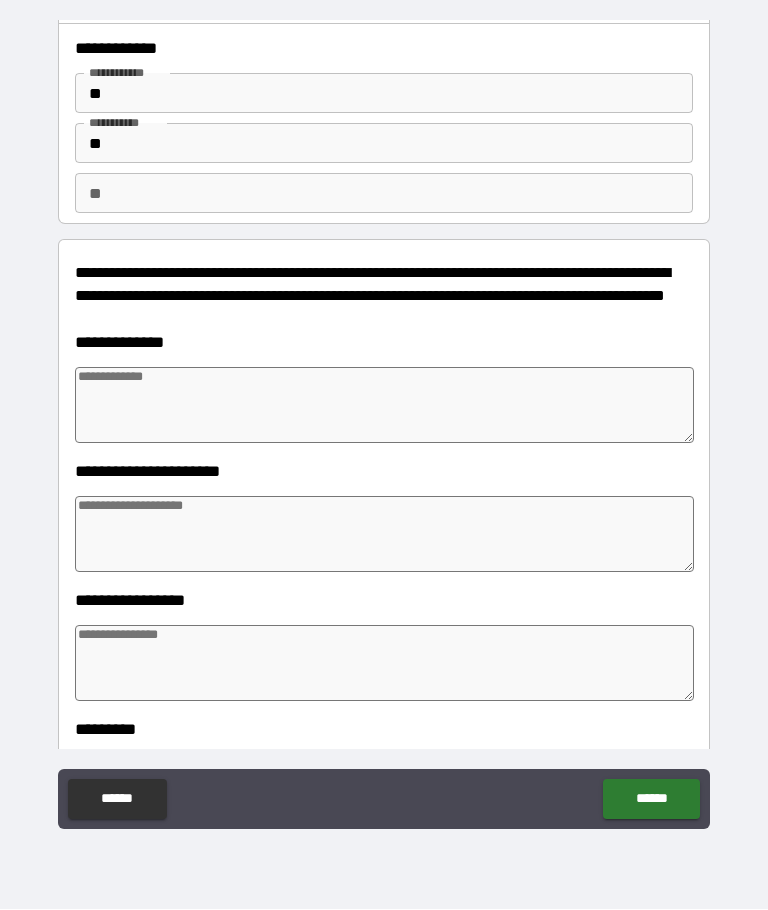 scroll, scrollTop: 41, scrollLeft: 0, axis: vertical 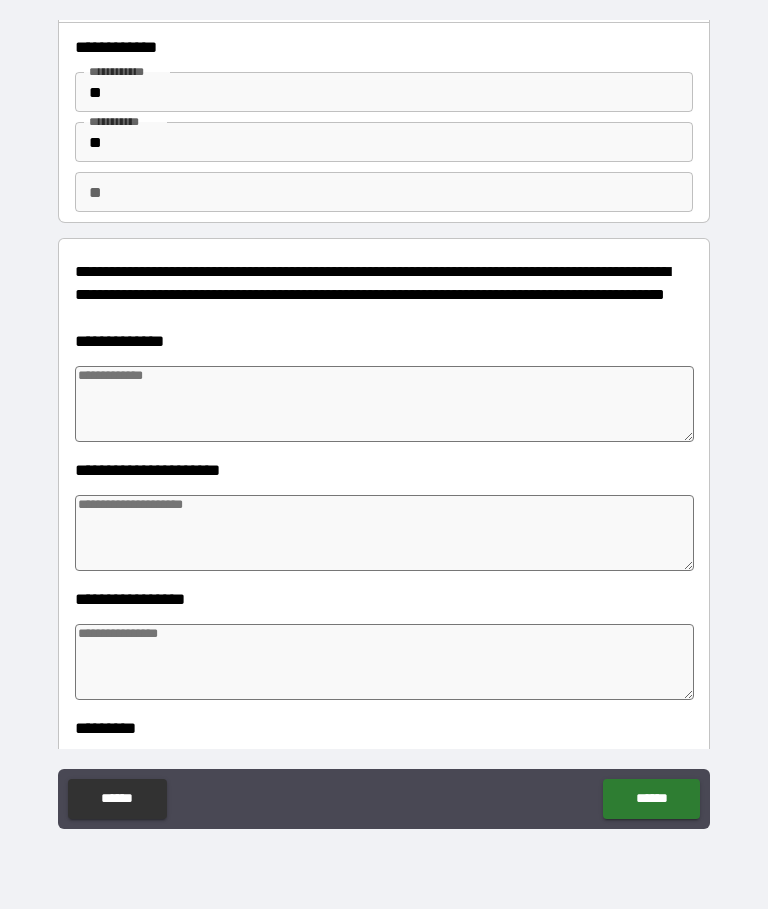 click at bounding box center [384, 405] 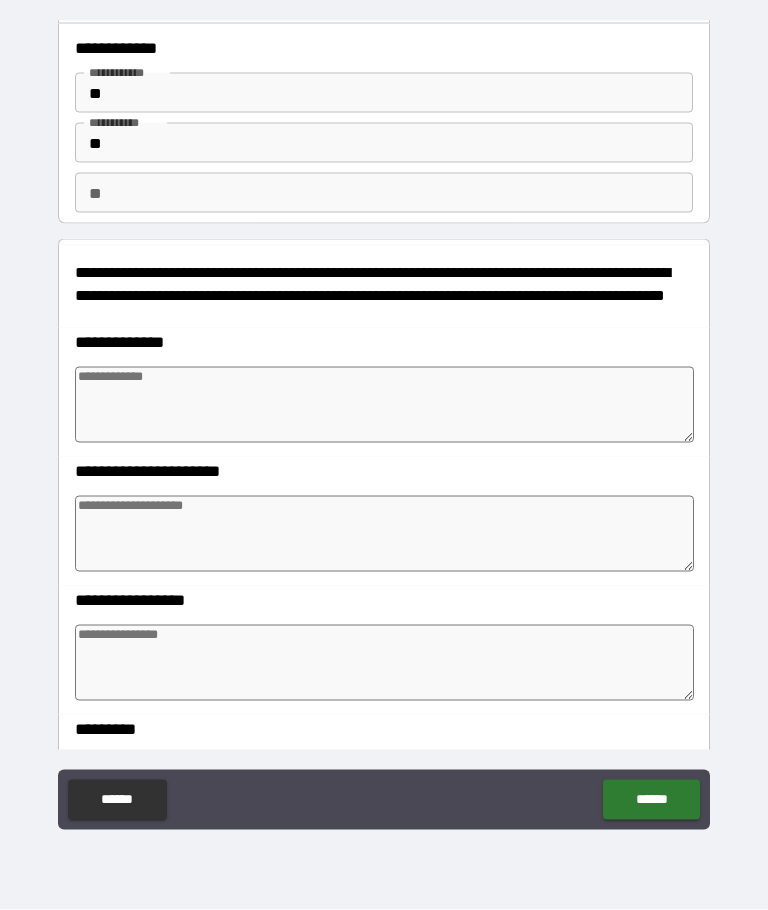 type on "*" 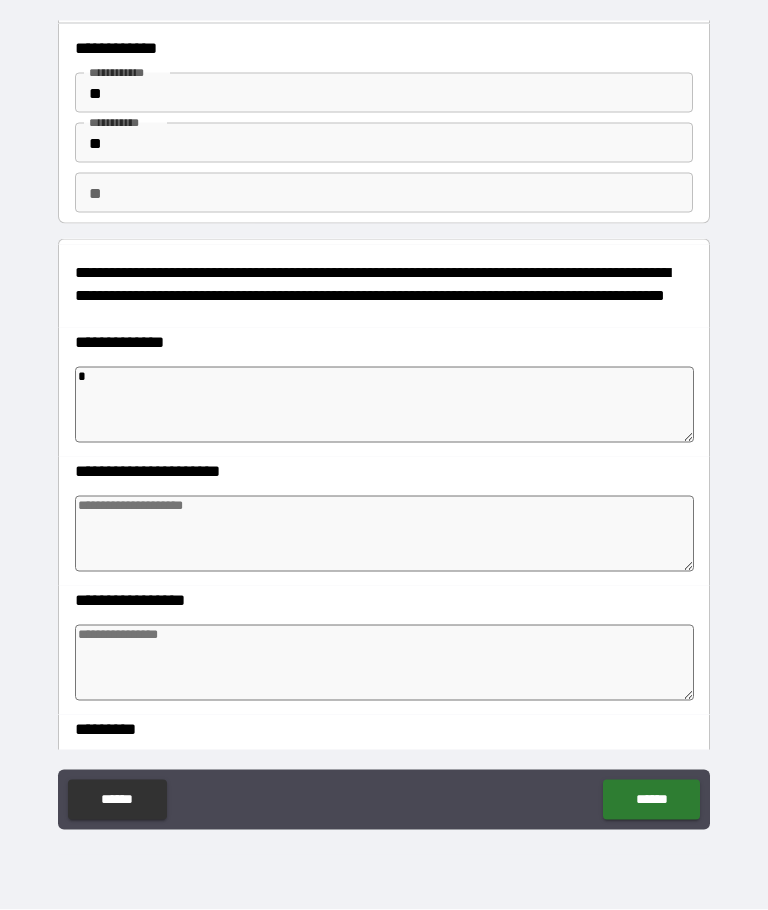 type on "*" 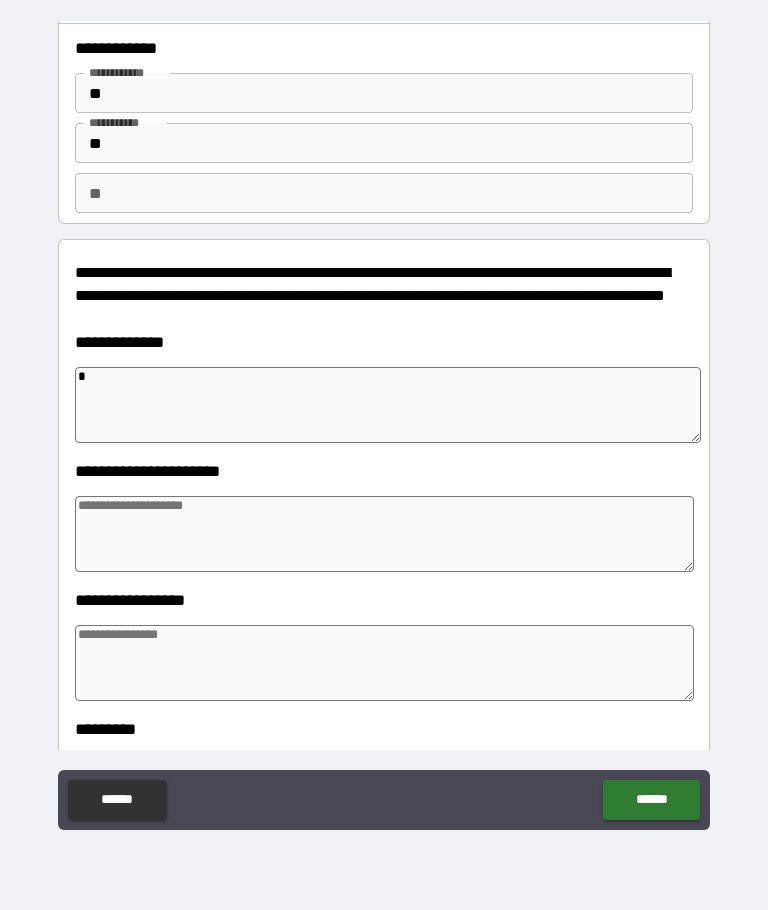type on "**" 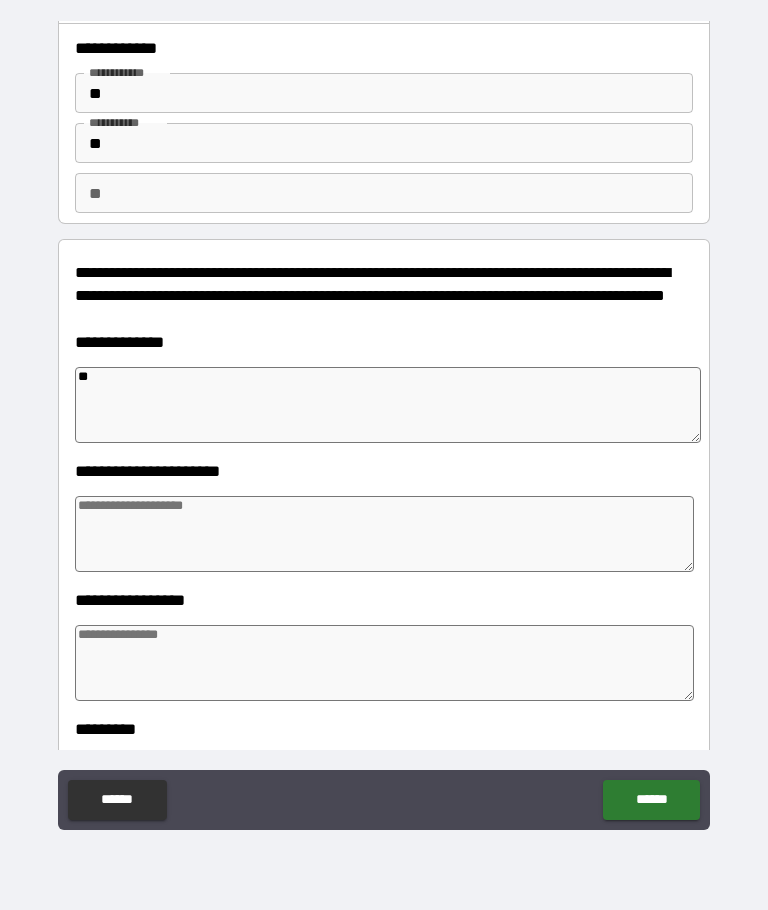 type on "*" 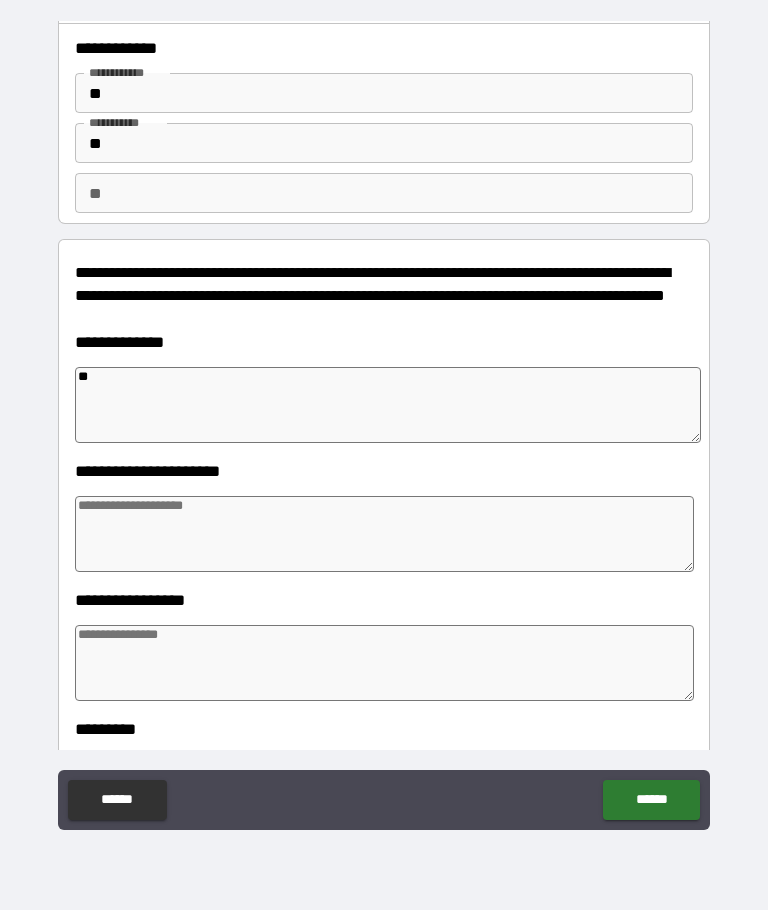 type on "*" 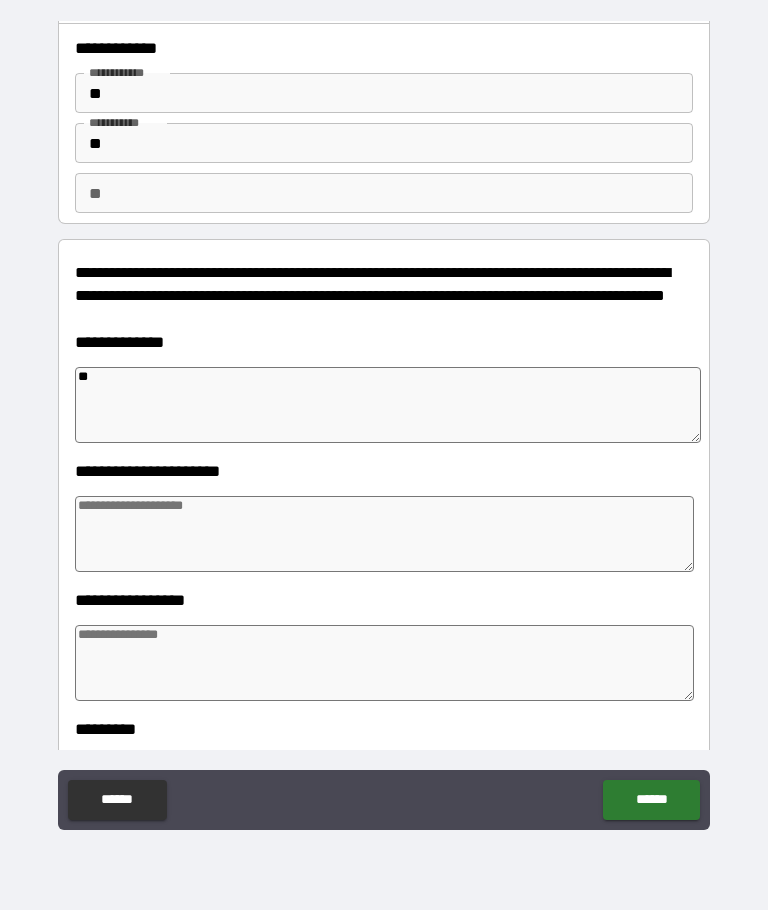 type on "*" 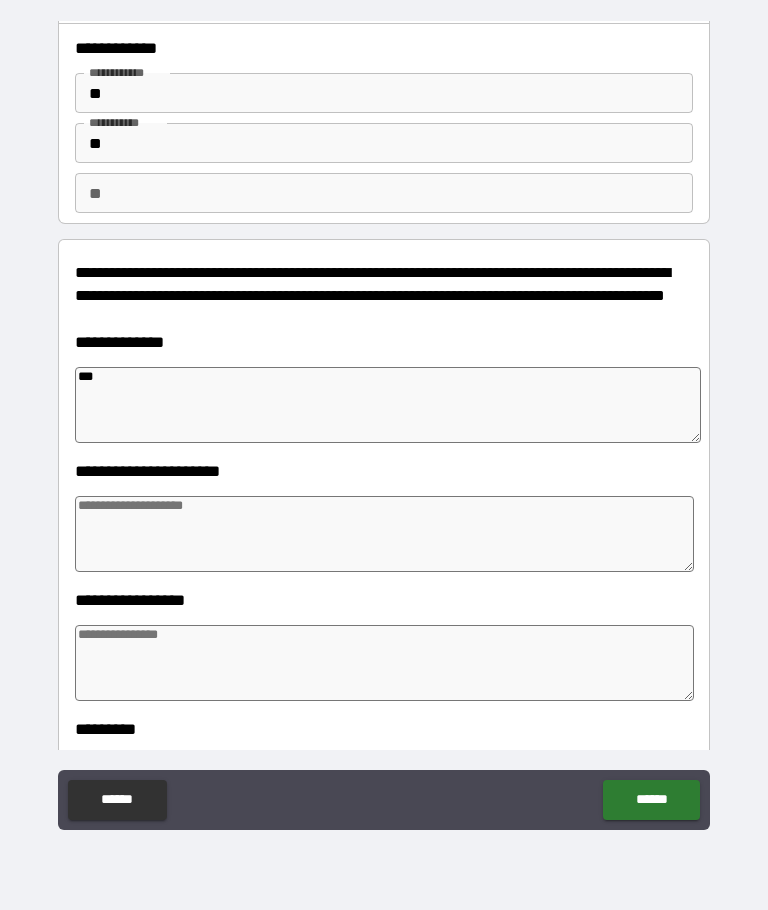 type on "*" 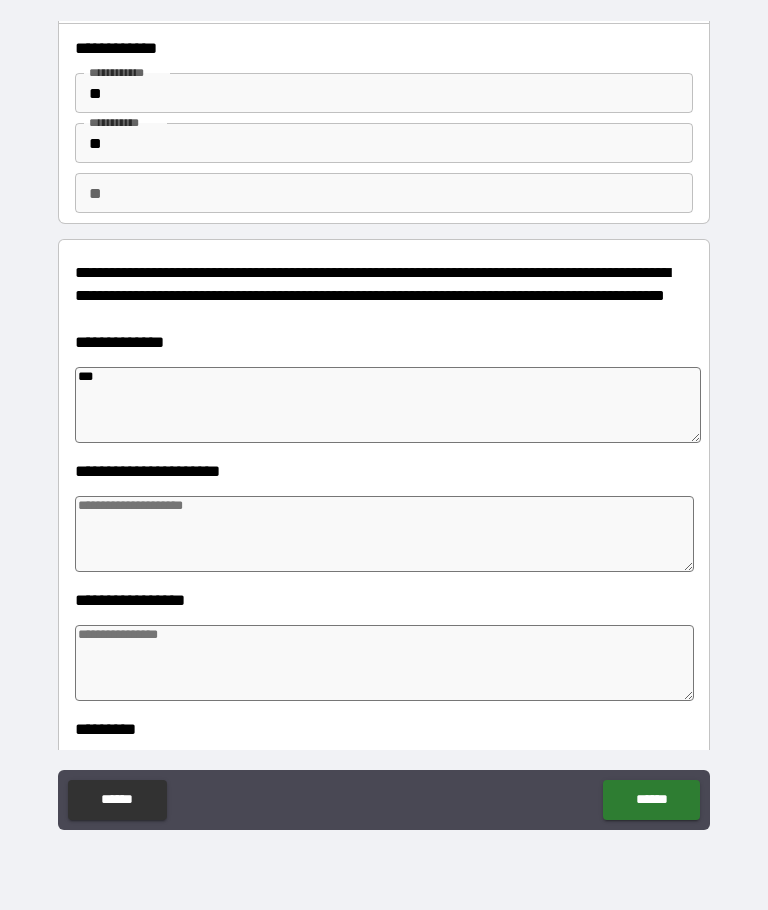 type on "*" 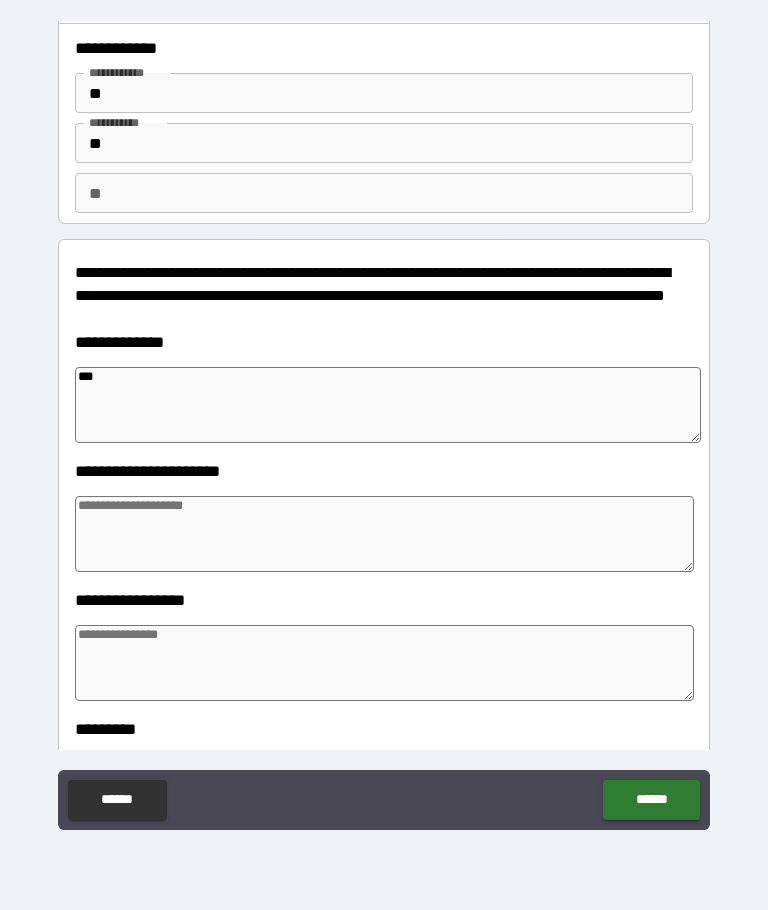 type on "*" 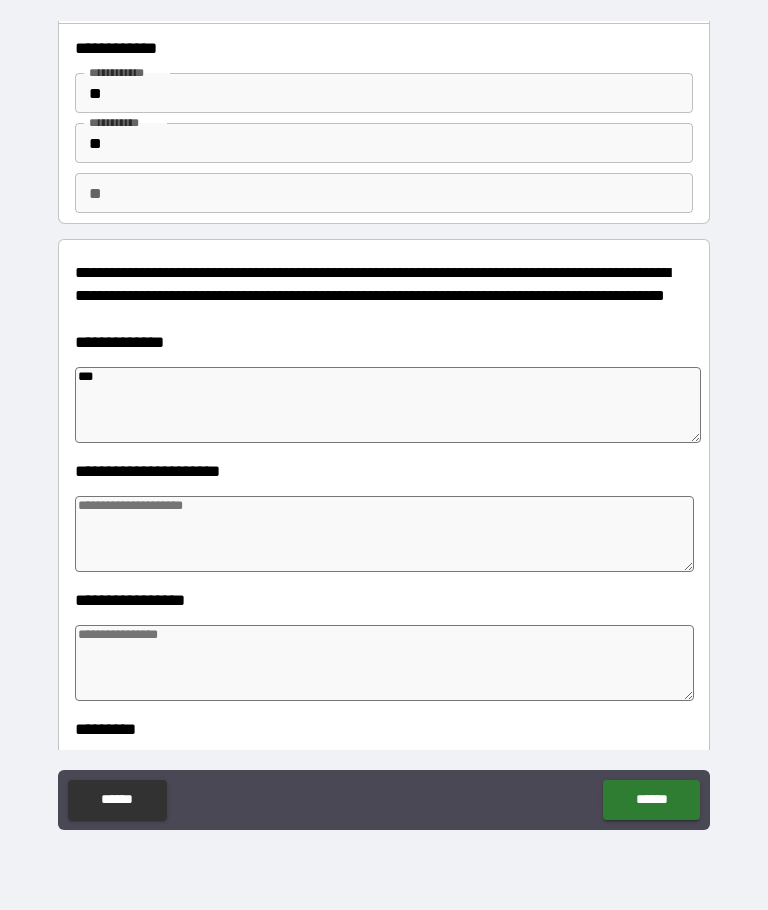 type on "*******" 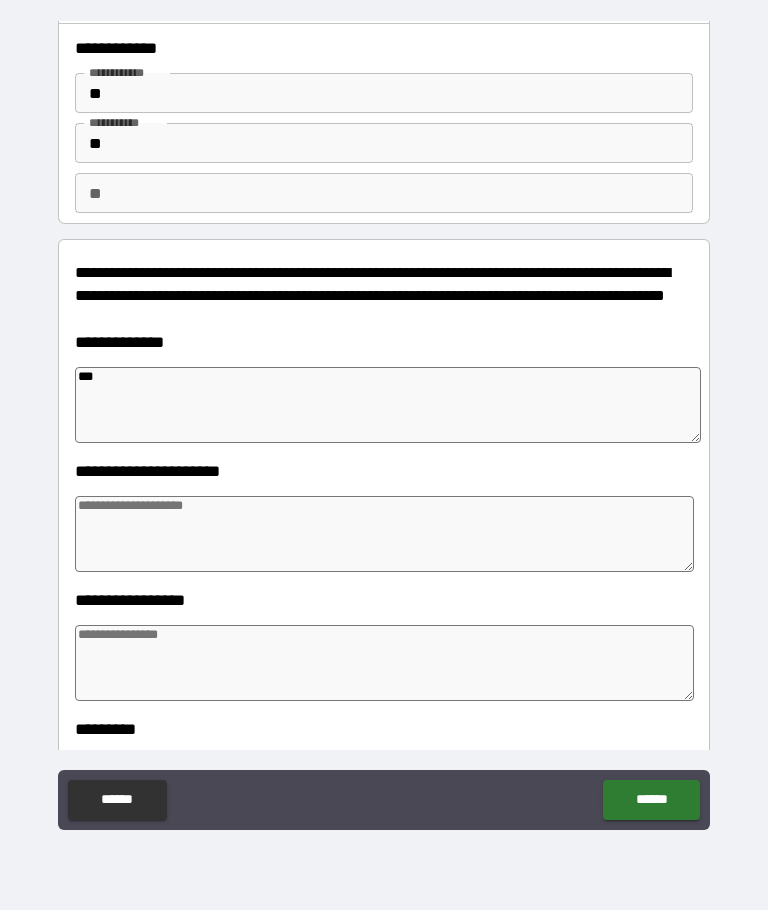 type on "*" 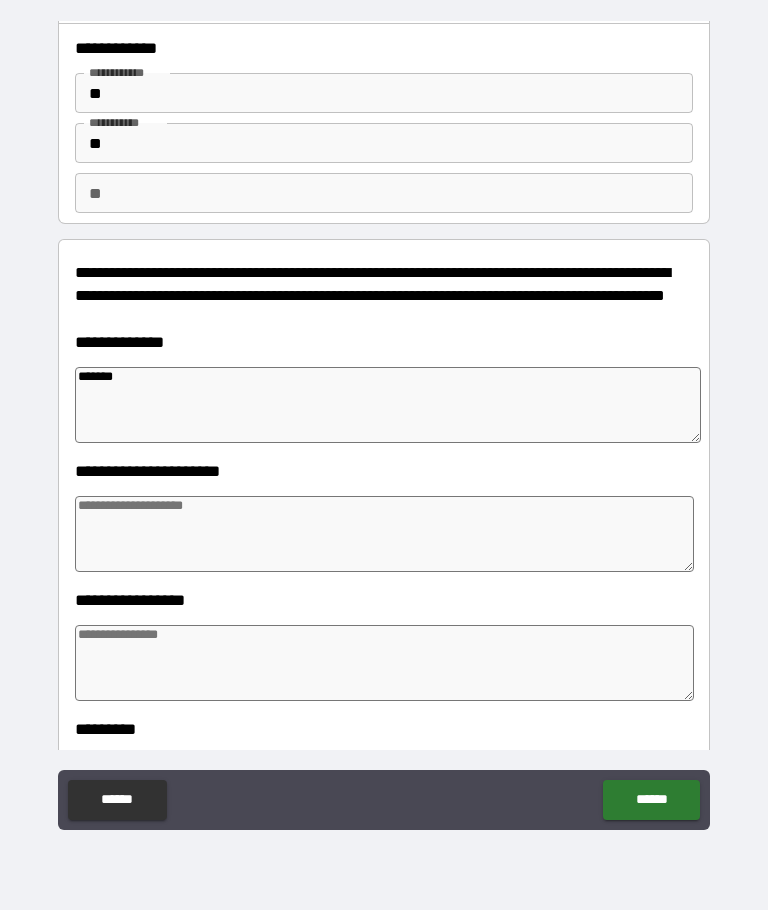 type on "*******" 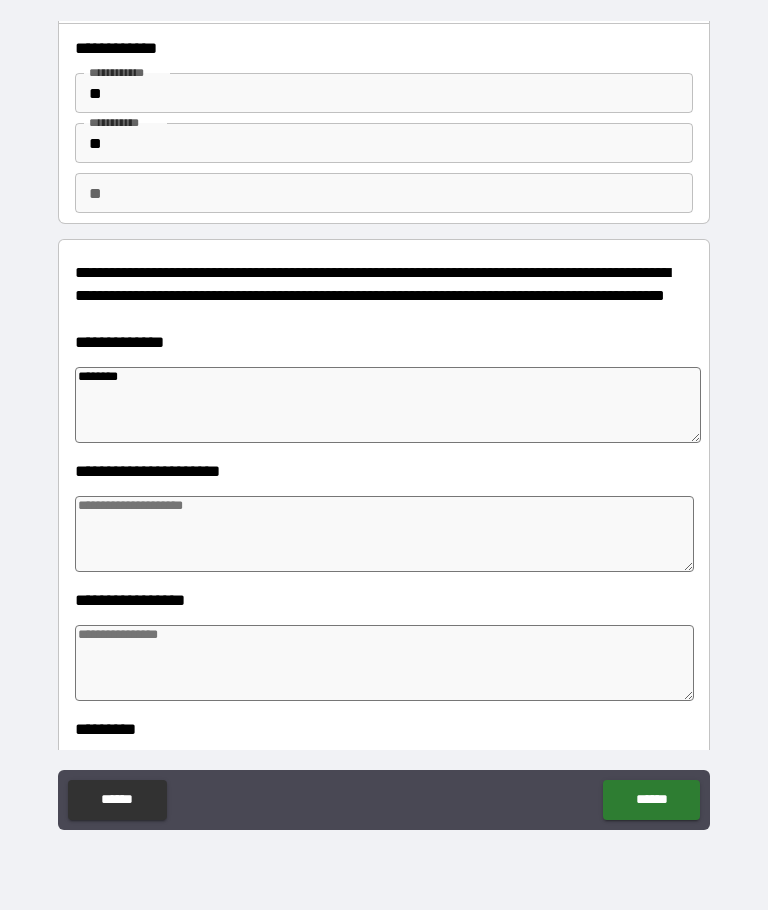 type on "*" 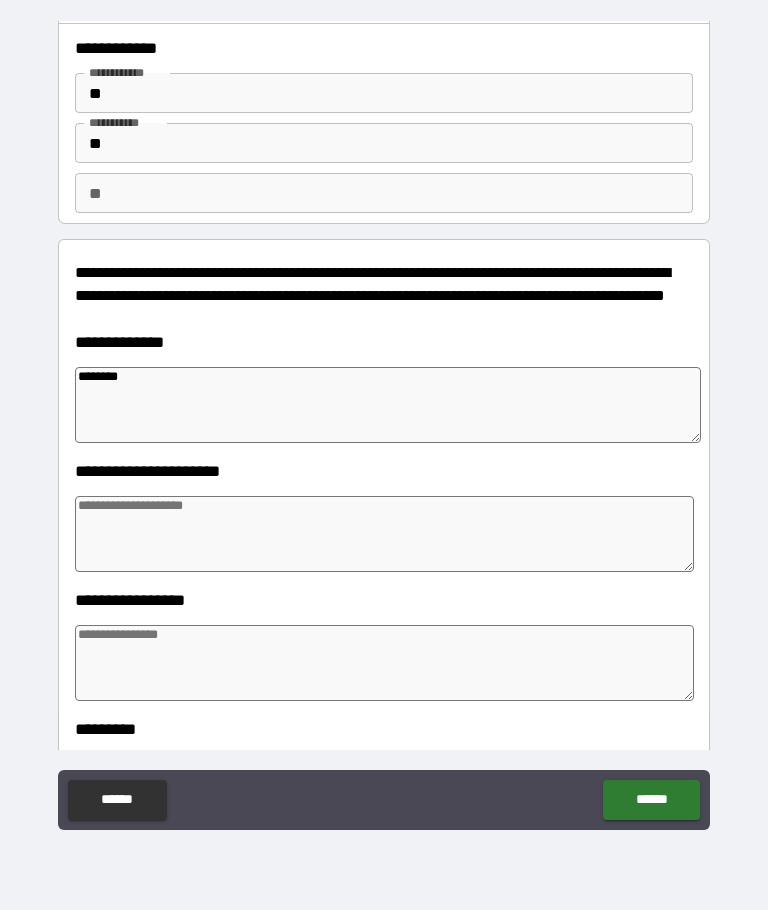 type on "*" 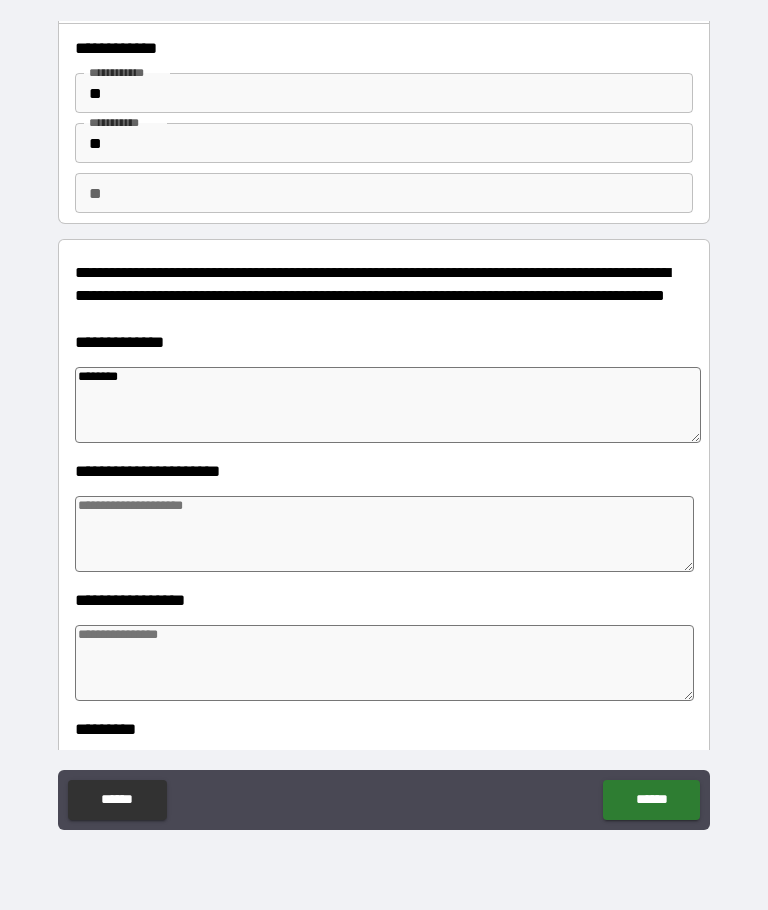 type on "*" 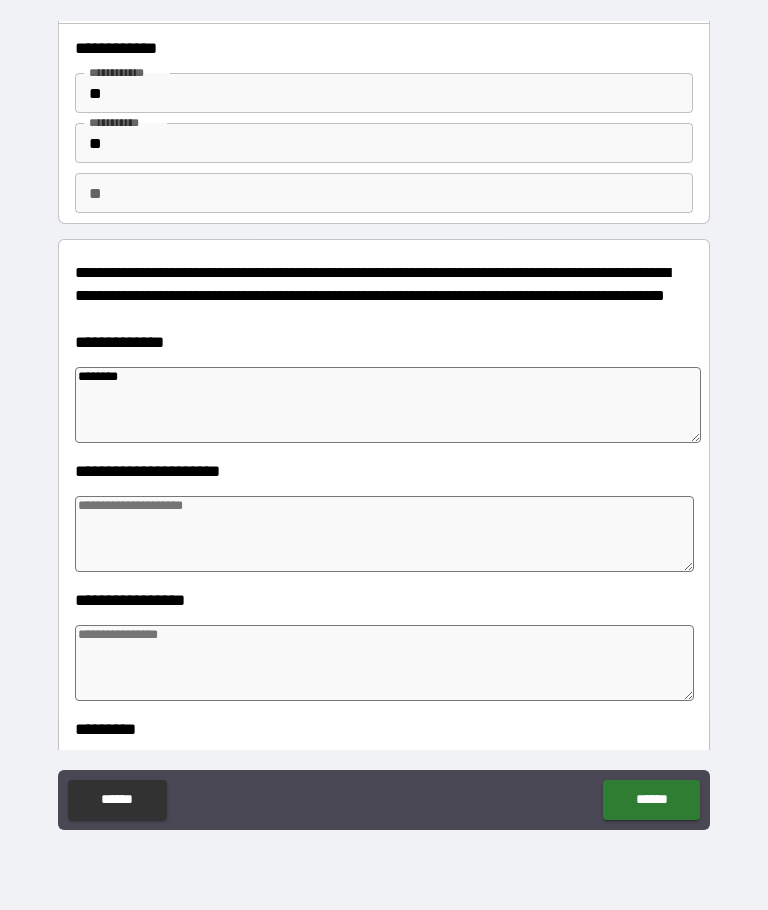 type on "*********" 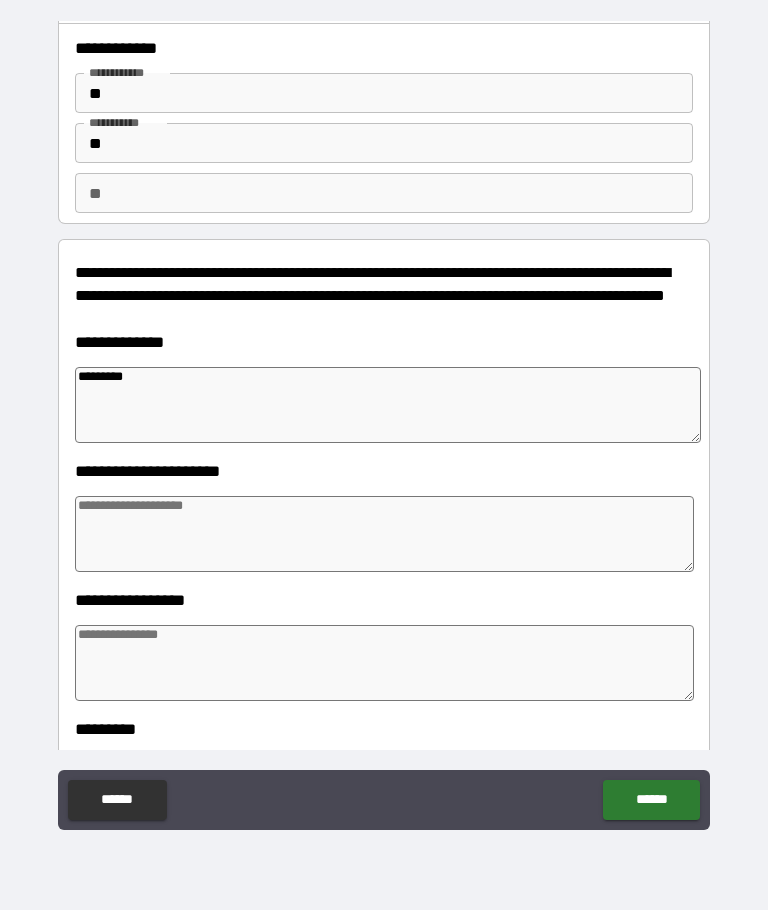 type on "*" 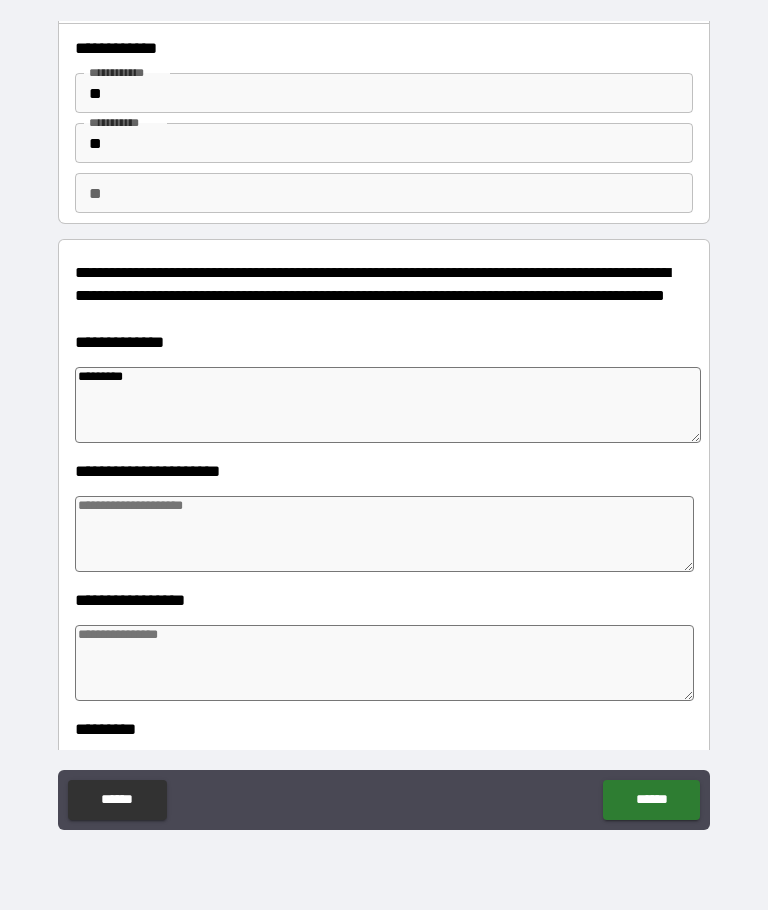 type on "*" 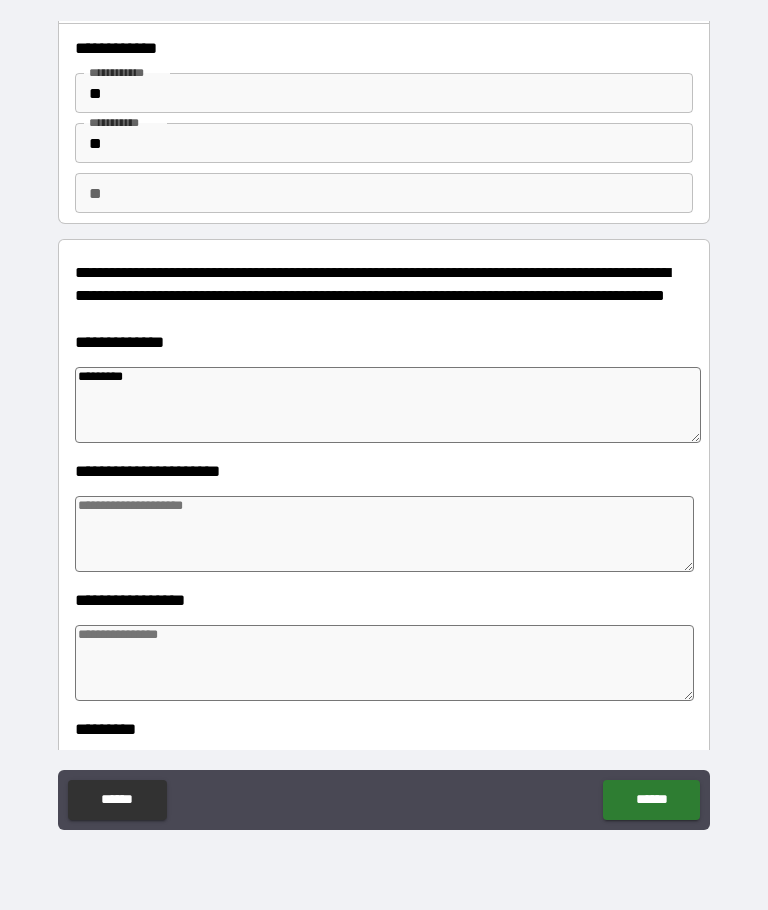 type on "*" 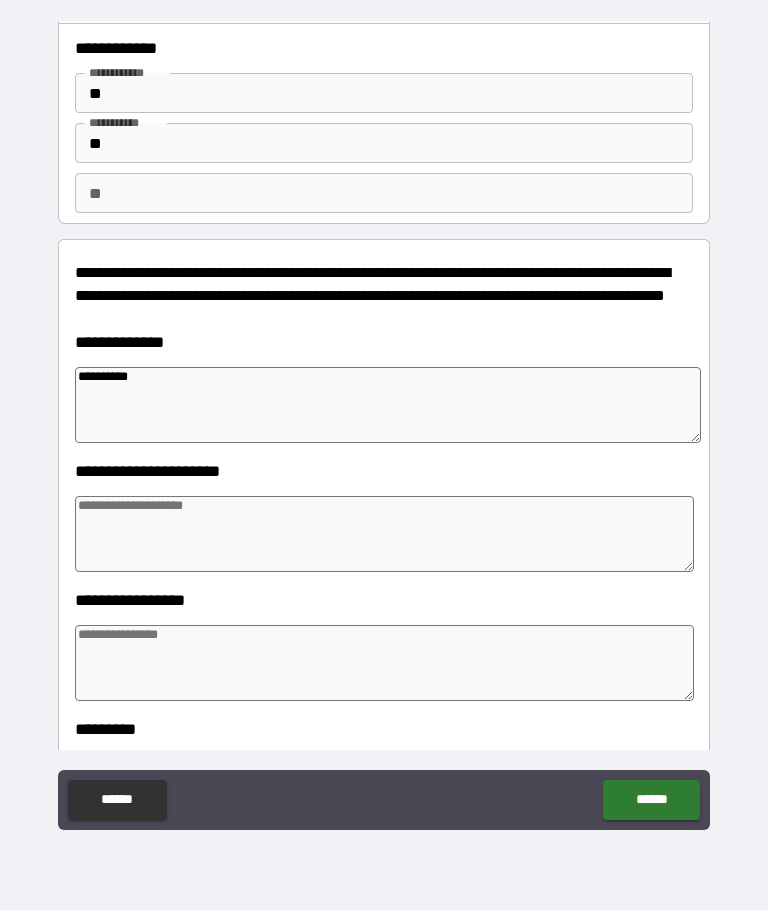 type on "*" 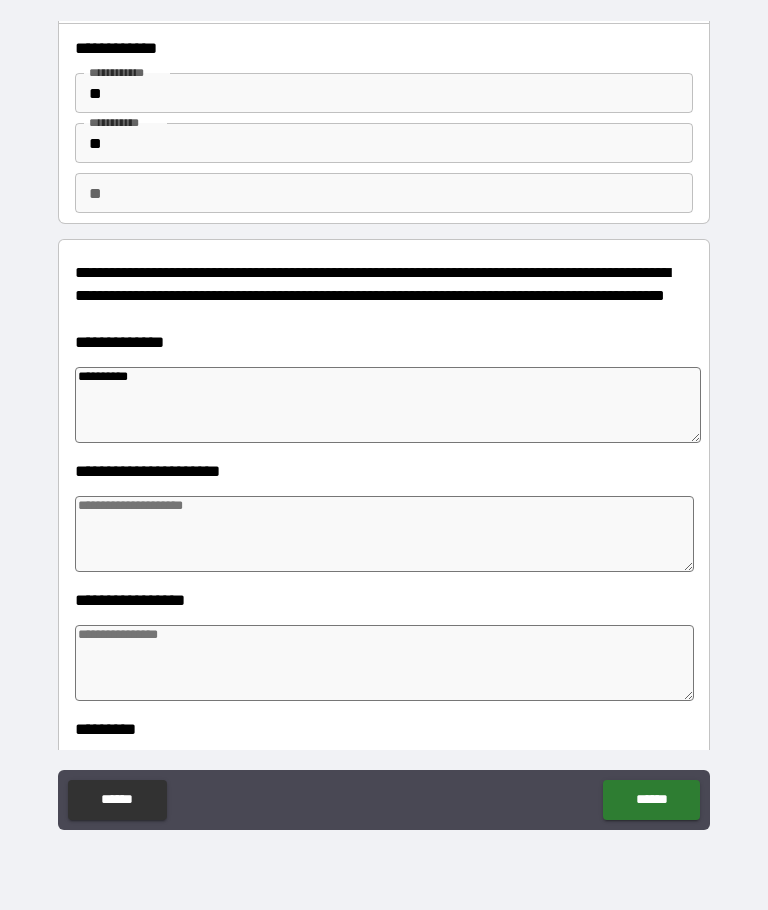 type on "**********" 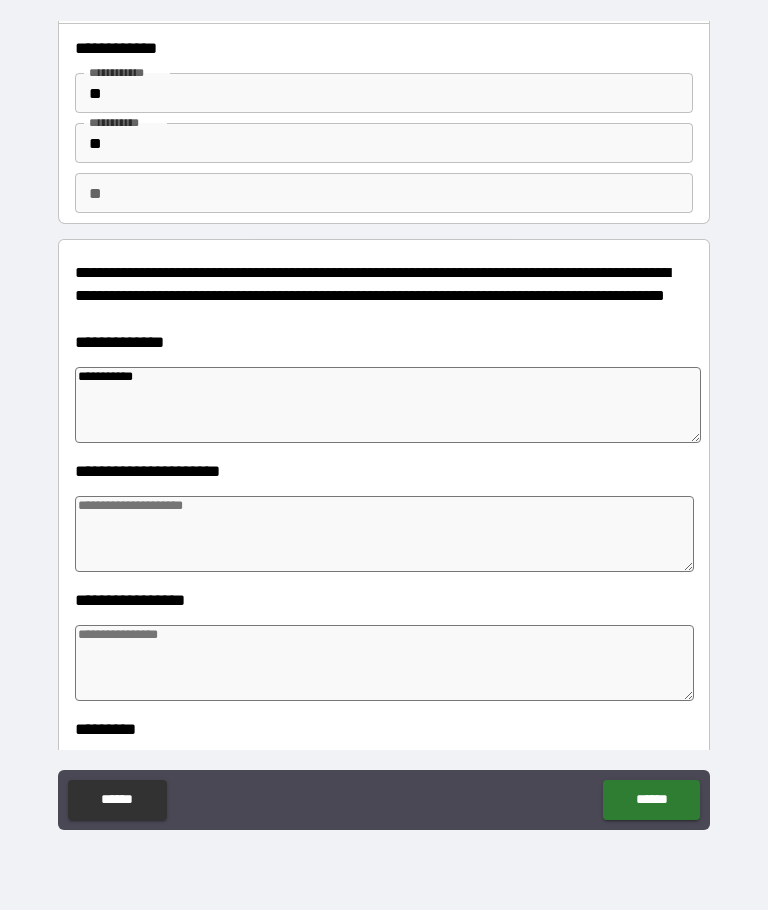 type on "*" 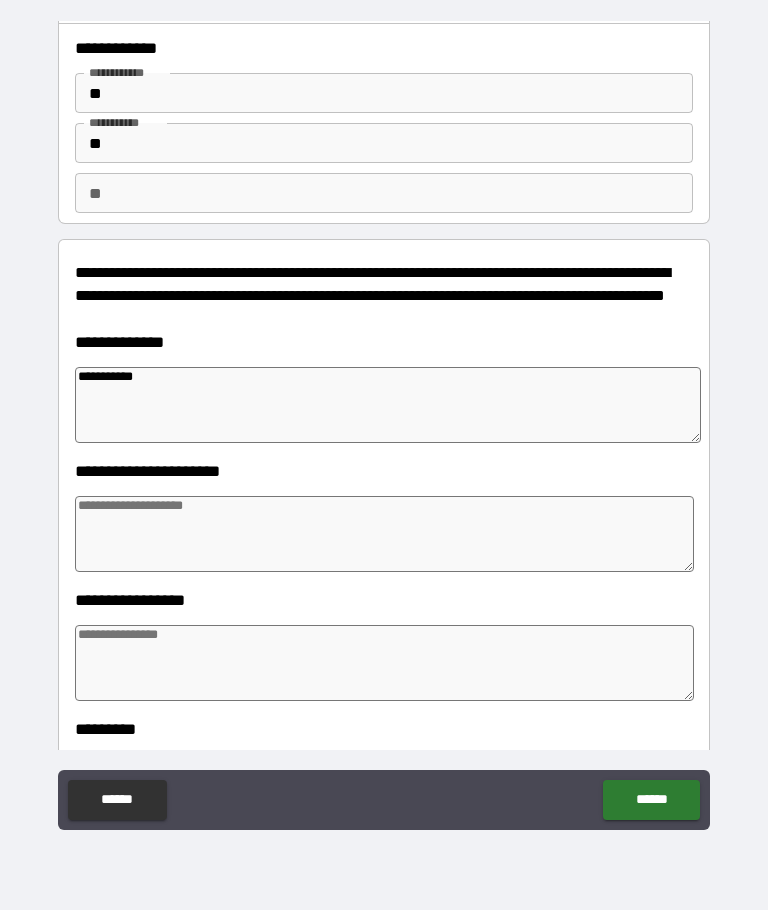type on "*" 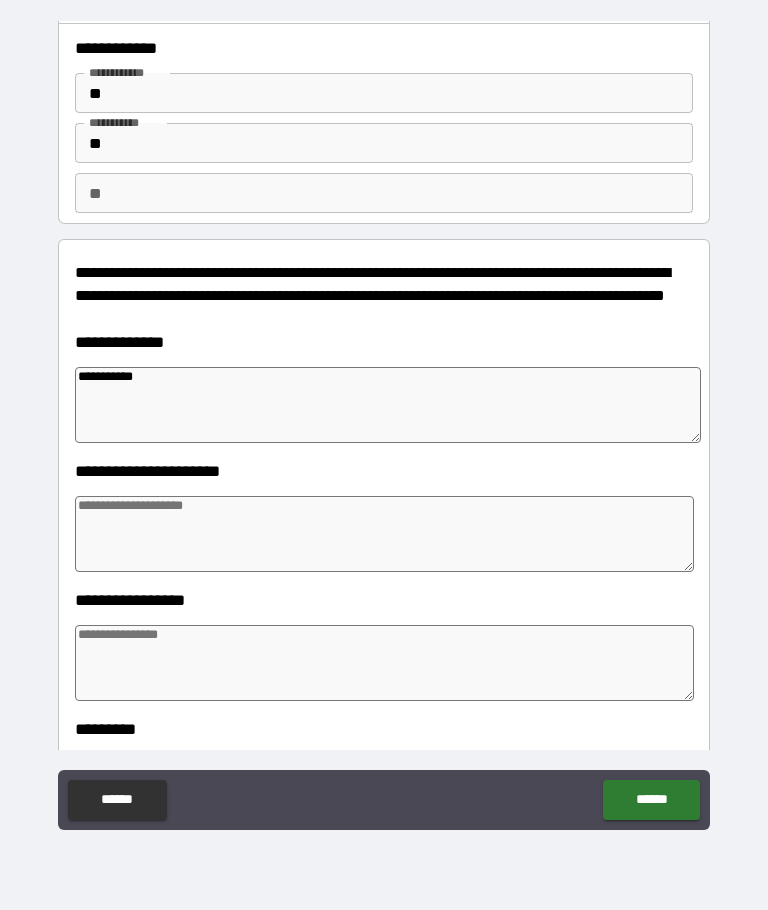 type on "*" 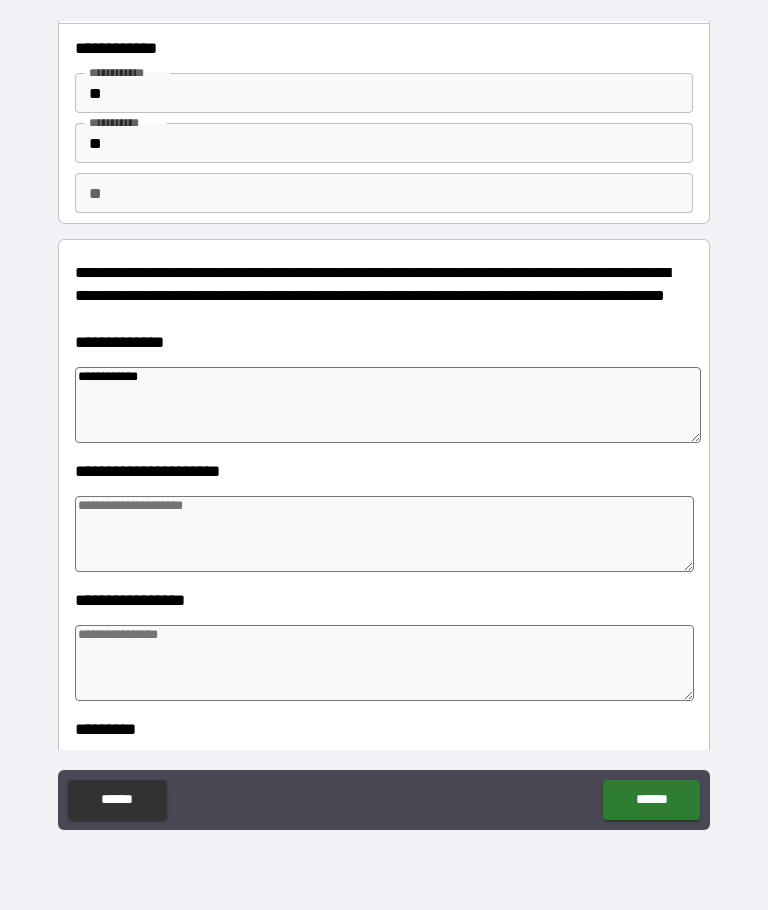 type on "*" 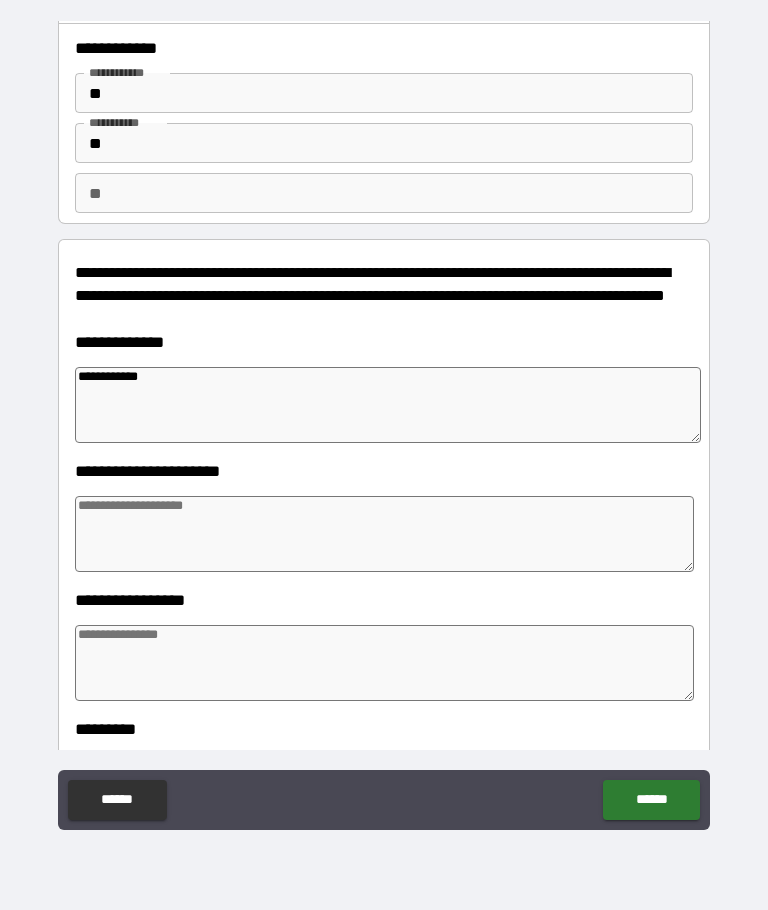 type on "*" 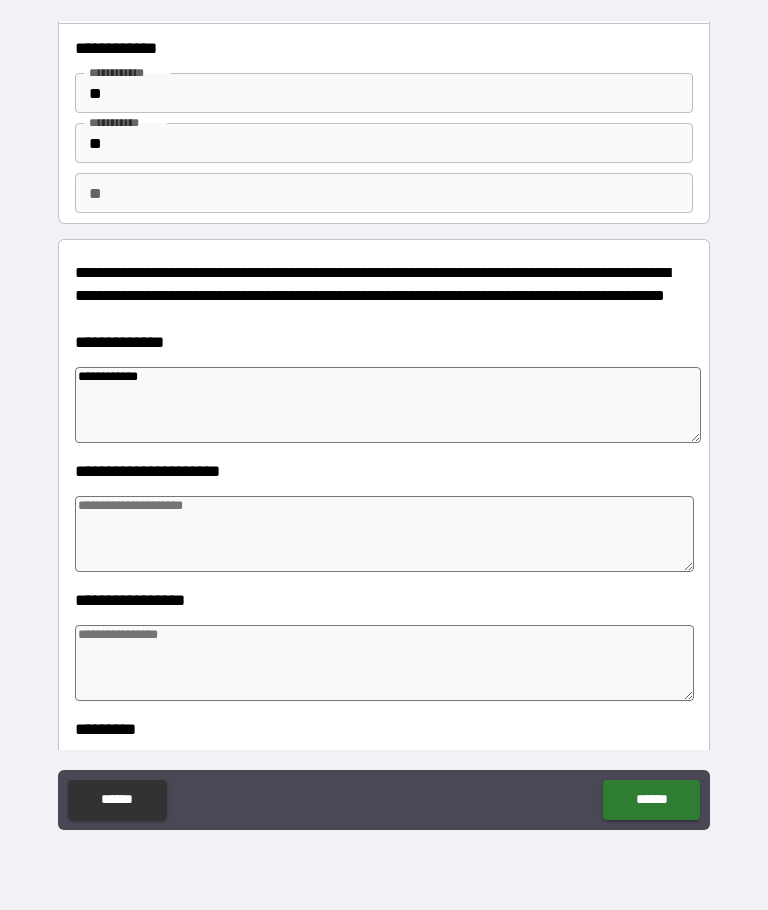 type on "*" 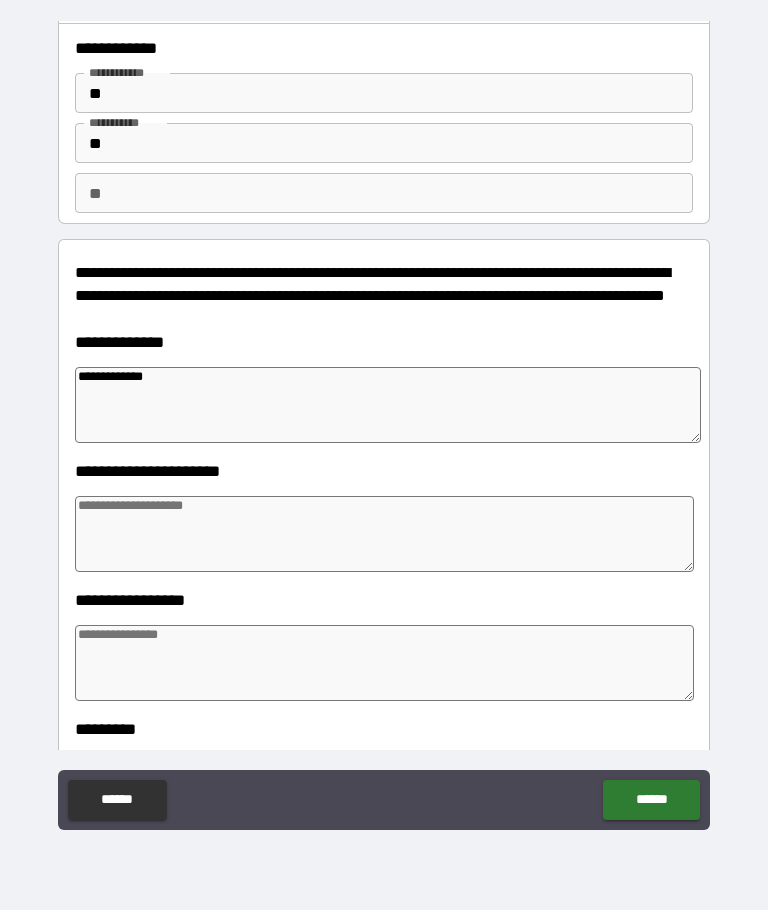 type on "*" 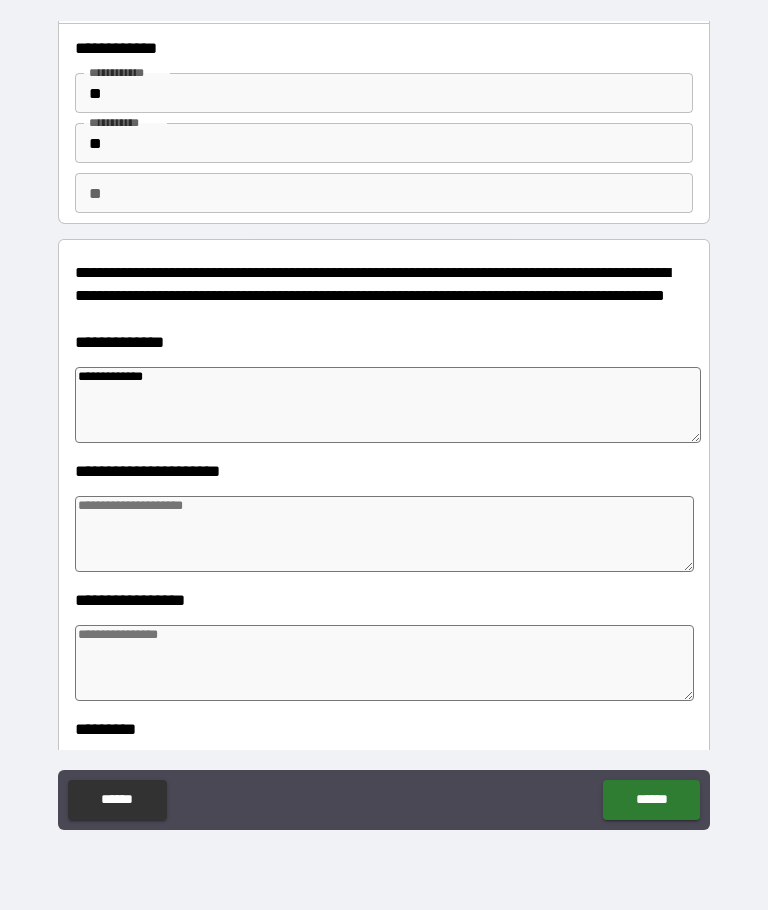 type on "*" 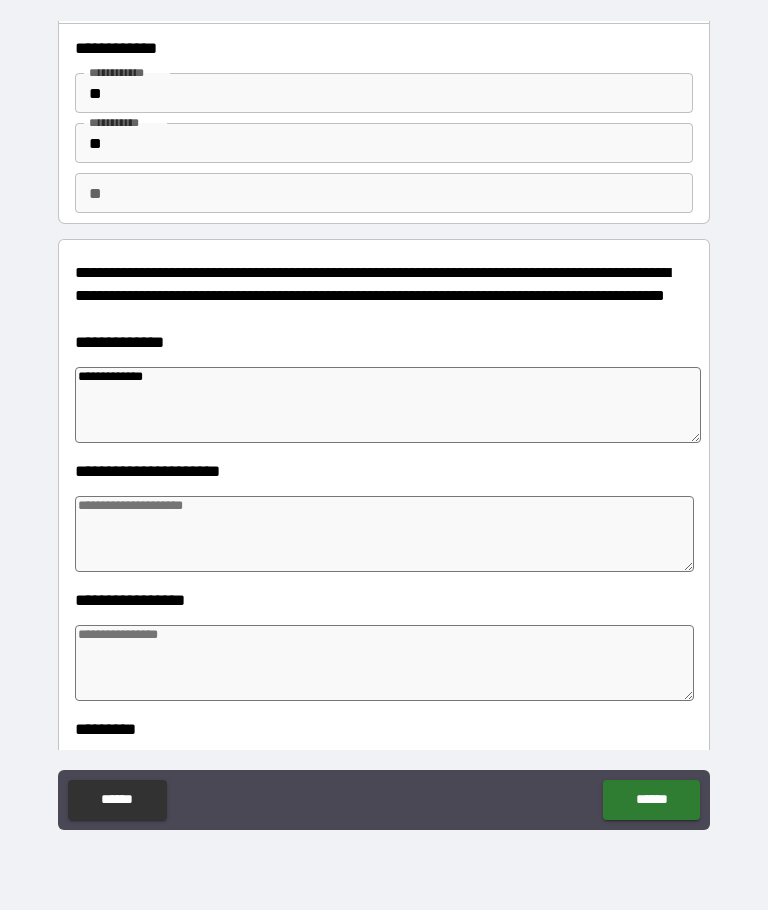 type on "*" 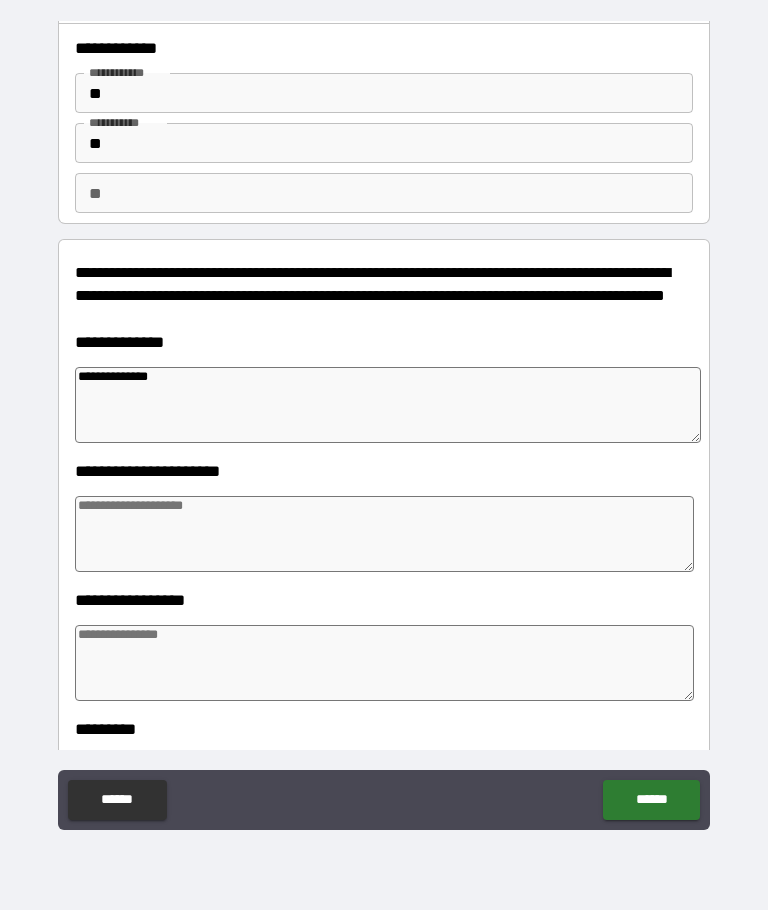 type on "*" 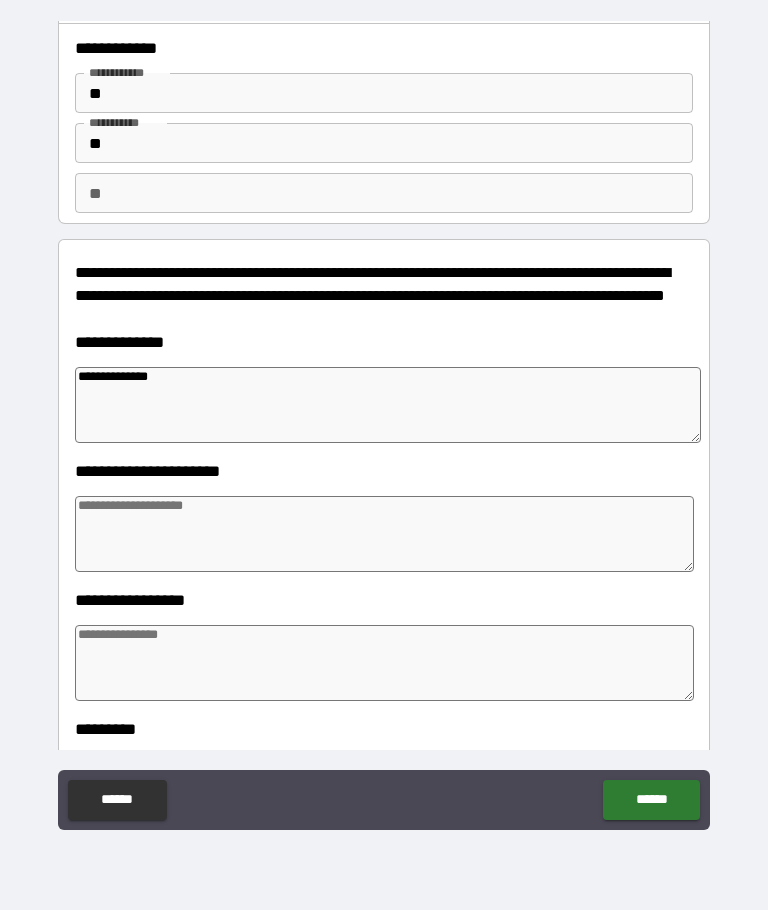 type on "*" 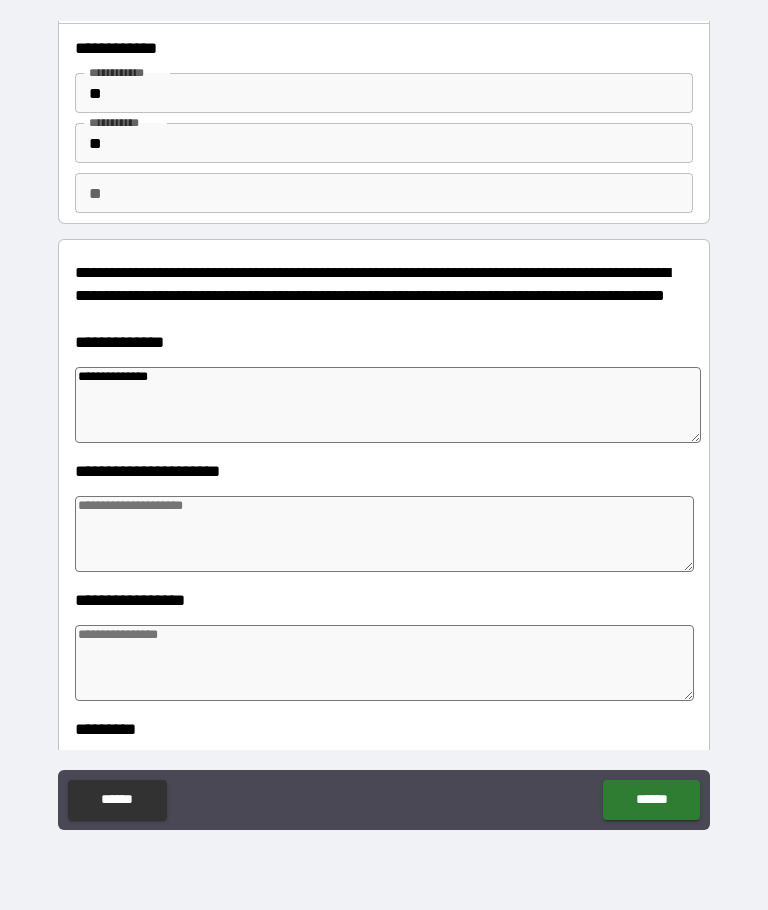 type on "*" 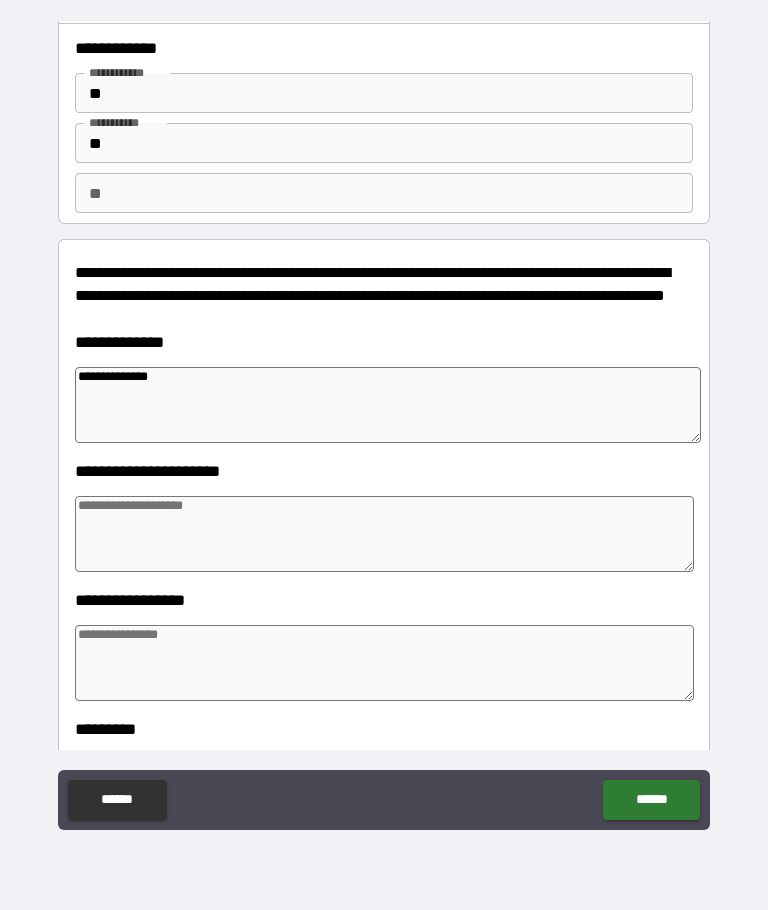 type on "**********" 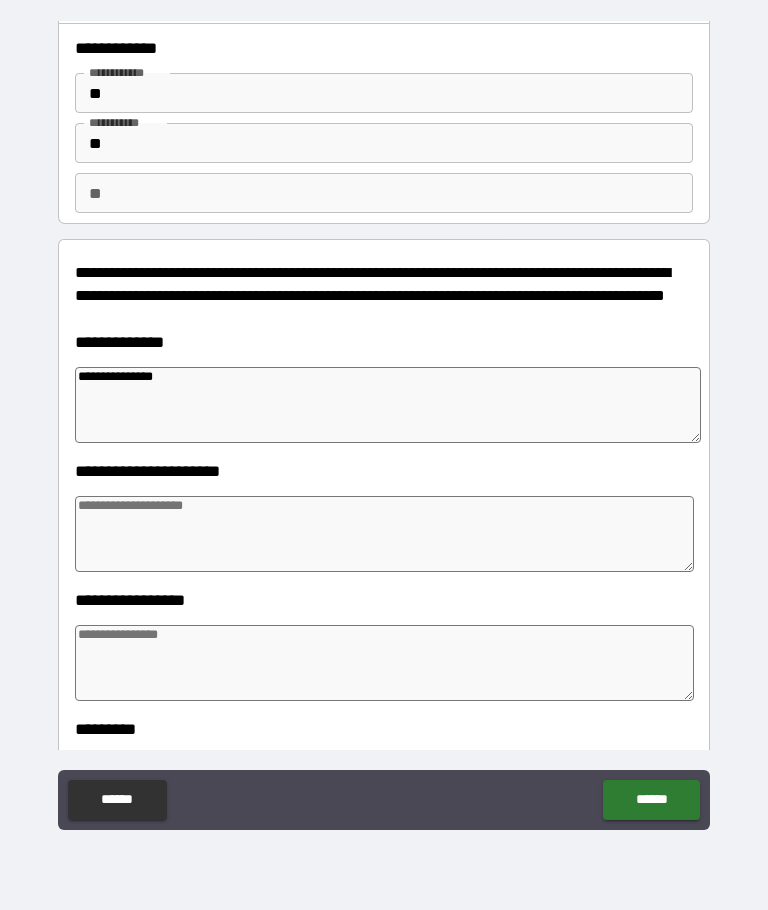 type on "*" 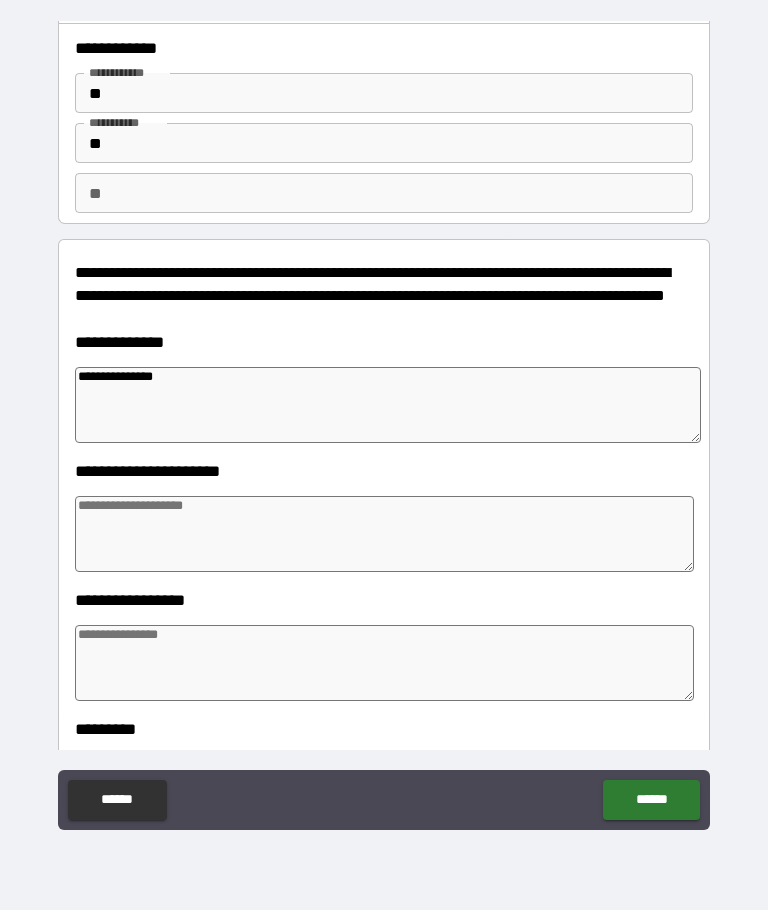 type on "*" 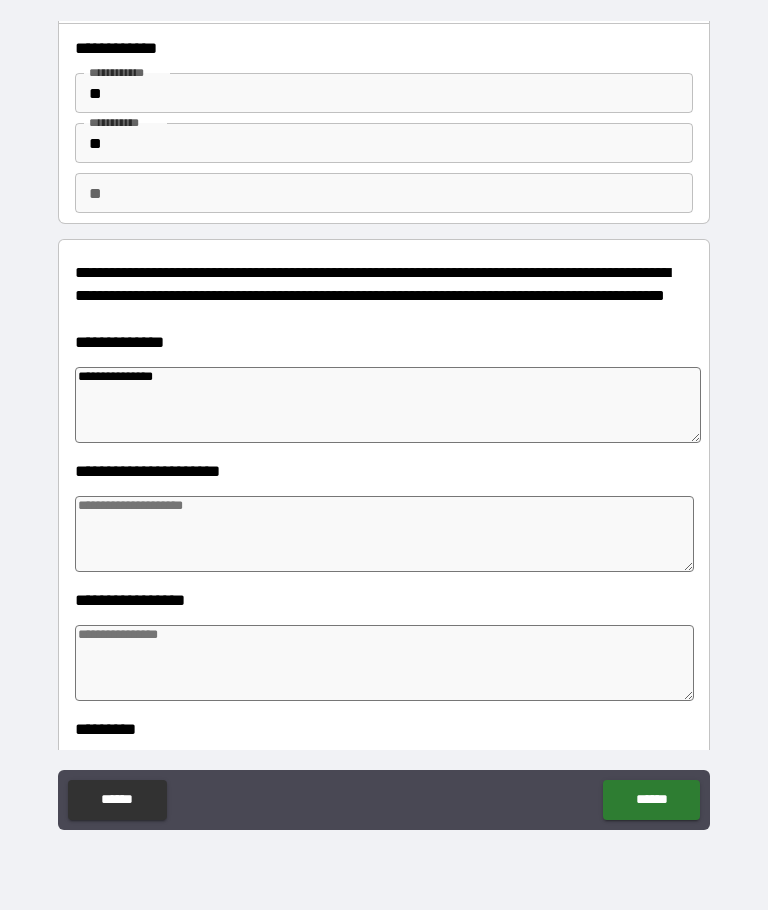 type on "*" 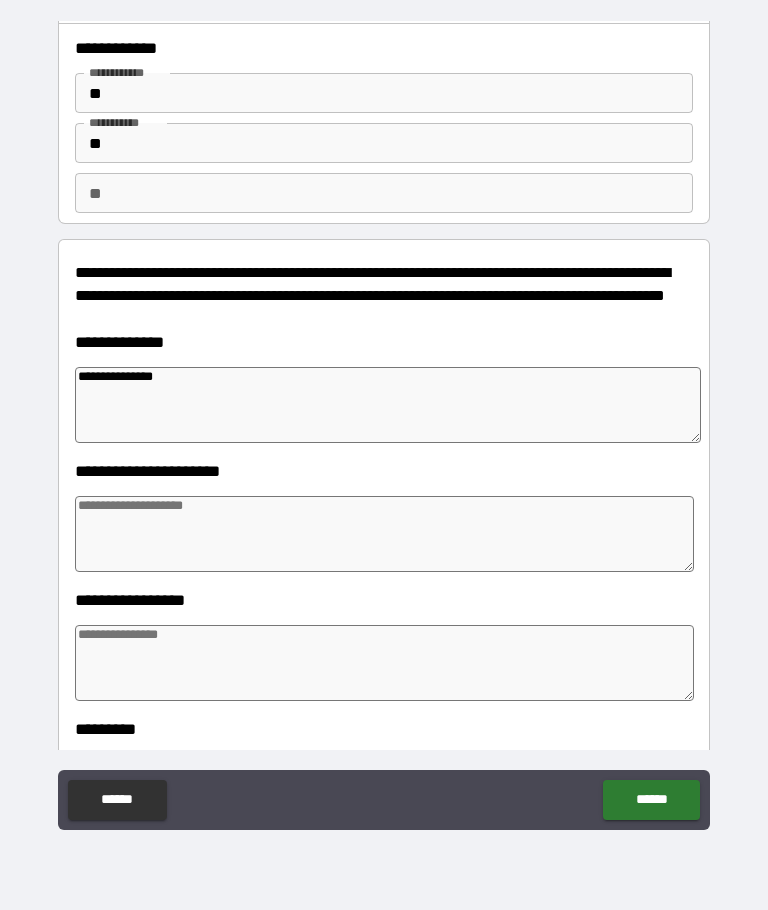 type on "**********" 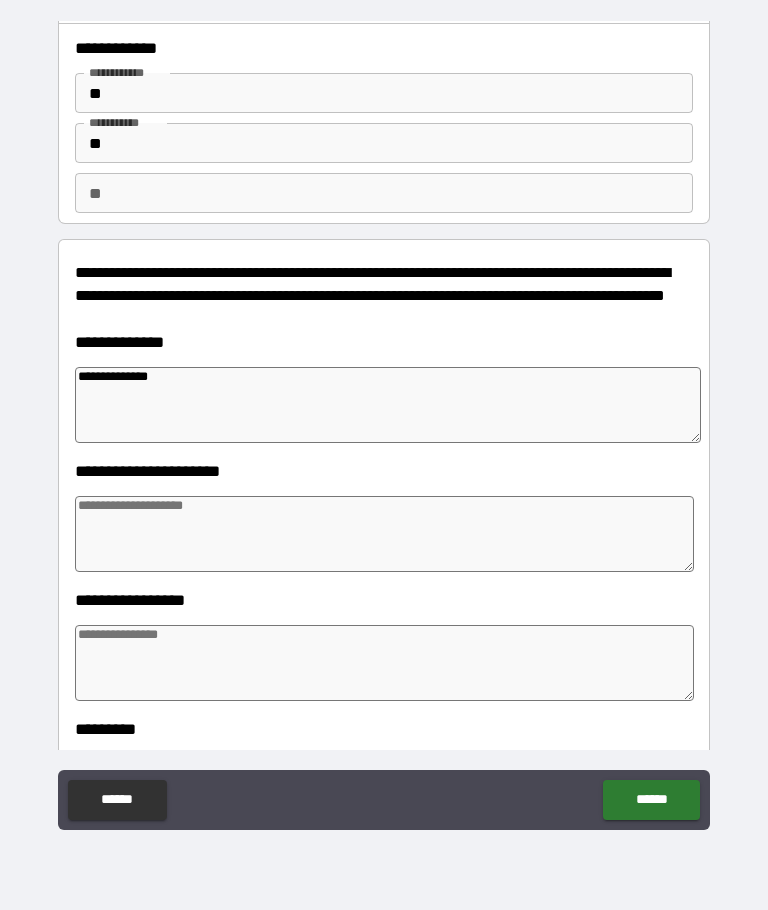 type on "*" 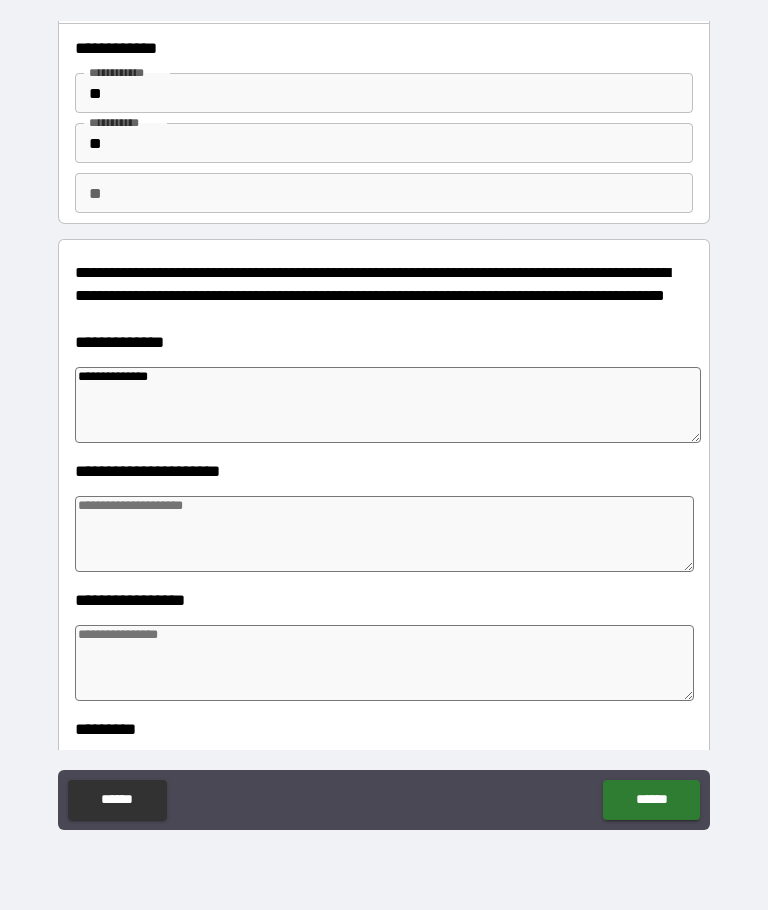 type on "*" 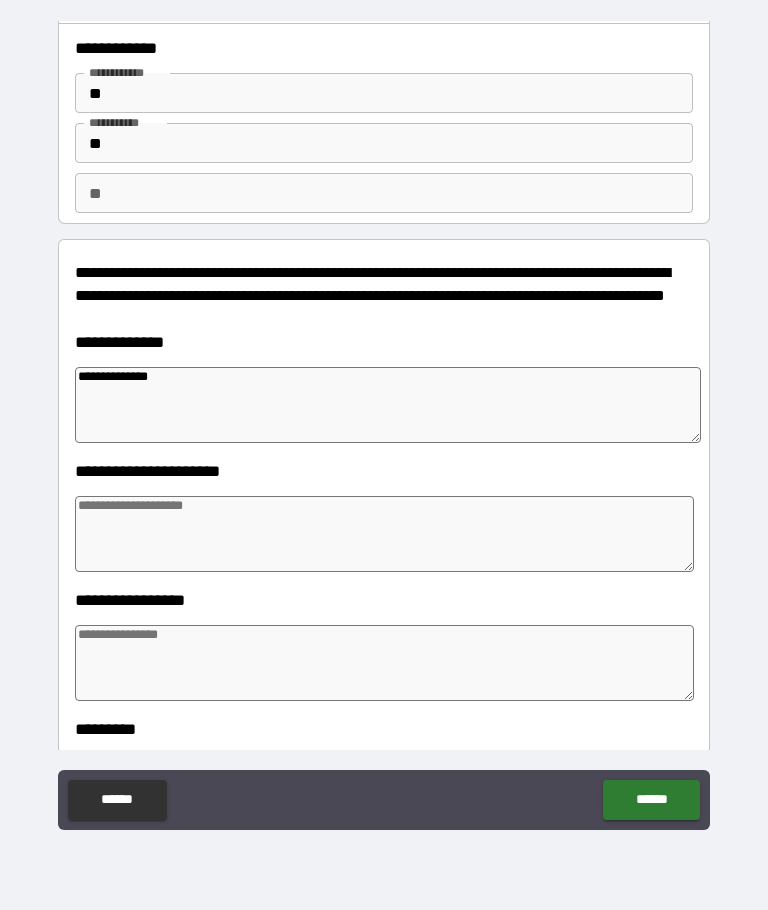 type on "*" 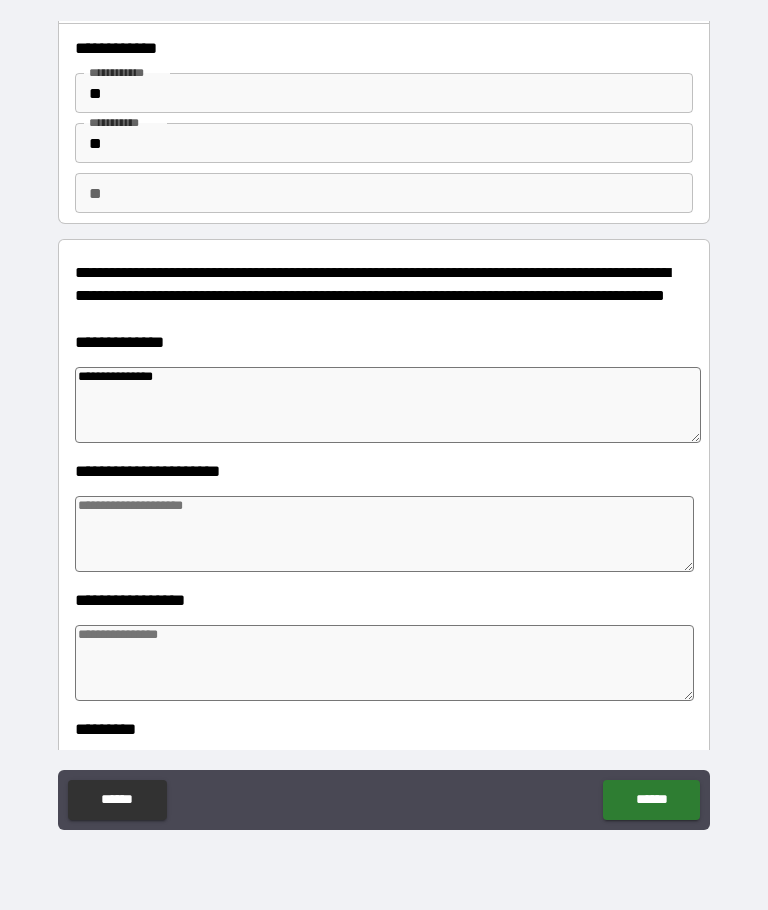 type on "*" 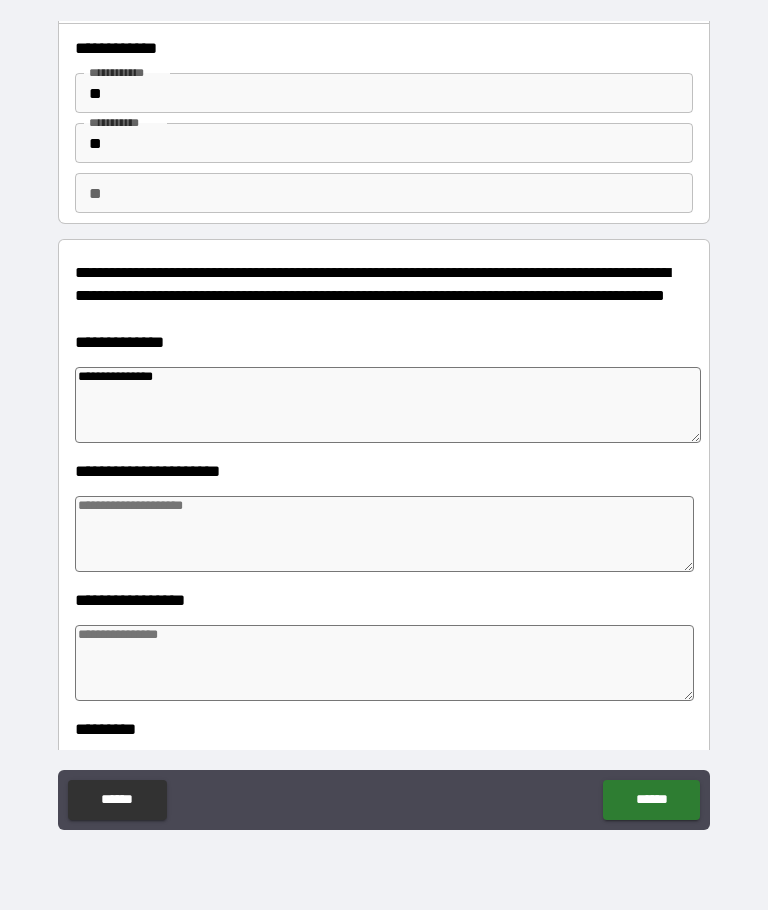 type on "*" 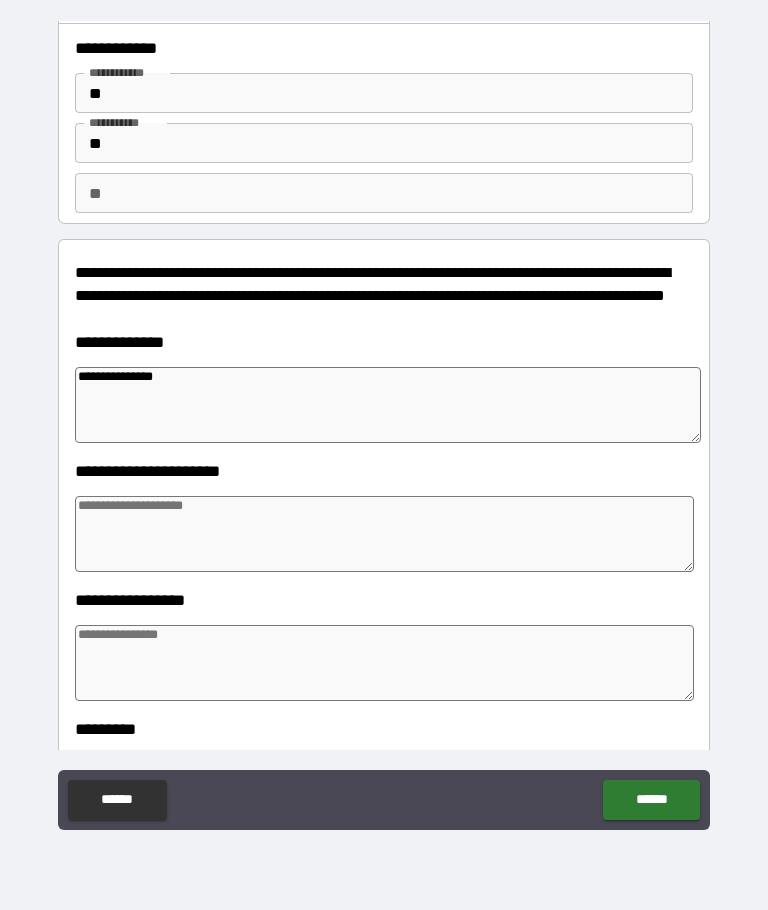 type on "*" 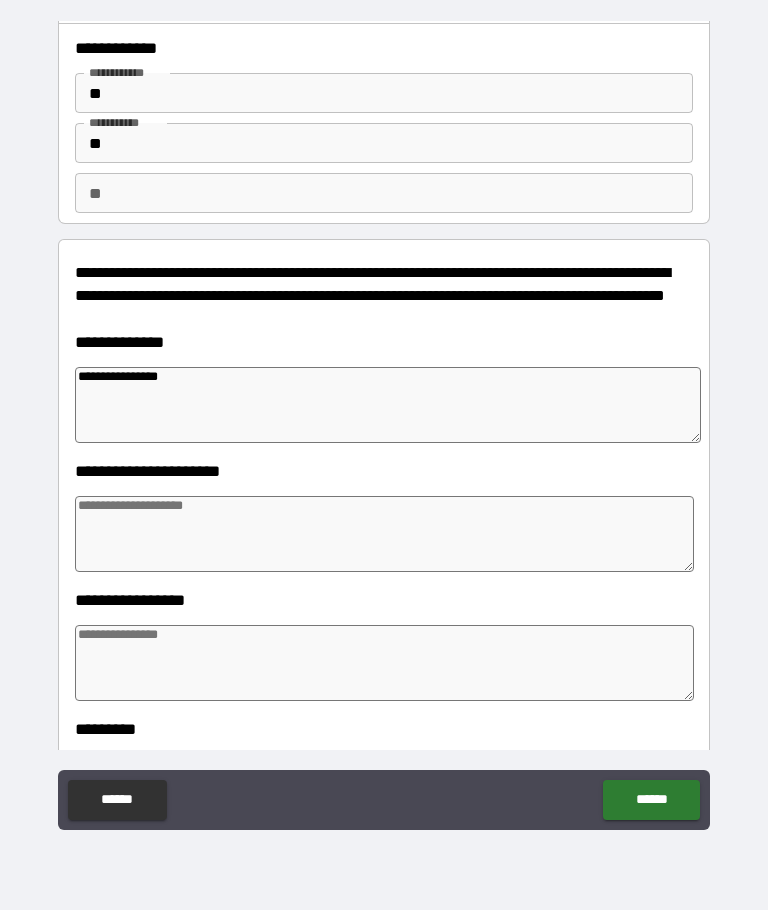 type on "*" 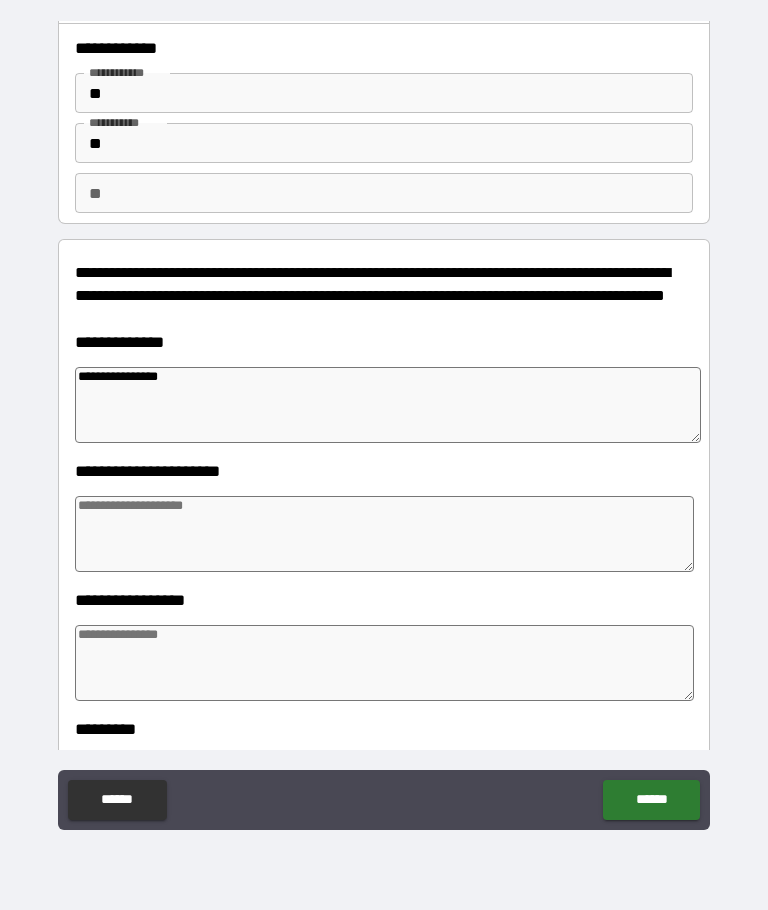 type on "*" 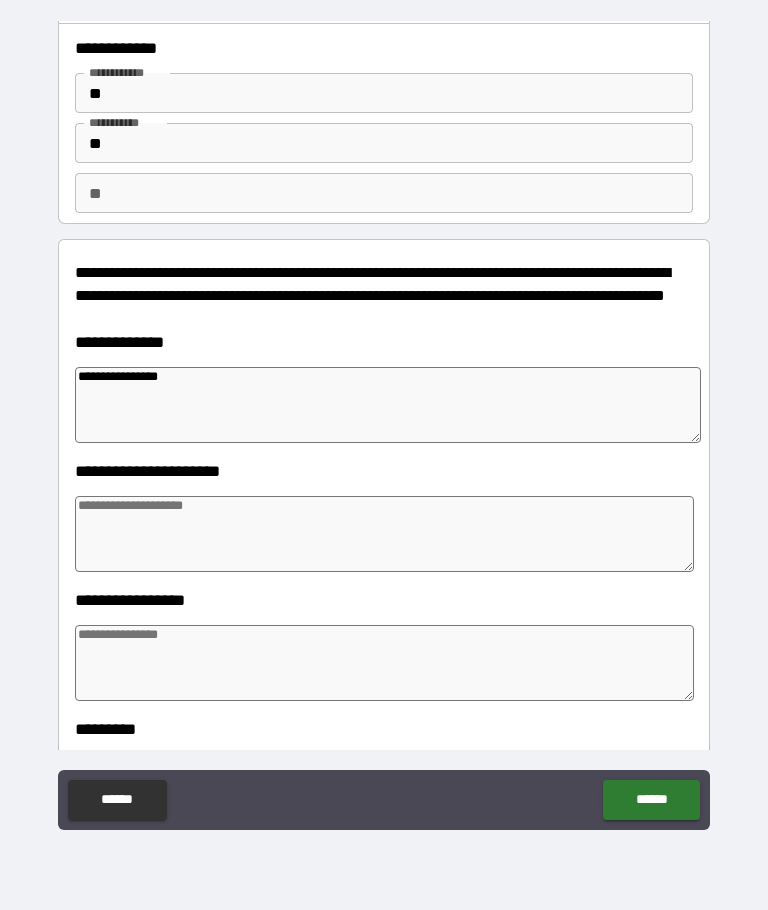 type on "*" 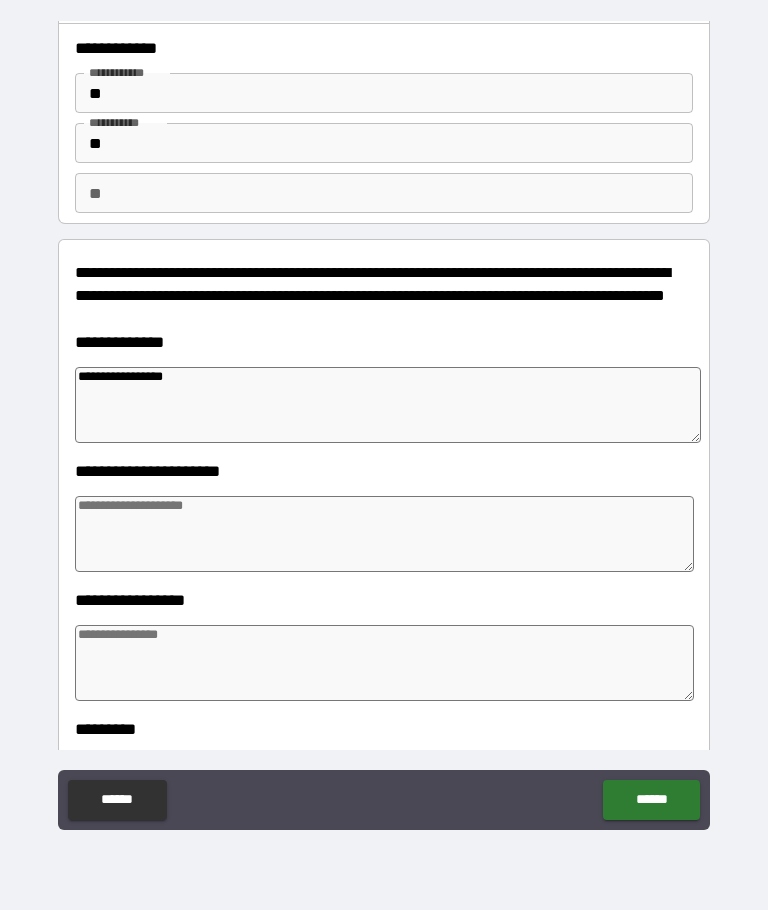 type on "*" 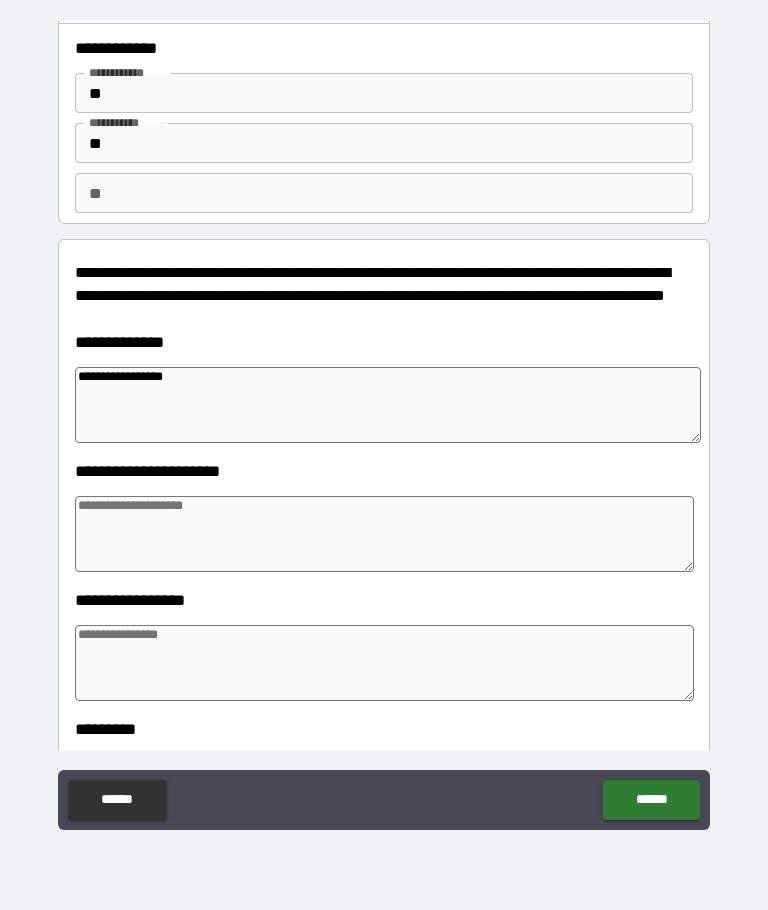 type on "*" 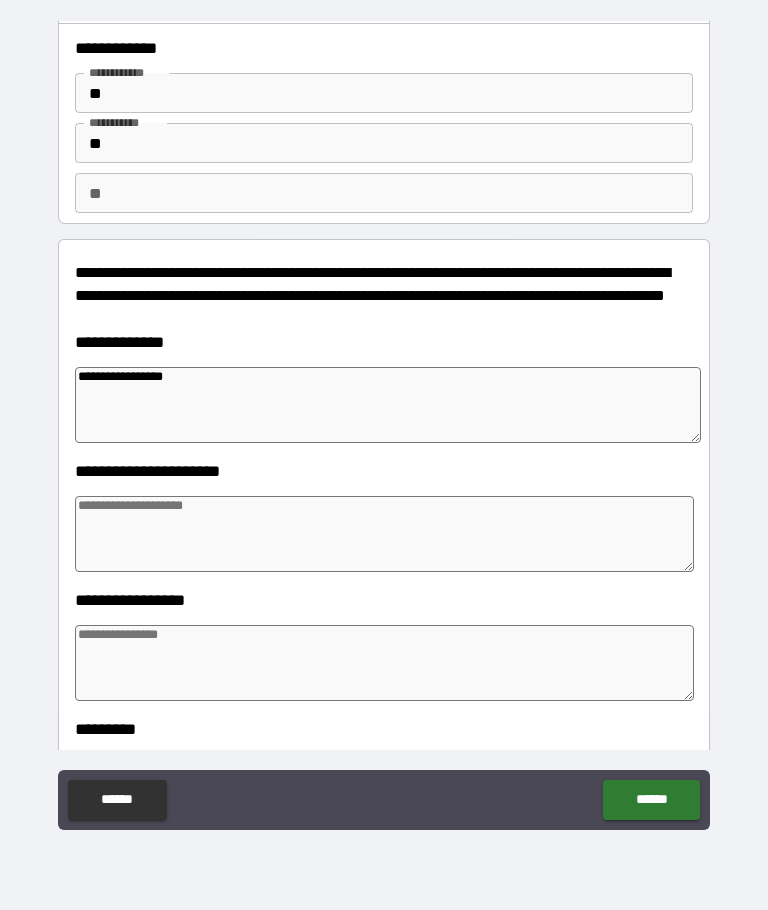 type on "*" 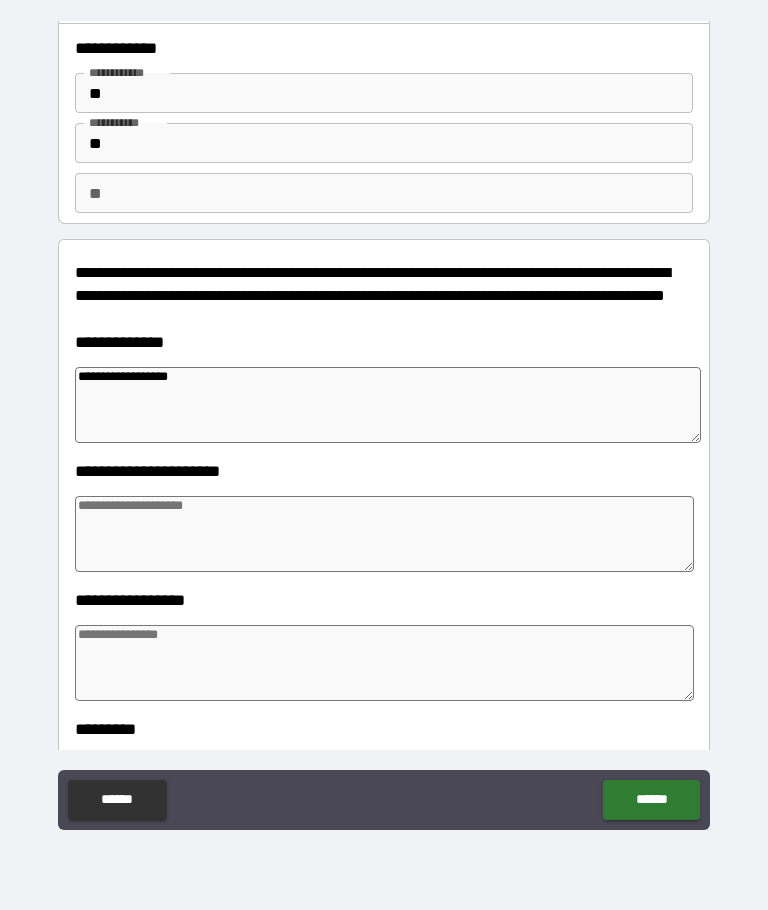 type on "*" 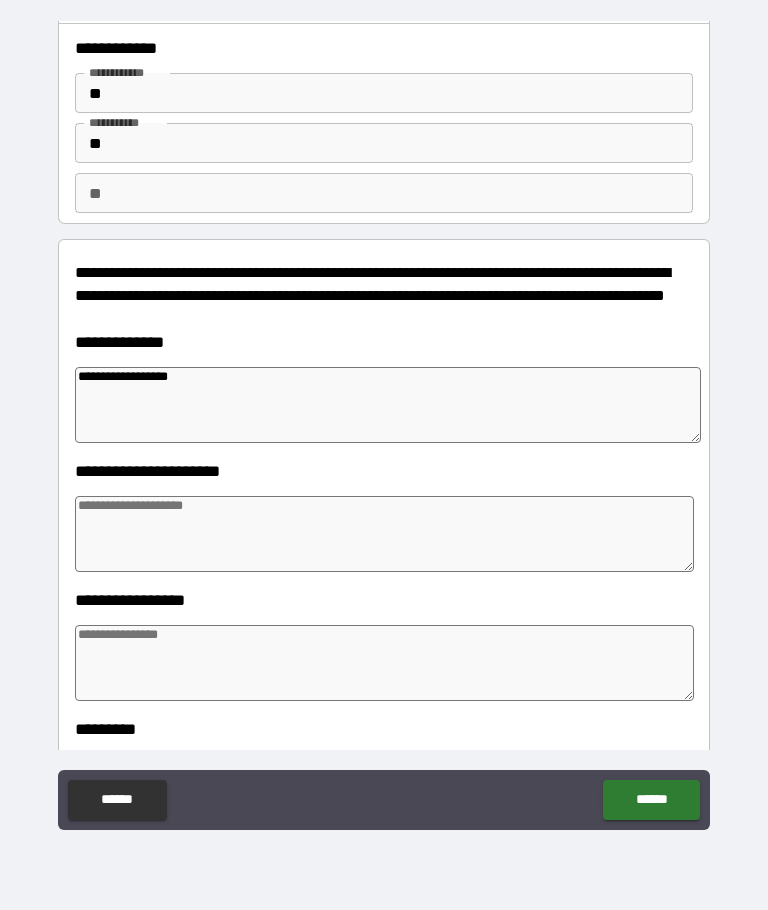 type on "*" 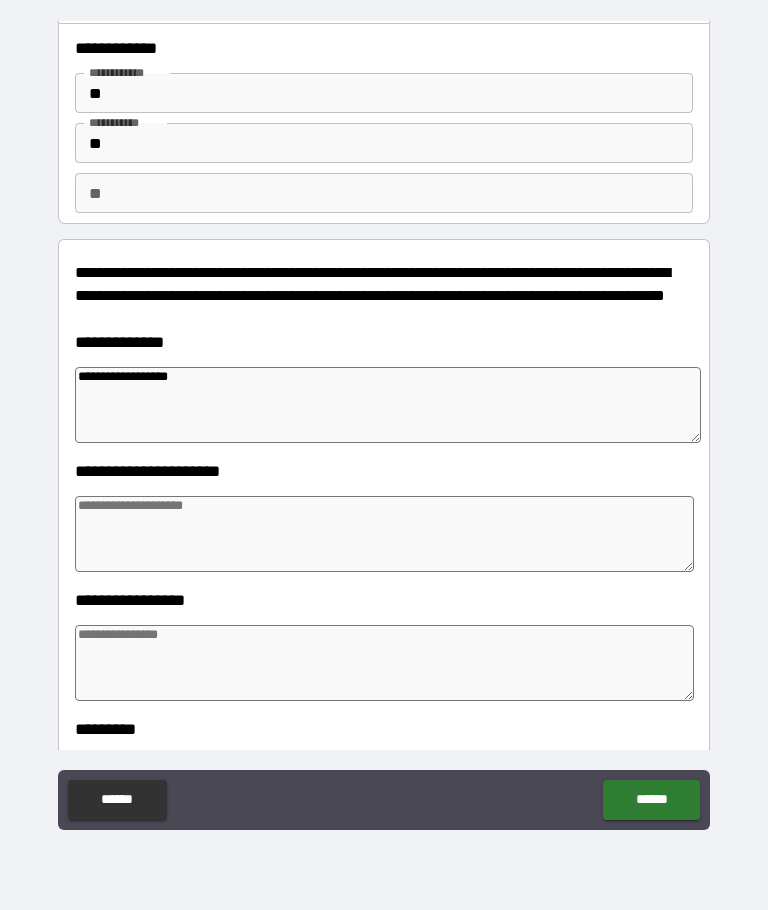 type on "*" 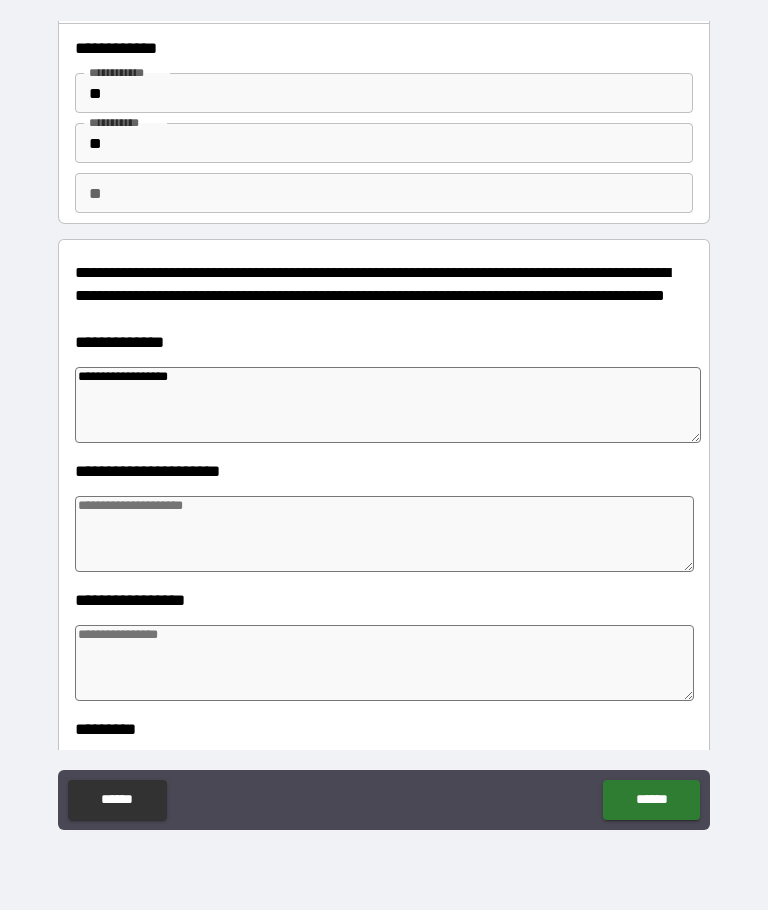 type on "**********" 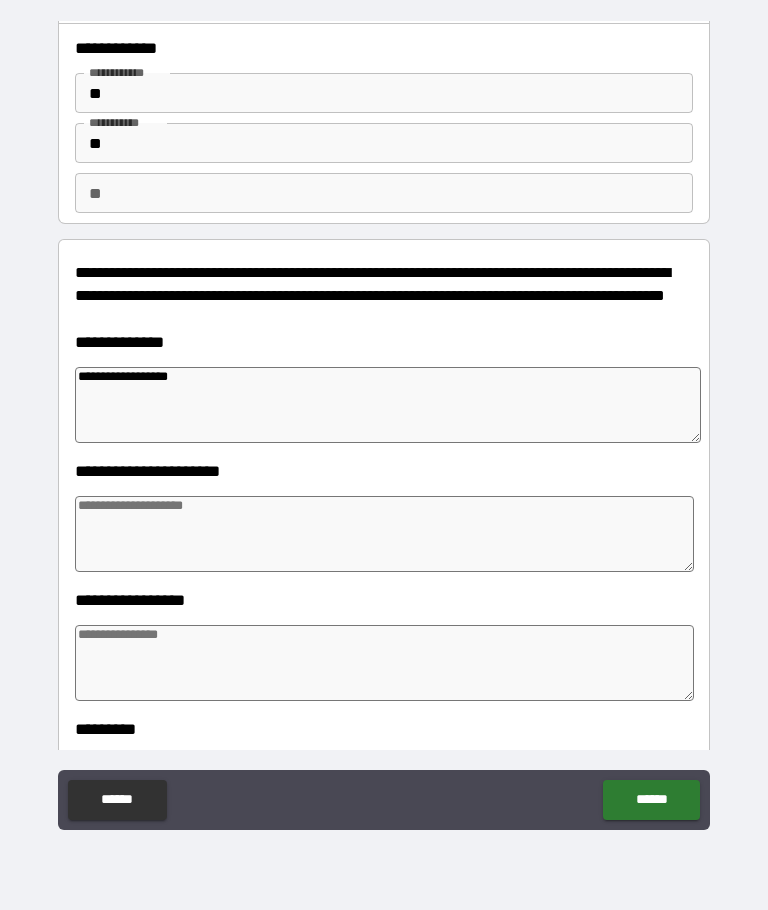 type on "*" 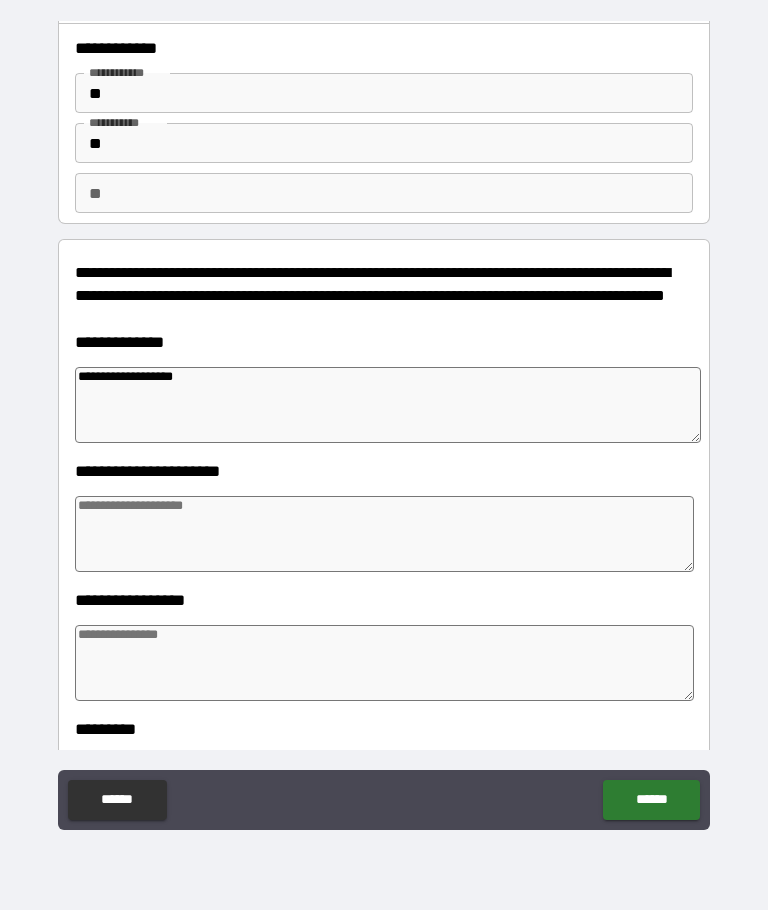 type on "*" 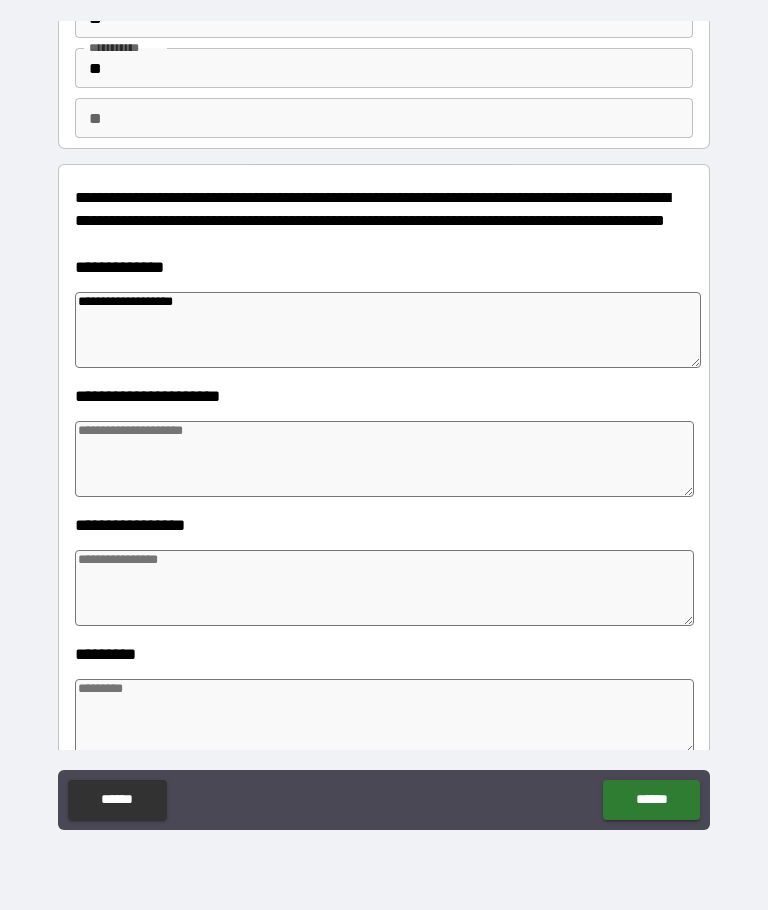 scroll, scrollTop: 116, scrollLeft: 0, axis: vertical 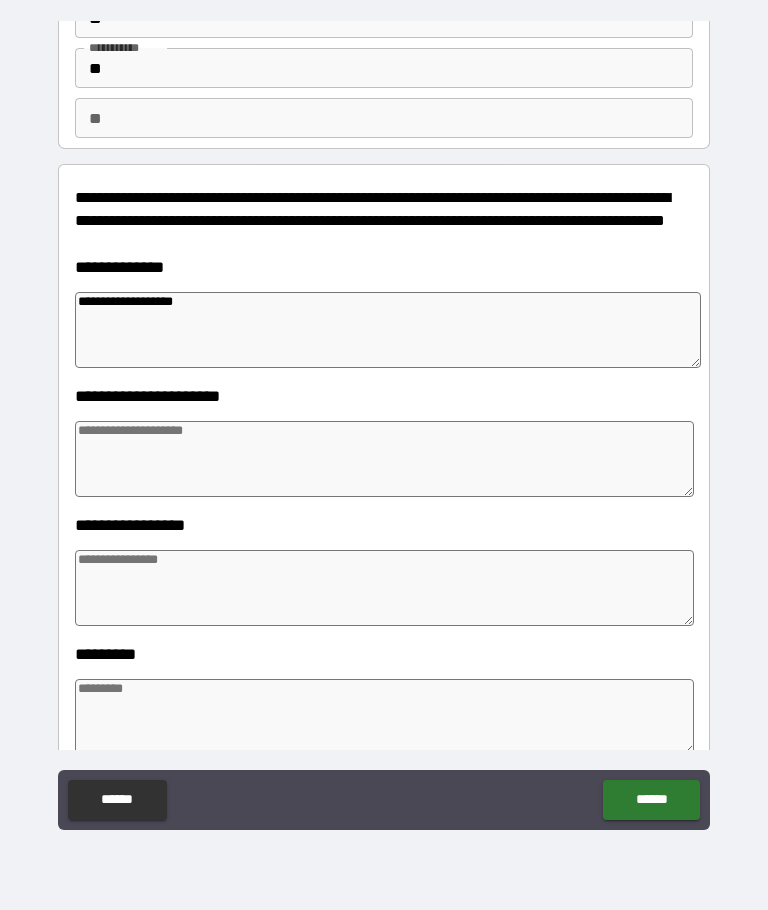 type on "**********" 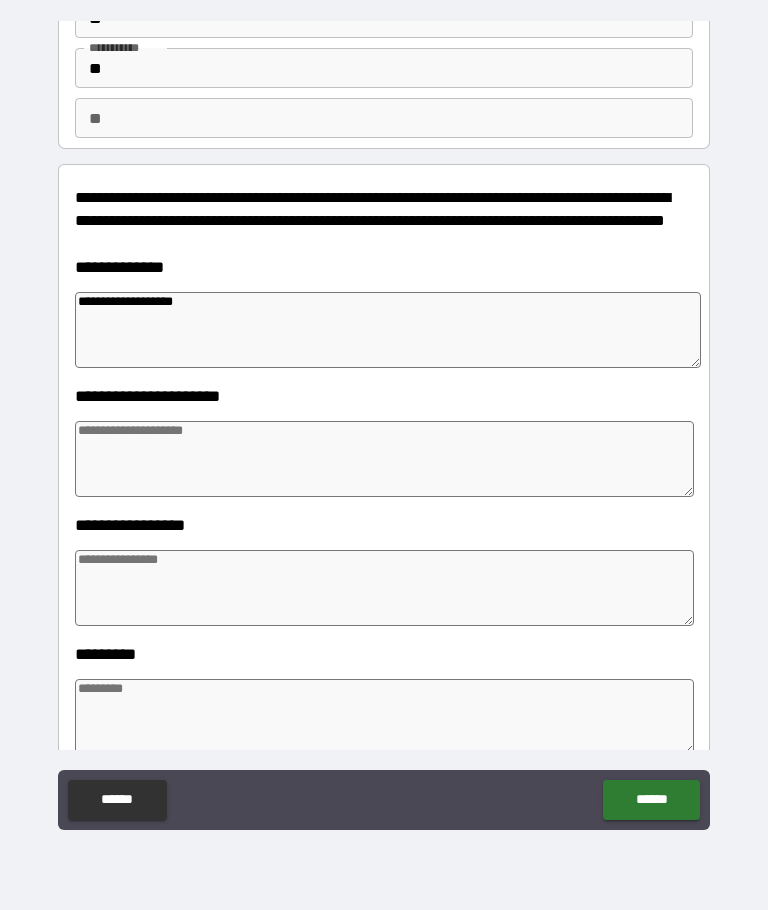 type on "*" 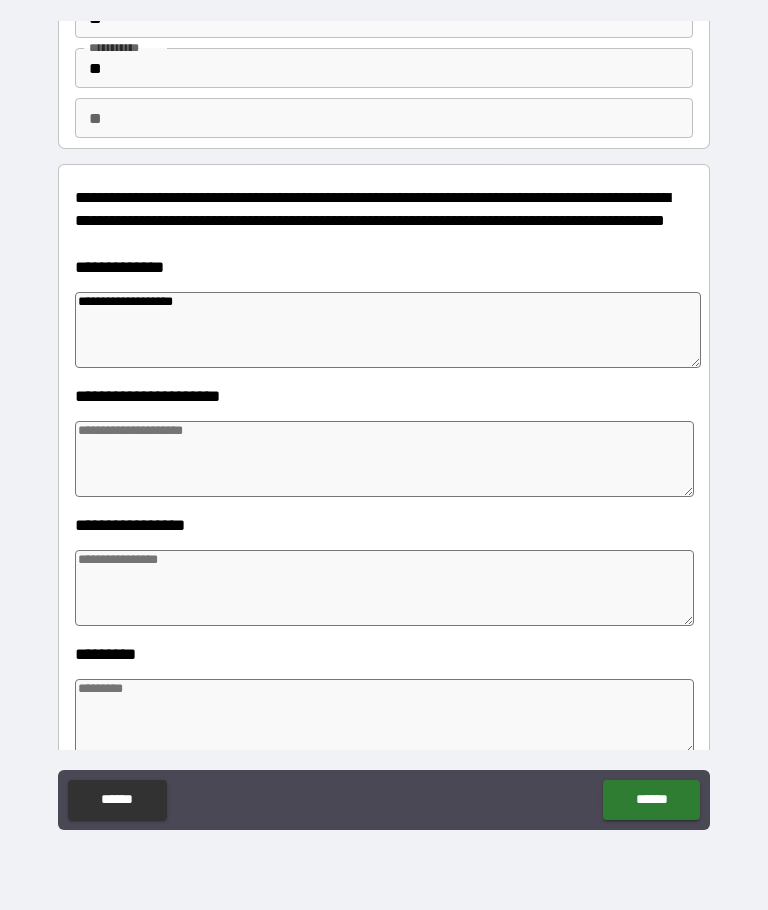 type on "*" 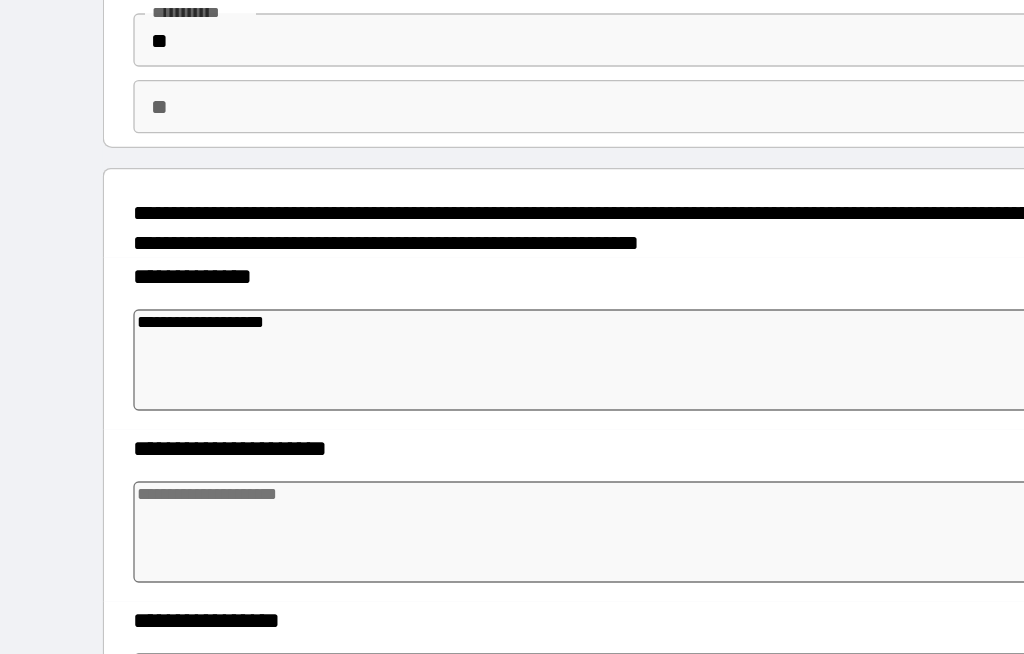 type on "*" 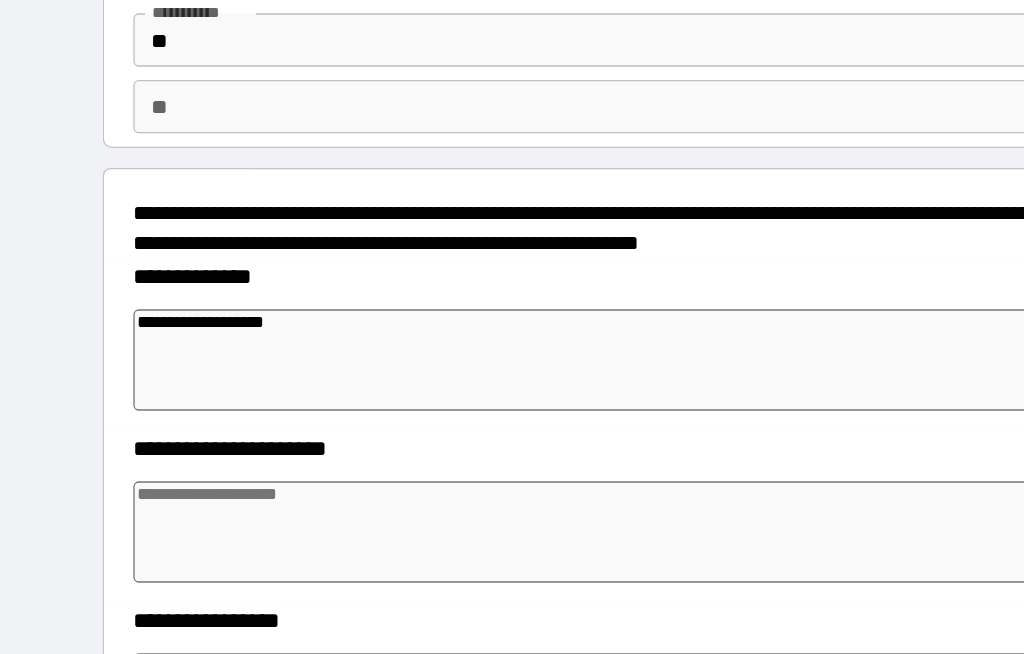 type on "*" 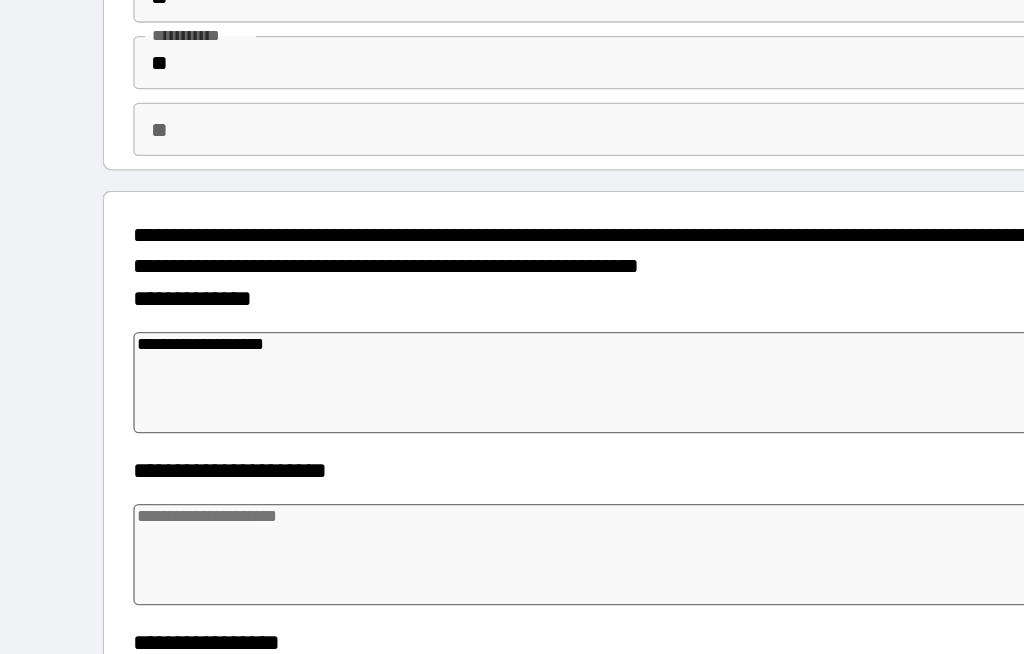 type on "*" 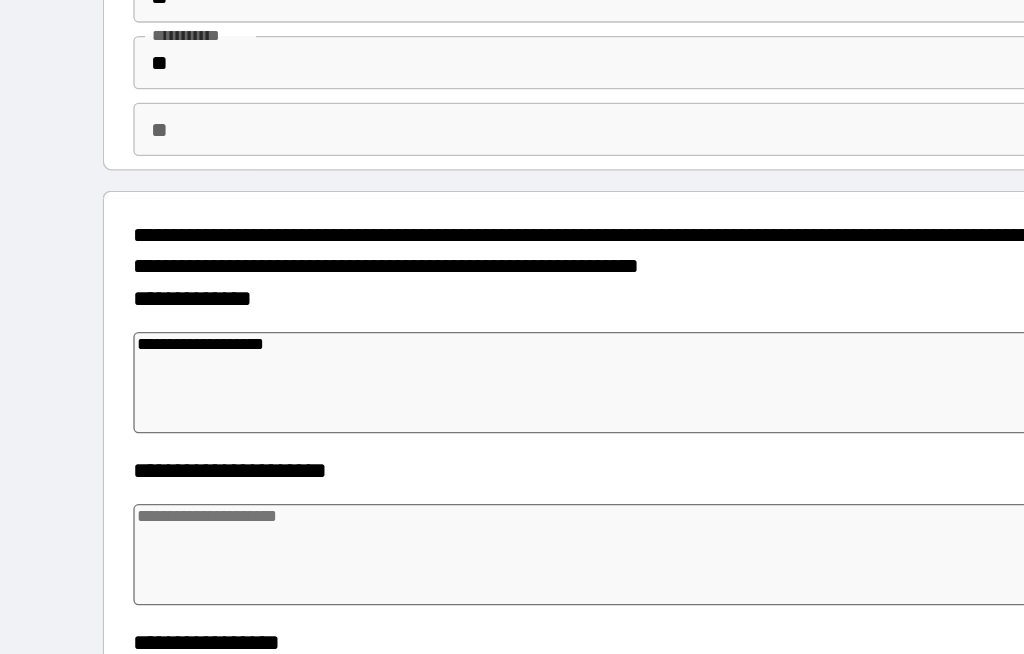 type on "*" 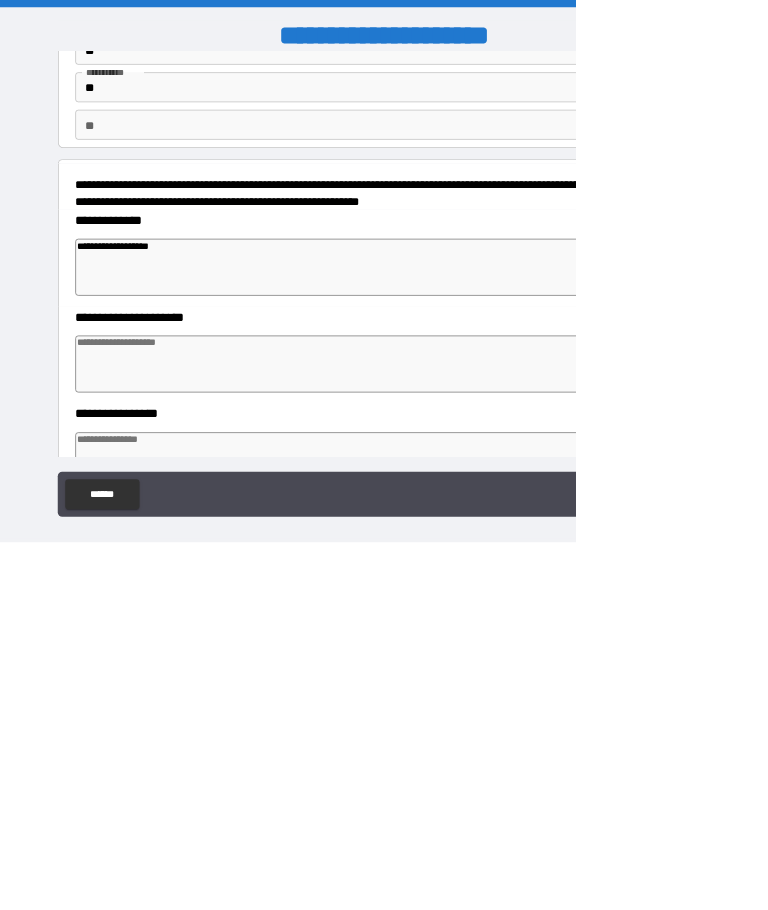 type on "*" 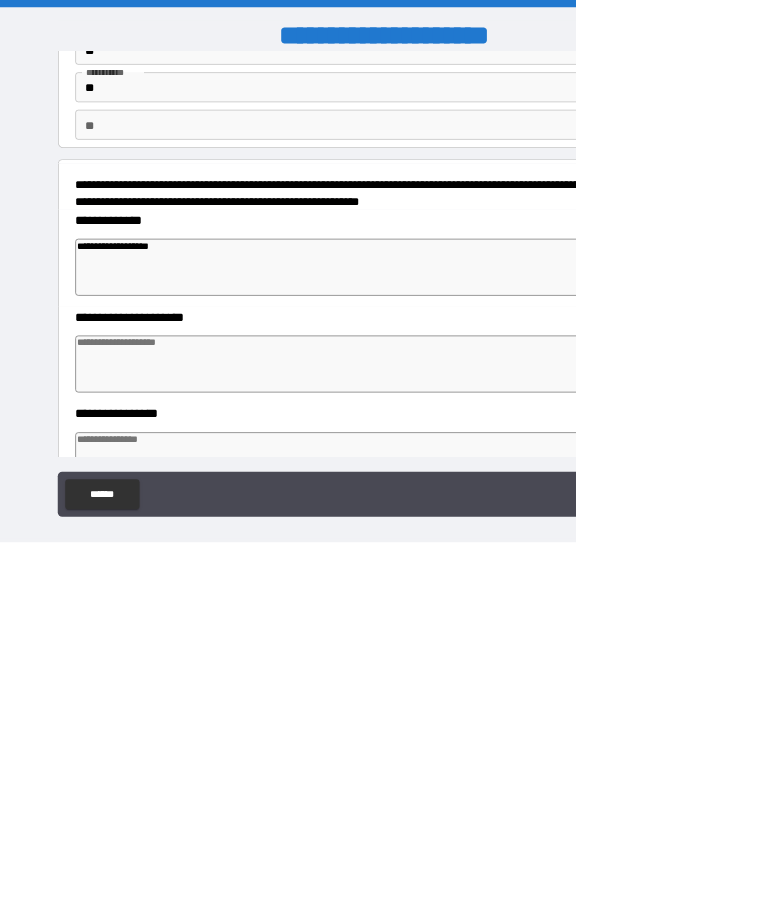 type on "*" 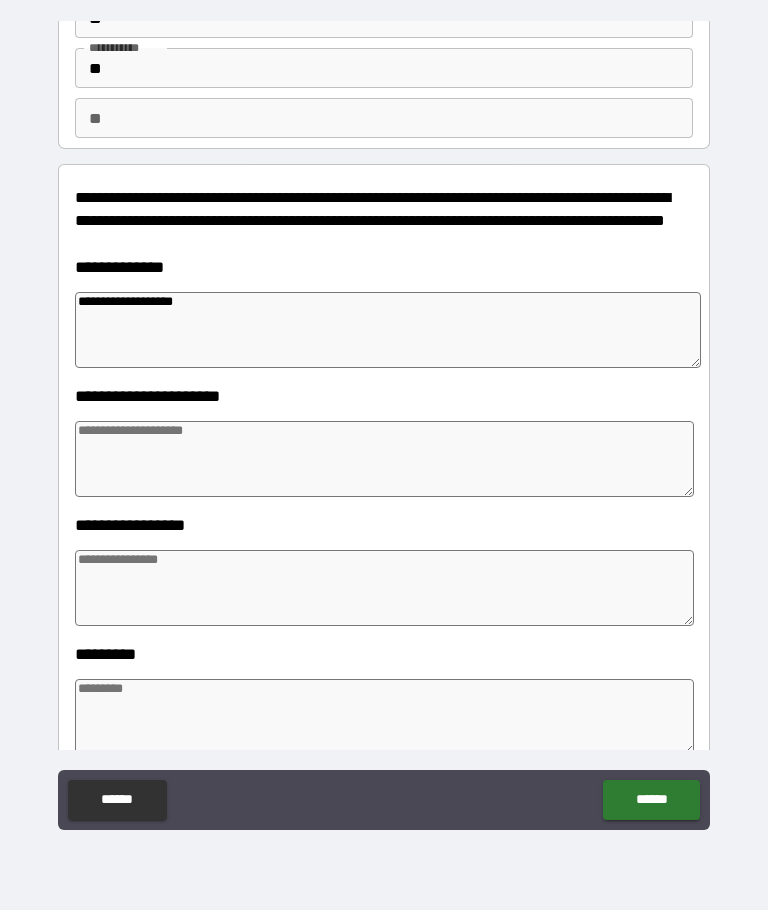 type on "*" 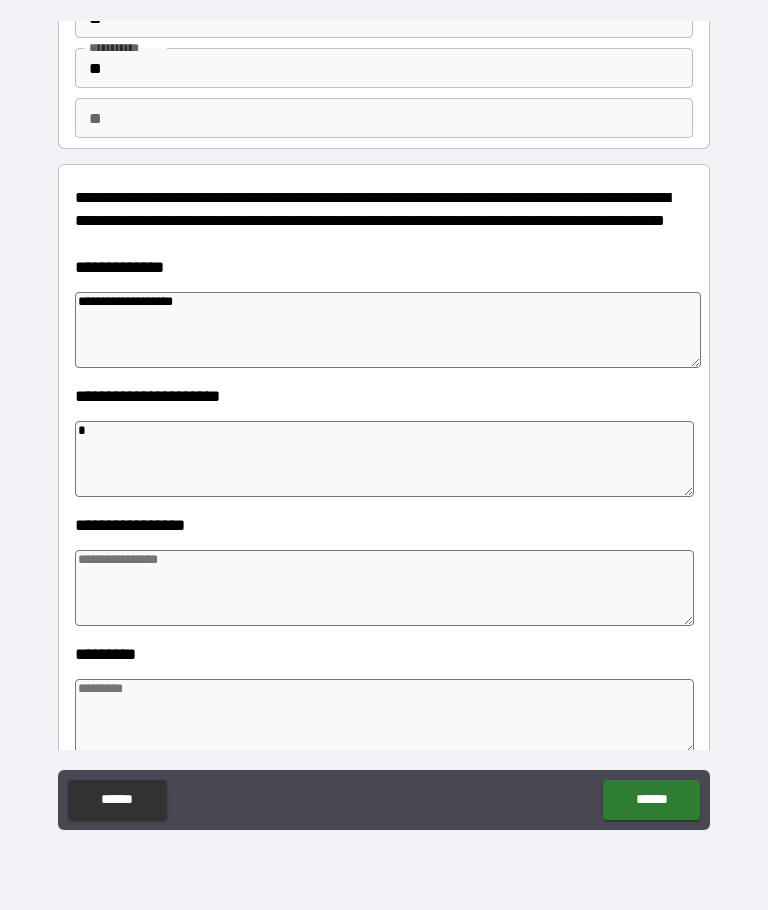 type on "*" 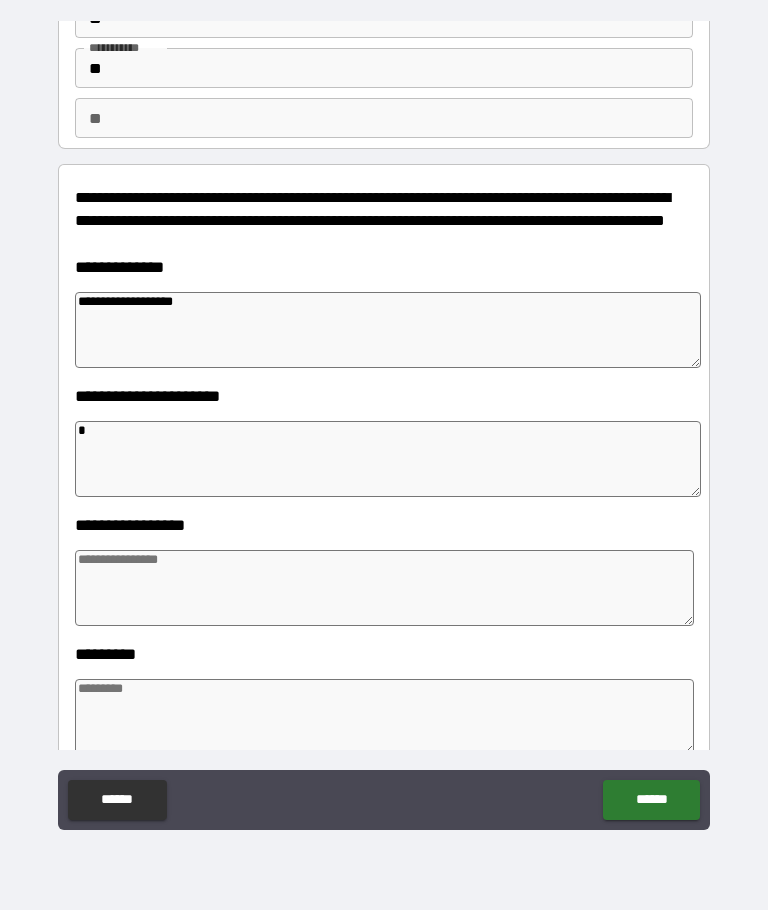type on "*" 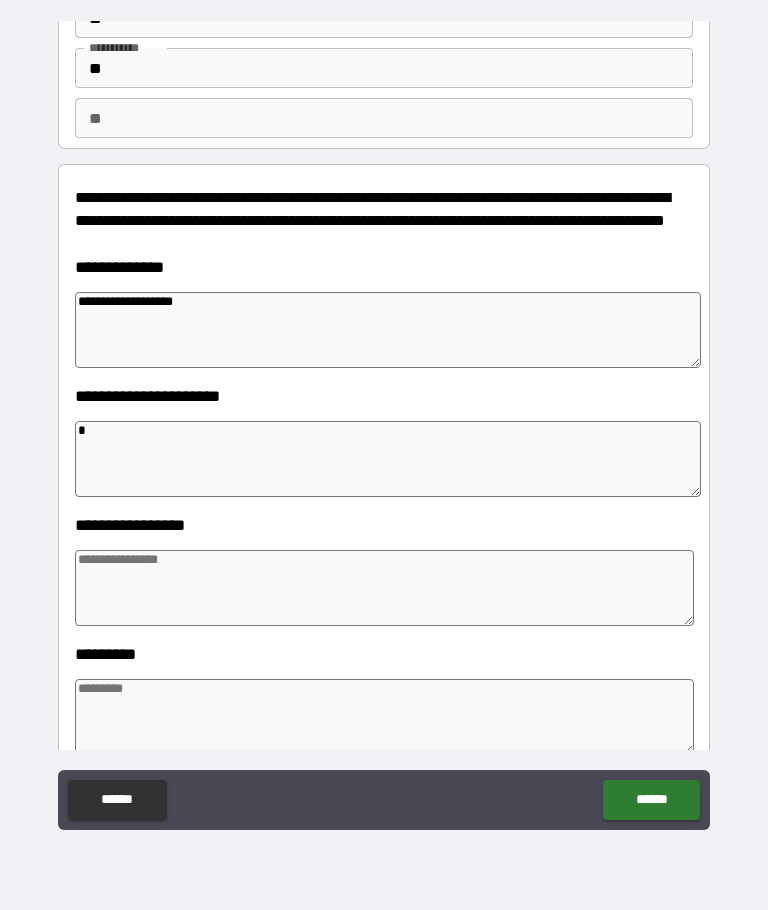 type on "*" 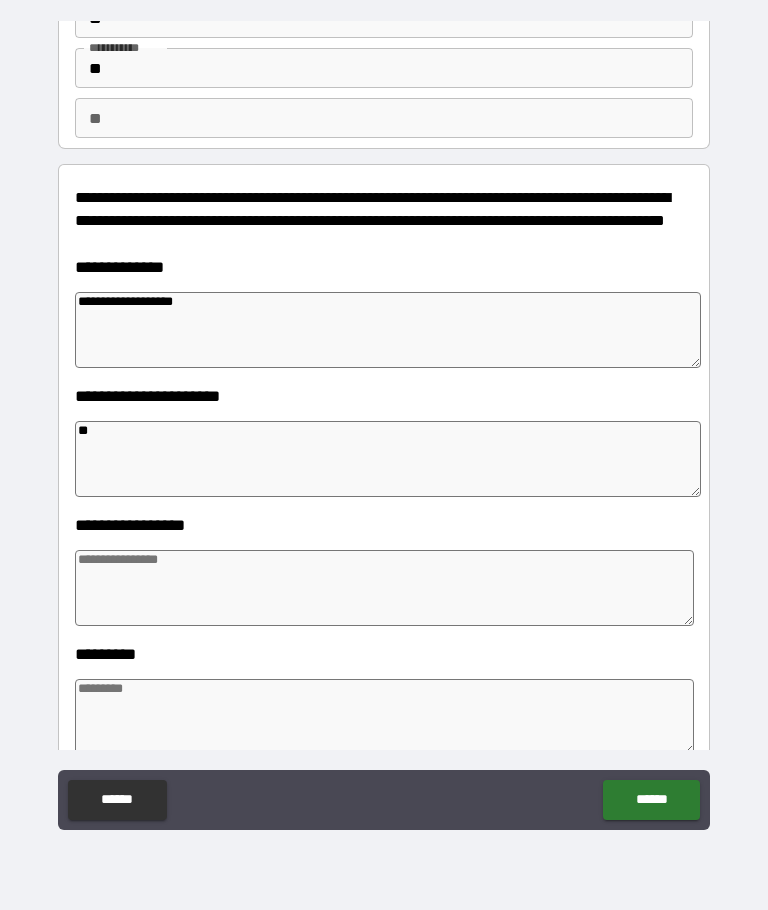type on "*" 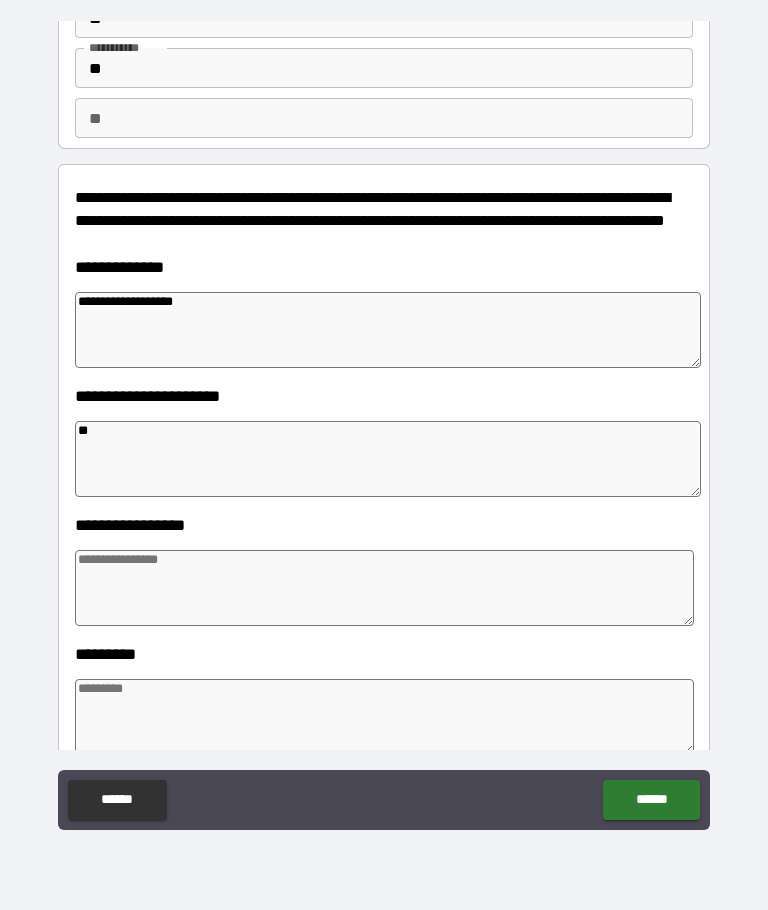 type on "*" 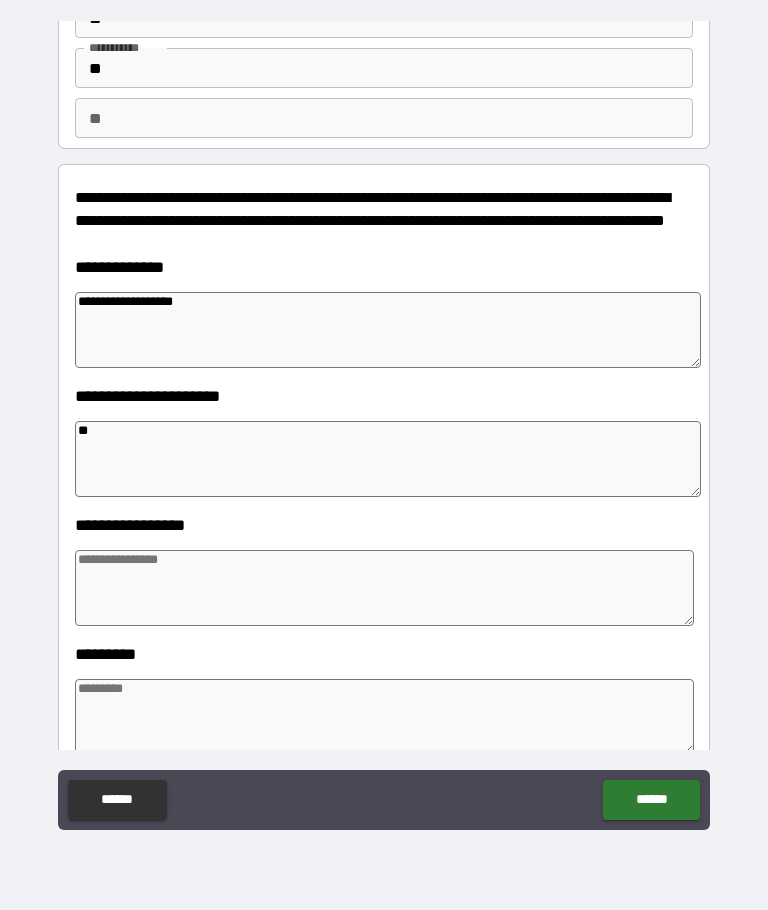type on "*" 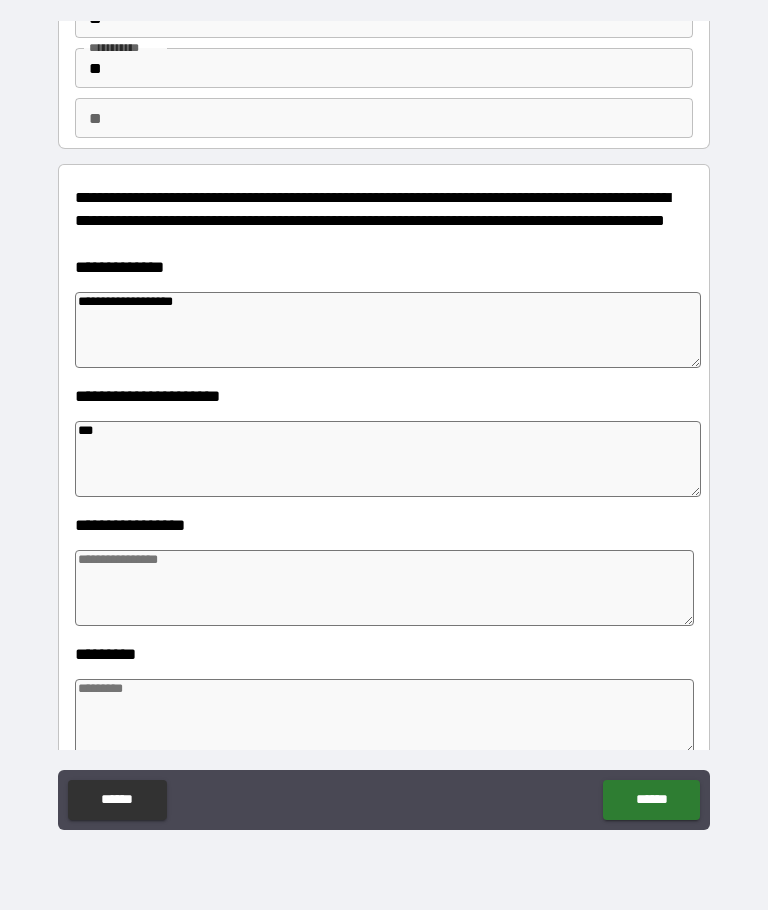 type 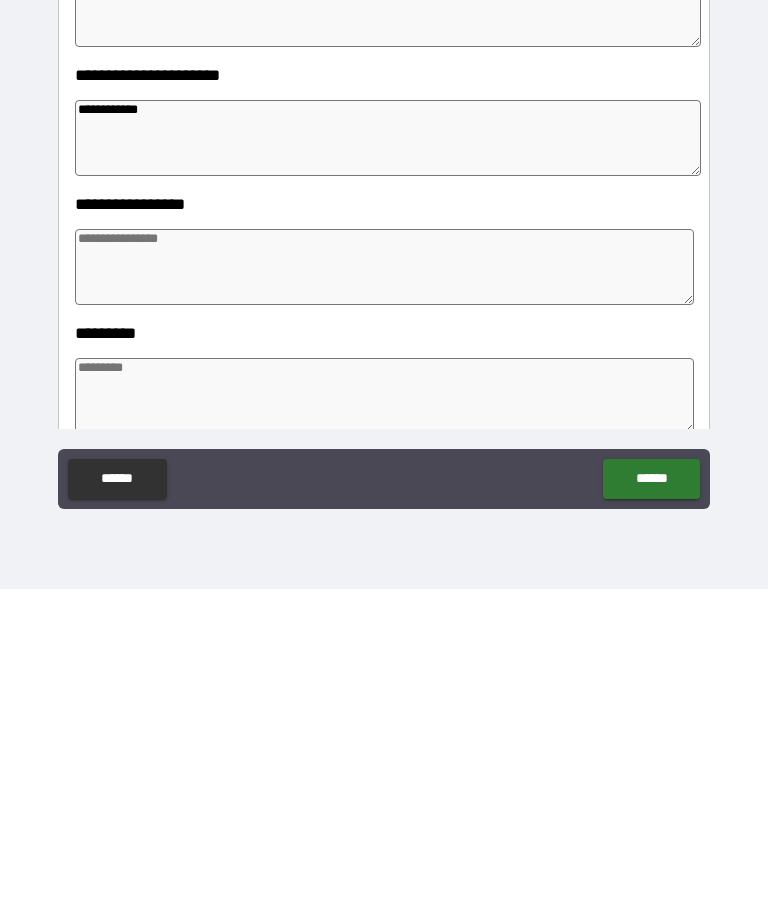 click at bounding box center (384, 588) 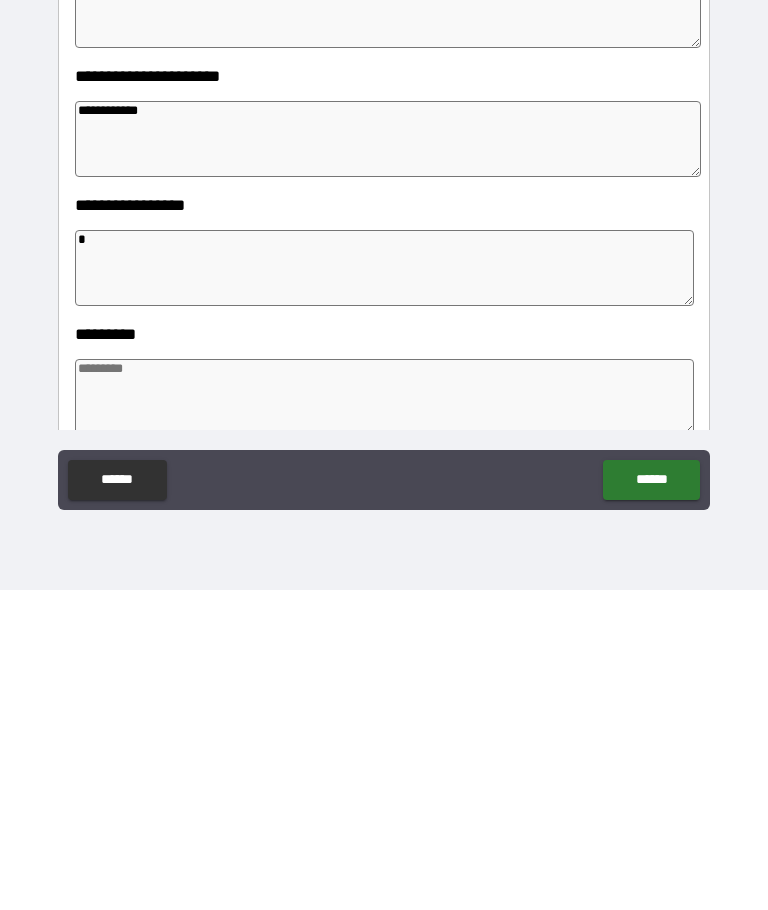 scroll, scrollTop: 69, scrollLeft: 0, axis: vertical 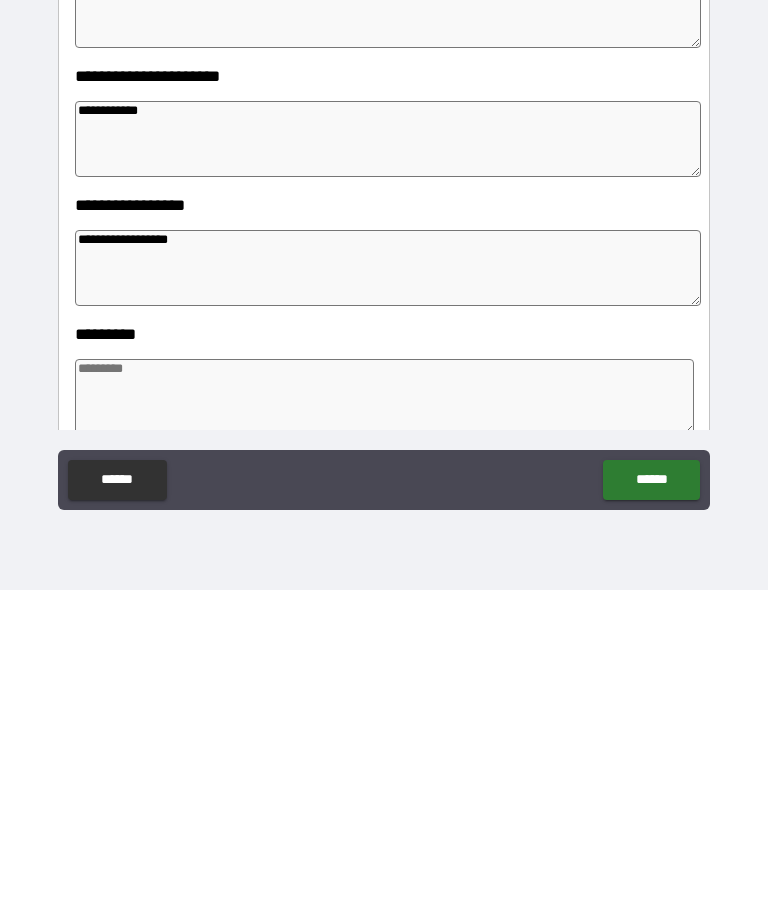 click on "******" at bounding box center (651, 800) 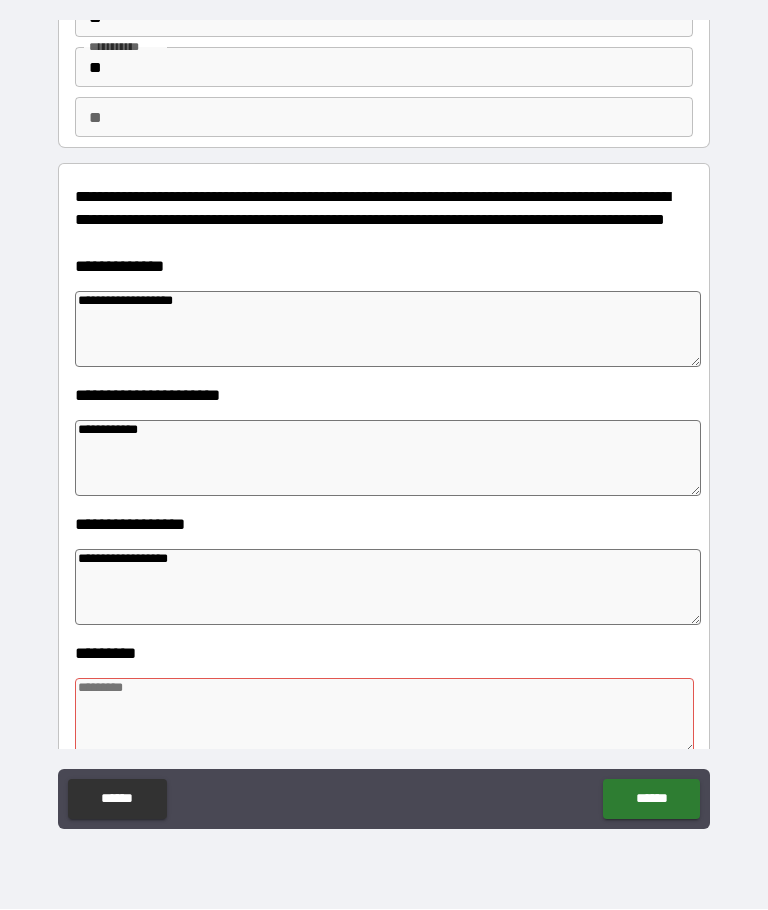 click on "******" at bounding box center [651, 800] 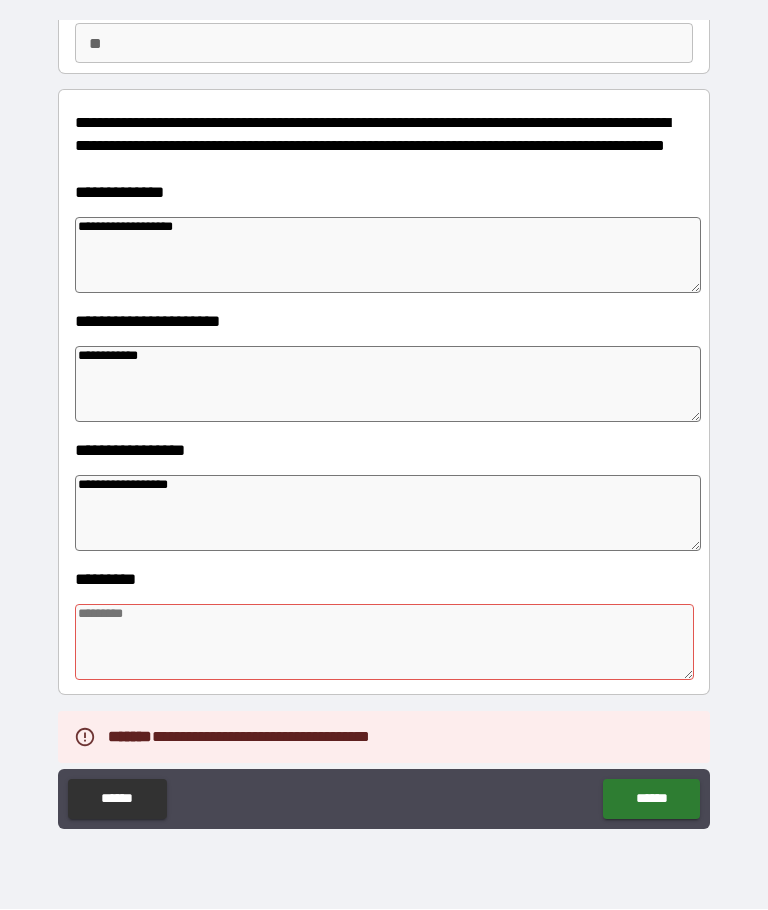 scroll, scrollTop: 196, scrollLeft: 0, axis: vertical 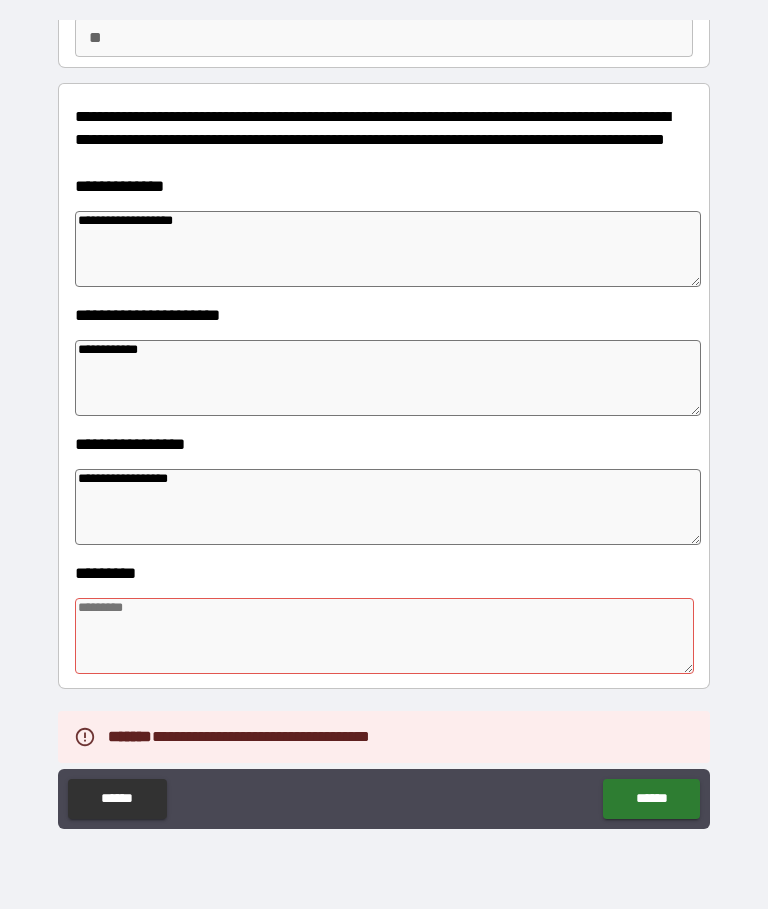 click at bounding box center (384, 637) 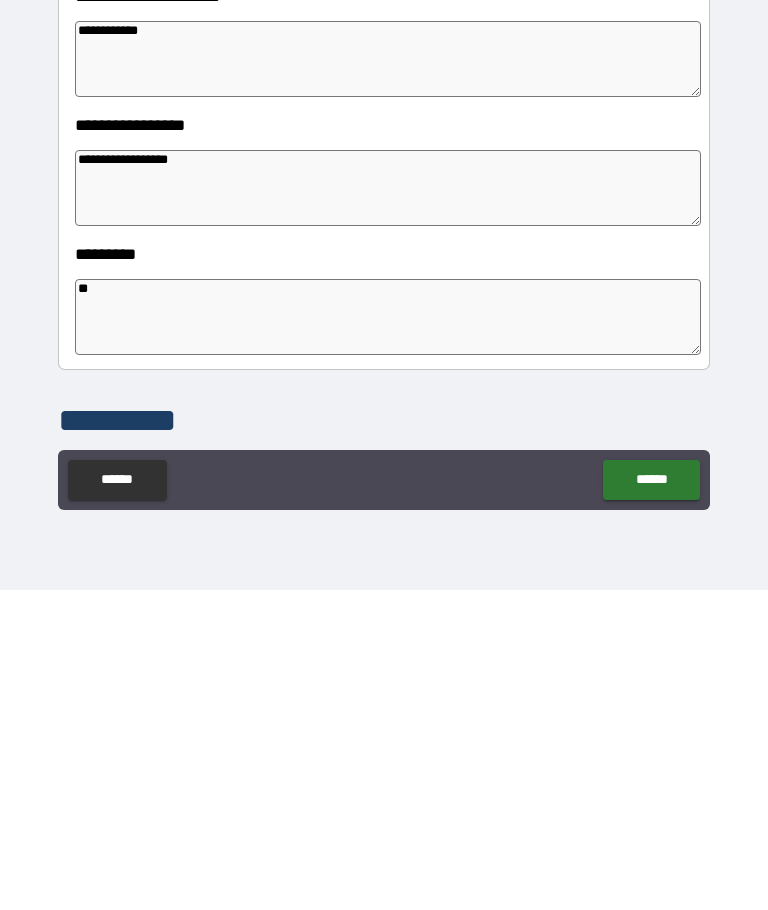 click on "******" at bounding box center (651, 800) 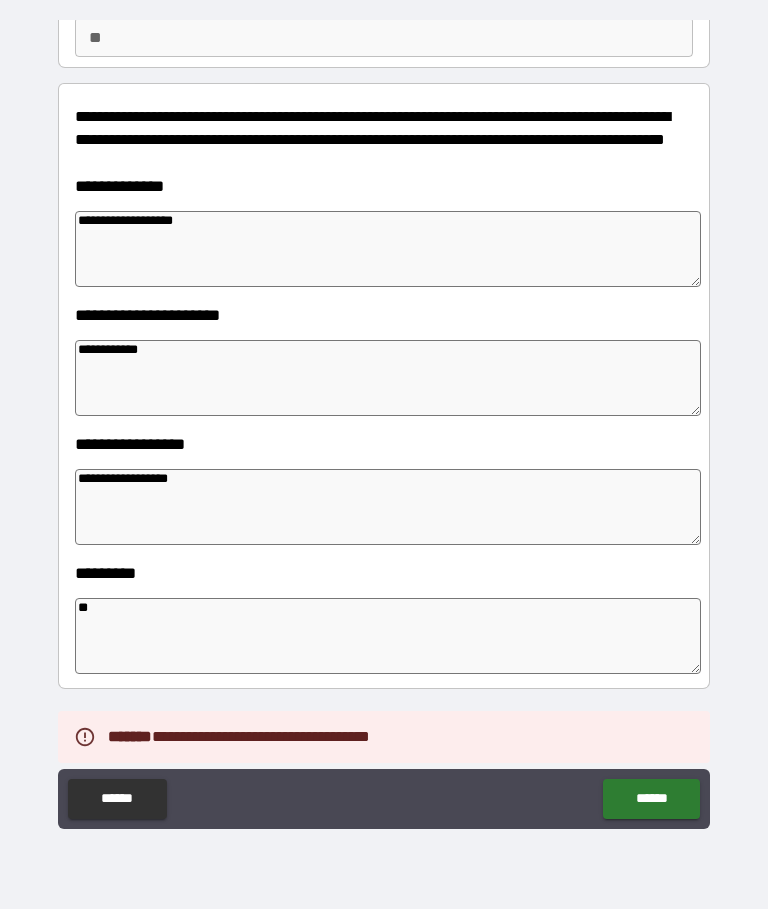 click on "******" at bounding box center [651, 800] 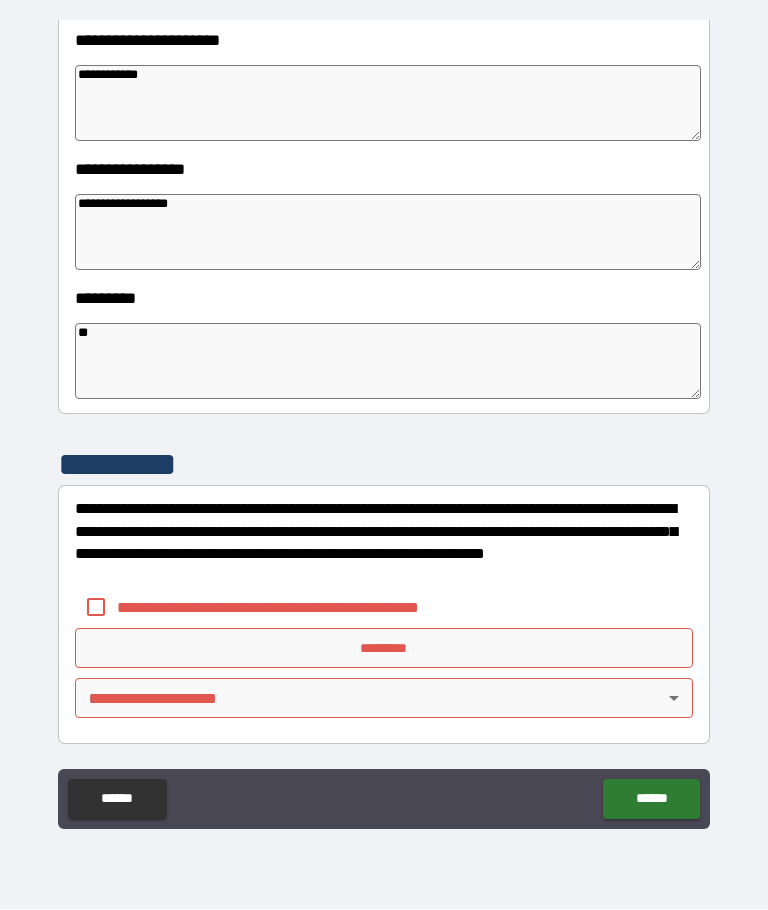 scroll, scrollTop: 471, scrollLeft: 0, axis: vertical 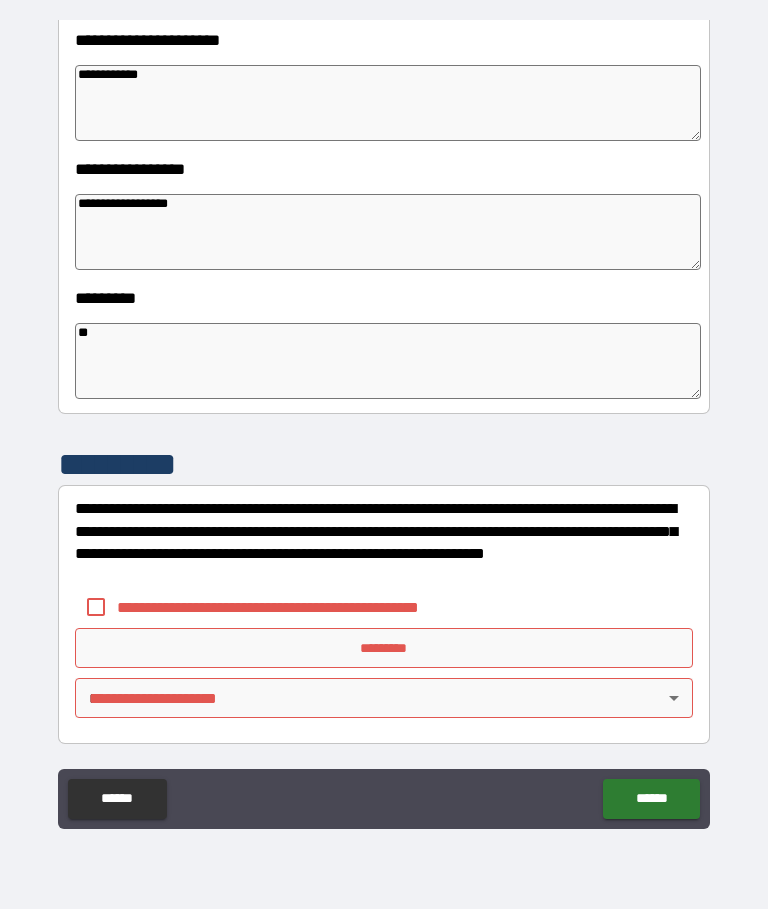 click on "*********" at bounding box center (384, 649) 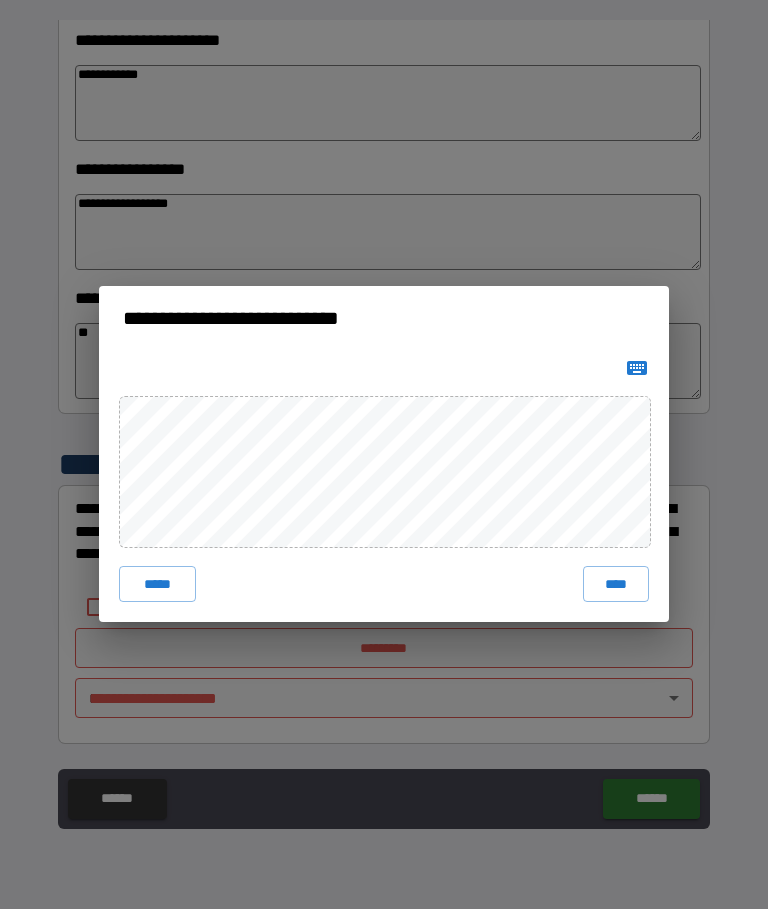 click on "****" at bounding box center (616, 585) 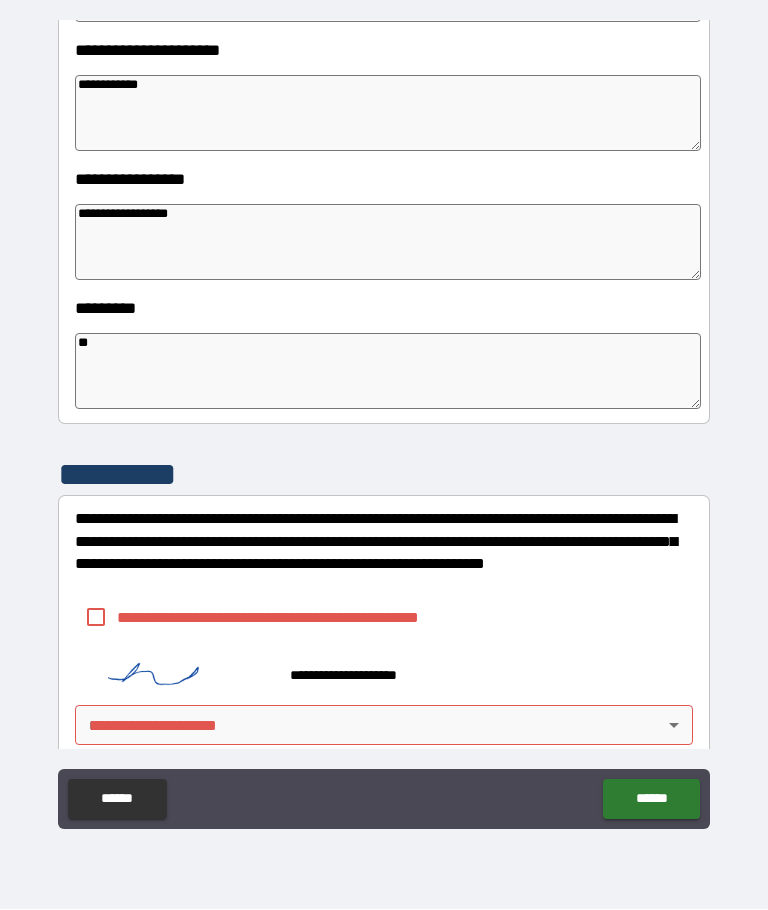 click on "******" at bounding box center [651, 800] 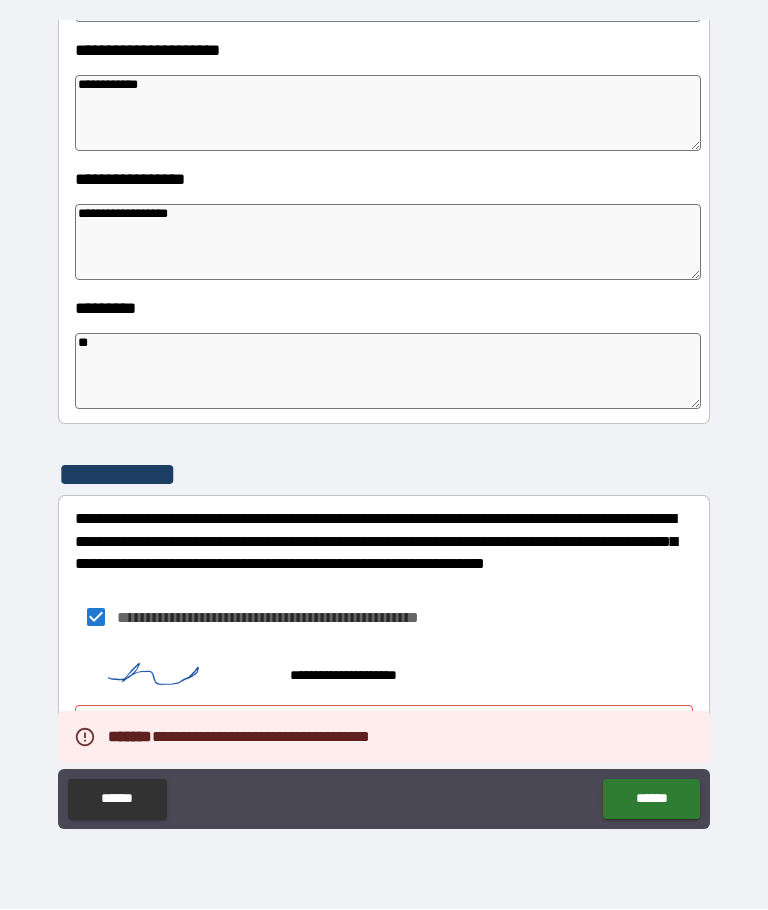 click on "******" at bounding box center [651, 800] 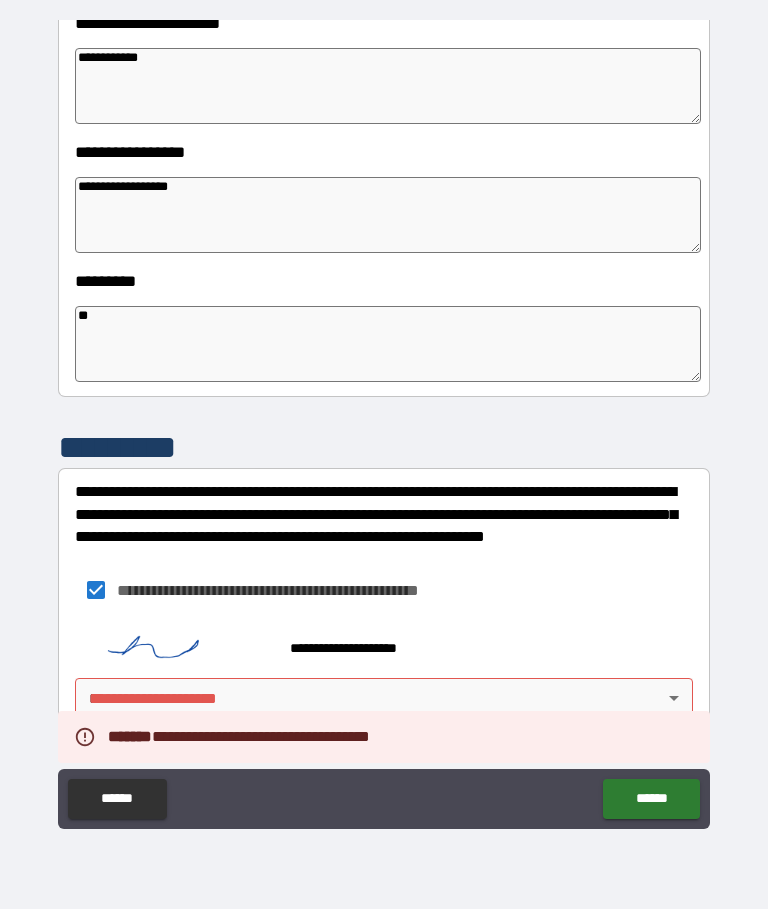 scroll, scrollTop: 488, scrollLeft: 0, axis: vertical 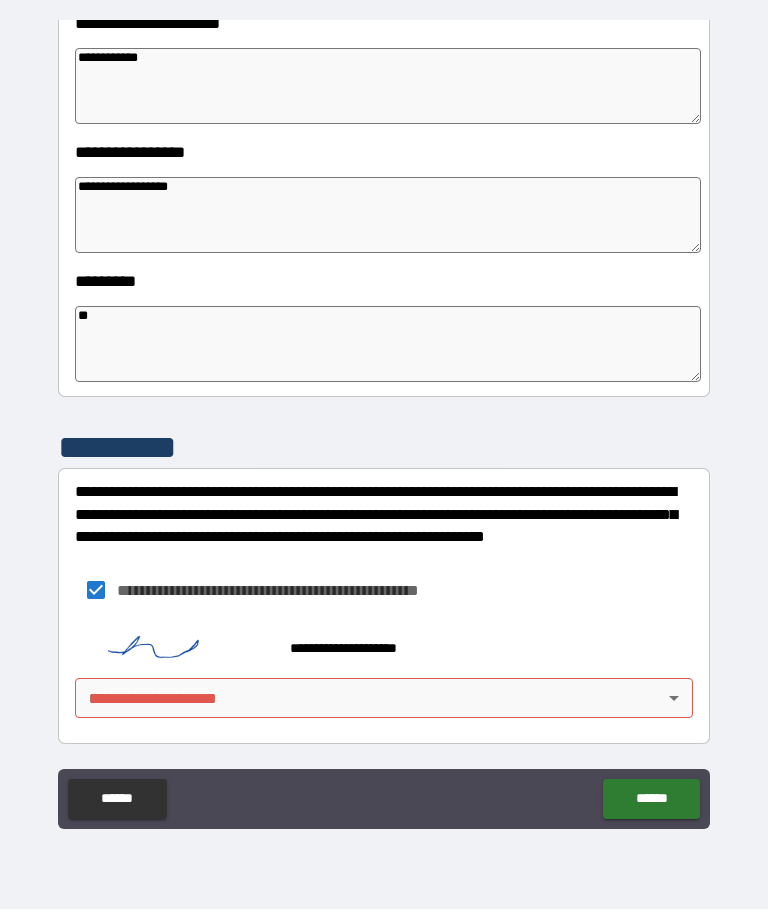 click on "**********" at bounding box center [384, 420] 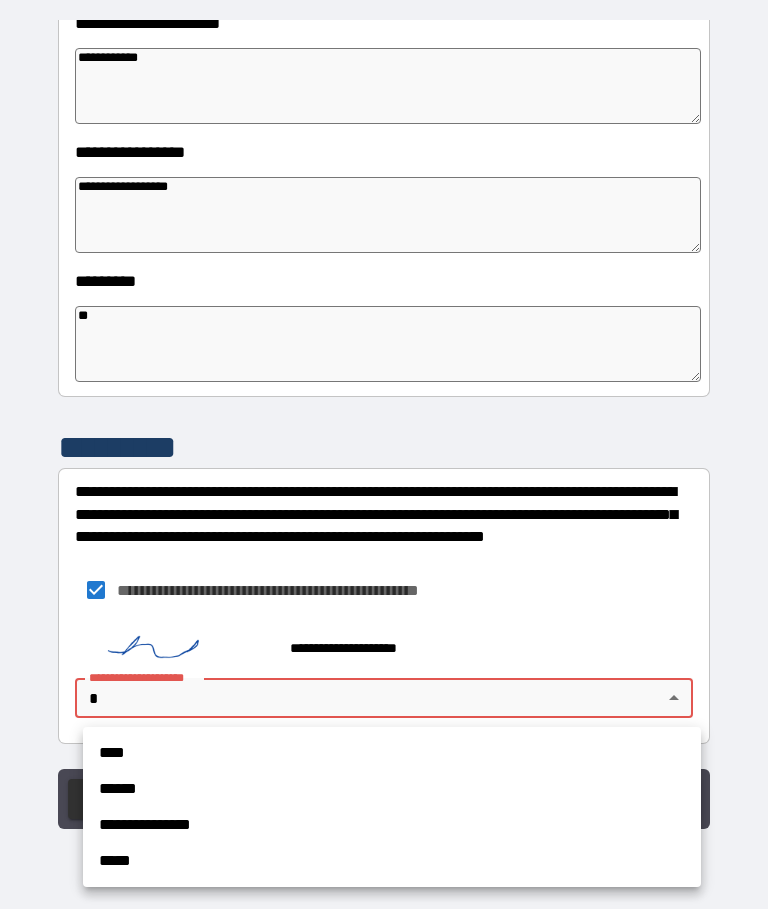 click on "****" at bounding box center [392, 754] 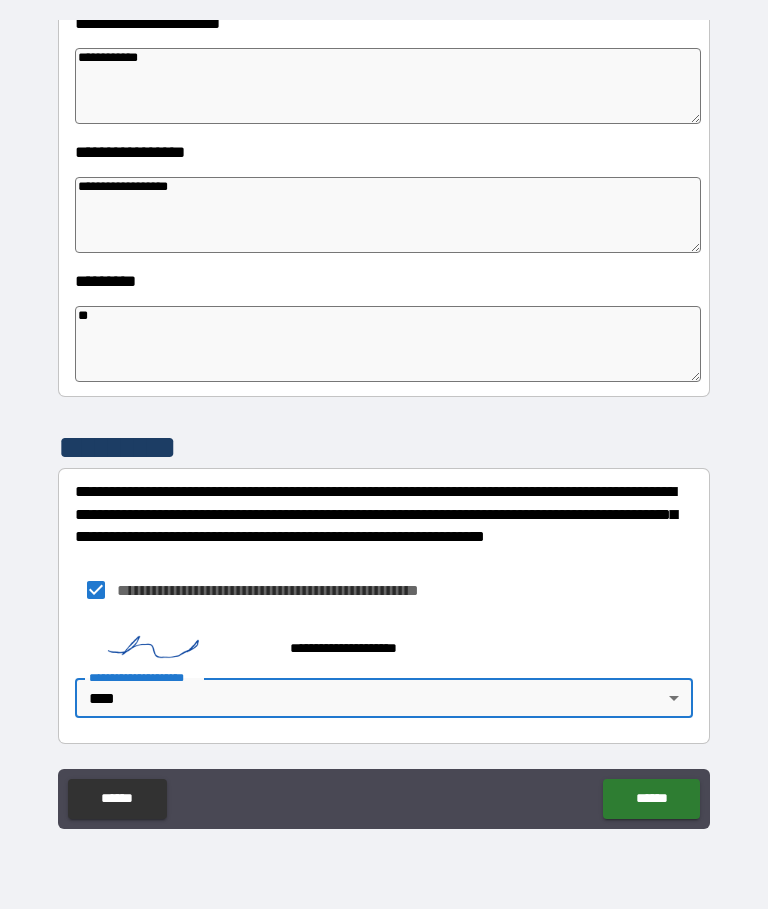 click on "******" at bounding box center [651, 800] 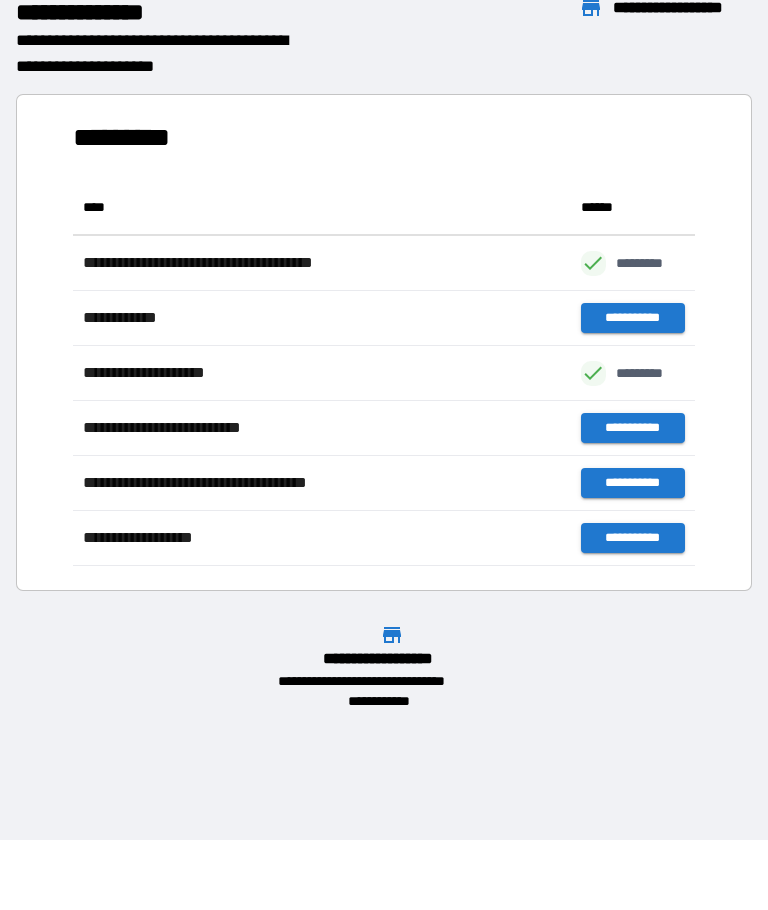 scroll, scrollTop: 386, scrollLeft: 622, axis: both 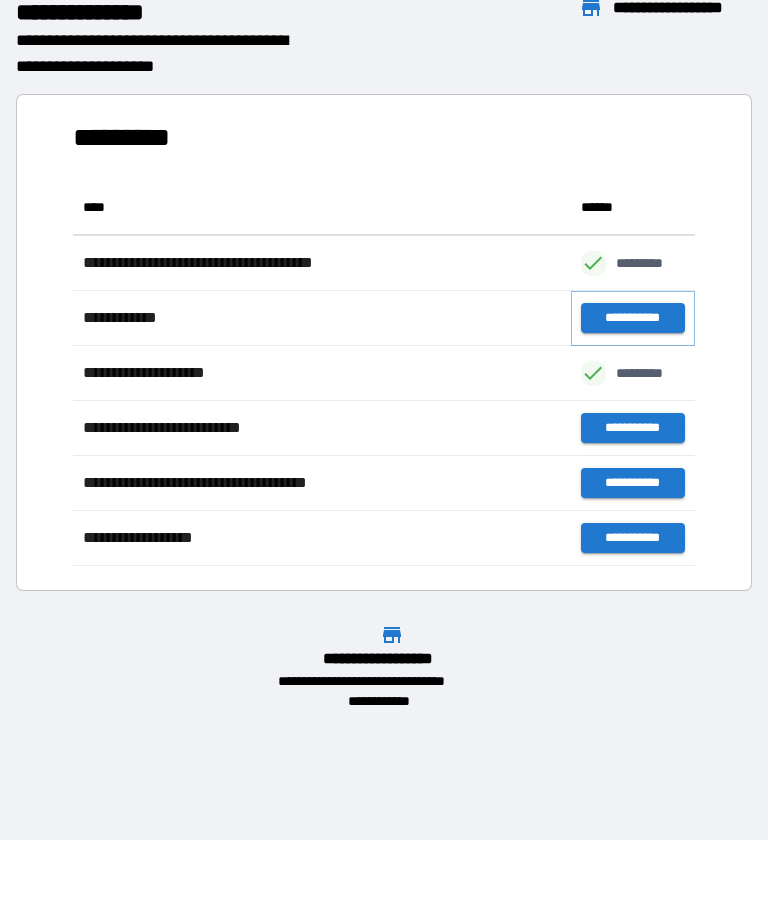 click on "**********" at bounding box center [633, 319] 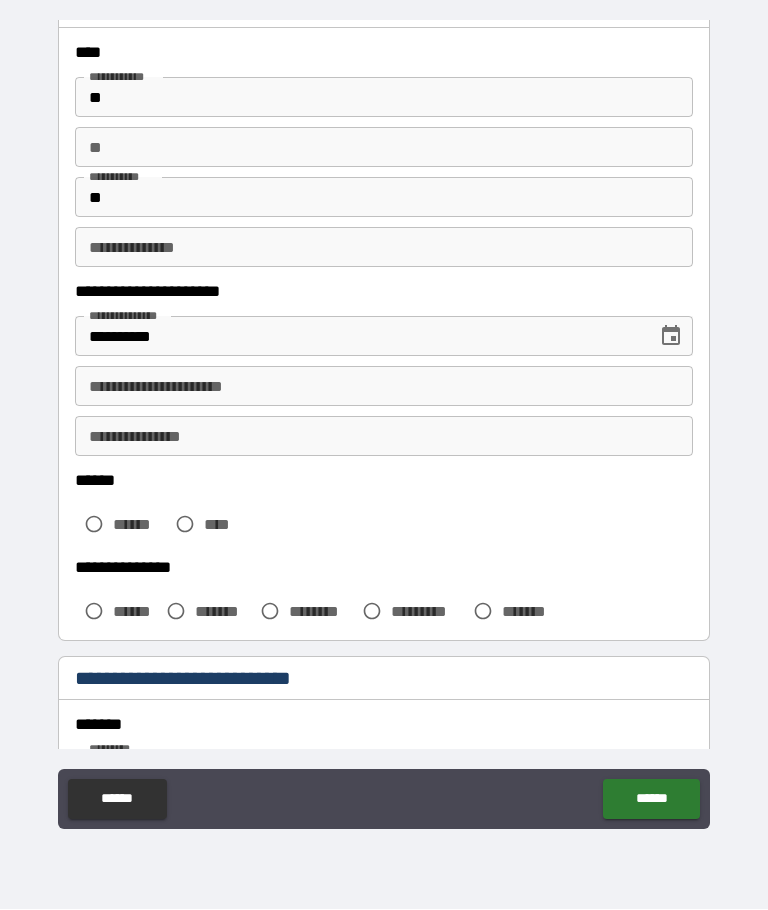 scroll, scrollTop: 94, scrollLeft: 0, axis: vertical 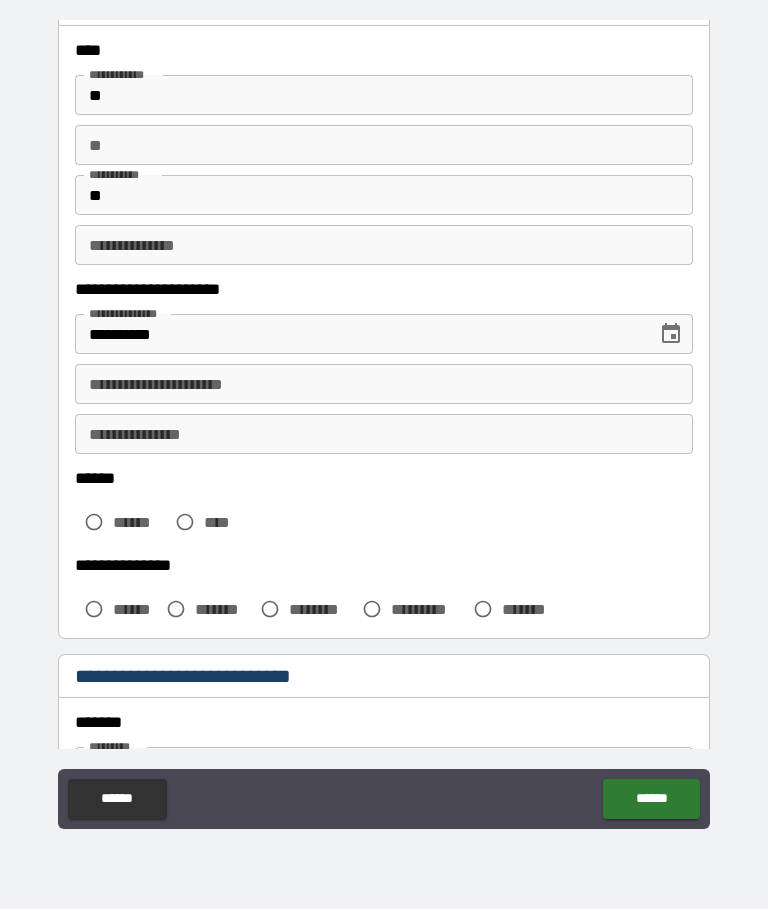 click on "**********" at bounding box center [384, 385] 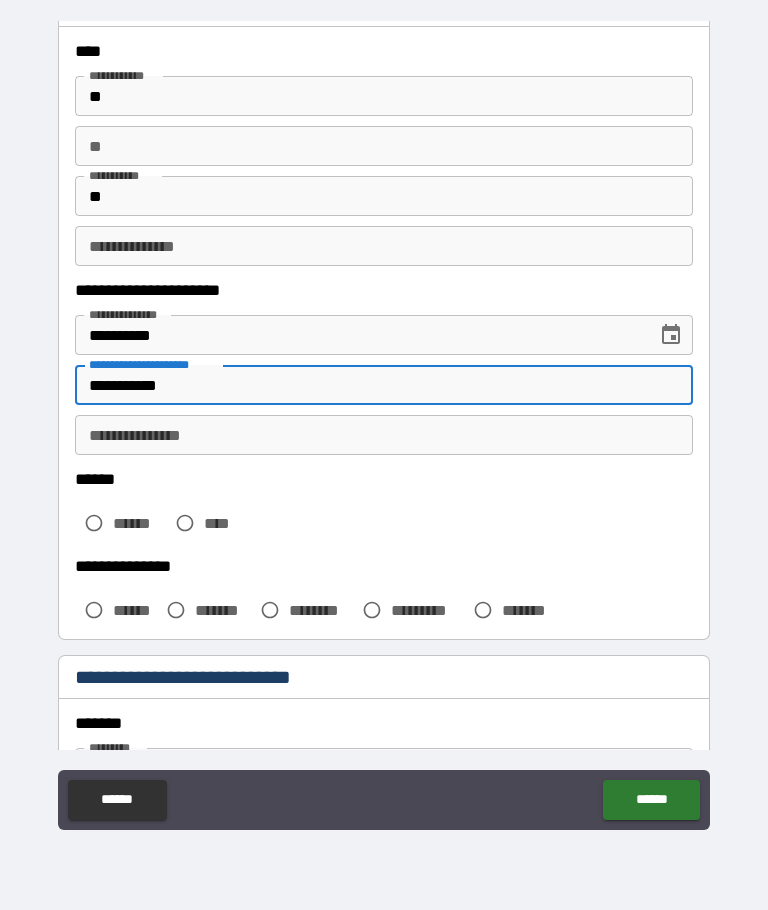 click on "**********" at bounding box center [384, 435] 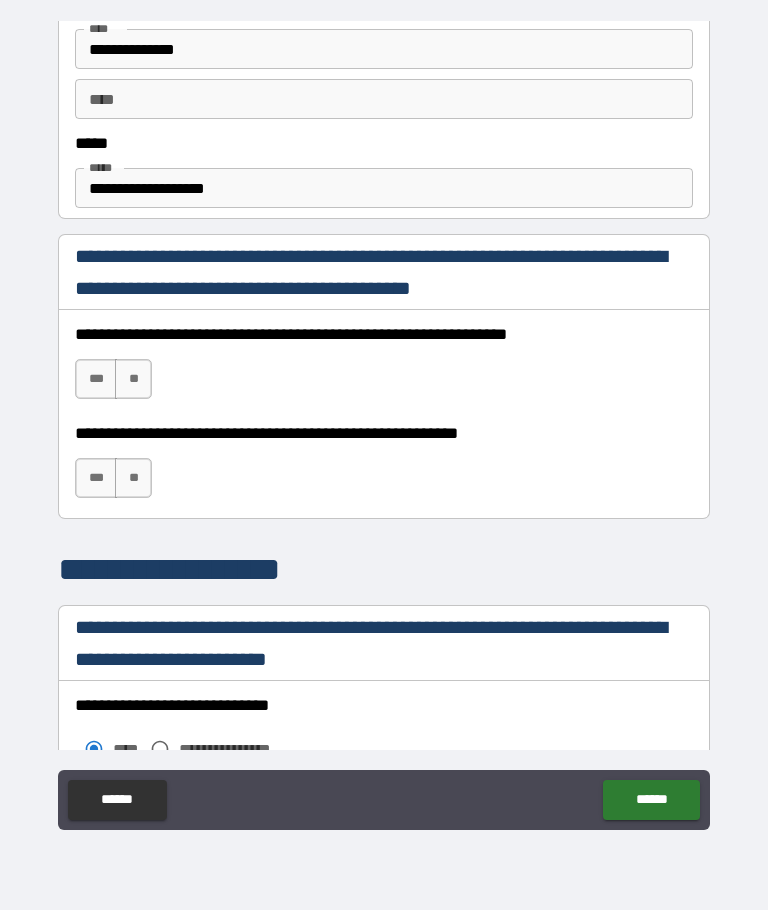 scroll, scrollTop: 1150, scrollLeft: 0, axis: vertical 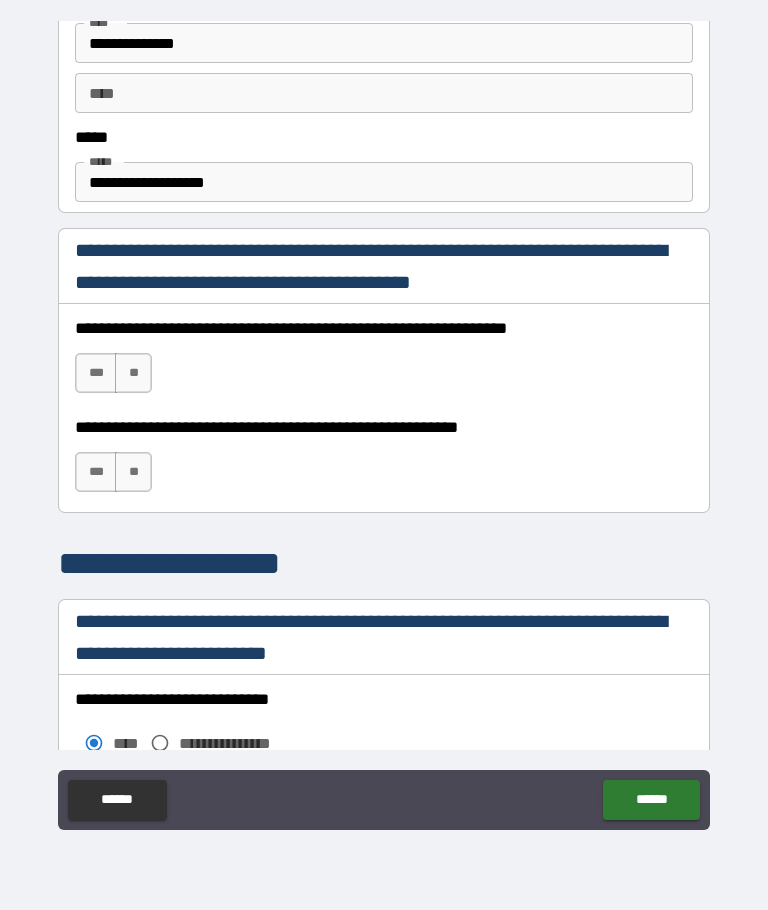 click on "***" at bounding box center (96, 373) 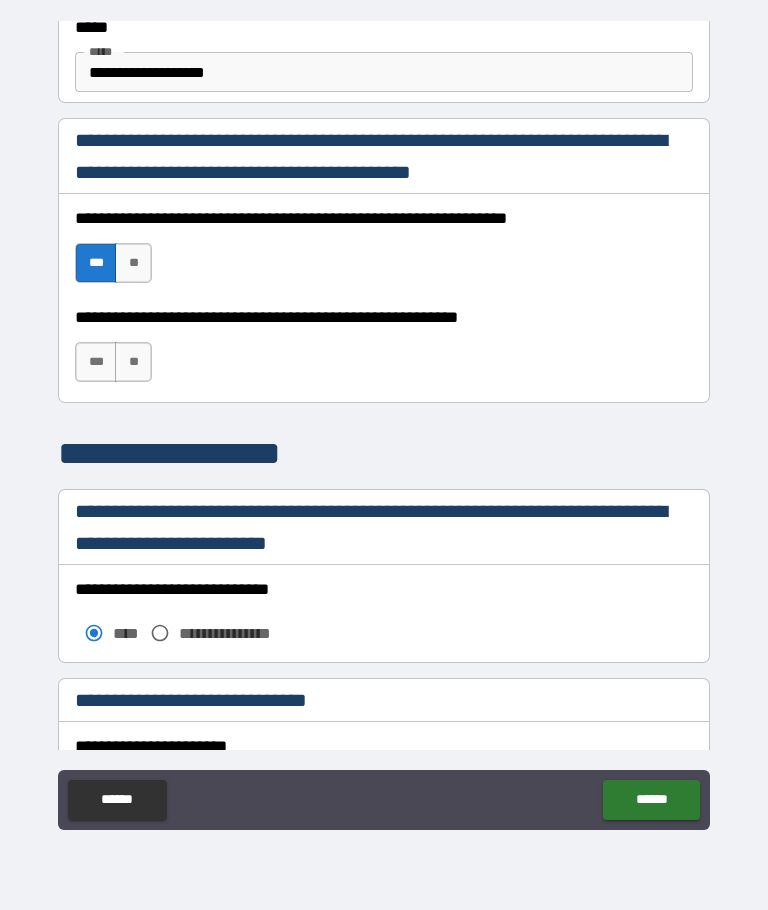 scroll, scrollTop: 1266, scrollLeft: 0, axis: vertical 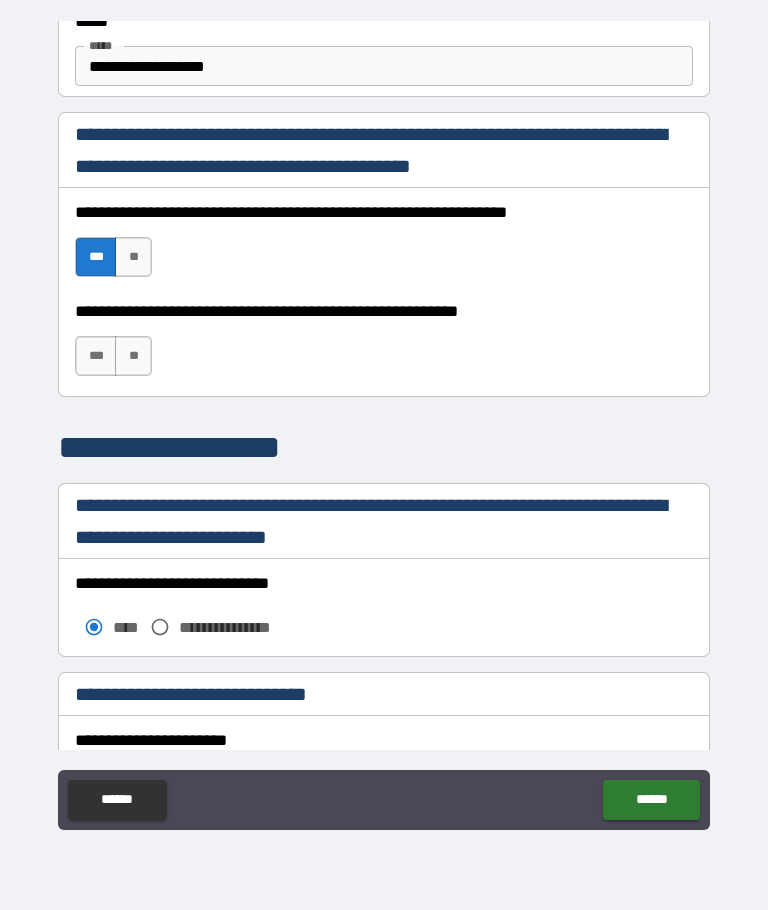 click on "**" at bounding box center (133, 356) 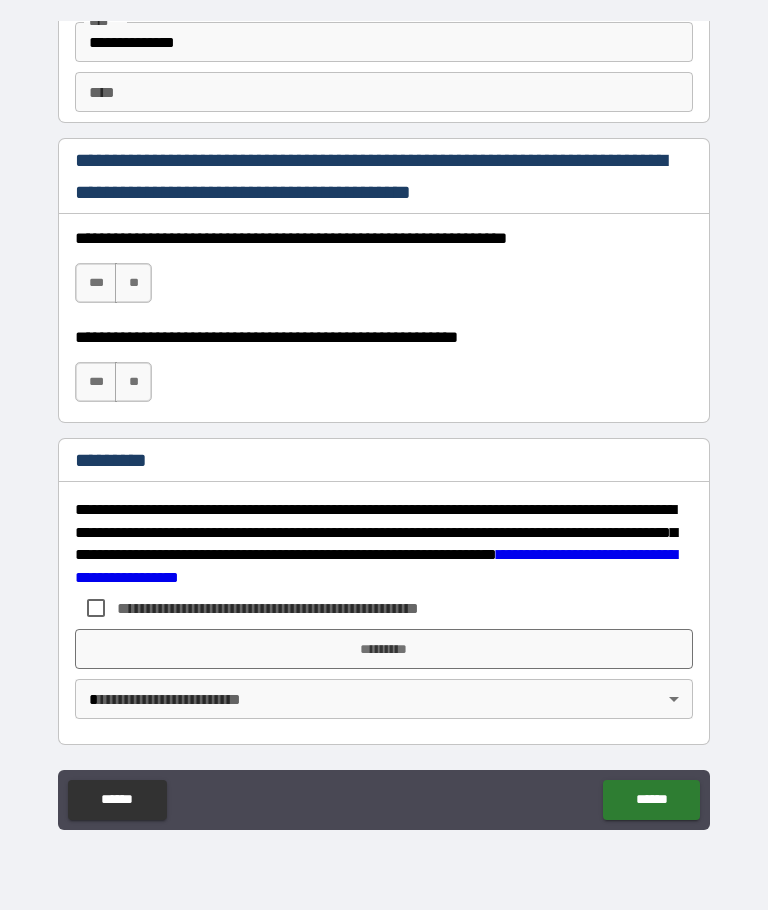 scroll, scrollTop: 2877, scrollLeft: 0, axis: vertical 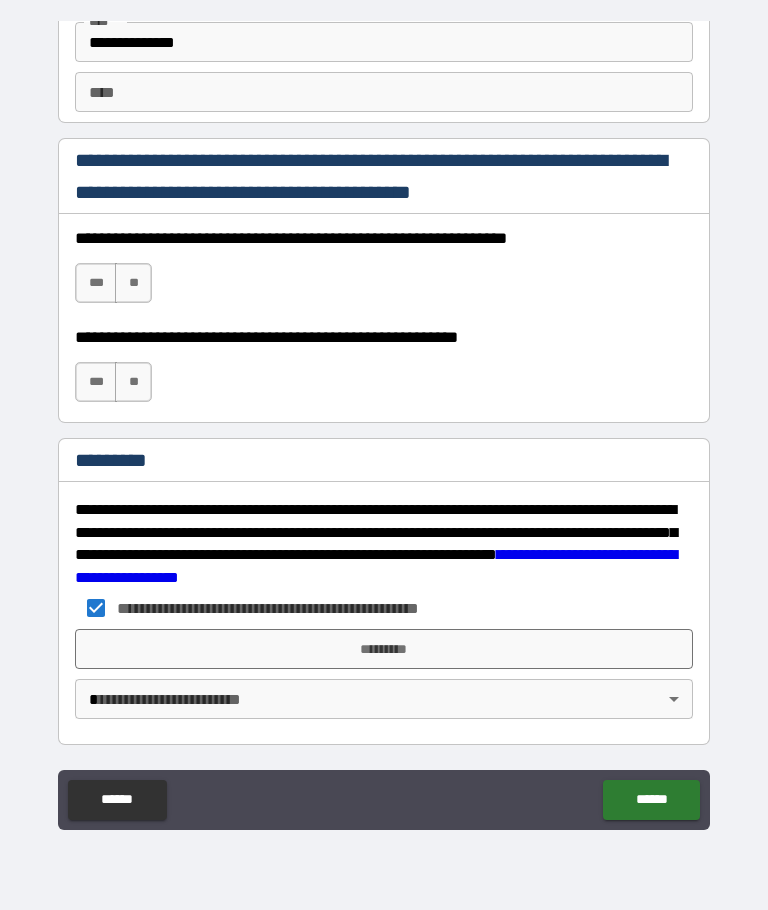 click on "*********" at bounding box center [384, 649] 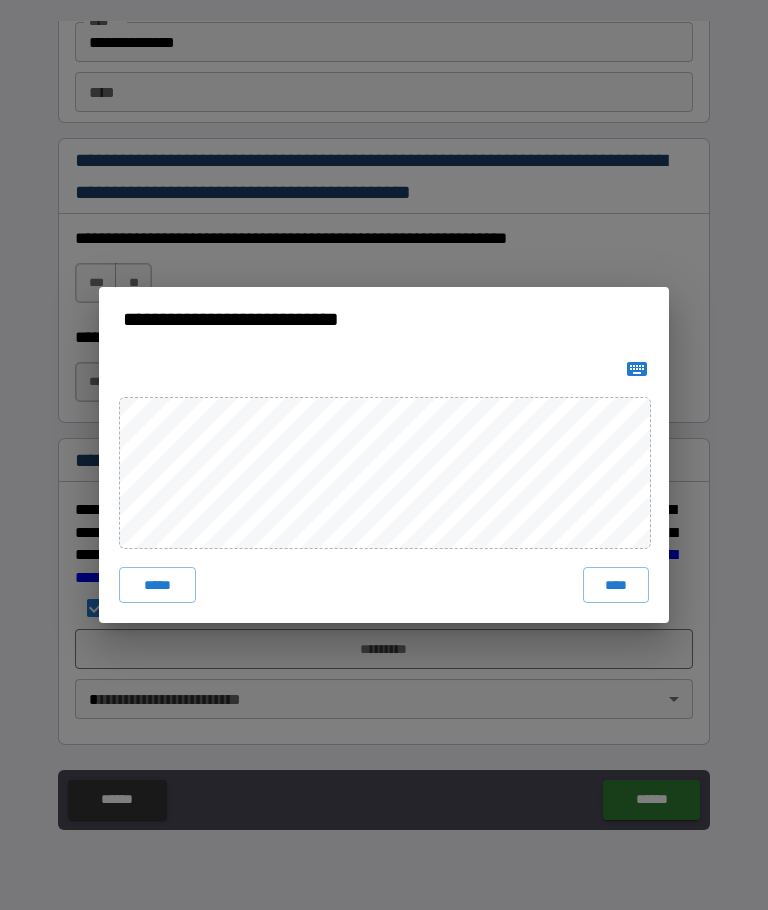 click on "****" at bounding box center [616, 585] 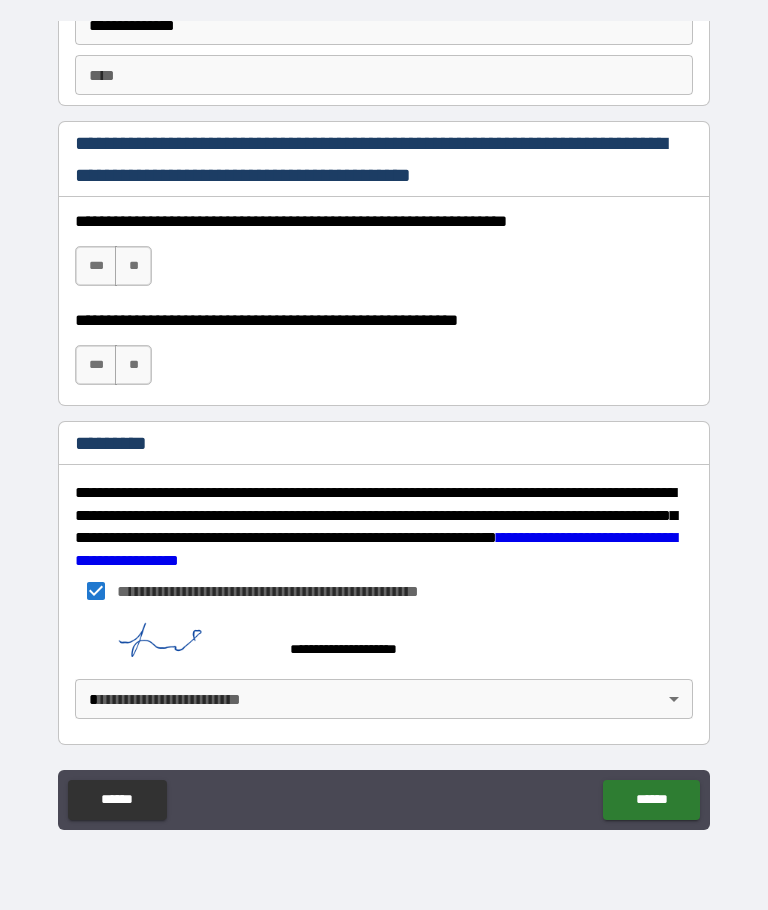 scroll, scrollTop: 2894, scrollLeft: 0, axis: vertical 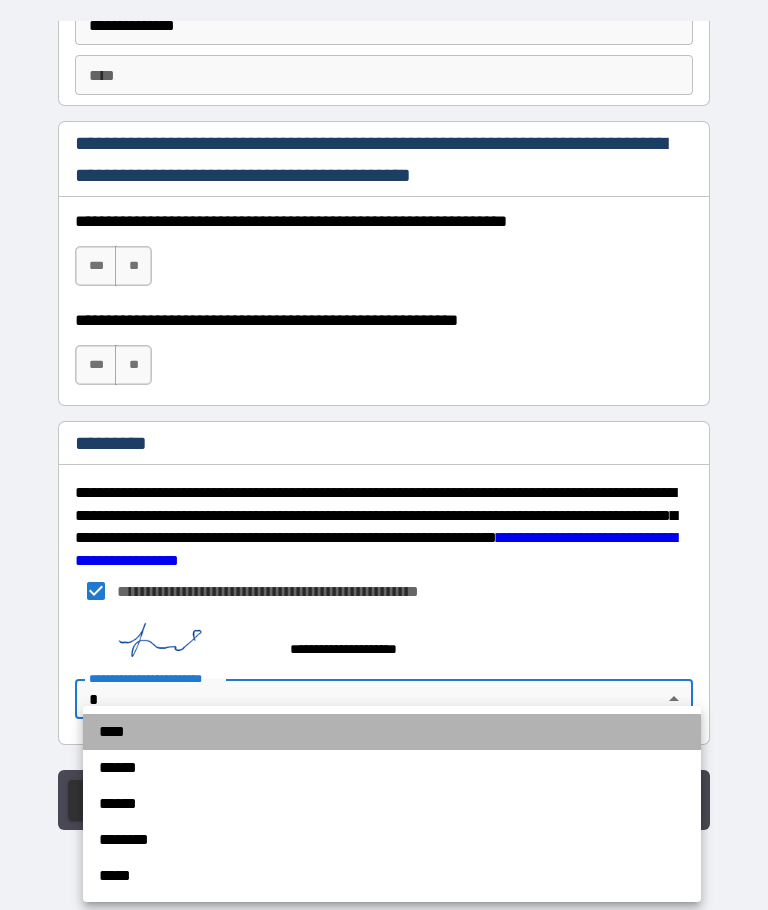 click on "****" at bounding box center [392, 732] 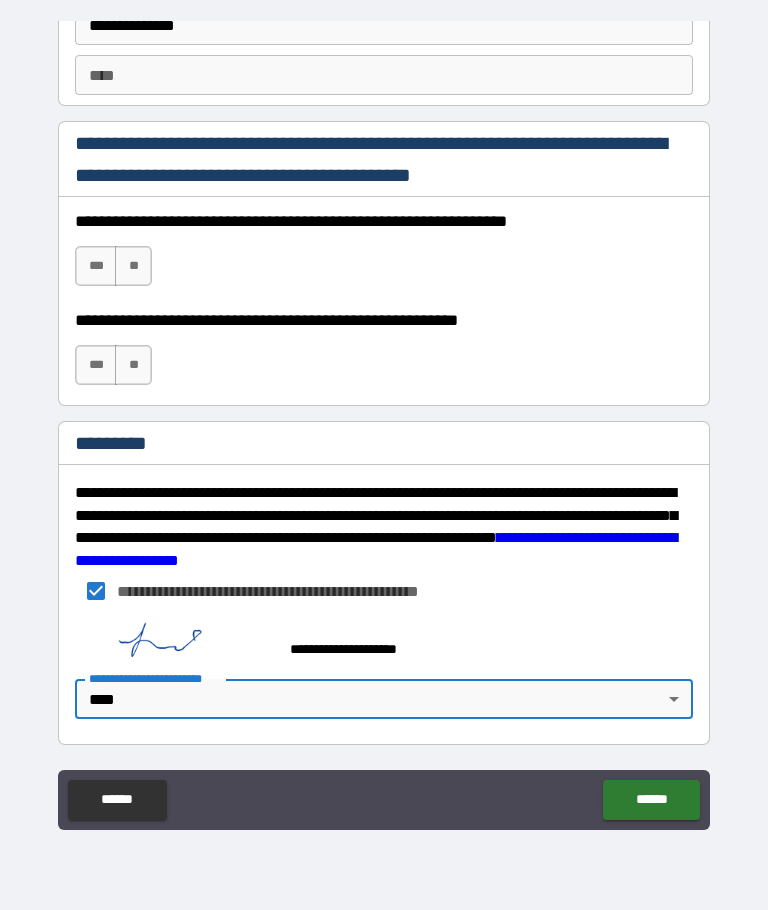 click on "******" at bounding box center [651, 800] 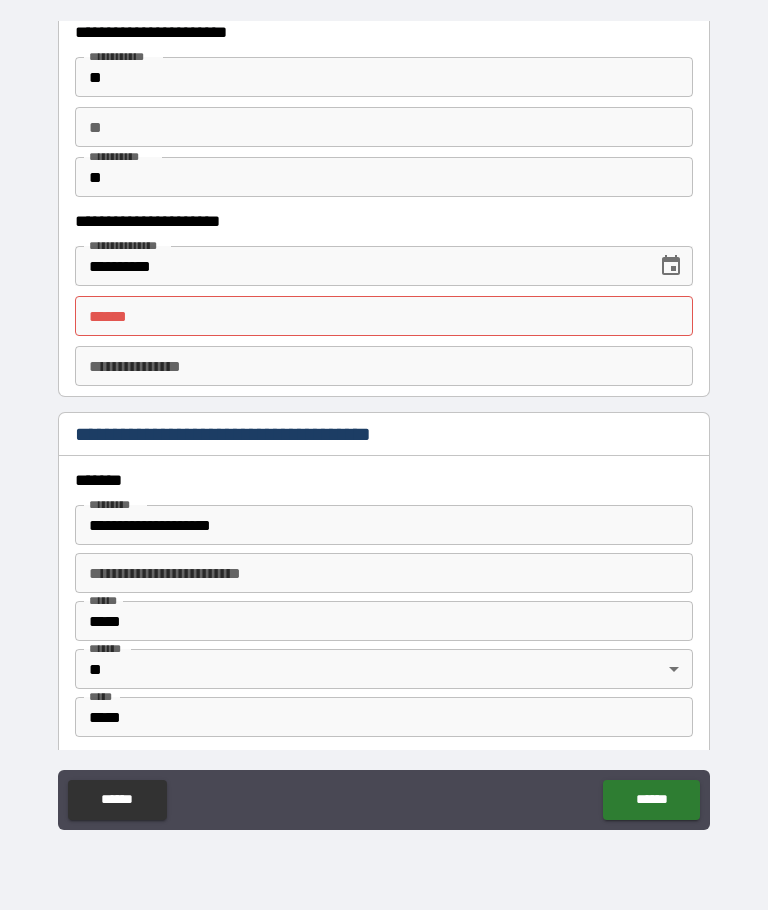 scroll, scrollTop: 1970, scrollLeft: 0, axis: vertical 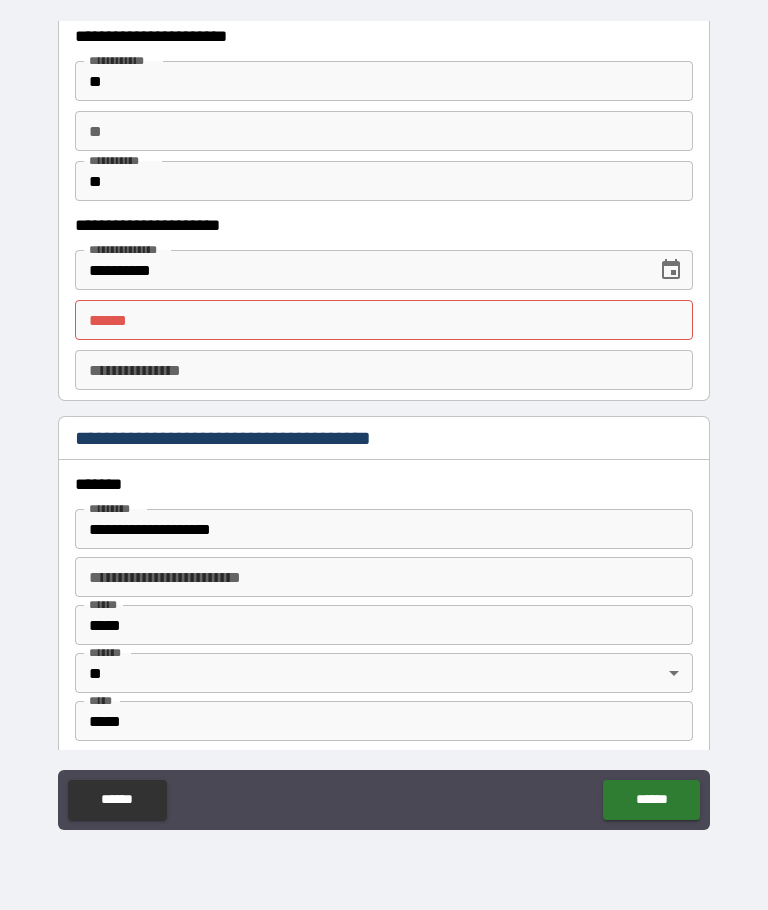 click on "****   *" at bounding box center (384, 320) 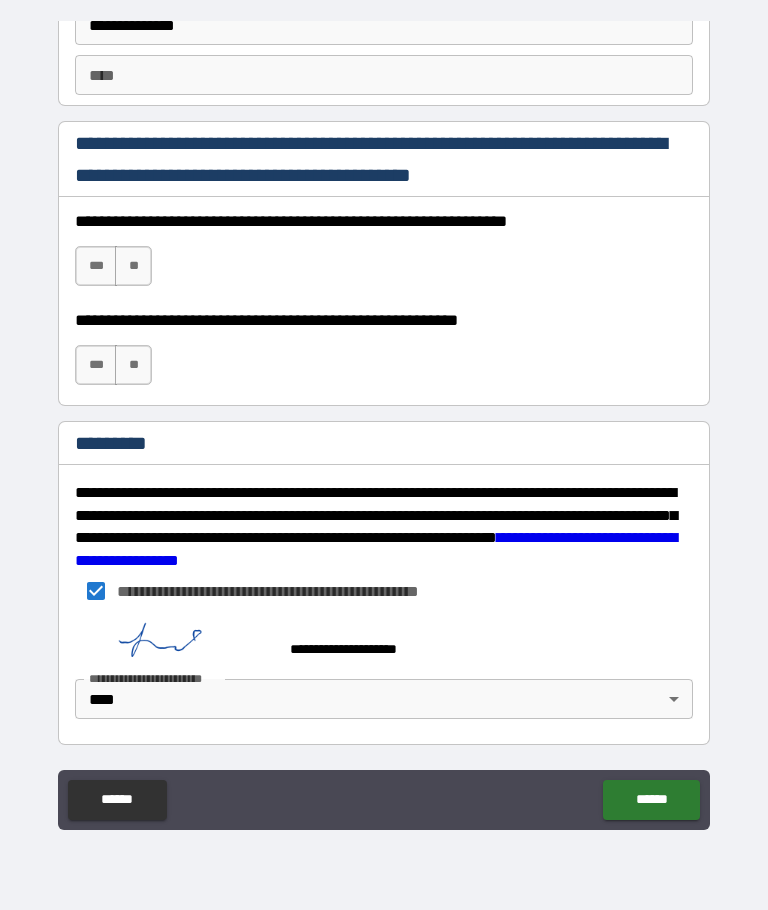 scroll, scrollTop: 2894, scrollLeft: 0, axis: vertical 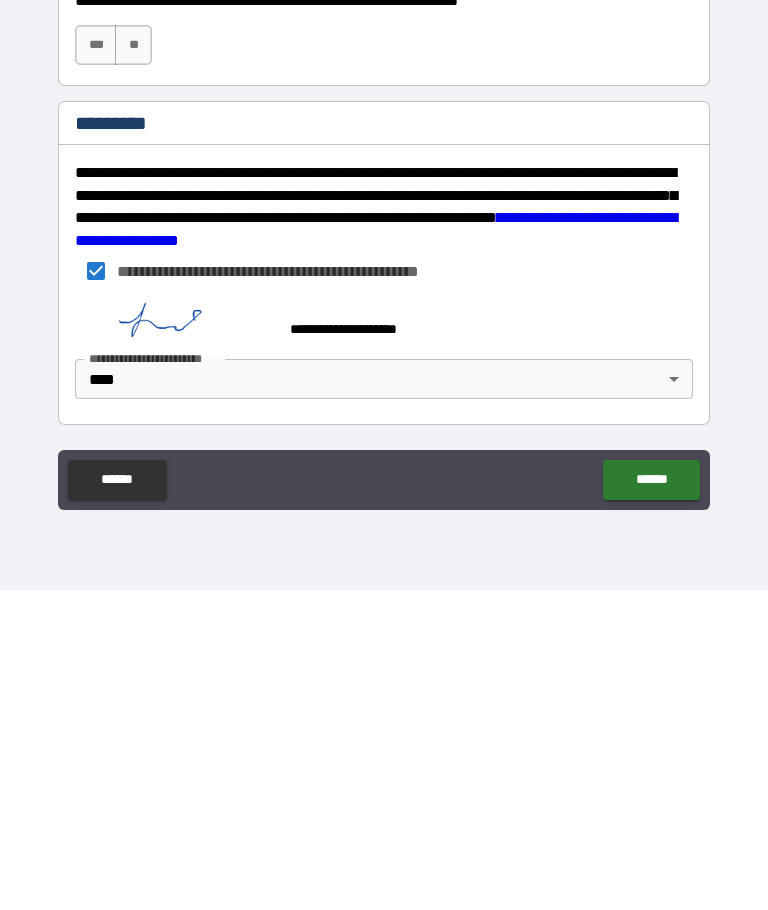 click on "******" at bounding box center (651, 800) 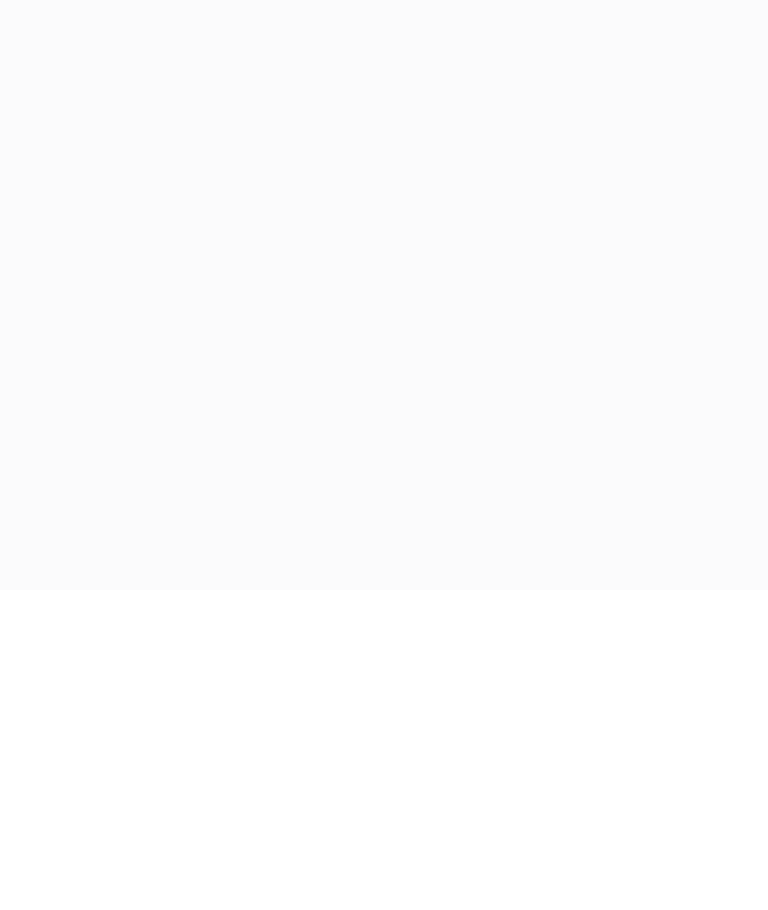 scroll, scrollTop: 69, scrollLeft: 0, axis: vertical 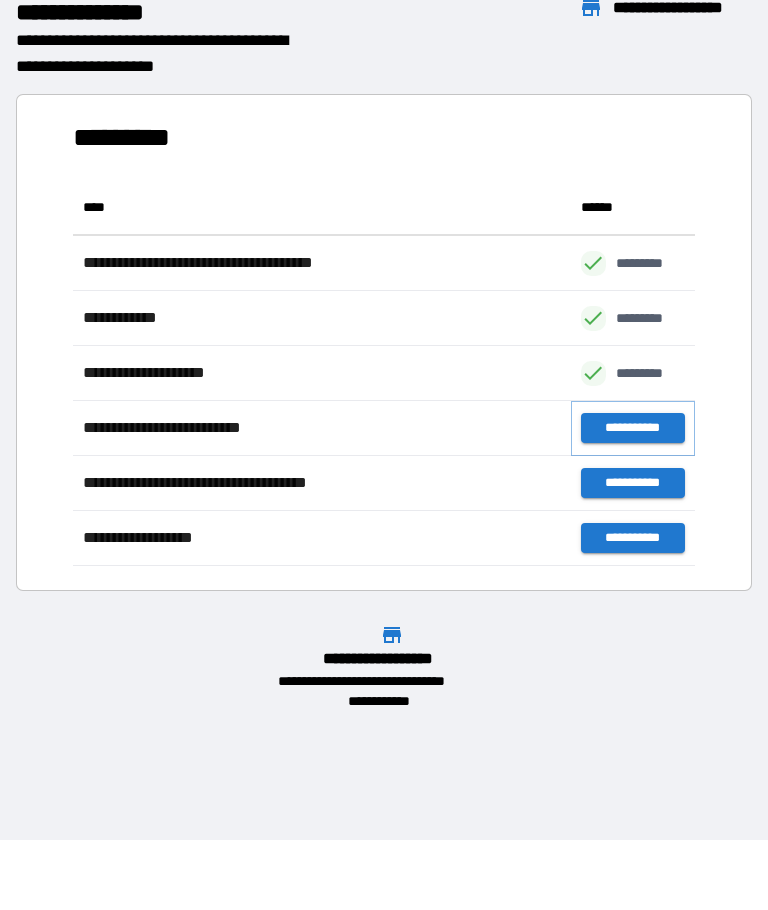 click on "**********" at bounding box center [633, 429] 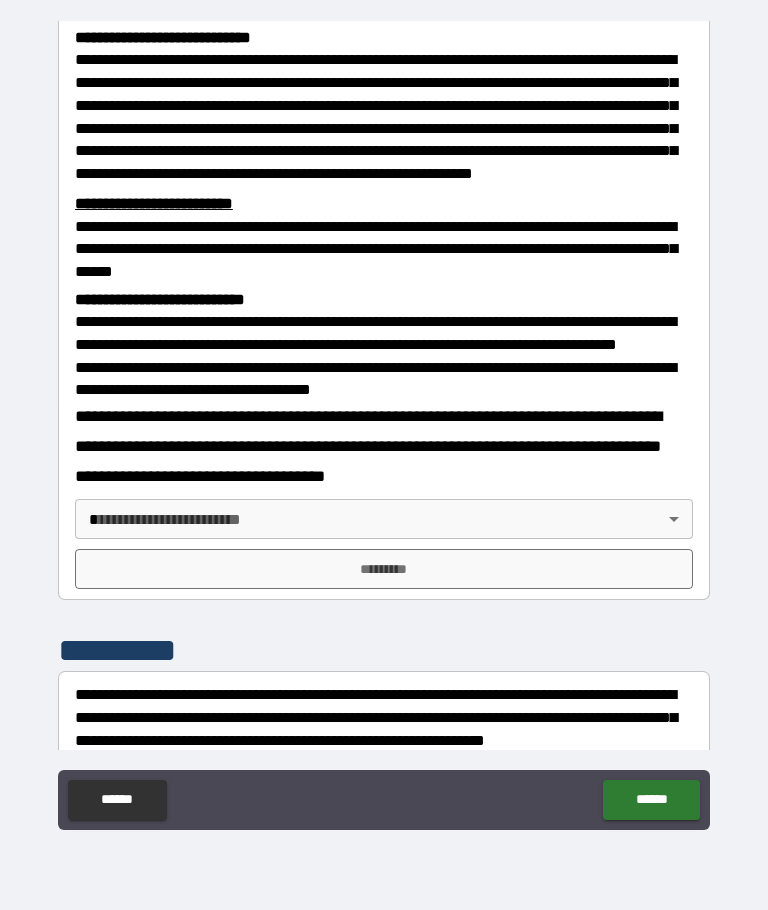 scroll, scrollTop: 507, scrollLeft: 0, axis: vertical 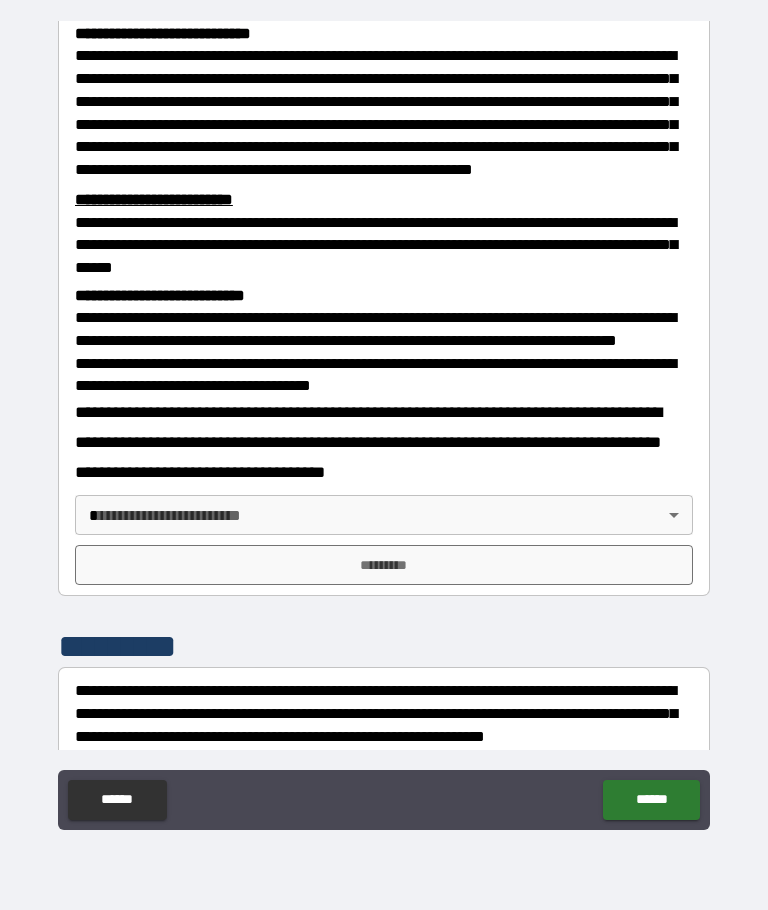 click on "**********" at bounding box center (384, 420) 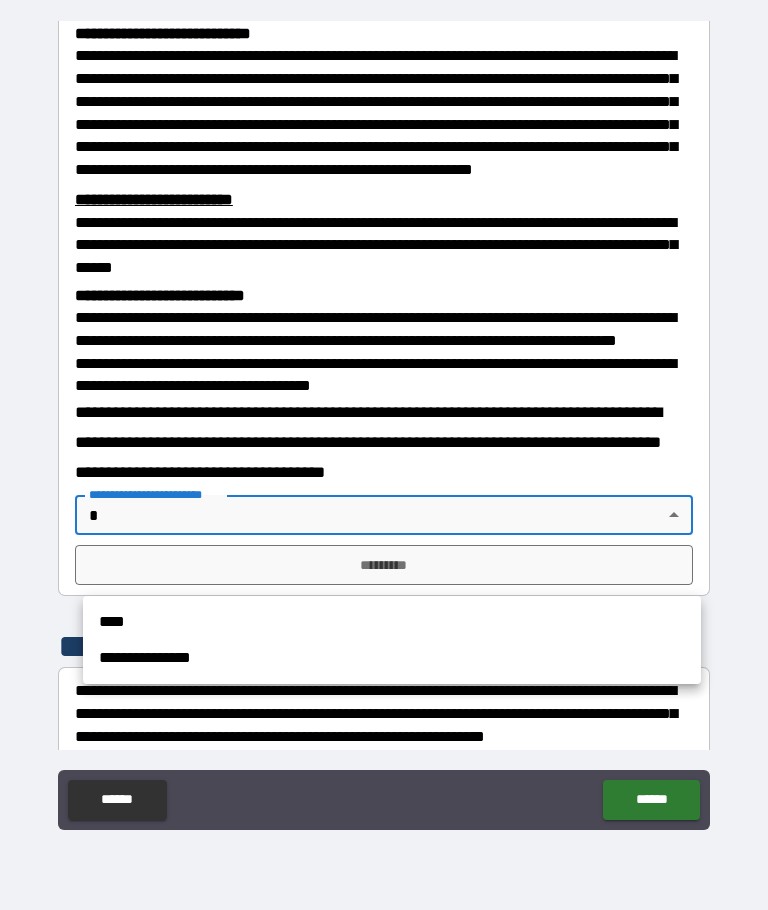 click on "****" at bounding box center (392, 622) 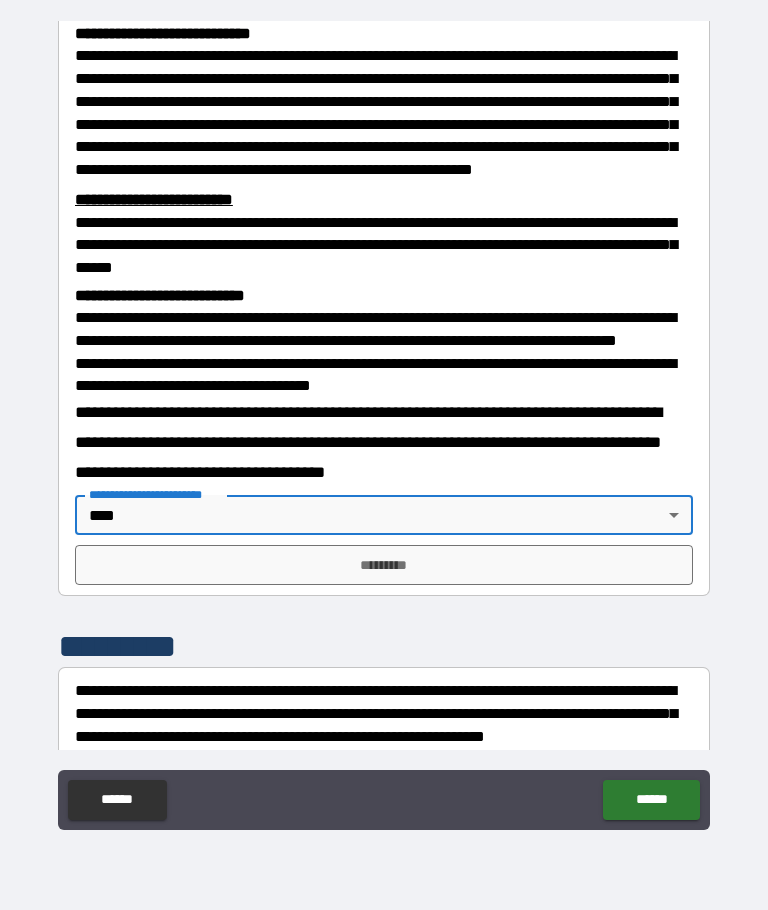 click on "*********" at bounding box center (384, 565) 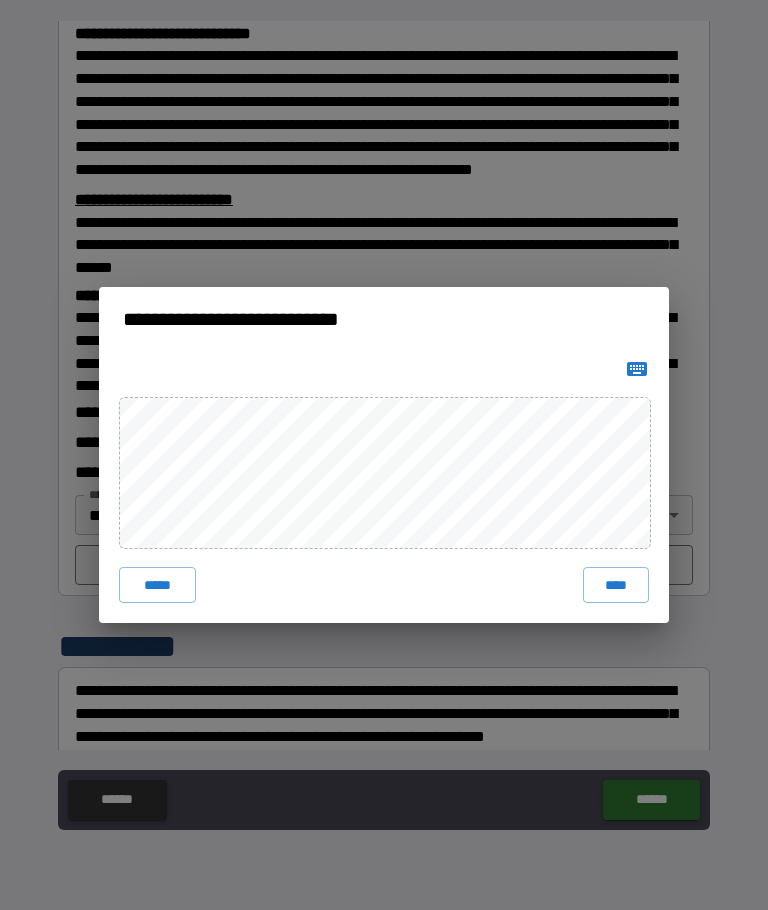 click on "****" at bounding box center [616, 585] 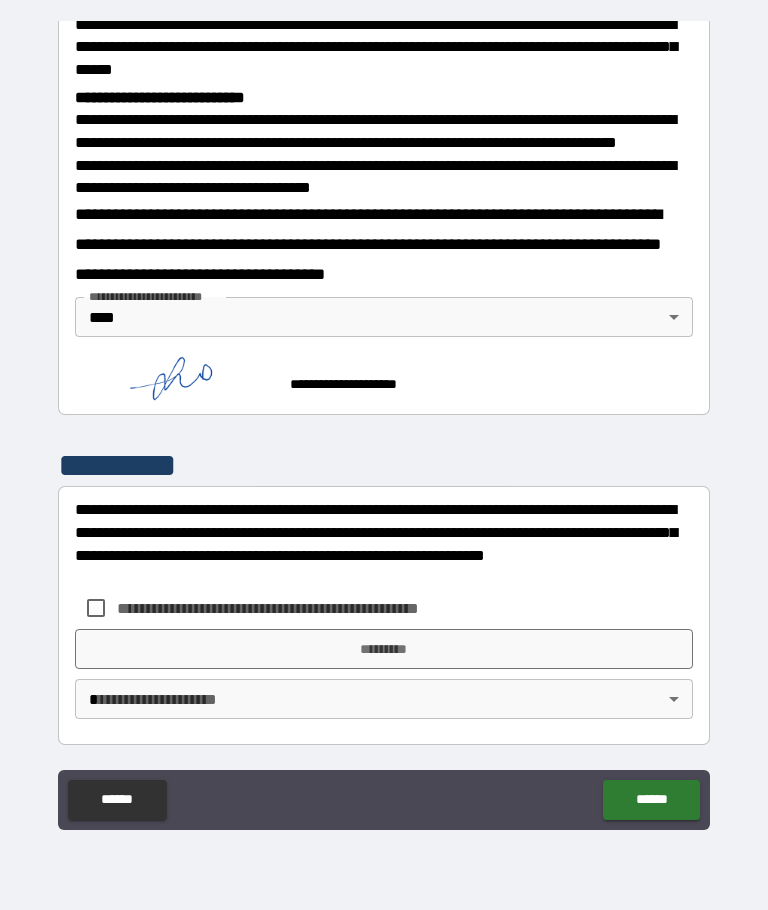 scroll, scrollTop: 752, scrollLeft: 0, axis: vertical 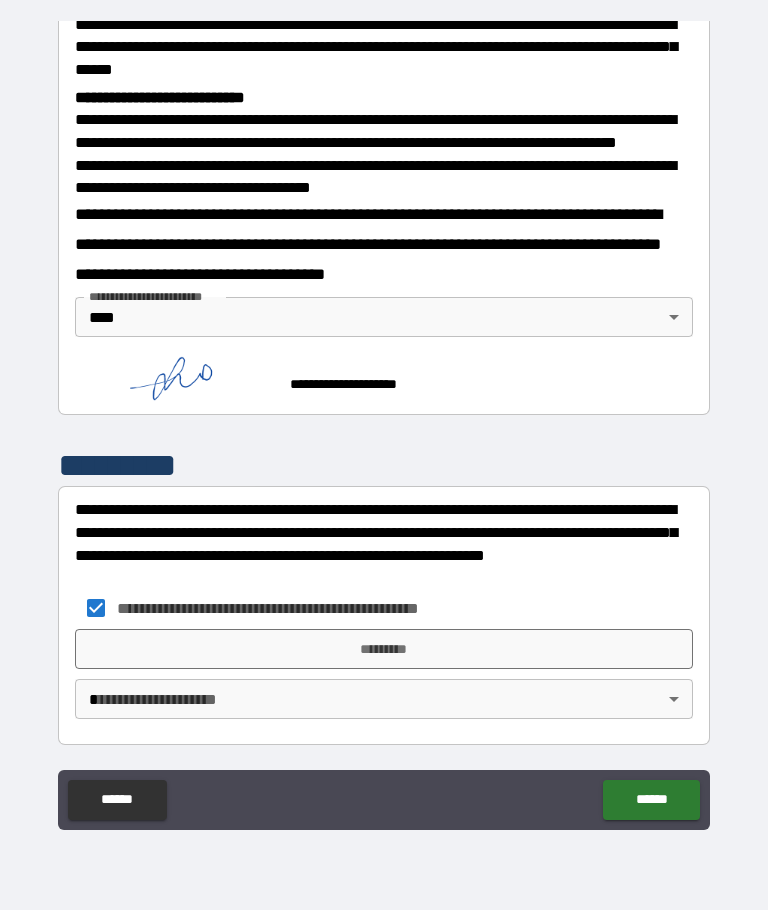 click on "*********" at bounding box center (384, 649) 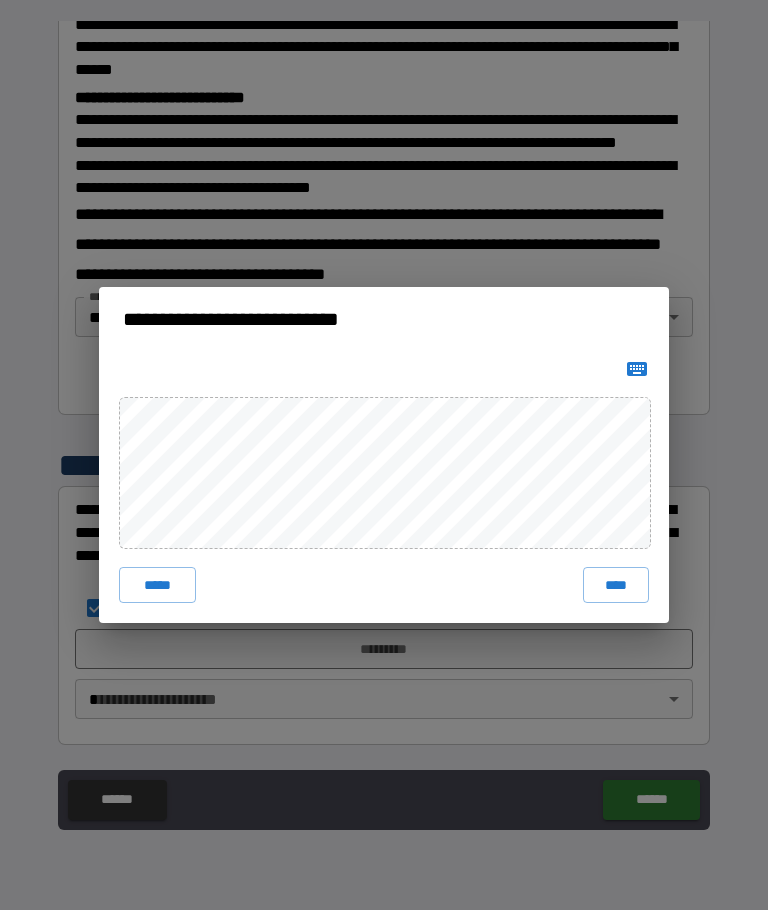 click on "****" at bounding box center (616, 585) 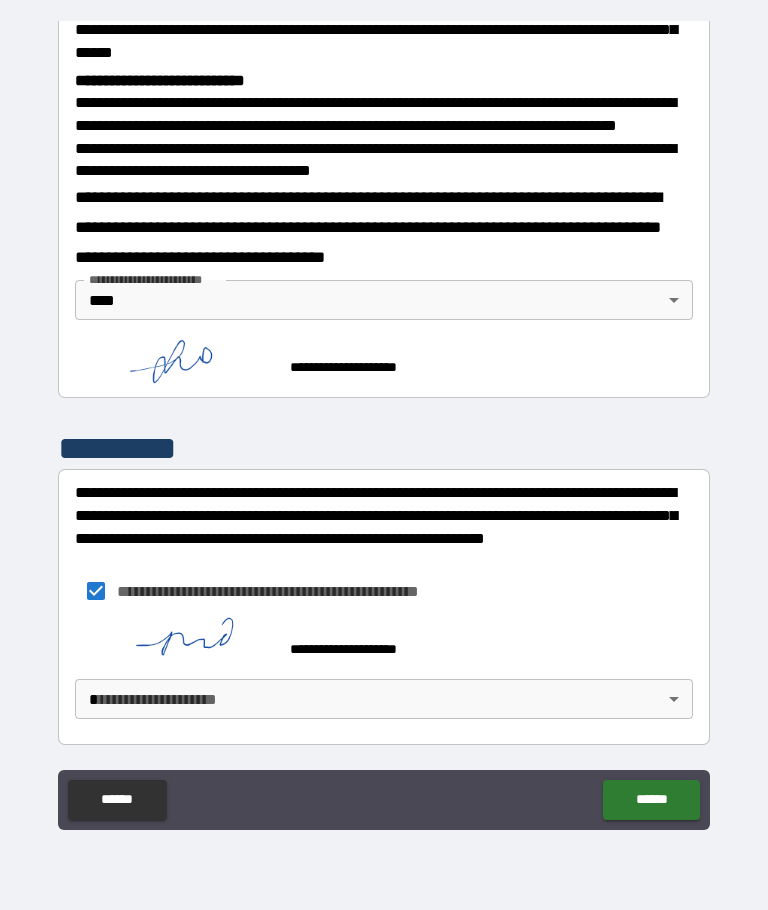 click on "**********" at bounding box center [384, 420] 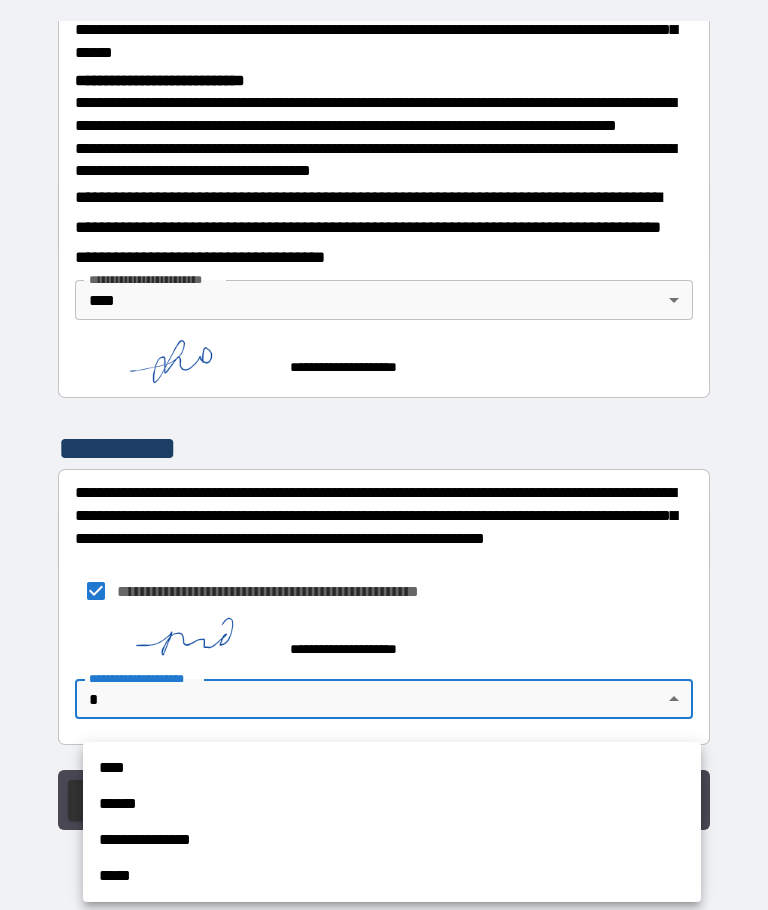 click on "****" at bounding box center (392, 768) 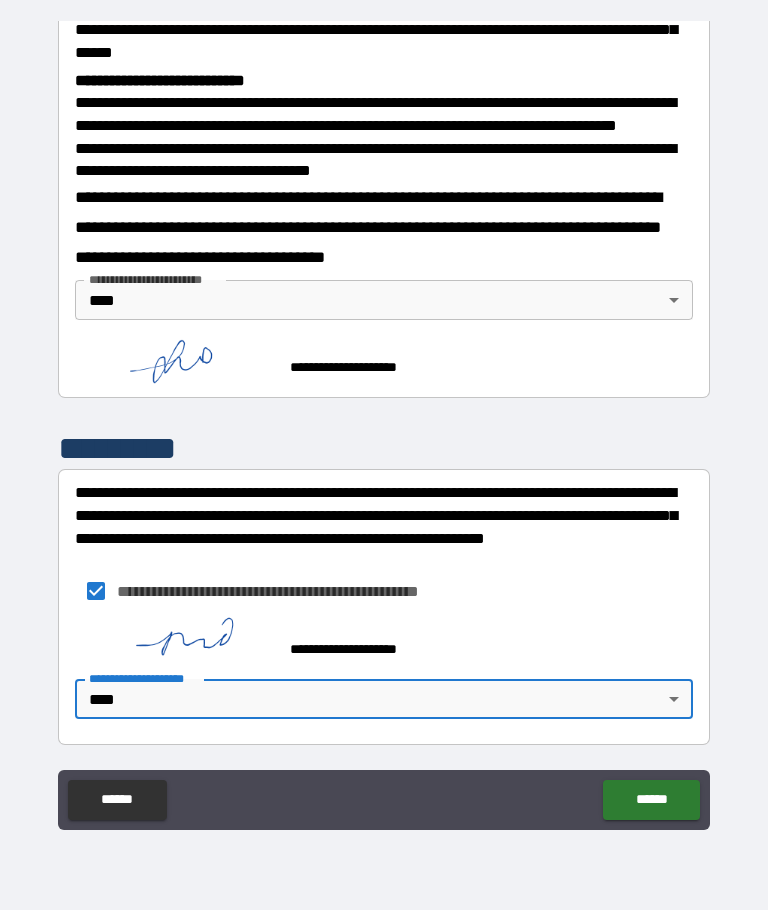 click on "******" at bounding box center (651, 800) 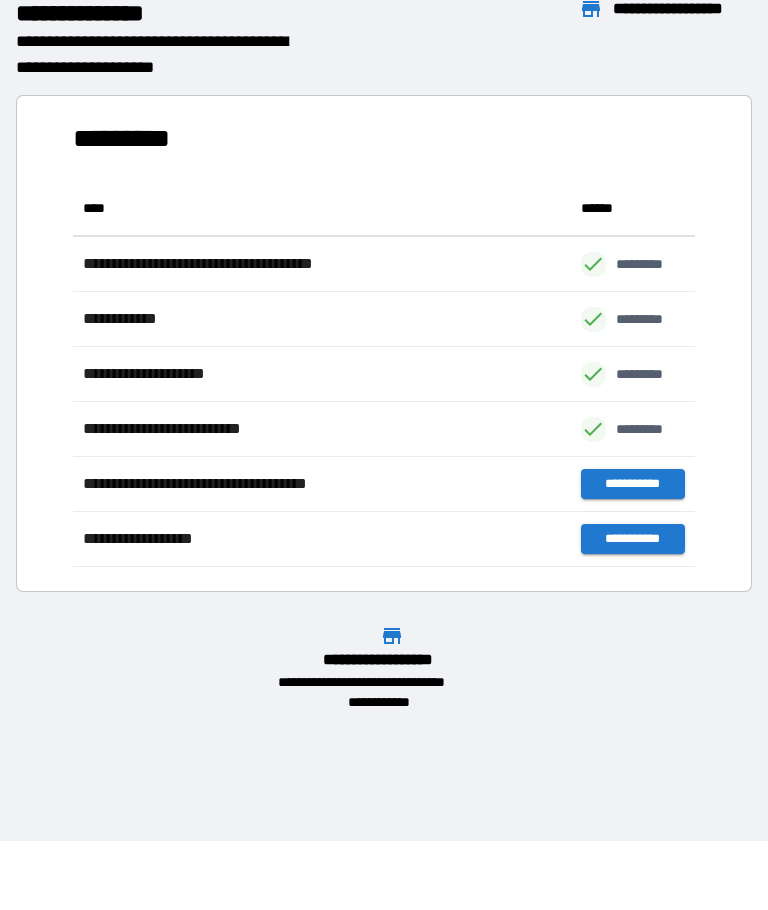 scroll, scrollTop: 1, scrollLeft: 1, axis: both 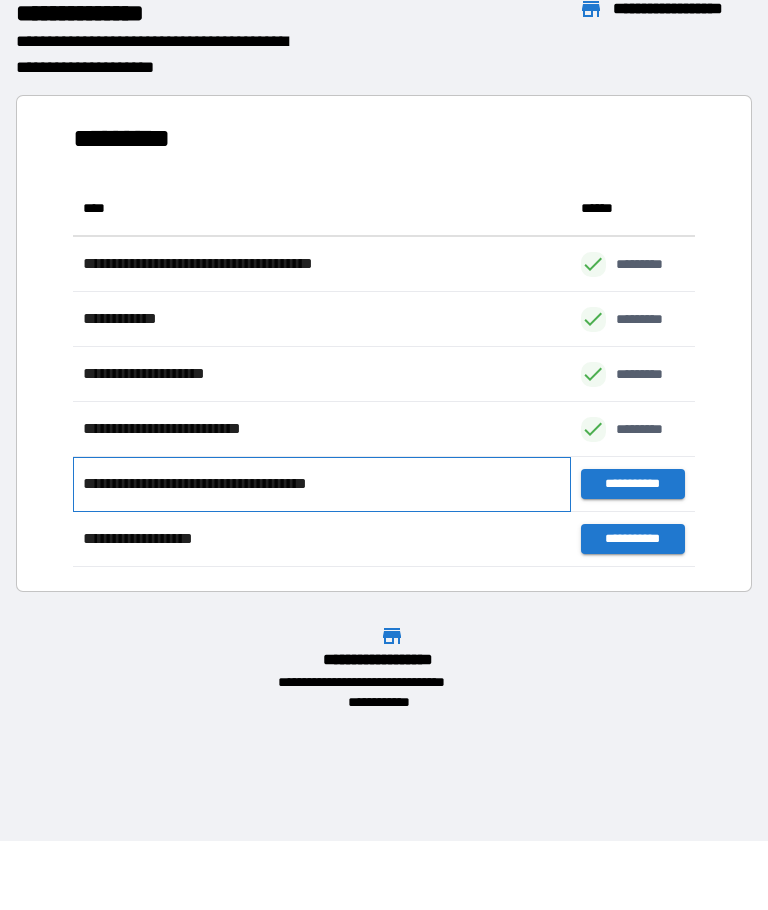 click on "**********" at bounding box center (215, 484) 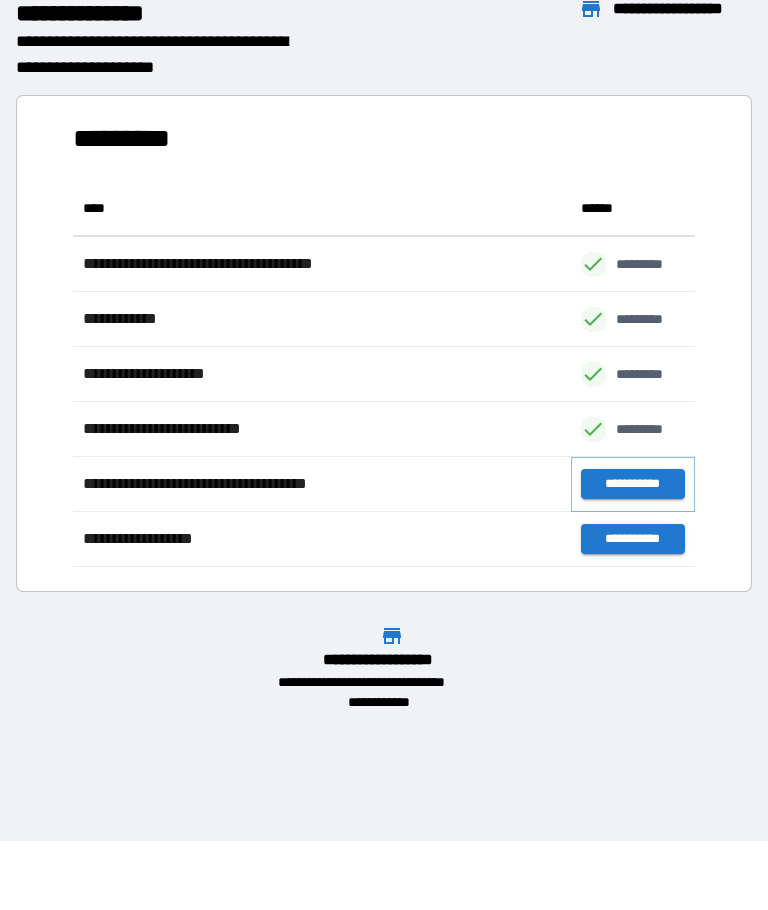 click on "**********" at bounding box center [633, 484] 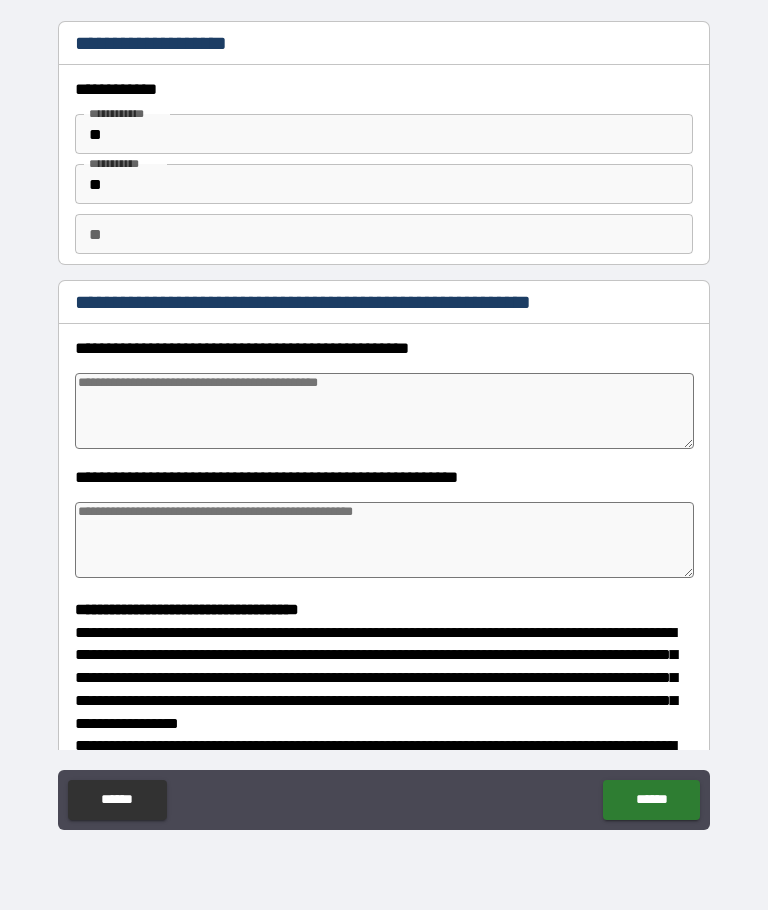 click at bounding box center [384, 411] 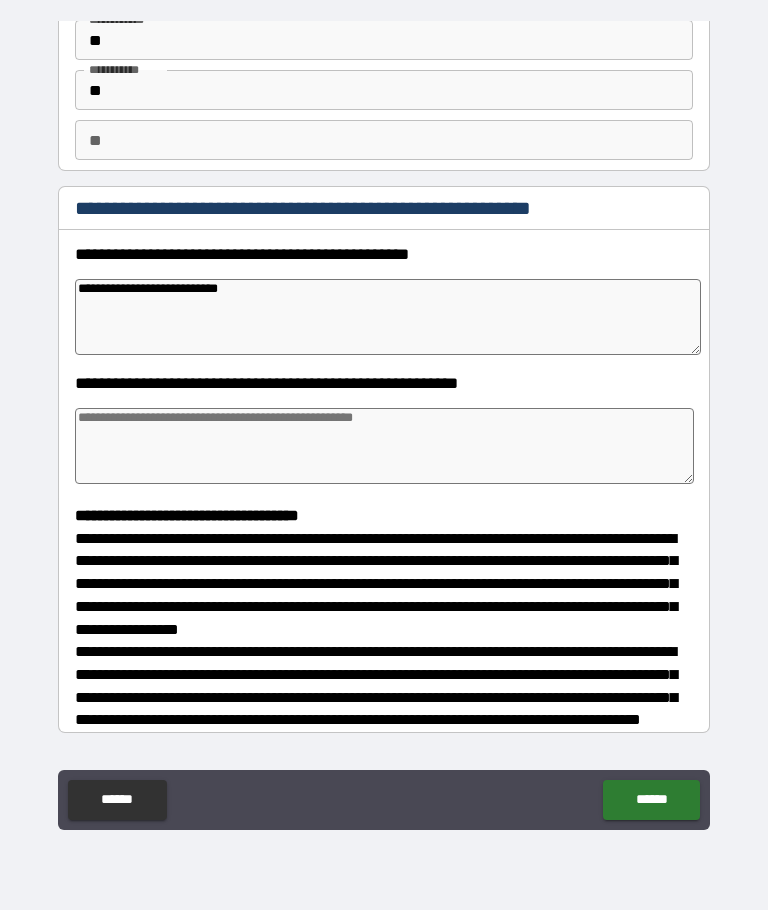 scroll, scrollTop: 103, scrollLeft: 0, axis: vertical 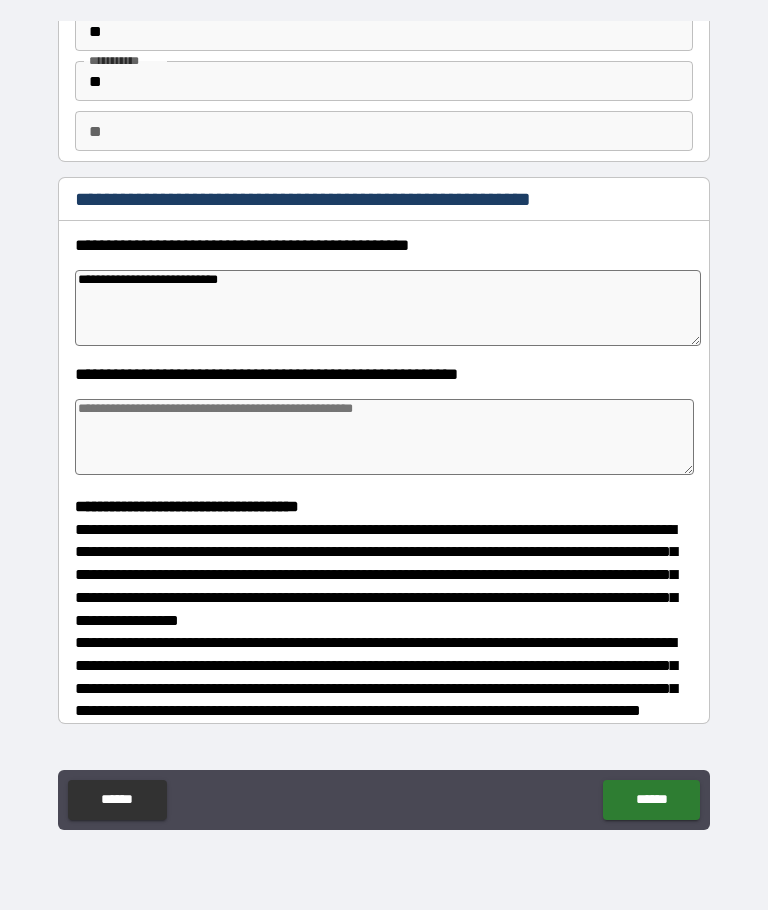 click at bounding box center [384, 437] 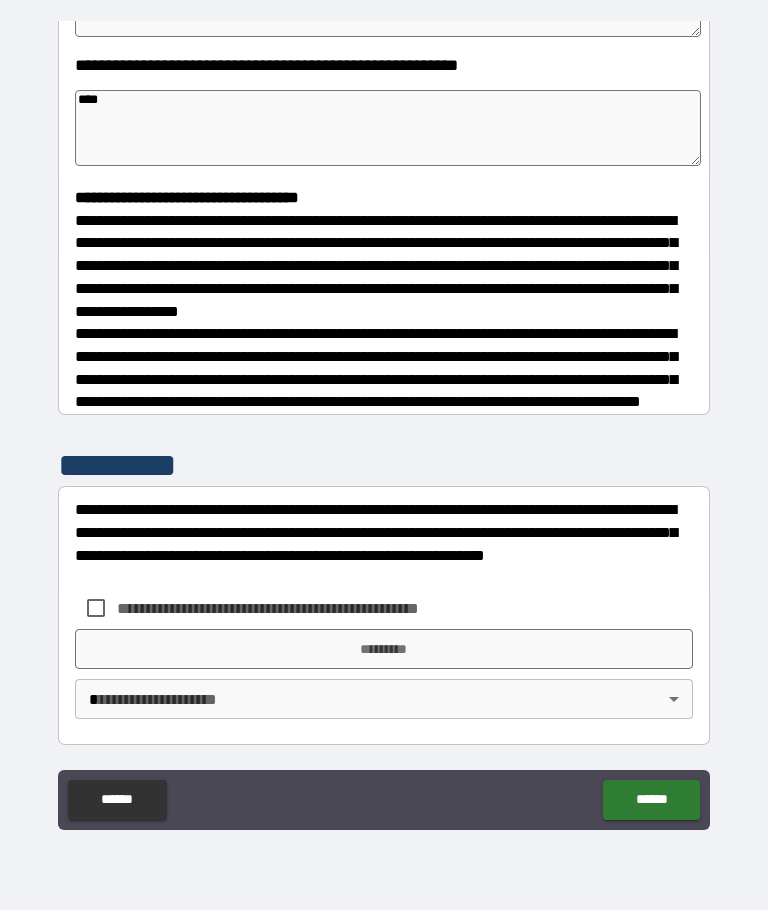 scroll, scrollTop: 427, scrollLeft: 0, axis: vertical 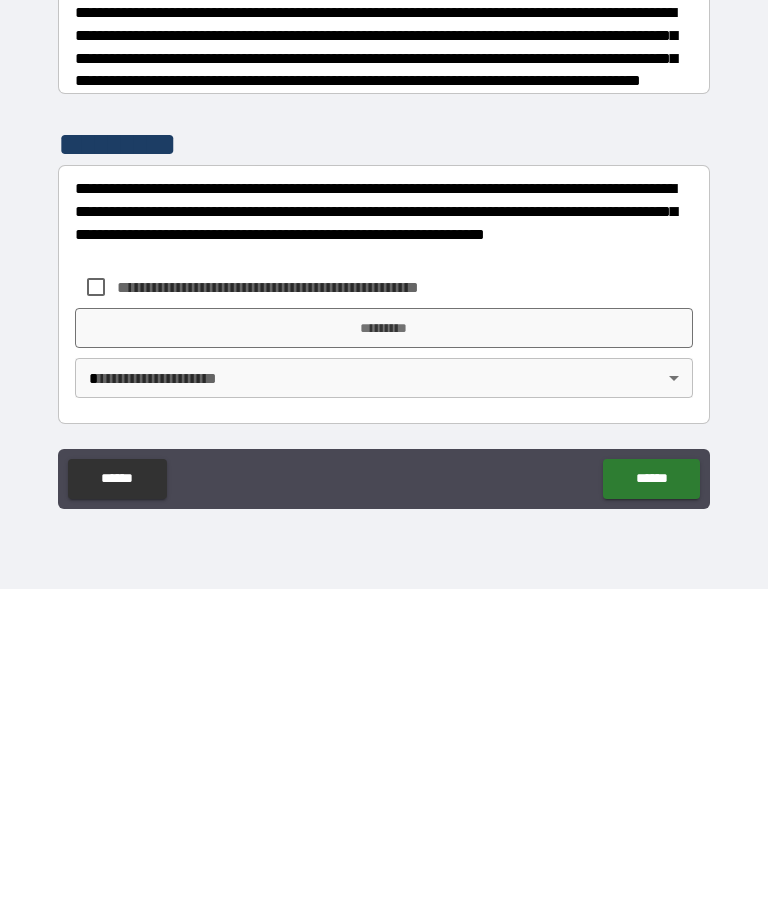 click on "*********" at bounding box center (384, 649) 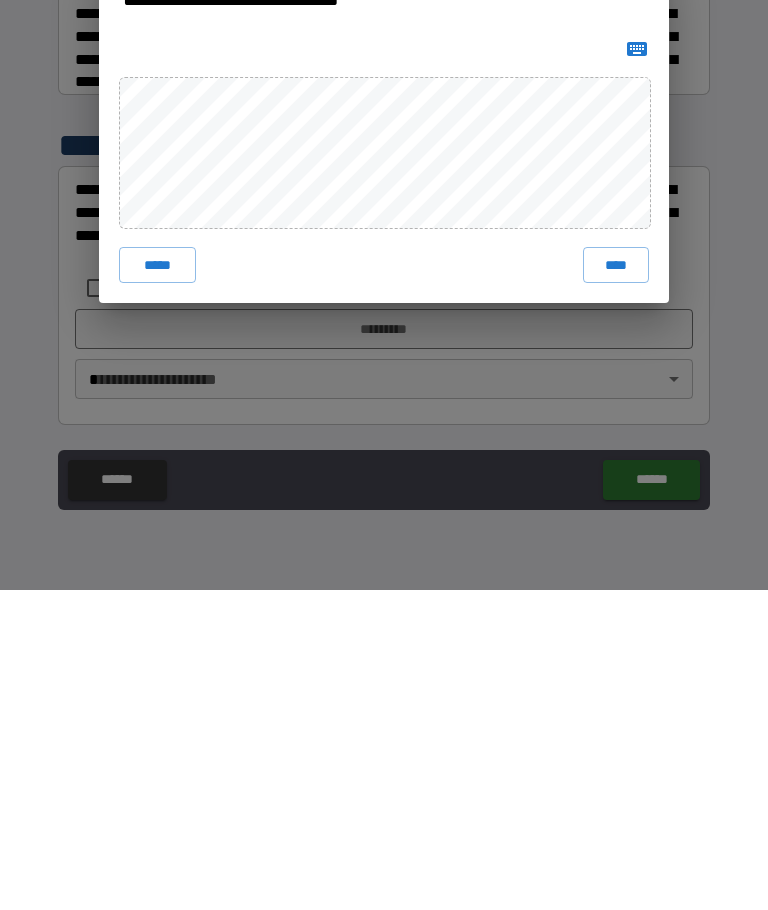 scroll, scrollTop: 69, scrollLeft: 0, axis: vertical 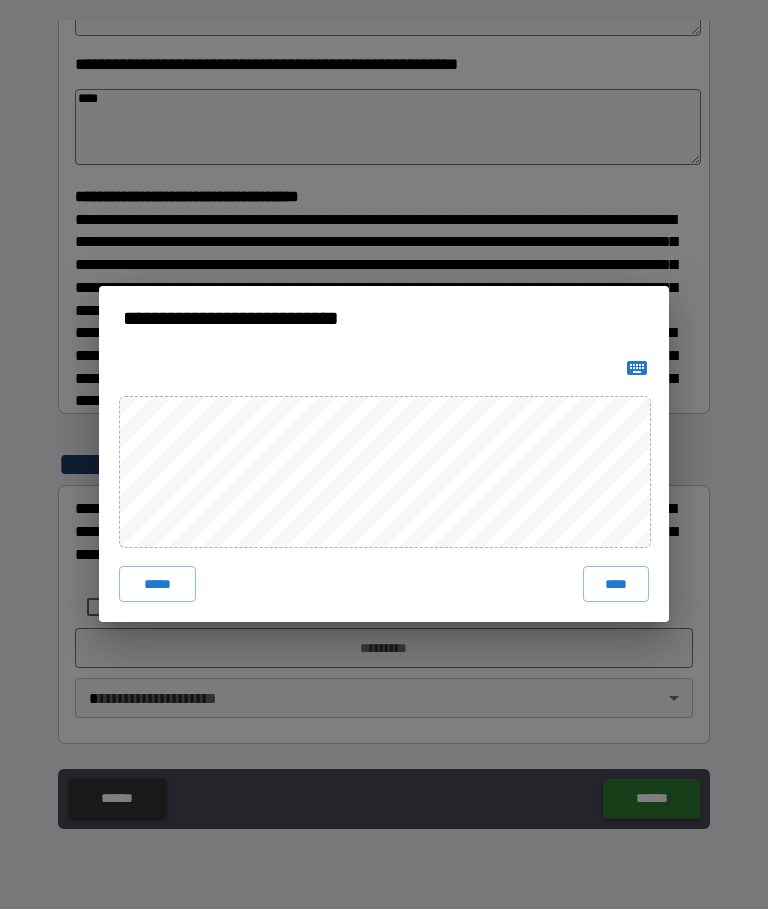 click on "****" at bounding box center [616, 585] 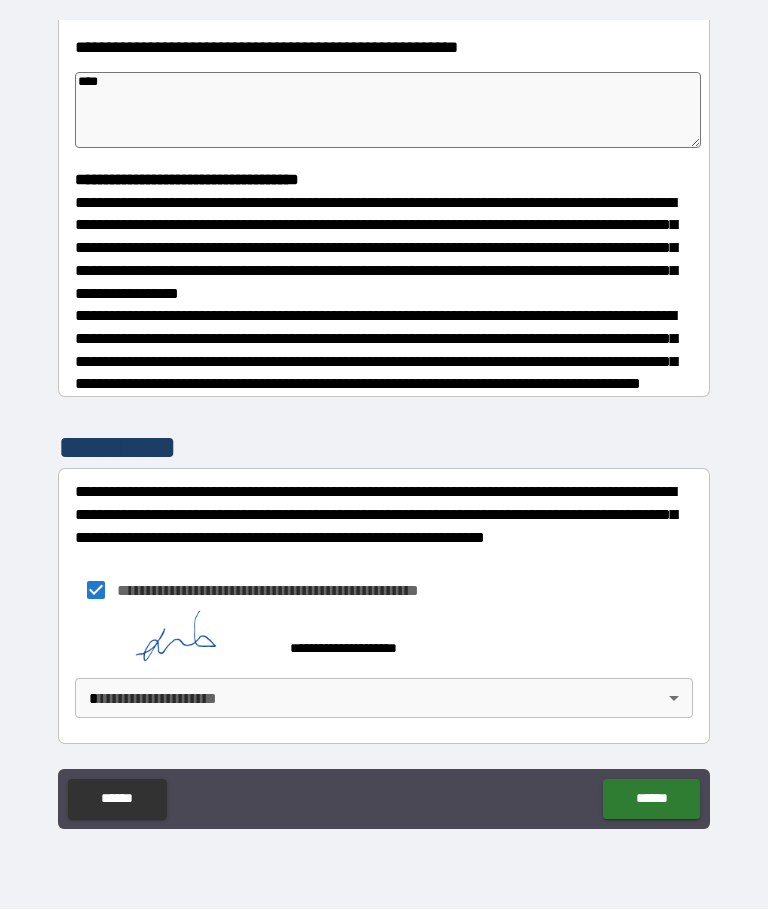 scroll, scrollTop: 444, scrollLeft: 0, axis: vertical 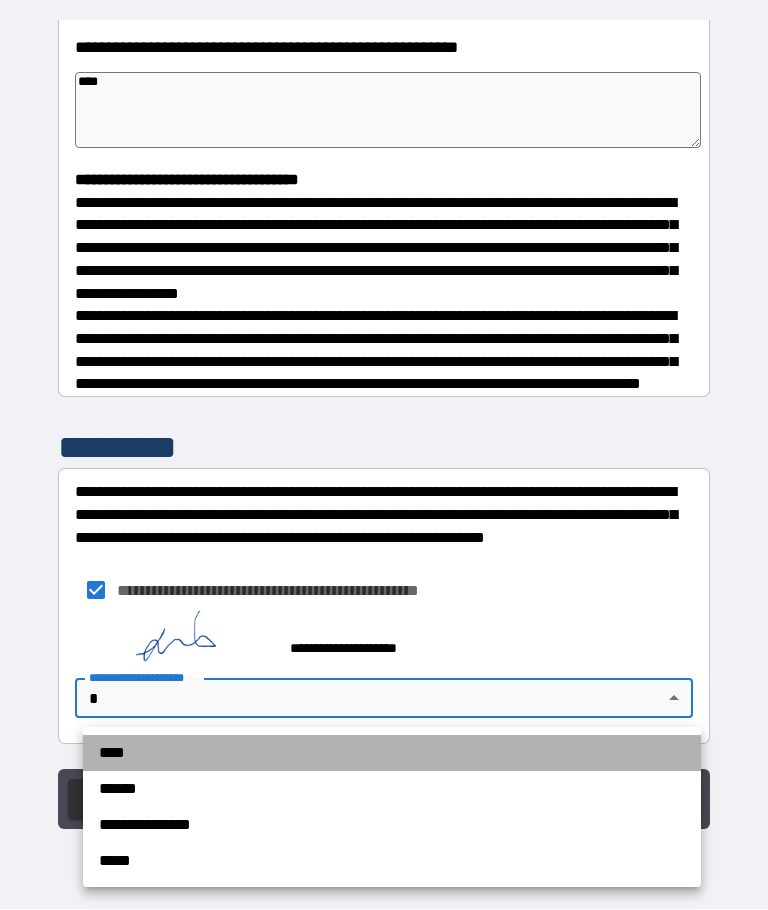 click on "****" at bounding box center (392, 754) 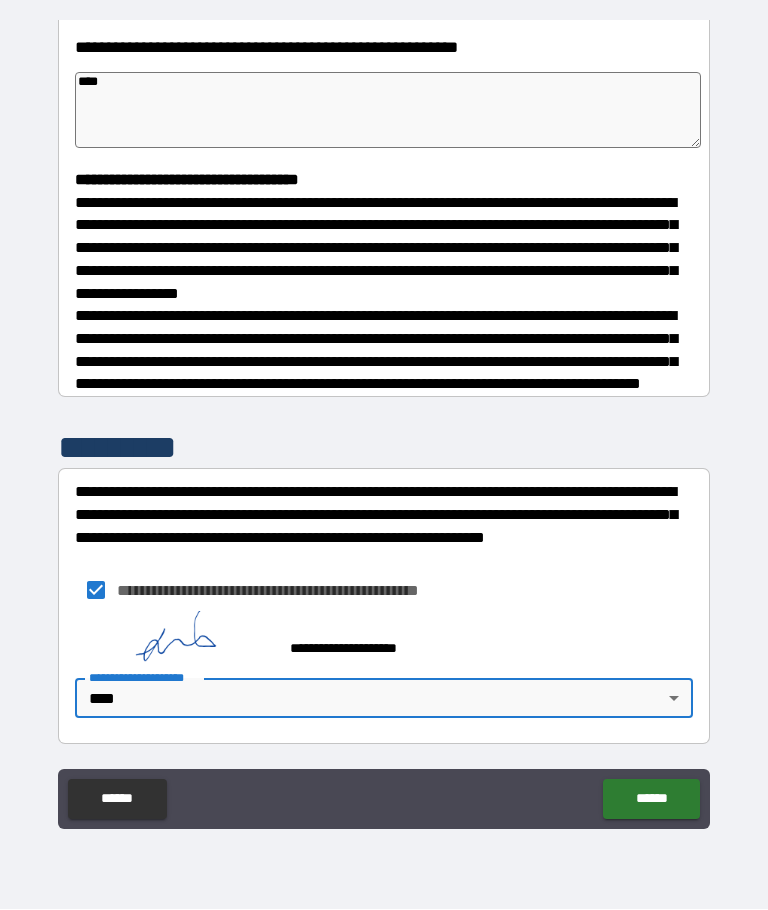 click on "******" at bounding box center [651, 800] 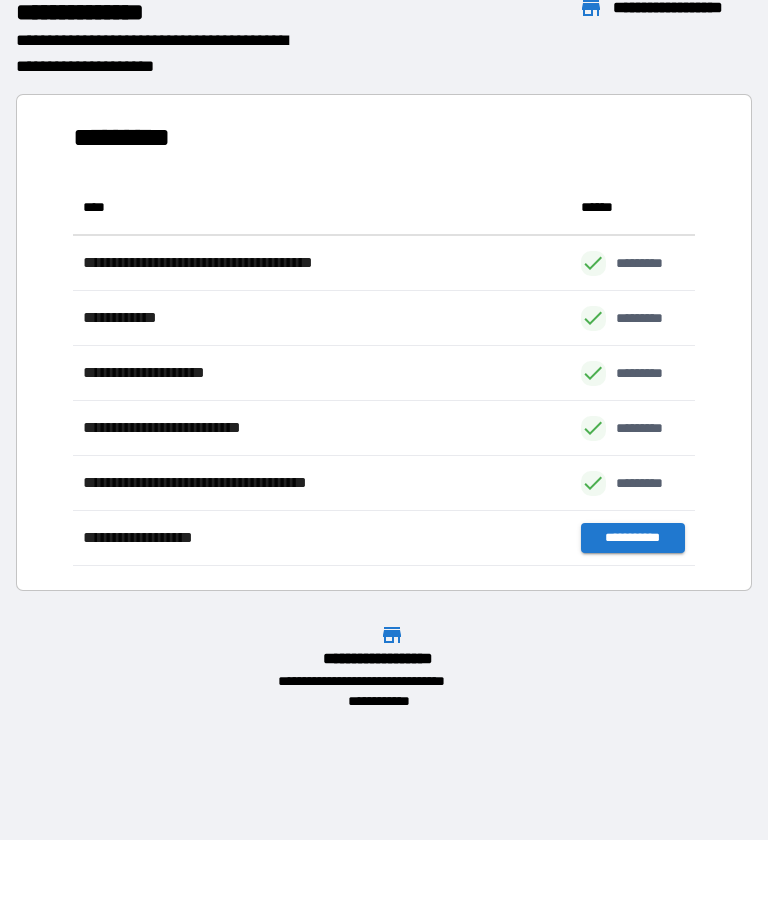 scroll, scrollTop: 386, scrollLeft: 622, axis: both 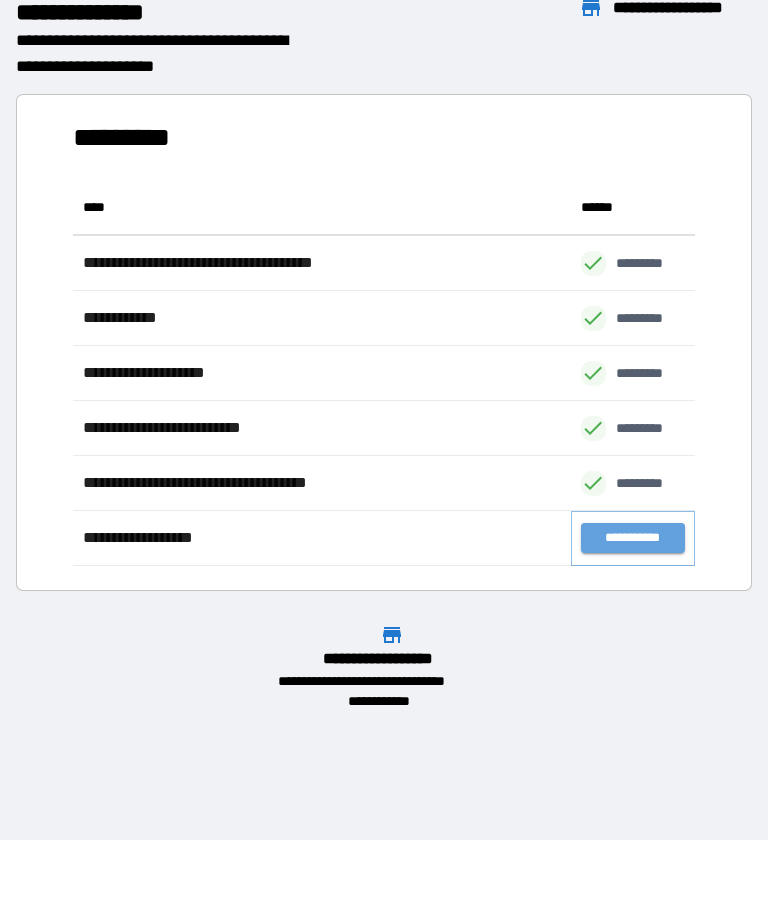 click on "**********" at bounding box center [633, 539] 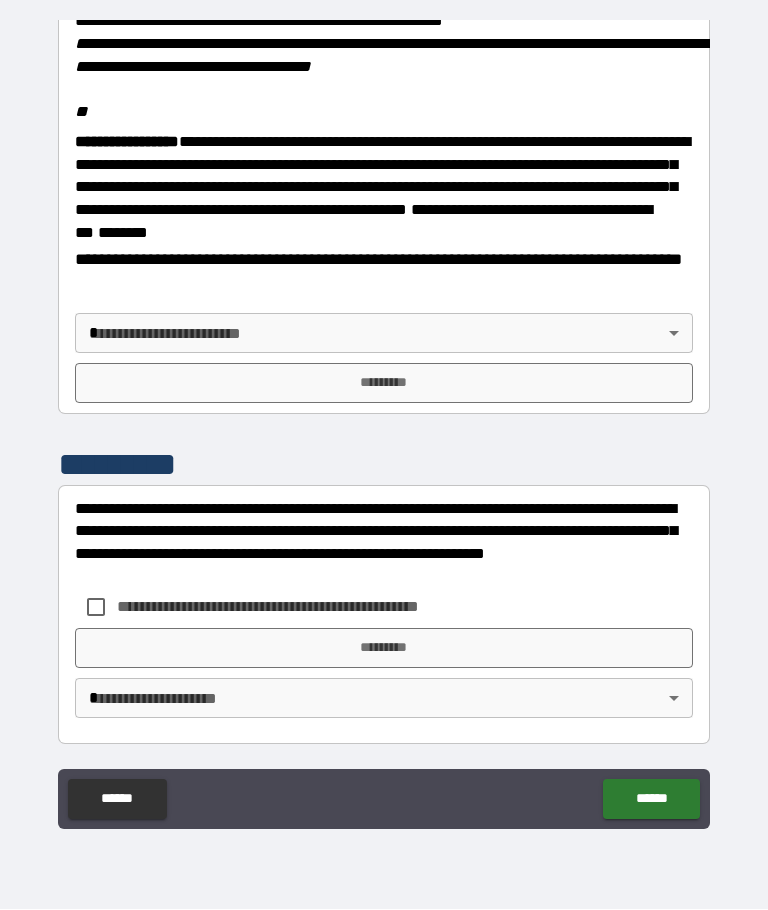 scroll, scrollTop: 2326, scrollLeft: 0, axis: vertical 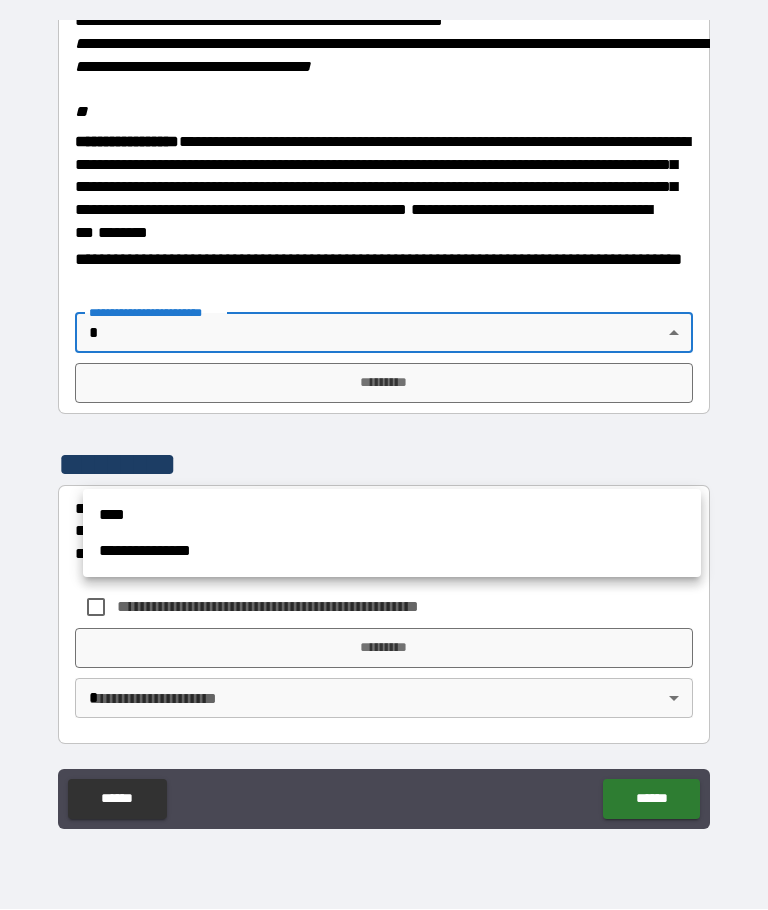 click on "****" at bounding box center [392, 516] 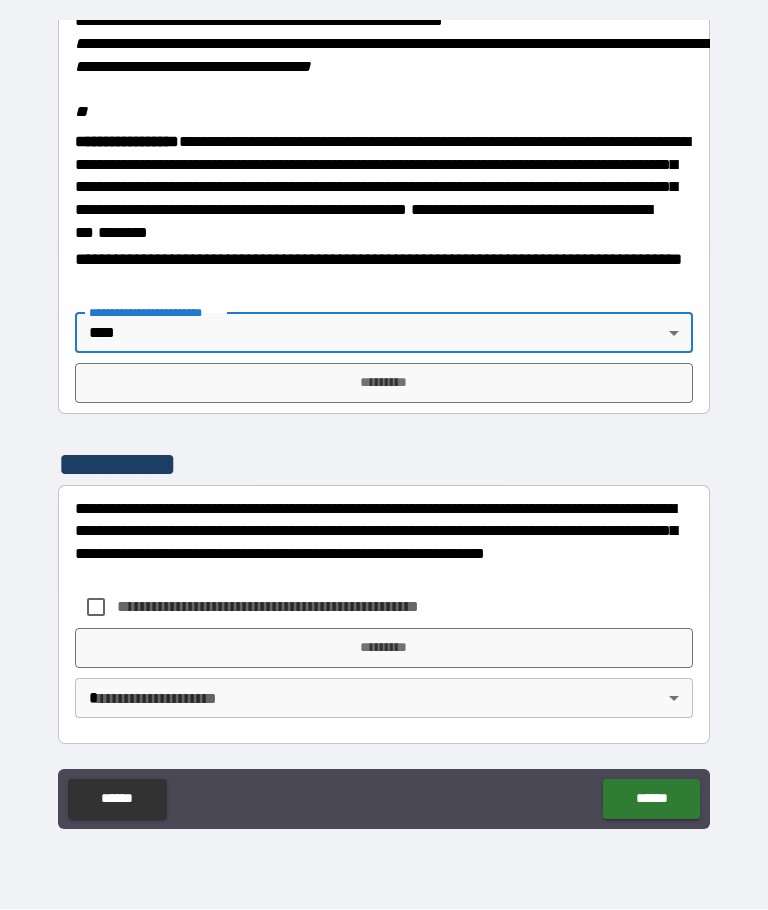 click on "*********" at bounding box center [384, 384] 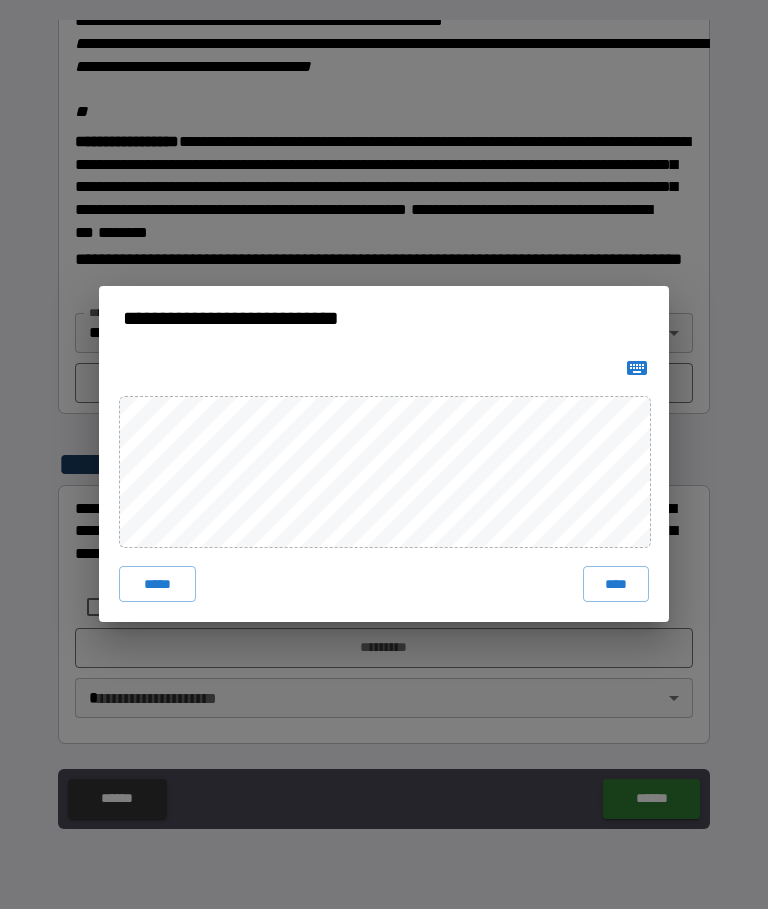 click on "****" at bounding box center (616, 585) 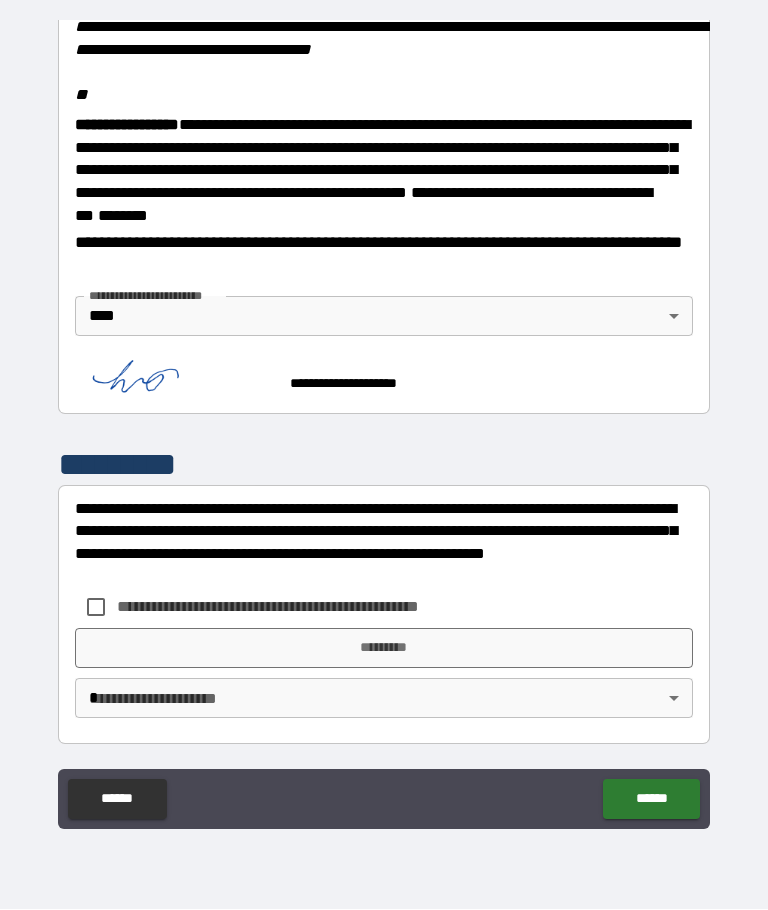 scroll, scrollTop: 2470, scrollLeft: 0, axis: vertical 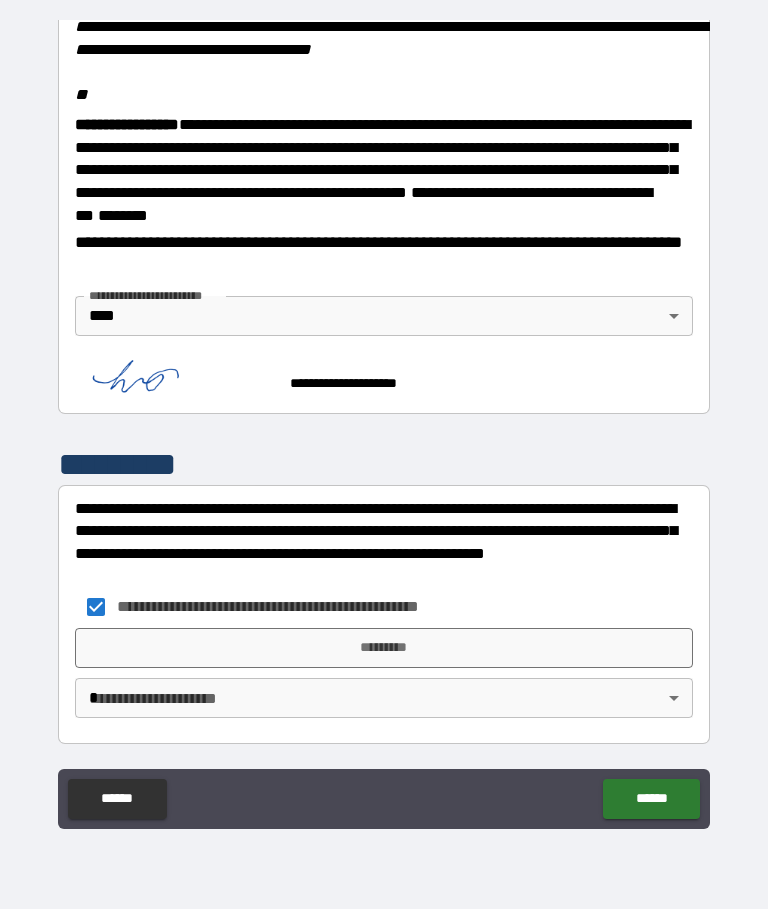 click on "*********" at bounding box center [384, 649] 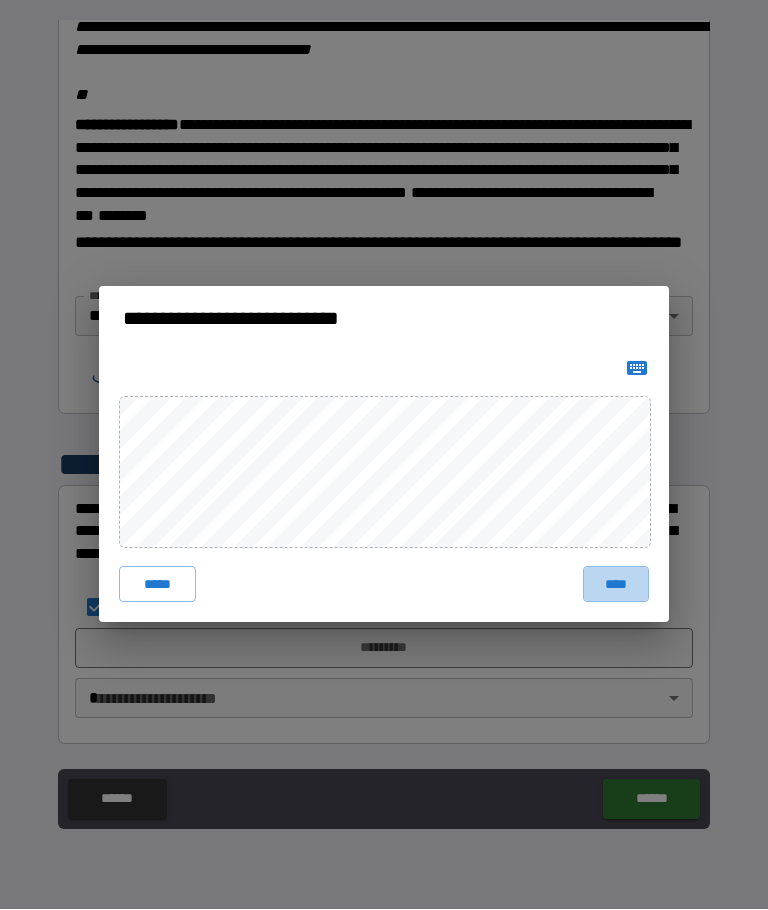click on "****" at bounding box center (616, 585) 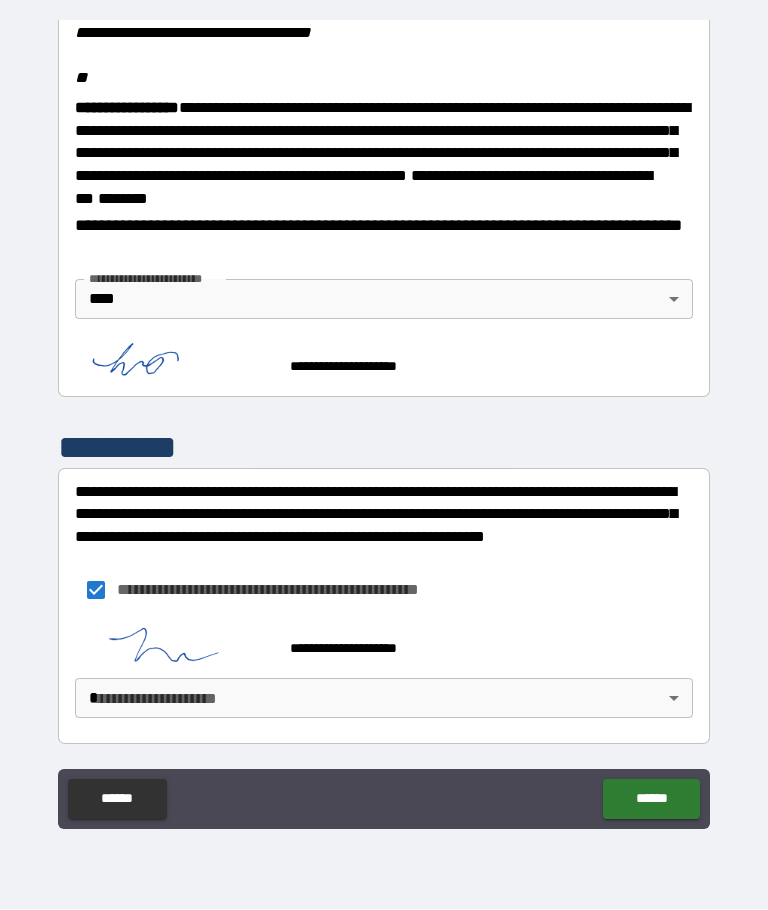 click on "**********" at bounding box center [384, 420] 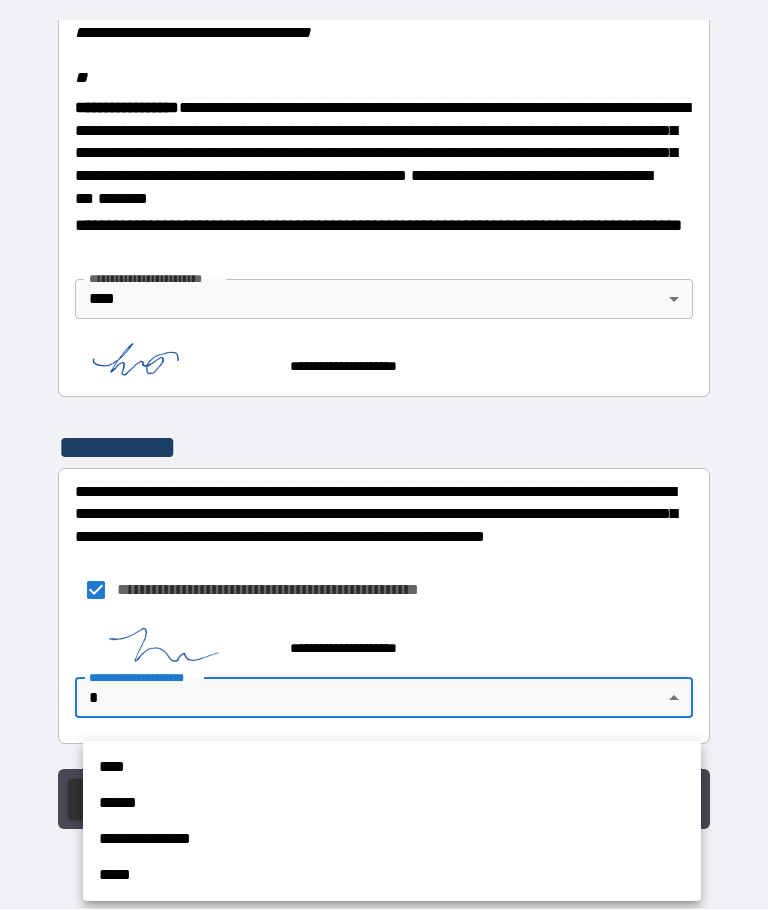 click on "****" at bounding box center (392, 768) 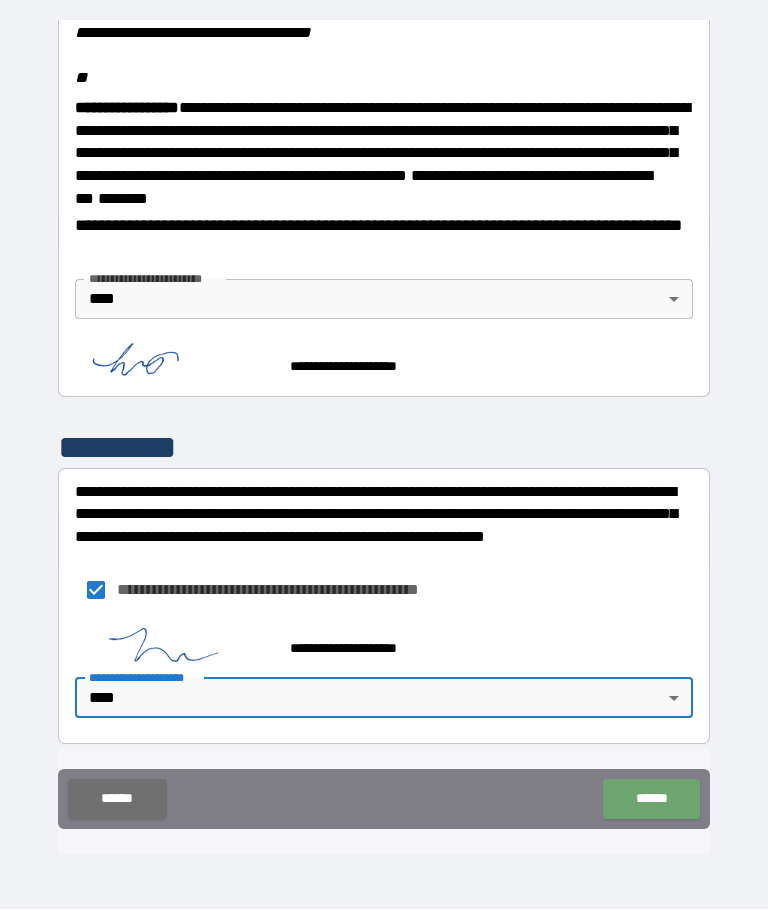 click on "******" at bounding box center (651, 800) 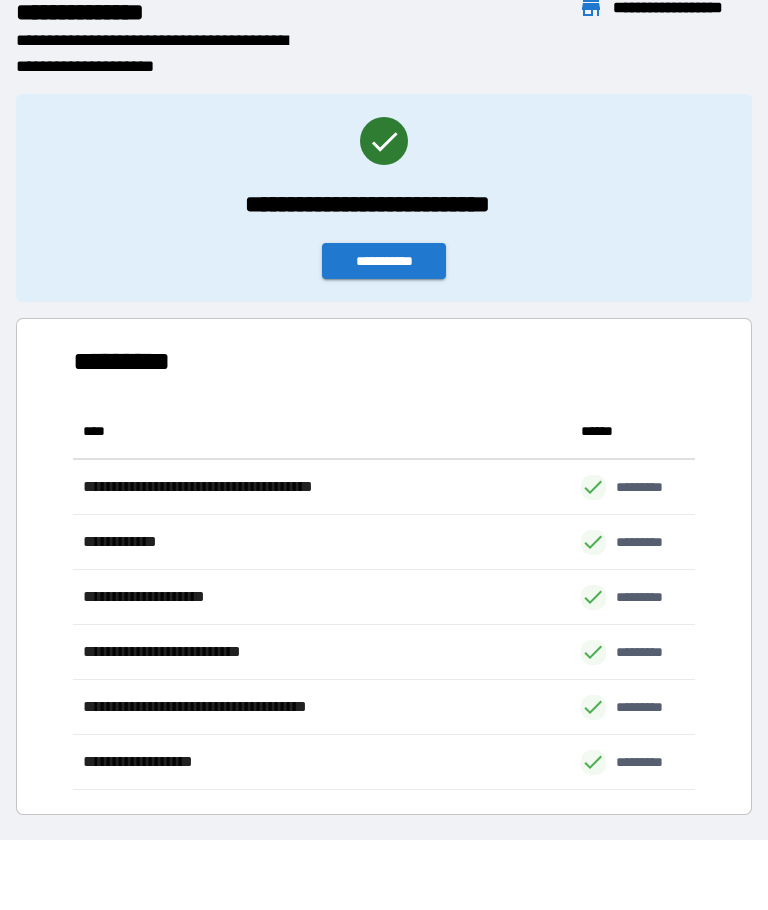 scroll, scrollTop: 1, scrollLeft: 1, axis: both 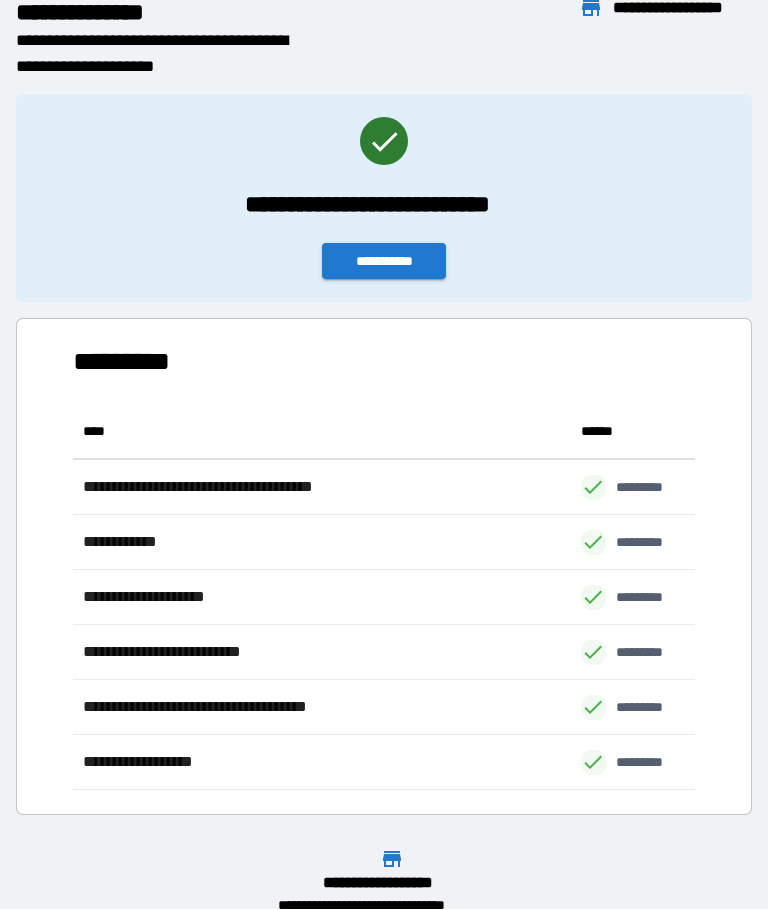 click on "**********" at bounding box center [384, 559] 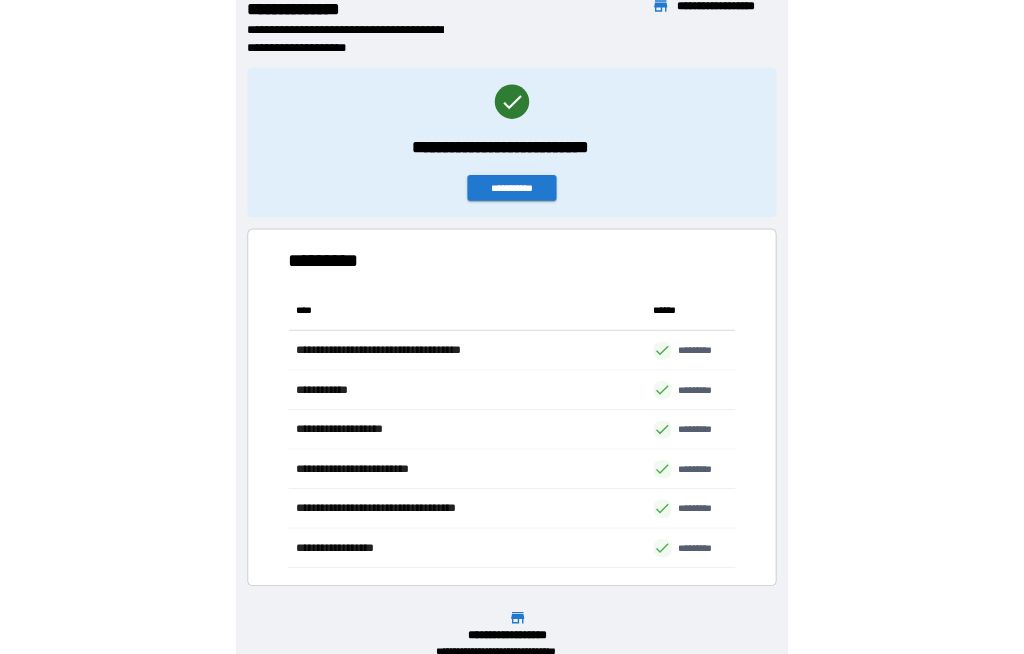 scroll, scrollTop: 0, scrollLeft: 0, axis: both 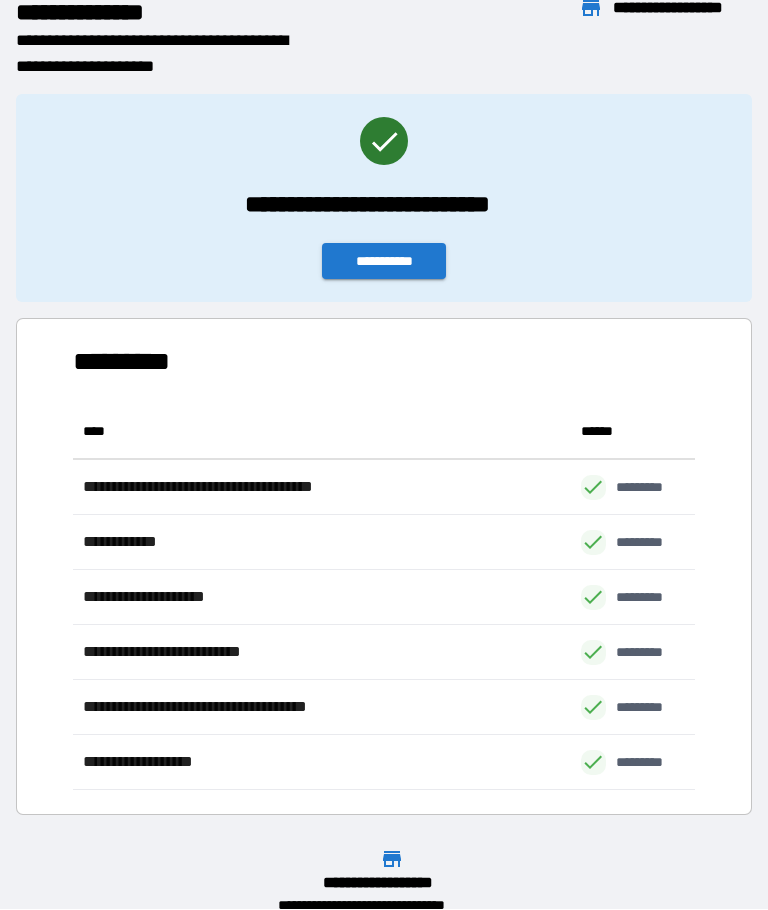 click on "**********" at bounding box center [384, 559] 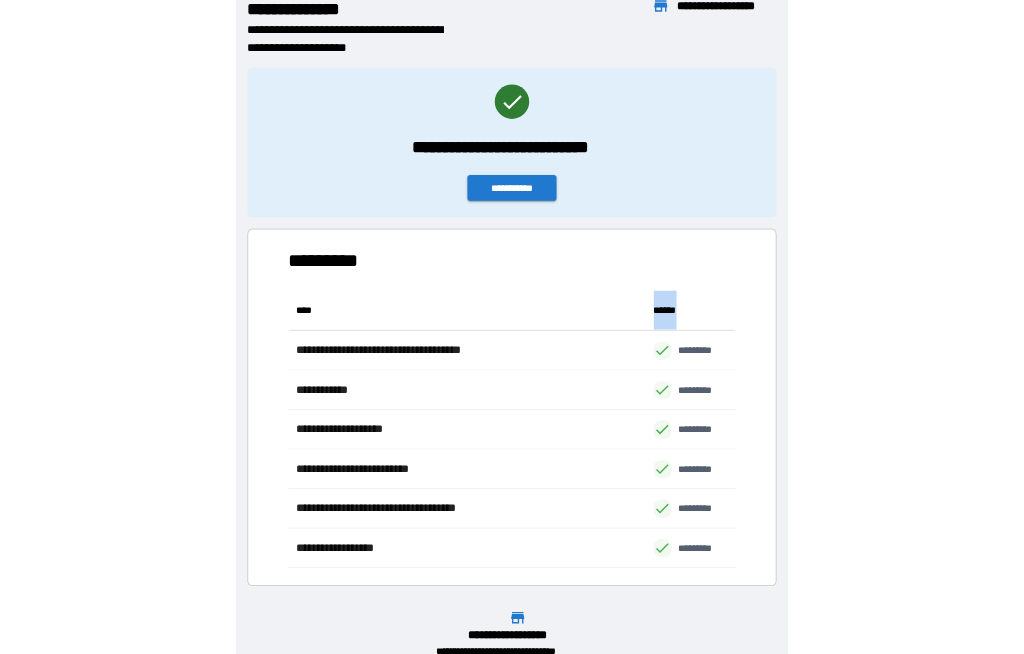scroll, scrollTop: 1, scrollLeft: 1, axis: both 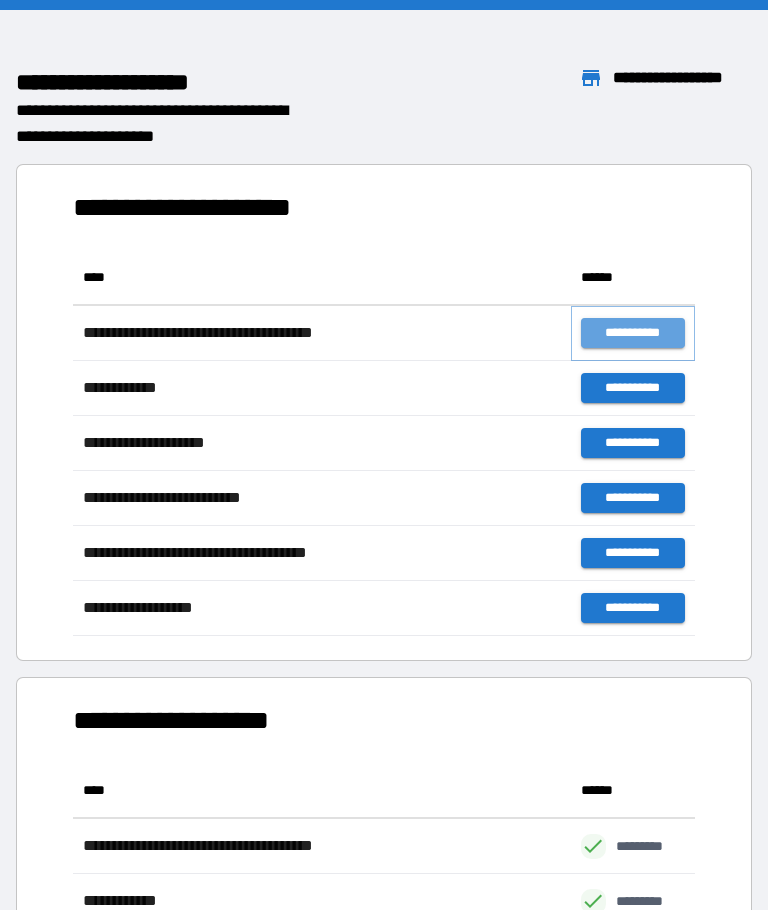 click on "**********" at bounding box center [633, 333] 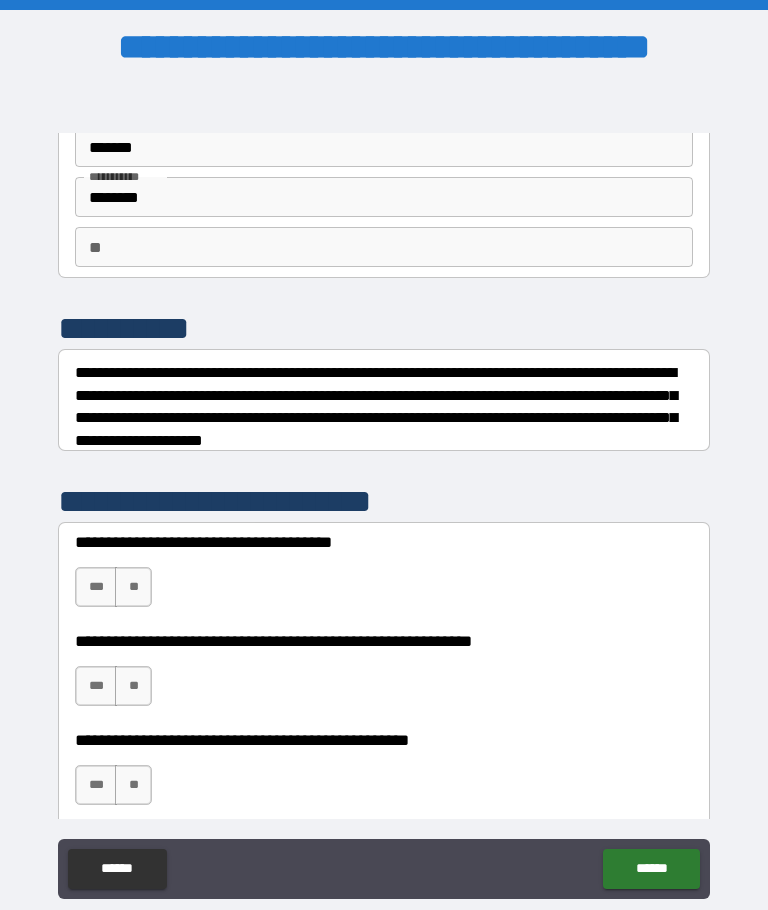 scroll, scrollTop: 101, scrollLeft: 0, axis: vertical 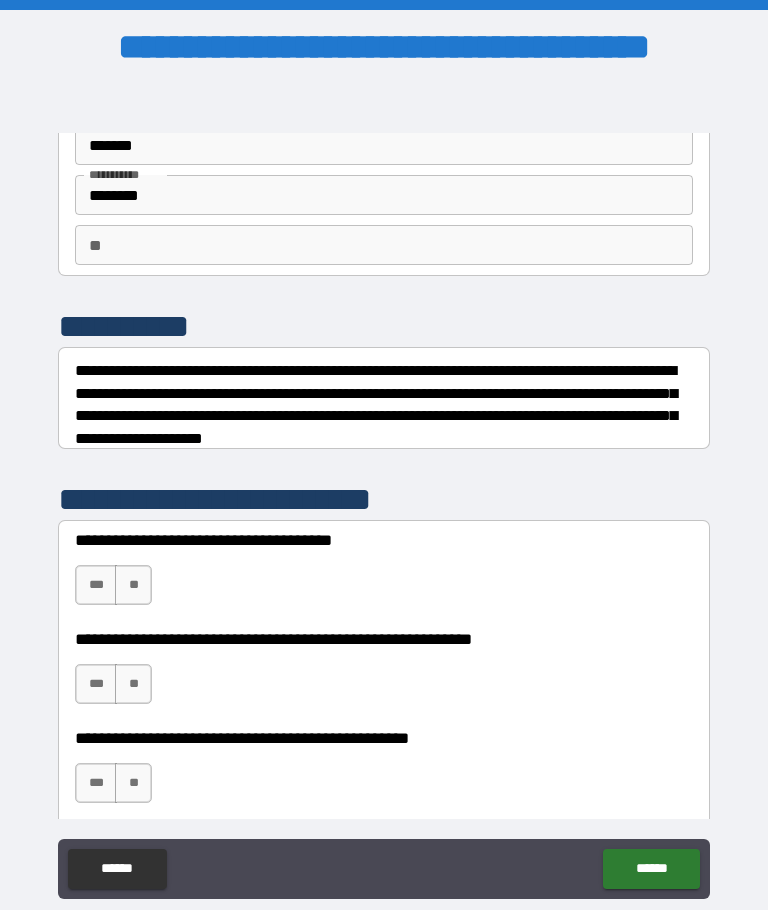 click on "**" at bounding box center [133, 585] 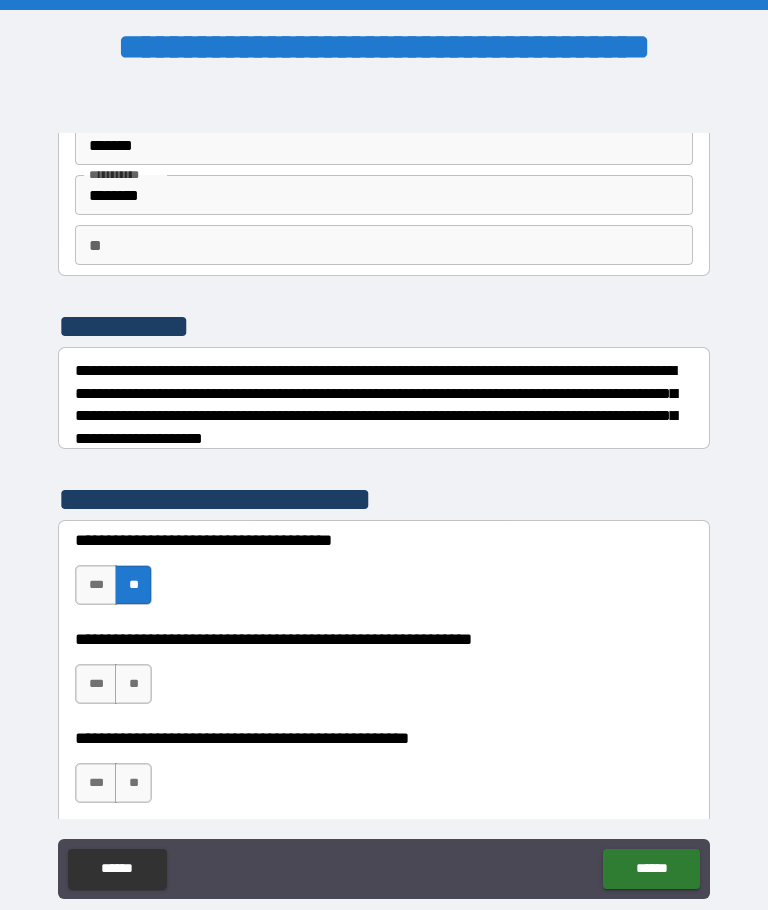 click on "**" at bounding box center (133, 684) 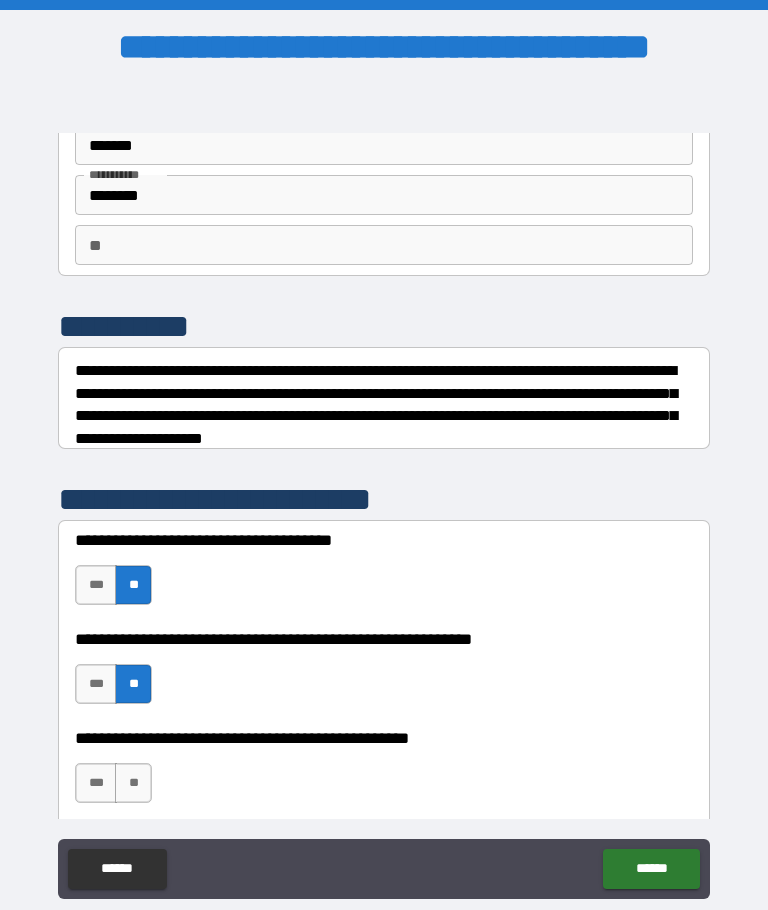 click on "**" at bounding box center [133, 783] 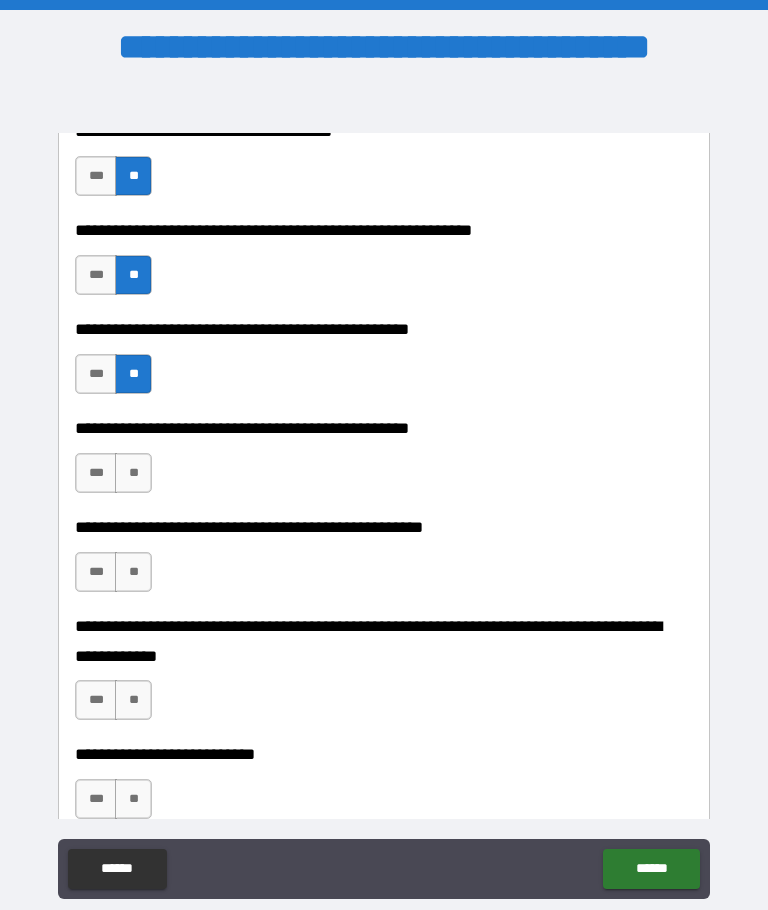 scroll, scrollTop: 521, scrollLeft: 0, axis: vertical 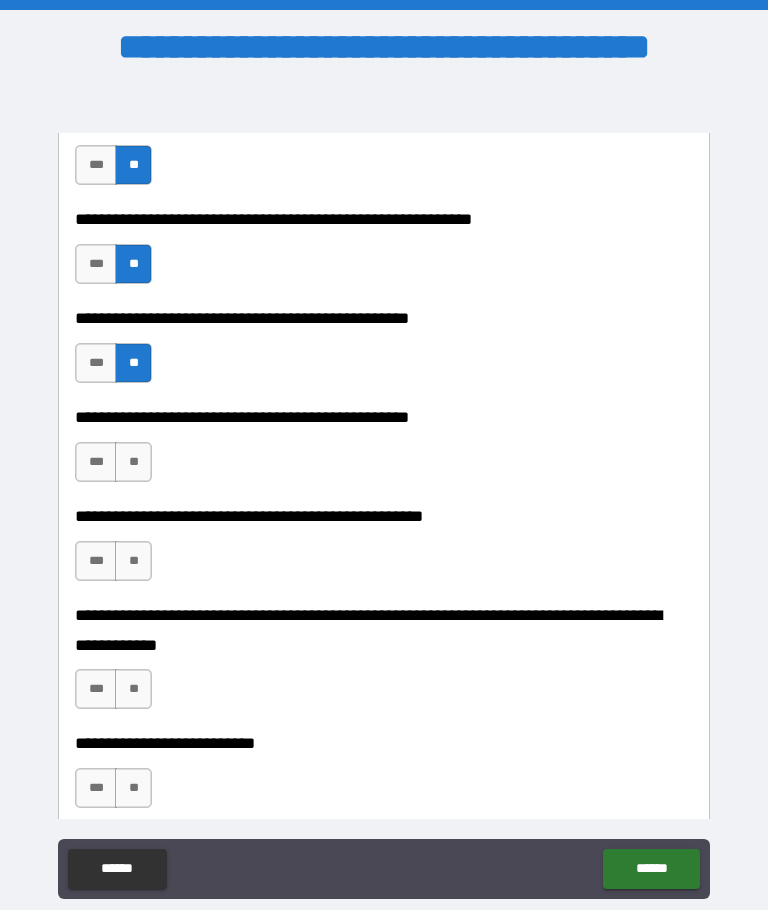click on "***" at bounding box center (96, 462) 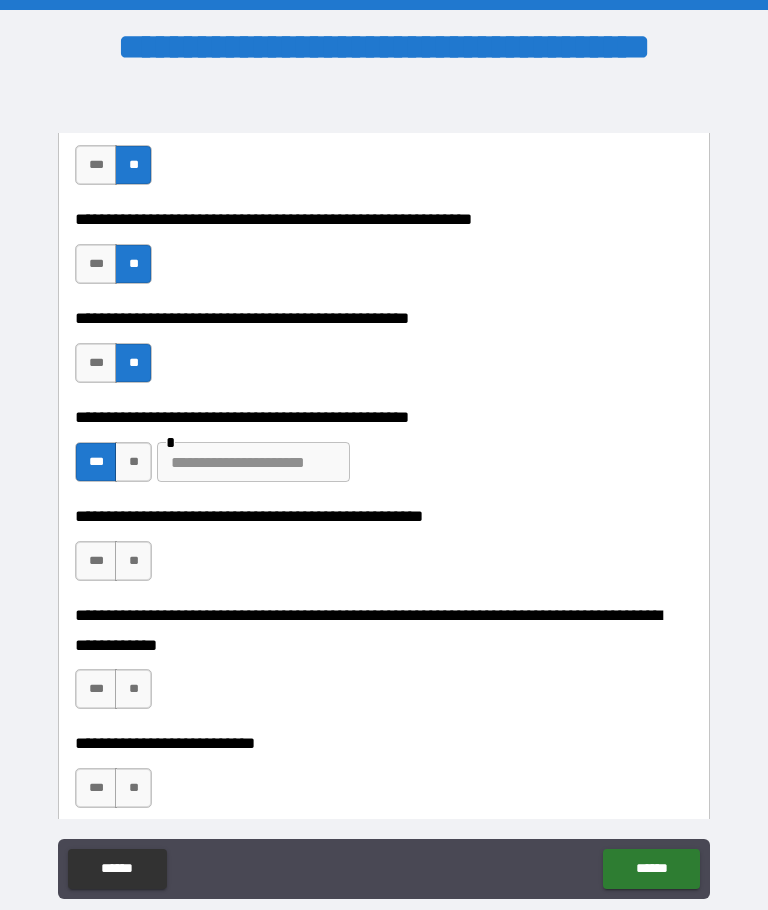 click at bounding box center (253, 462) 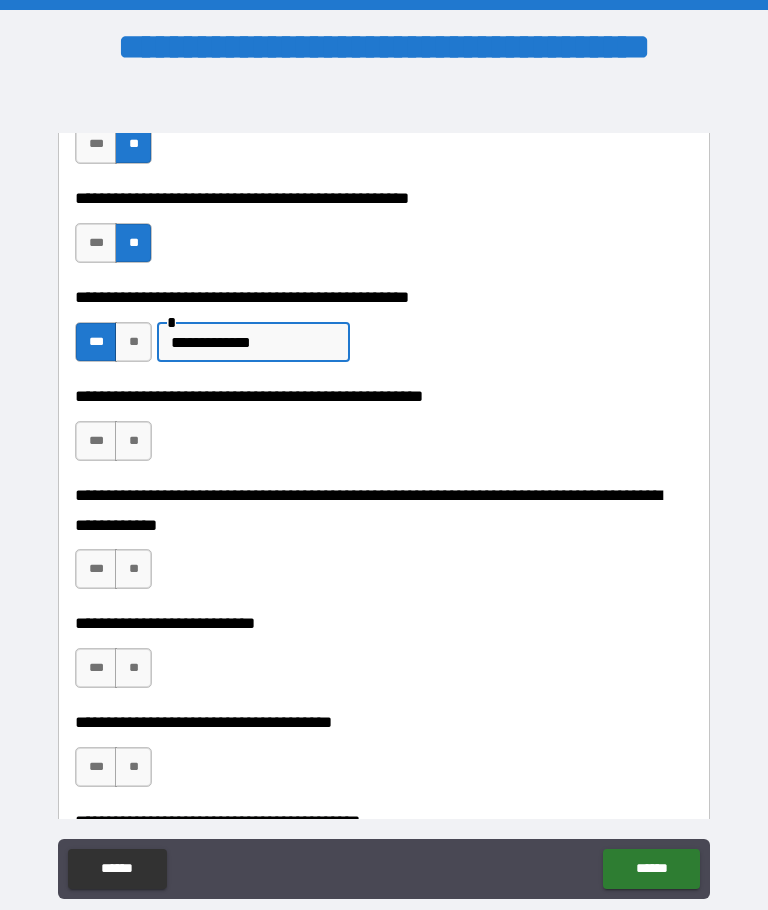 scroll, scrollTop: 643, scrollLeft: 0, axis: vertical 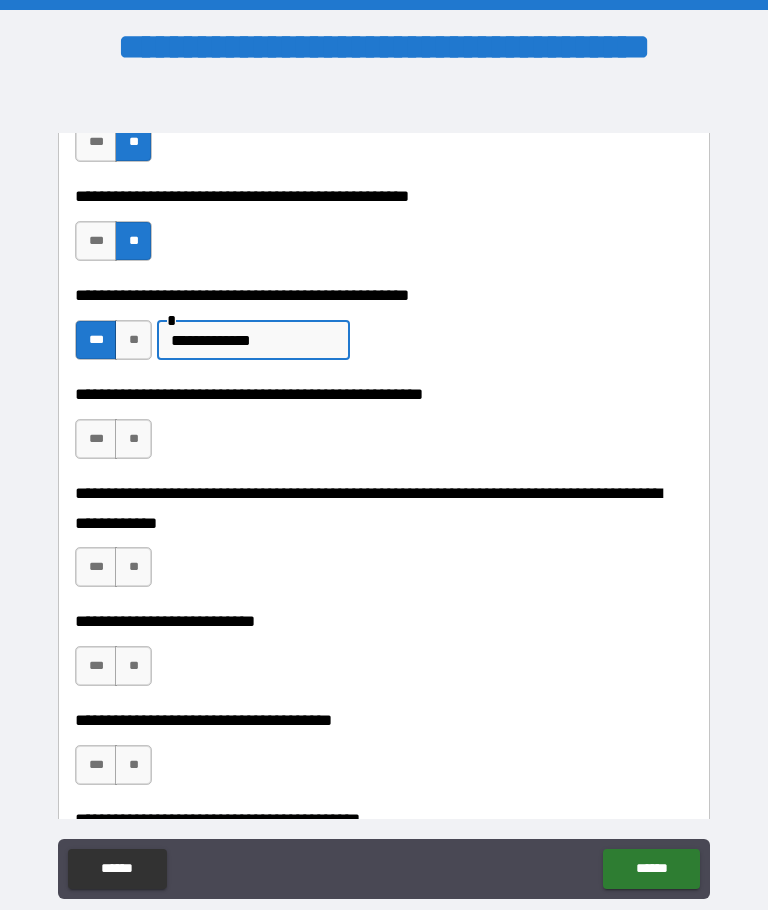 type on "**********" 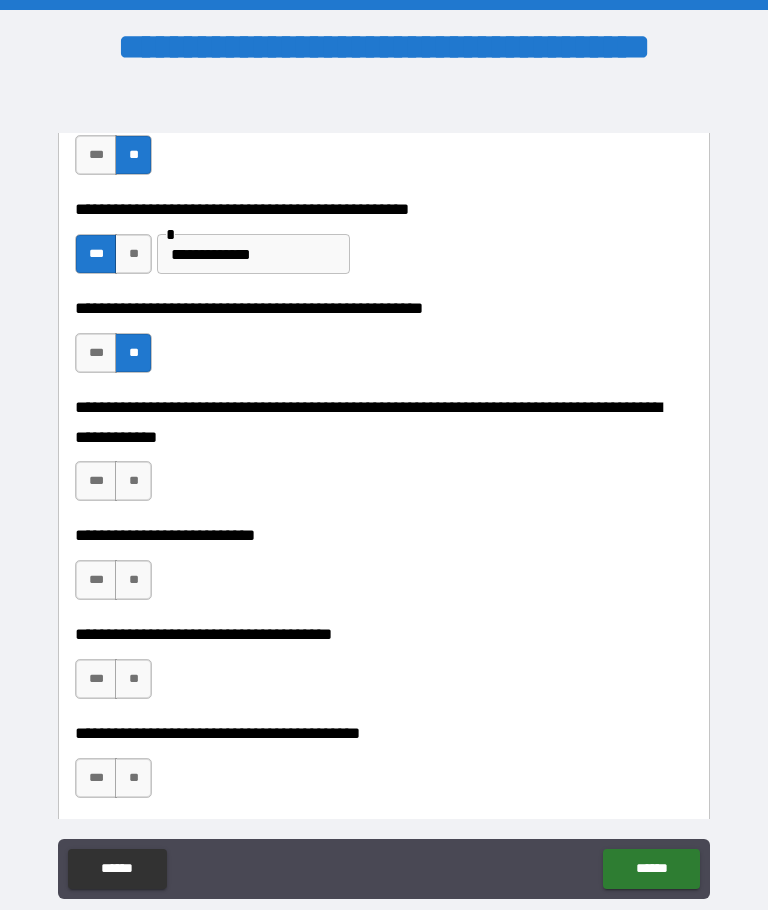 scroll, scrollTop: 730, scrollLeft: 0, axis: vertical 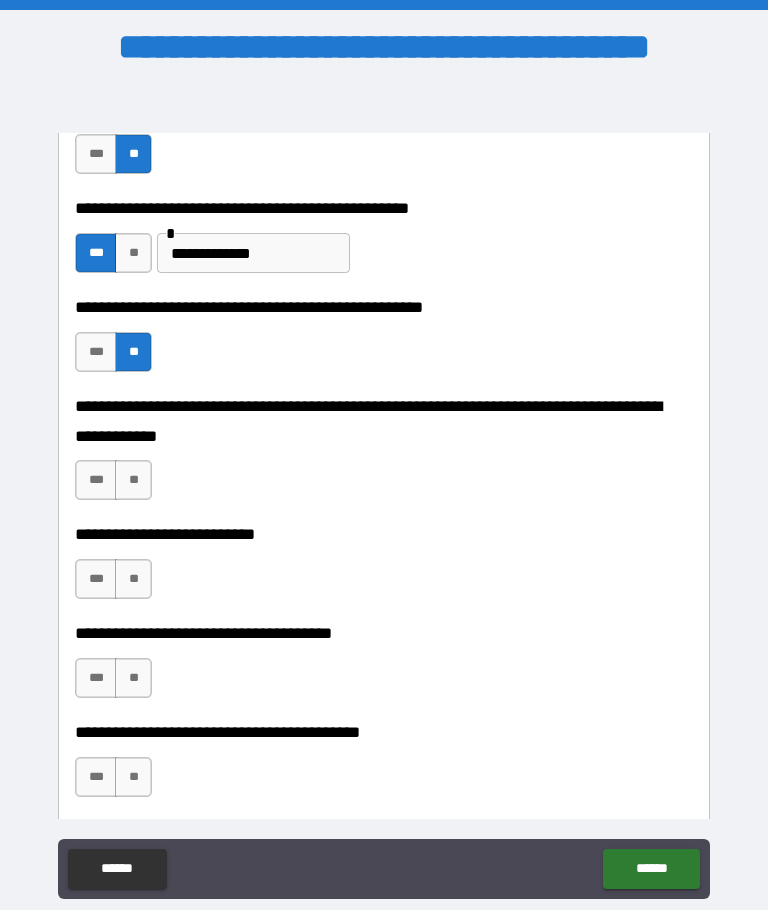 click on "**" at bounding box center [133, 480] 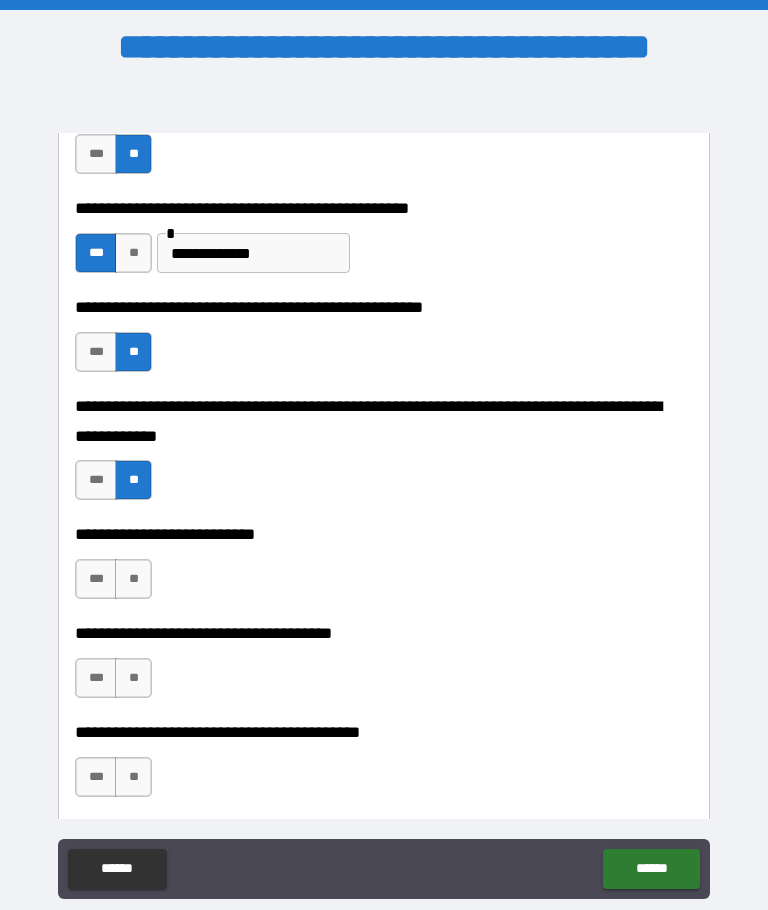 click on "**" at bounding box center [133, 579] 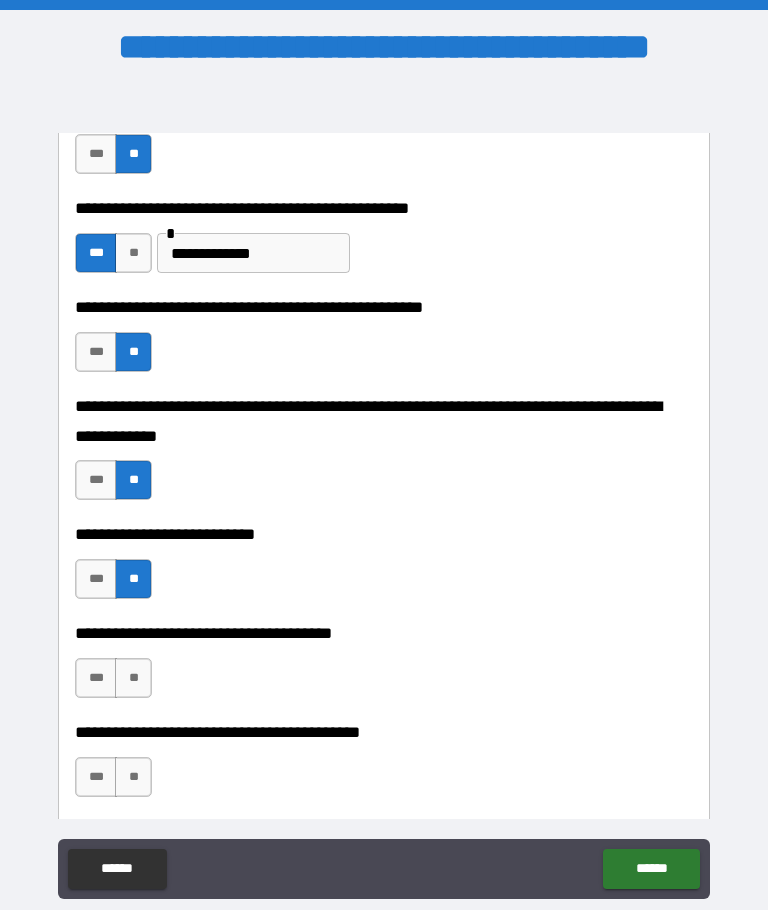click on "**" at bounding box center (133, 678) 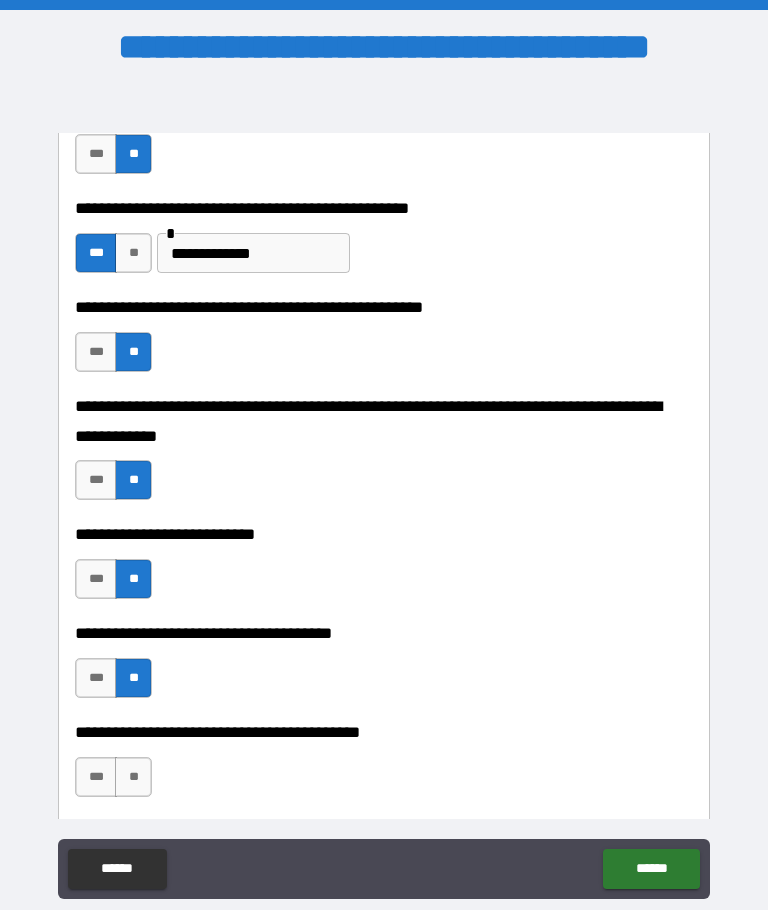 scroll, scrollTop: 823, scrollLeft: 0, axis: vertical 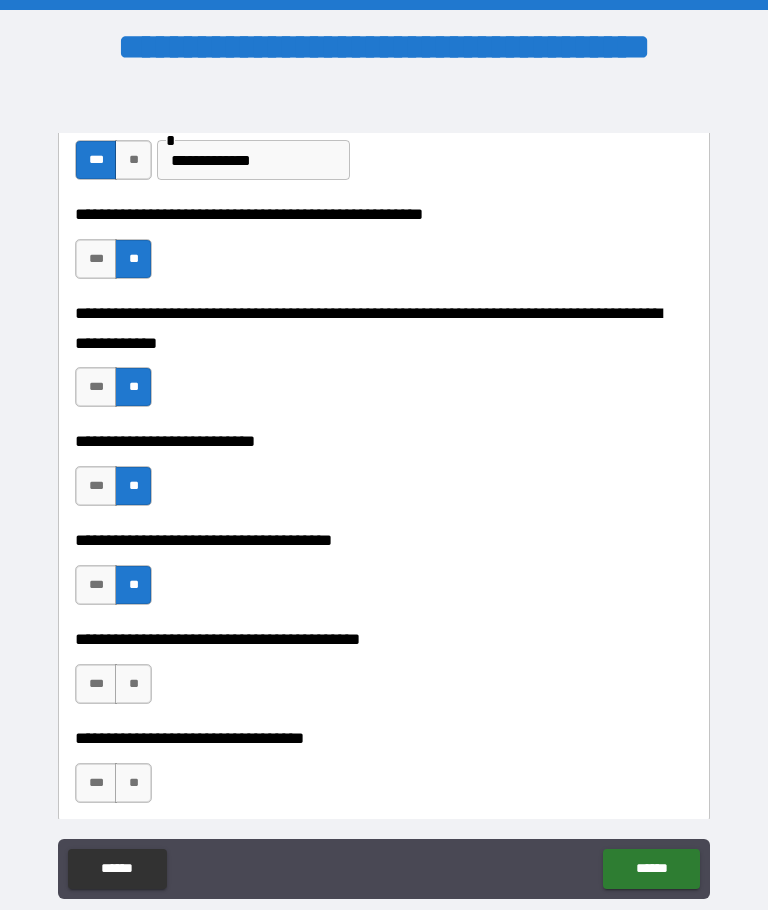 click on "**" at bounding box center [133, 684] 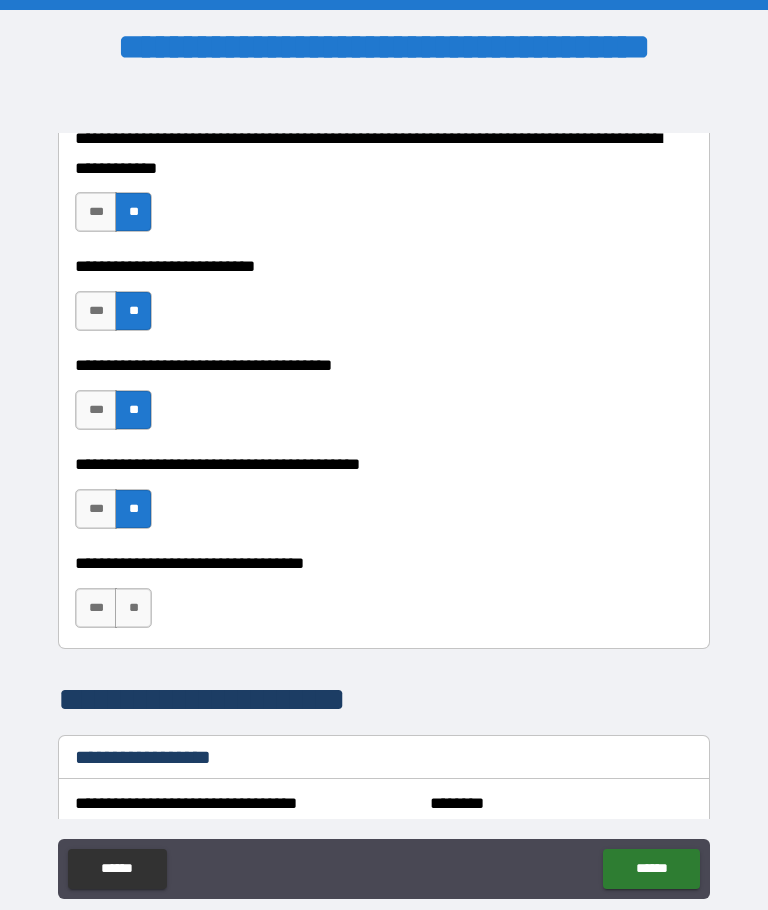 scroll, scrollTop: 1002, scrollLeft: 0, axis: vertical 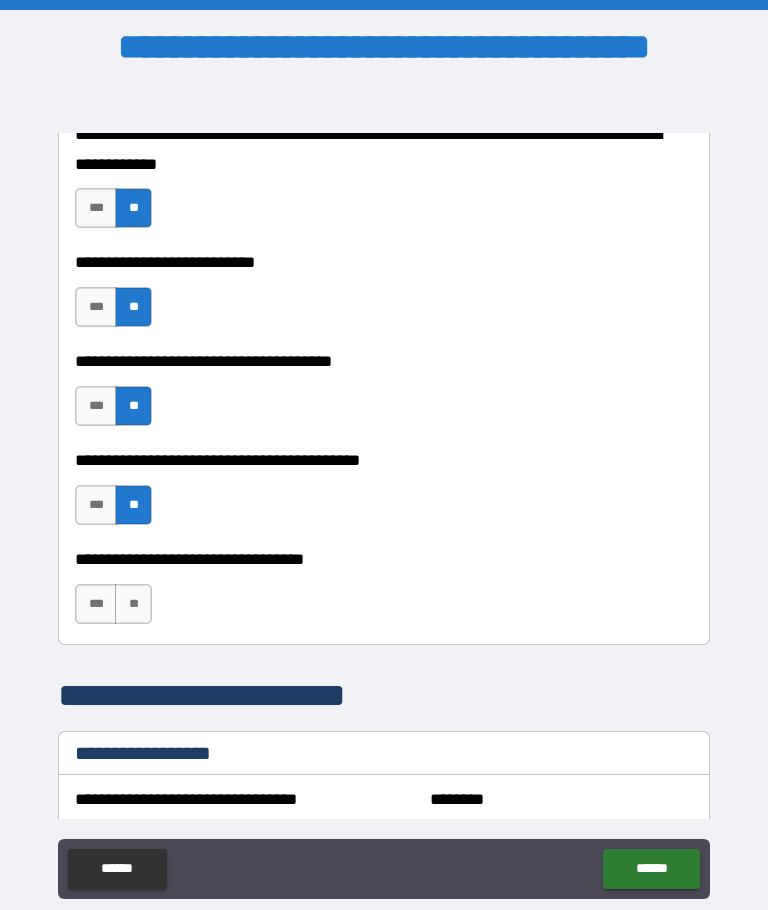 click on "**" at bounding box center (133, 604) 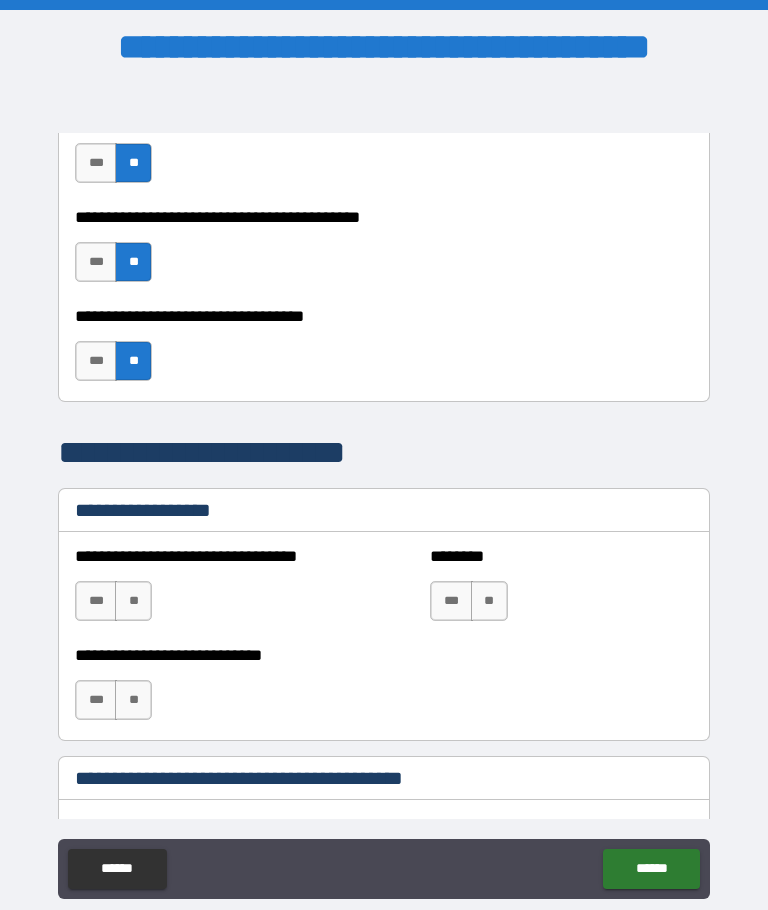 scroll, scrollTop: 1248, scrollLeft: 0, axis: vertical 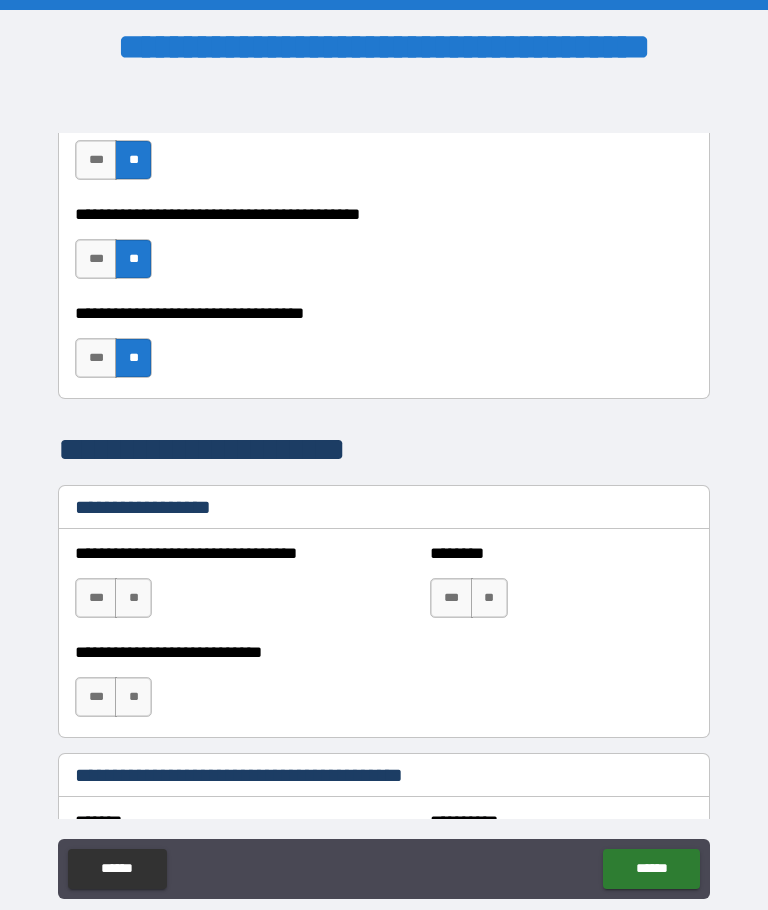 click on "***" at bounding box center [96, 598] 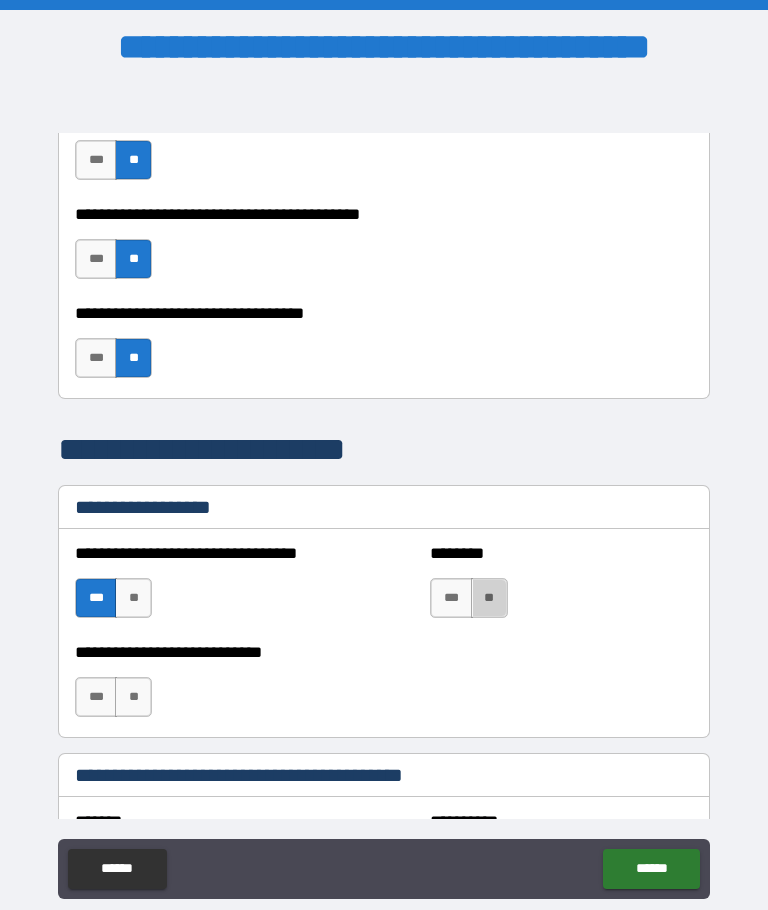 click on "**" at bounding box center (489, 598) 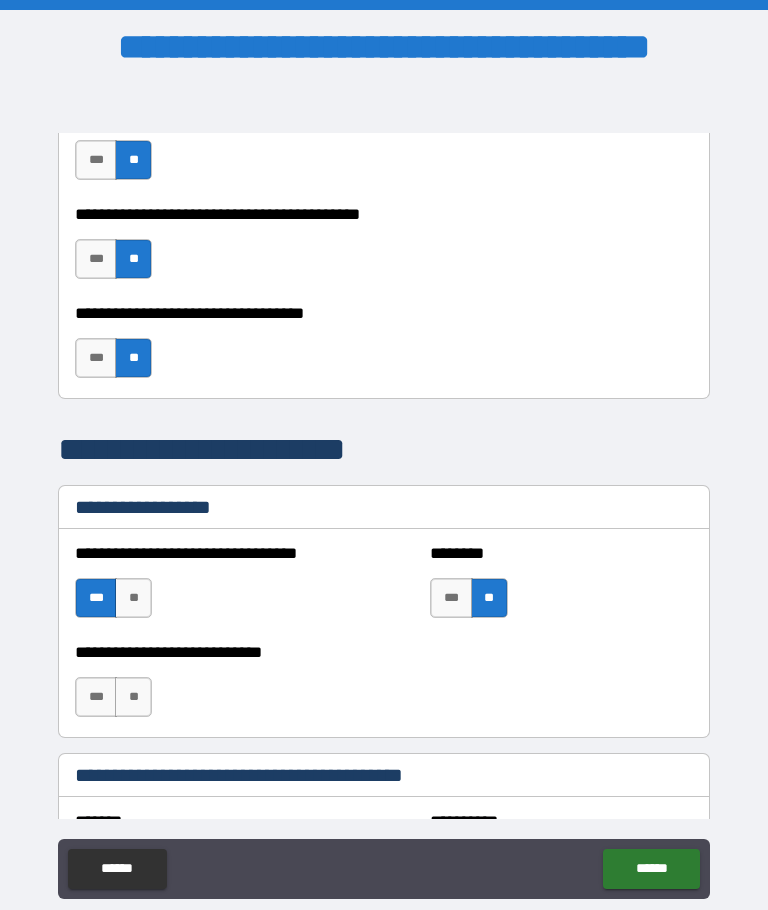 click on "**" at bounding box center (133, 697) 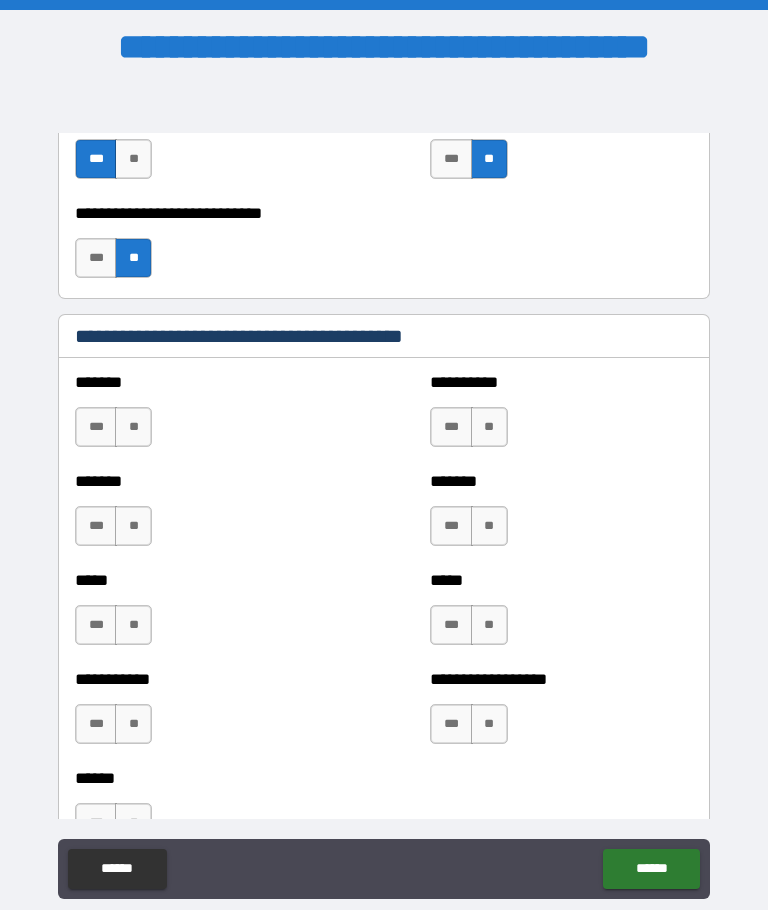 scroll, scrollTop: 1708, scrollLeft: 0, axis: vertical 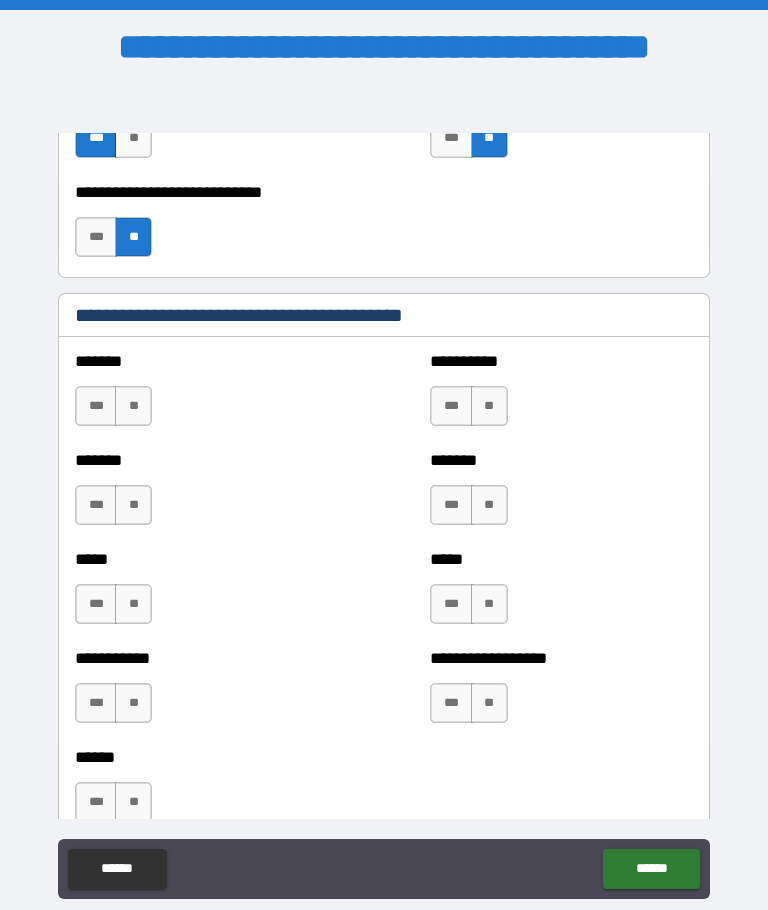click on "***" at bounding box center [451, 406] 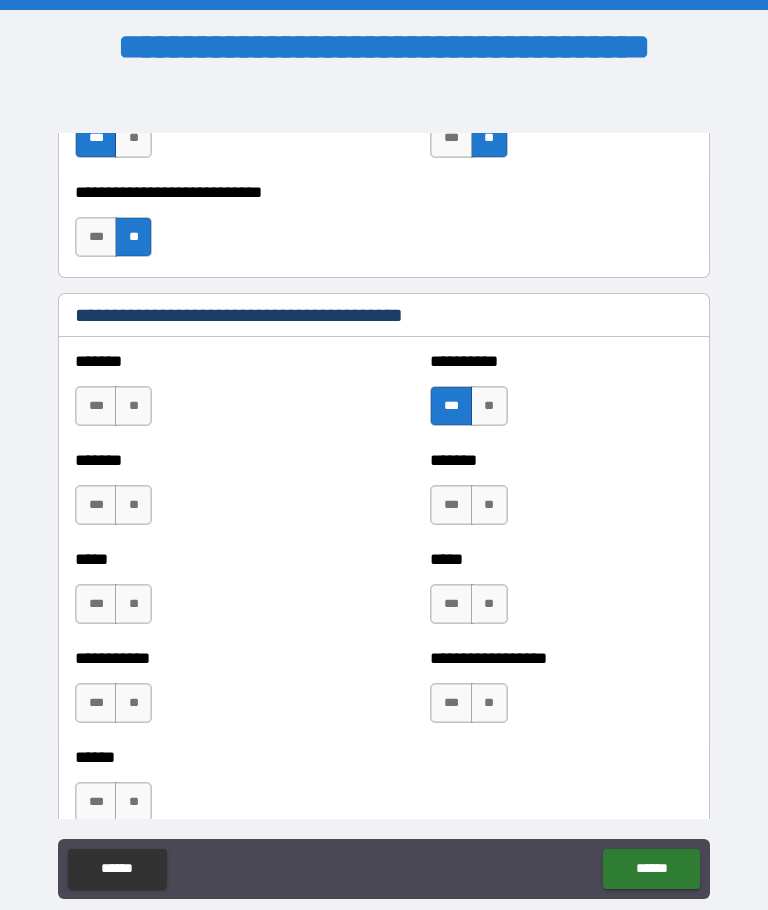 click on "**" at bounding box center [133, 406] 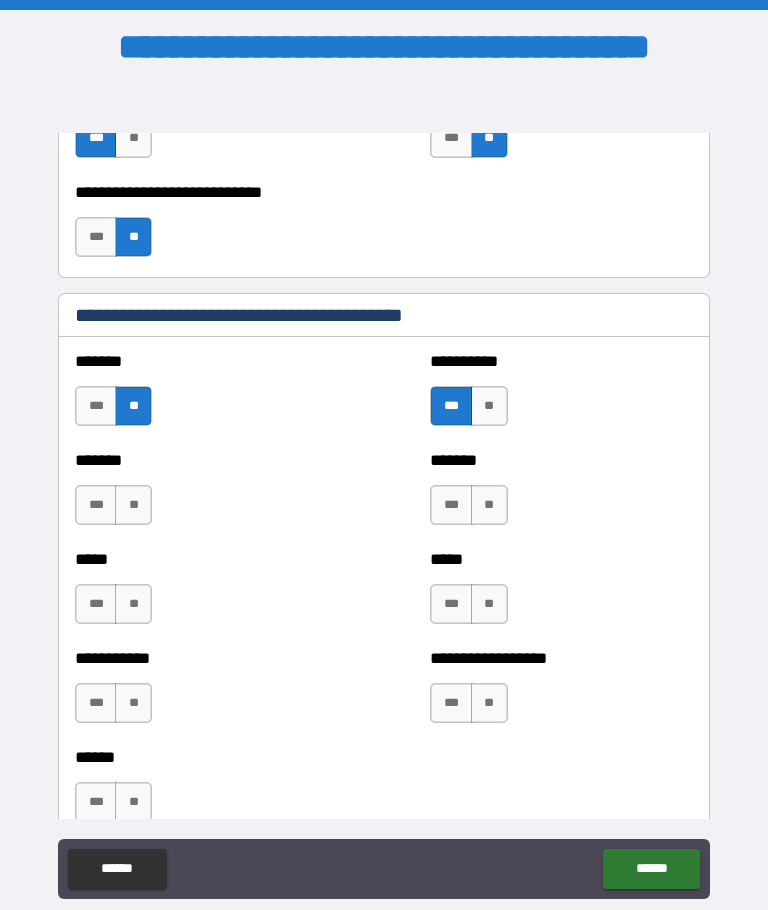 click on "**" at bounding box center (133, 505) 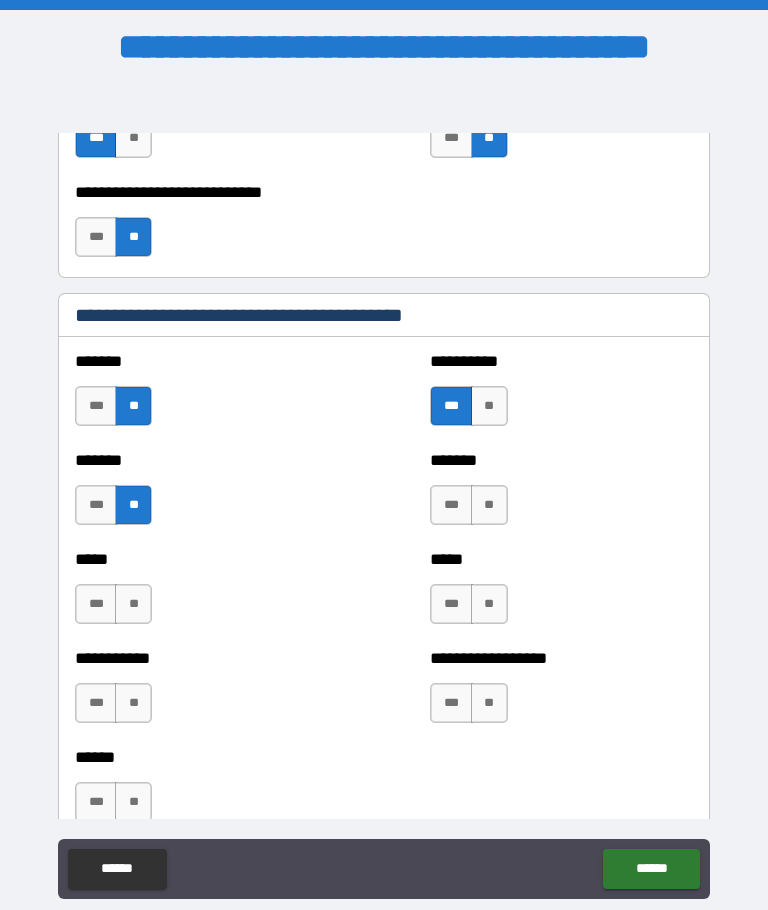 click on "**" at bounding box center [133, 604] 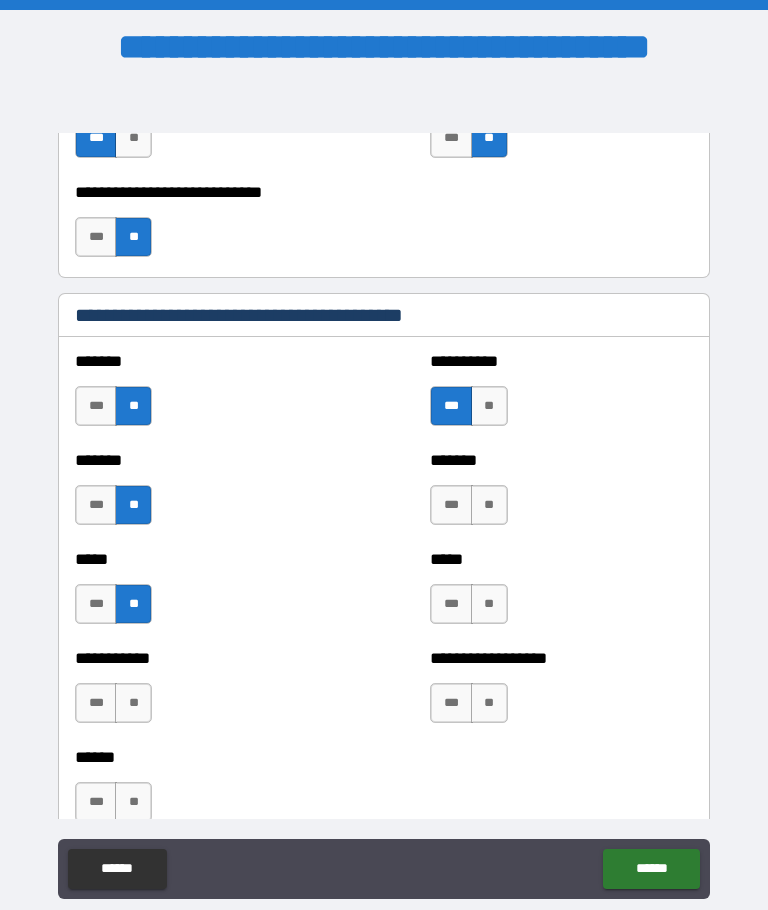 click on "**" at bounding box center [133, 703] 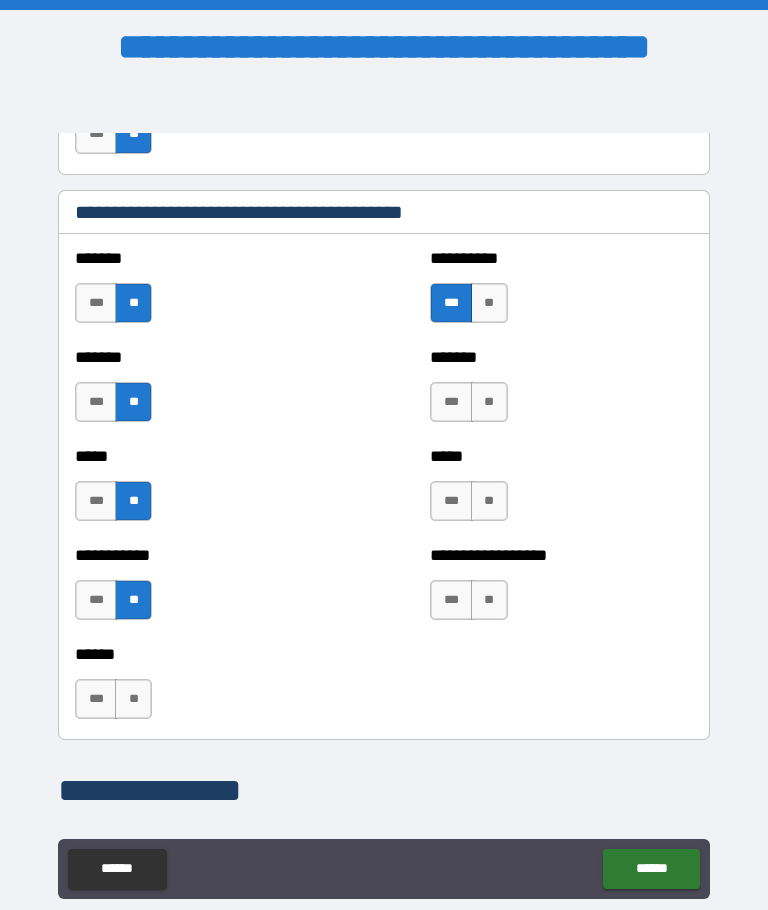scroll, scrollTop: 1815, scrollLeft: 0, axis: vertical 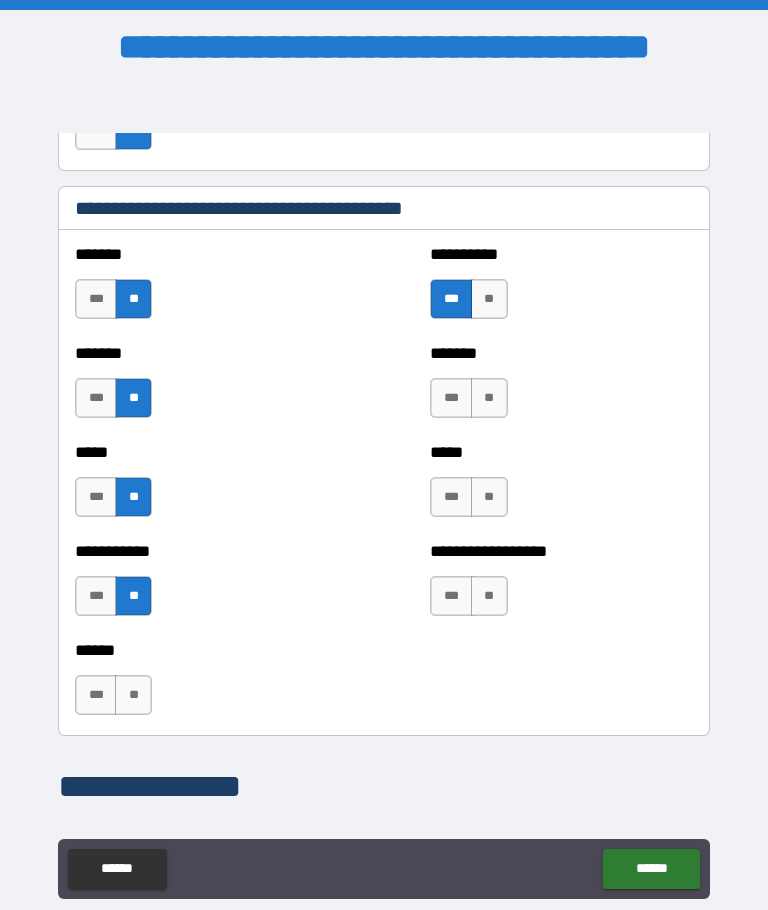 click on "**" at bounding box center [133, 695] 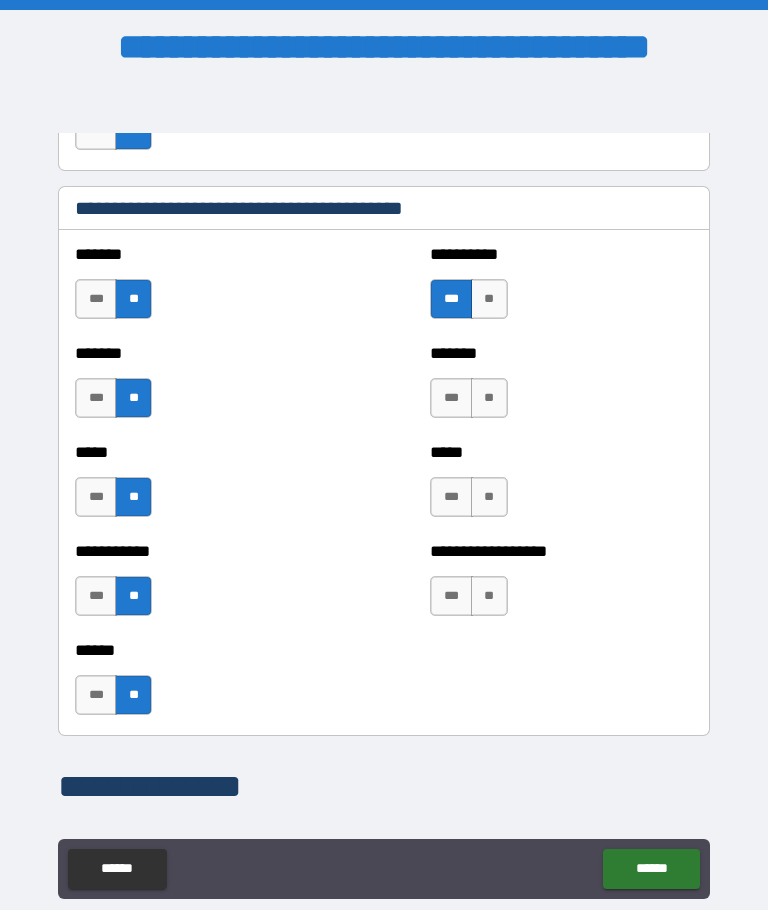 click on "**" at bounding box center (489, 596) 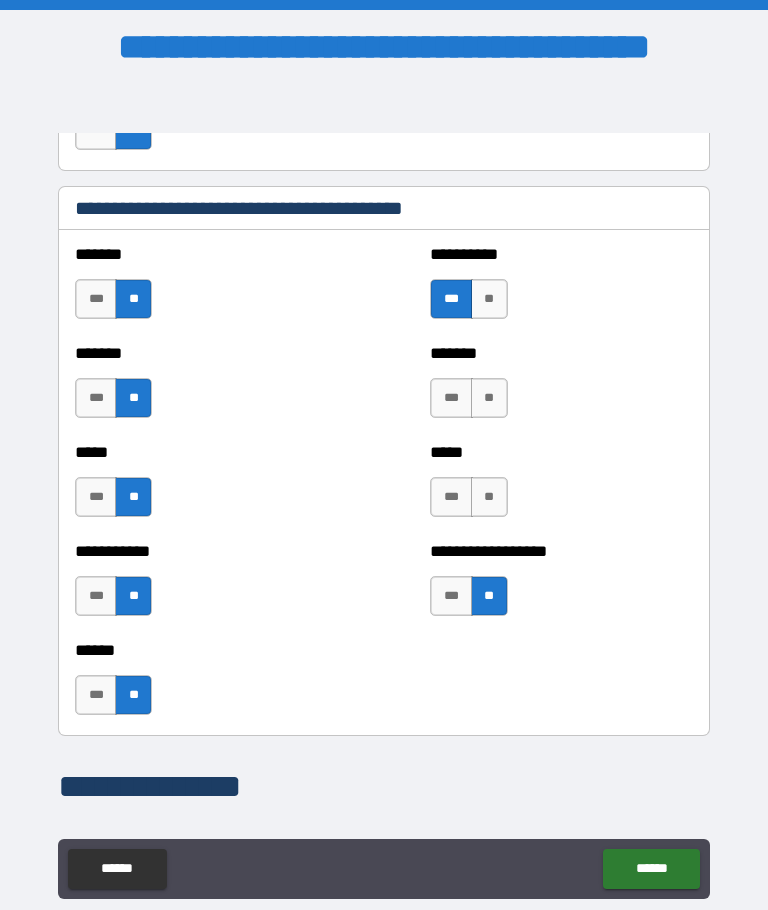 click on "**" at bounding box center (489, 497) 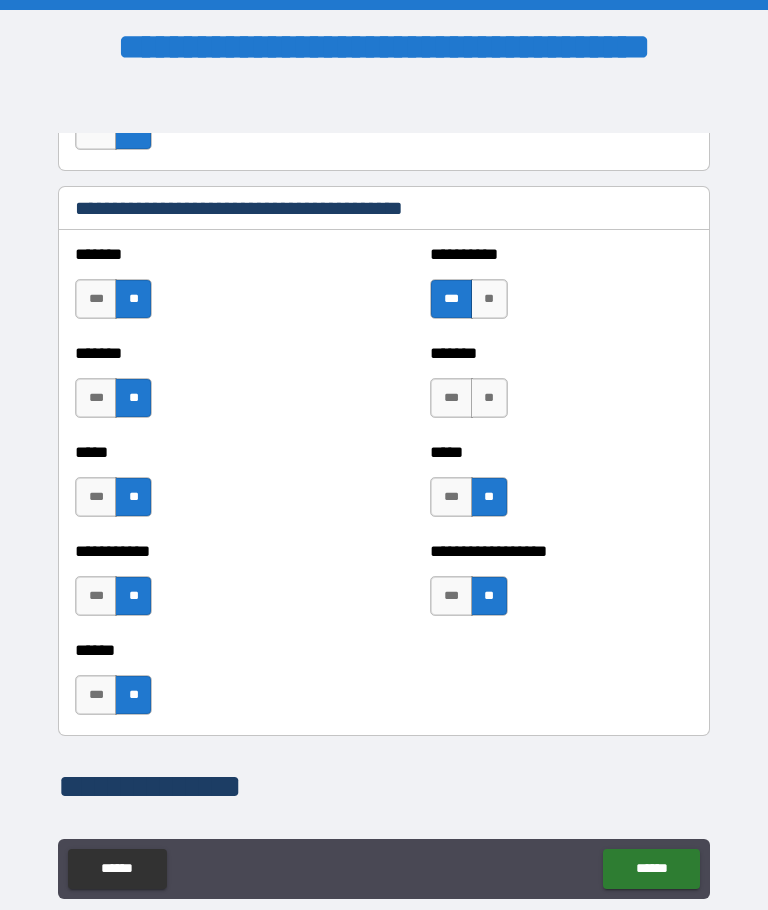 click on "**" at bounding box center [489, 398] 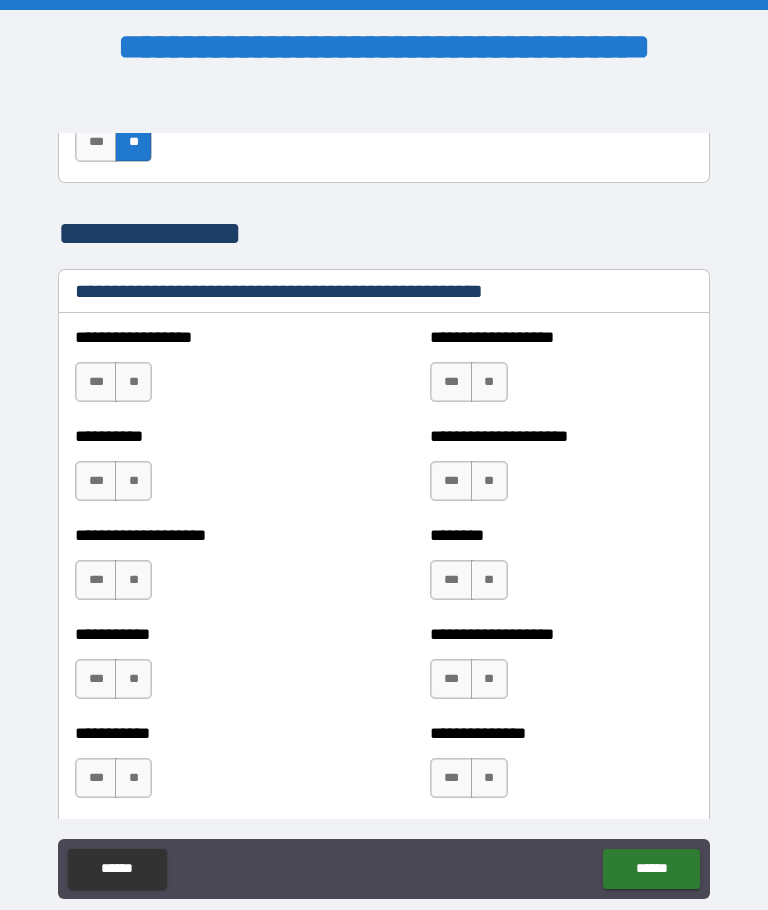 scroll, scrollTop: 2377, scrollLeft: 0, axis: vertical 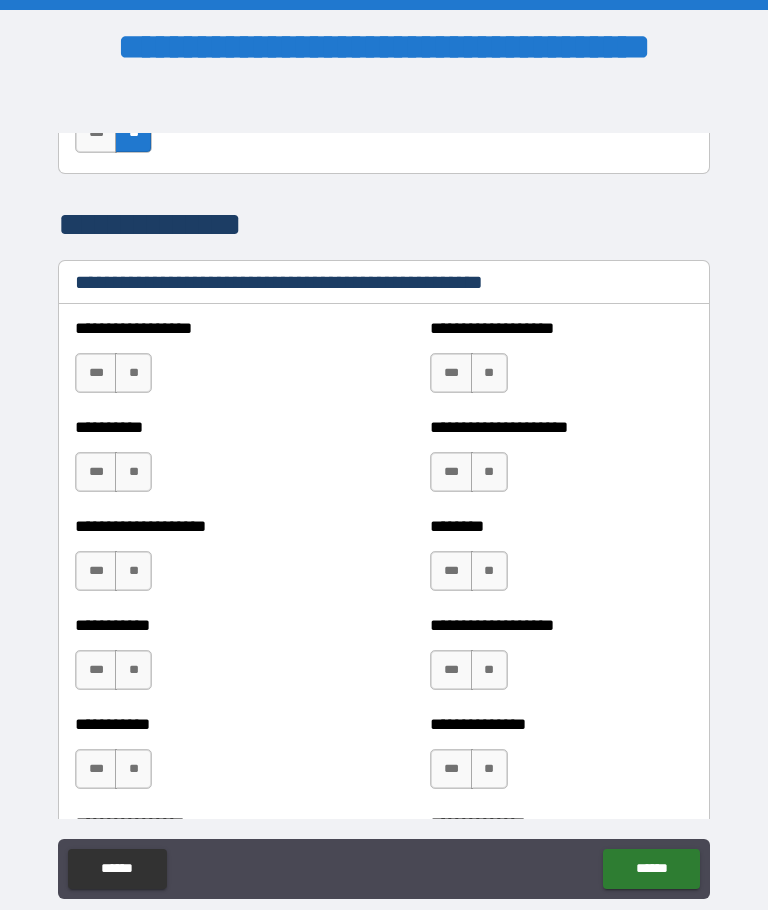 click on "**" at bounding box center [133, 373] 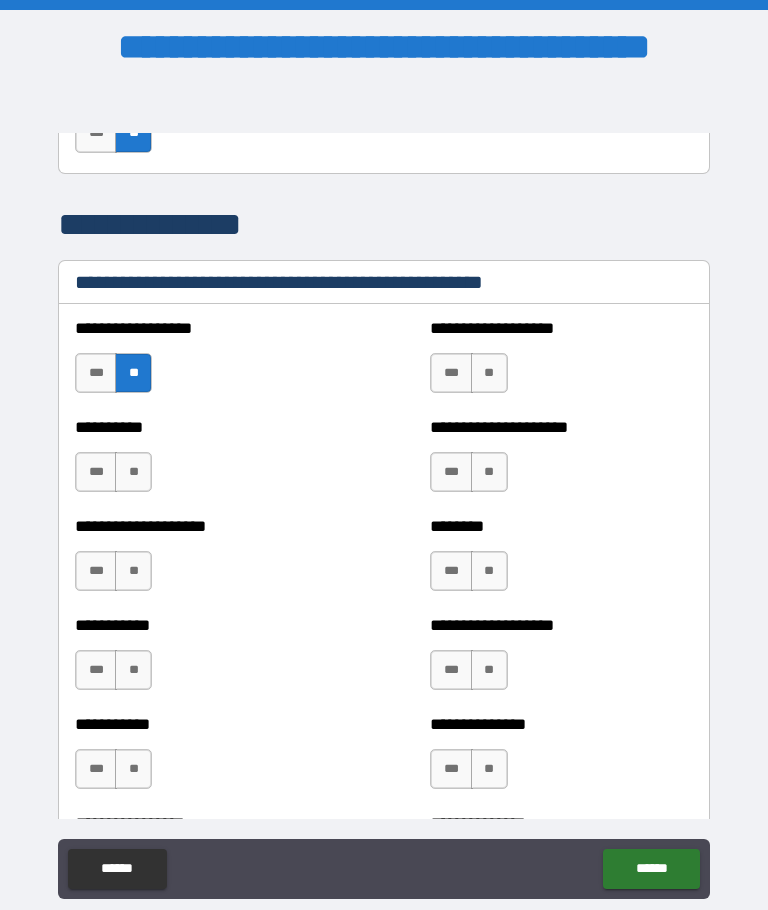 click on "**" at bounding box center (133, 472) 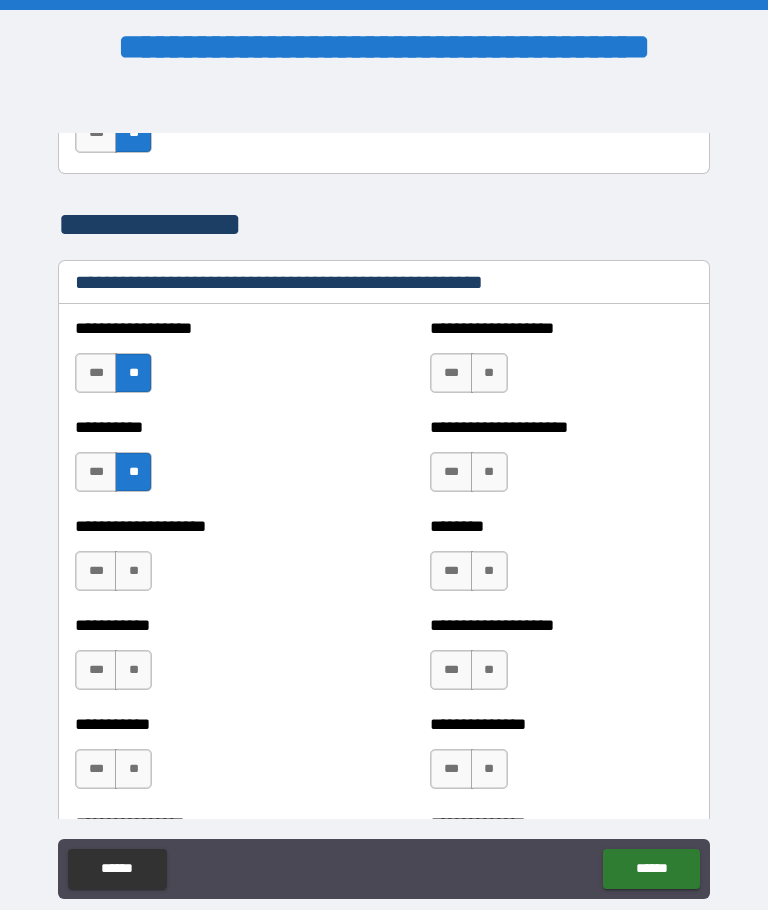 click on "**" at bounding box center (133, 571) 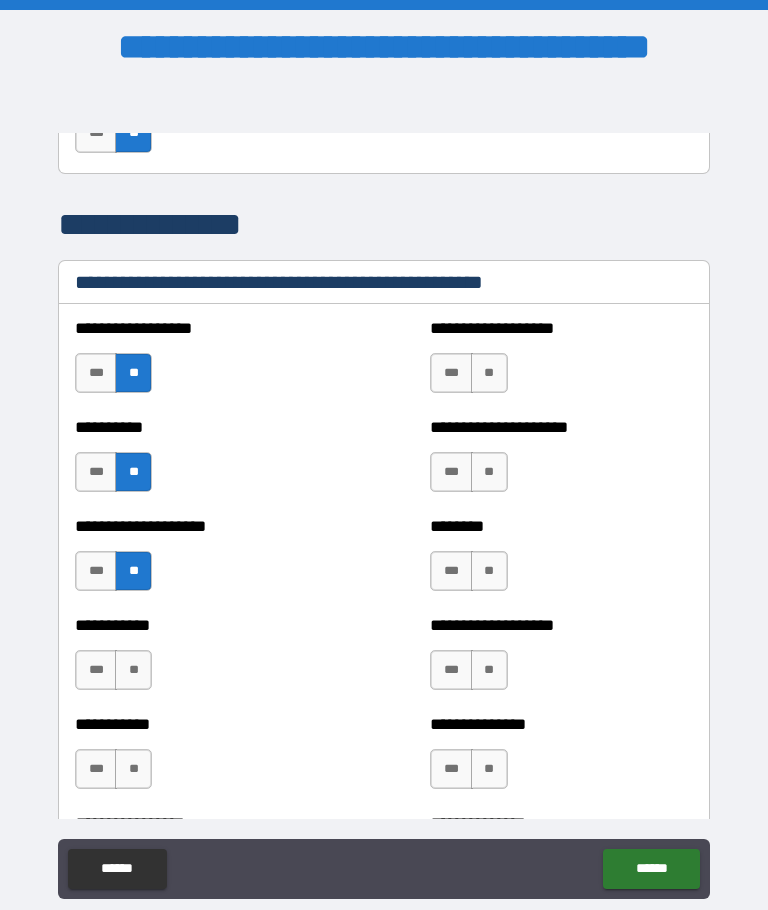 click on "**" at bounding box center (133, 670) 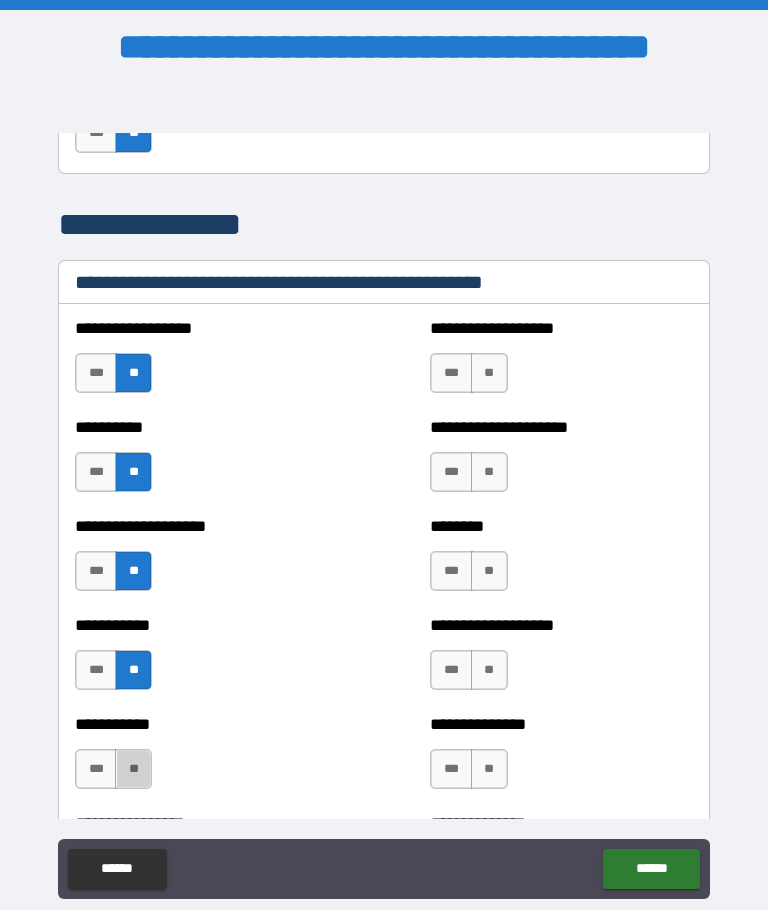click on "**" at bounding box center (133, 769) 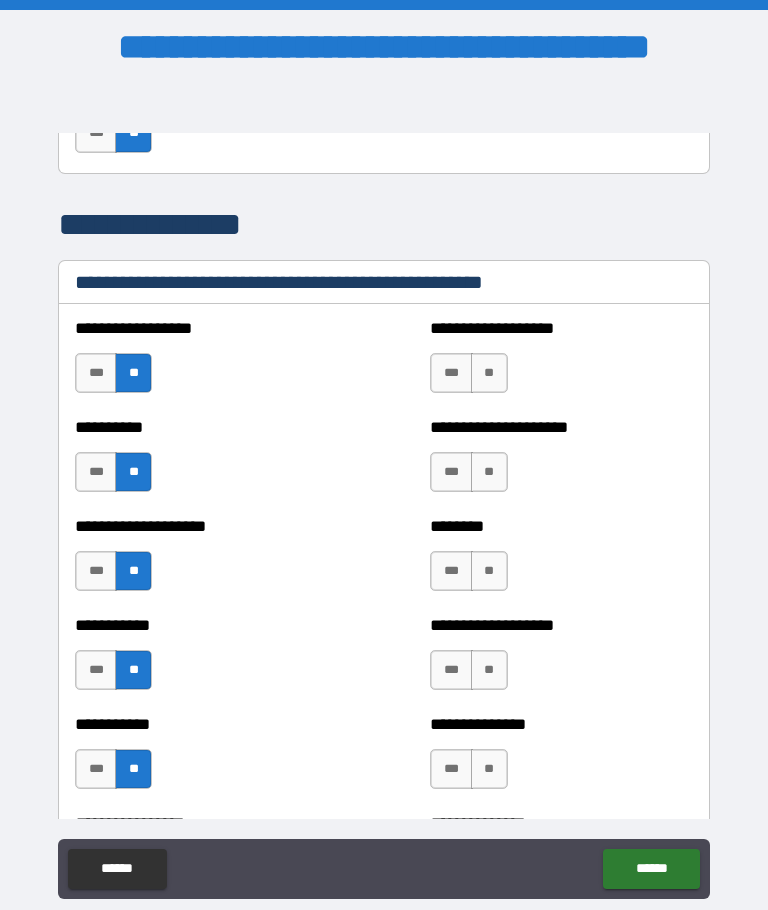 click on "**" at bounding box center (489, 373) 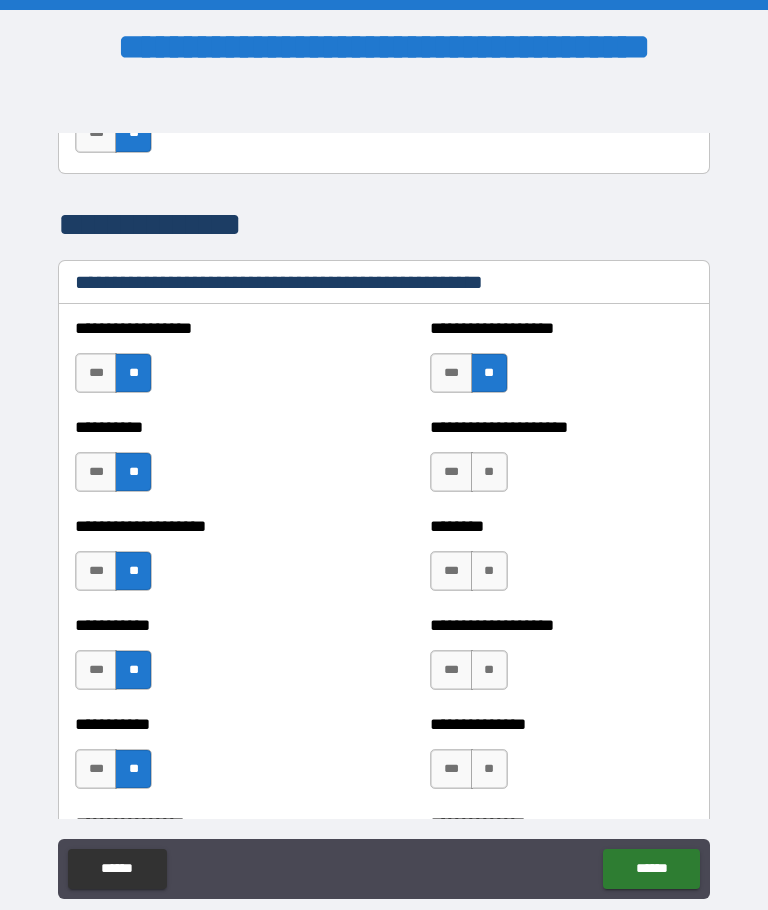 click on "**" at bounding box center [489, 472] 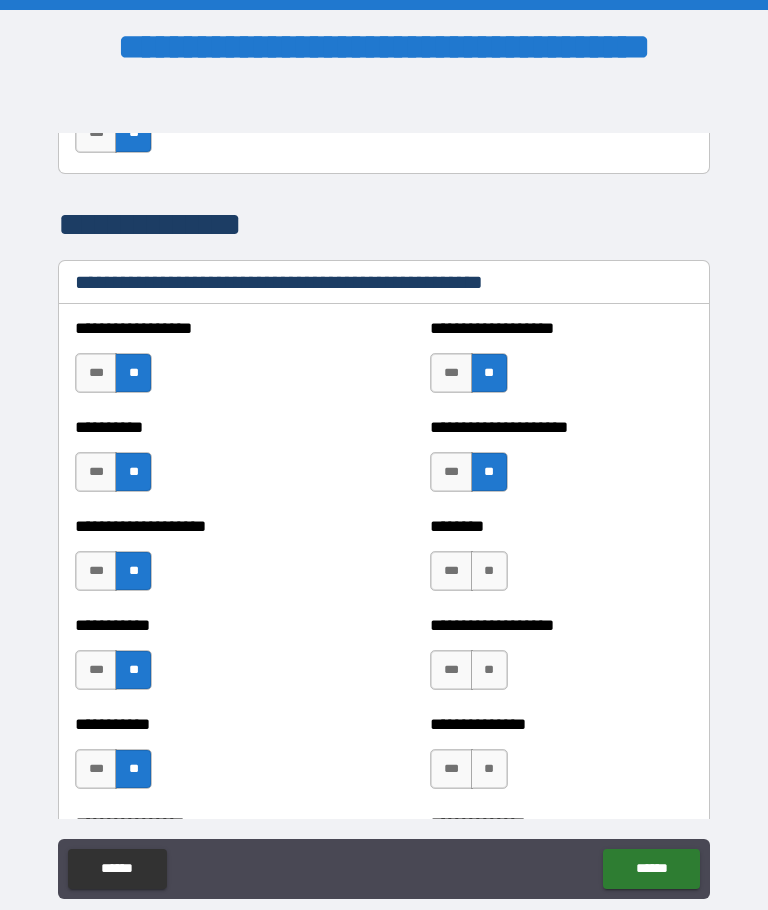 click on "**" at bounding box center (489, 571) 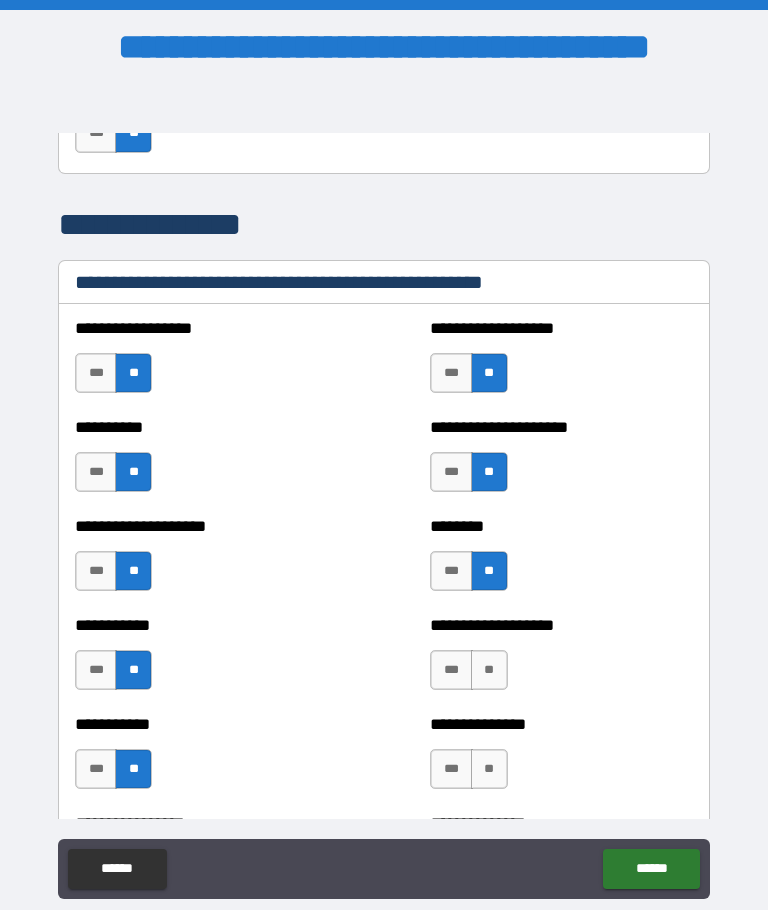 click on "**" at bounding box center [489, 670] 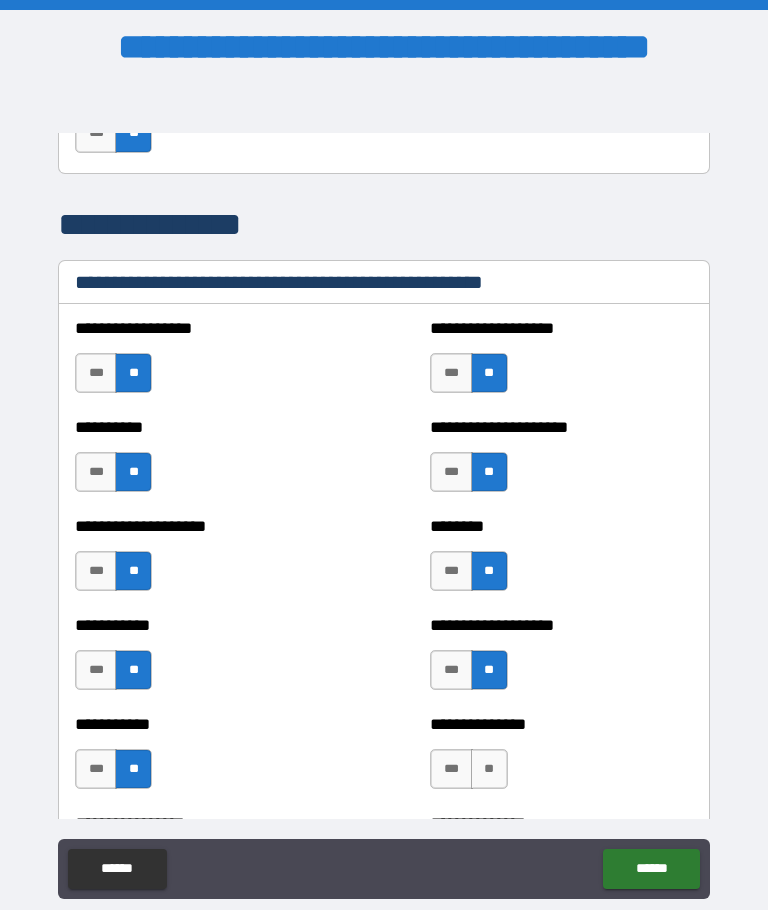 click on "**" at bounding box center (489, 769) 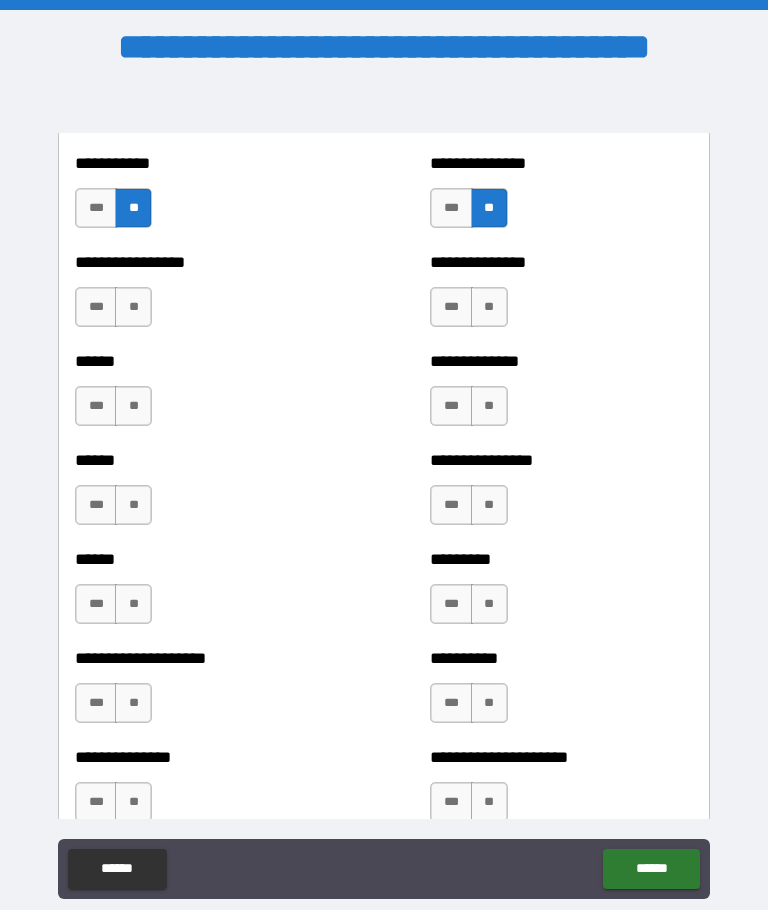 scroll, scrollTop: 2946, scrollLeft: 0, axis: vertical 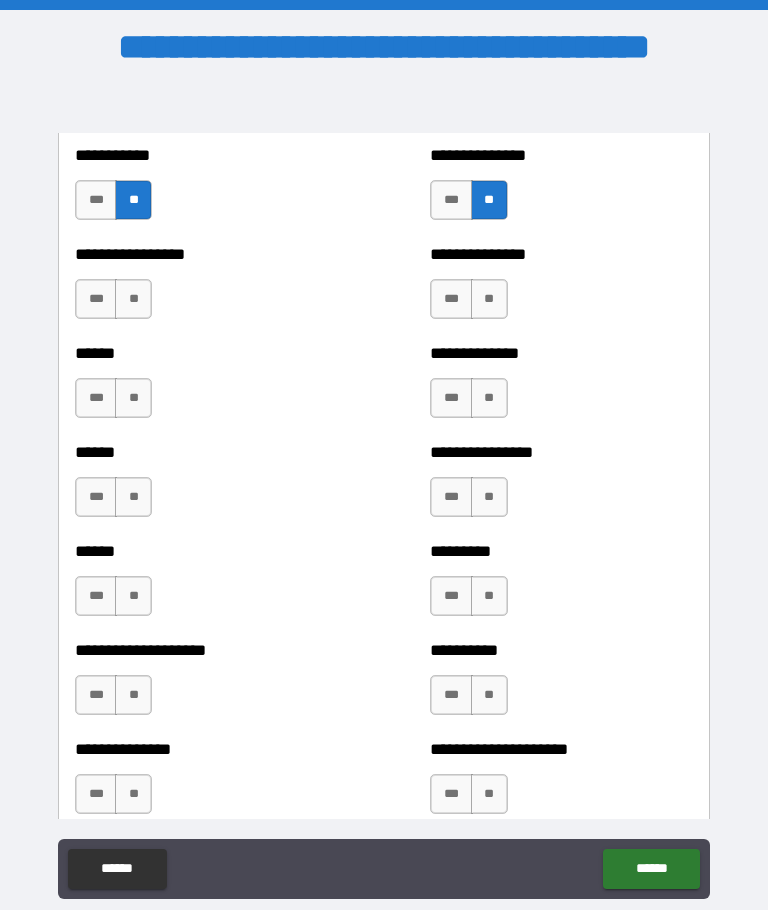 click on "**" at bounding box center (133, 299) 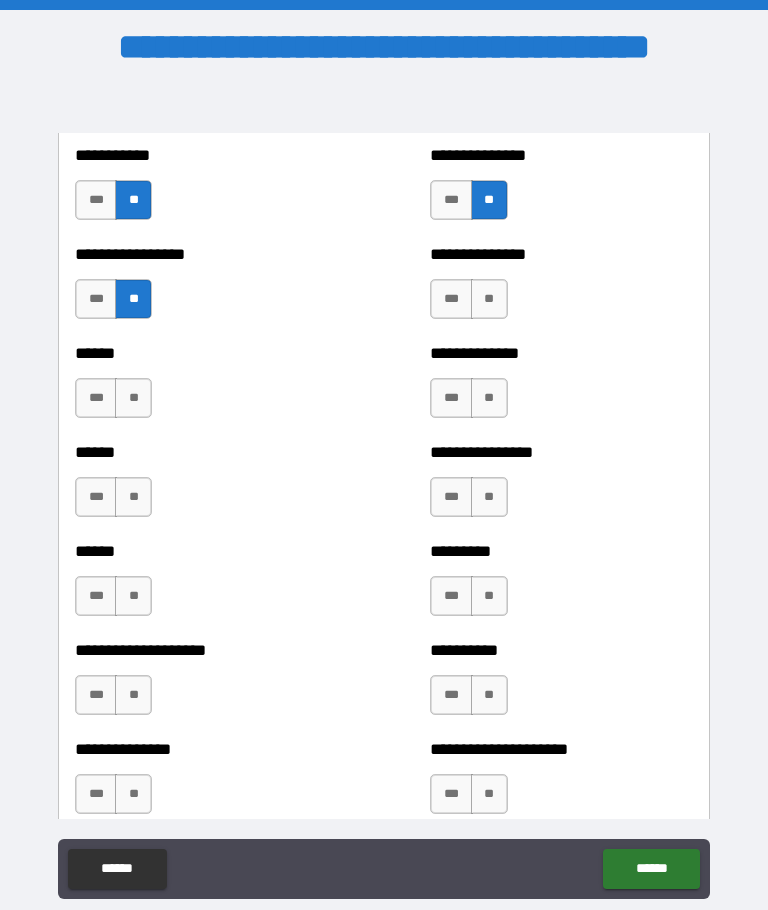 click on "**" at bounding box center (133, 398) 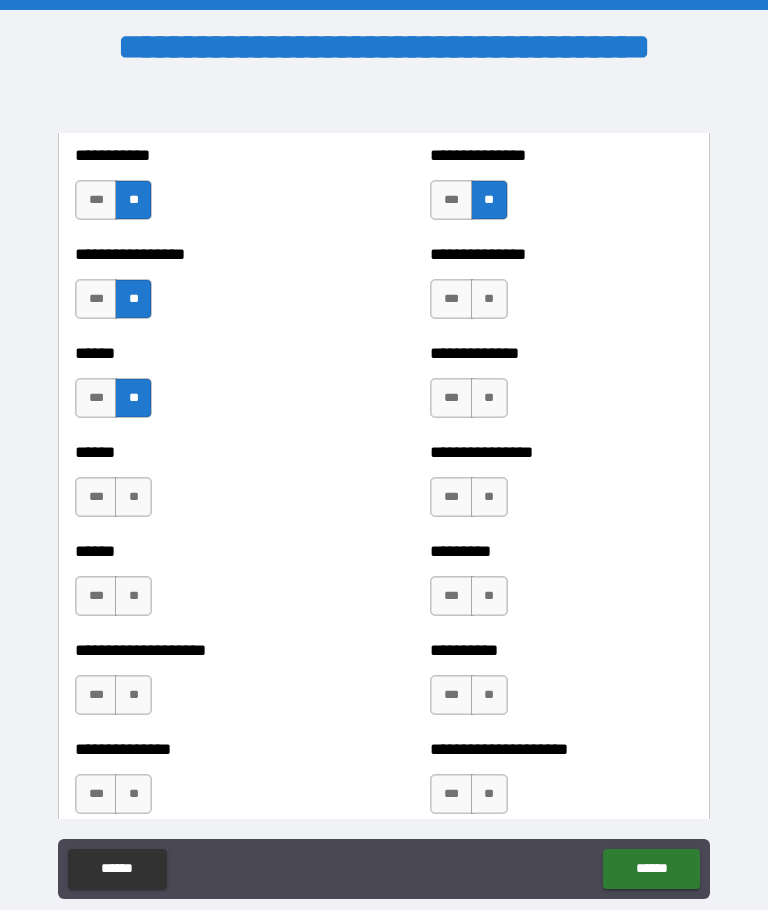 click on "**" at bounding box center (133, 497) 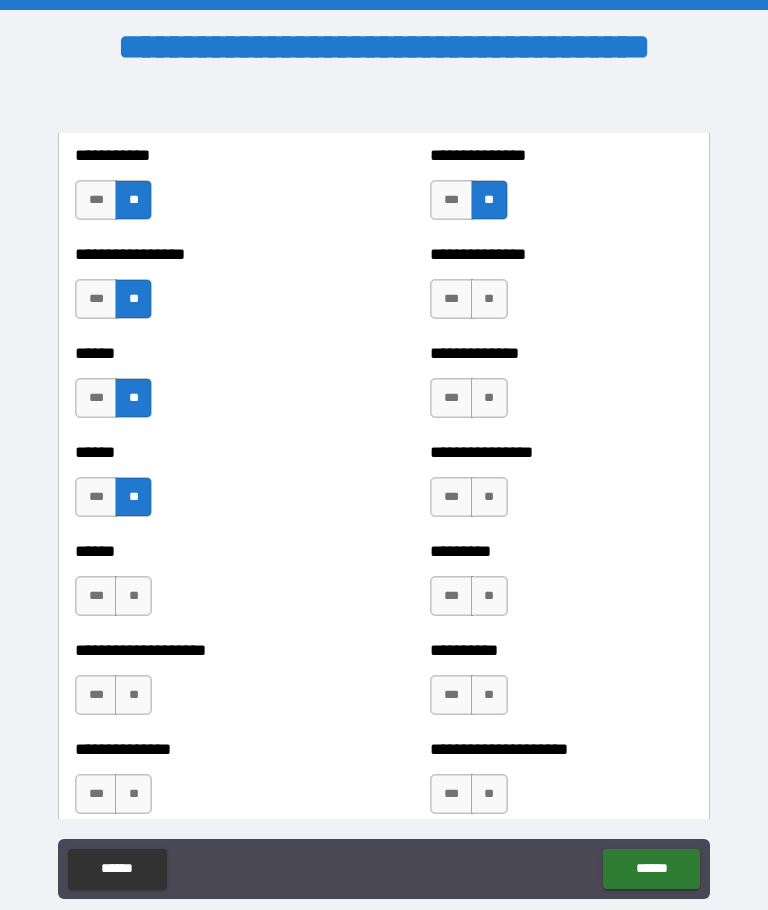 click on "**" at bounding box center [133, 596] 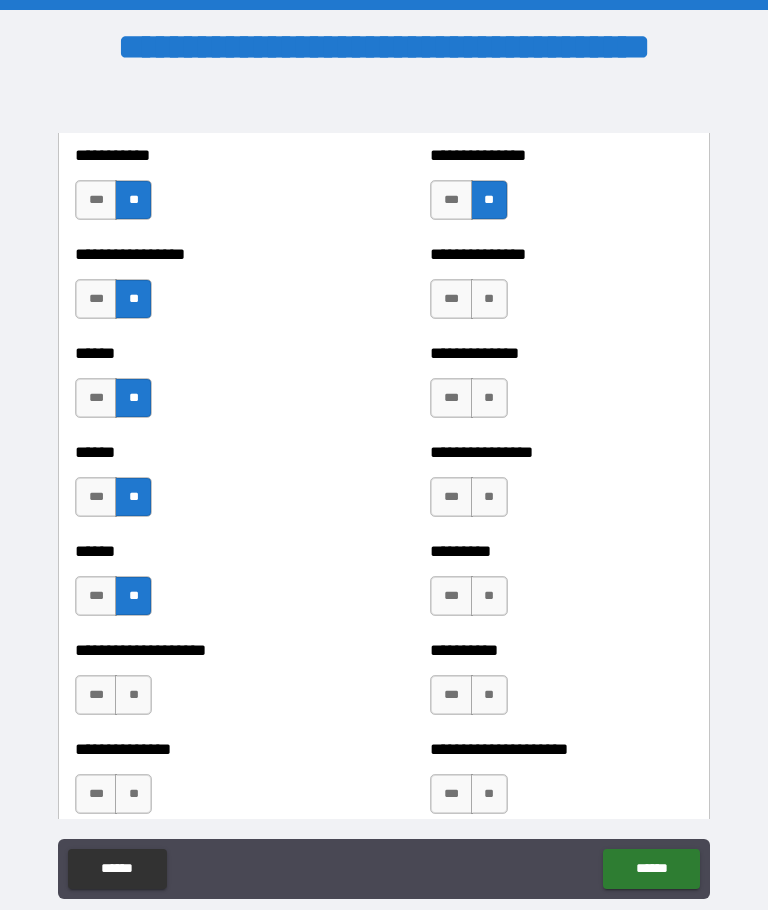 click on "**" at bounding box center (133, 695) 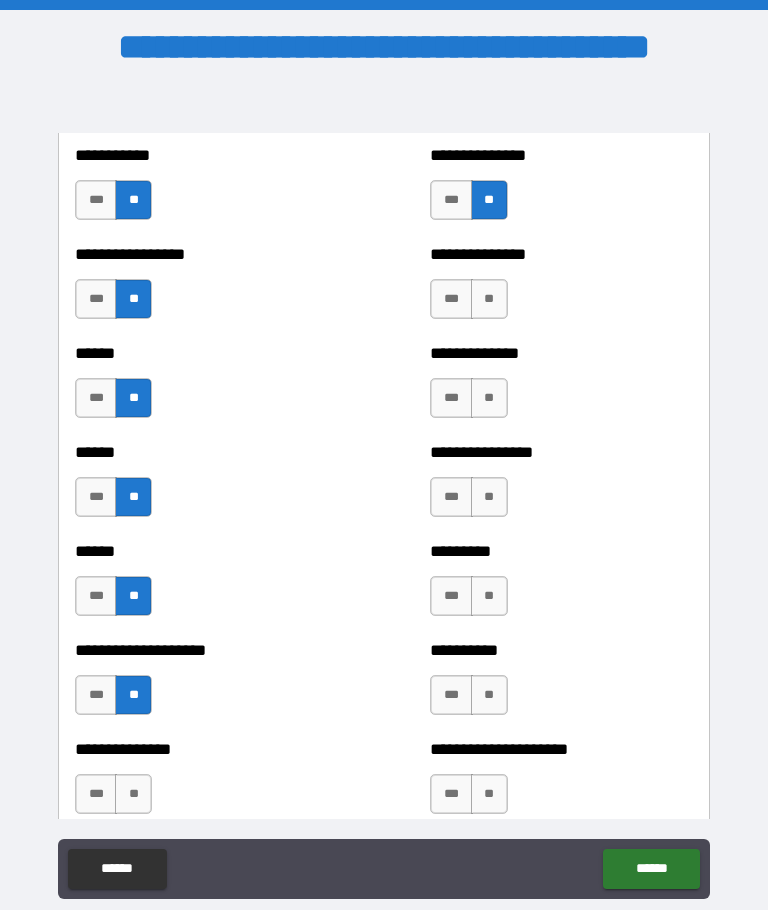 click on "**" at bounding box center (133, 794) 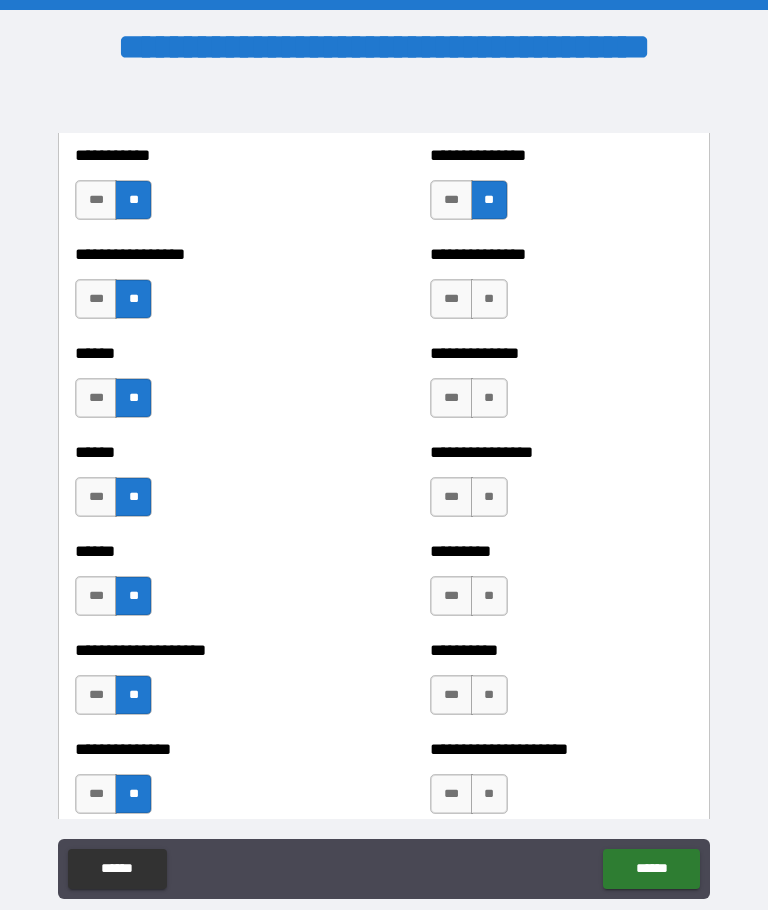 click on "**" at bounding box center [489, 794] 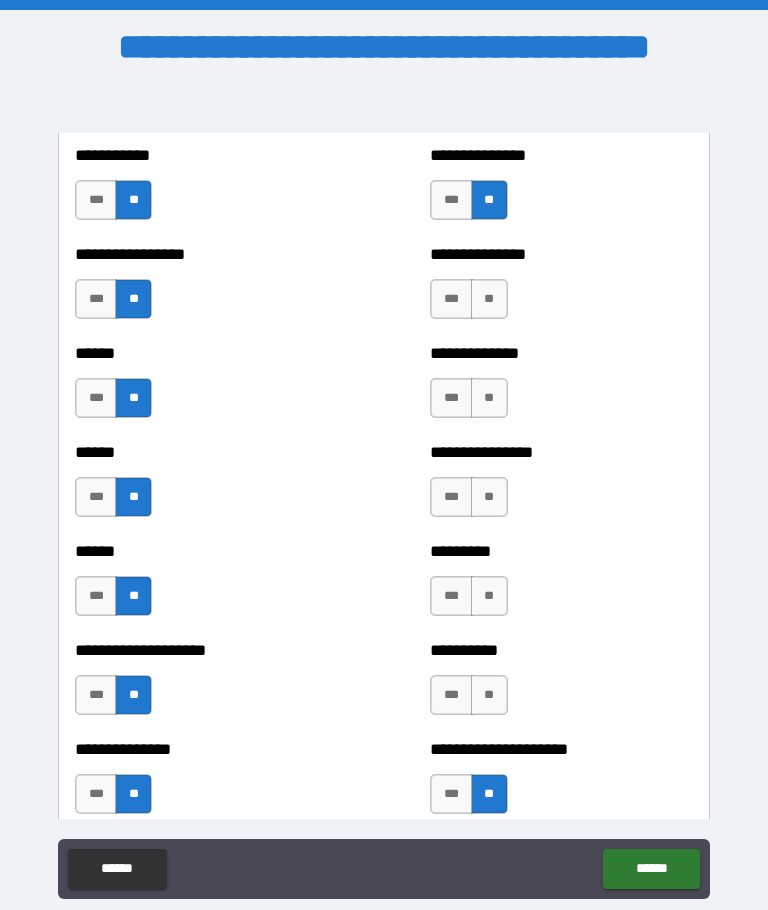 click on "**" at bounding box center [489, 695] 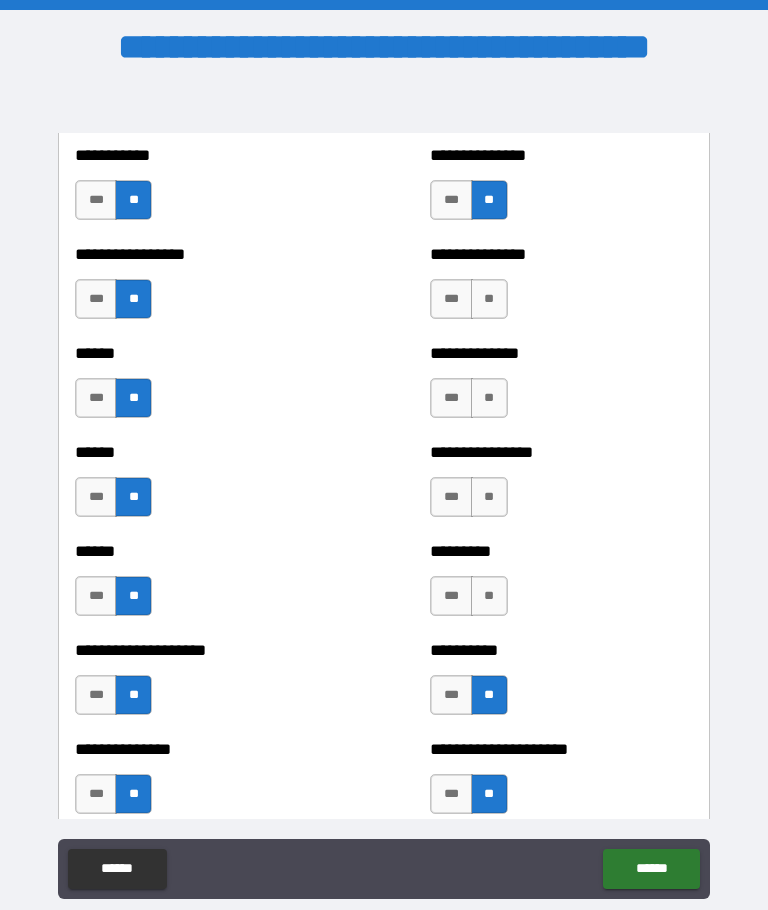 click on "**" at bounding box center [489, 596] 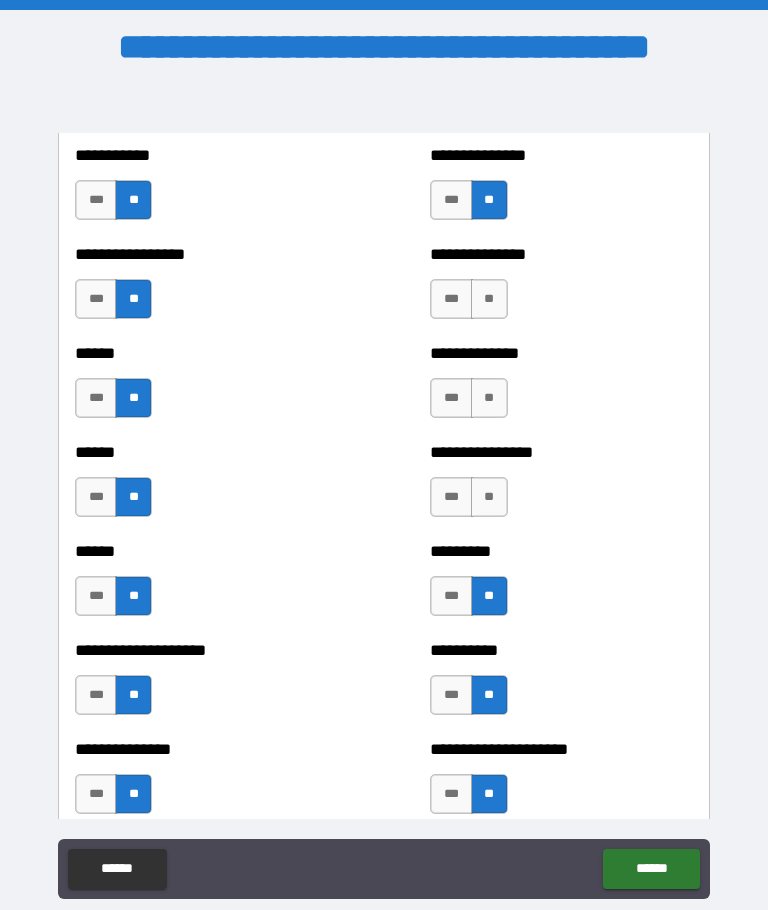 click on "**" at bounding box center (489, 497) 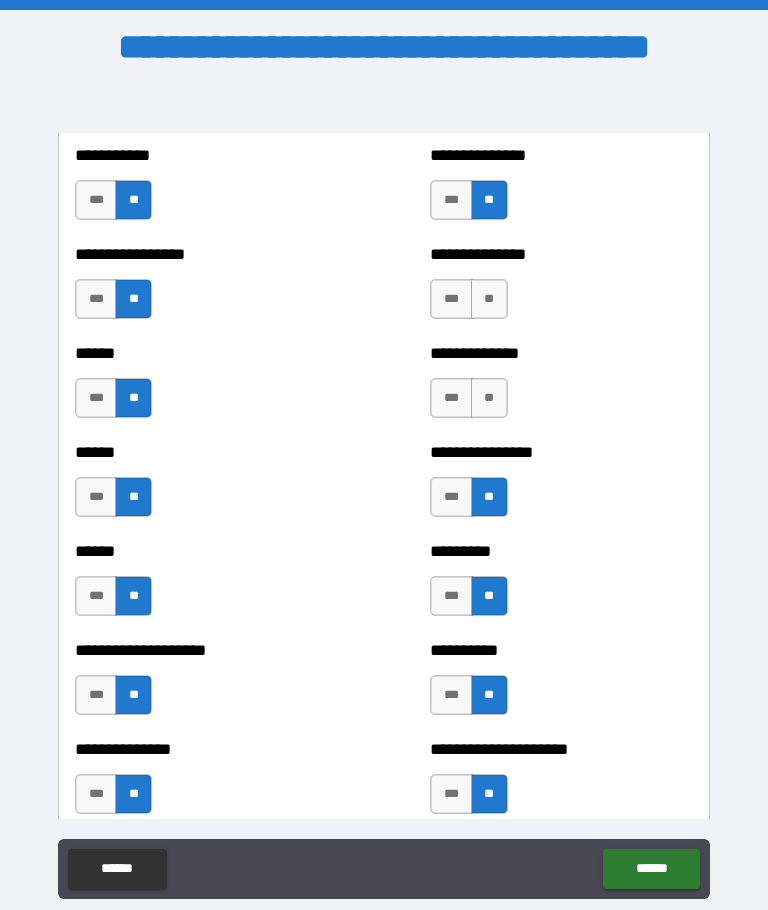 click on "**" at bounding box center [489, 398] 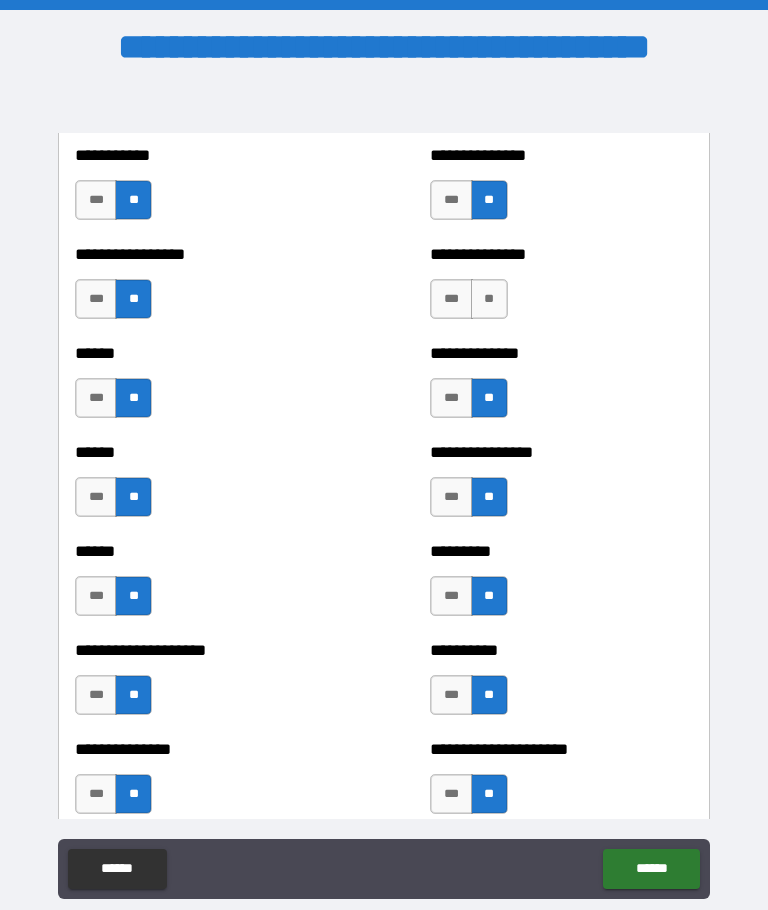 click on "**" at bounding box center (489, 299) 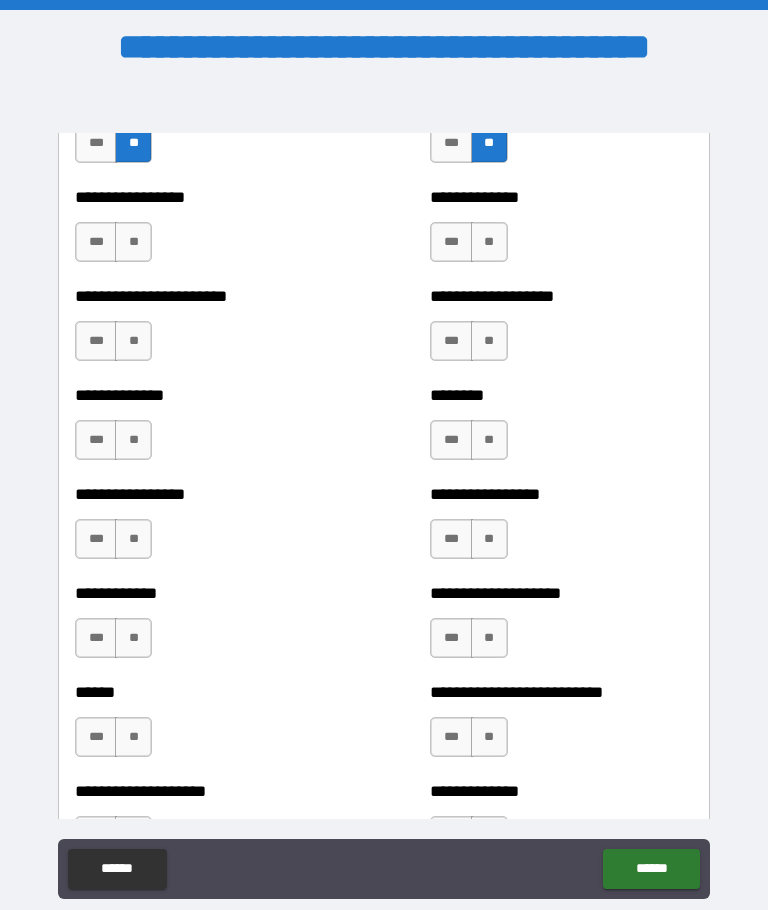 scroll, scrollTop: 3604, scrollLeft: 0, axis: vertical 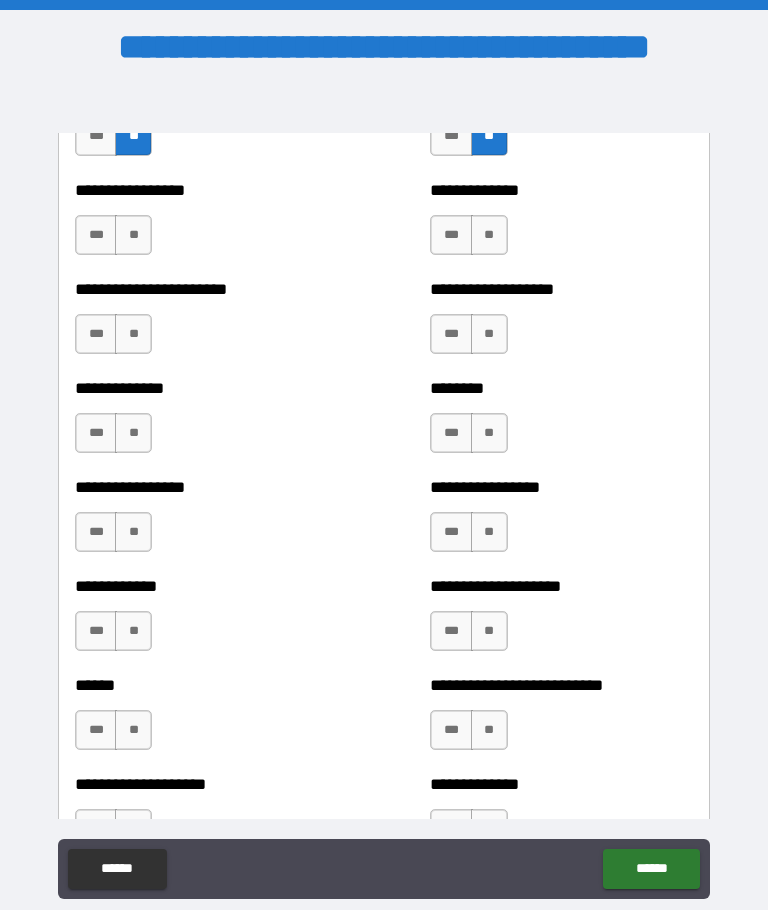 click on "**" at bounding box center (133, 235) 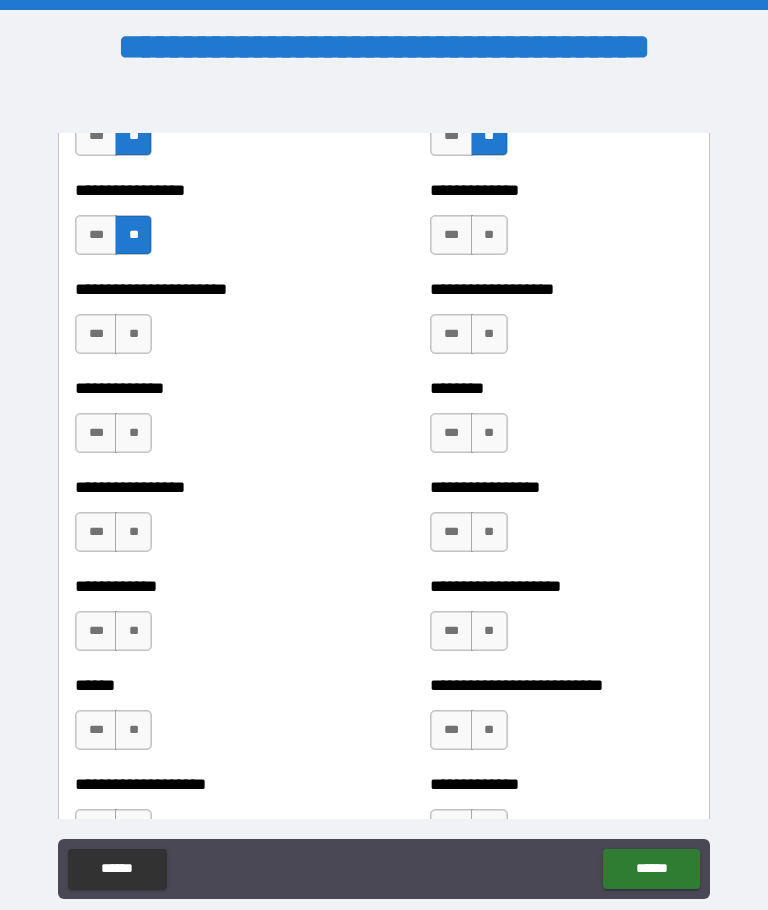 click on "**" at bounding box center [133, 334] 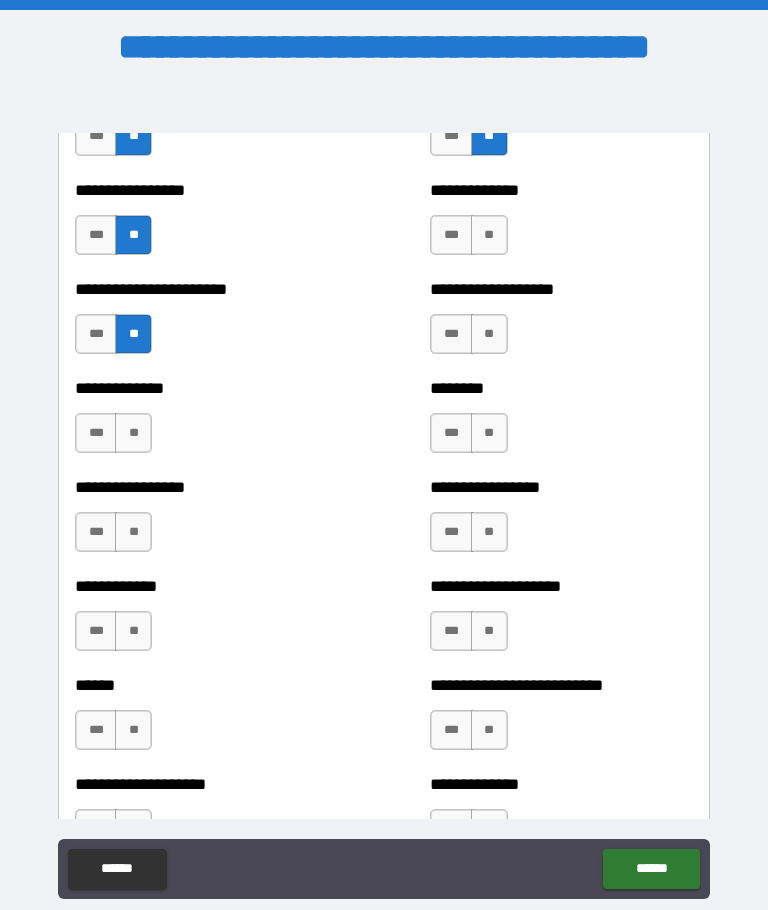click on "**" at bounding box center (133, 433) 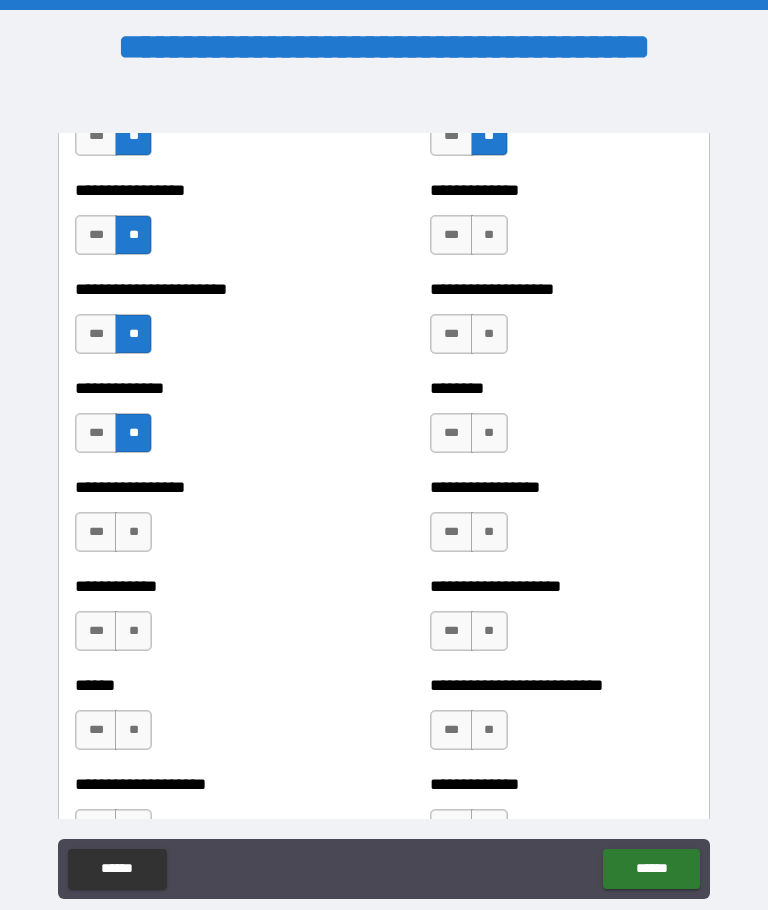 click on "**" at bounding box center [133, 532] 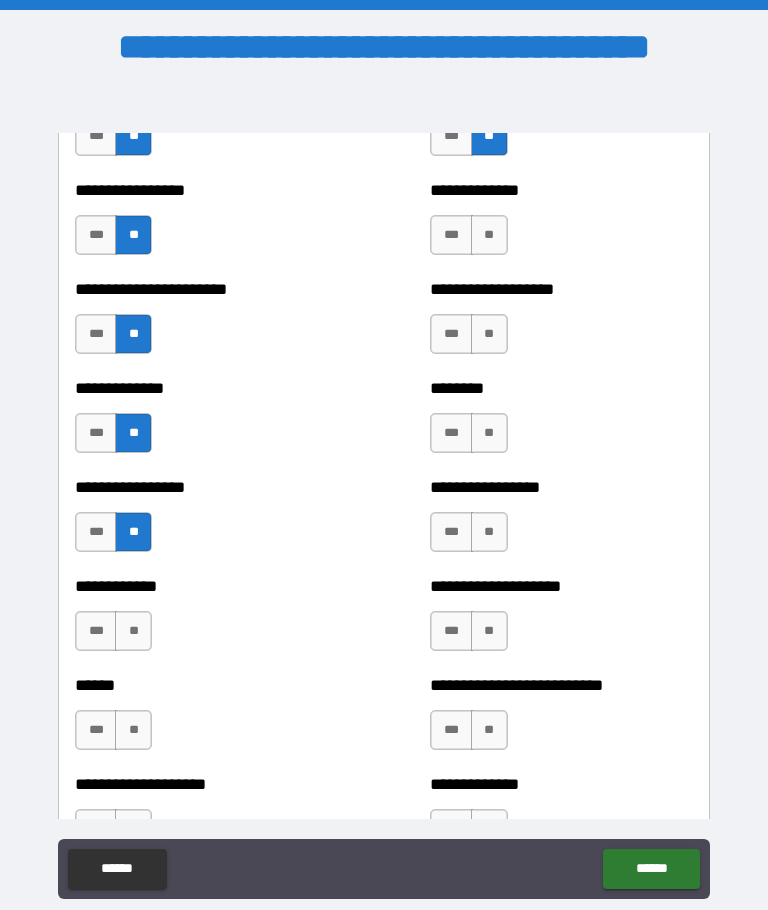 click on "**" at bounding box center [133, 631] 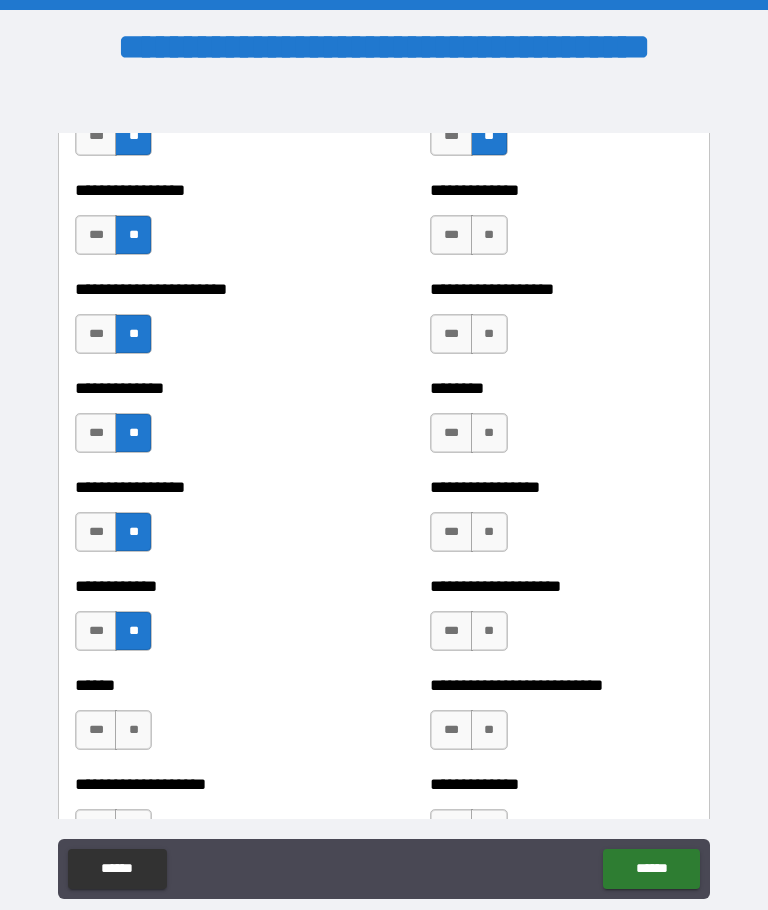 click on "**" at bounding box center (133, 730) 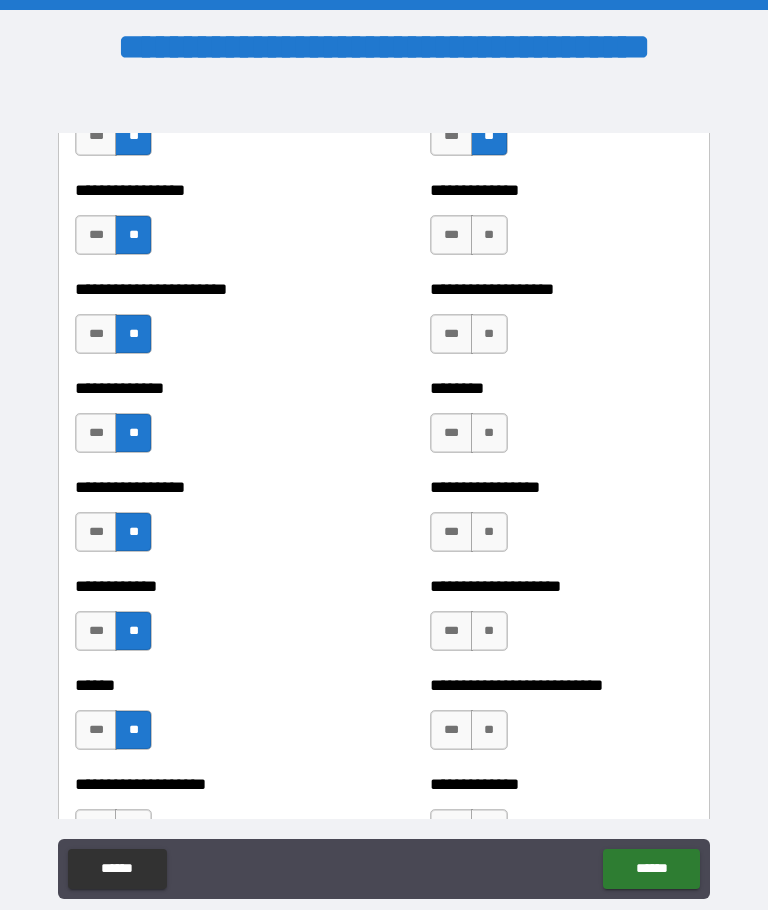 click on "**" at bounding box center (489, 730) 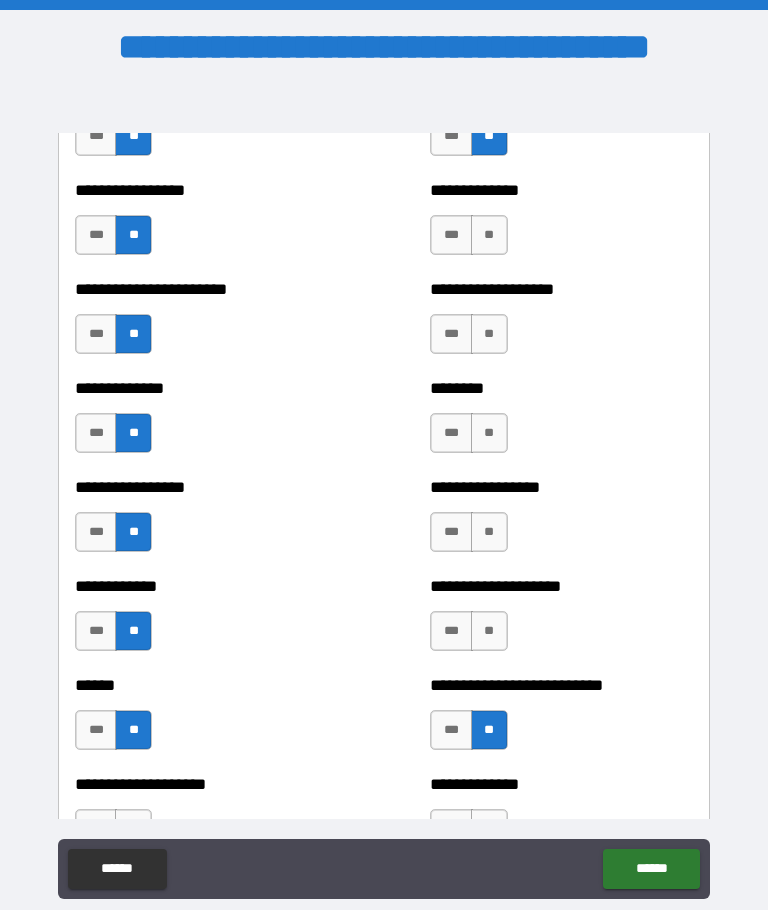 click on "**" at bounding box center [489, 631] 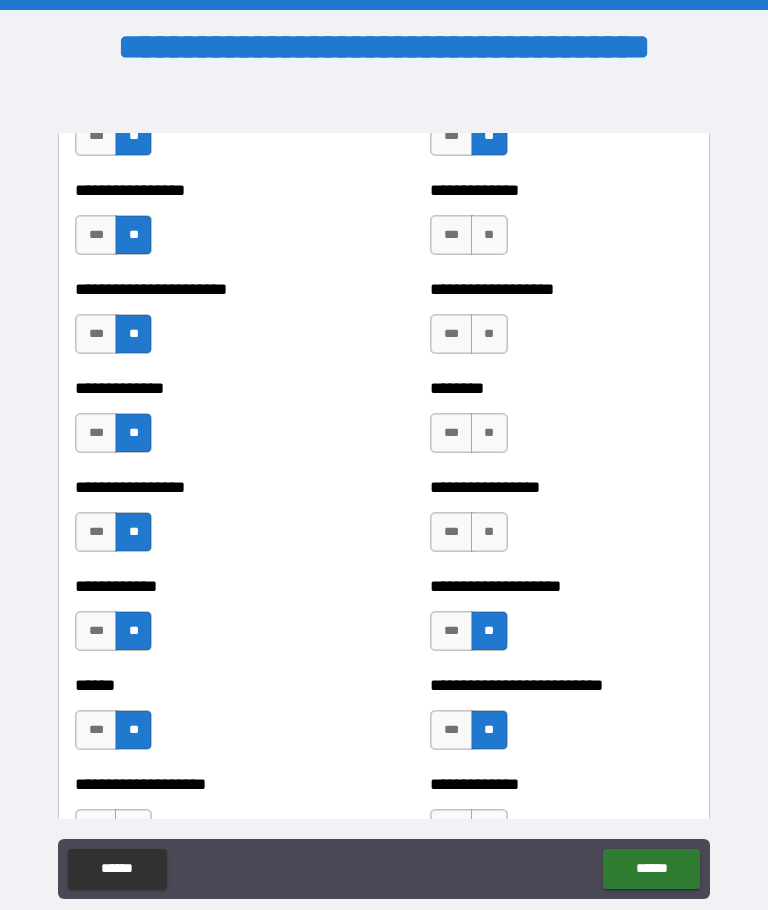 click on "**" at bounding box center (489, 532) 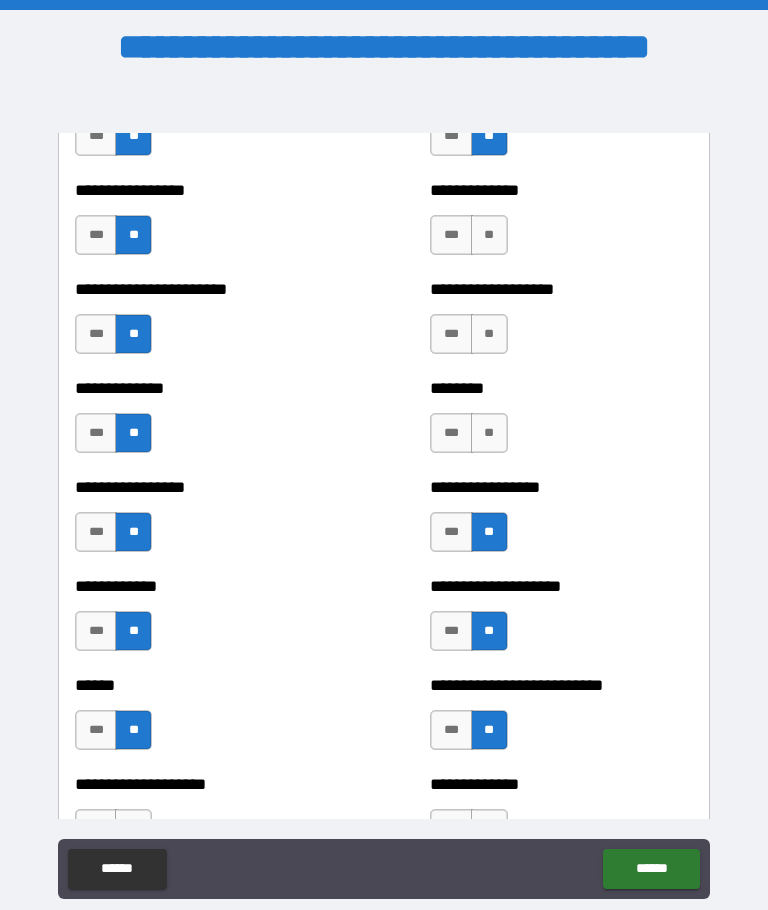 click on "**" at bounding box center (489, 433) 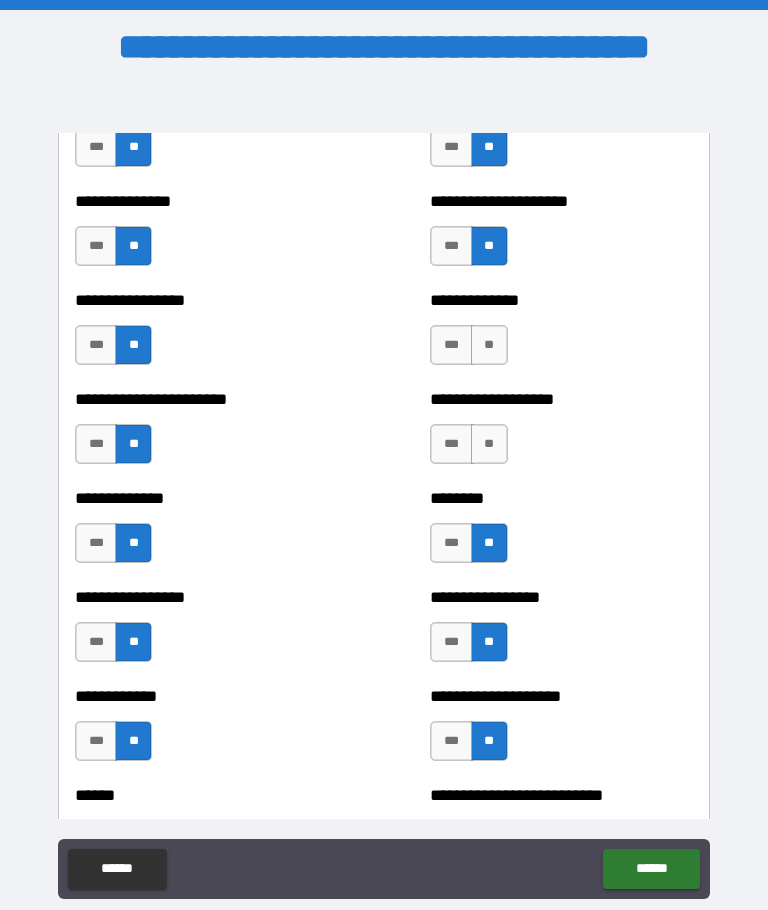 scroll, scrollTop: 3504, scrollLeft: 0, axis: vertical 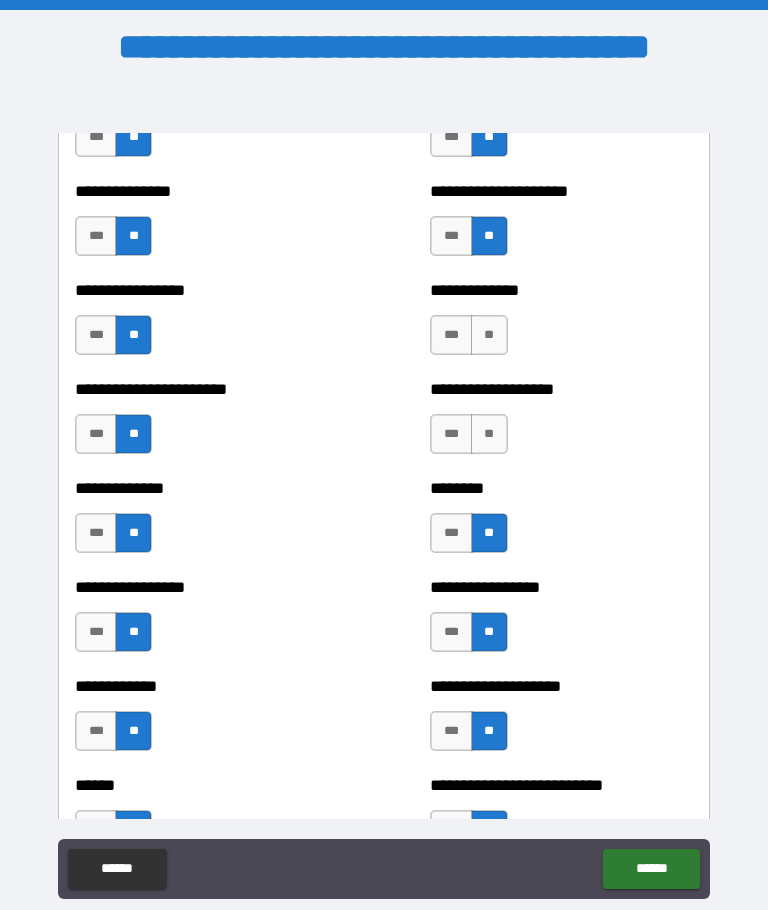 click on "***" at bounding box center [451, 533] 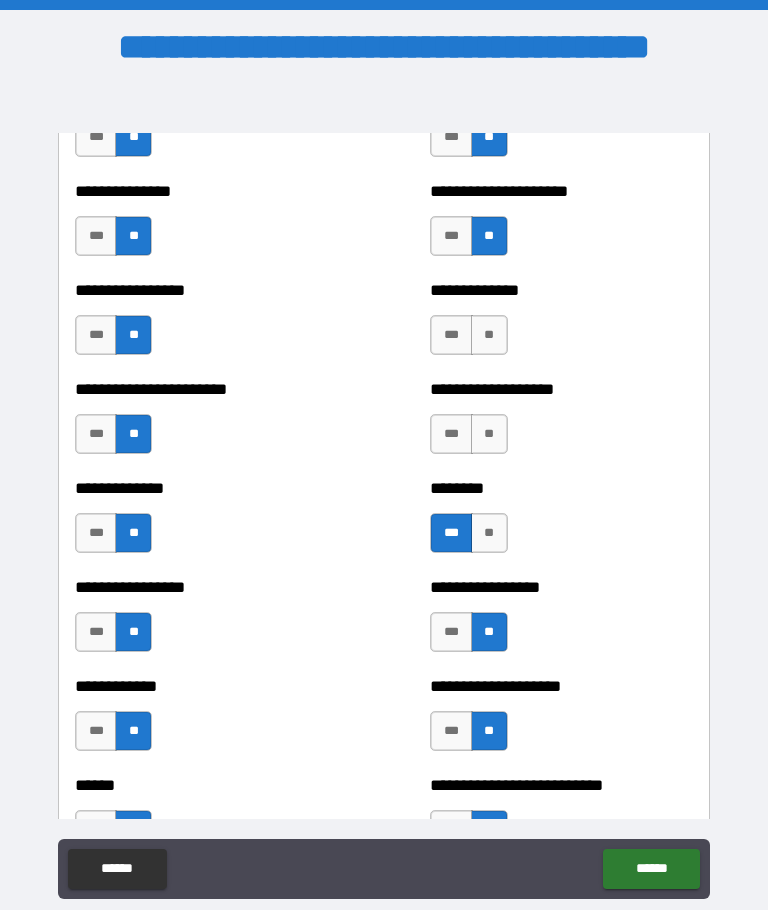 click on "**" at bounding box center (489, 434) 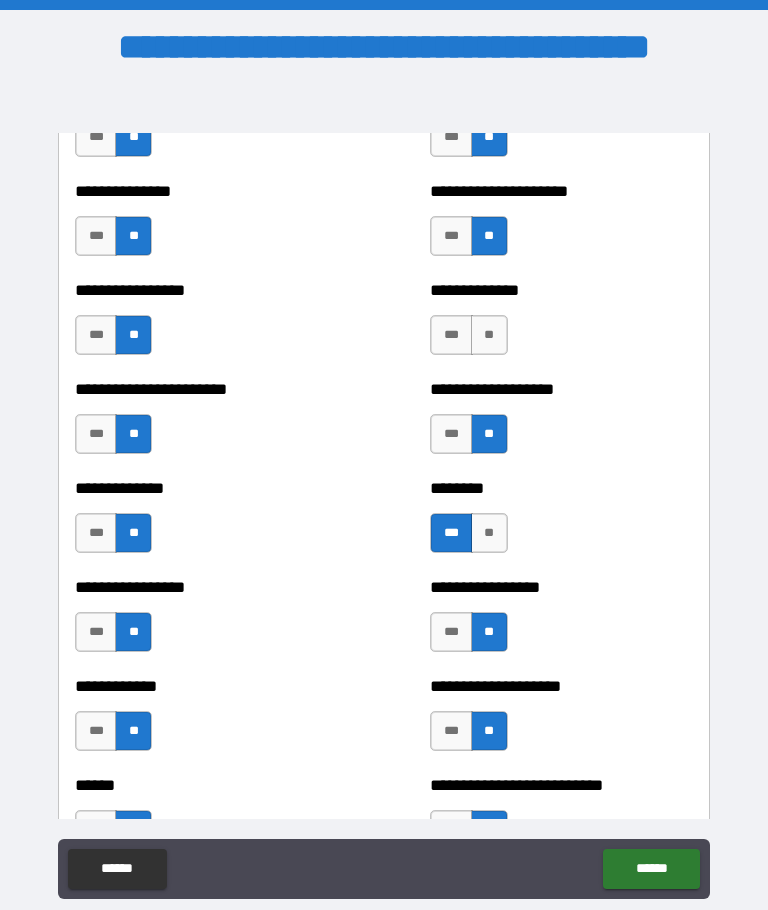 click on "**" at bounding box center [489, 335] 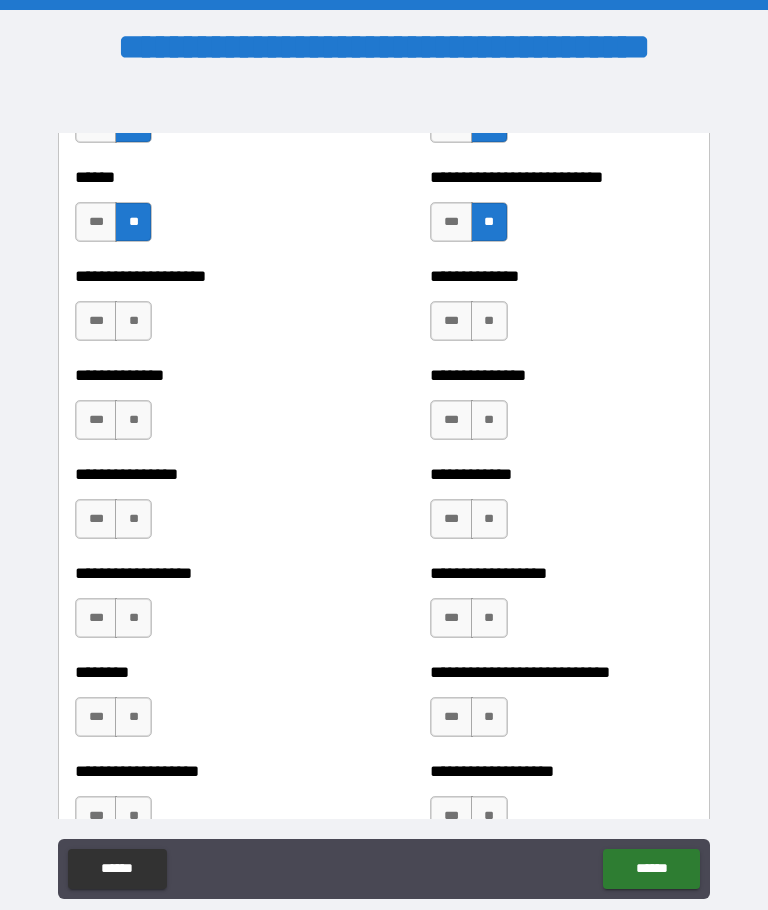 scroll, scrollTop: 4117, scrollLeft: 0, axis: vertical 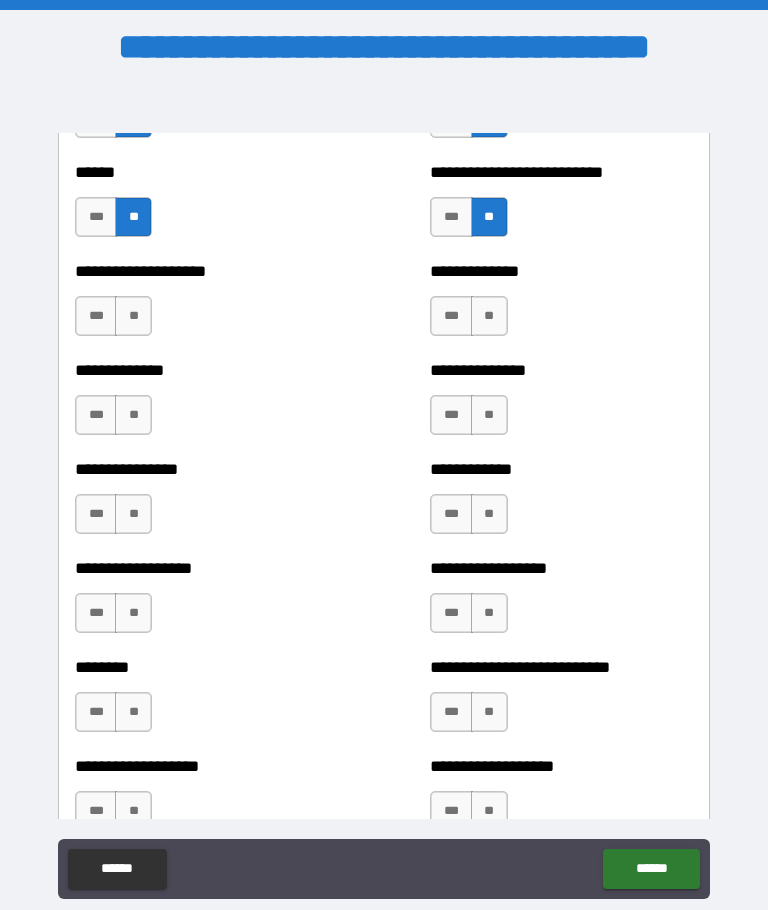 click on "**" at bounding box center [133, 316] 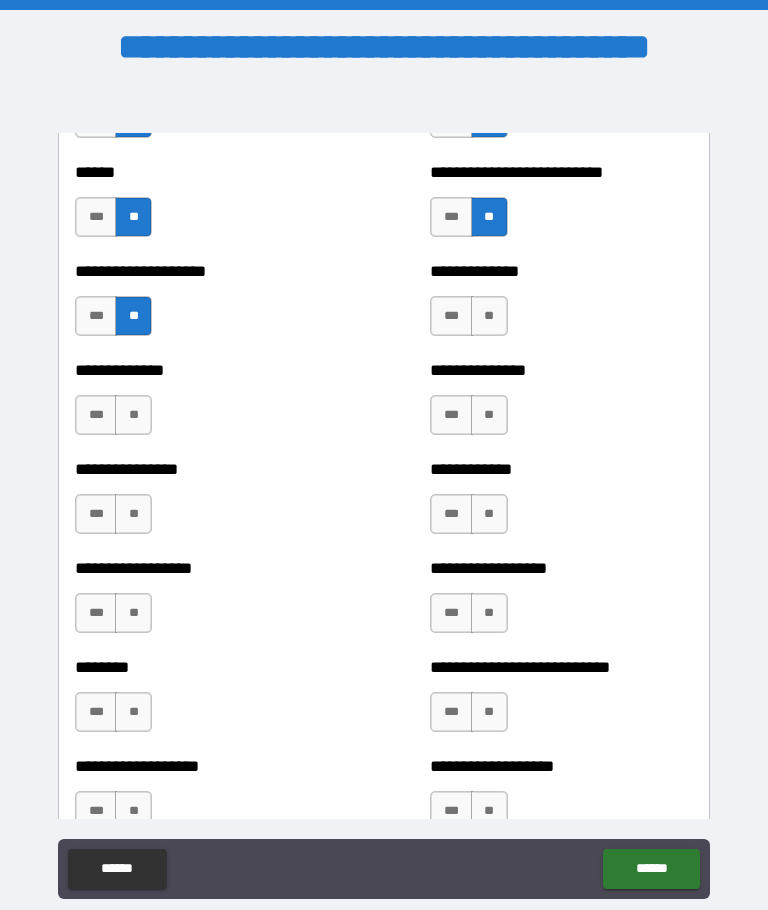 click on "**" at bounding box center (133, 415) 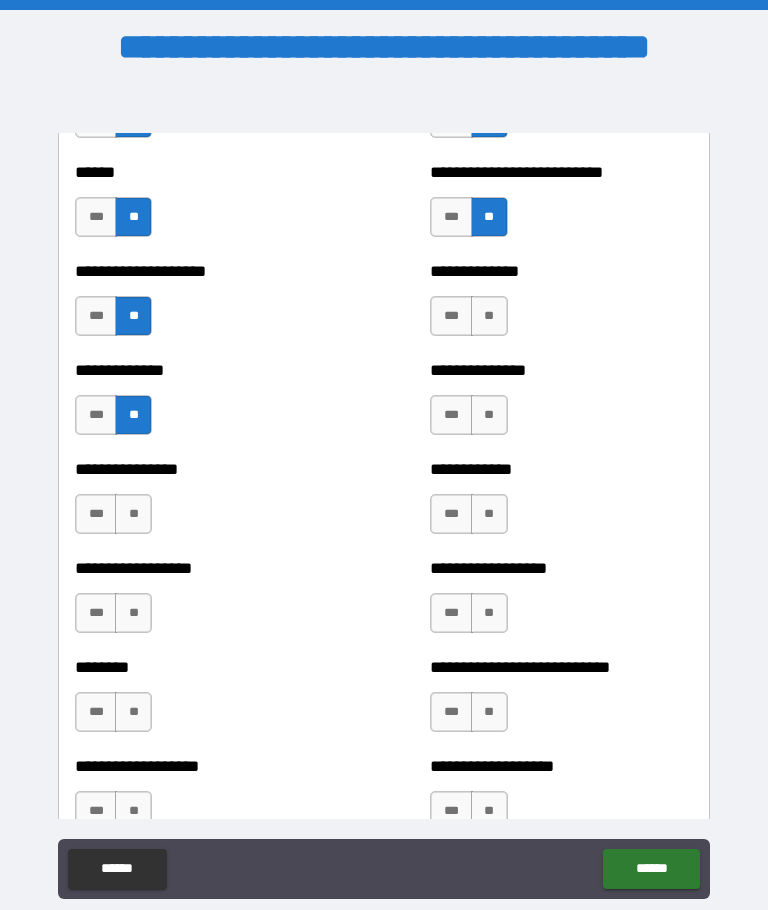 click on "**" at bounding box center (133, 514) 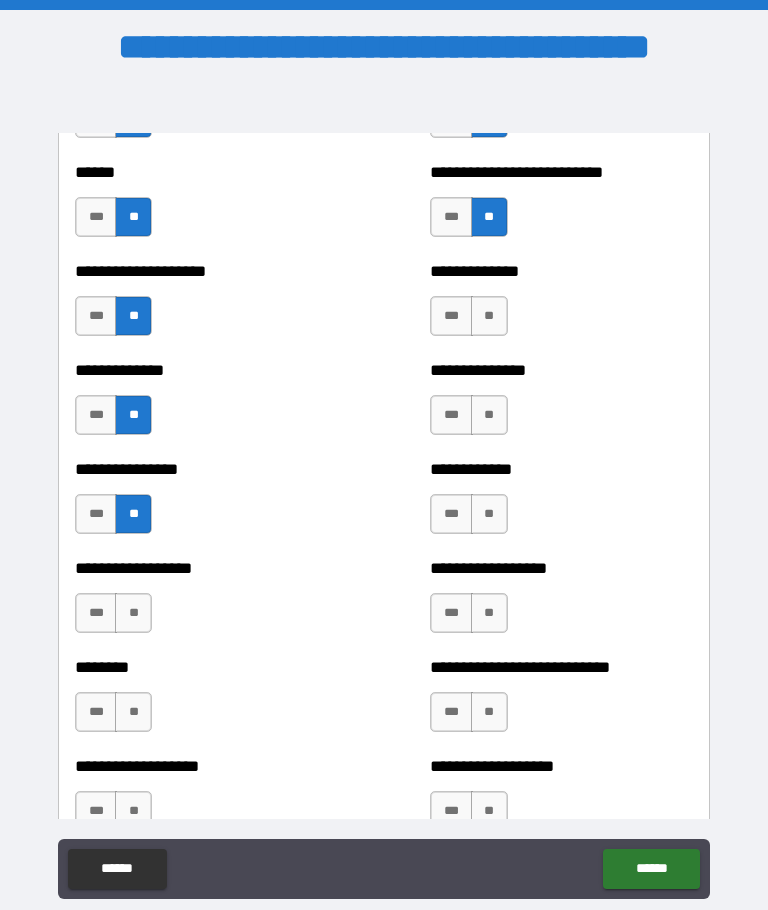 click on "**" at bounding box center (133, 613) 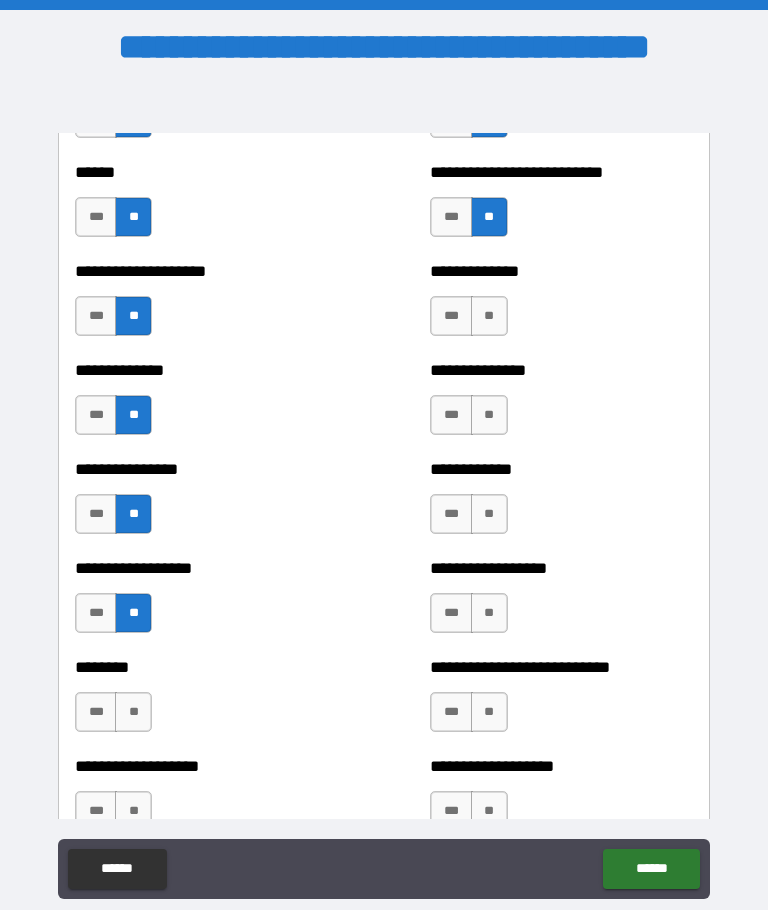 click on "**" at bounding box center (133, 712) 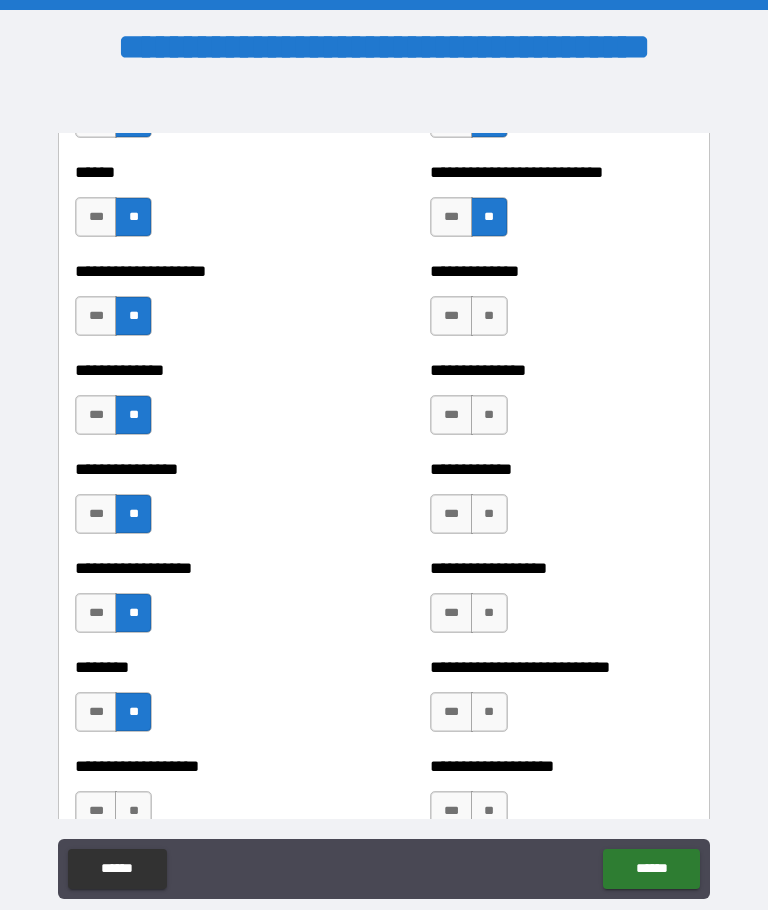 click on "**" at bounding box center (133, 811) 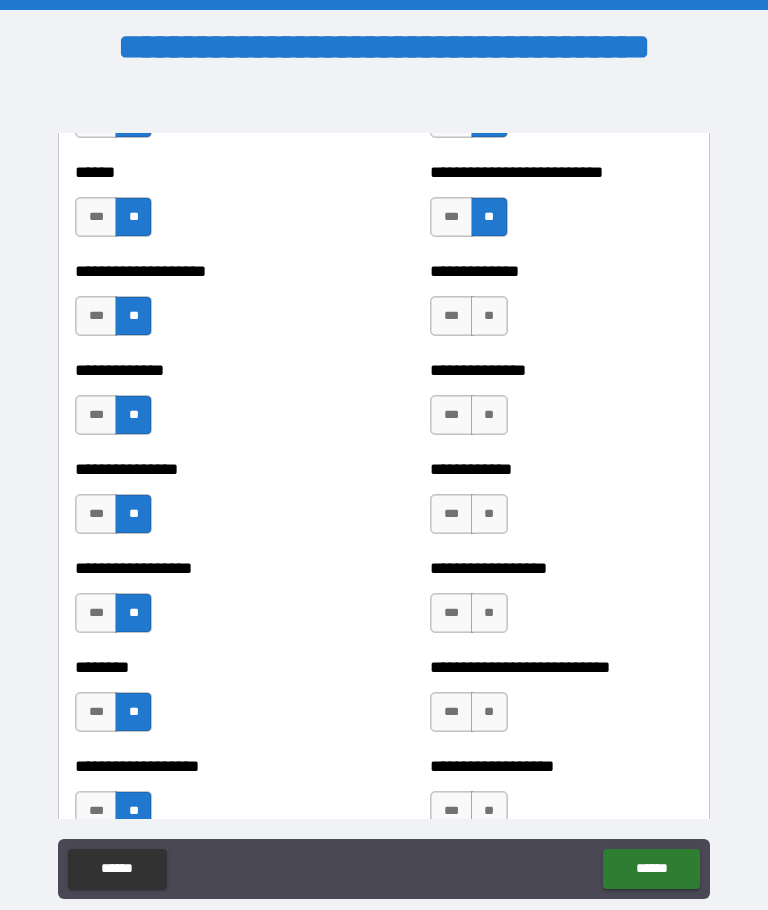 click on "**" at bounding box center [489, 811] 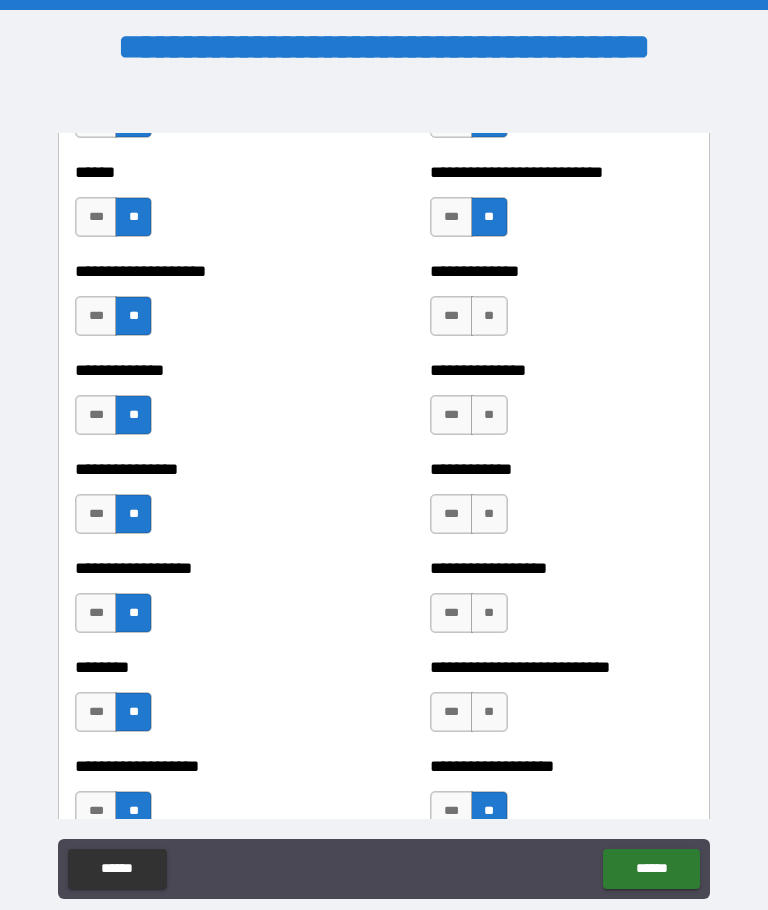 click on "**" at bounding box center (489, 712) 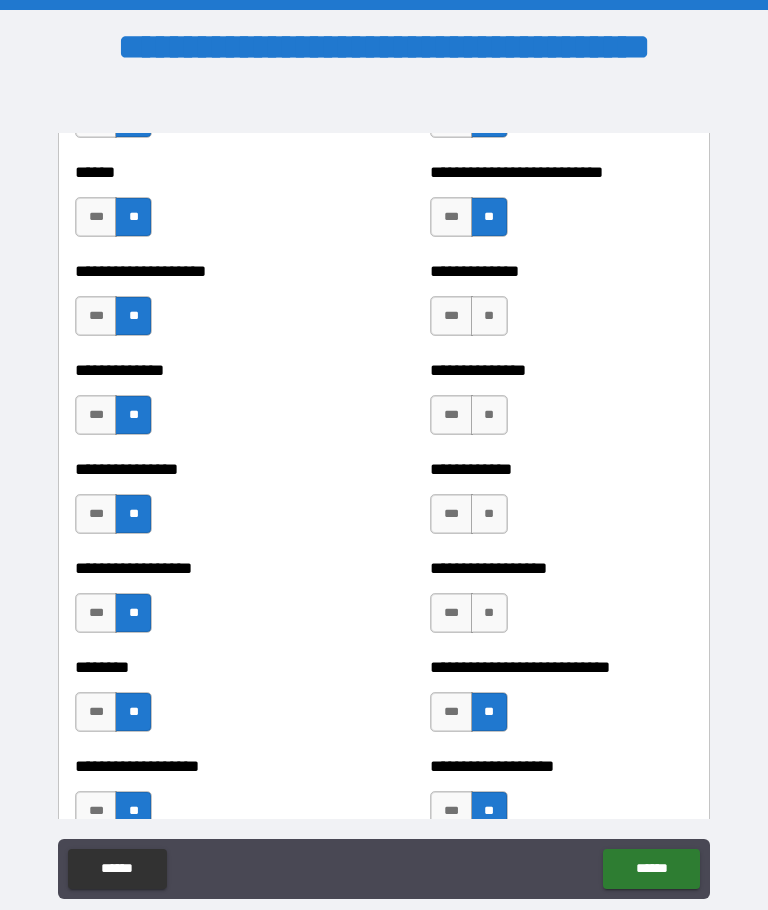 click on "**" at bounding box center [489, 613] 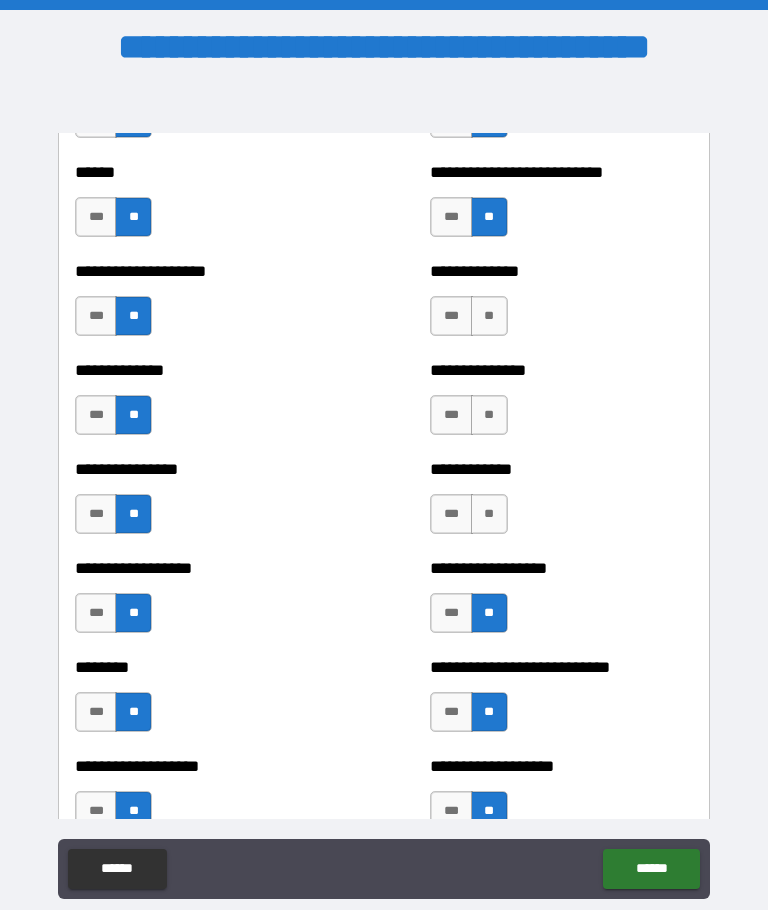 click on "**" at bounding box center (489, 514) 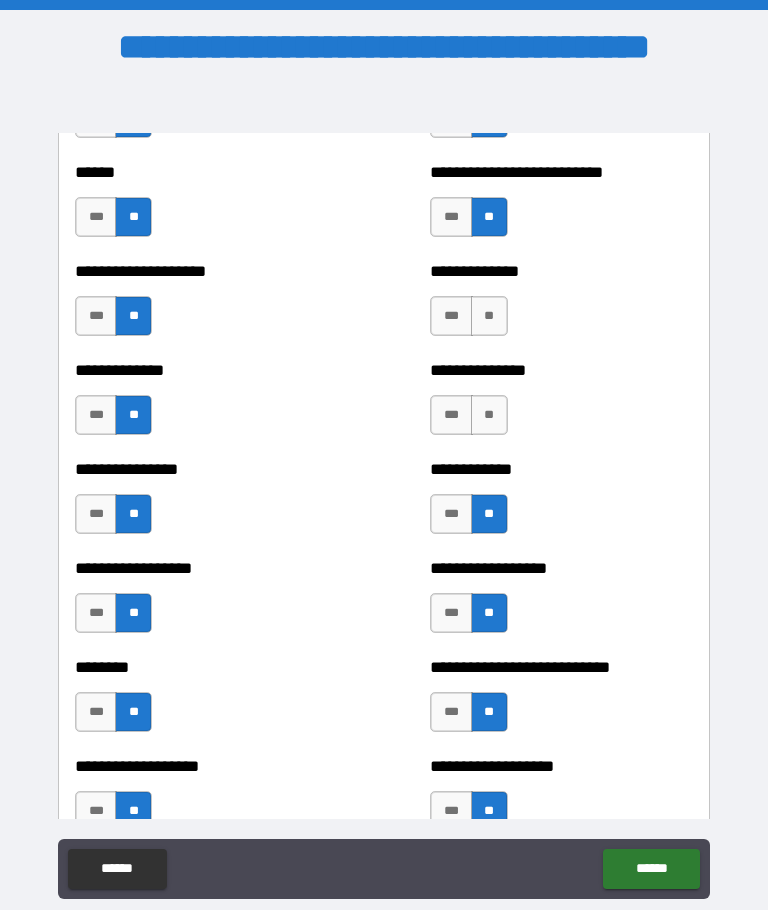 click on "**" at bounding box center [489, 415] 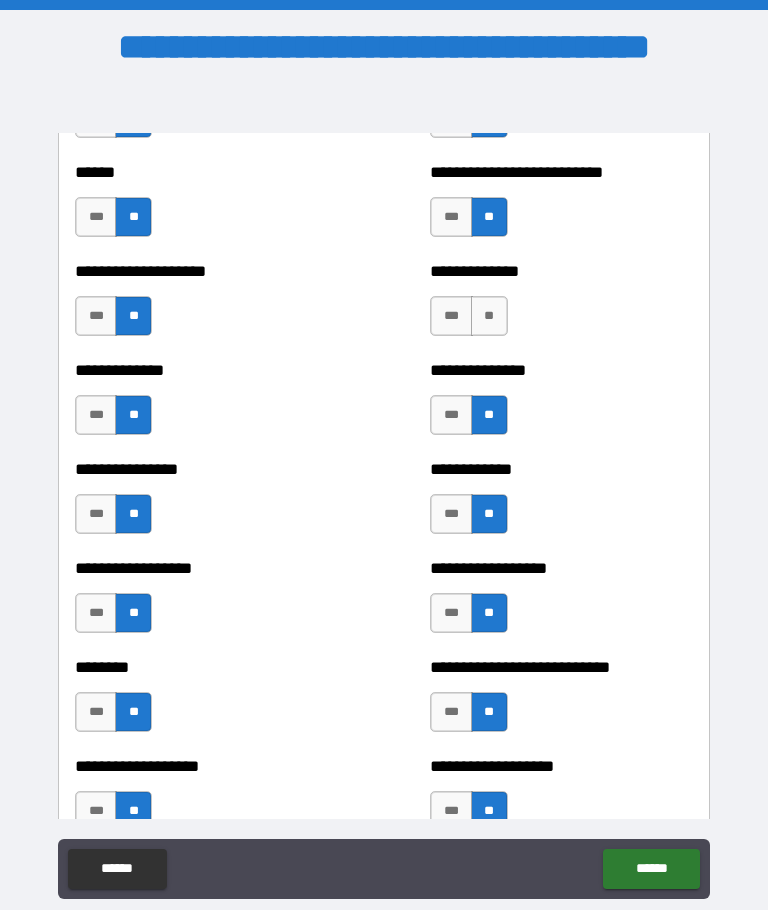 click on "**" at bounding box center [489, 316] 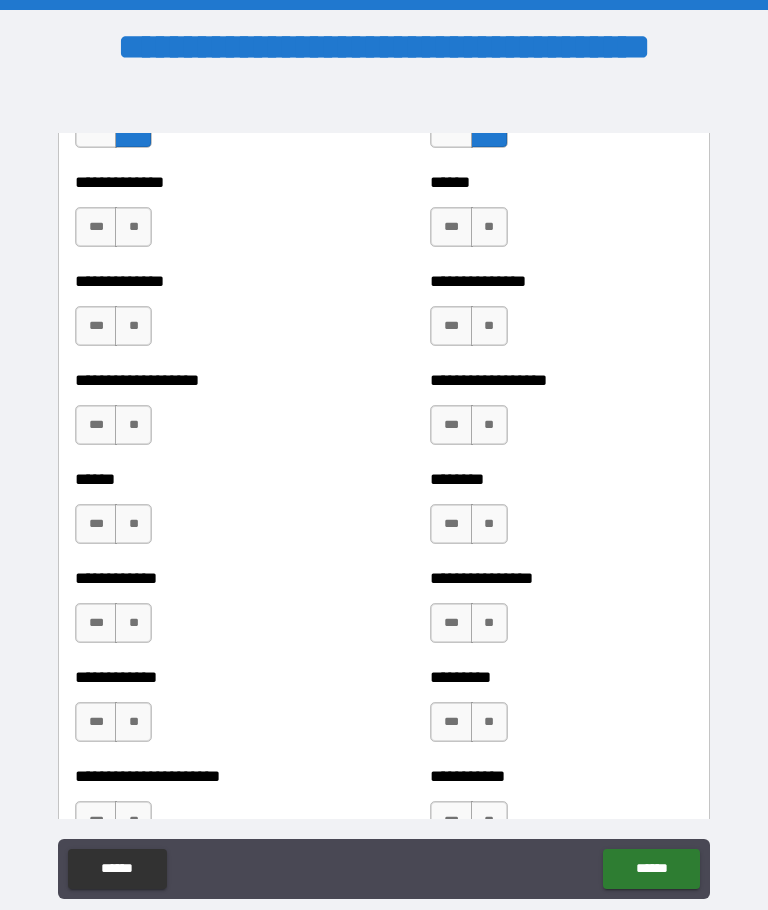 scroll, scrollTop: 4828, scrollLeft: 0, axis: vertical 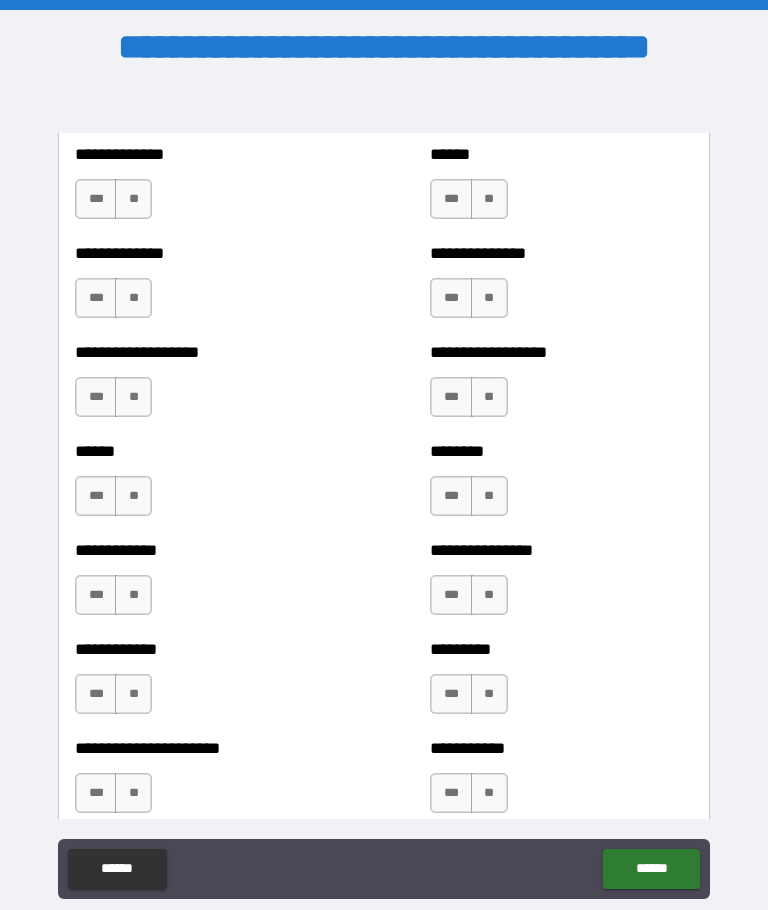 click on "**" at bounding box center (133, 199) 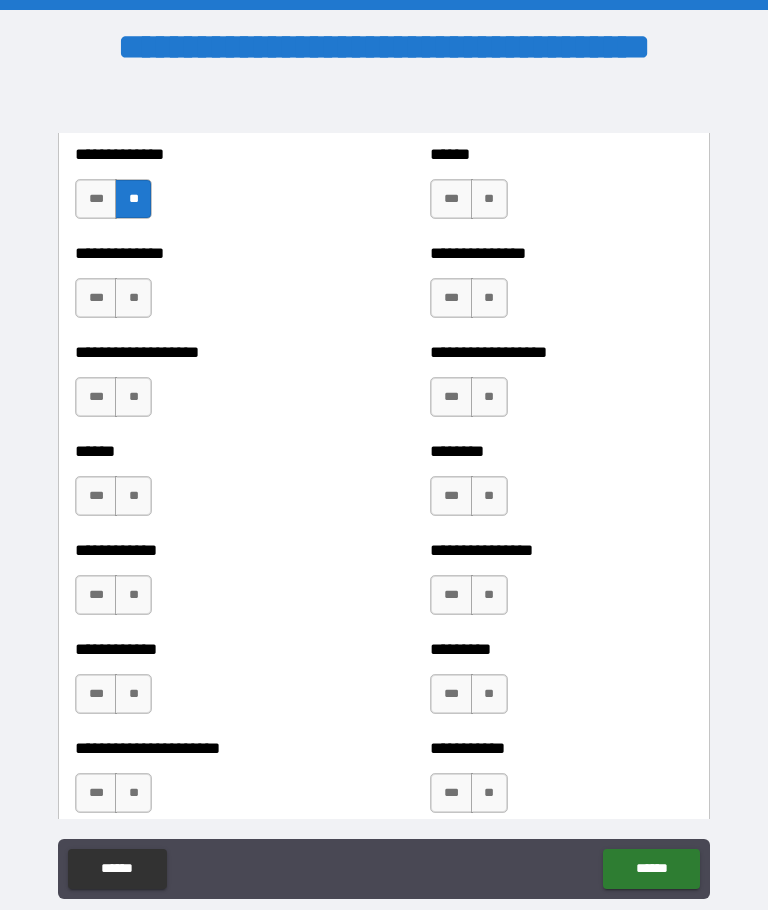click on "**" at bounding box center (133, 298) 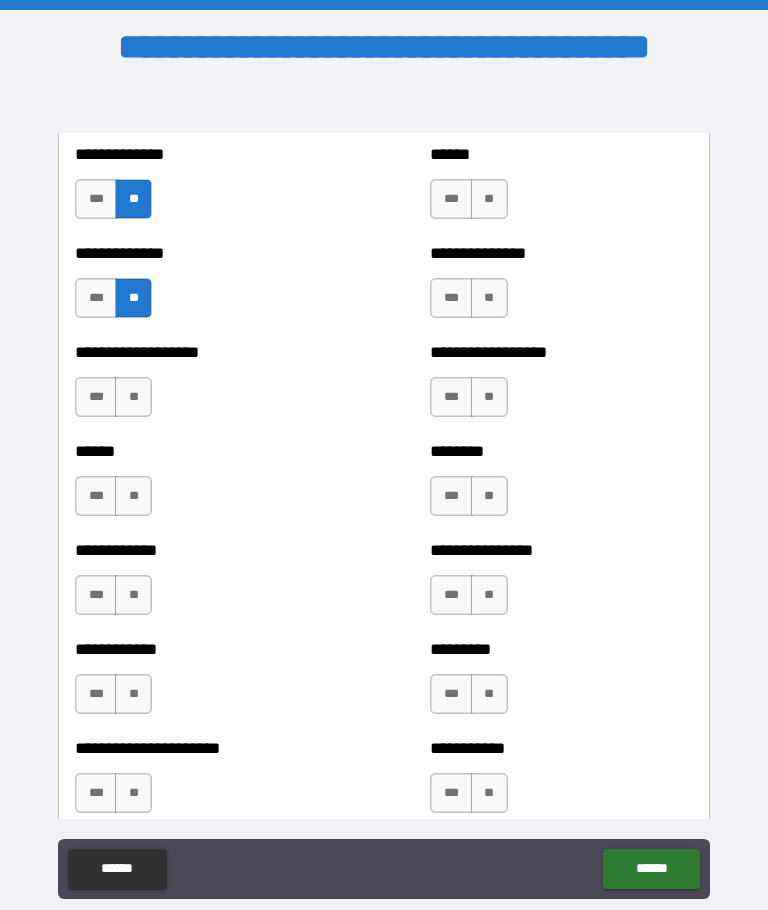 click on "**" at bounding box center [133, 397] 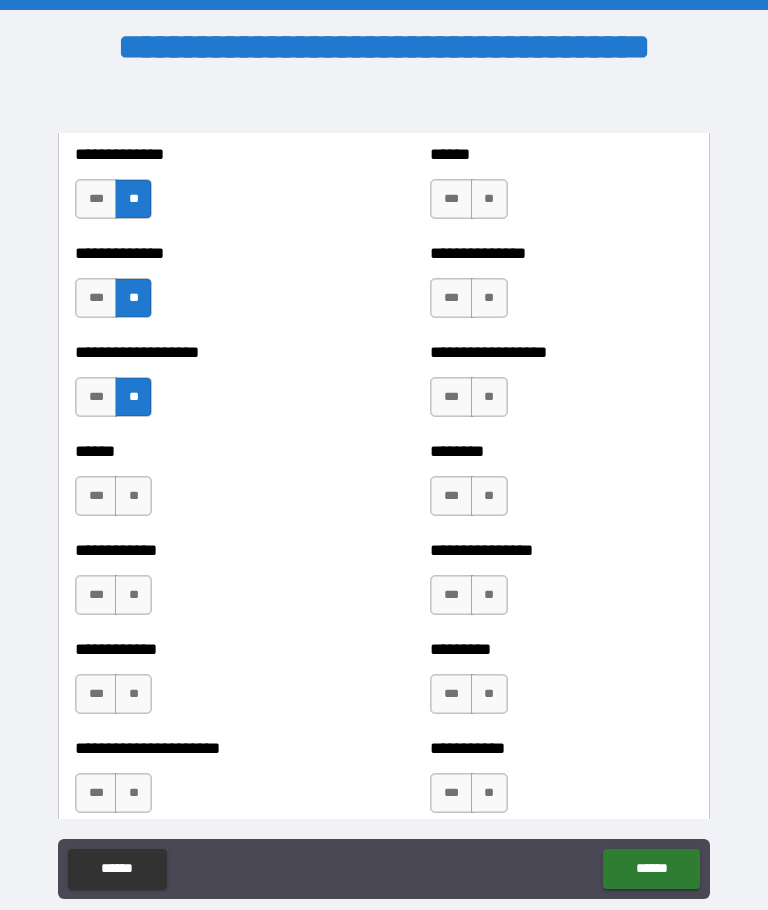 click on "**" at bounding box center [133, 496] 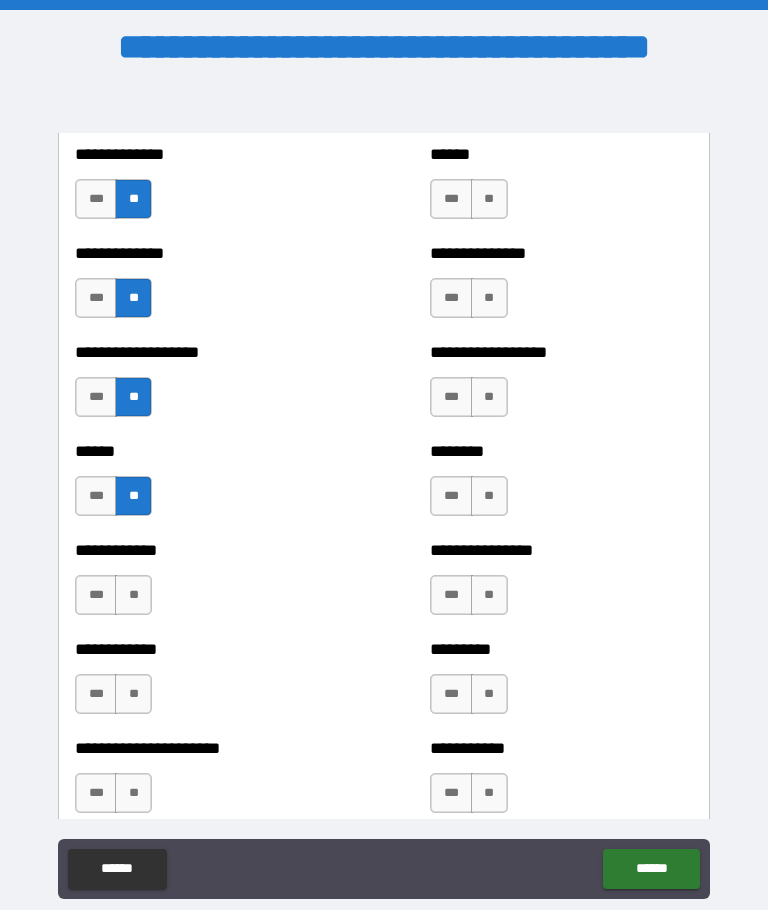 click on "**" at bounding box center [133, 595] 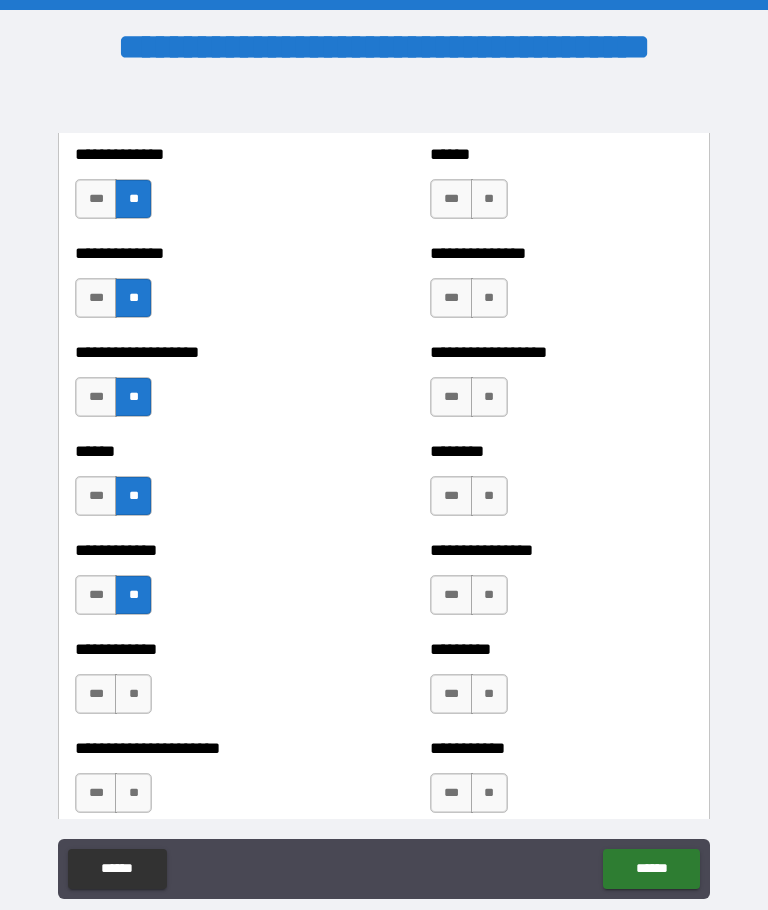 click on "**" at bounding box center [133, 694] 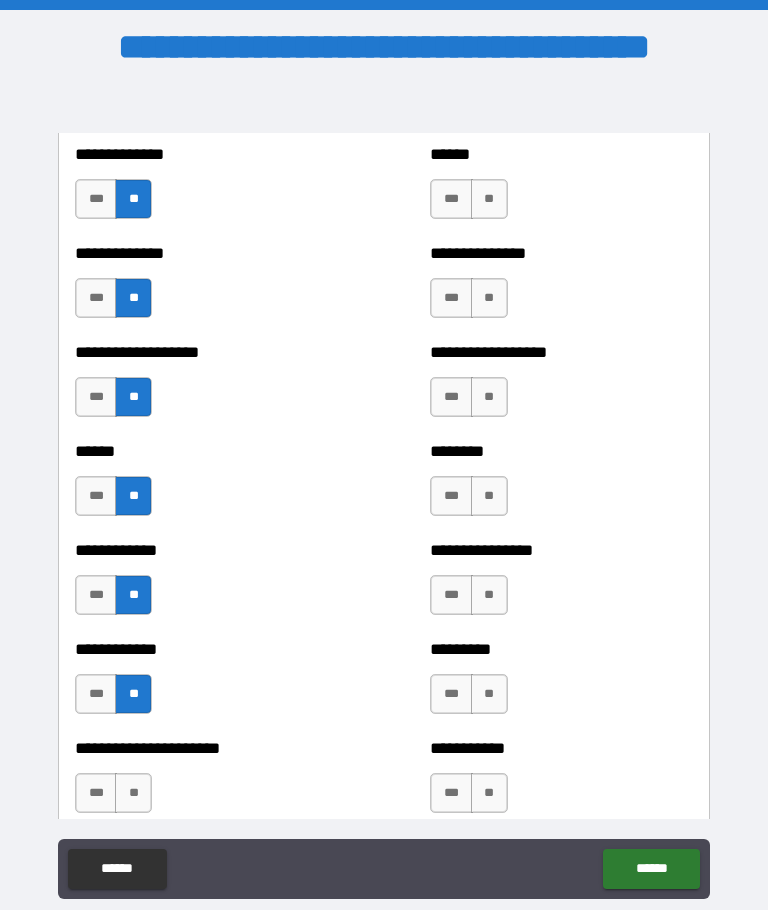 click on "**" at bounding box center (133, 793) 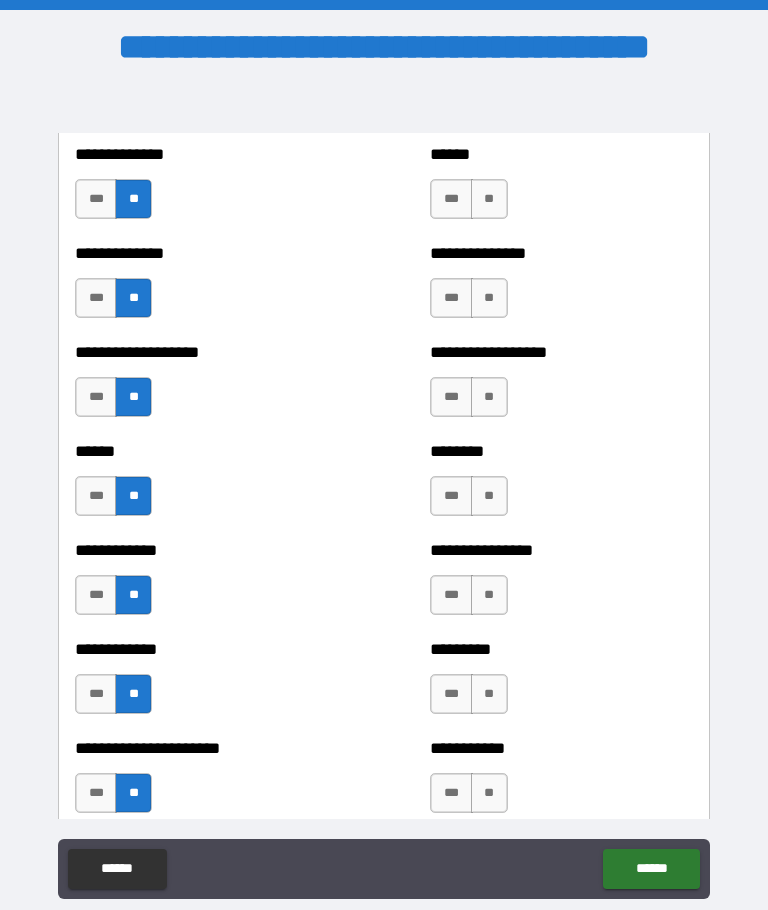 click on "**" at bounding box center [489, 793] 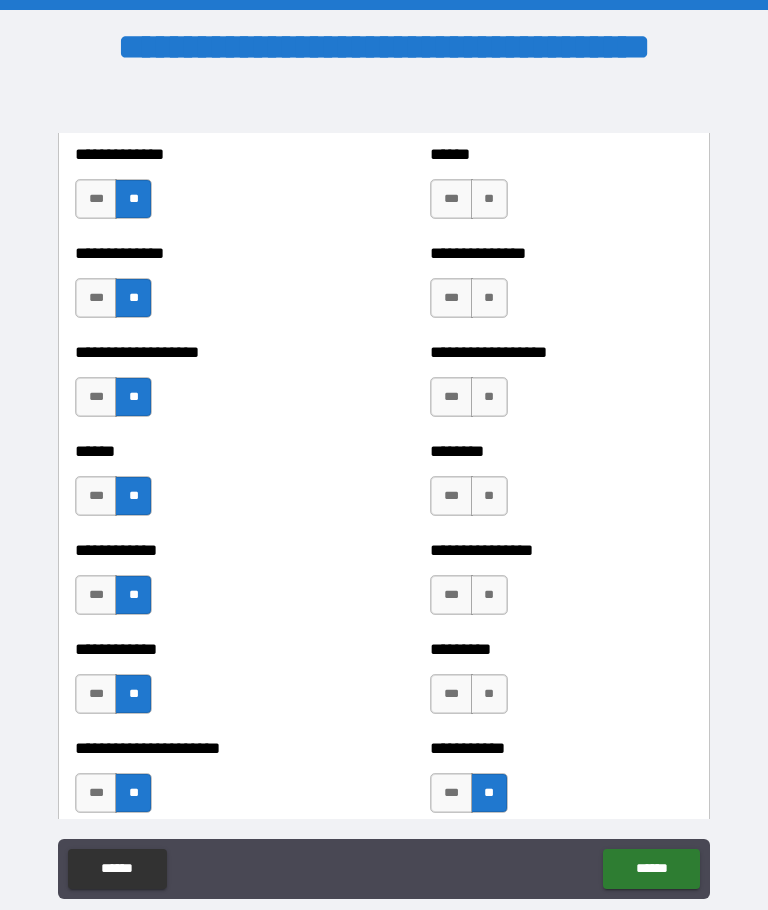 click on "**" at bounding box center [489, 694] 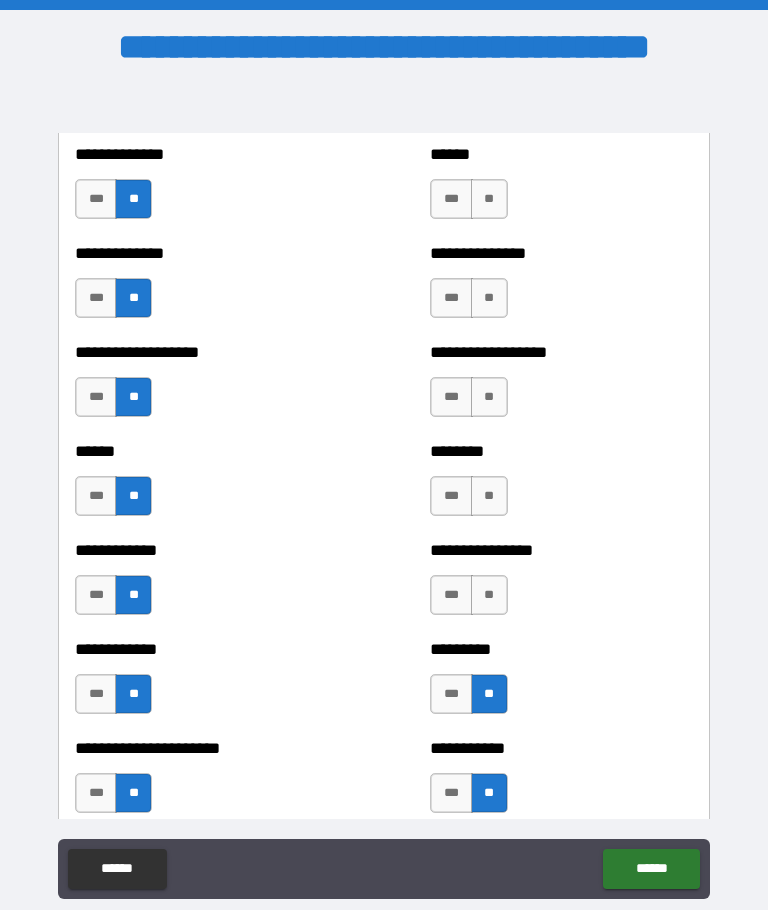 click on "**" at bounding box center [489, 595] 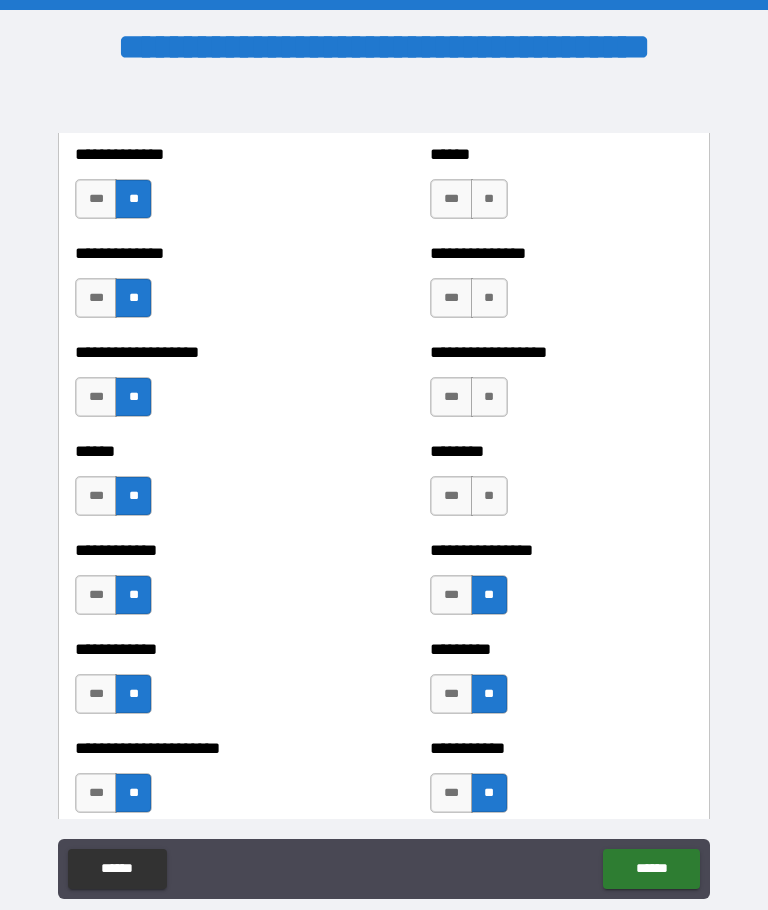click on "**" at bounding box center (489, 496) 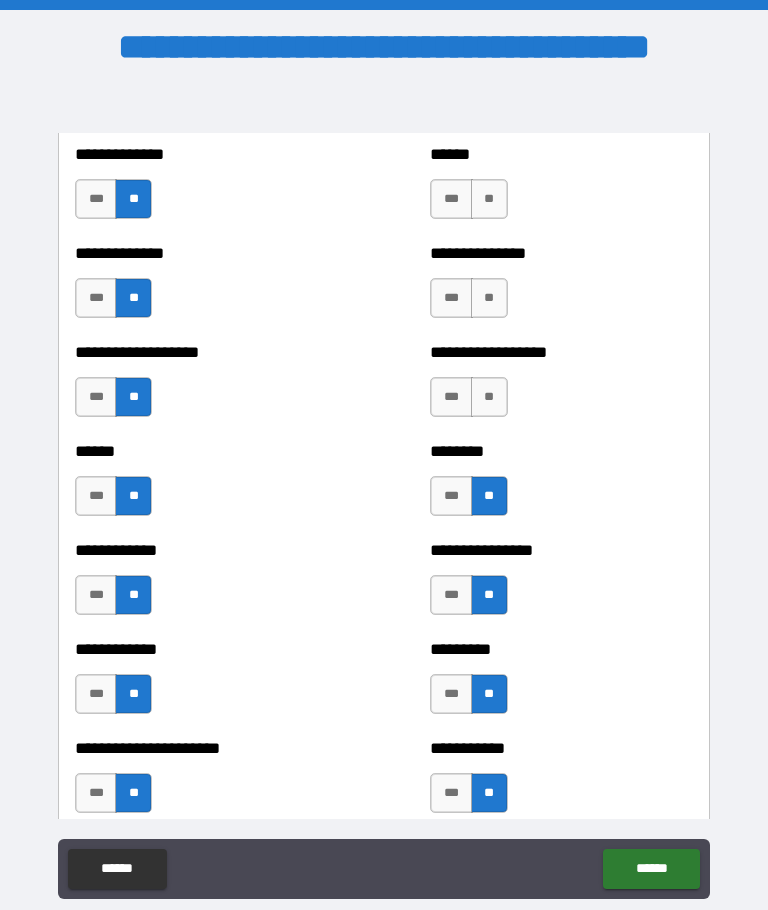 click on "**" at bounding box center [489, 397] 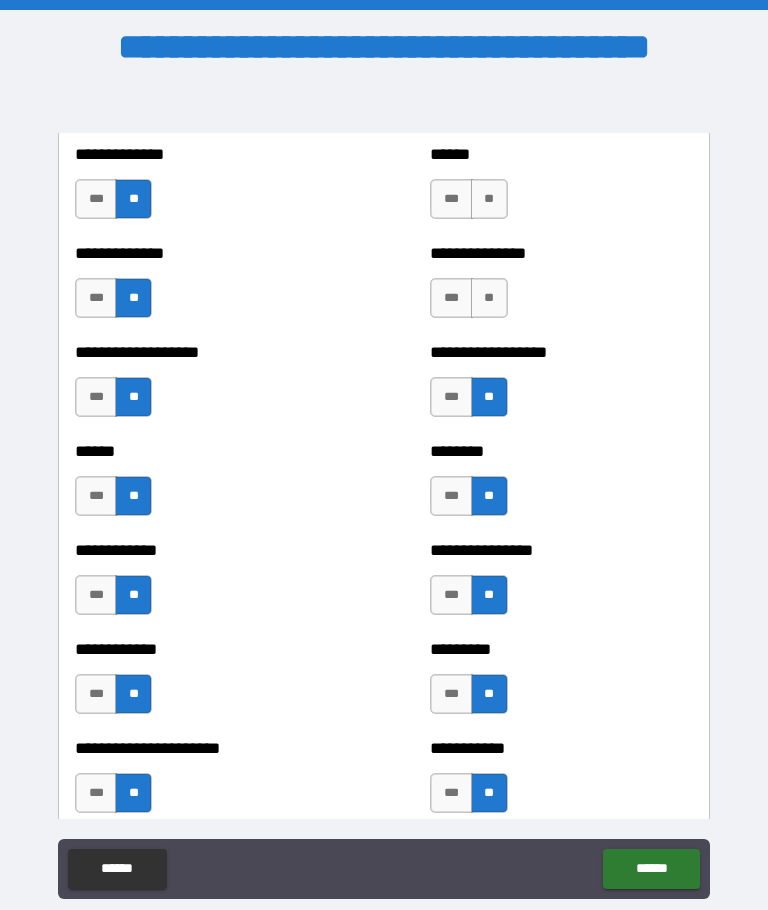 click on "**" at bounding box center (489, 298) 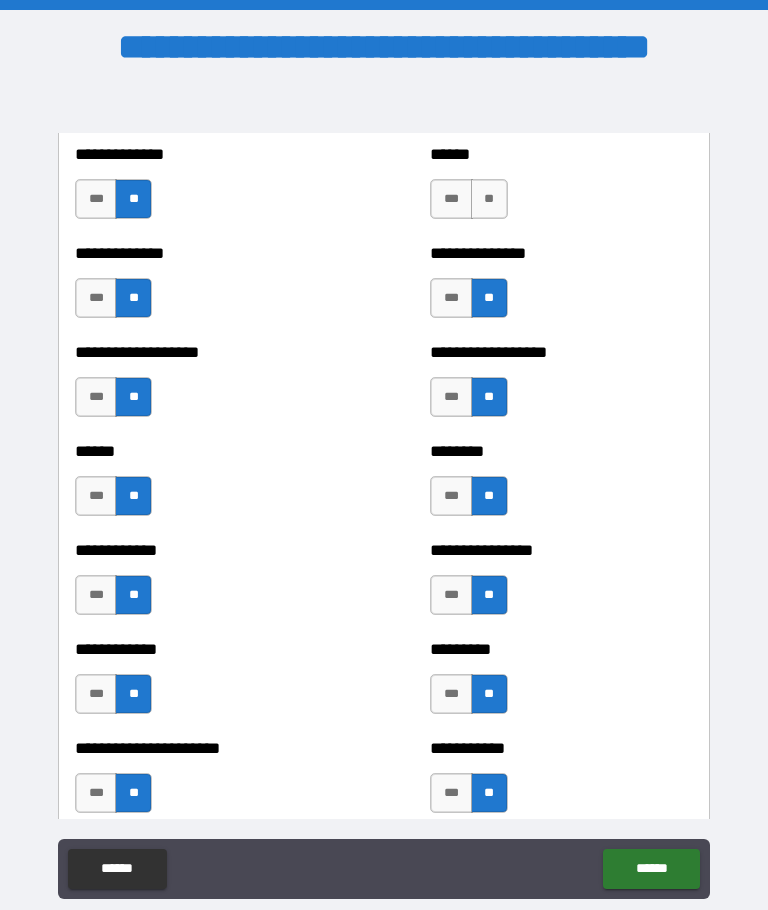 click on "**" at bounding box center [489, 199] 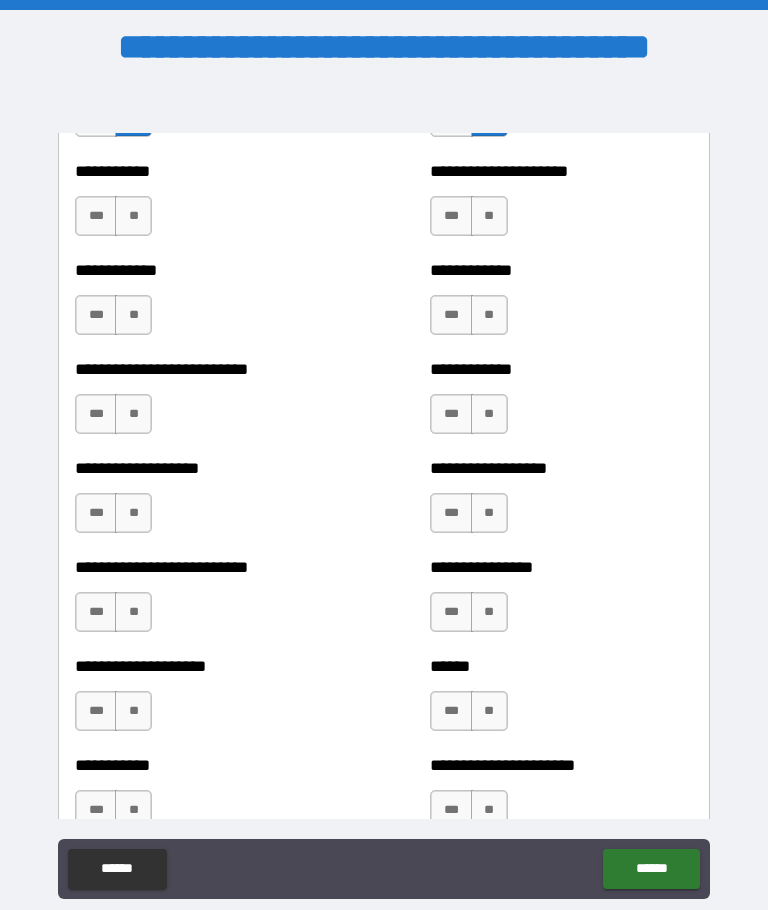 scroll, scrollTop: 5505, scrollLeft: 0, axis: vertical 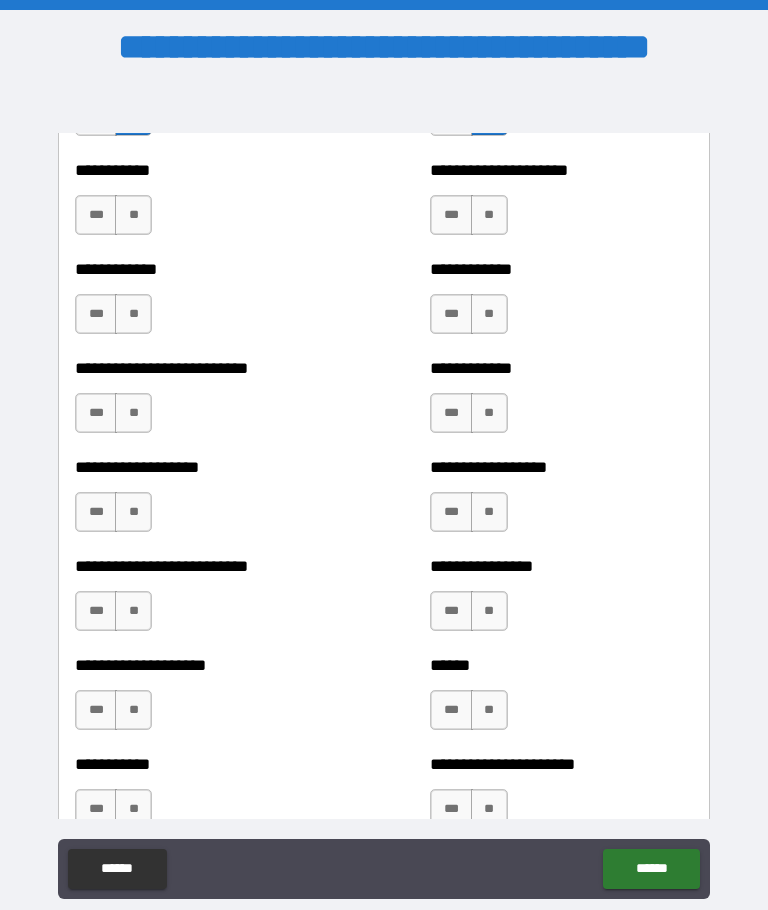 click on "**" at bounding box center (133, 215) 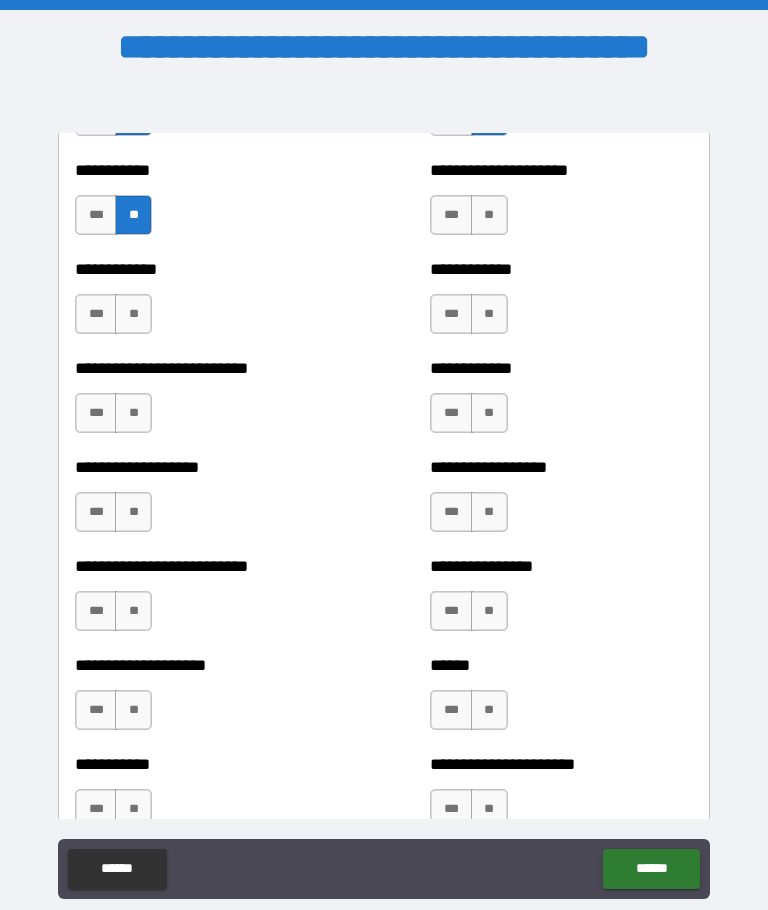 click on "**" at bounding box center (133, 314) 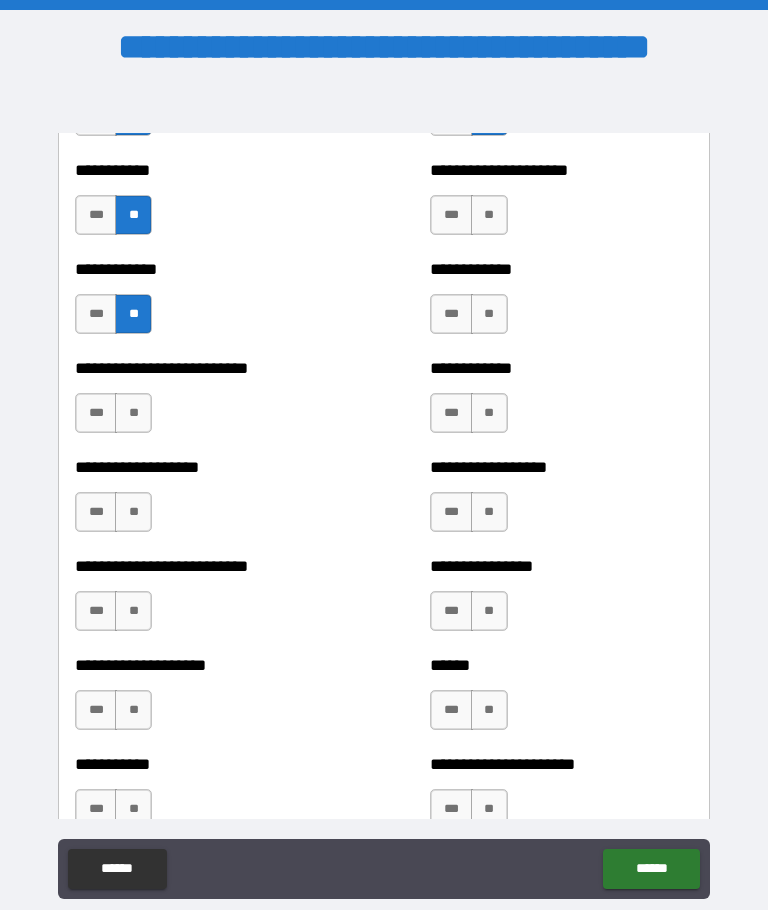 click on "**" at bounding box center [133, 413] 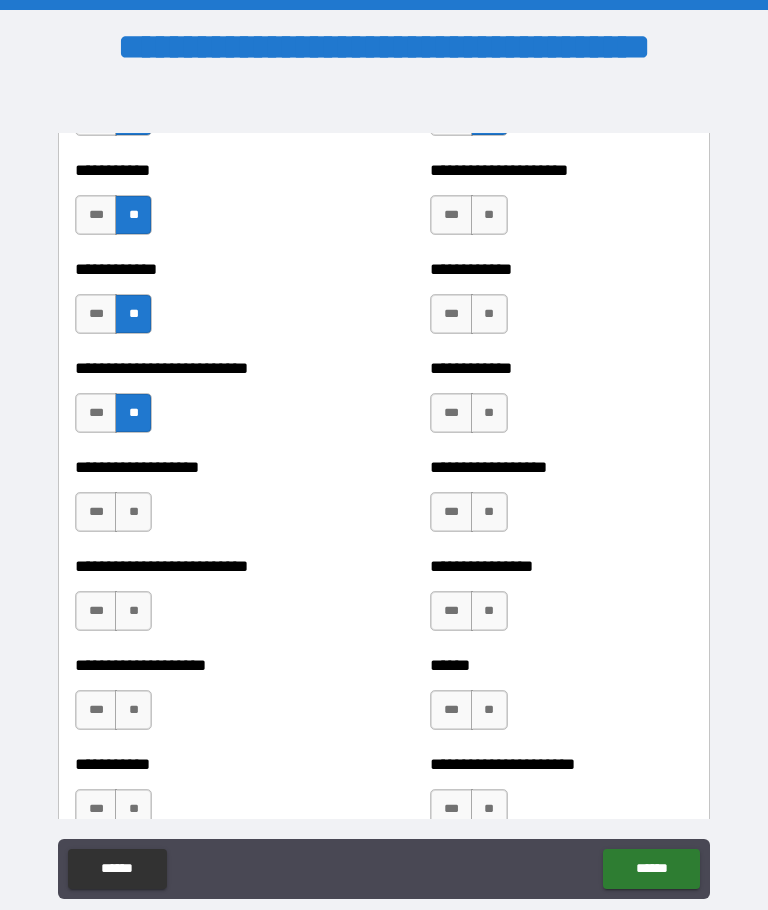 click on "**" at bounding box center (133, 512) 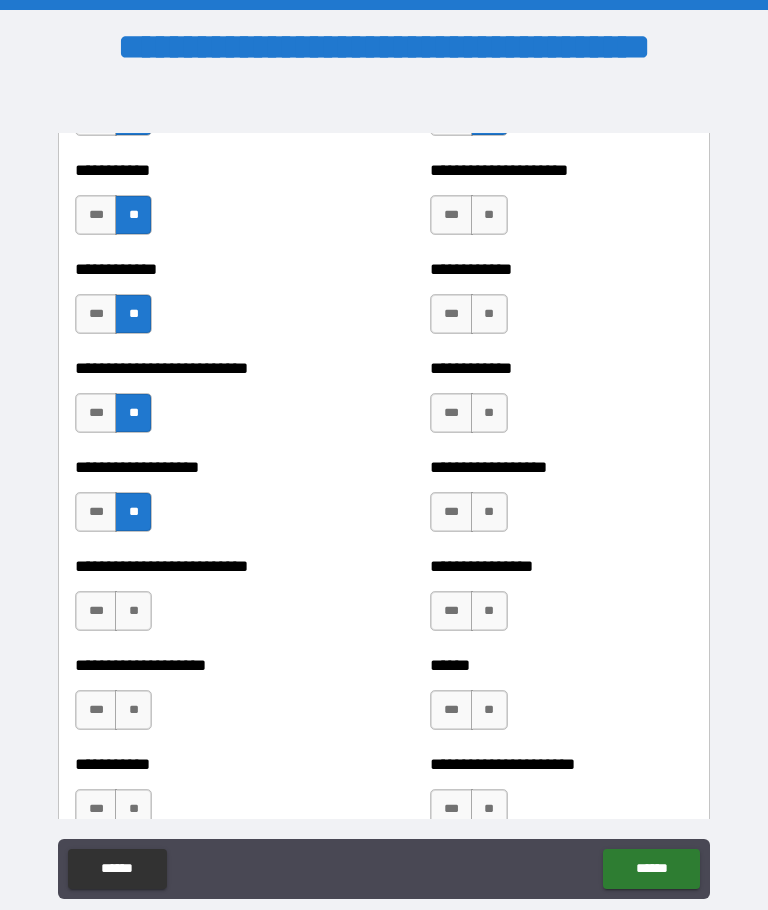 click on "**" at bounding box center [133, 611] 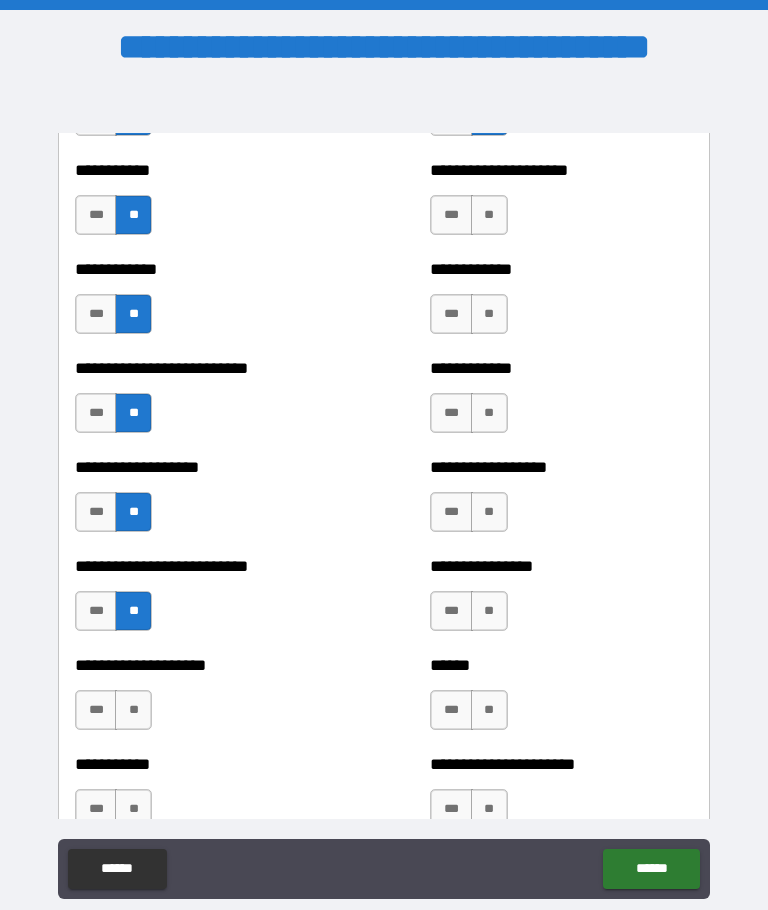 click on "**" at bounding box center (133, 710) 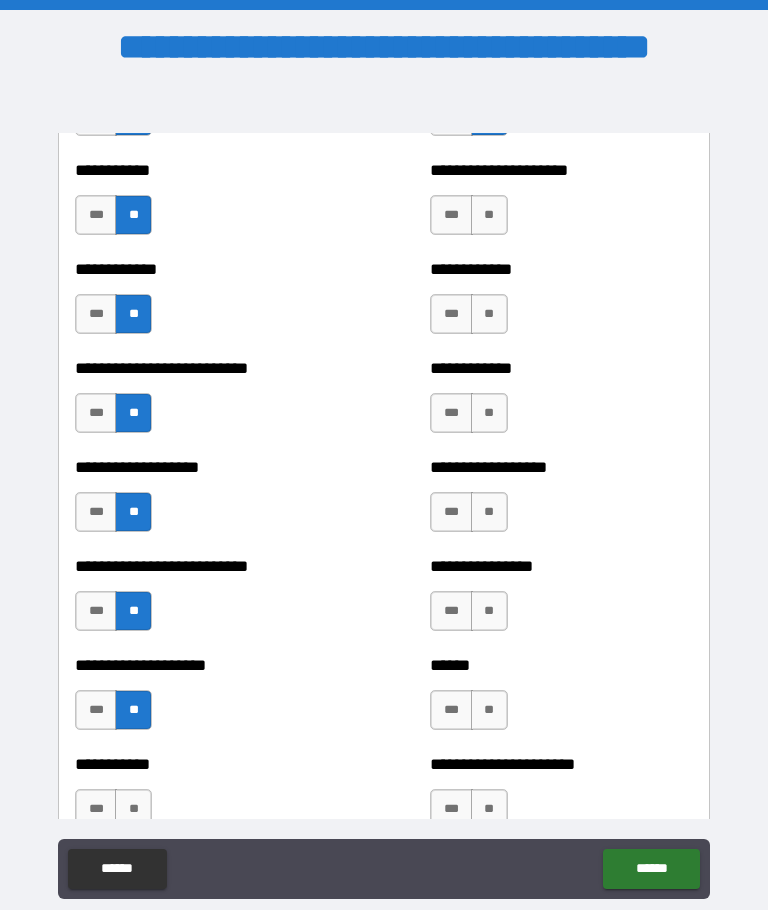 click on "**" at bounding box center (133, 809) 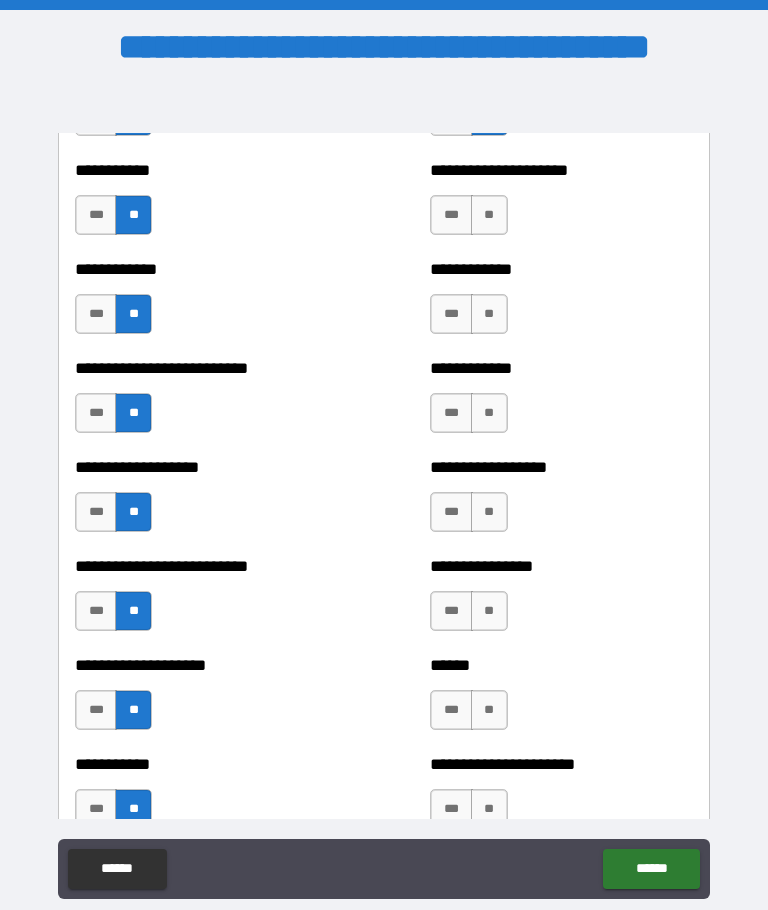 click on "**" at bounding box center [489, 809] 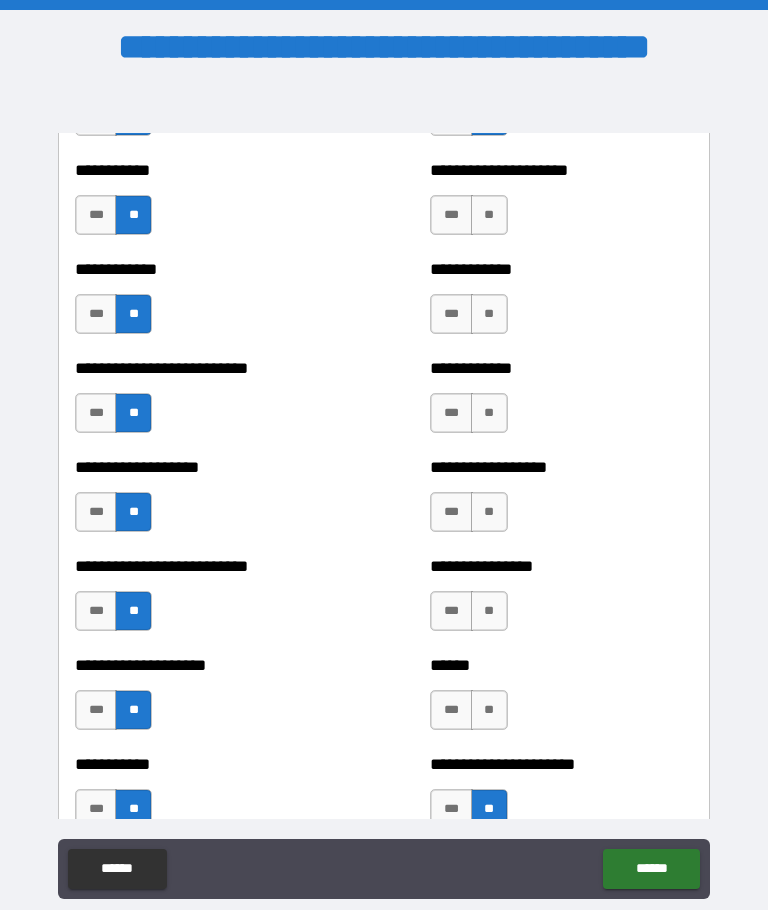 click on "**" at bounding box center (489, 710) 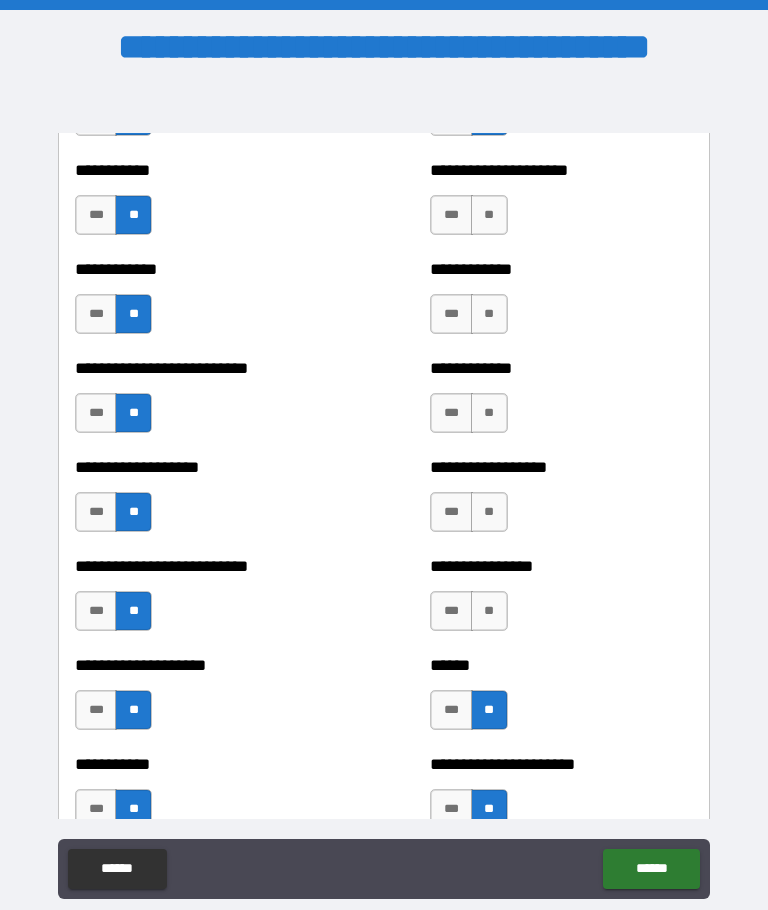 click on "**" at bounding box center [489, 611] 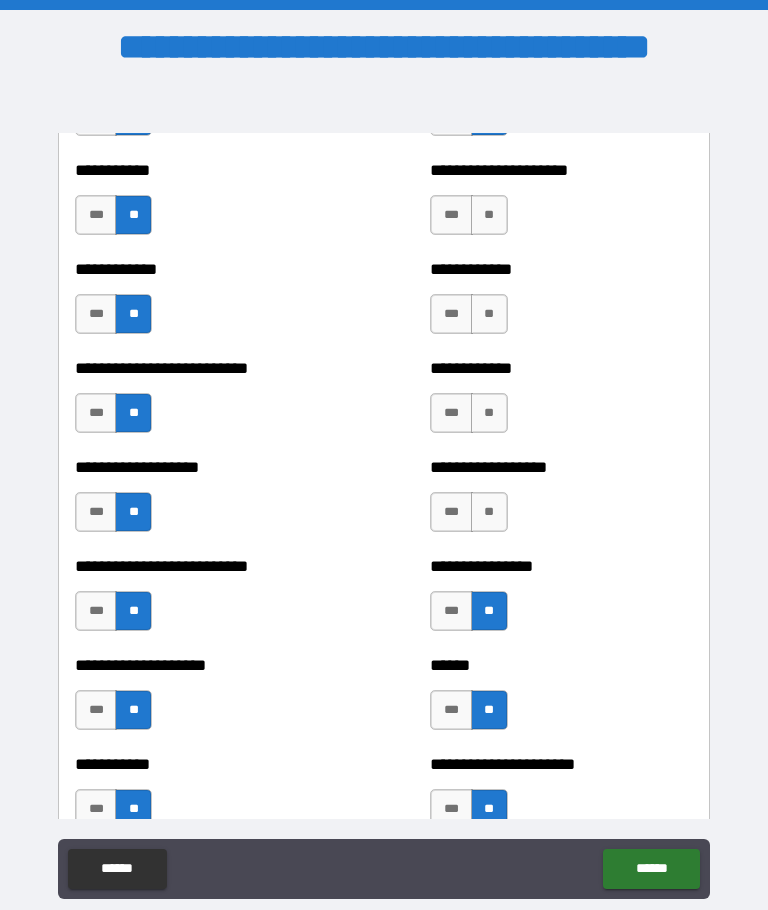 click on "**" at bounding box center (489, 512) 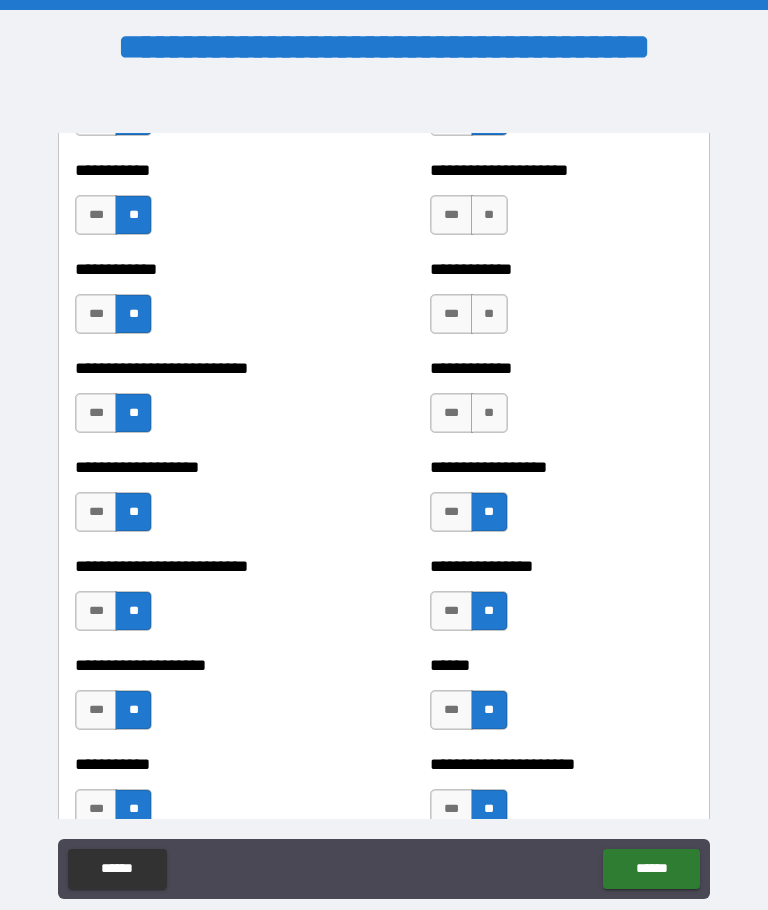 click on "**" at bounding box center (489, 413) 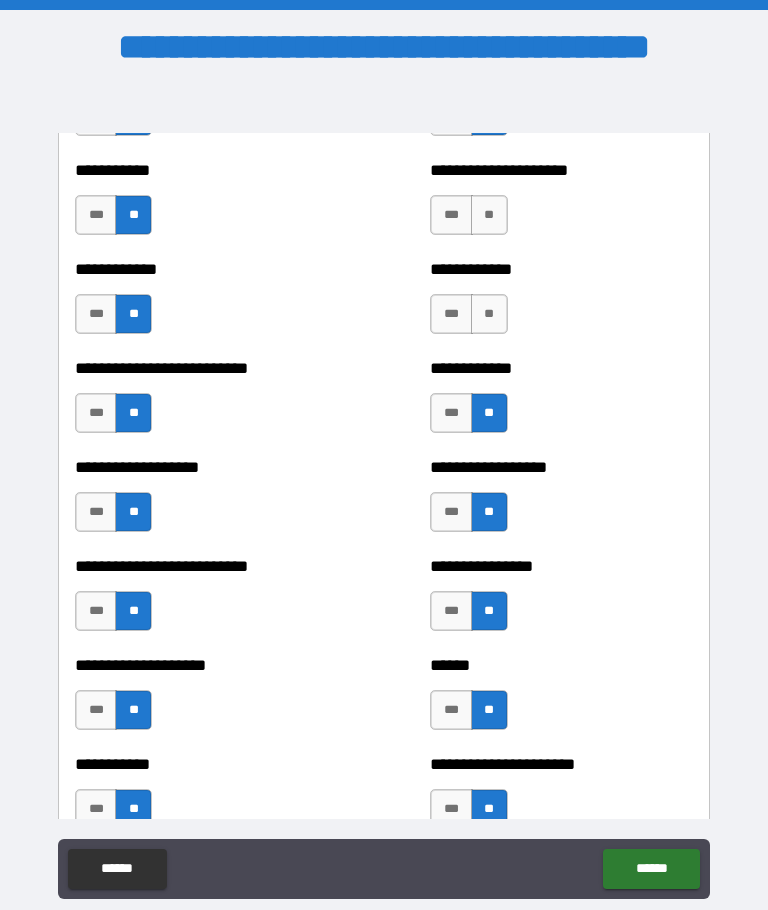 click on "**" at bounding box center (489, 314) 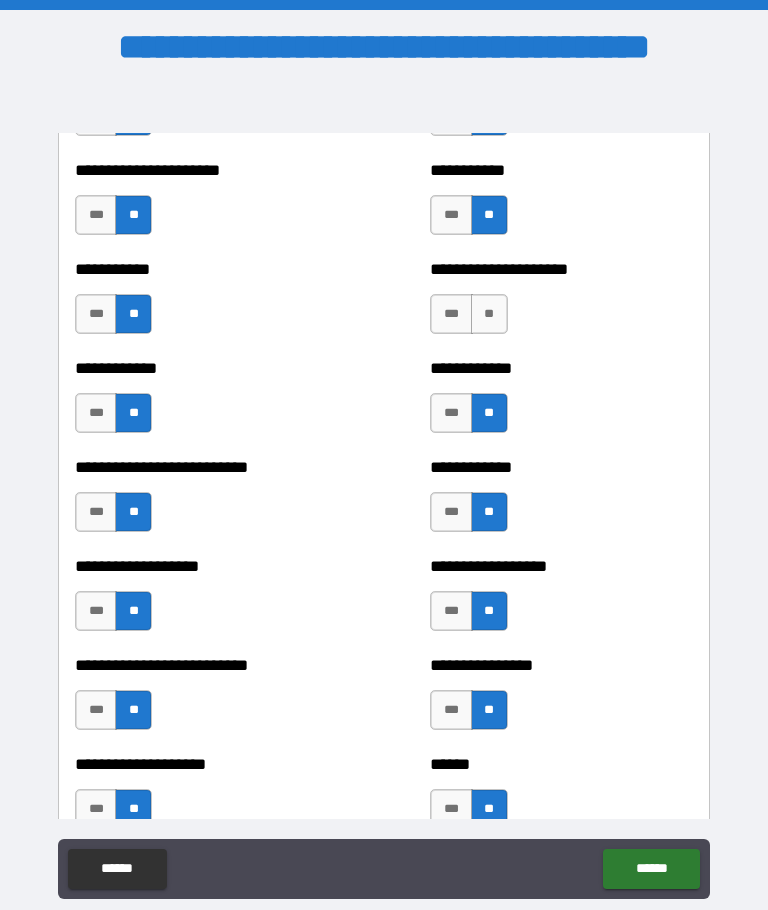 scroll, scrollTop: 5444, scrollLeft: 0, axis: vertical 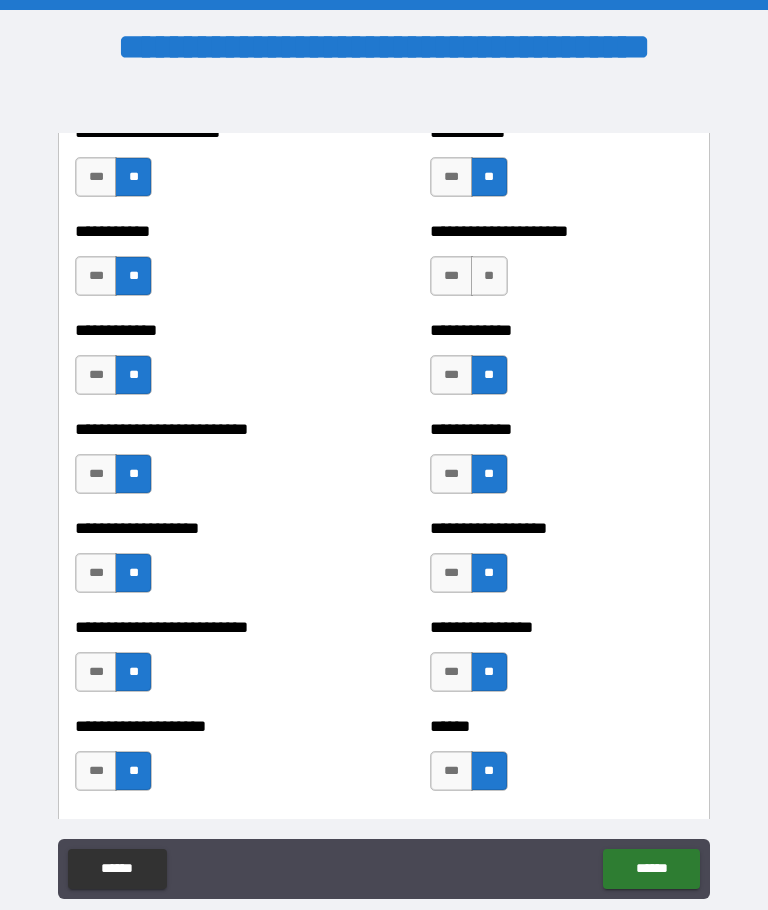 click on "**" at bounding box center (489, 276) 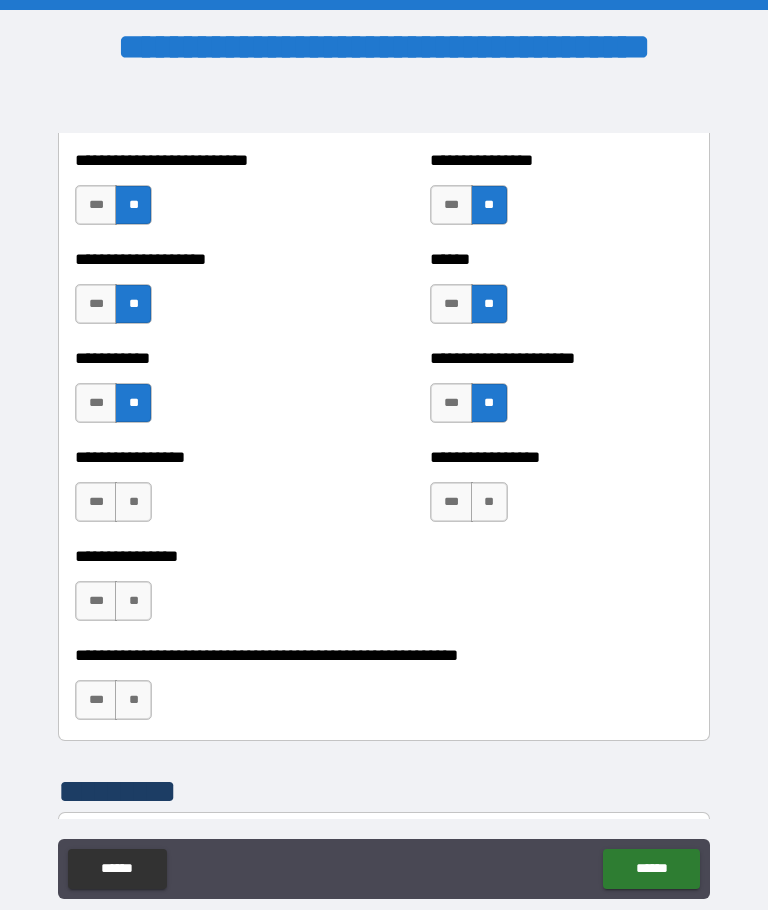 scroll, scrollTop: 5923, scrollLeft: 0, axis: vertical 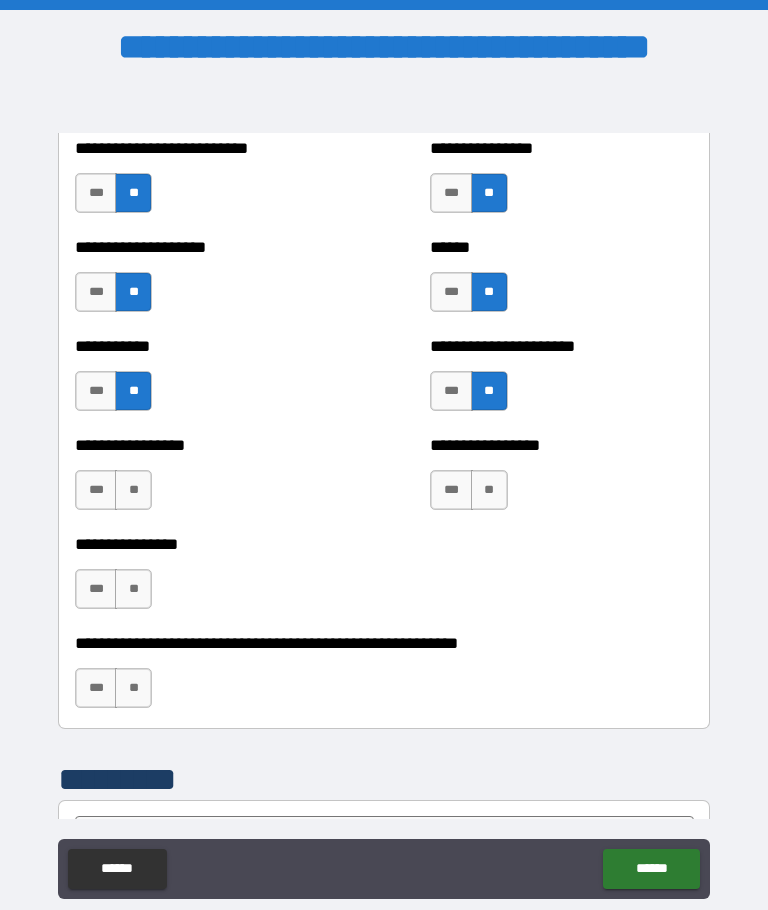 click on "**" at bounding box center (489, 490) 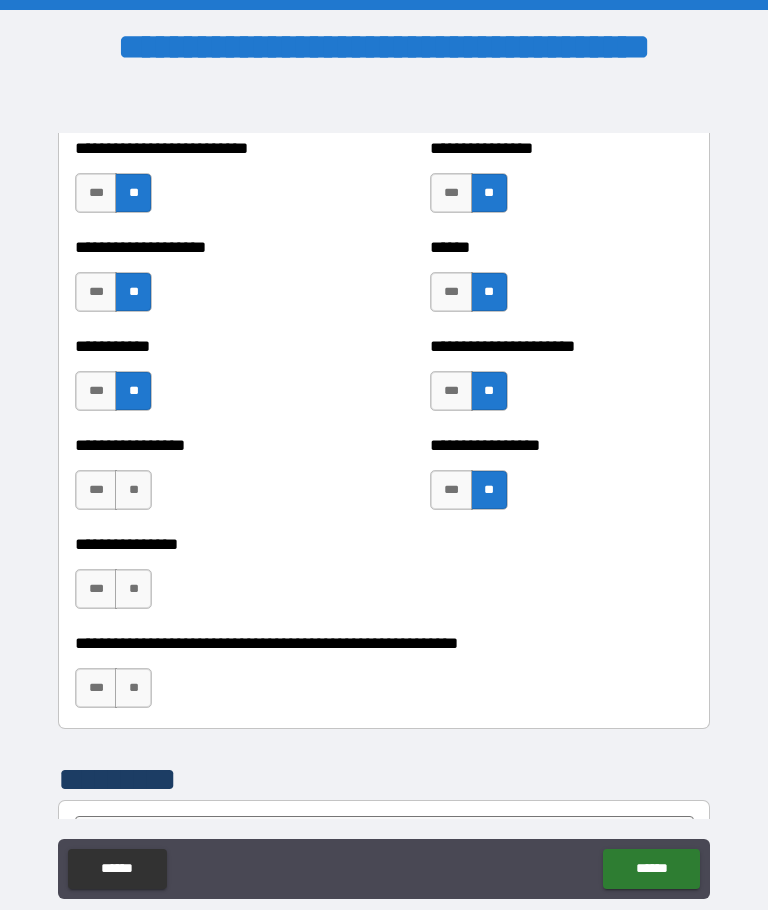 click on "**" at bounding box center [133, 490] 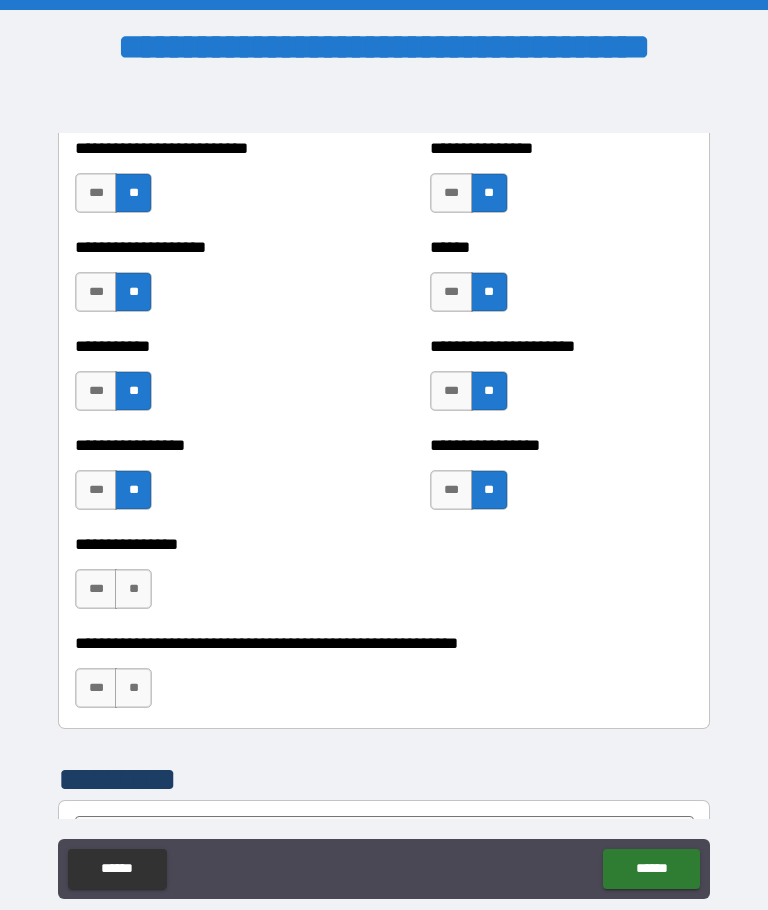 click on "**" at bounding box center [133, 589] 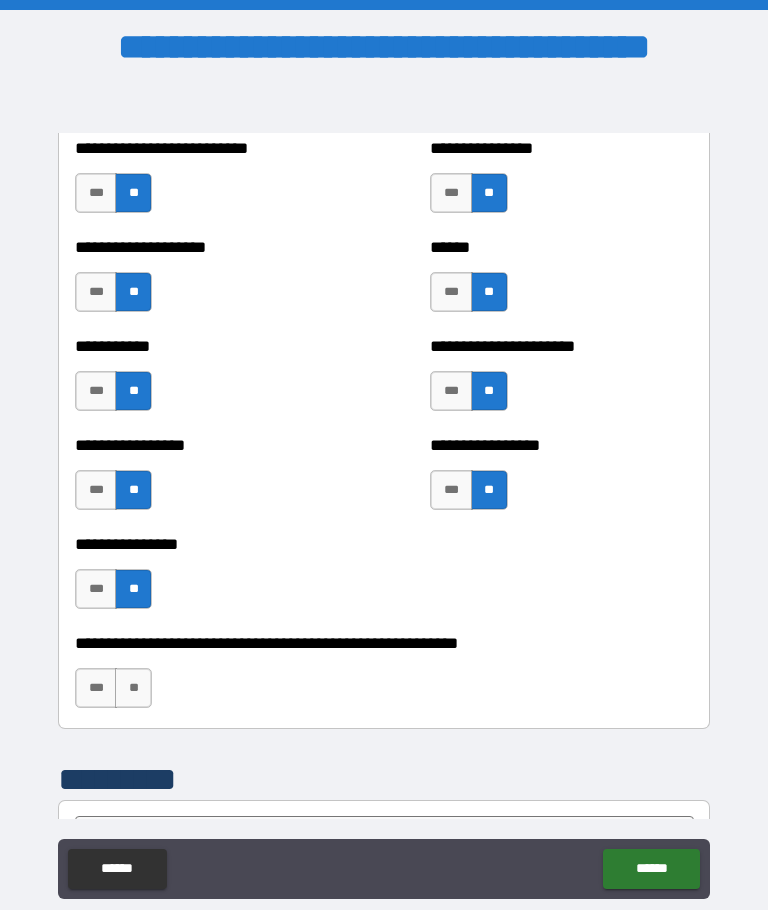 click on "**" at bounding box center (133, 688) 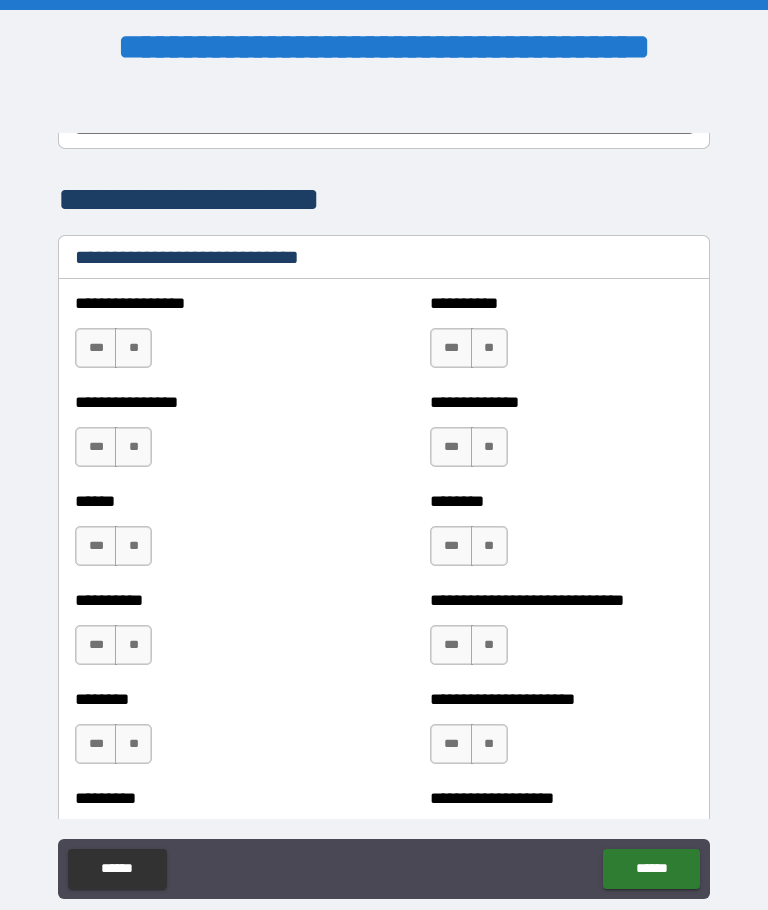 scroll, scrollTop: 6682, scrollLeft: 0, axis: vertical 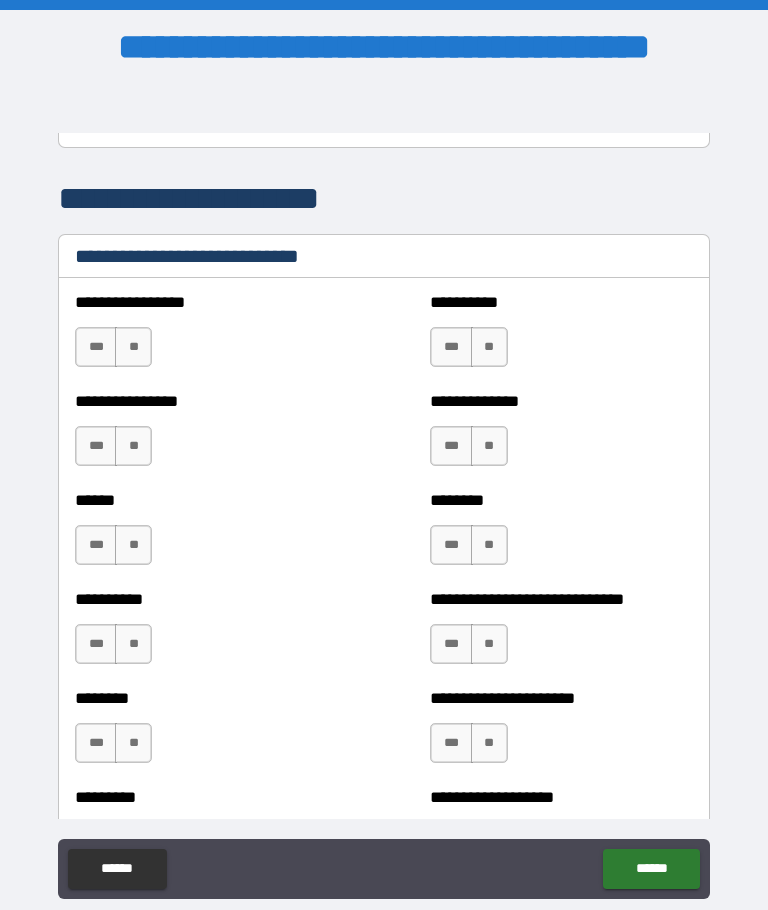 click on "**" at bounding box center (133, 347) 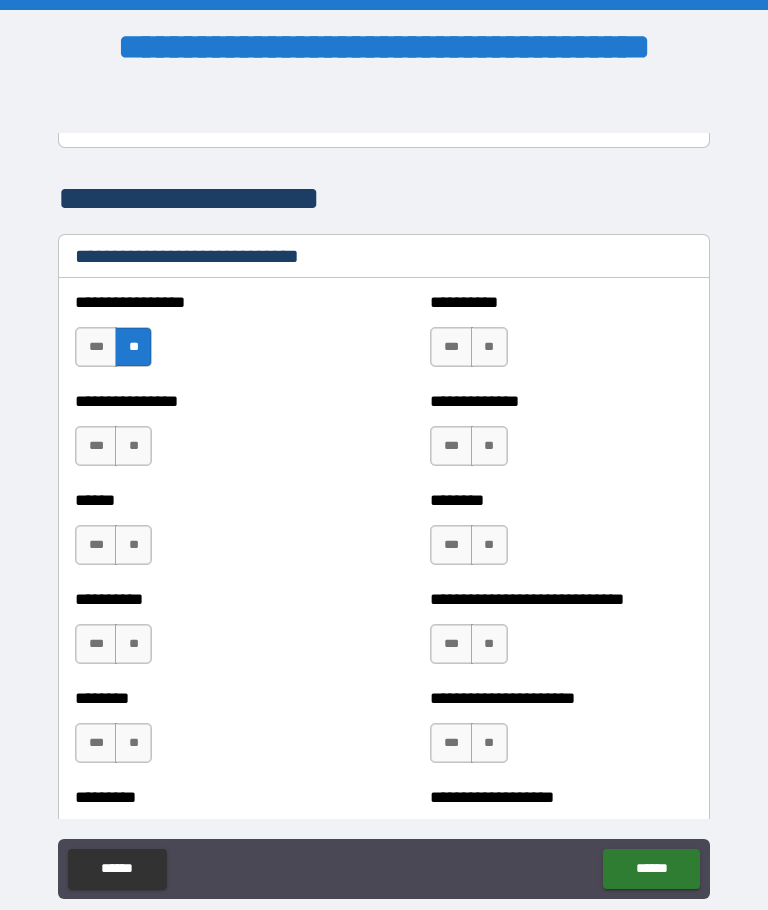 click on "**" at bounding box center [133, 446] 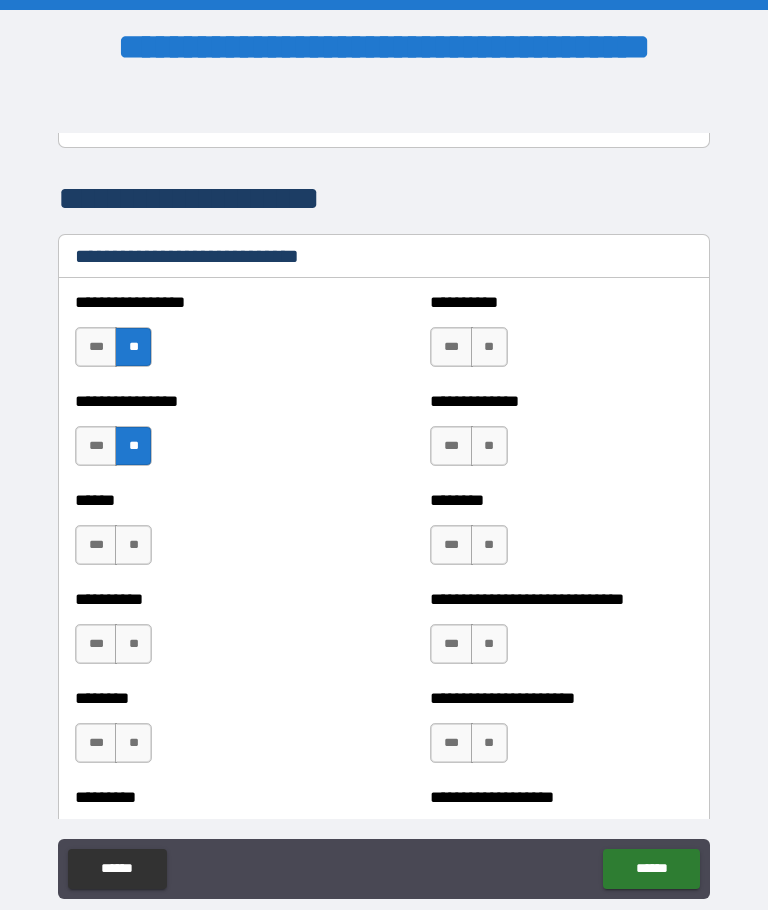click on "**" at bounding box center (133, 545) 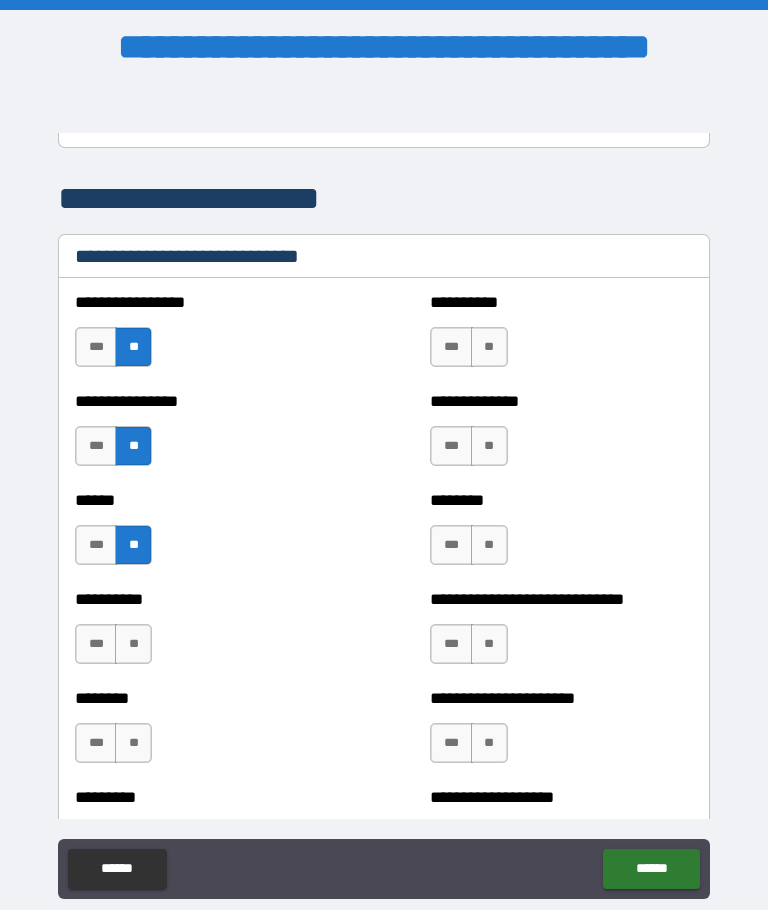 click on "**" at bounding box center (133, 644) 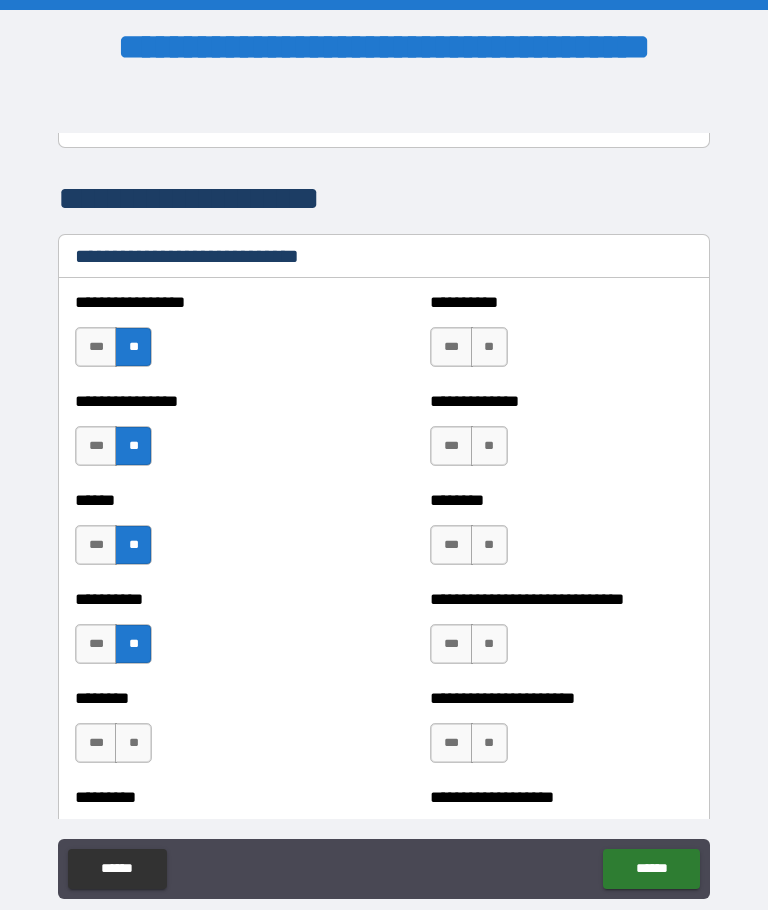 click on "**" at bounding box center [133, 743] 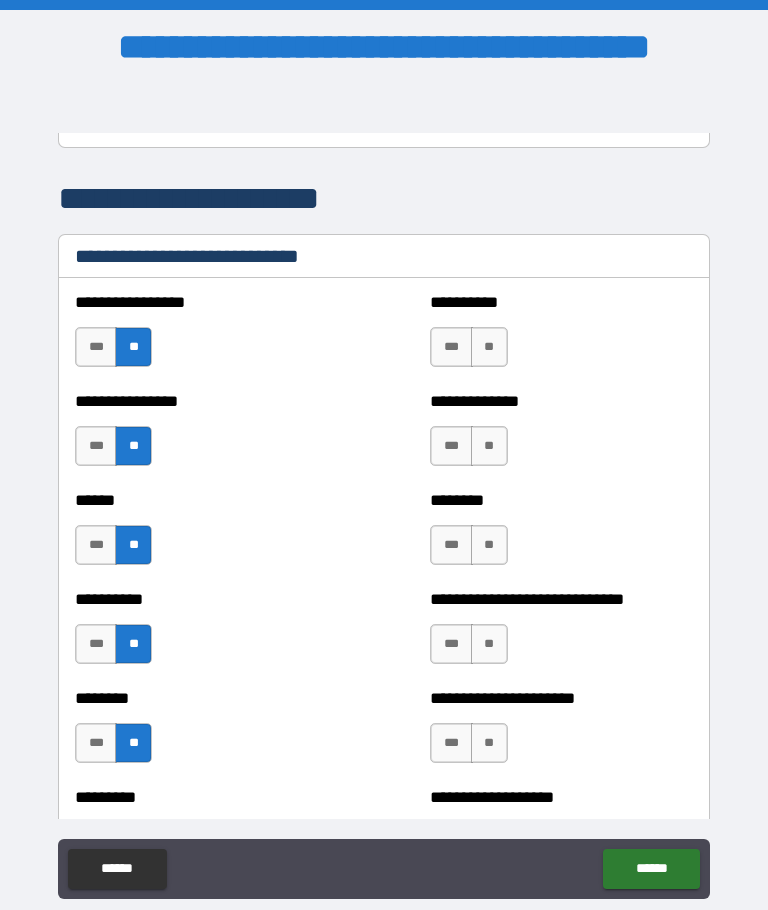 click on "**" at bounding box center [489, 743] 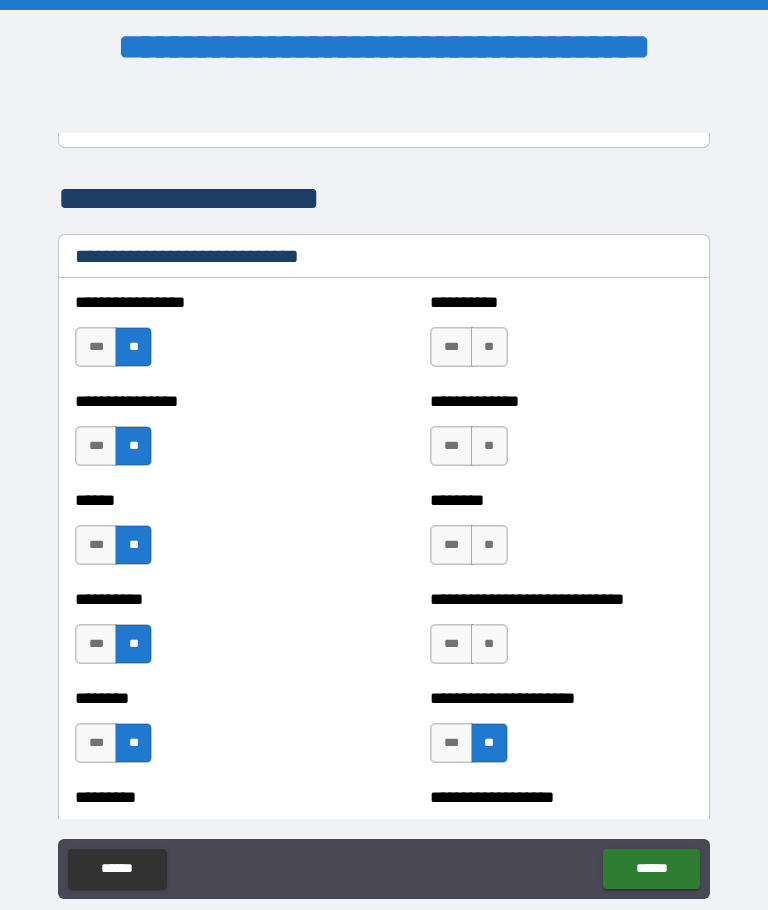 click on "***" at bounding box center [451, 644] 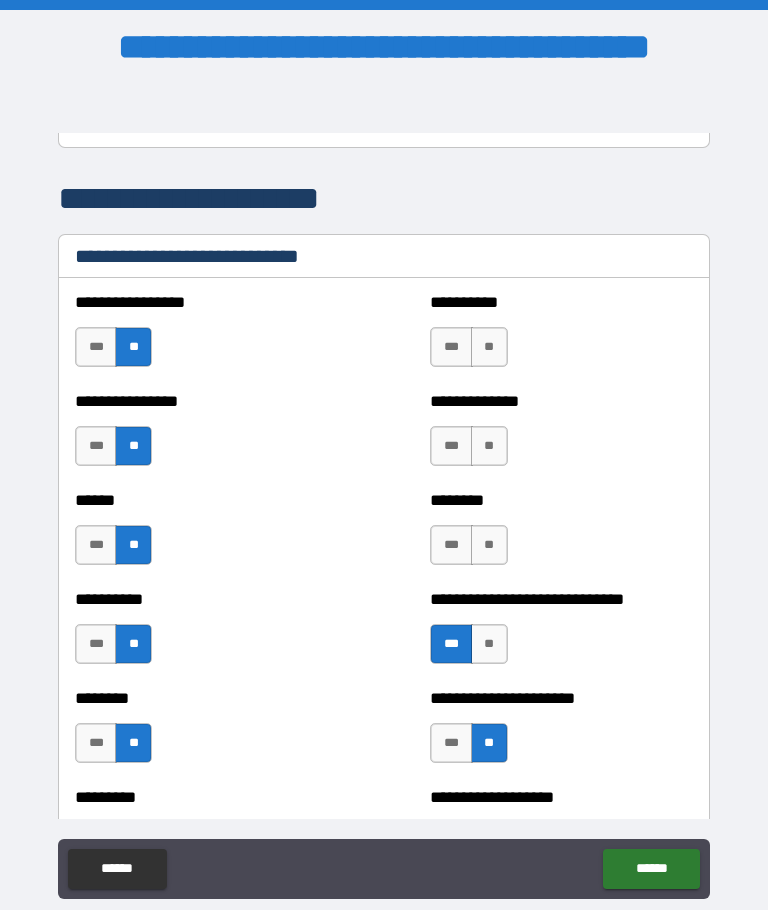 click on "***" at bounding box center [451, 545] 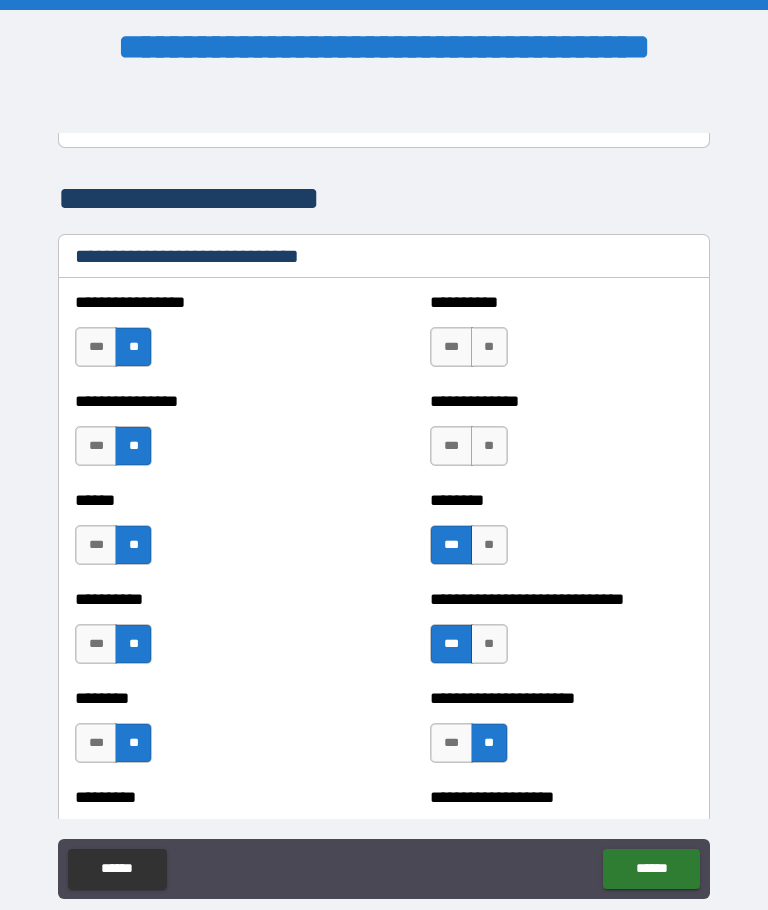 click on "**" at bounding box center (489, 446) 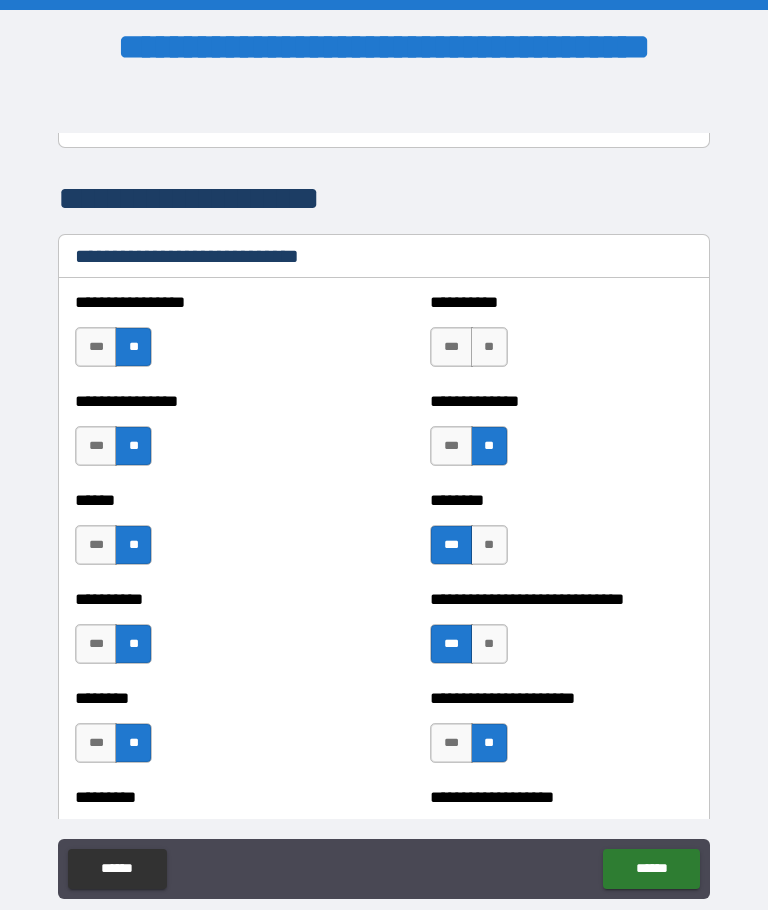 click on "**" at bounding box center (489, 347) 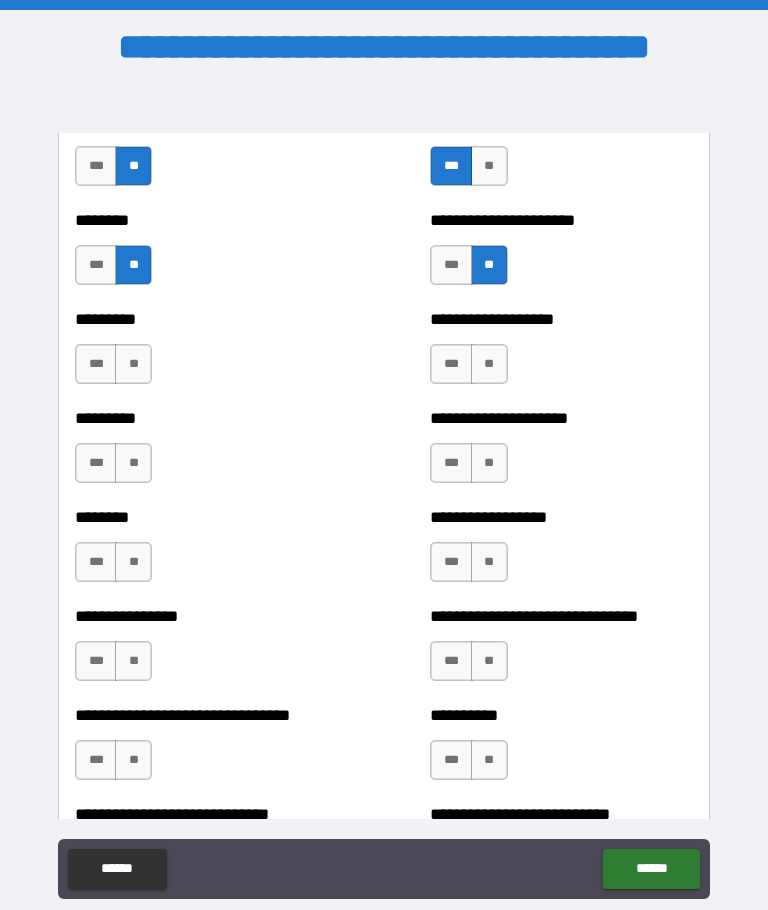 scroll, scrollTop: 7202, scrollLeft: 0, axis: vertical 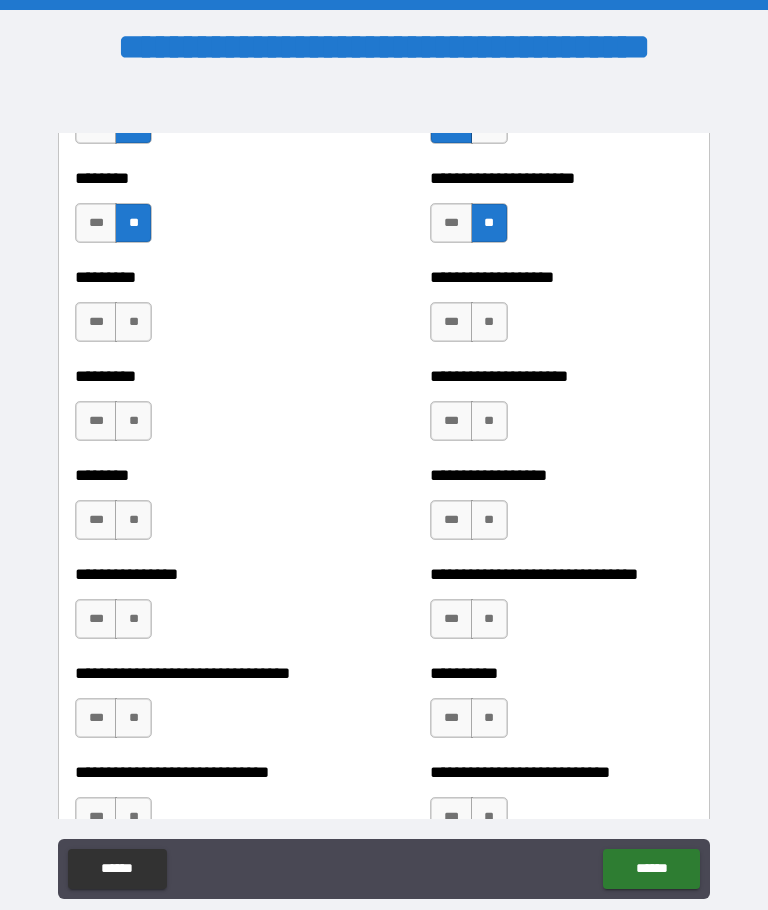 click on "***" at bounding box center (96, 322) 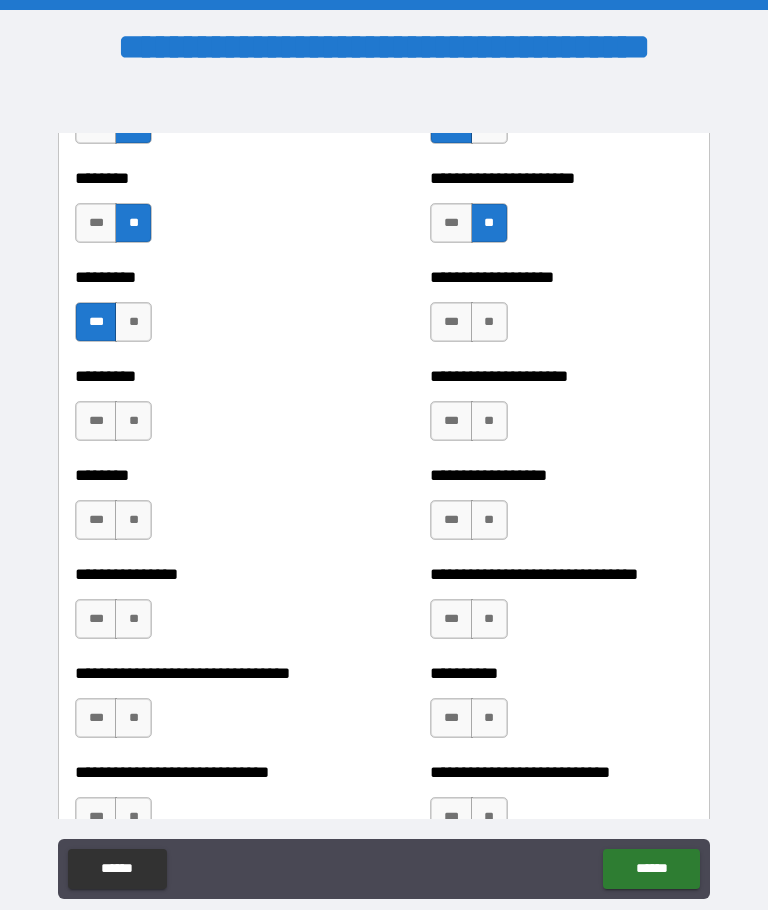 click on "**" at bounding box center (133, 421) 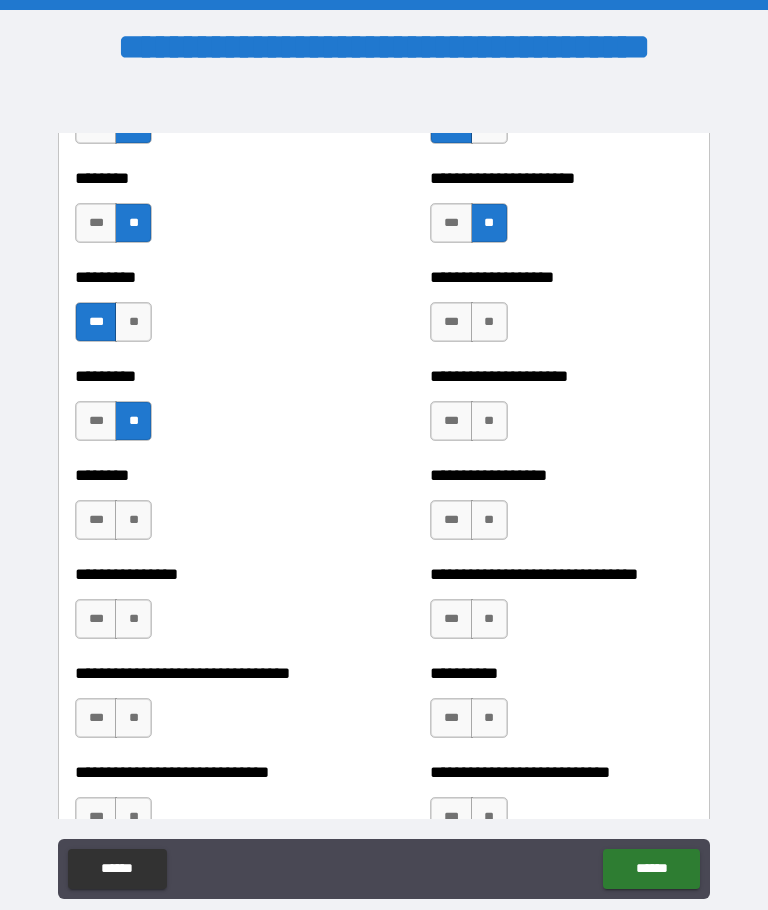 click on "**" at bounding box center [133, 520] 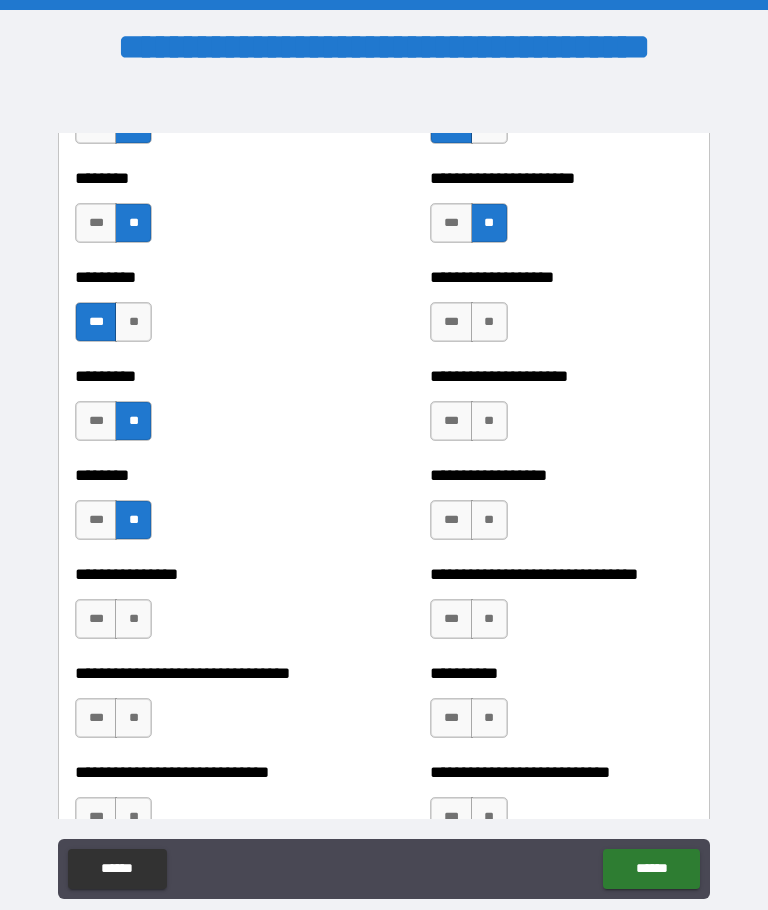 click on "***" at bounding box center (96, 619) 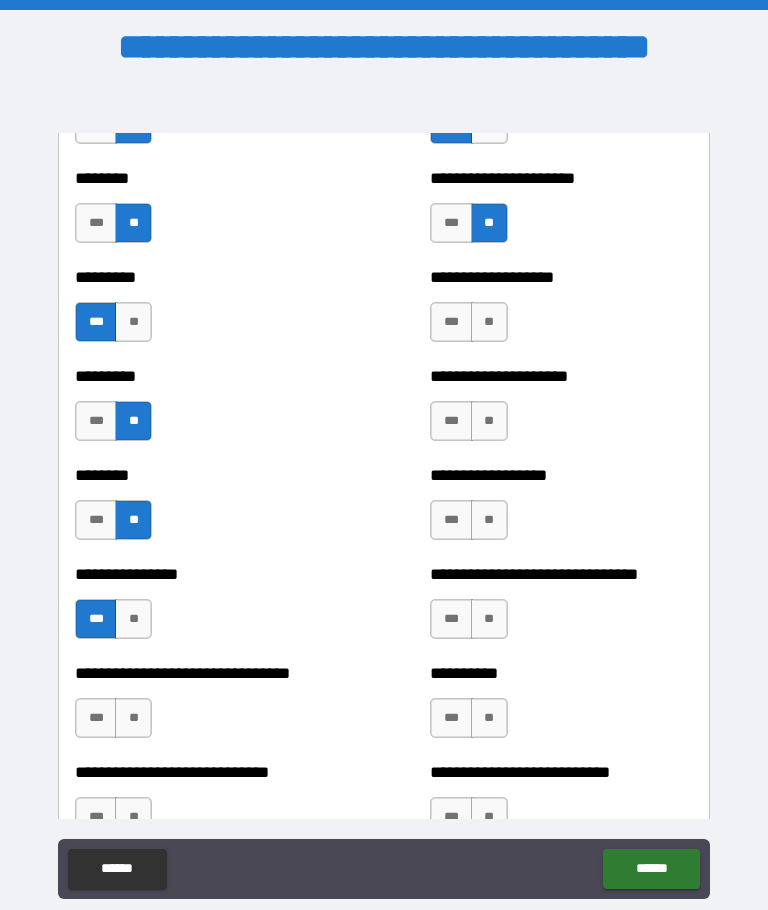 click on "**" at bounding box center (133, 718) 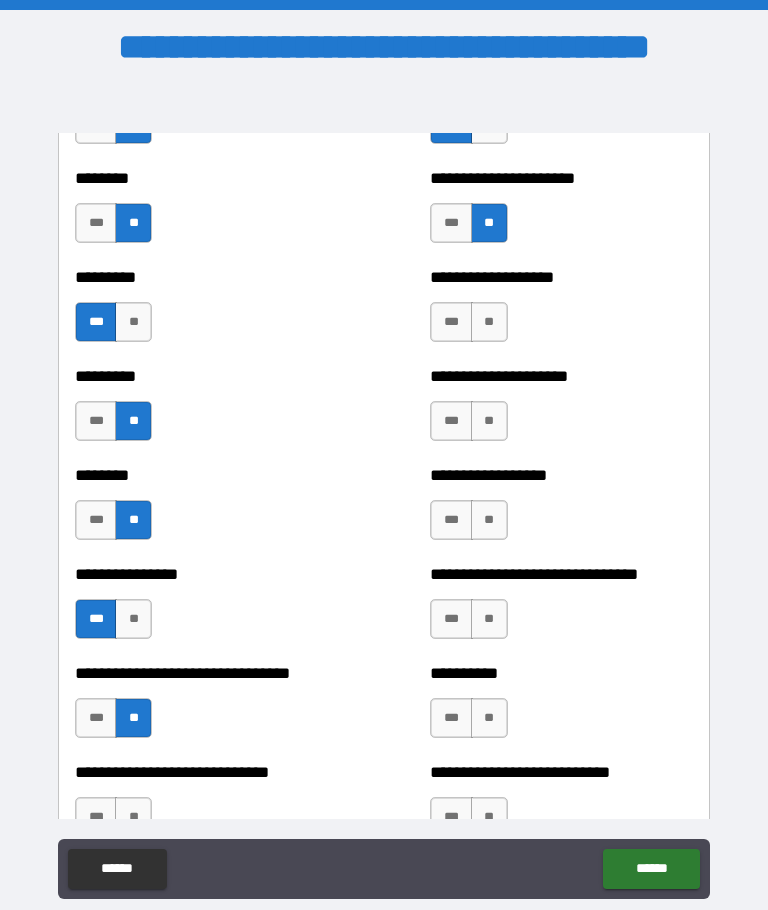 click on "**" at bounding box center [133, 817] 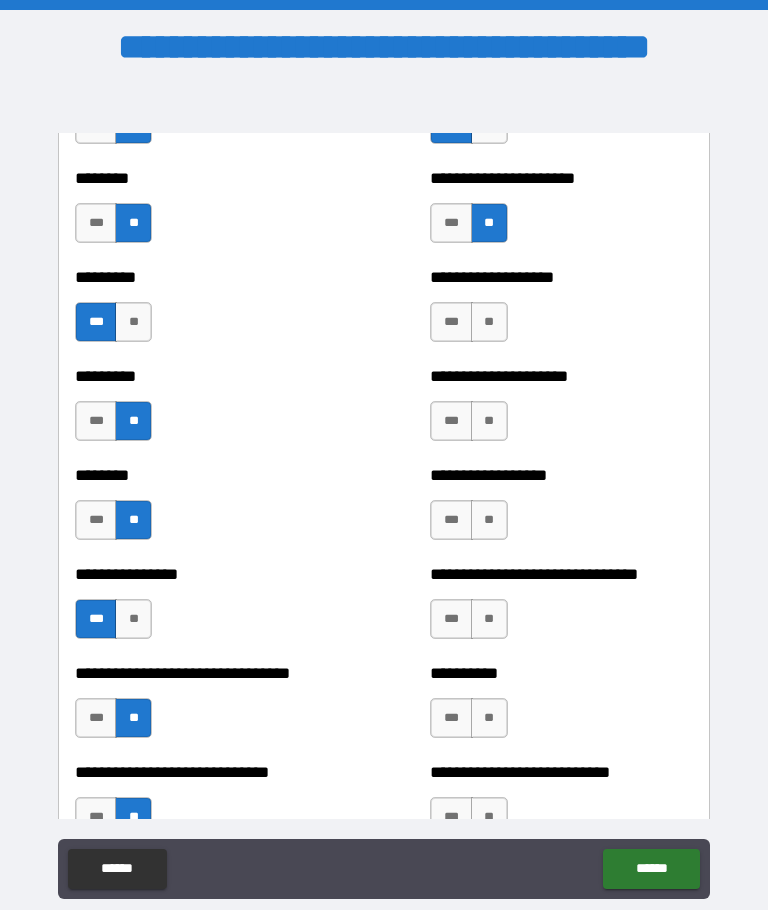 click on "**" at bounding box center (489, 817) 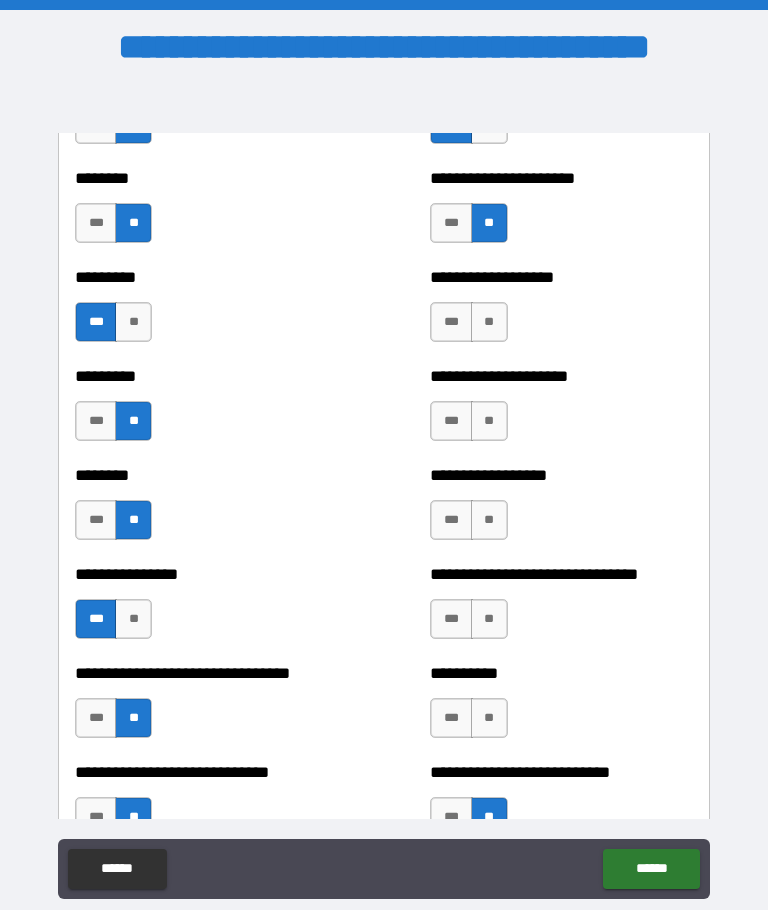 click on "**" at bounding box center [489, 718] 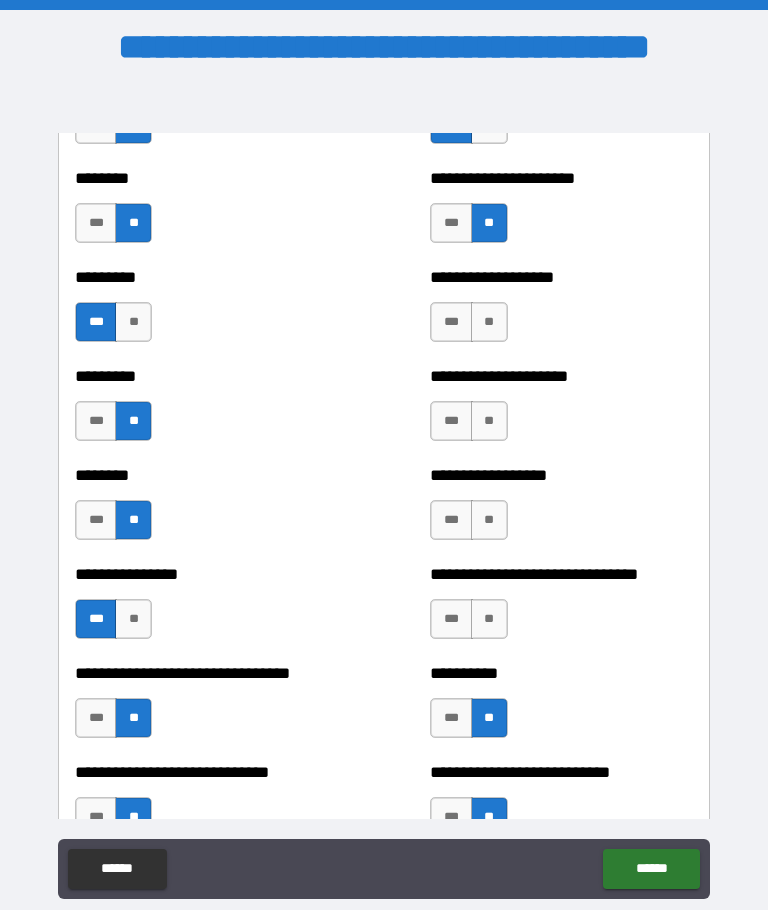 click on "**" at bounding box center [489, 619] 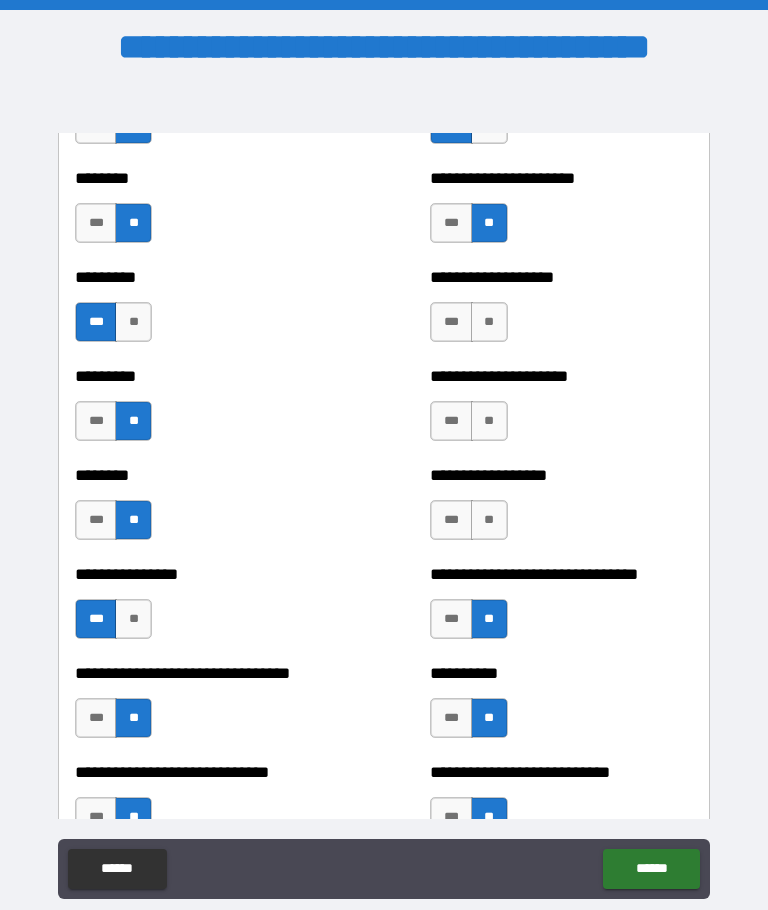 click on "**" at bounding box center [489, 520] 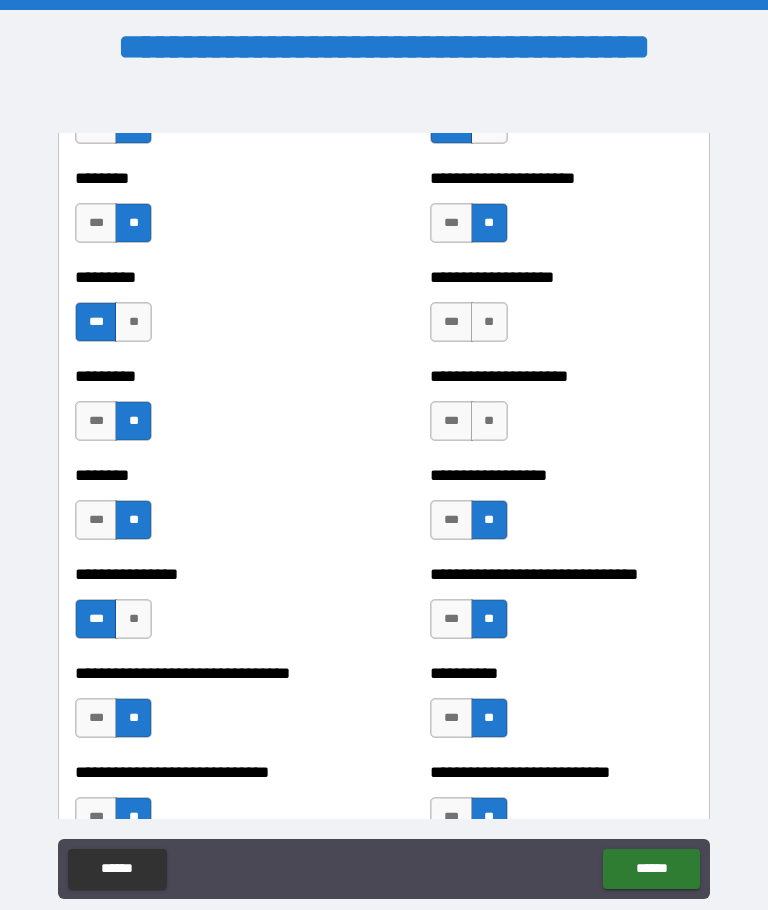 click on "**" at bounding box center (489, 421) 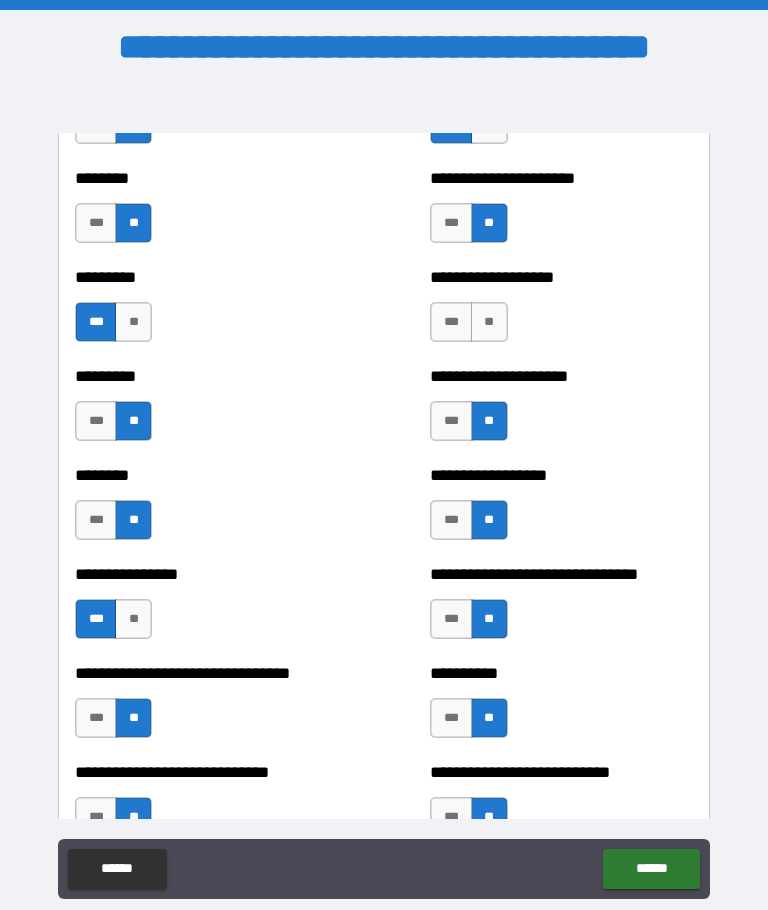 click on "**" at bounding box center (489, 322) 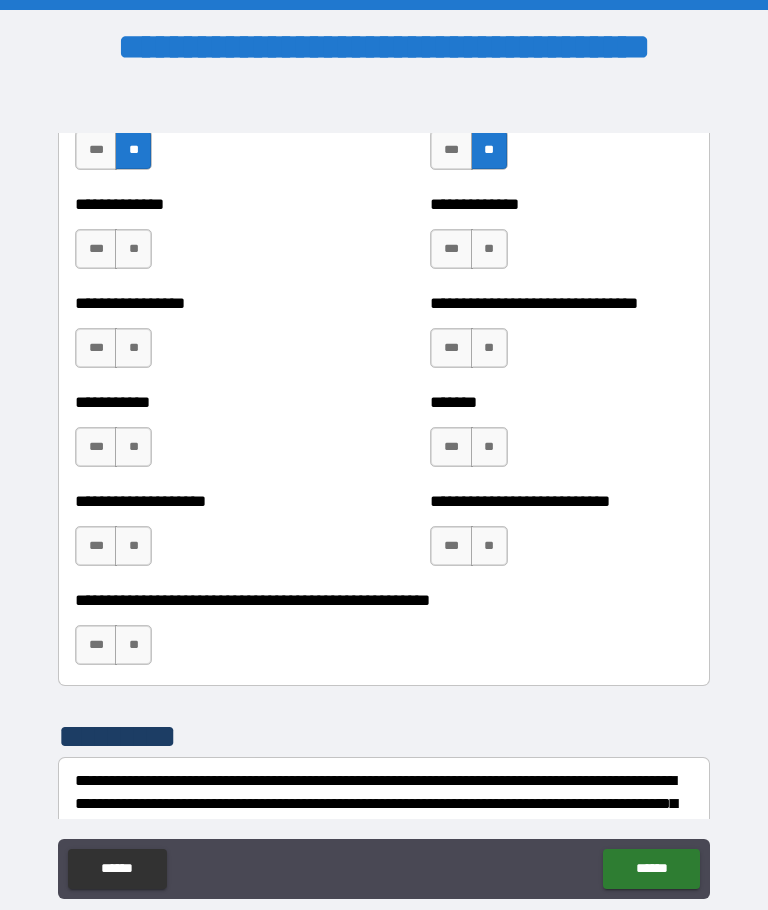 scroll, scrollTop: 7870, scrollLeft: 0, axis: vertical 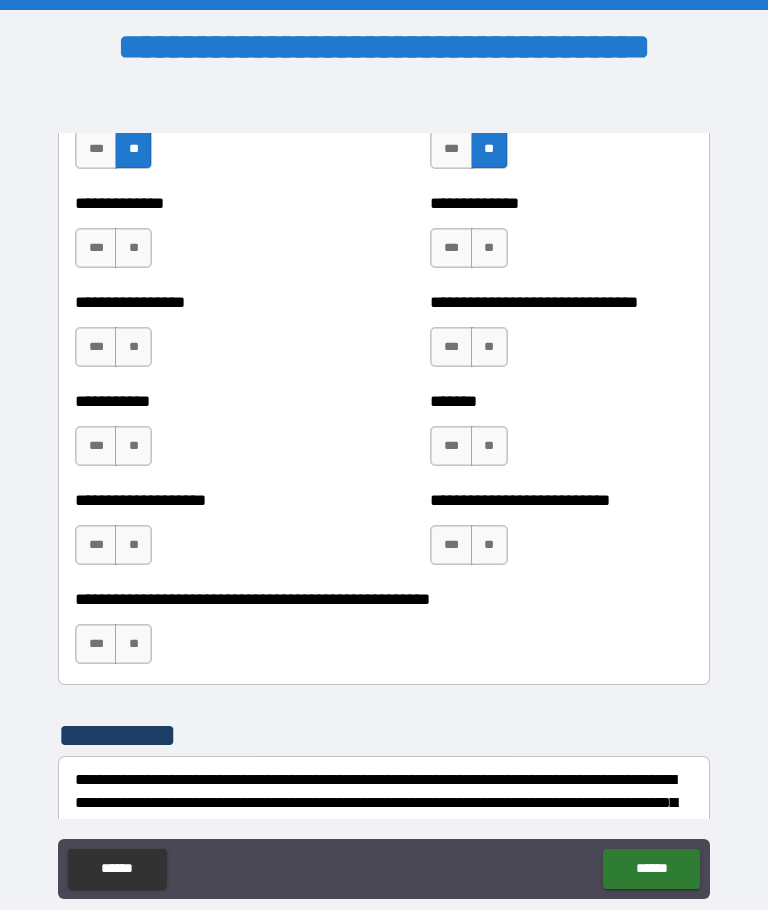 click on "**" at bounding box center [133, 248] 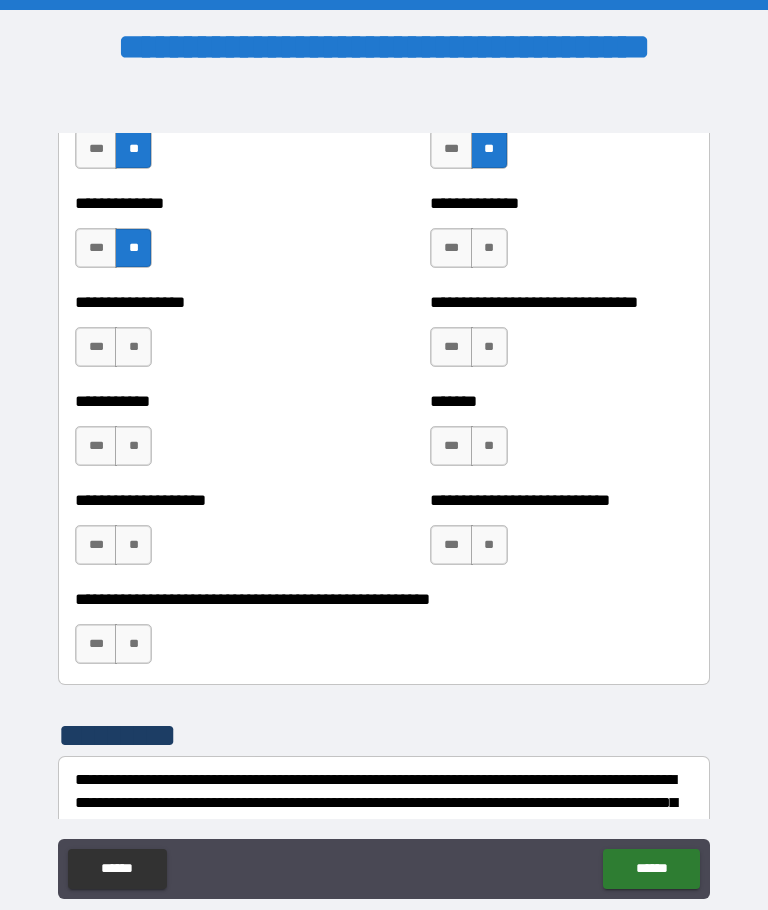 click on "**" at bounding box center (133, 347) 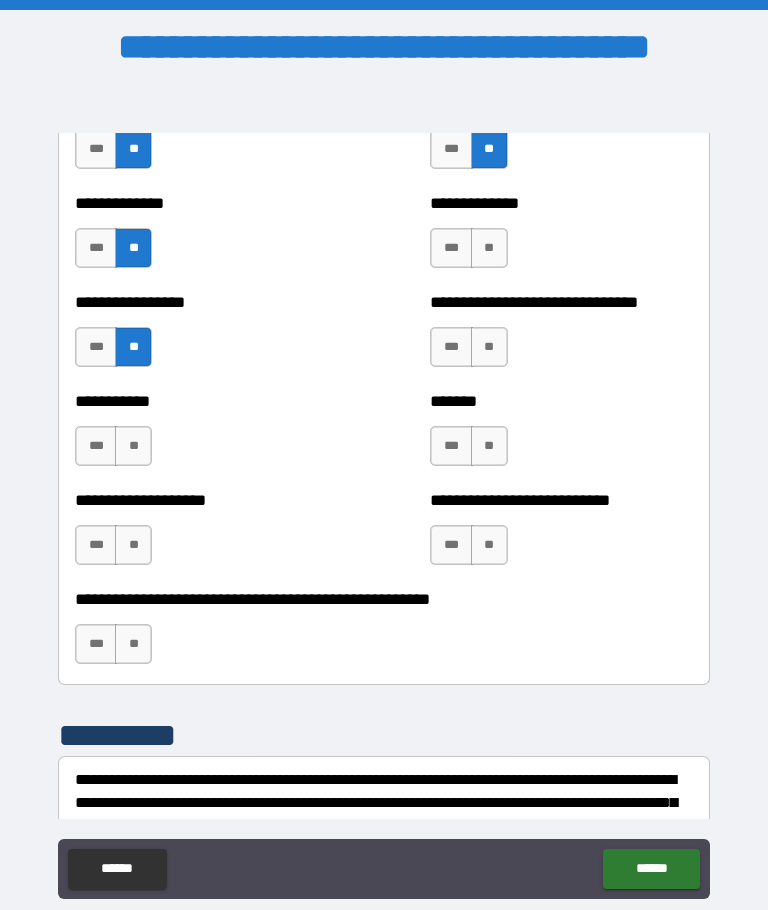 click on "**" at bounding box center (133, 446) 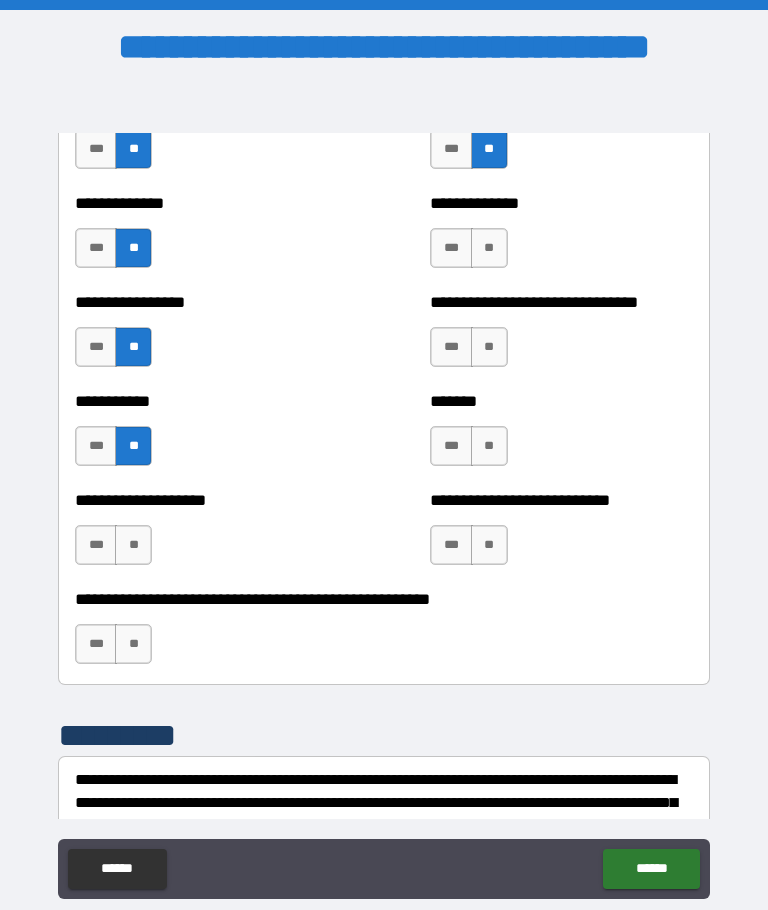 click on "**" at bounding box center [133, 545] 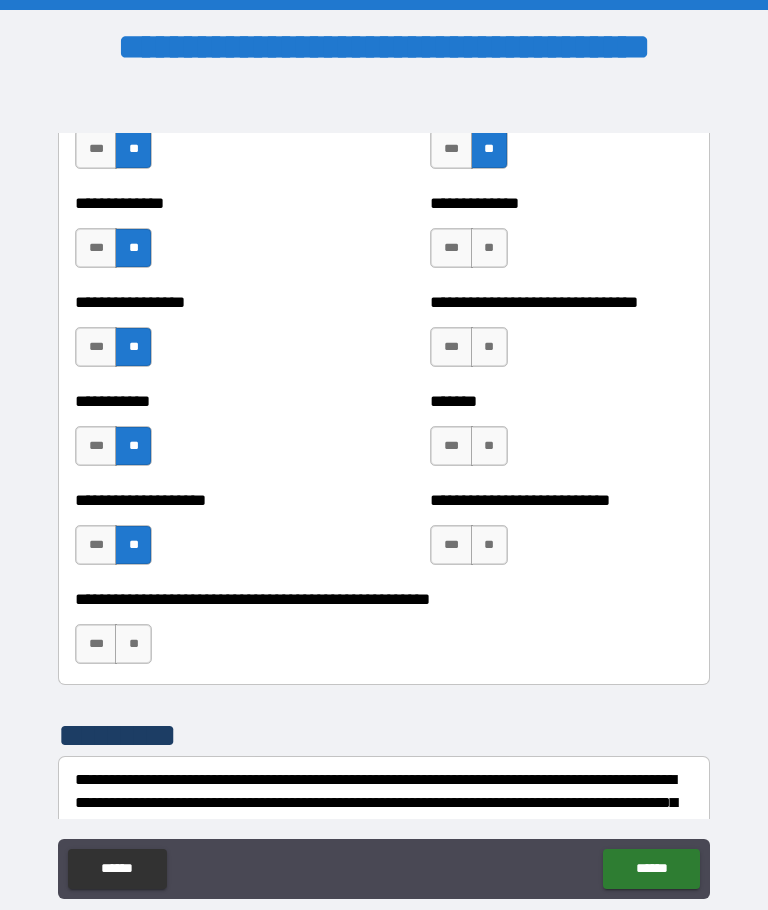 click on "**" at bounding box center [133, 644] 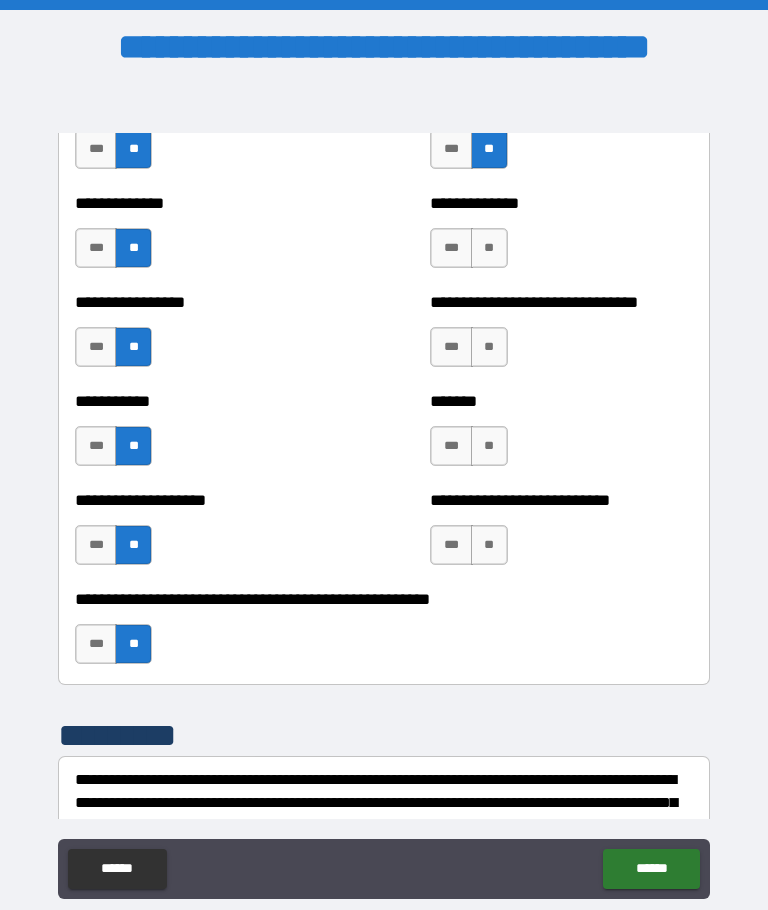 click on "**" at bounding box center [489, 545] 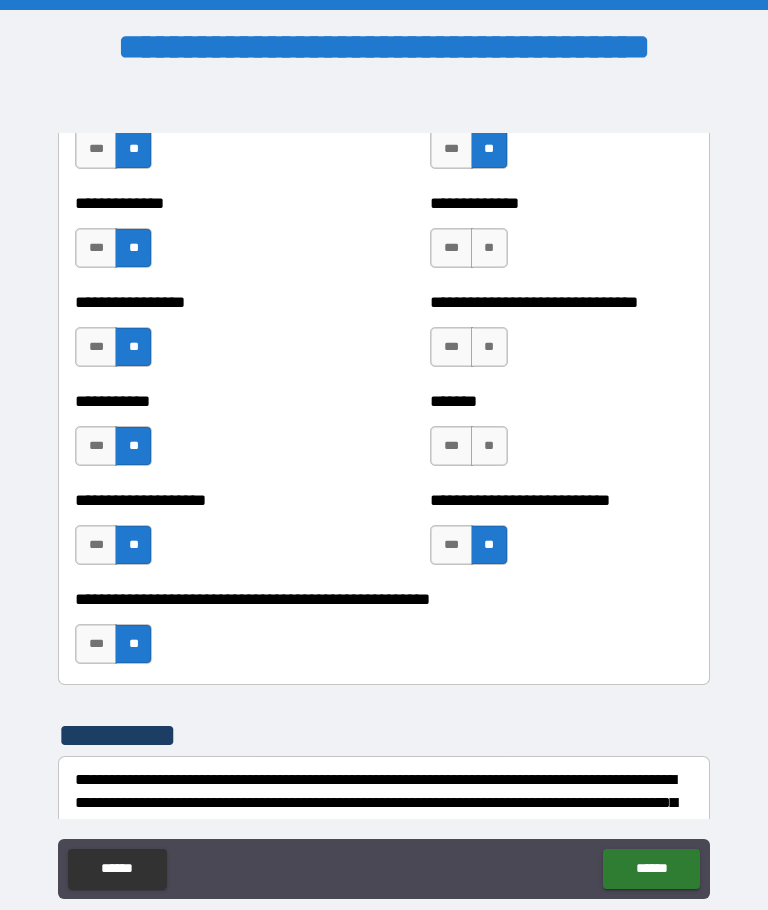 click on "**" at bounding box center [489, 446] 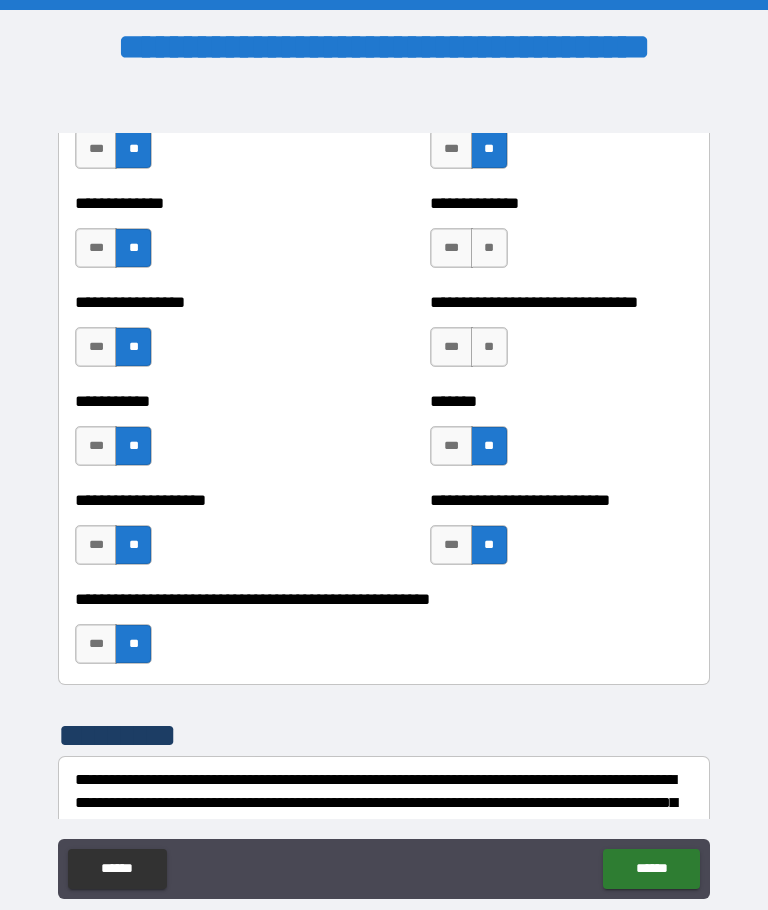 click on "**" at bounding box center (489, 347) 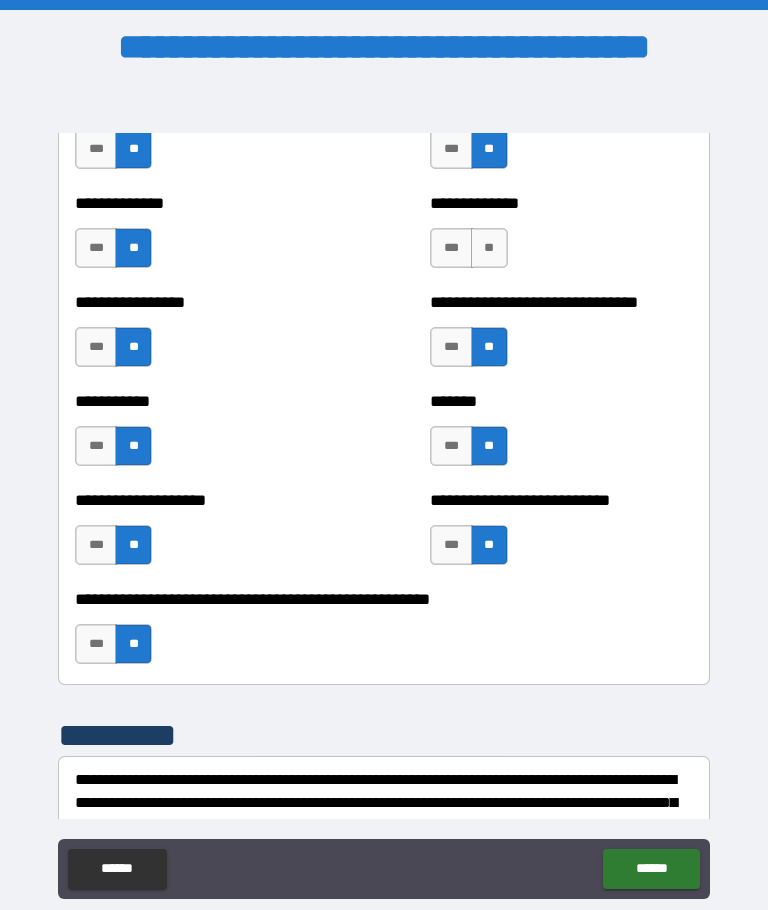 click on "**" at bounding box center (489, 248) 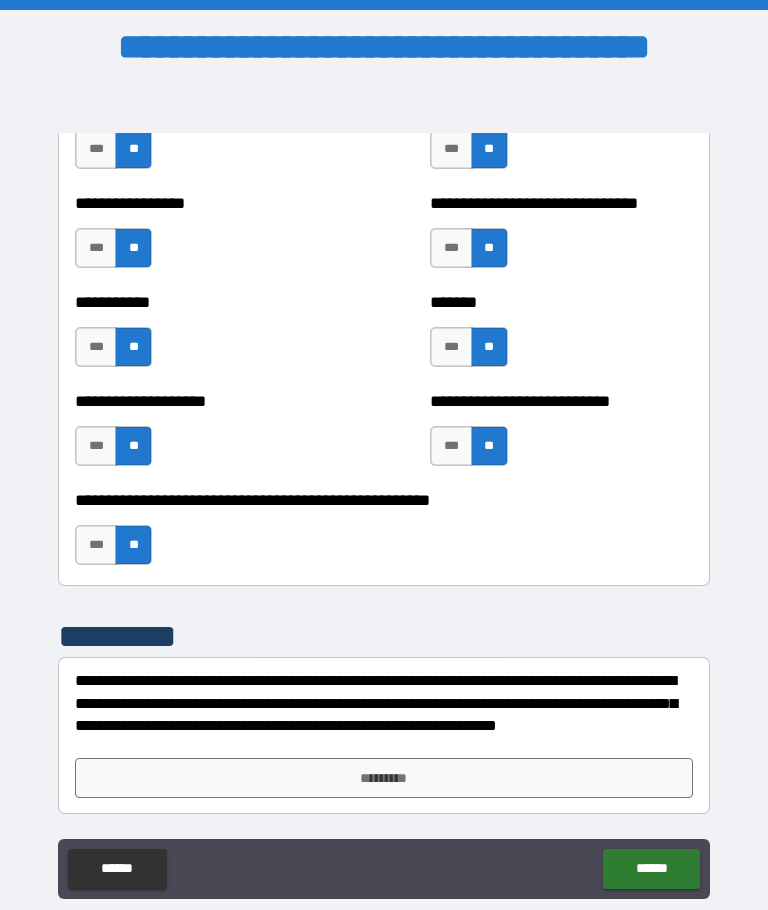 scroll, scrollTop: 7969, scrollLeft: 0, axis: vertical 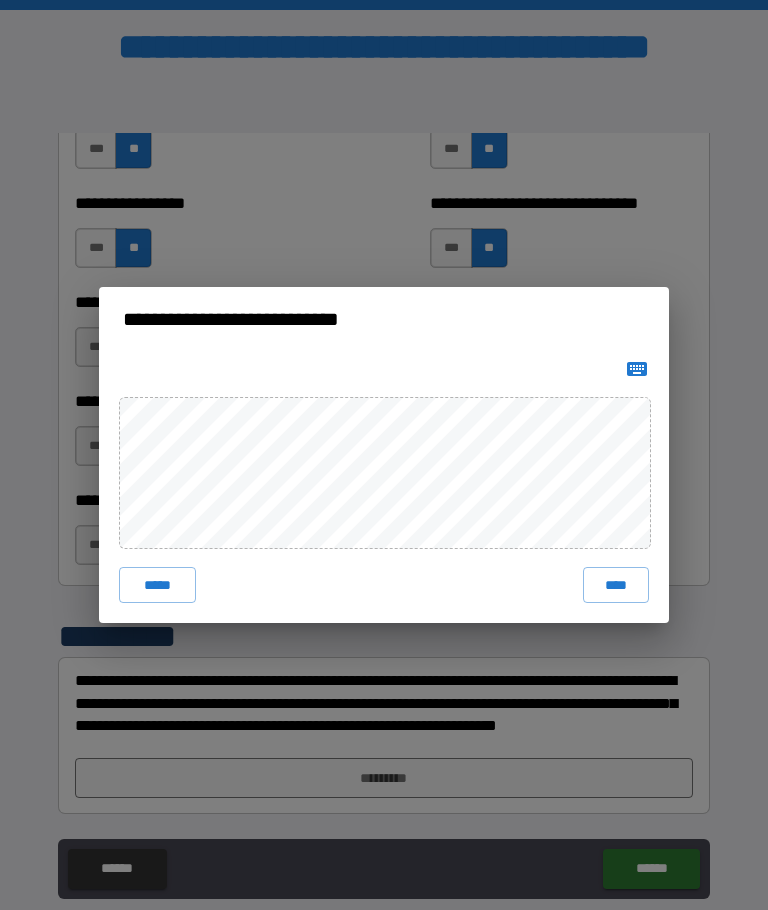 click on "****" at bounding box center (616, 585) 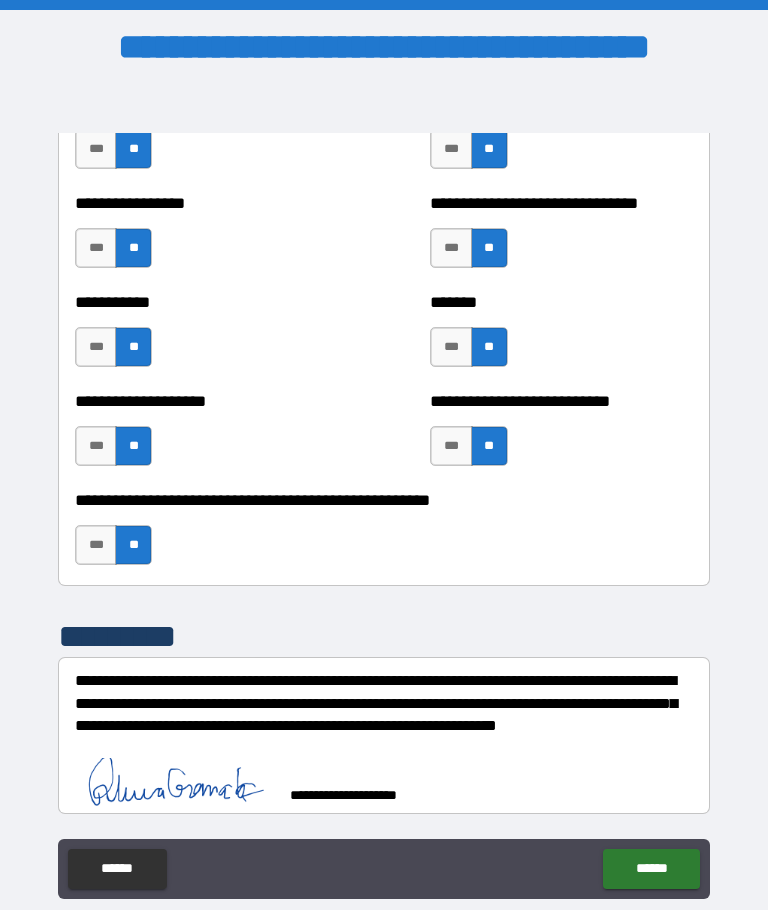 scroll, scrollTop: 7959, scrollLeft: 0, axis: vertical 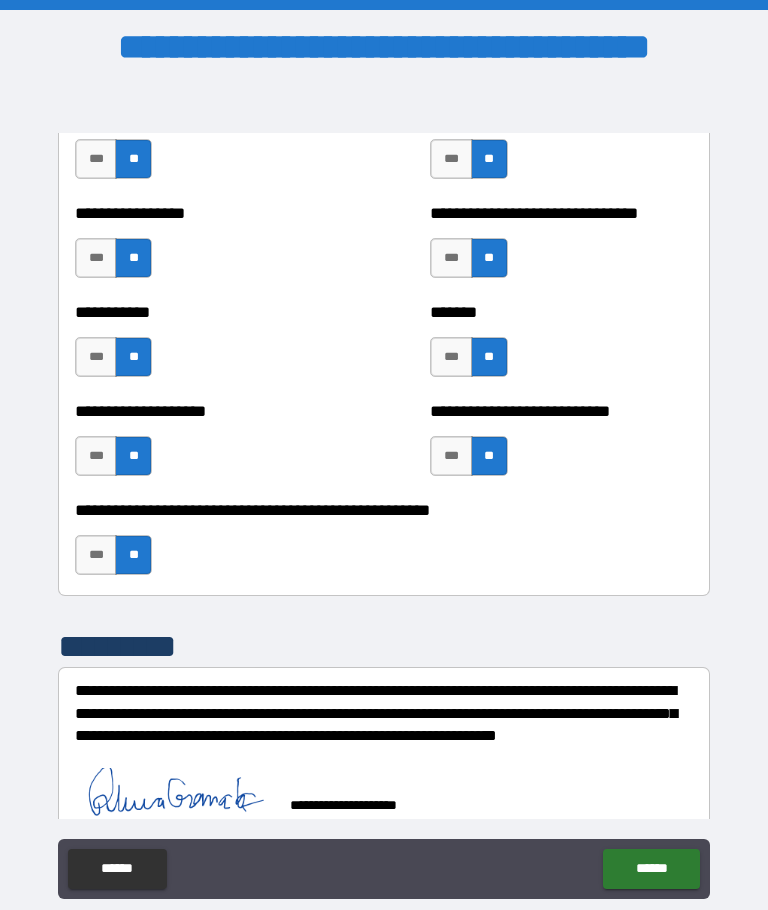 click on "******" at bounding box center [651, 869] 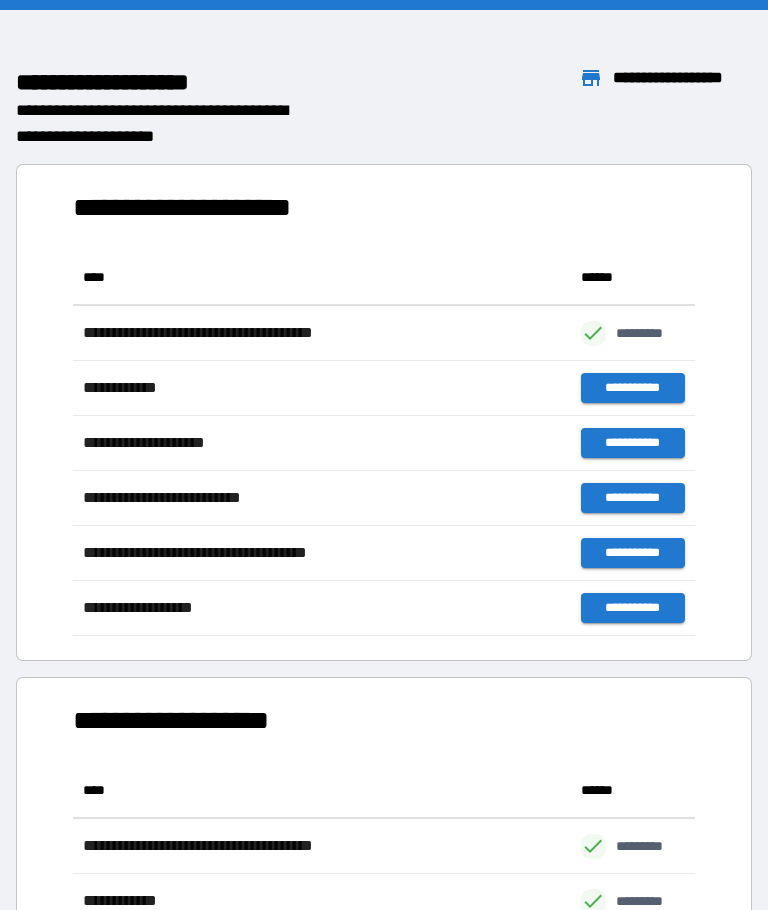scroll, scrollTop: 386, scrollLeft: 622, axis: both 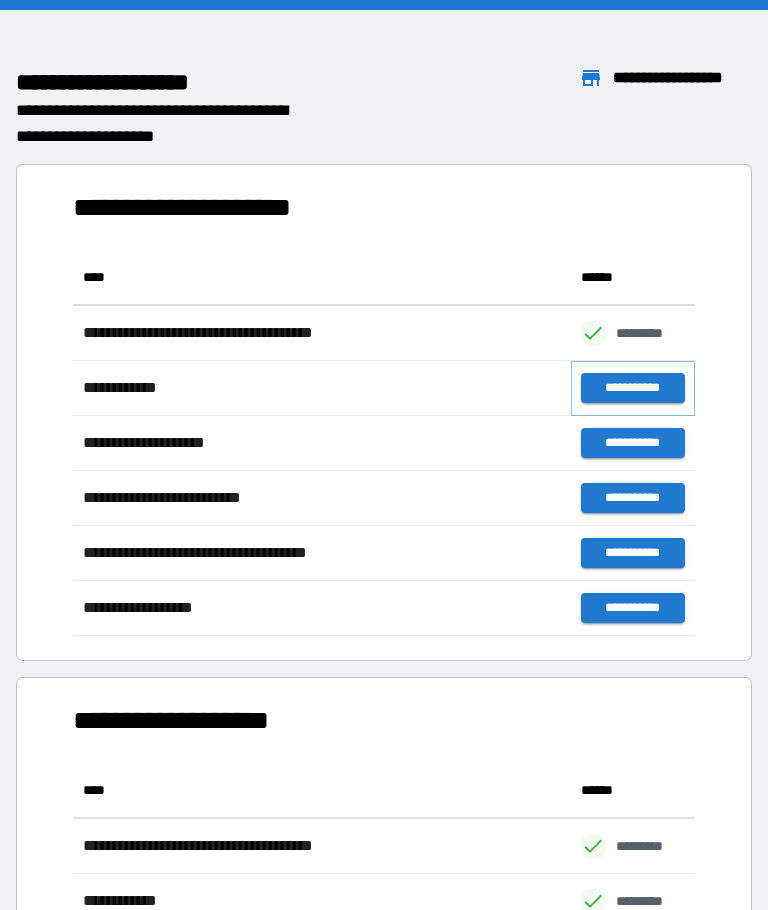 click on "**********" at bounding box center (633, 388) 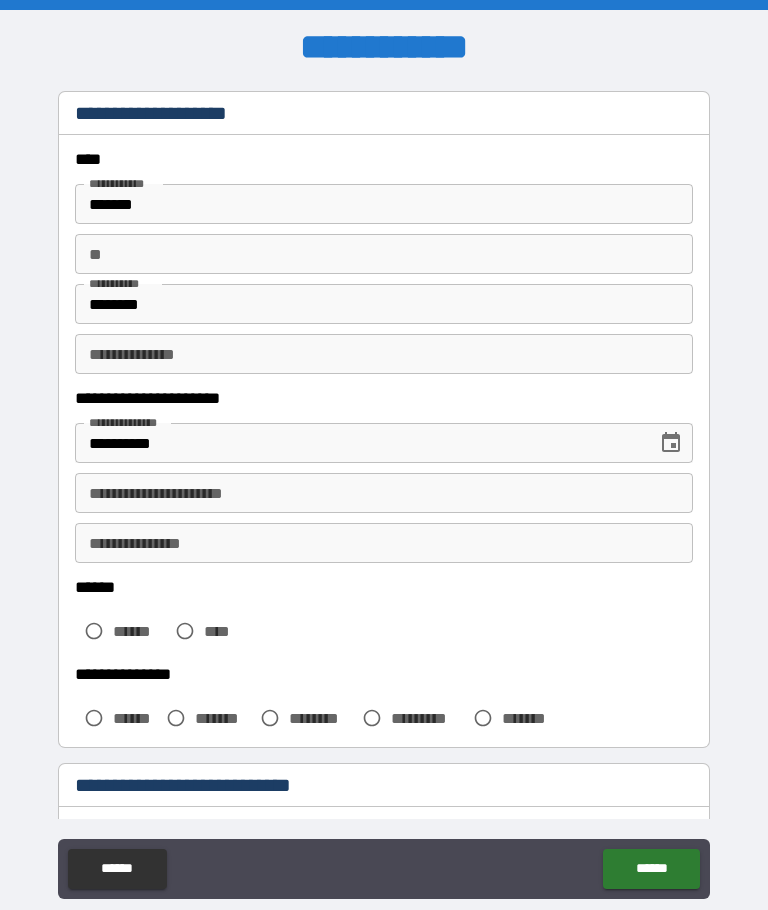 scroll, scrollTop: 70, scrollLeft: 0, axis: vertical 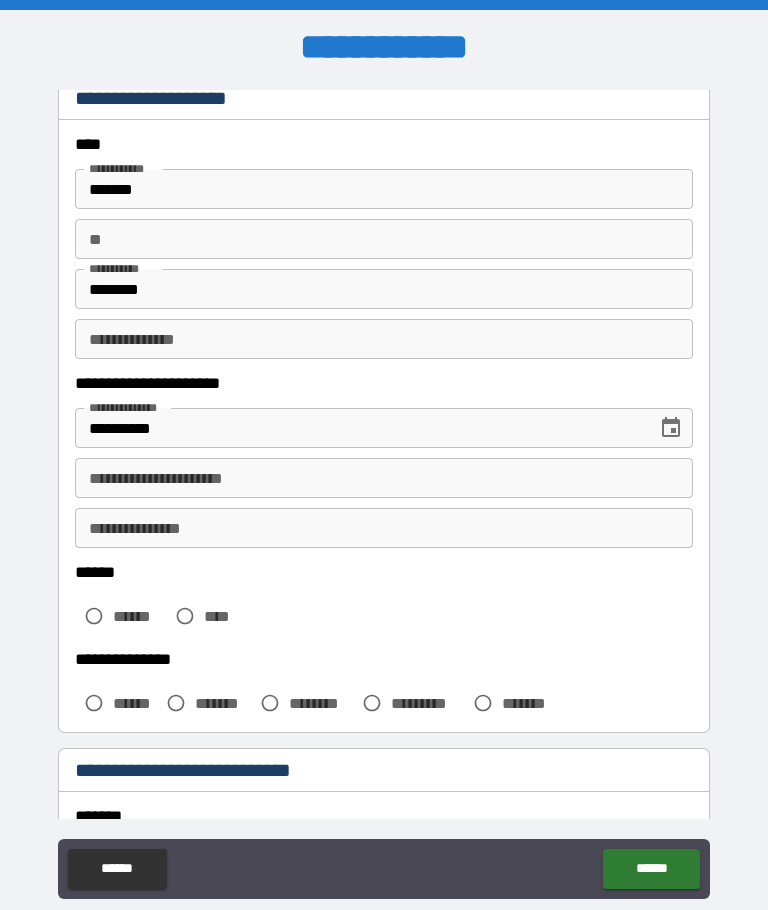 click on "**********" at bounding box center (384, 478) 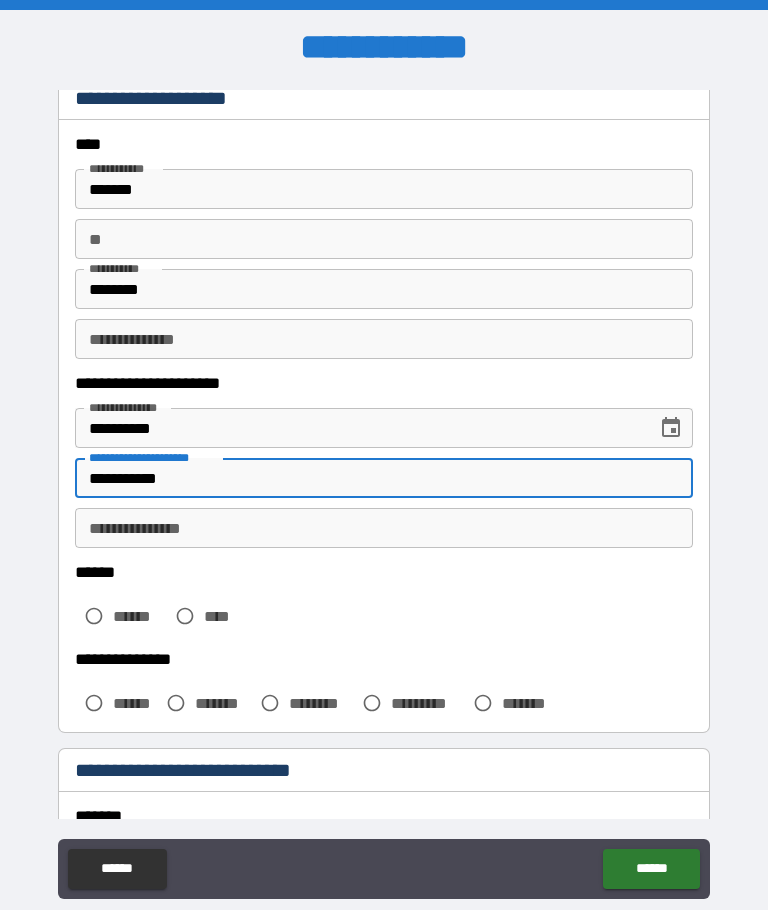 type on "**********" 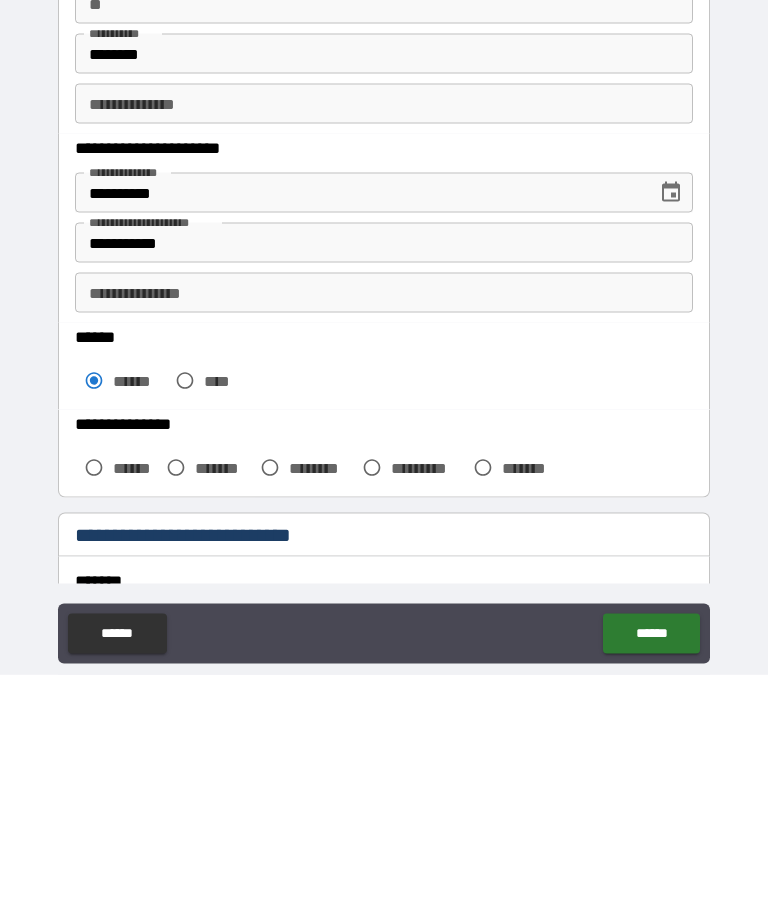 scroll, scrollTop: 69, scrollLeft: 0, axis: vertical 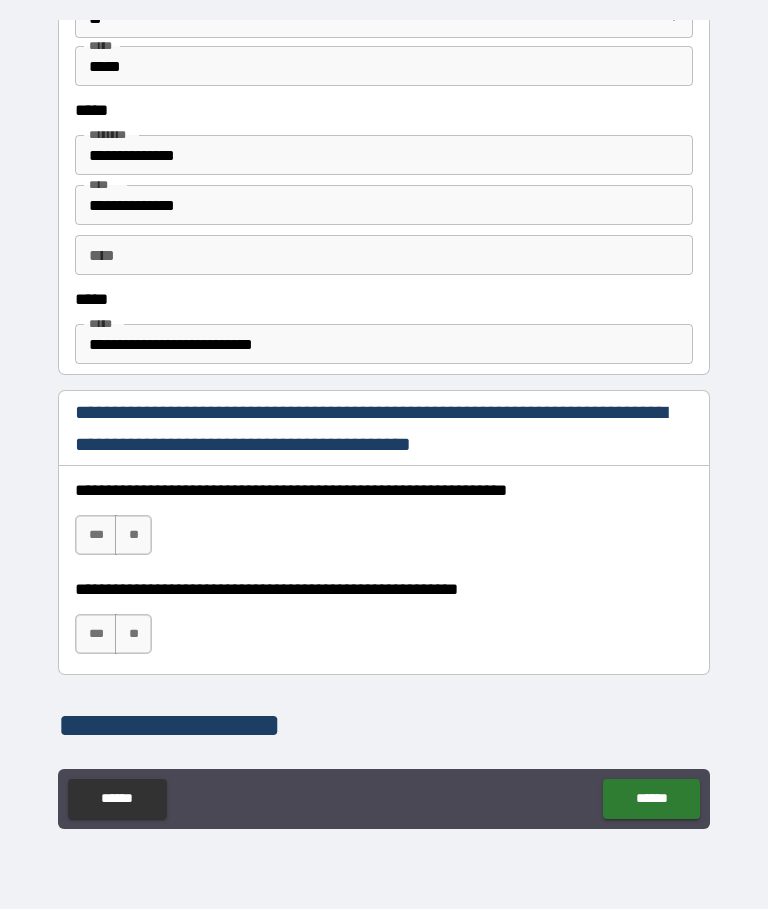 click on "**********" at bounding box center [384, 345] 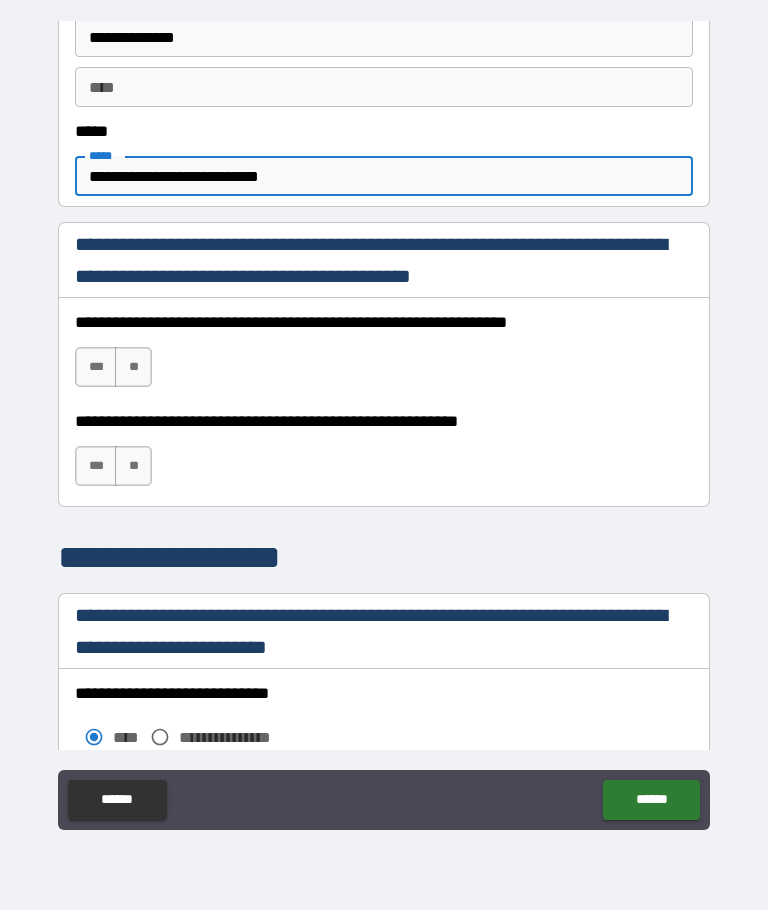 scroll, scrollTop: 1158, scrollLeft: 0, axis: vertical 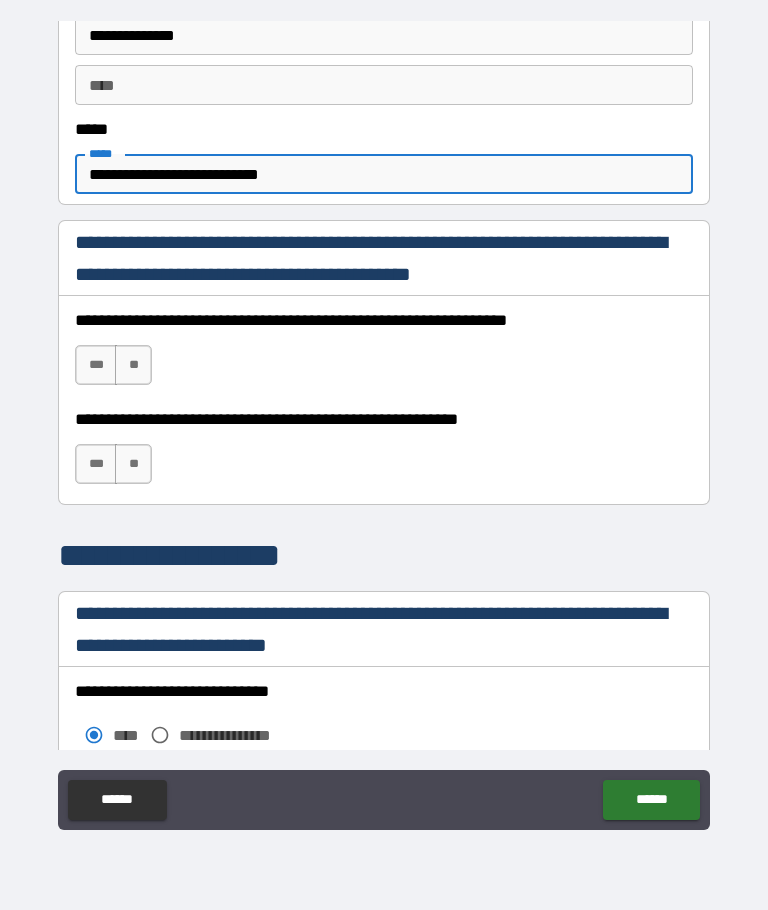 type on "**********" 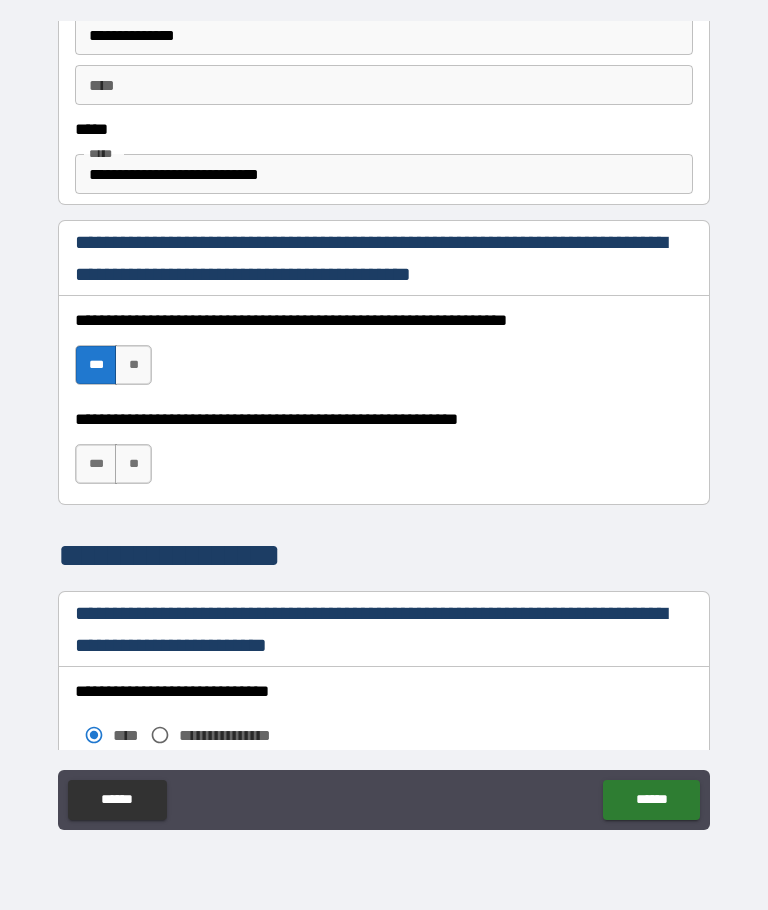 click on "**********" at bounding box center (384, 385) 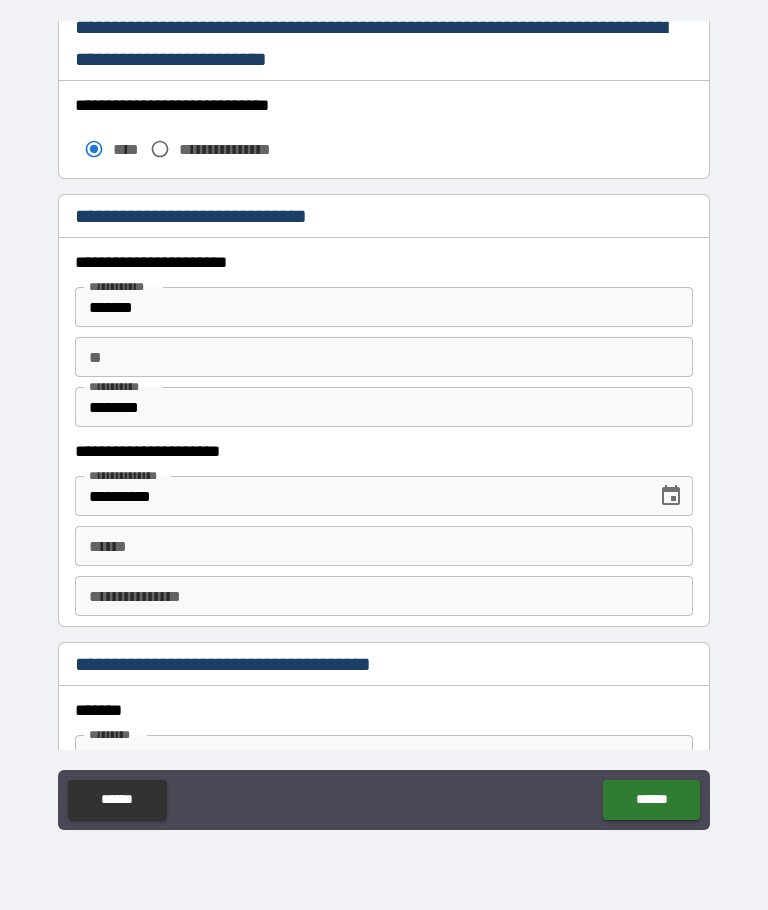 scroll, scrollTop: 1745, scrollLeft: 0, axis: vertical 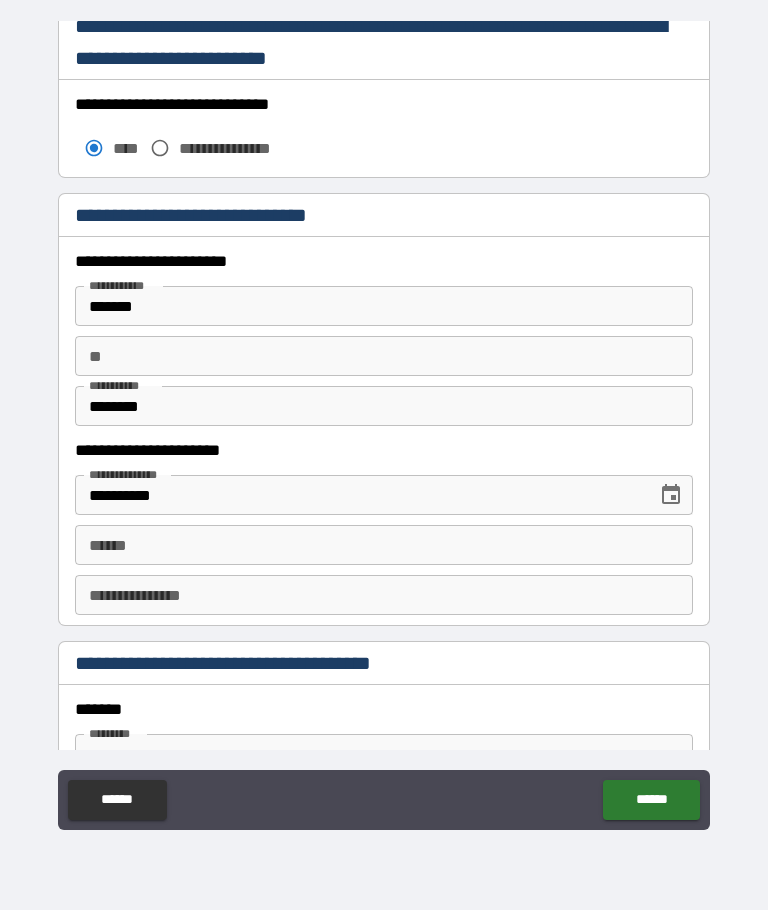 click on "****   *" at bounding box center [384, 545] 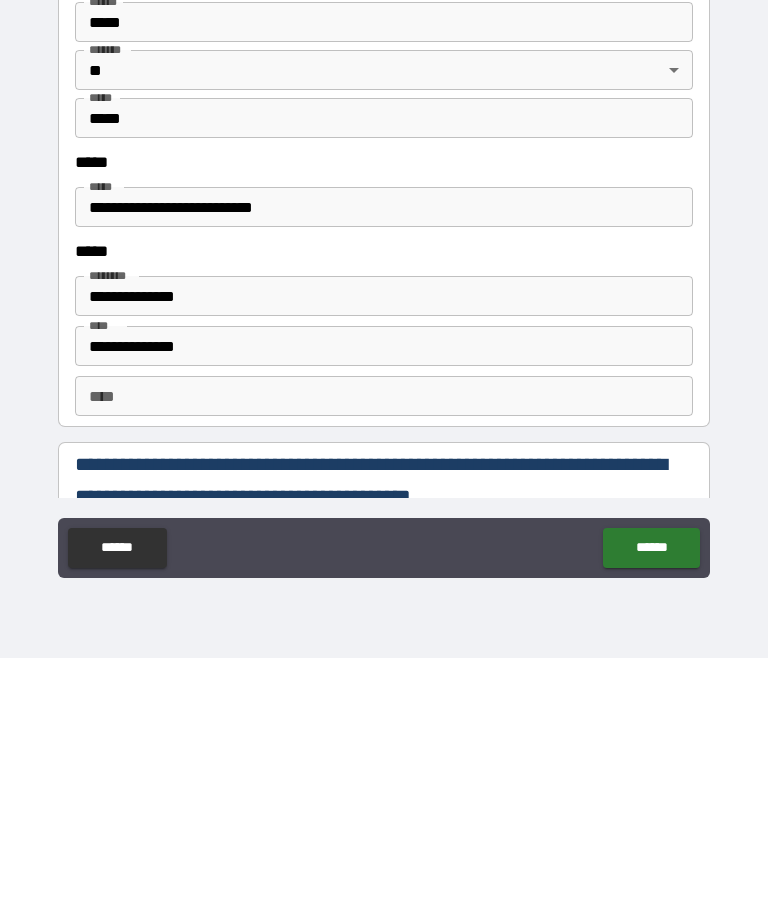 scroll, scrollTop: 2322, scrollLeft: 0, axis: vertical 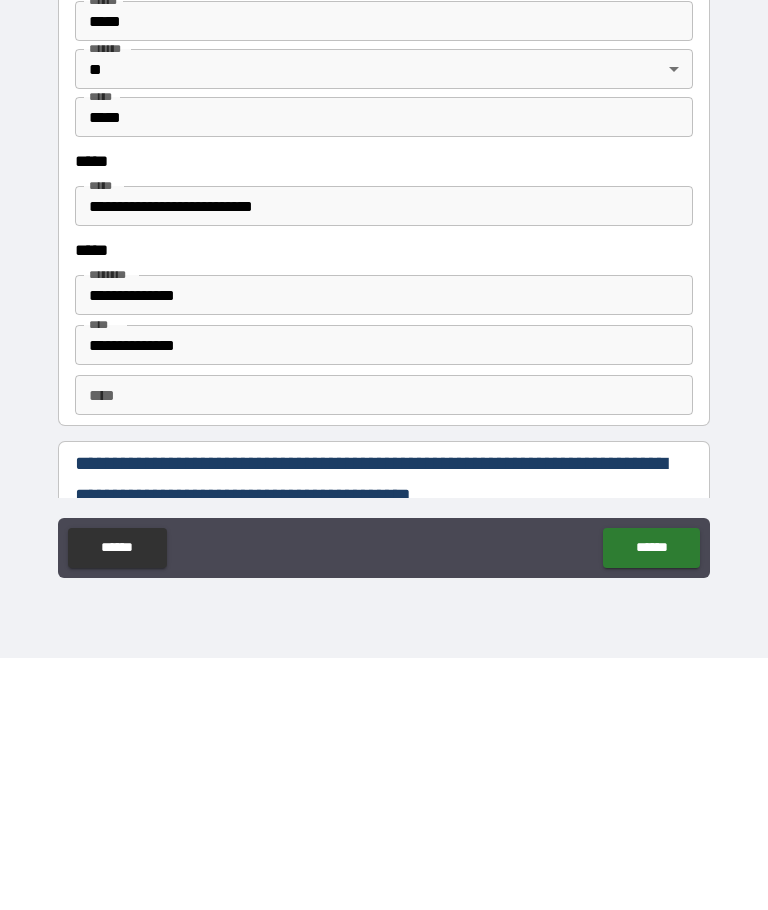 type on "**********" 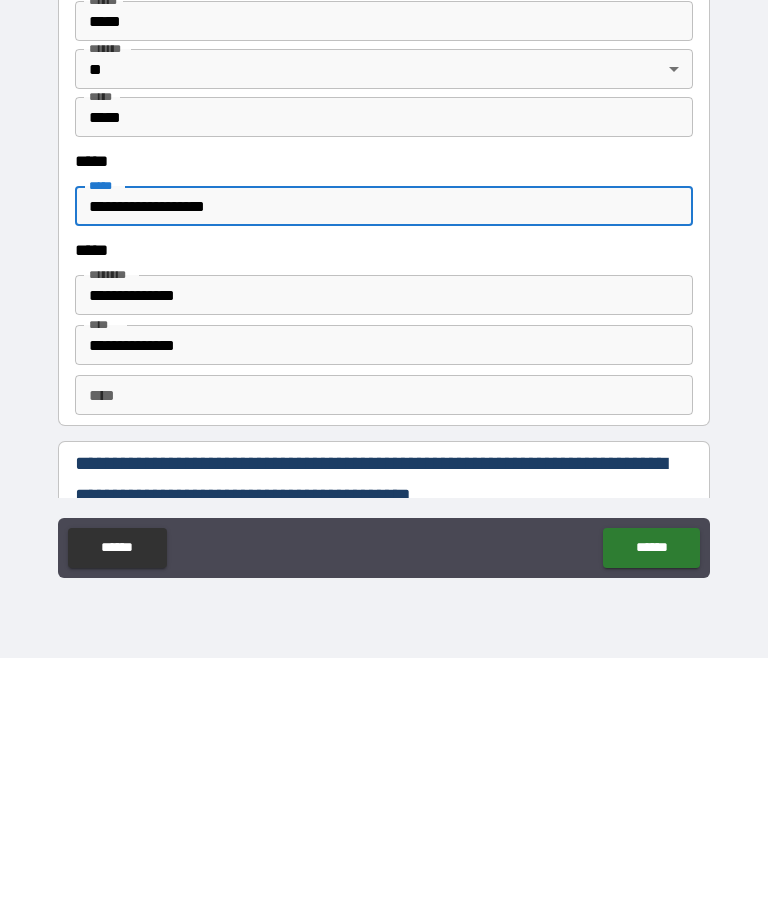 click on "**********" at bounding box center (384, 458) 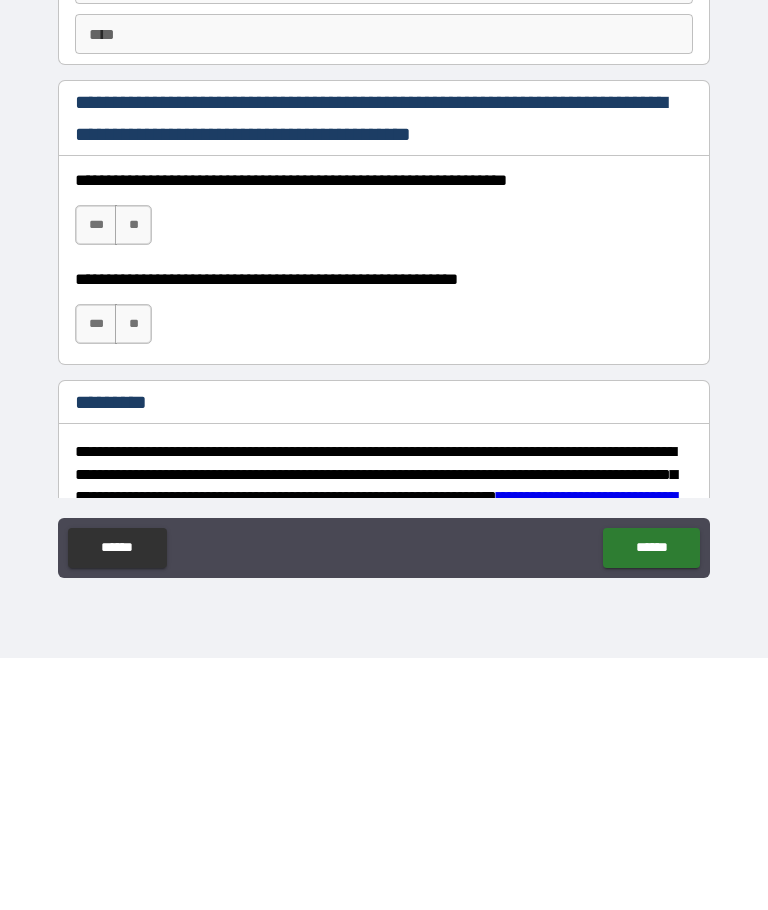 scroll, scrollTop: 2681, scrollLeft: 0, axis: vertical 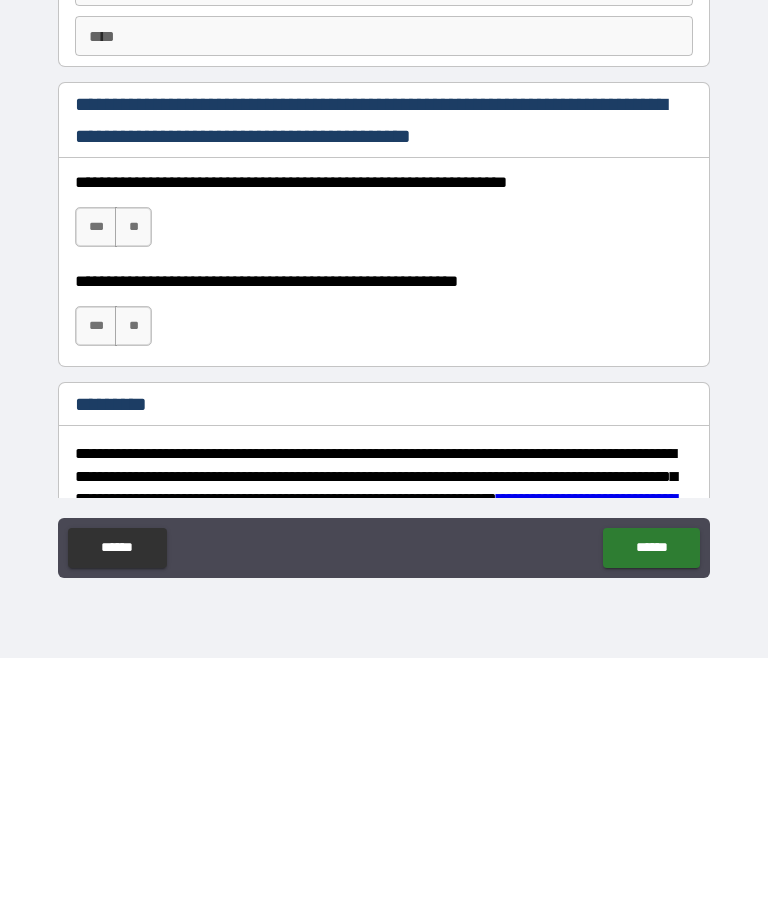 type on "**********" 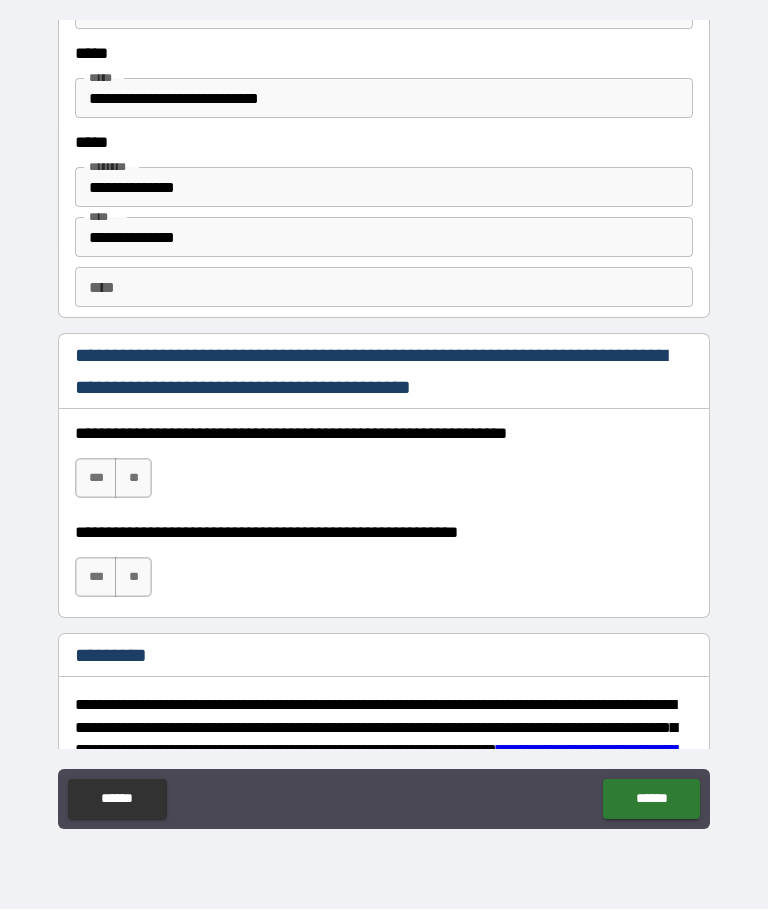 click on "***" at bounding box center (96, 479) 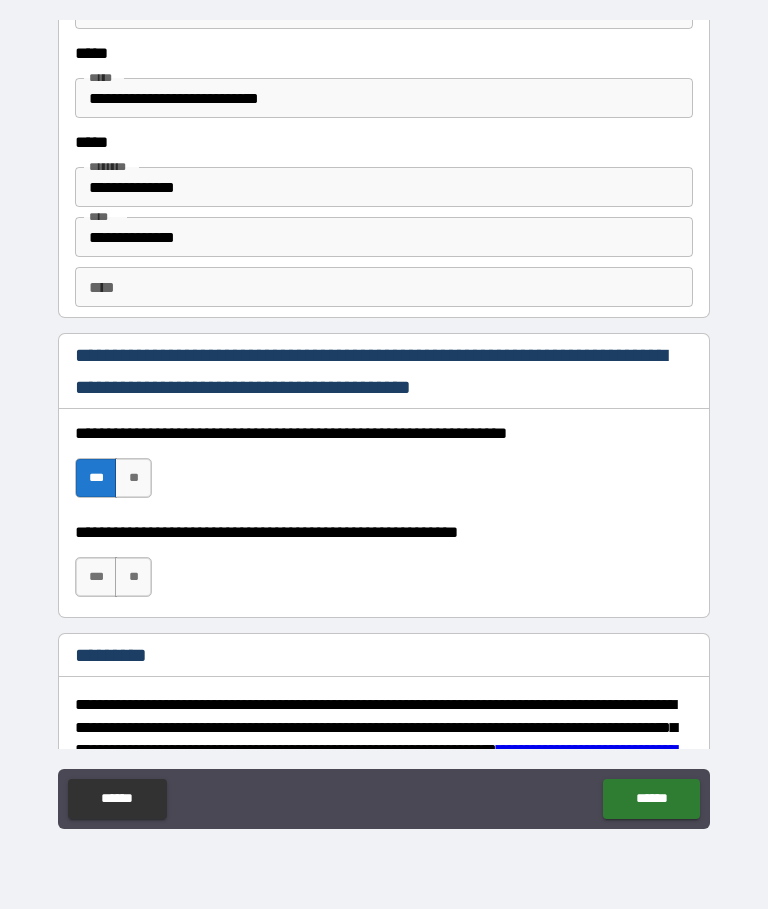click on "***" at bounding box center [96, 578] 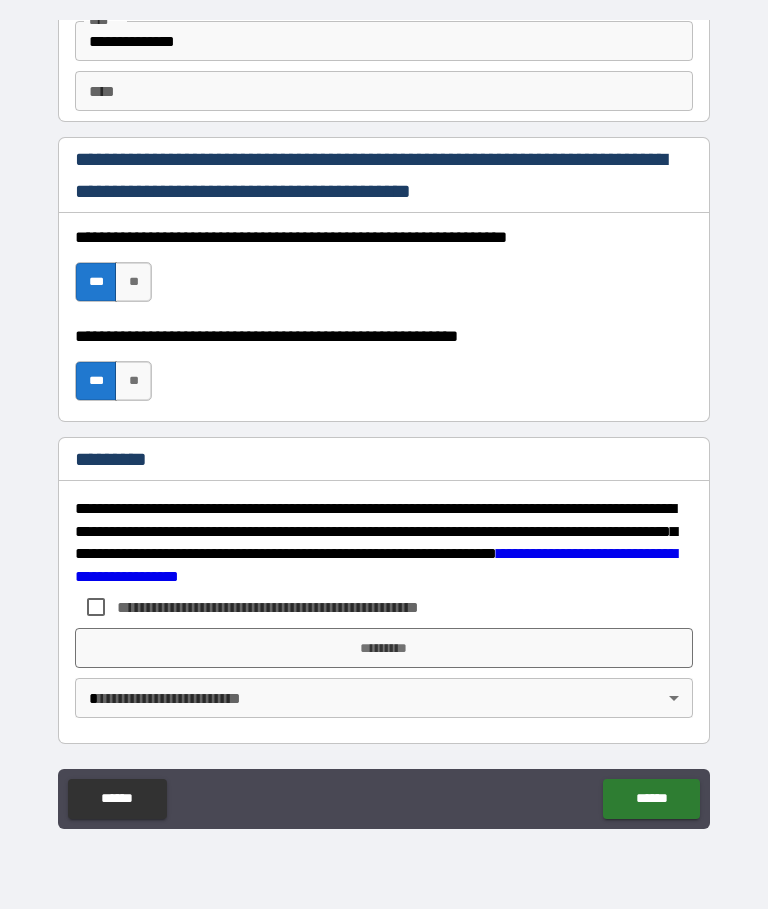 scroll, scrollTop: 2877, scrollLeft: 0, axis: vertical 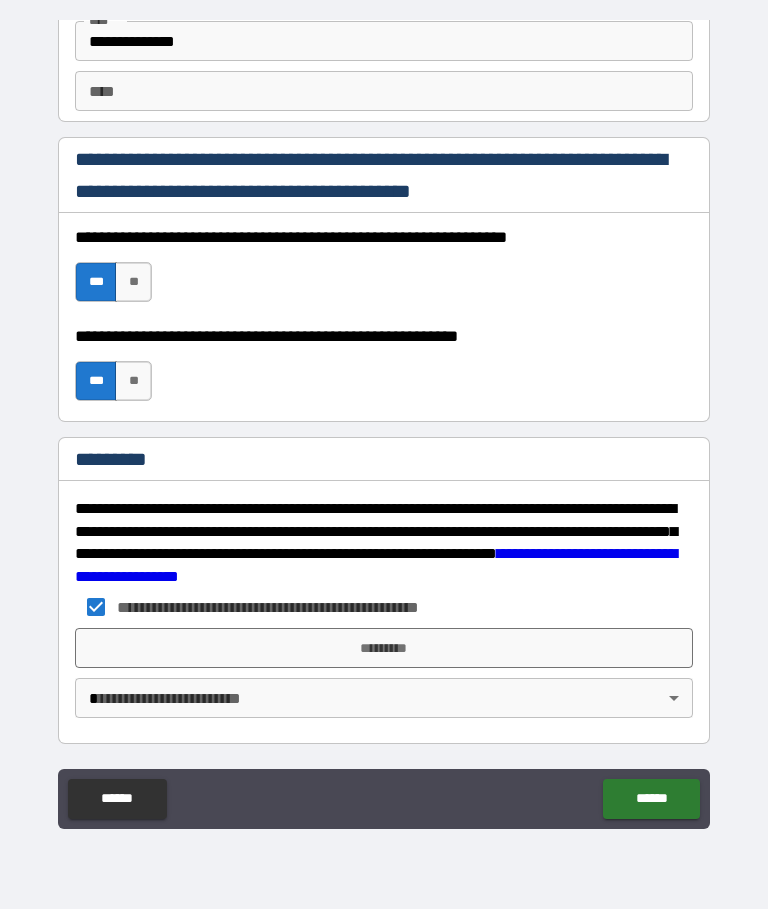 click on "*********" at bounding box center (384, 649) 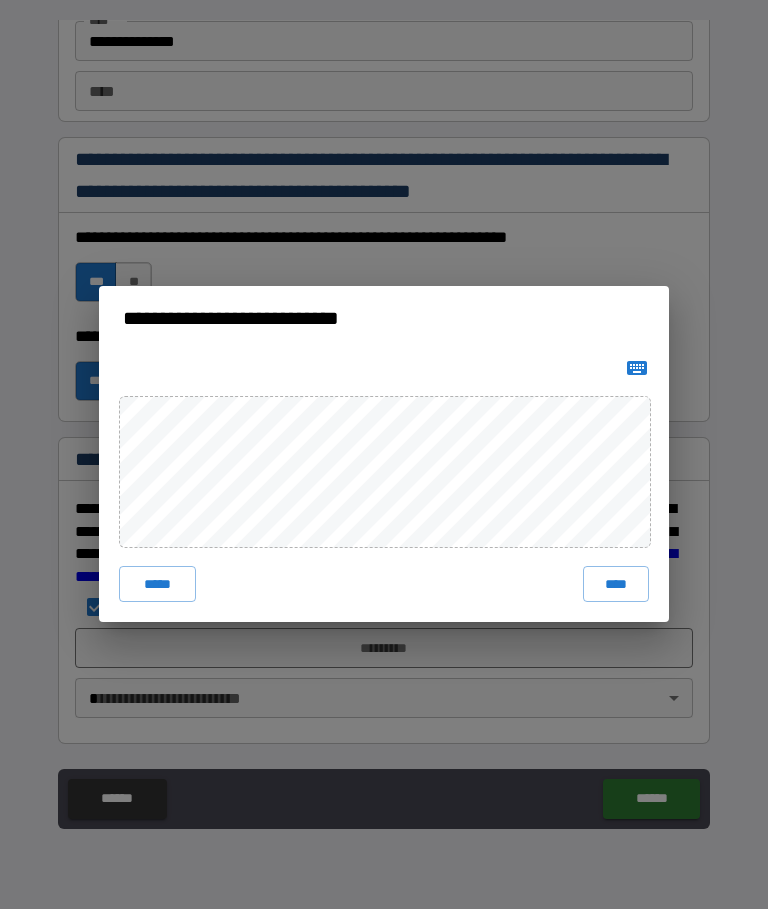 click on "****" at bounding box center [616, 585] 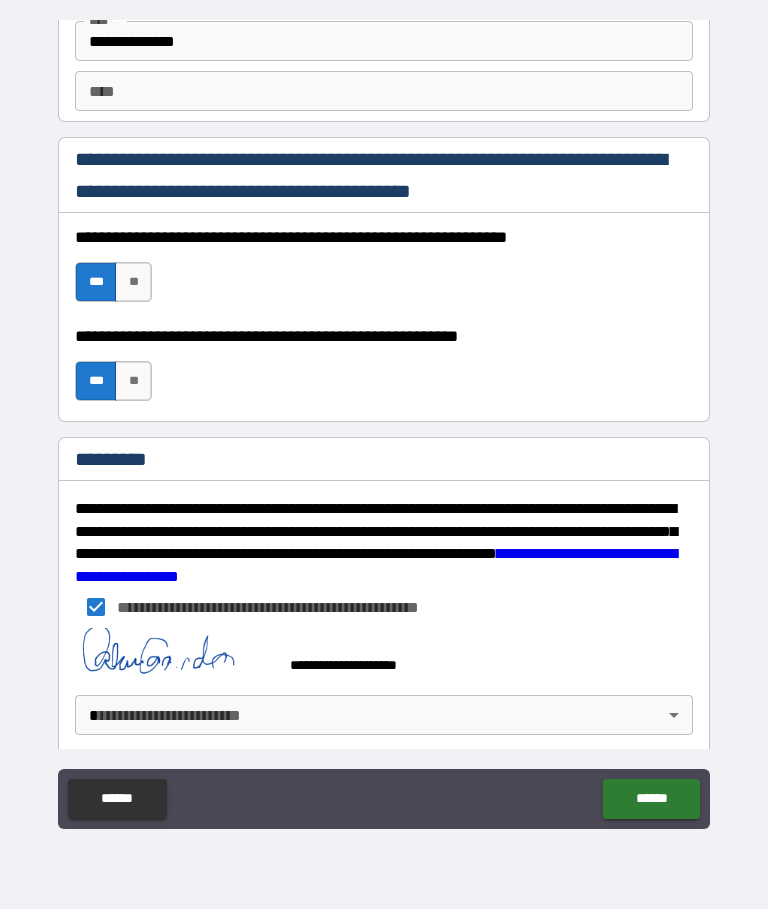 click on "**********" at bounding box center [384, 420] 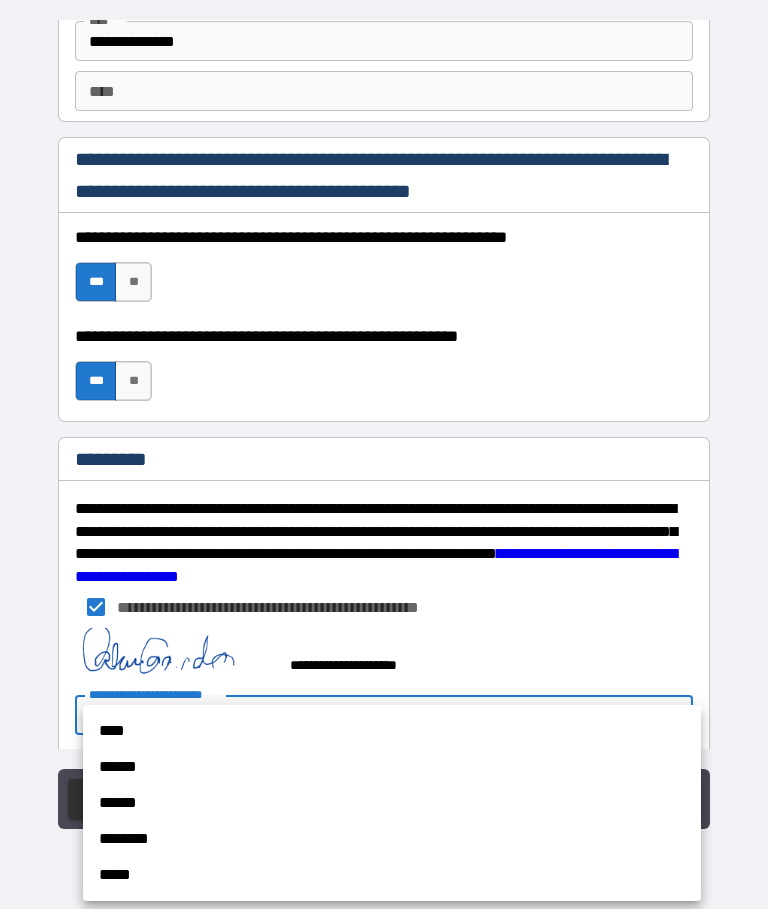 click on "****" at bounding box center [392, 732] 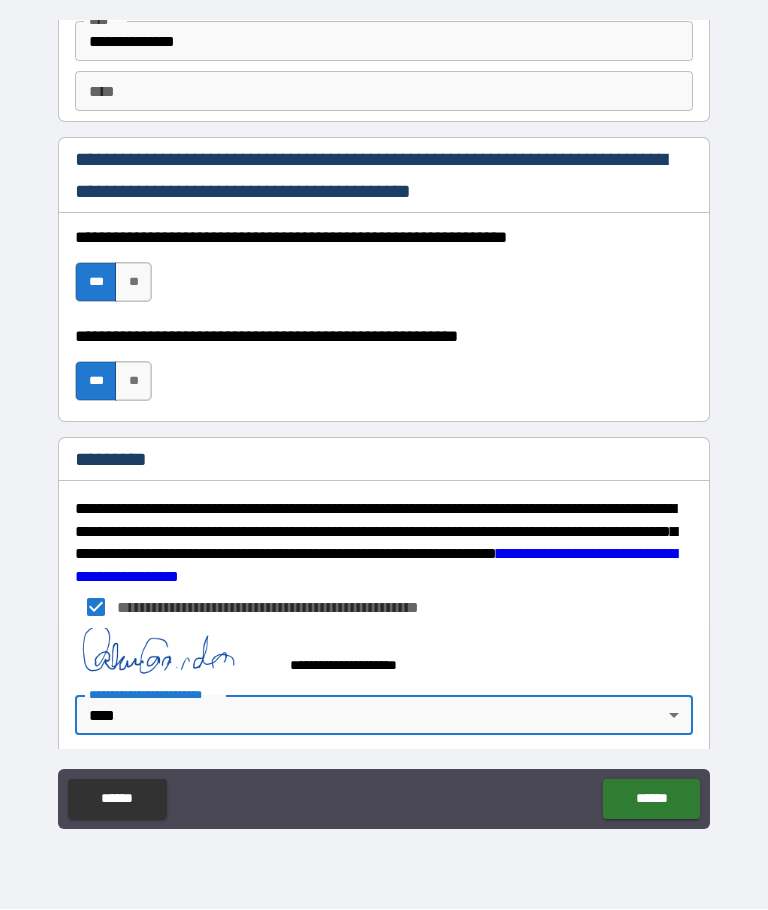 click on "******" at bounding box center [651, 800] 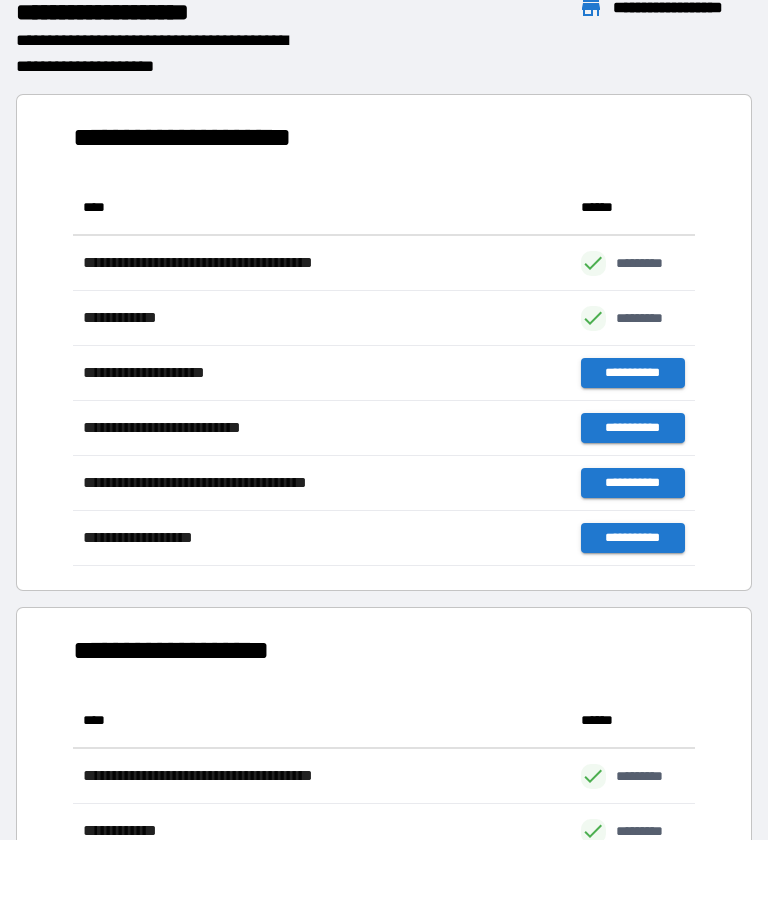 scroll, scrollTop: 386, scrollLeft: 622, axis: both 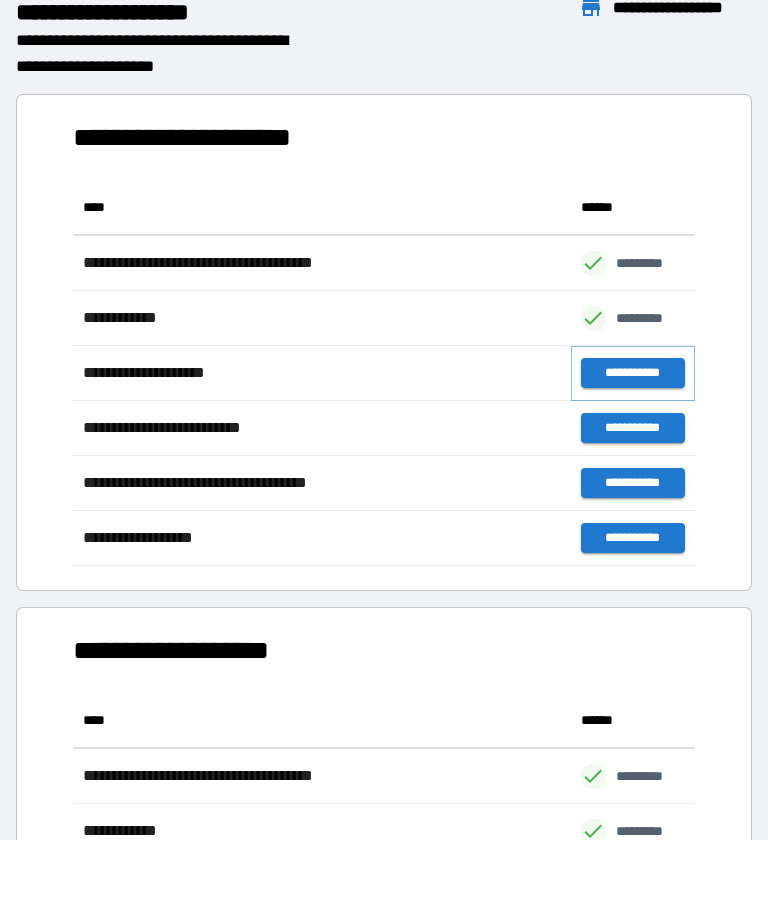 click on "**********" at bounding box center [633, 374] 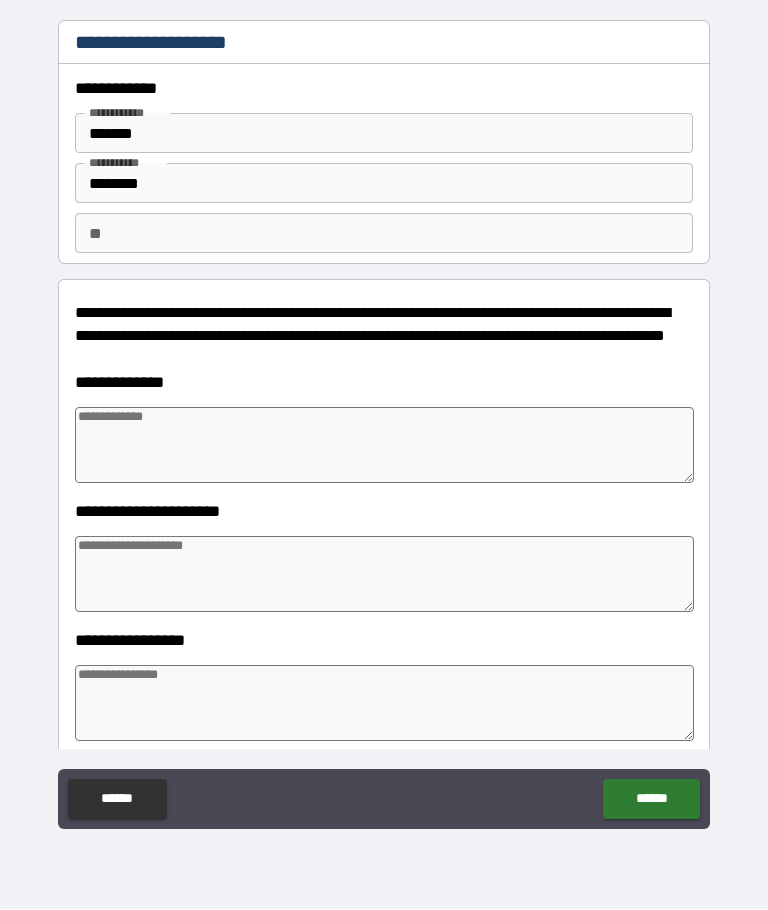 type on "*" 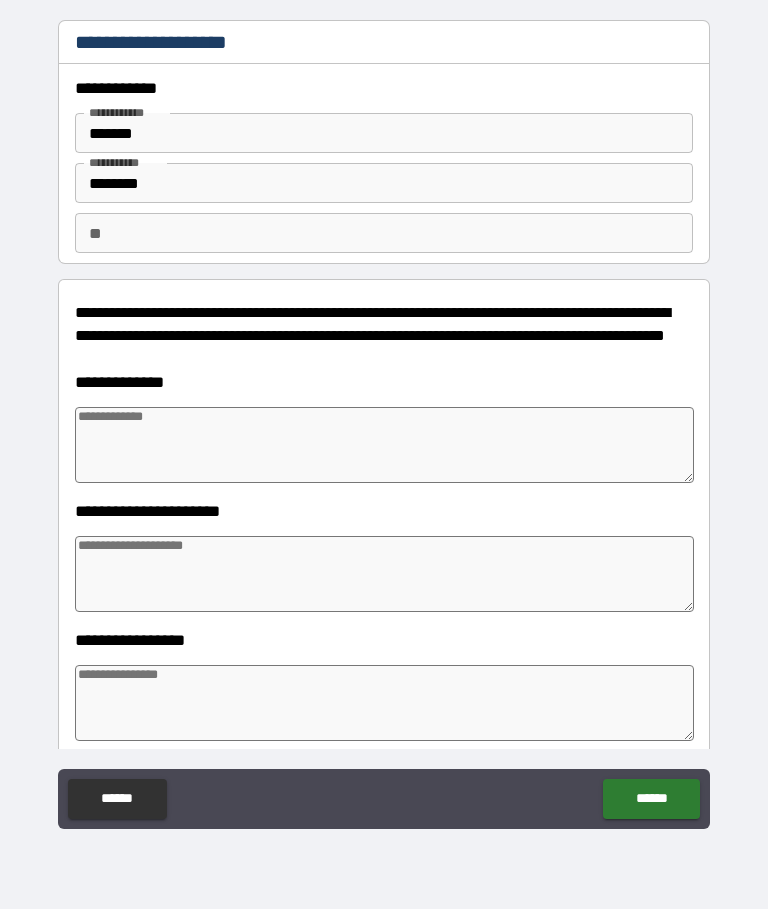 type on "*" 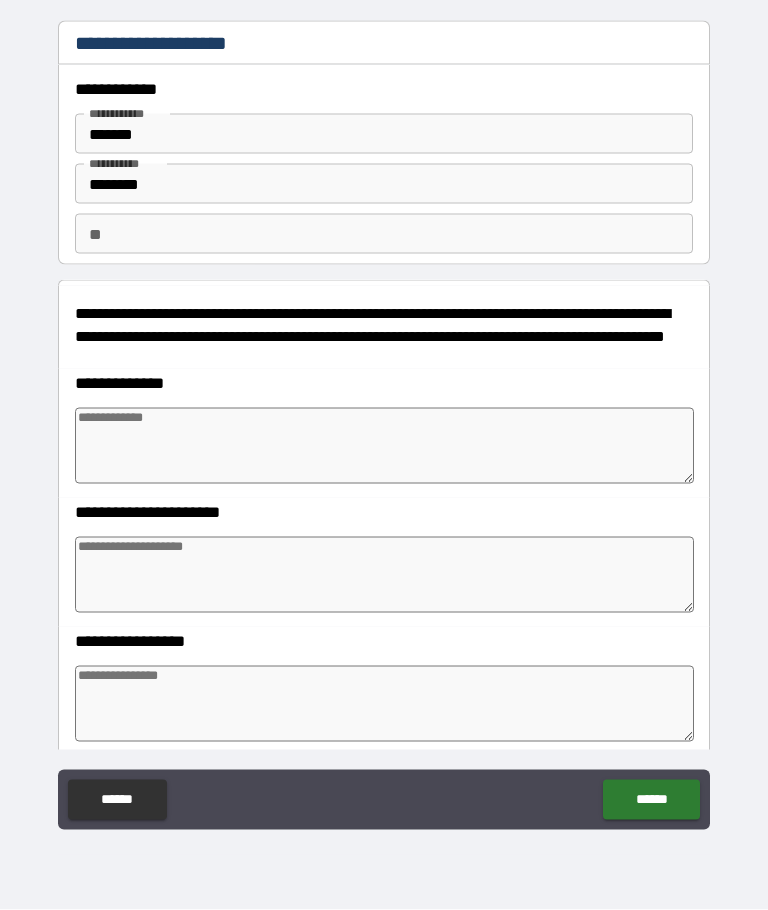 type on "*" 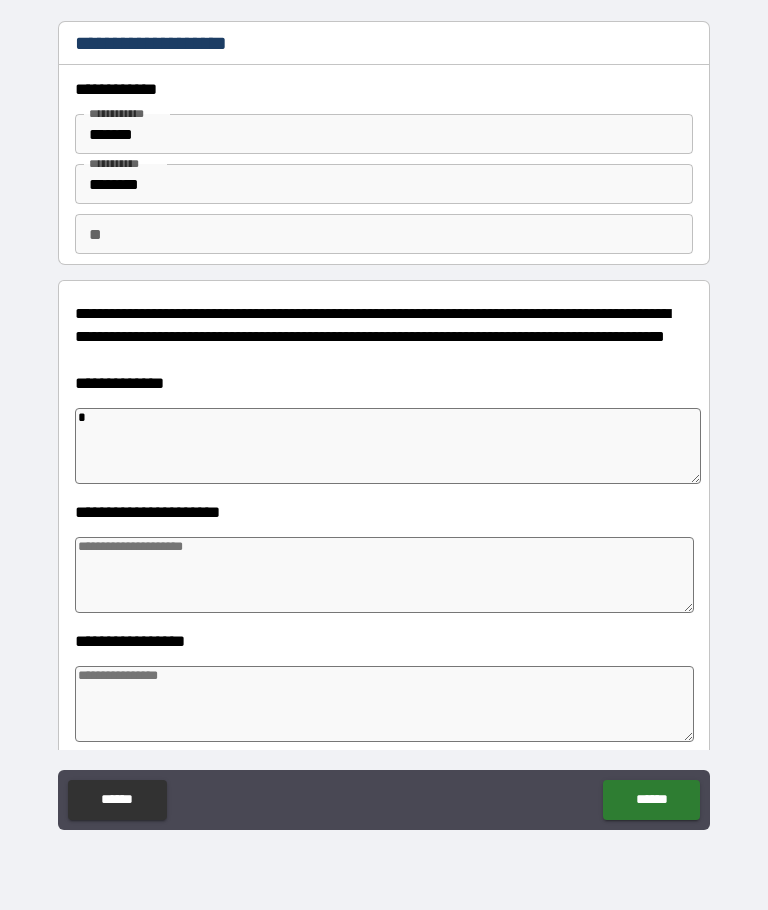 type on "**" 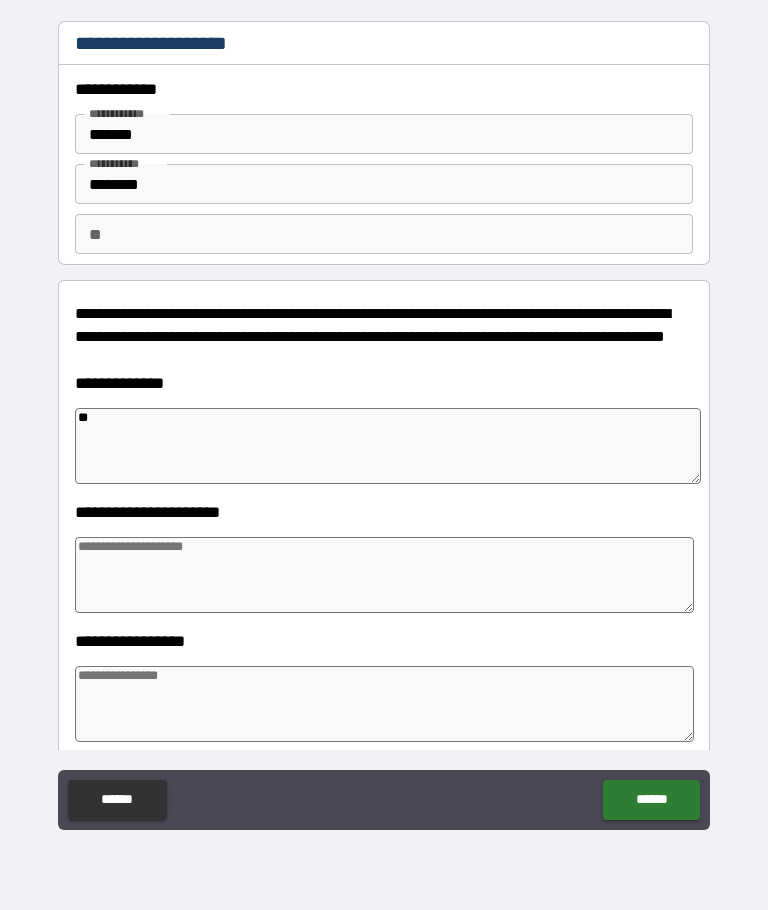 type on "*" 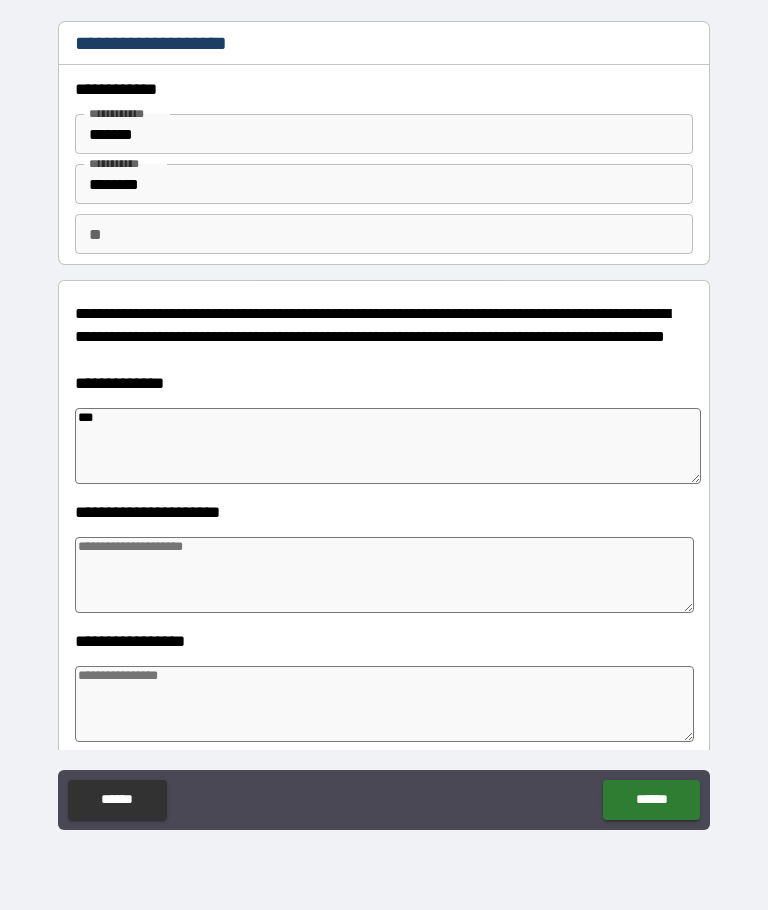 type on "*" 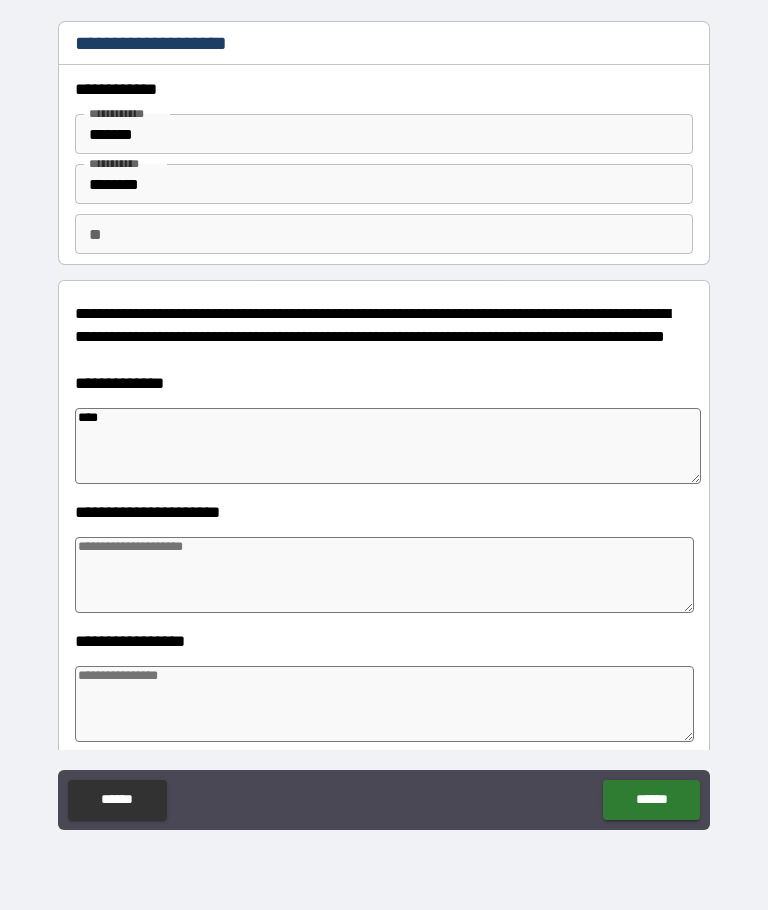 type on "*****" 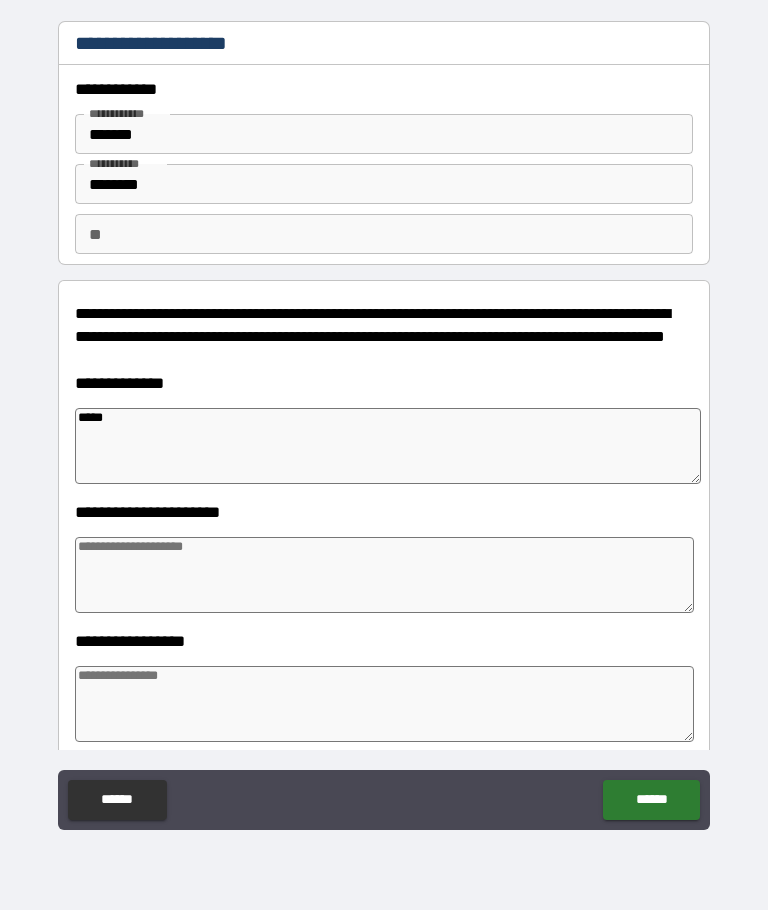 type on "*" 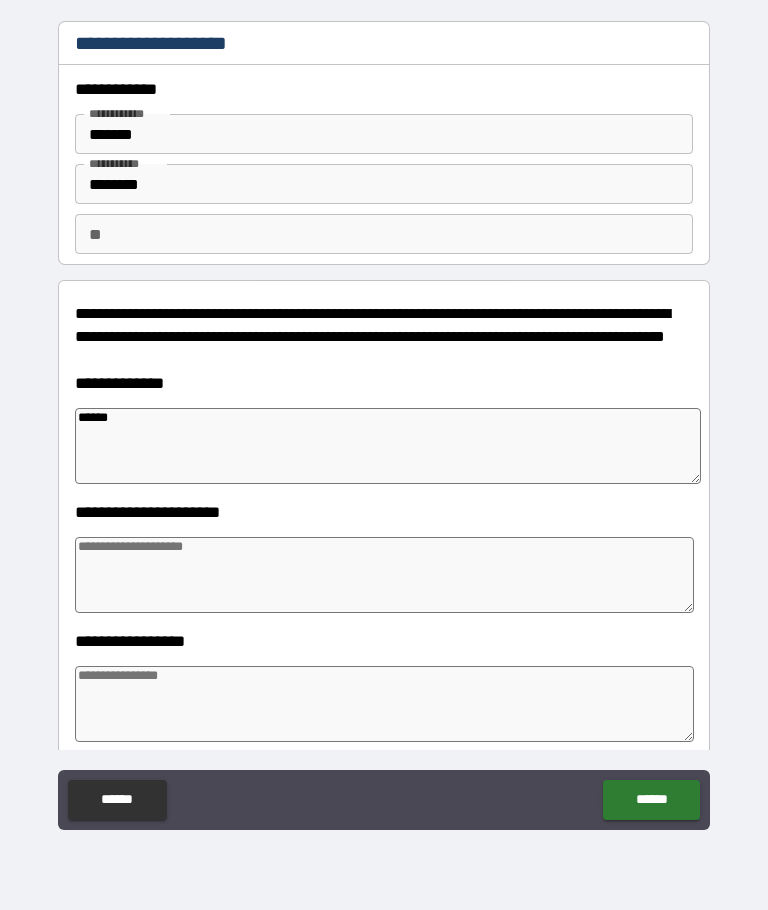 type on "*" 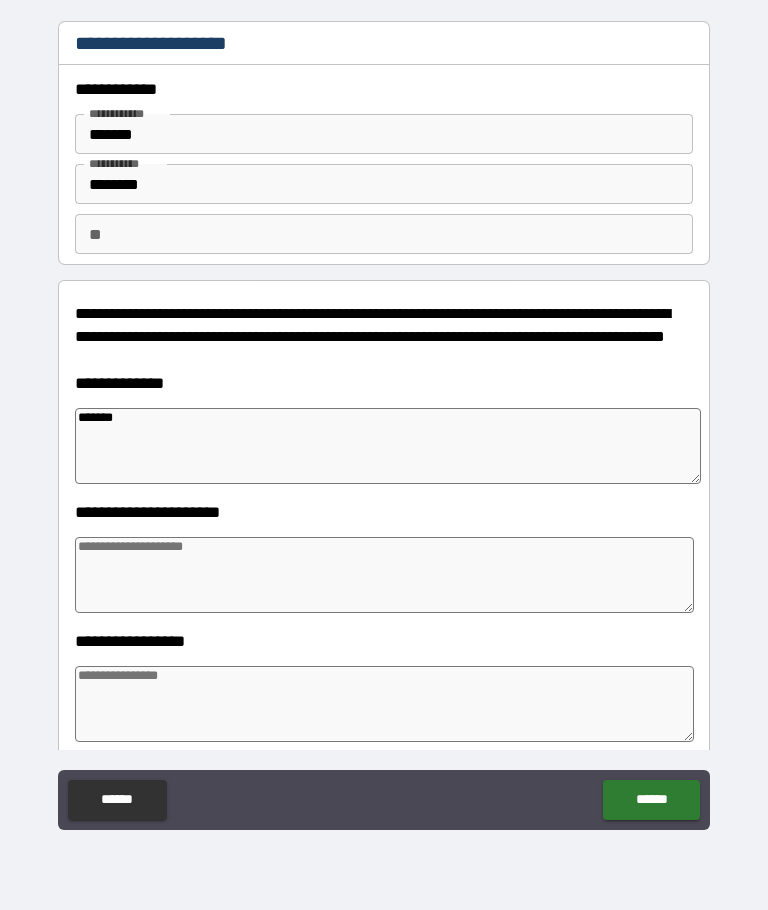 type on "*" 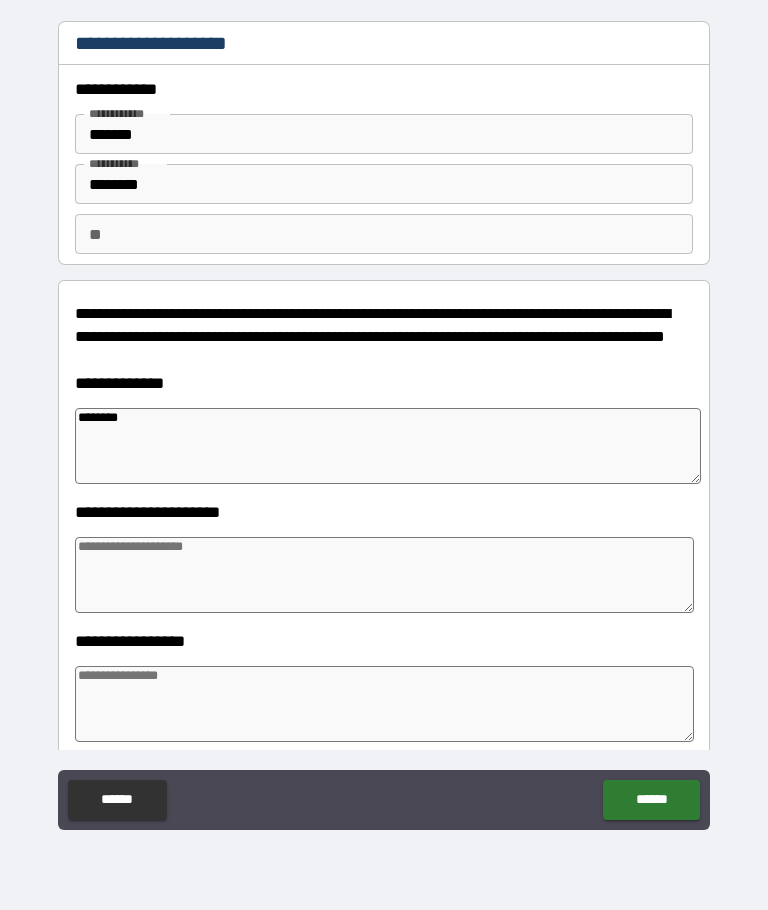 type on "*" 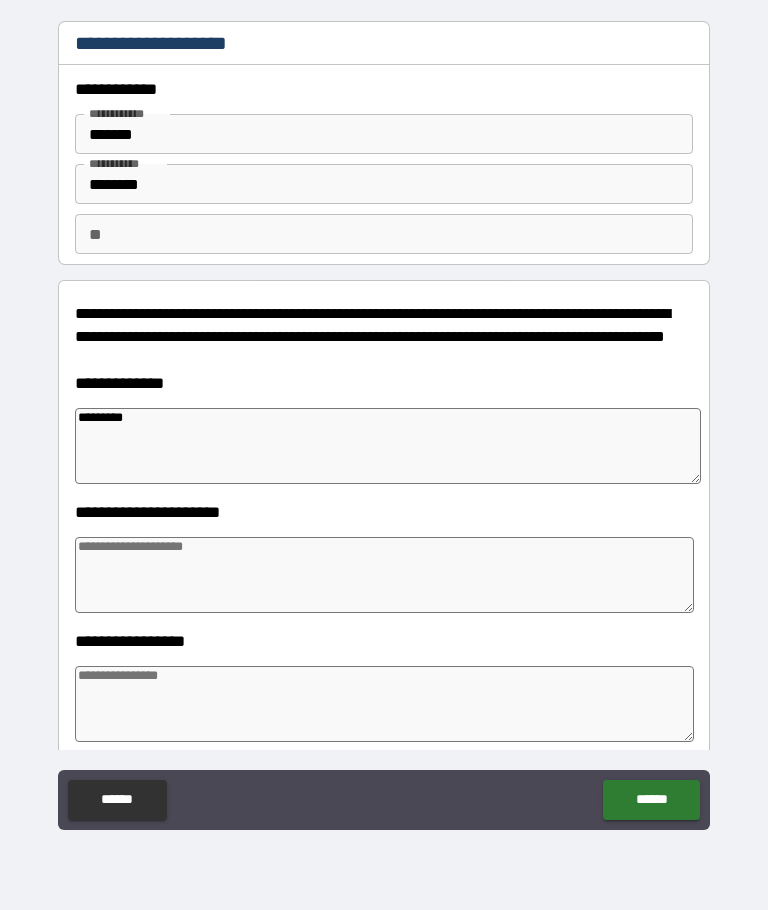 type on "*" 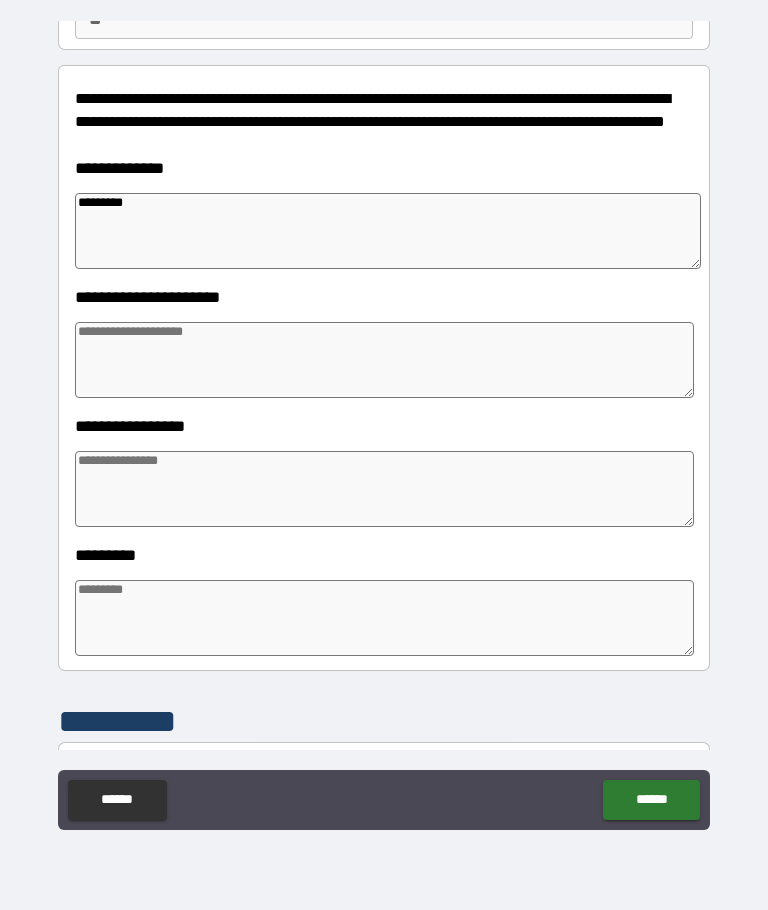 scroll, scrollTop: 217, scrollLeft: 0, axis: vertical 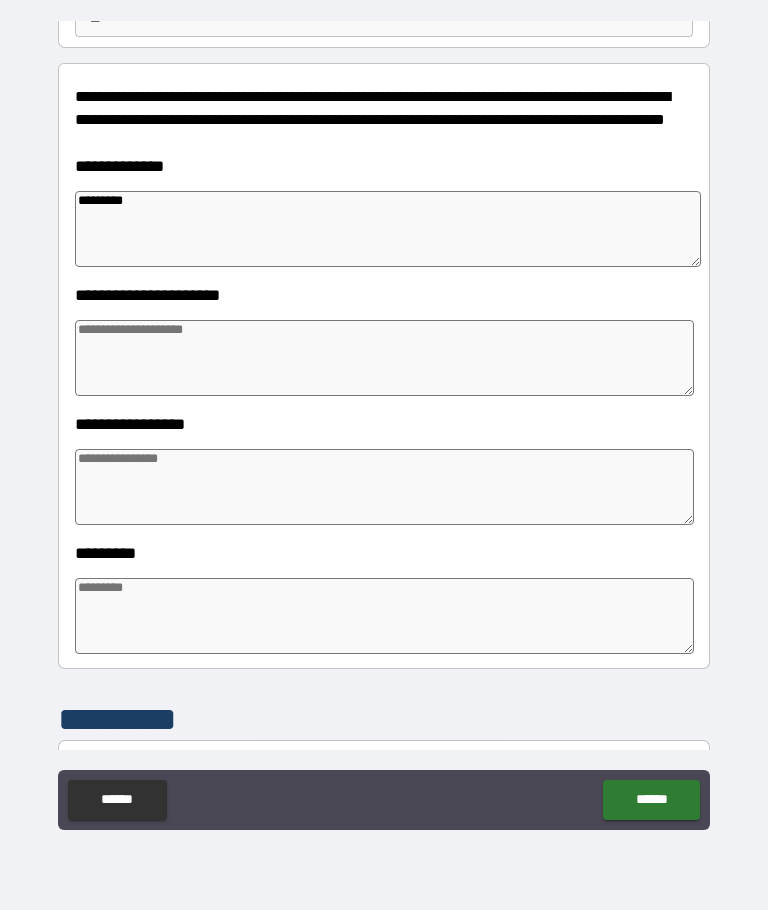 type on "*********" 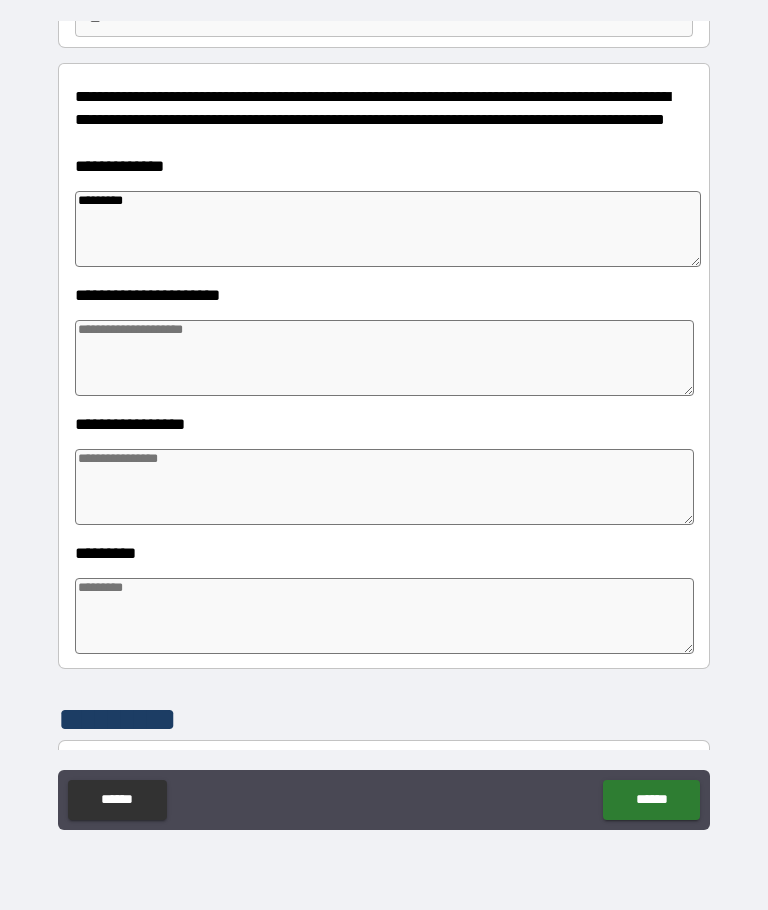 type on "*" 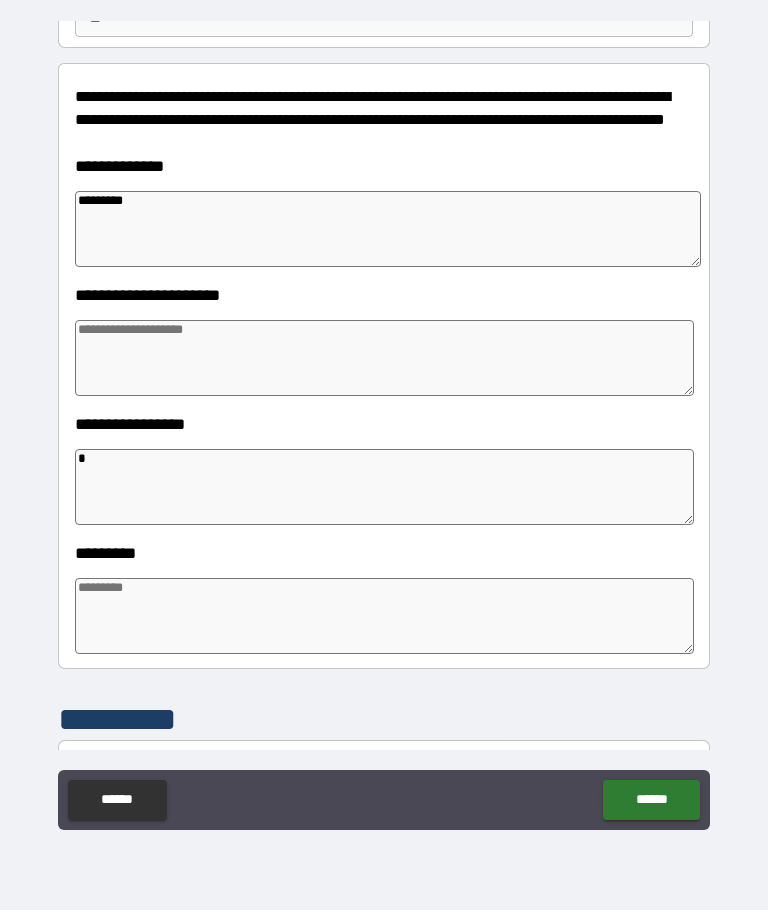 type on "*" 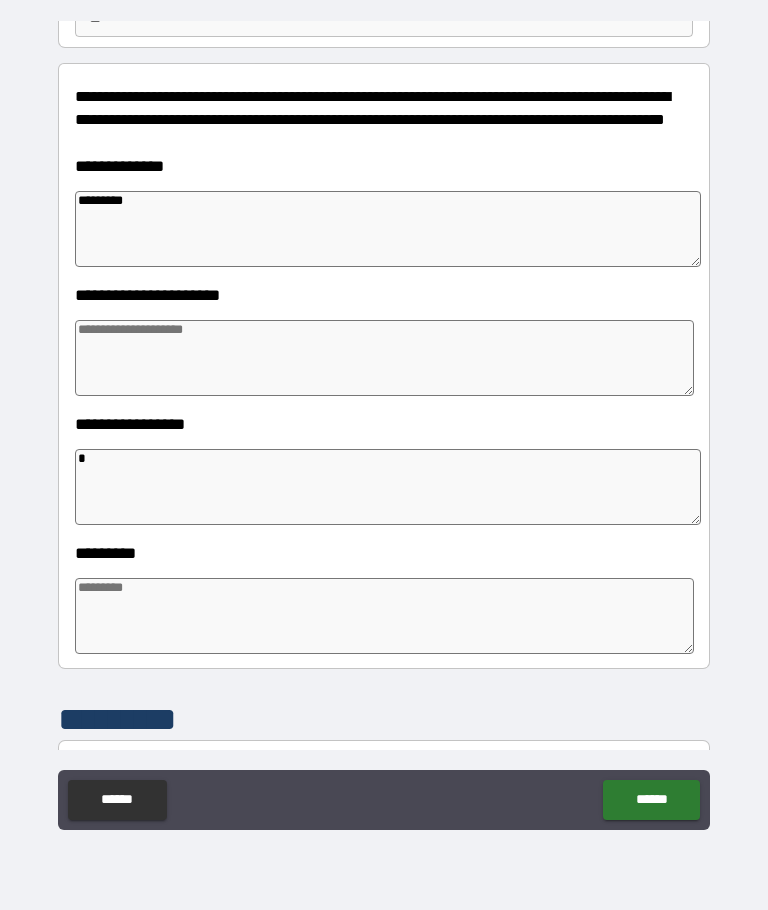 type on "*" 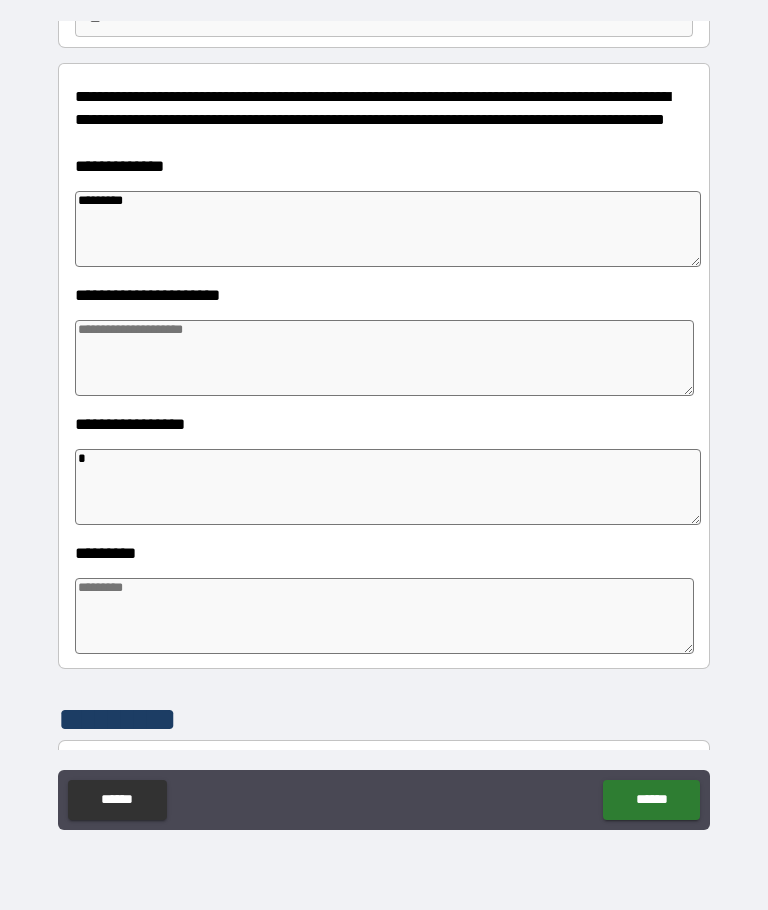 type on "*" 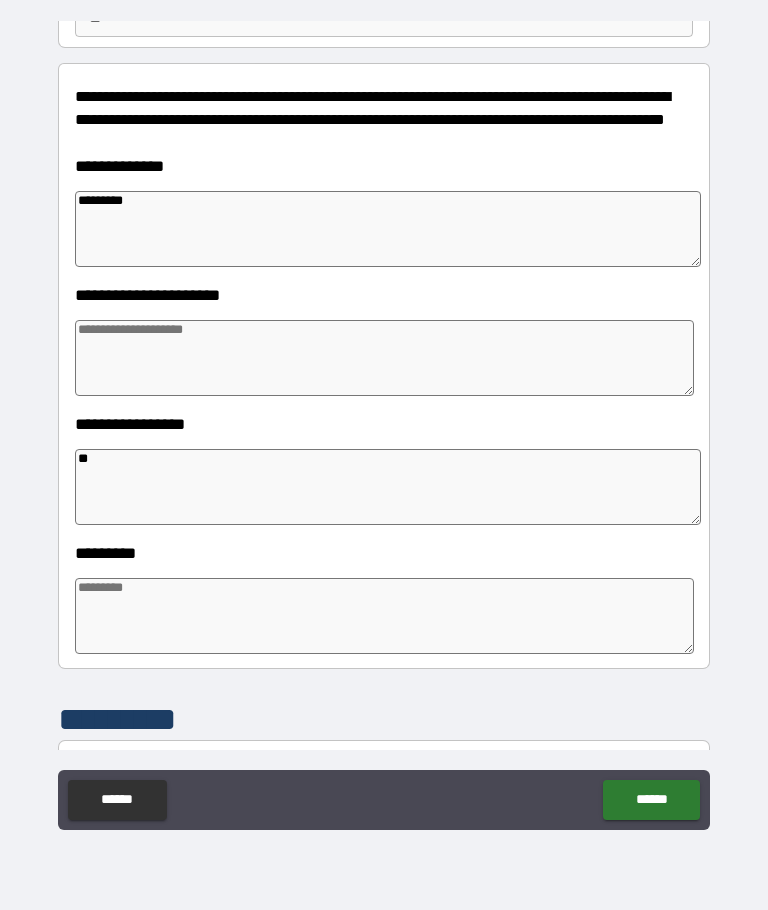 type on "*" 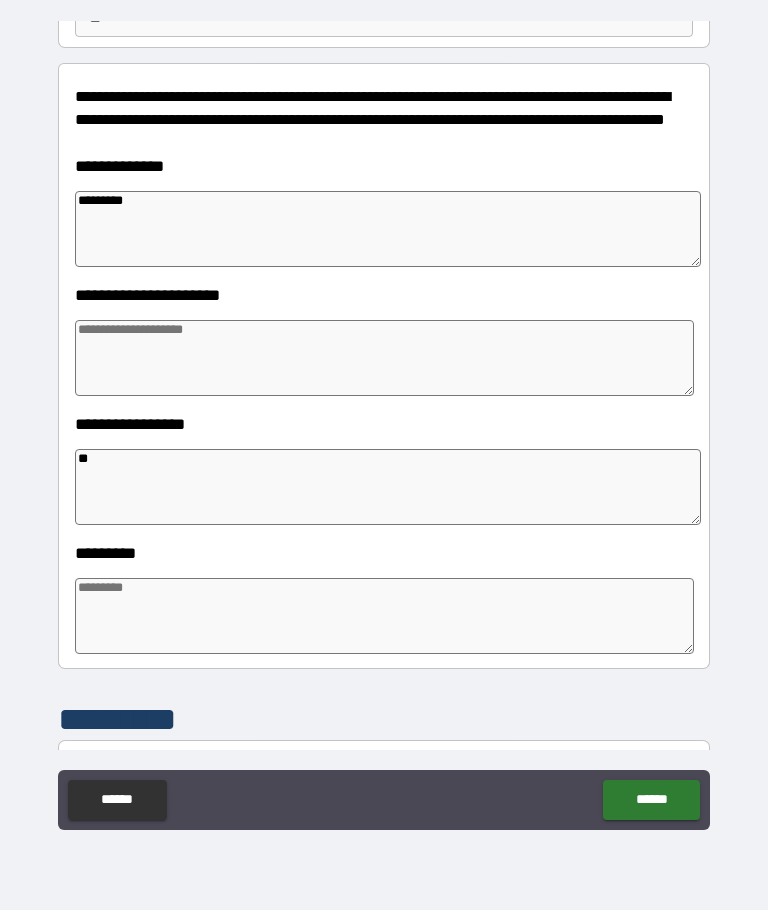 type on "*" 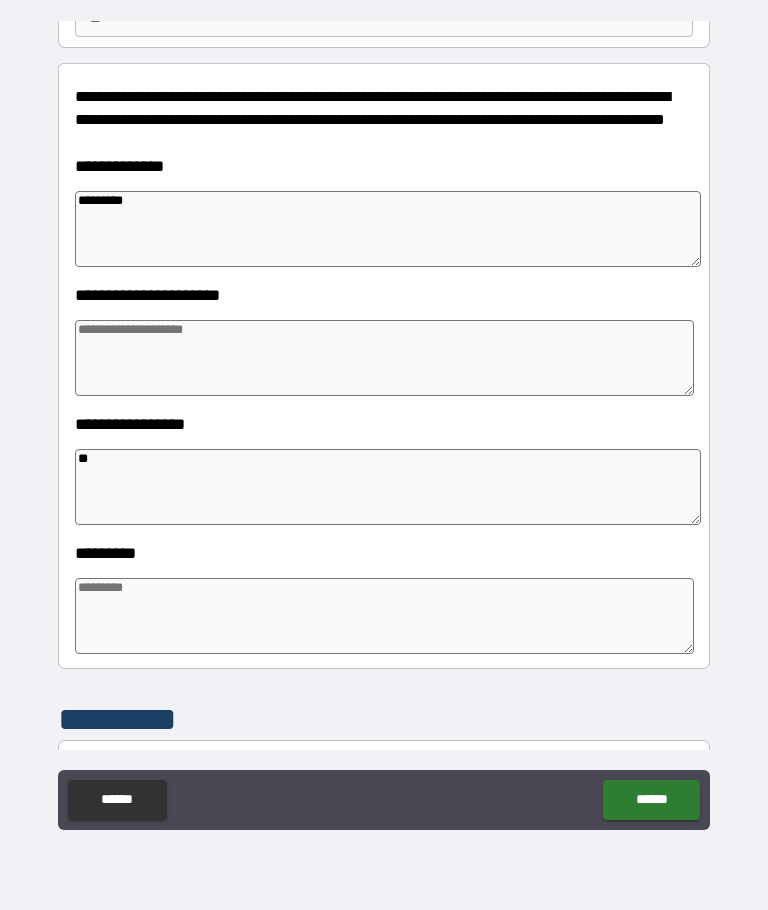type on "***" 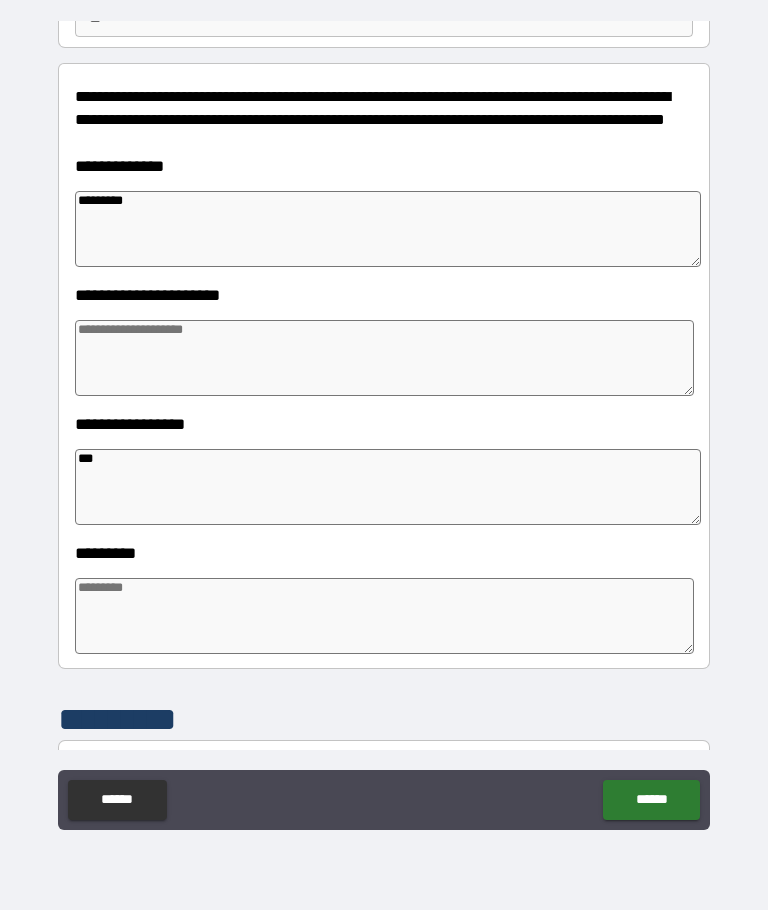 type on "*" 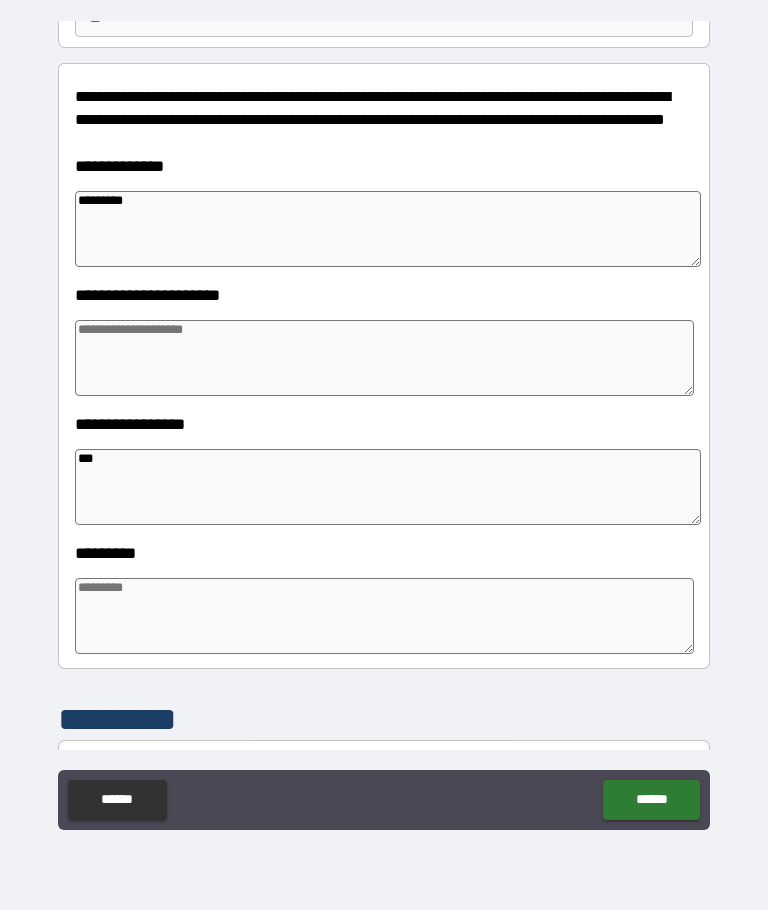 type on "*" 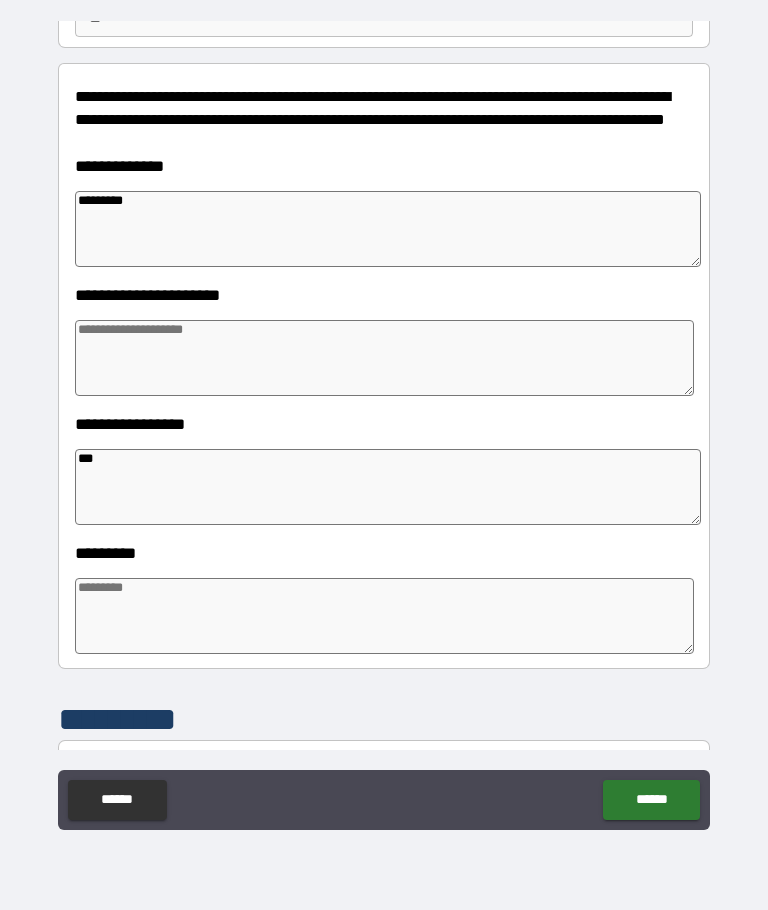 type on "*" 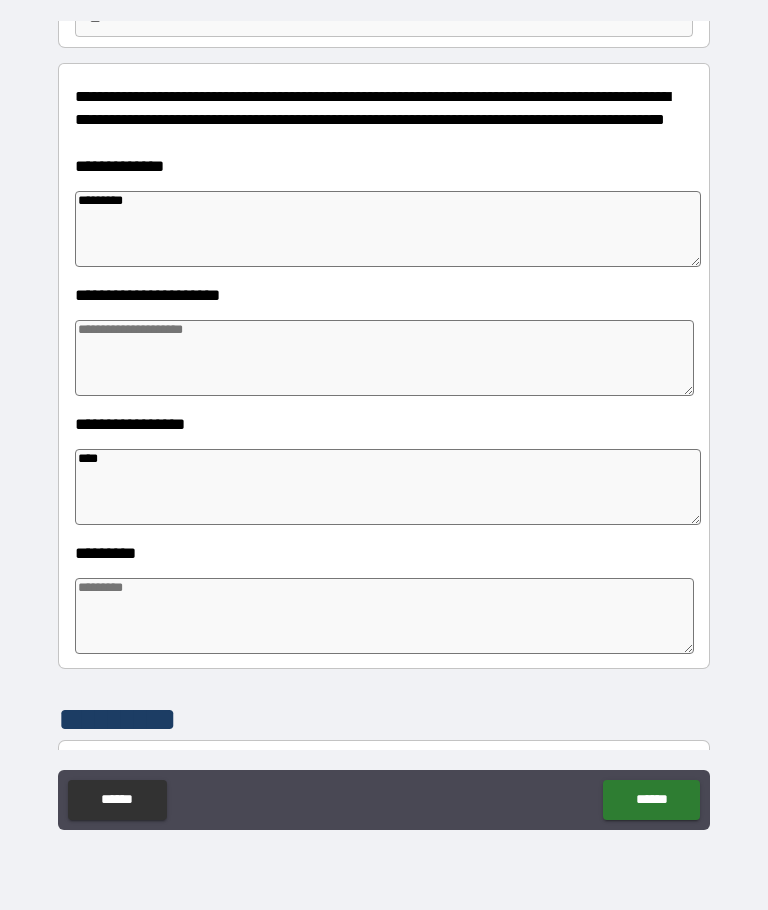 type on "*" 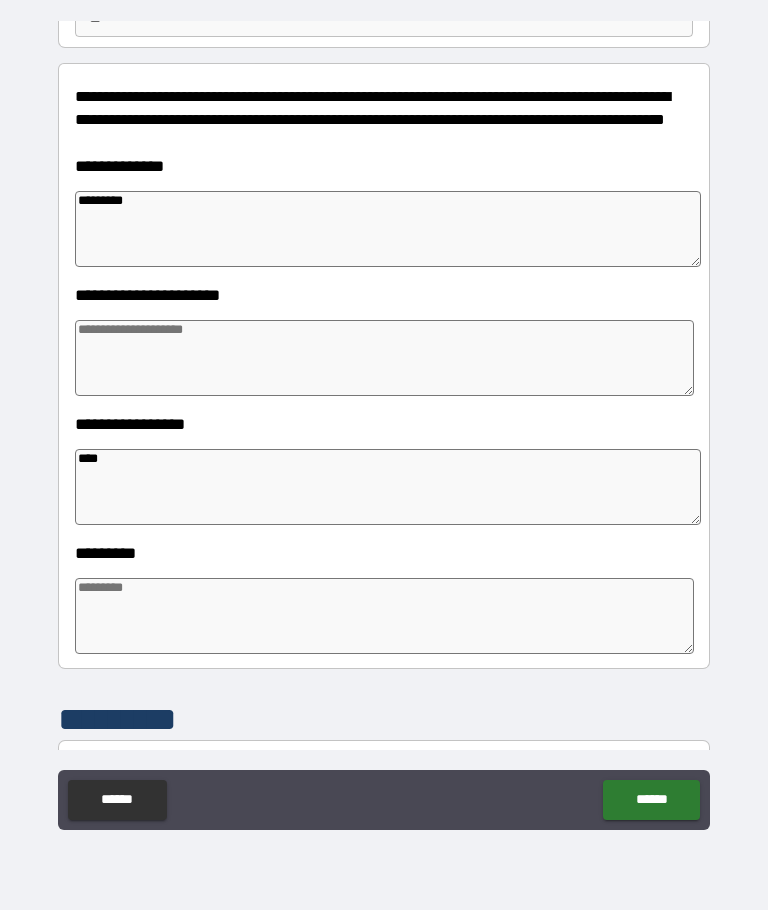 type on "*" 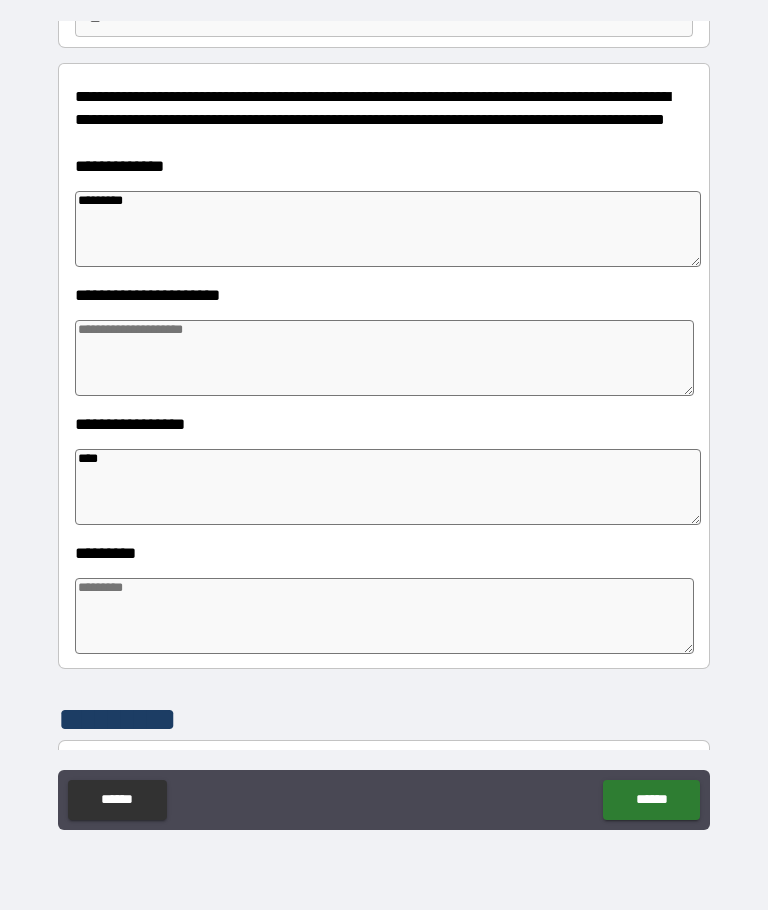 type on "*" 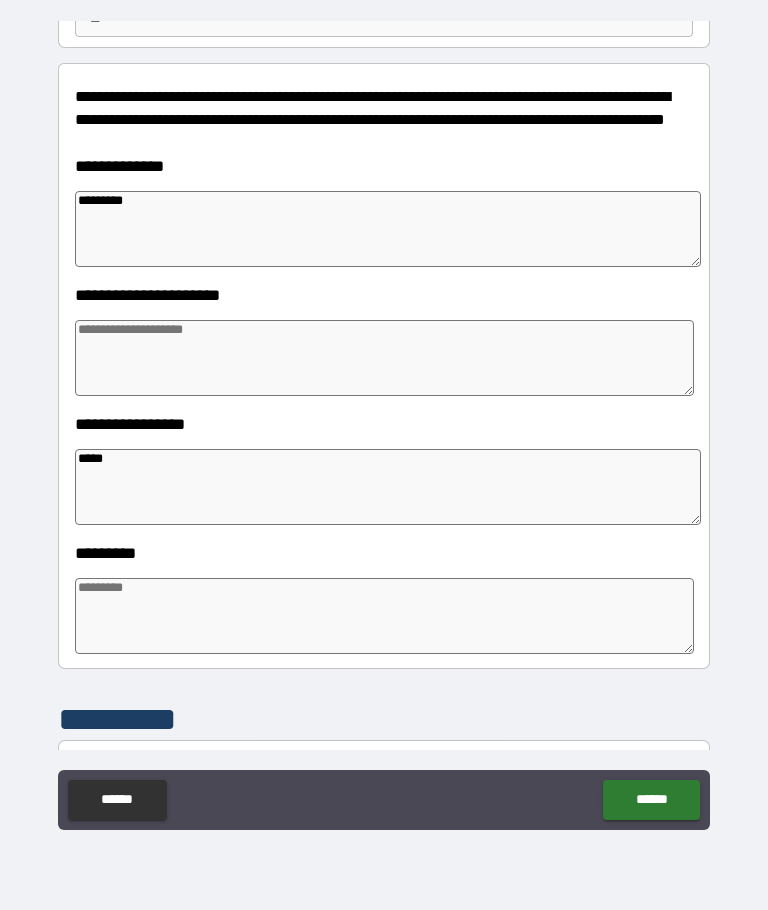 type on "*" 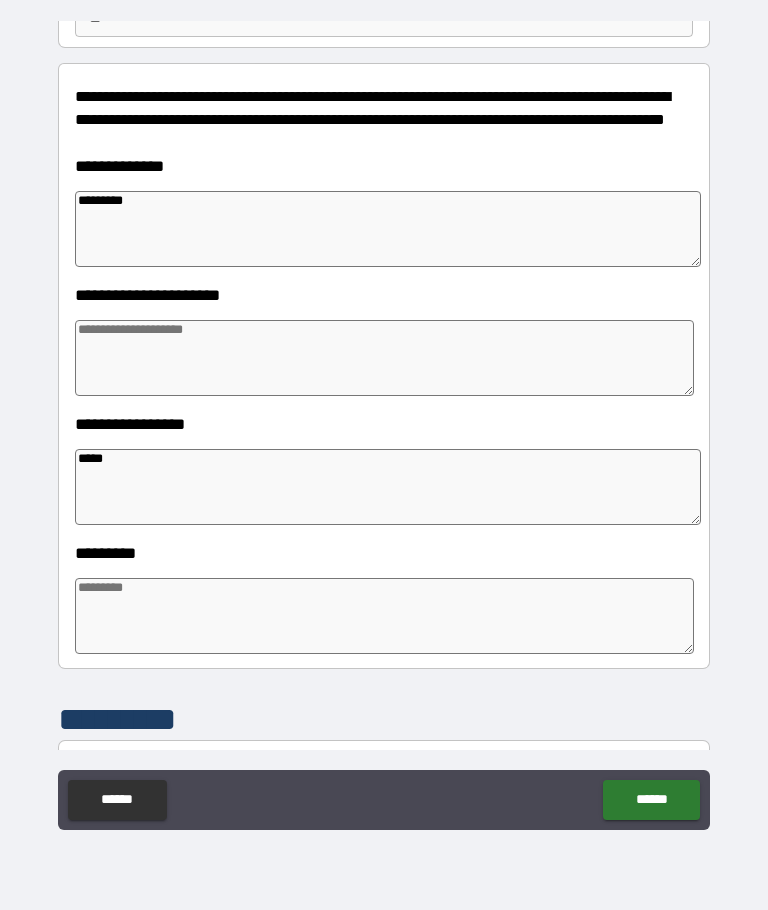 type on "*" 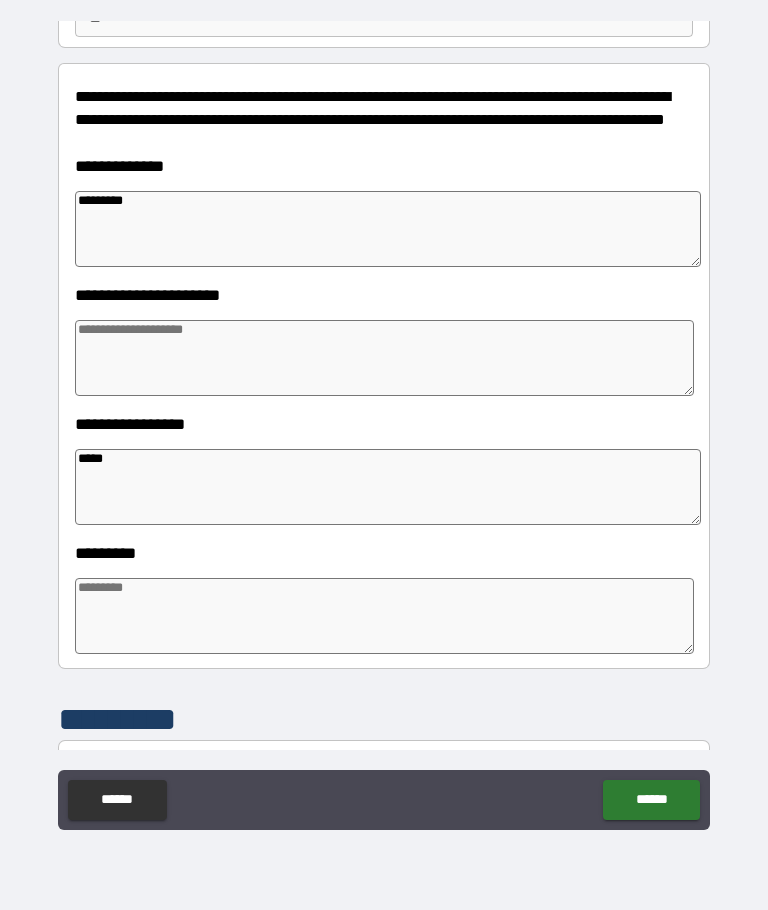 type on "*" 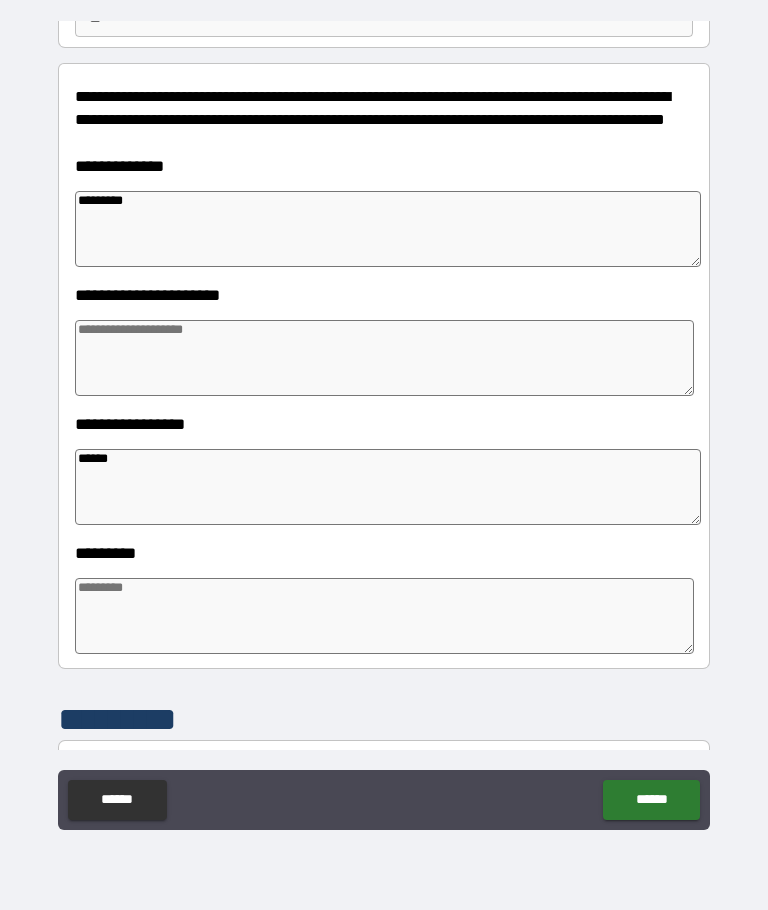 type on "*" 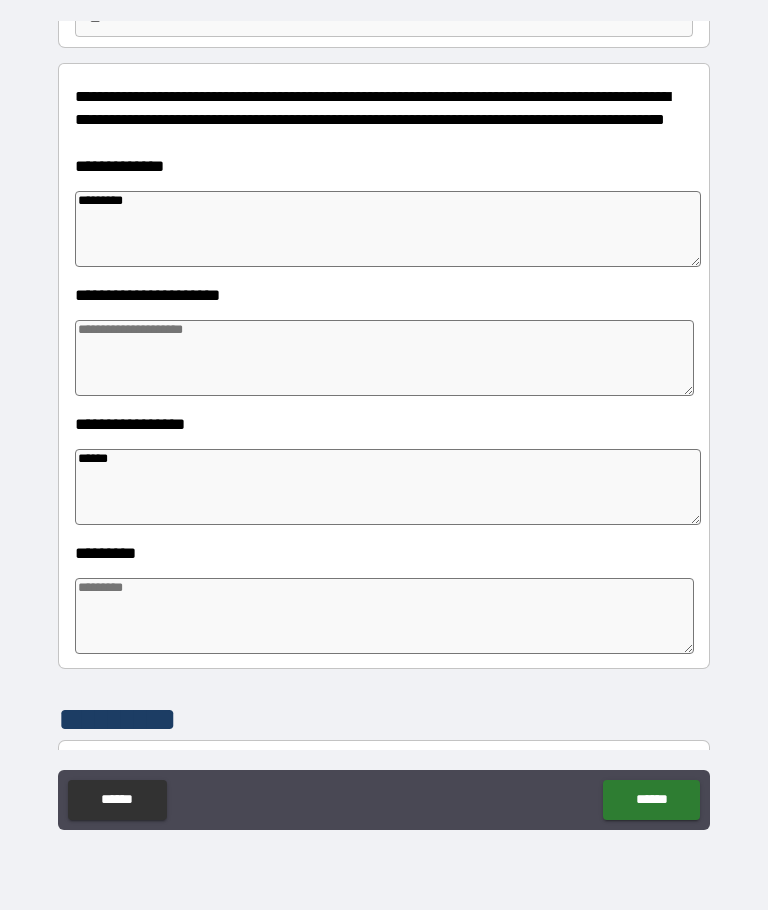 type on "*" 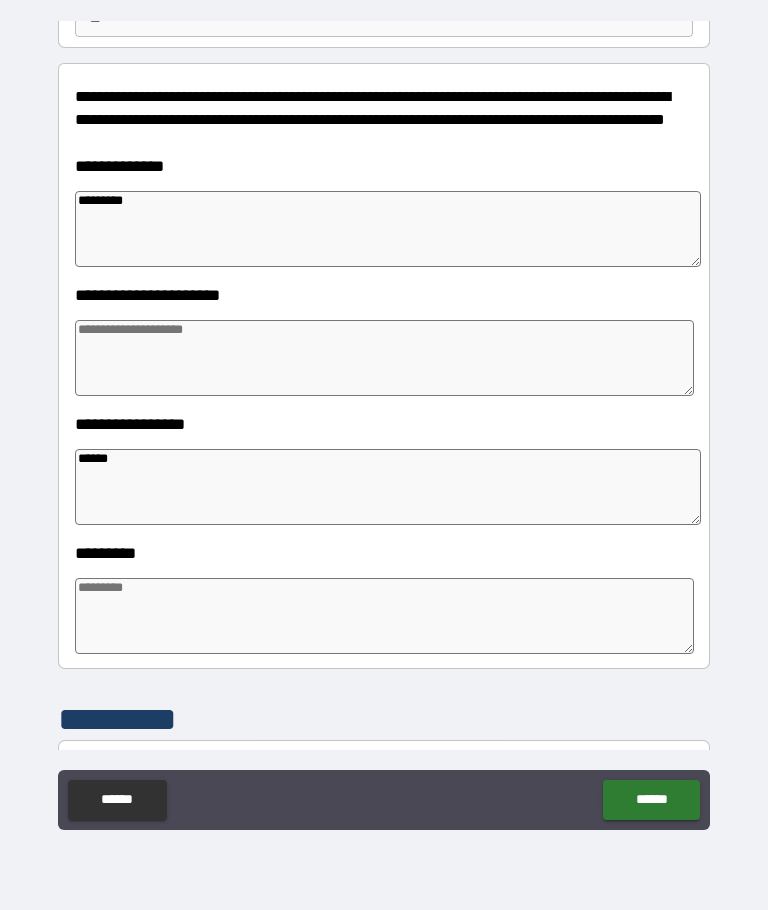 type on "*" 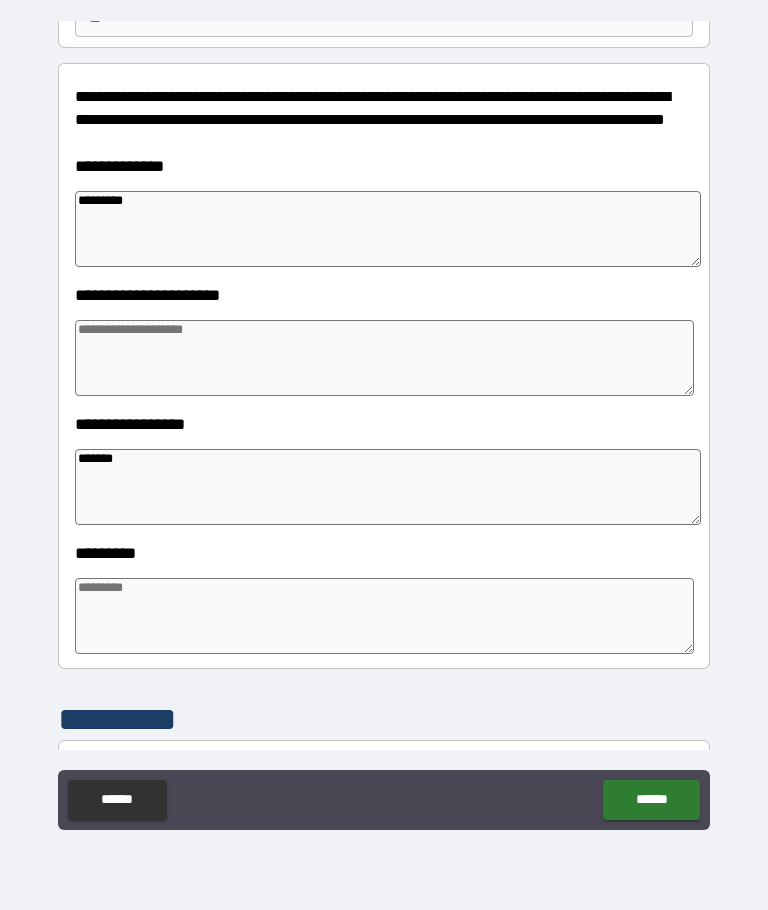 type on "*" 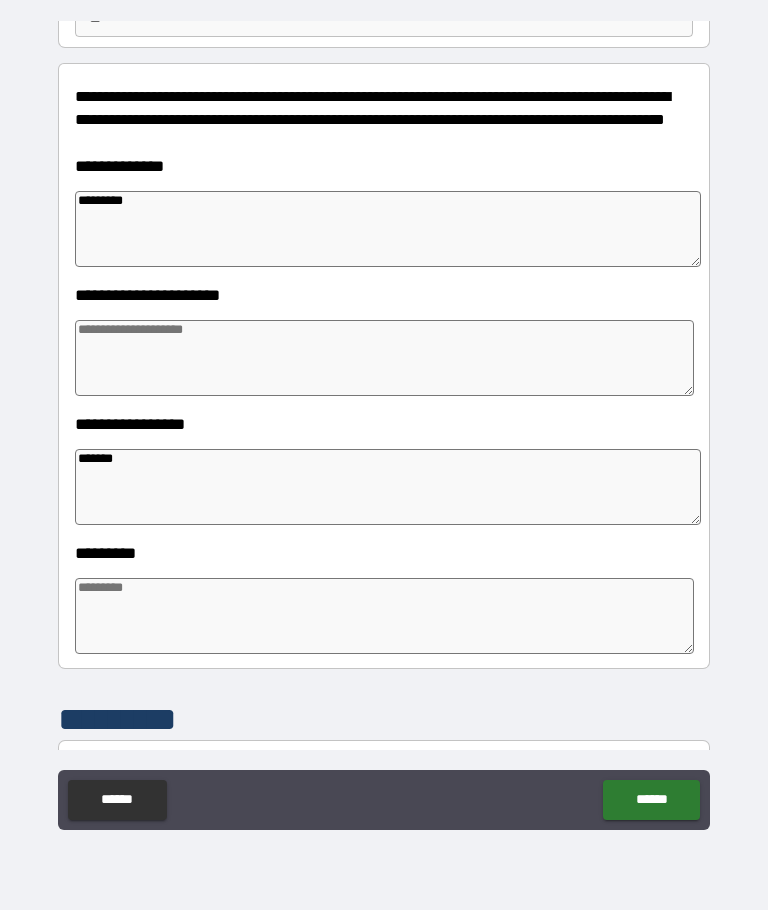 type on "*" 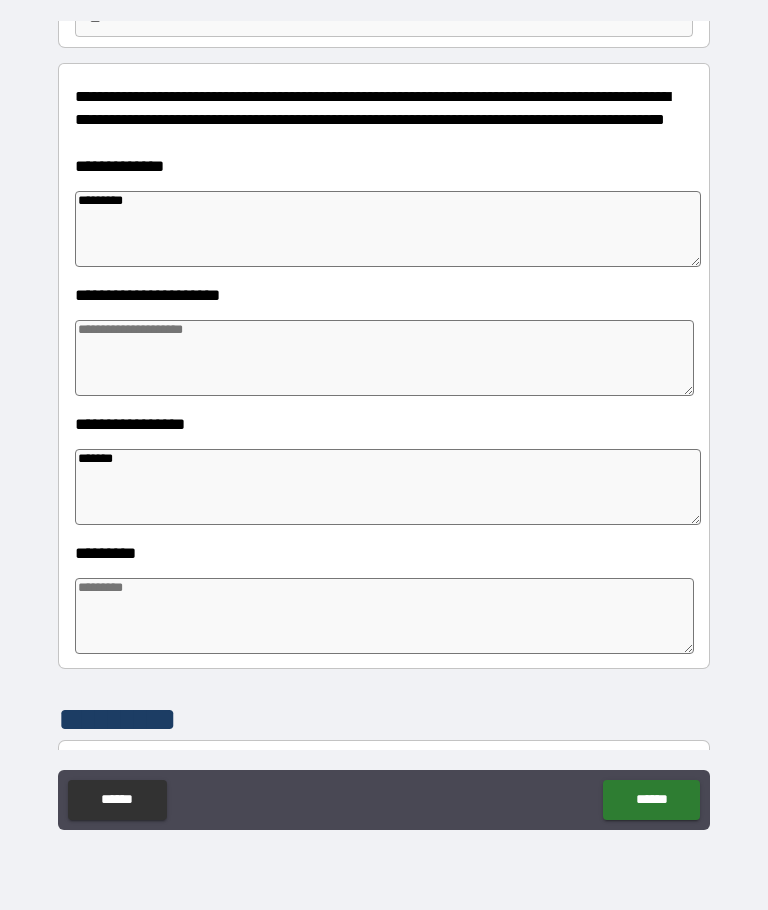 type on "*" 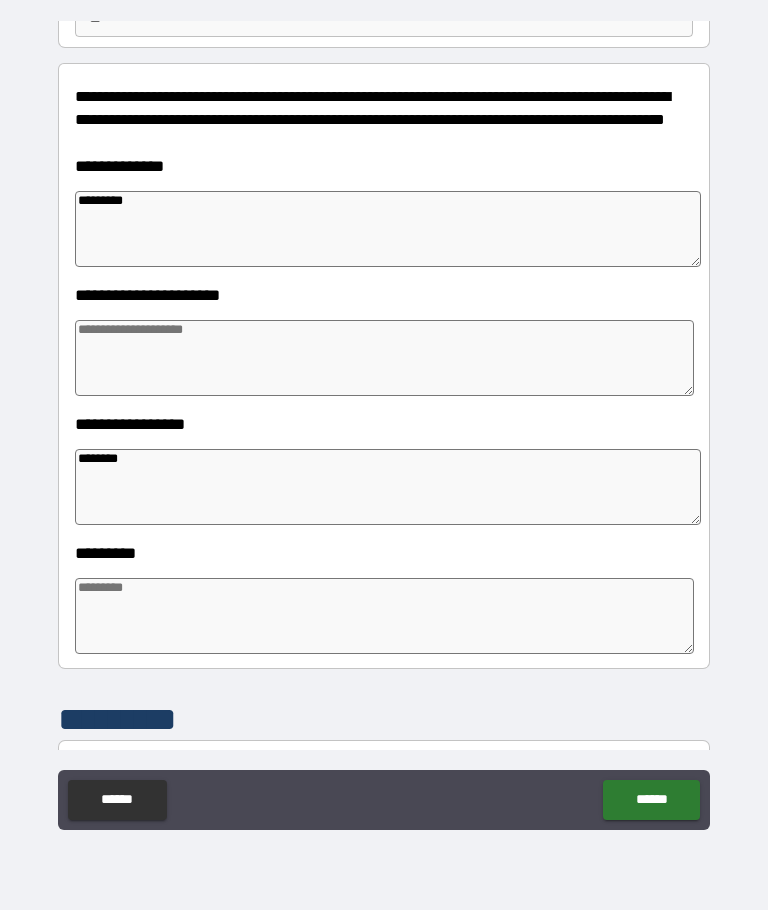 type on "********" 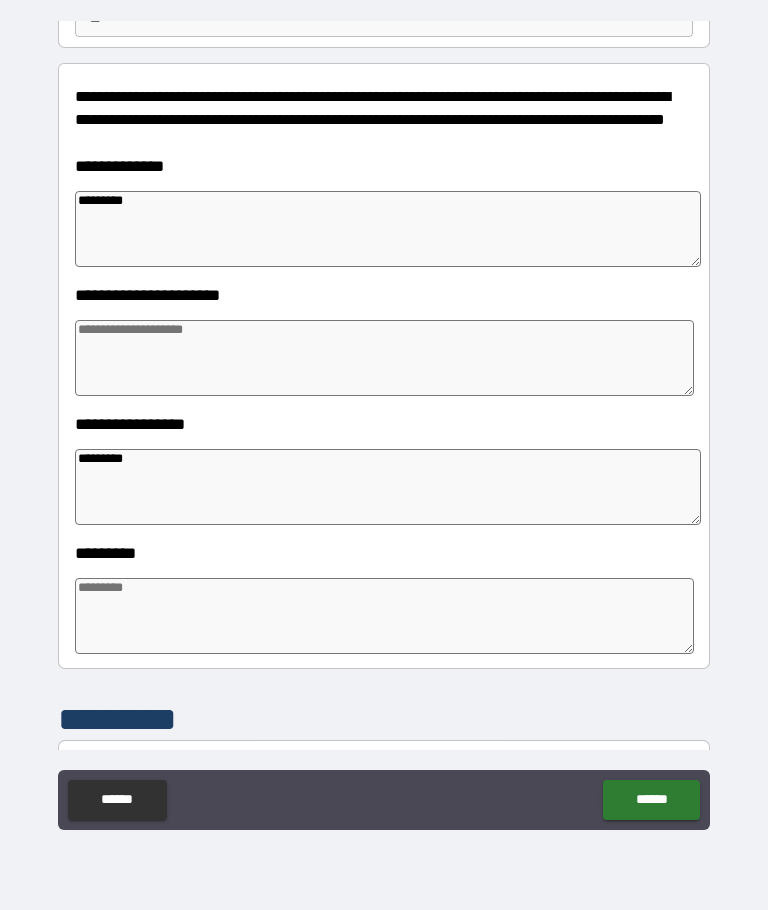 type on "*" 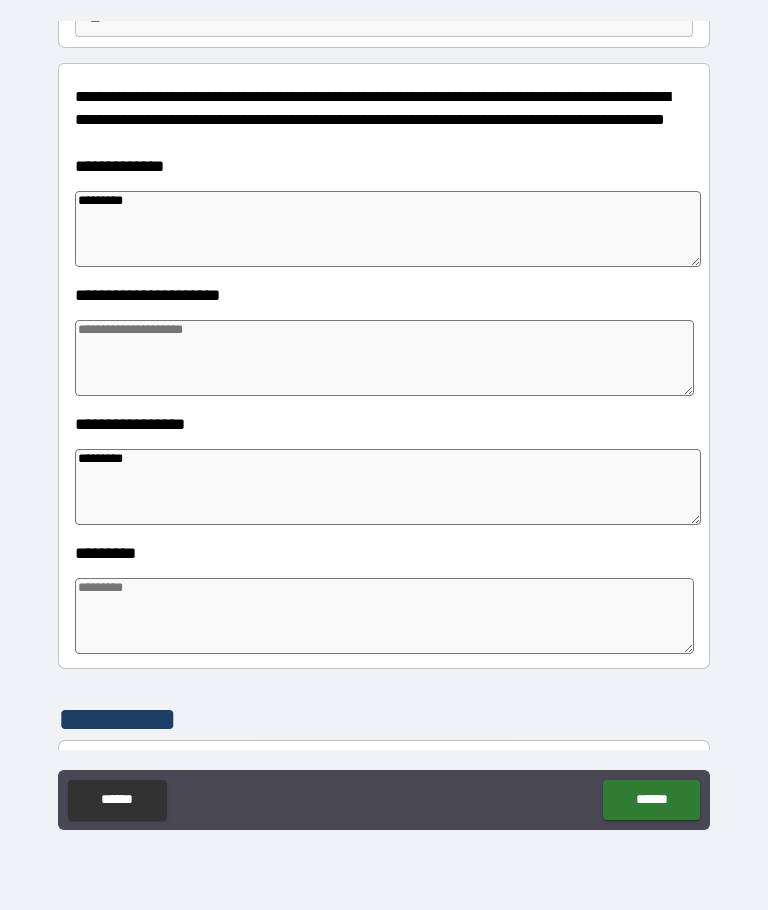 type on "*" 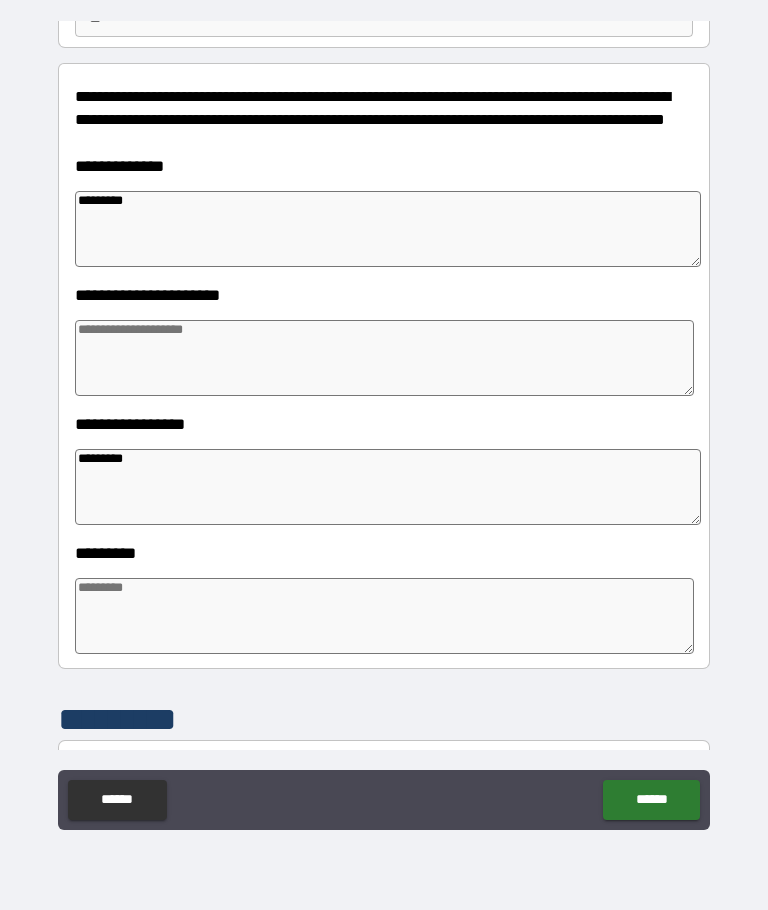 type on "*" 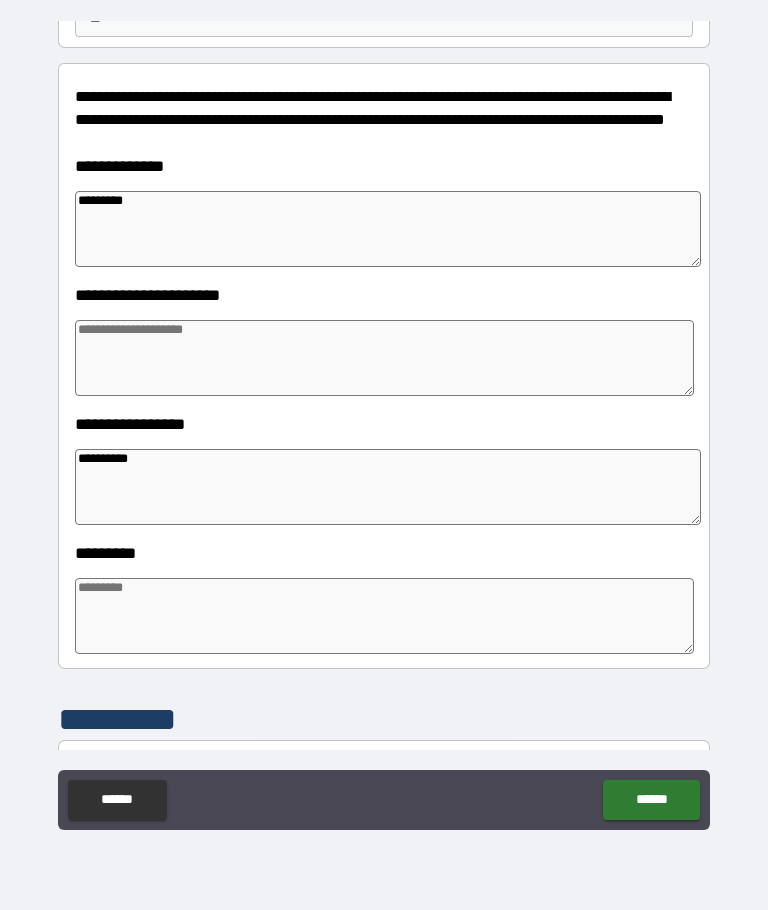 type on "*" 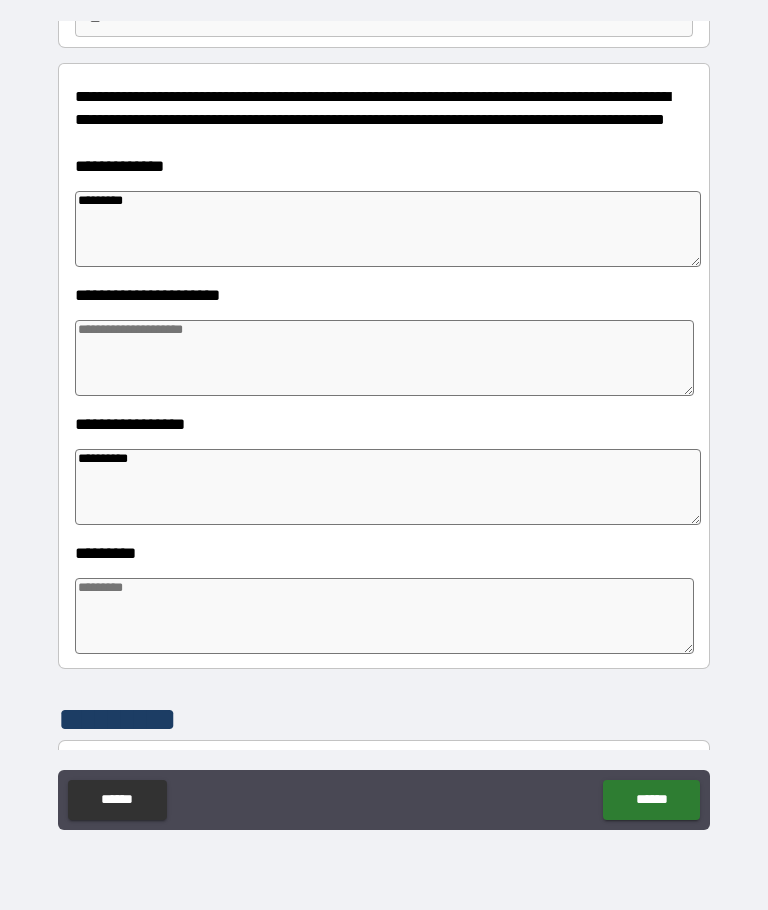 type on "*" 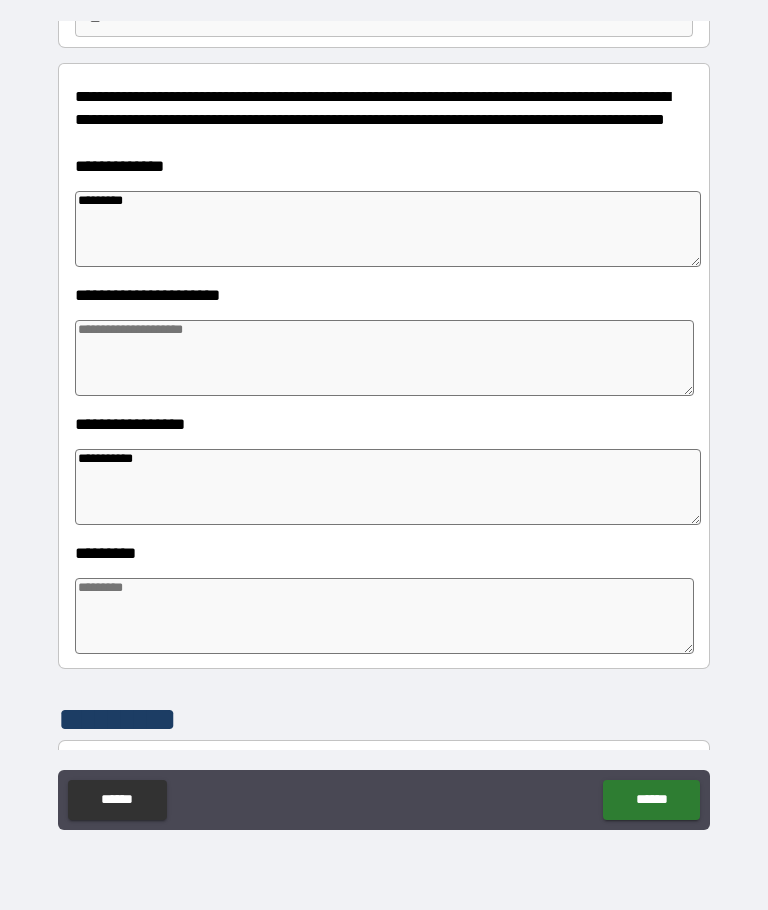 type on "*" 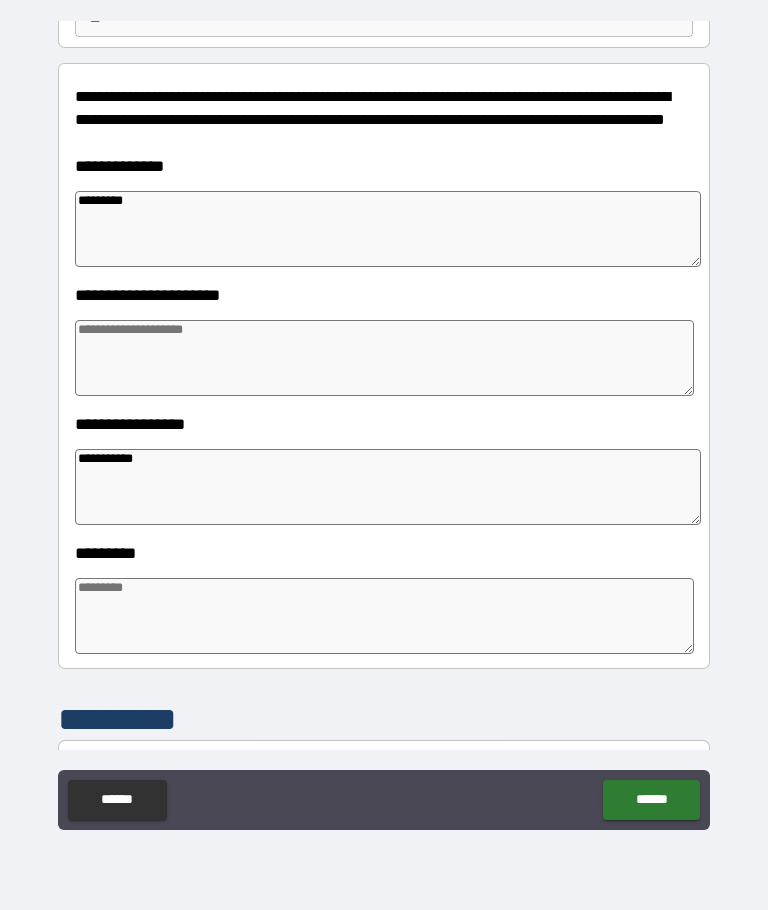 type on "*" 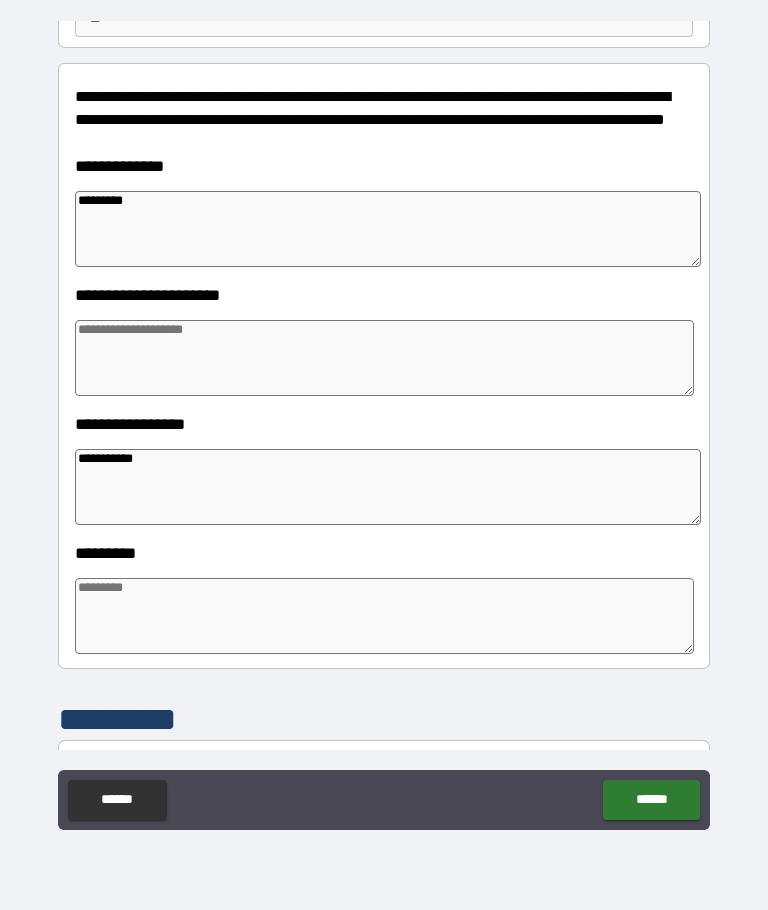 type on "*" 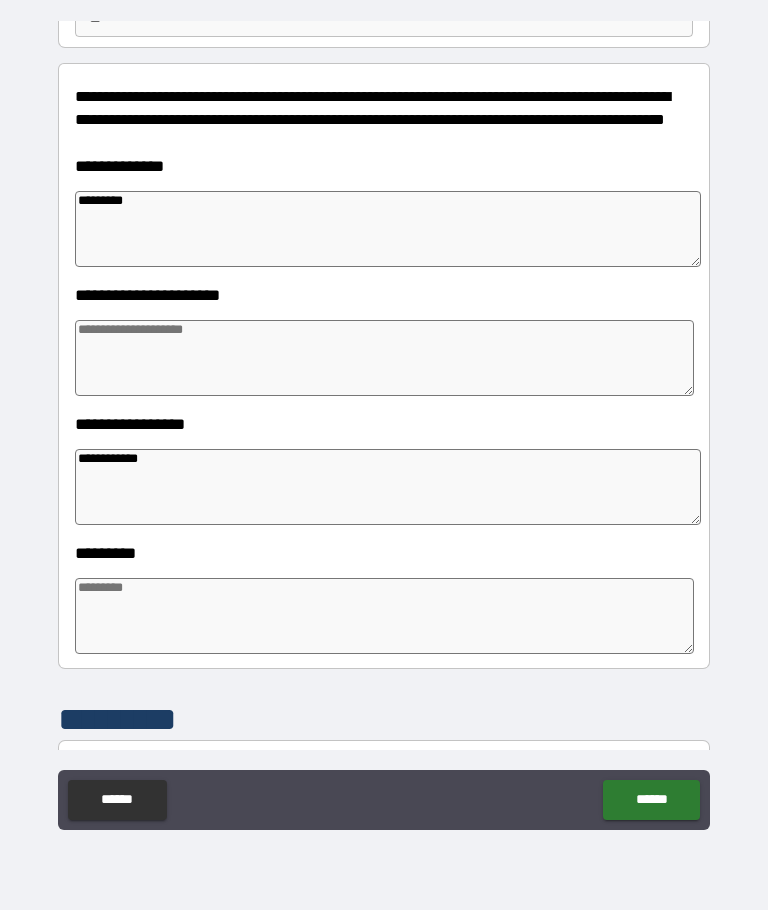 type on "*" 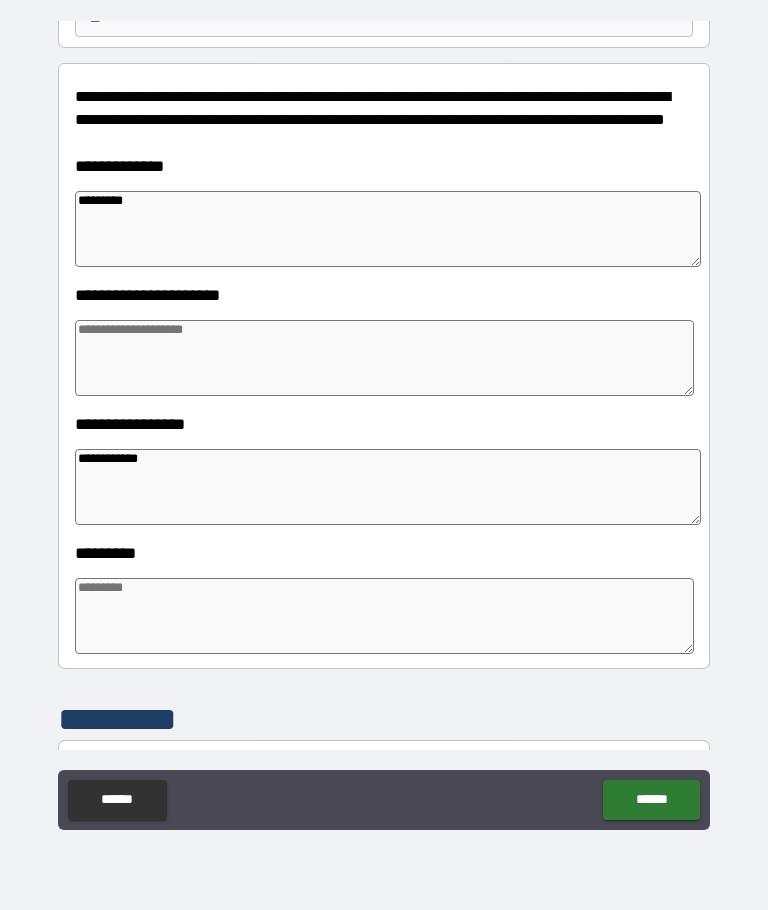 type on "*" 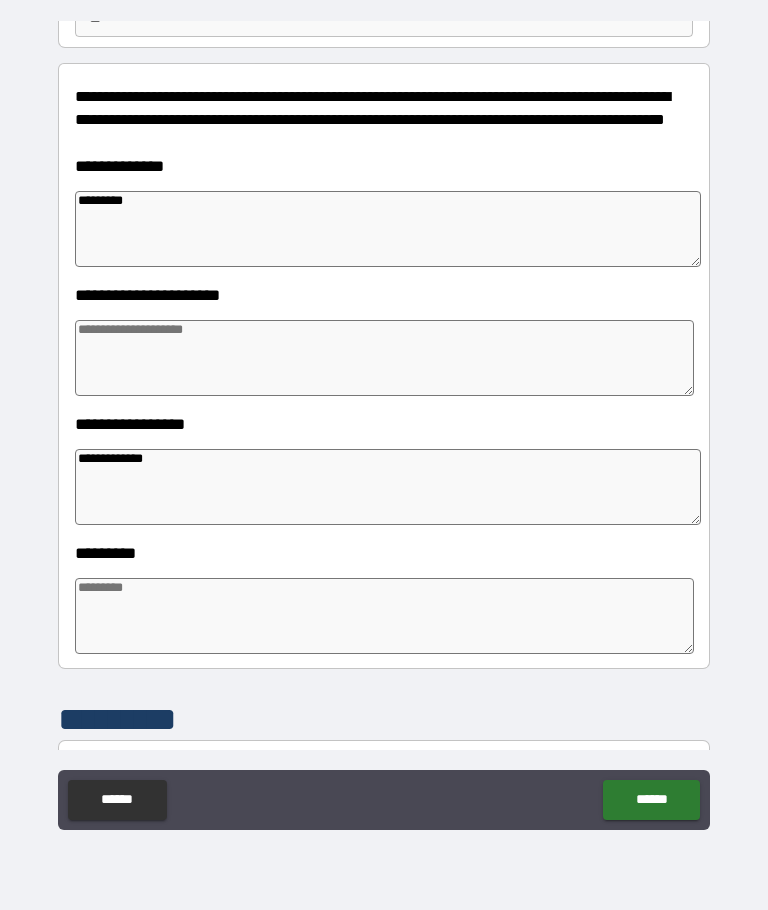 type on "*" 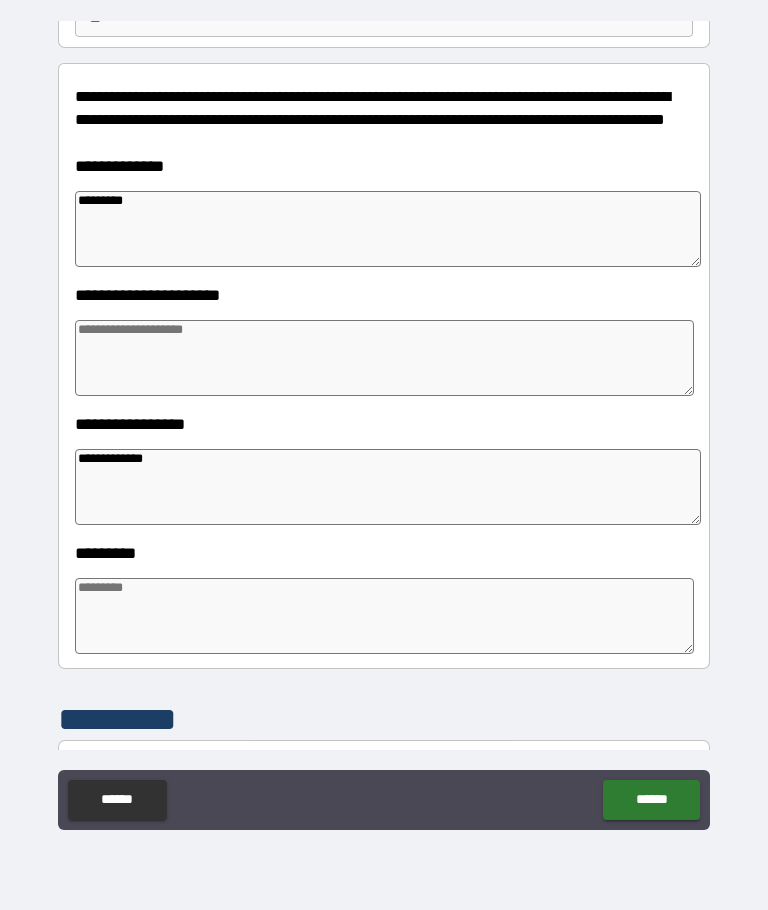 type on "*" 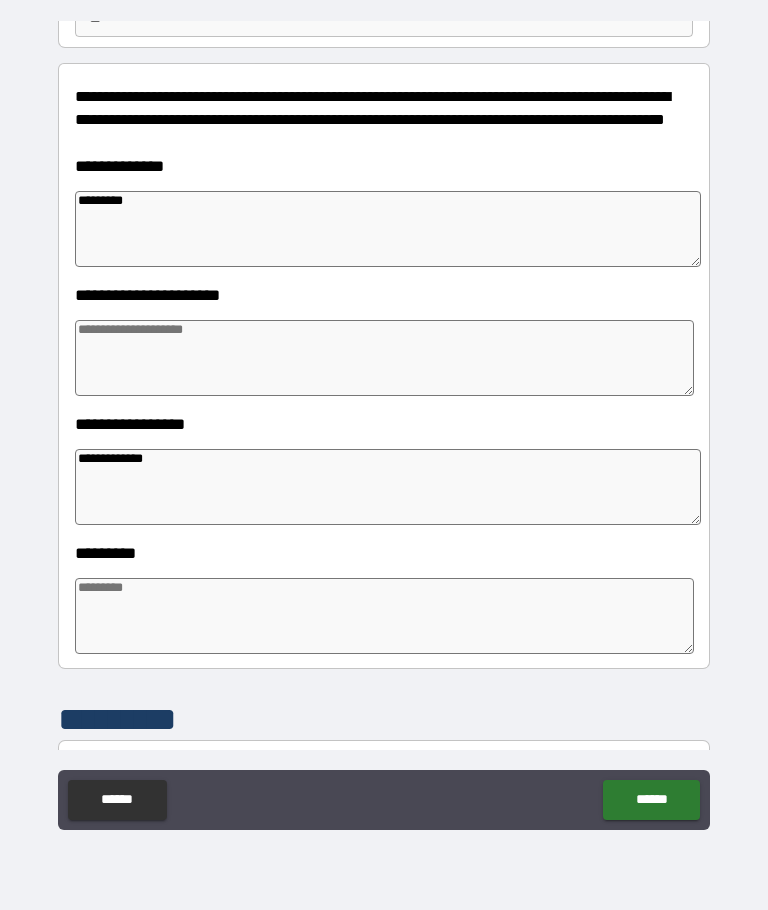 type on "*" 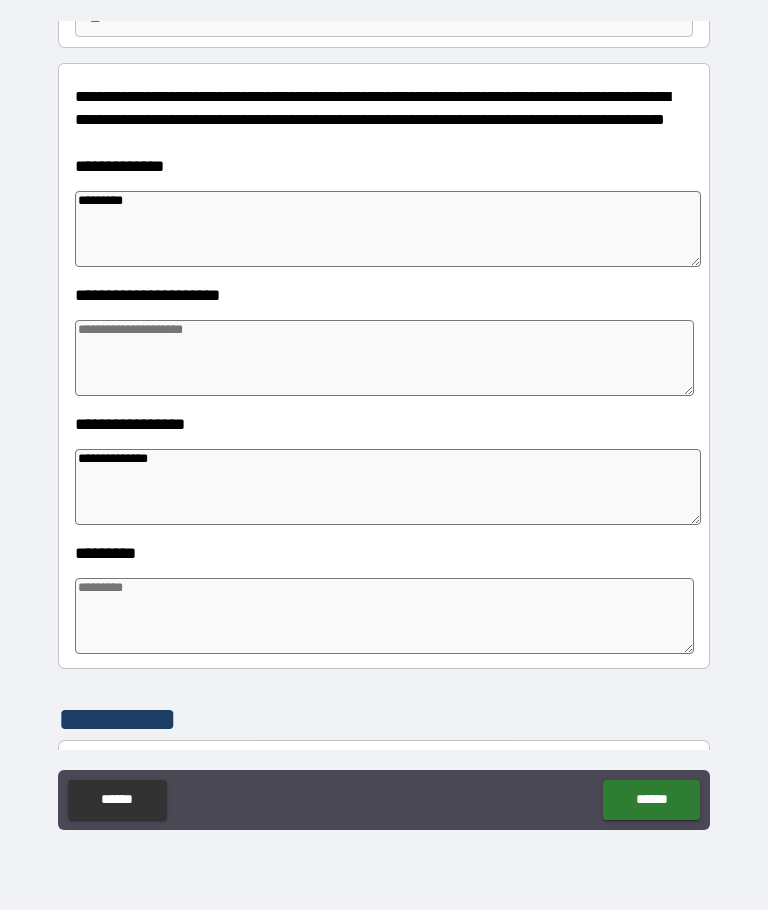 type on "*" 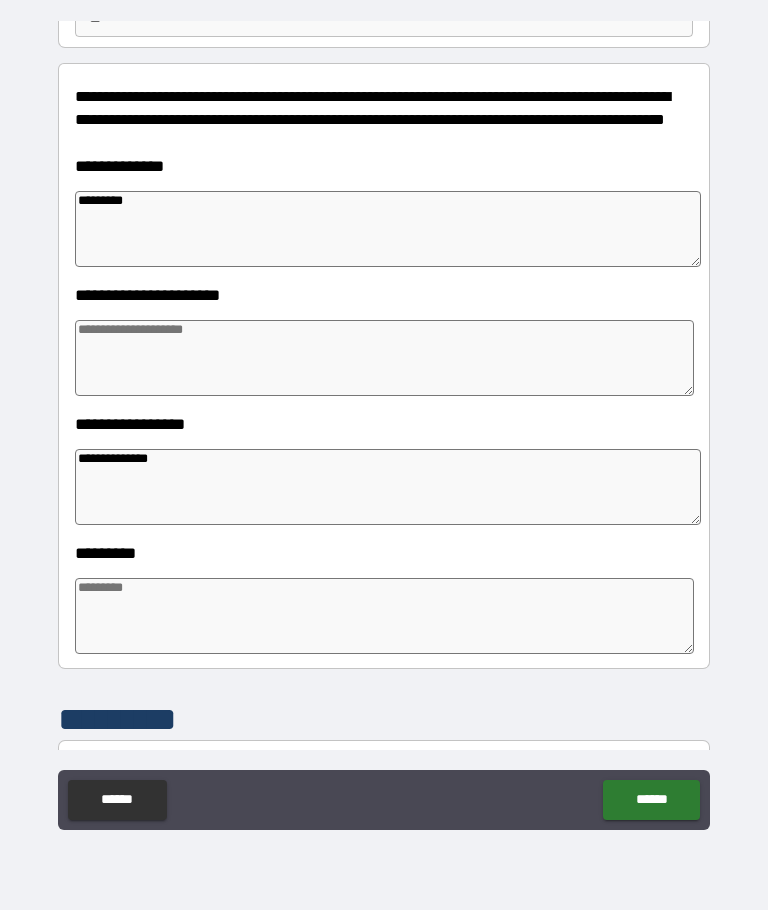 type on "*" 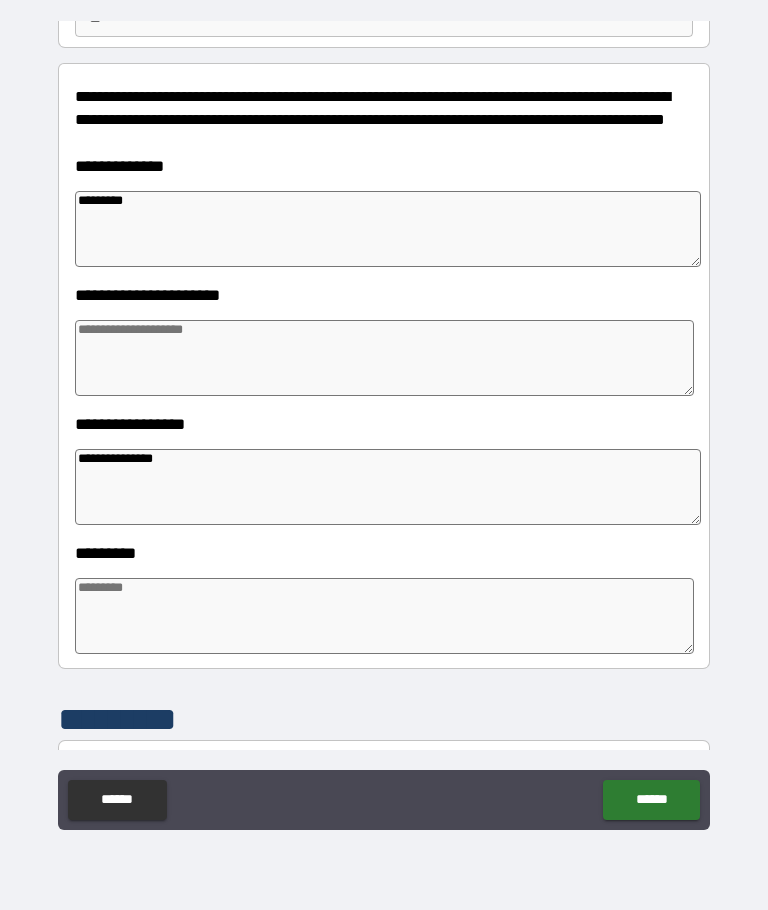 type on "*" 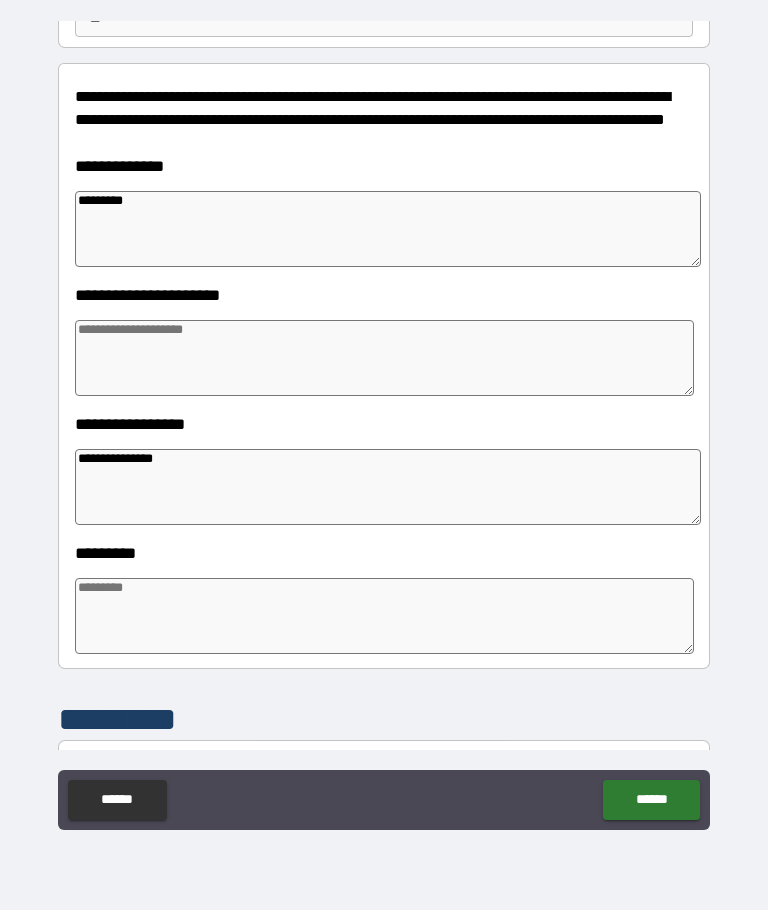 type on "*" 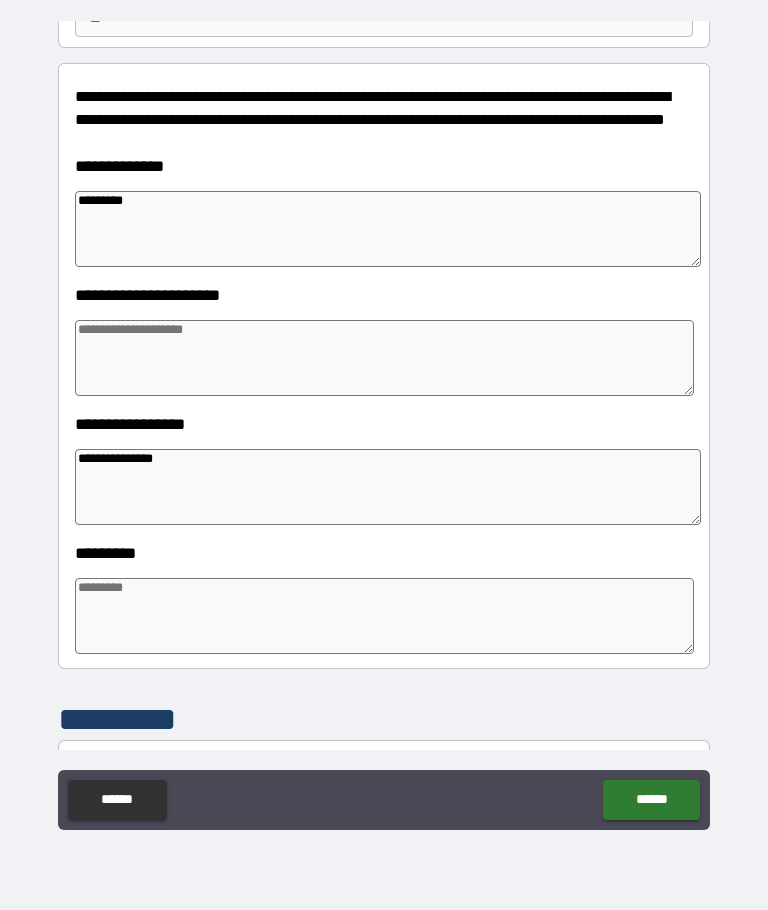 type 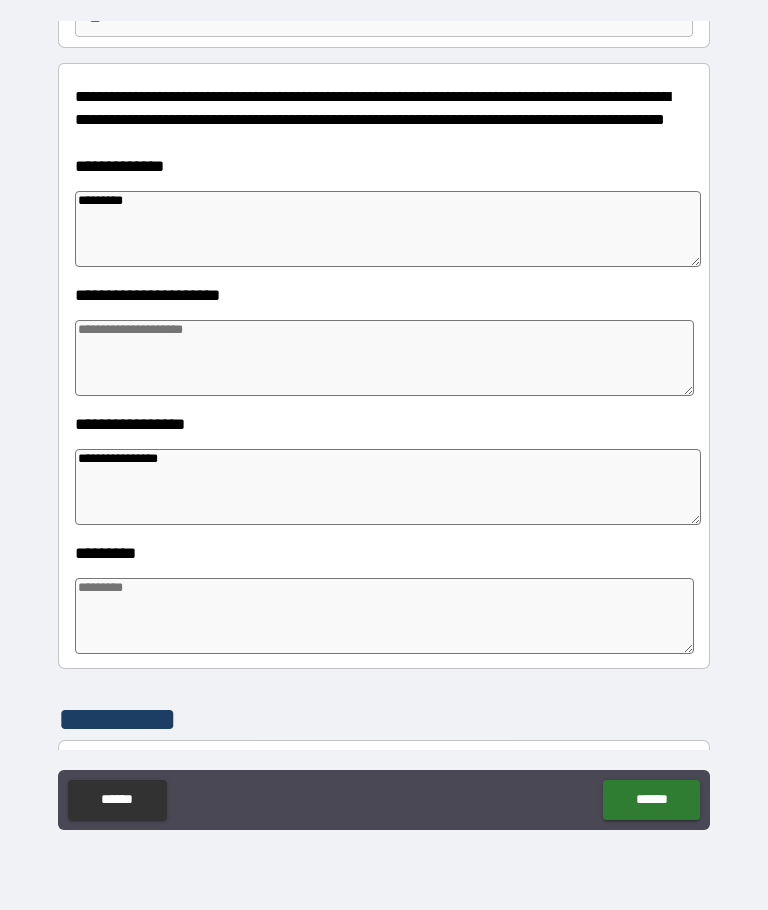 click at bounding box center (384, 358) 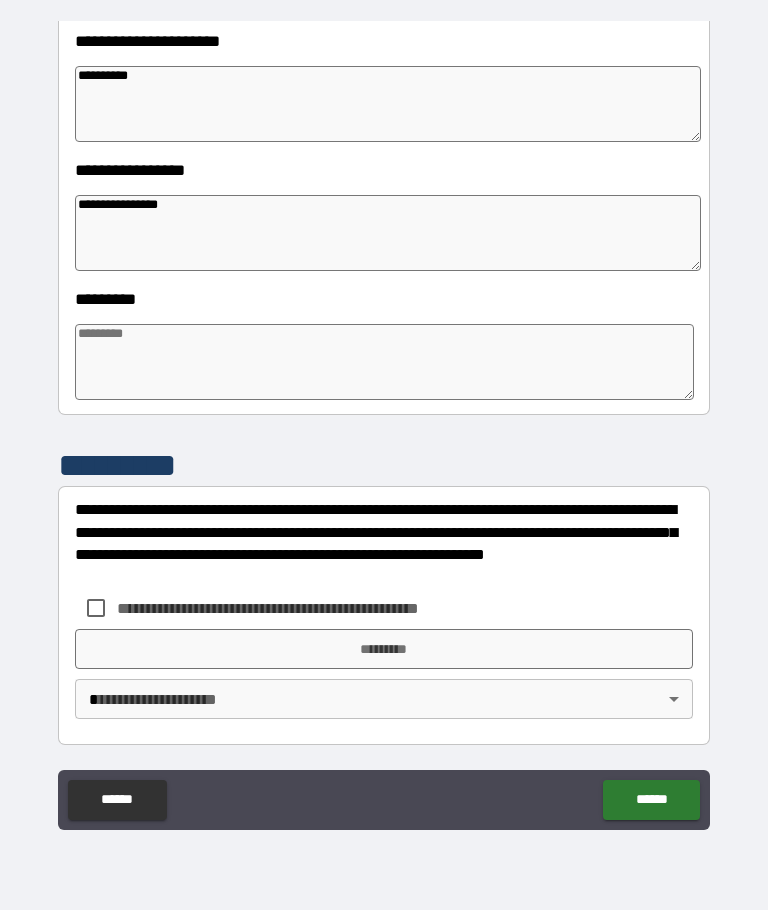 scroll, scrollTop: 471, scrollLeft: 0, axis: vertical 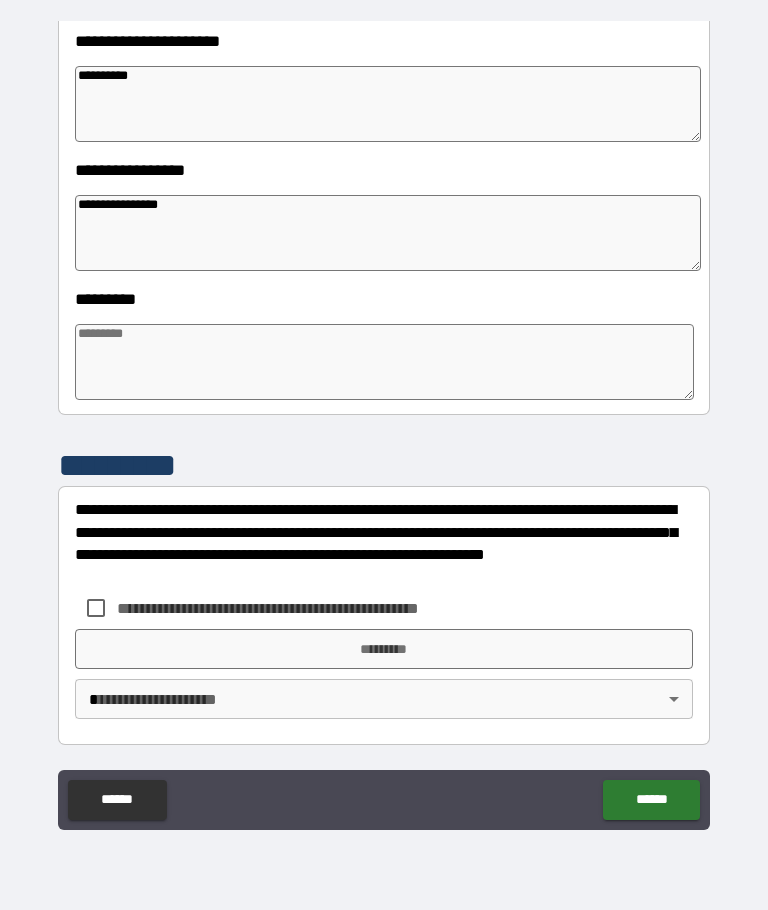 click at bounding box center (384, 362) 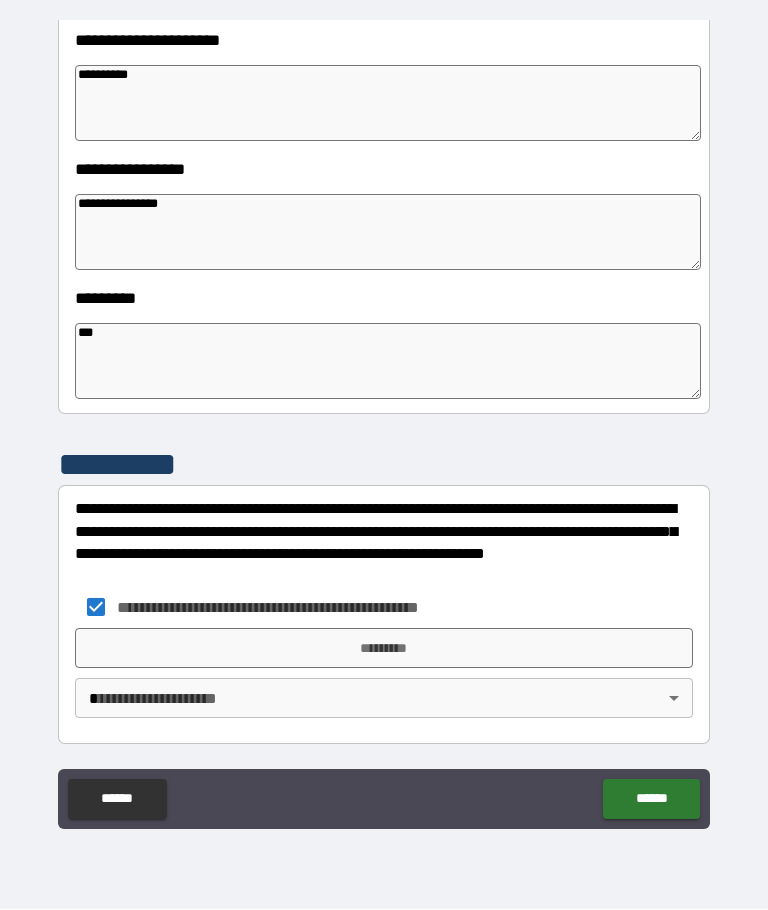 click on "*********" at bounding box center (384, 649) 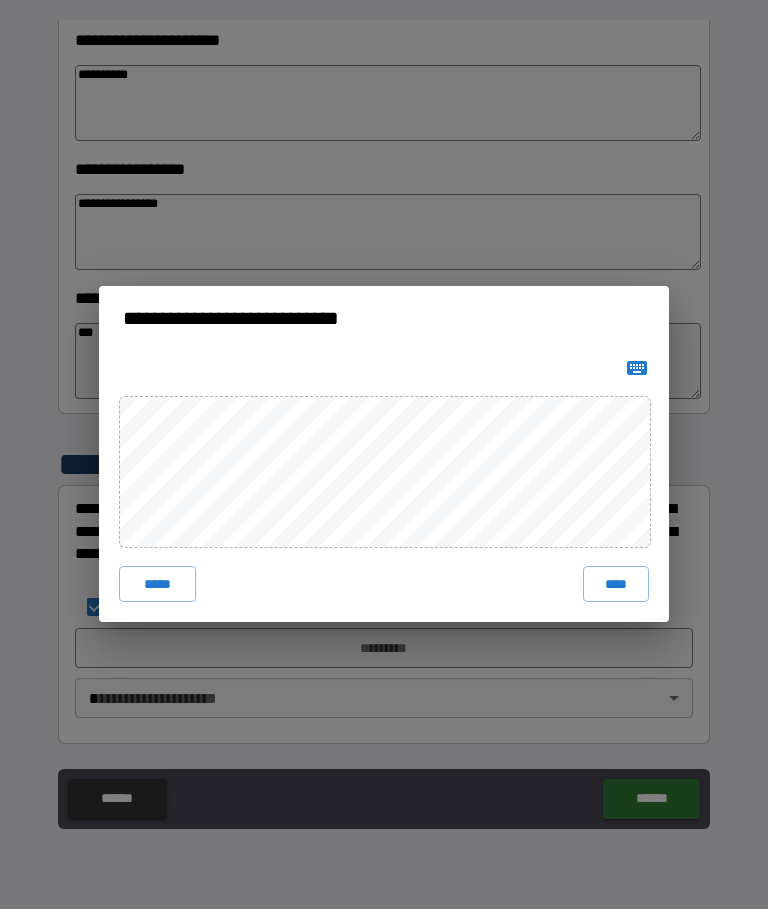 click on "****" at bounding box center (616, 585) 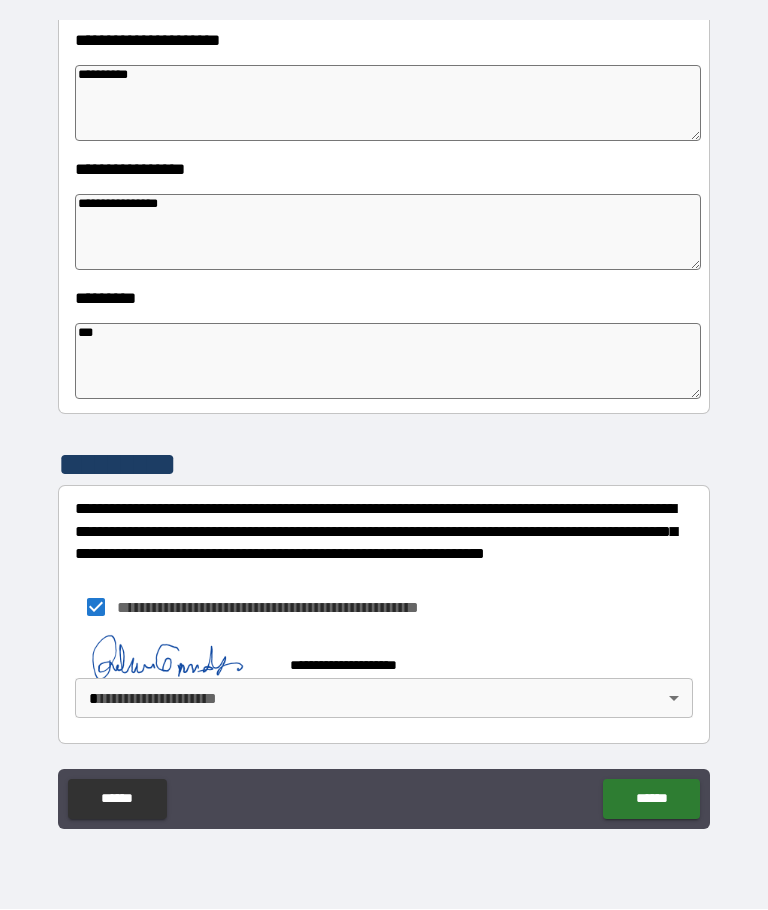 scroll, scrollTop: 461, scrollLeft: 0, axis: vertical 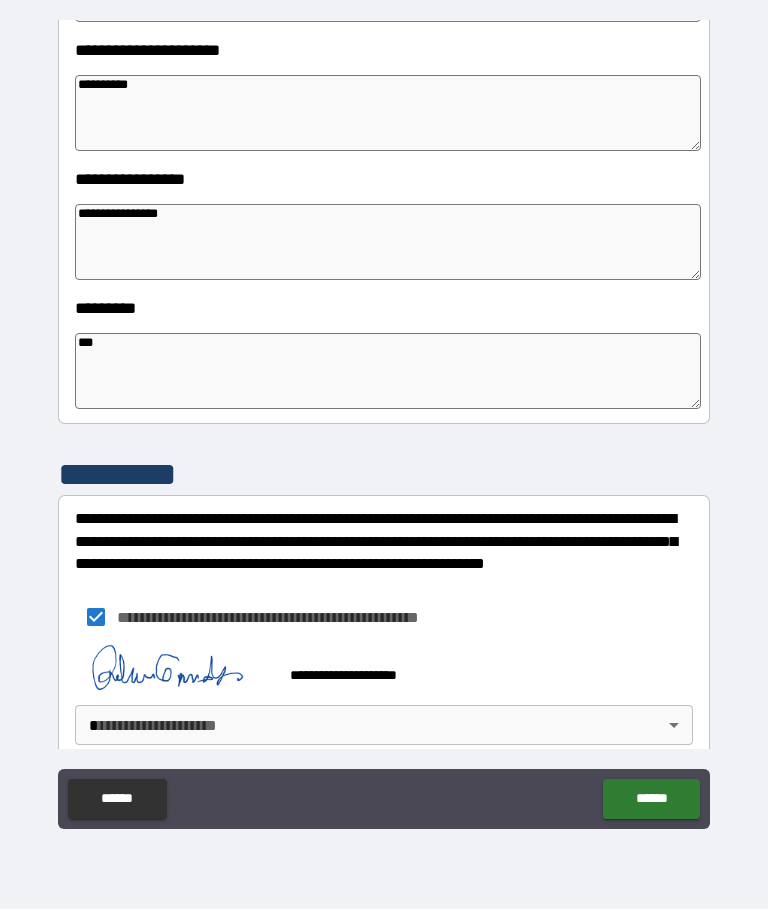 click on "**********" at bounding box center [384, 420] 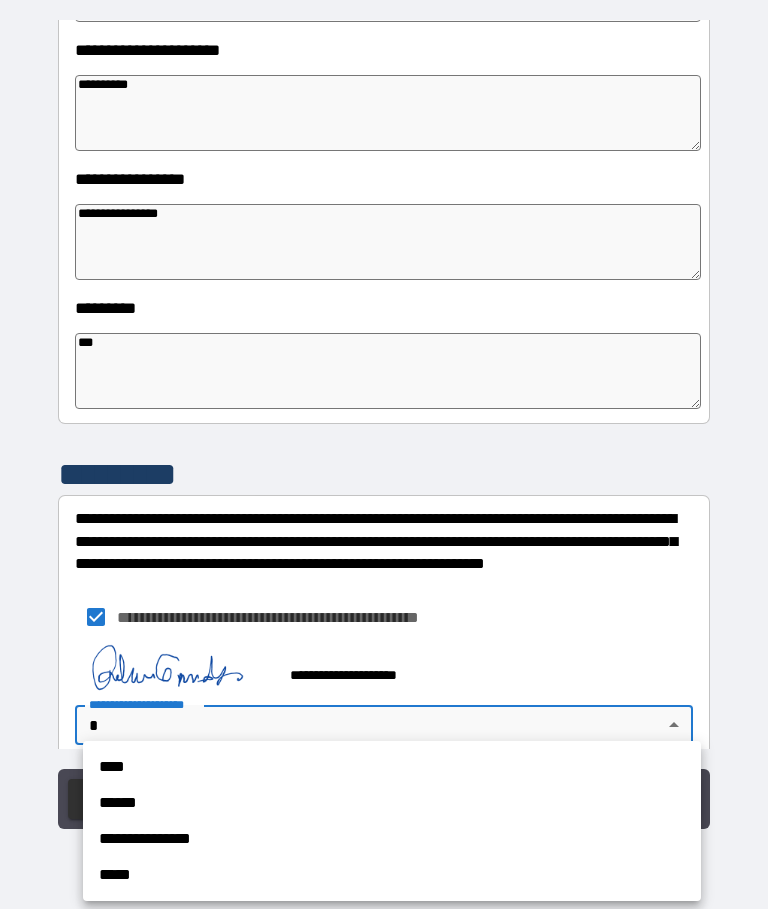 click on "****" at bounding box center (392, 768) 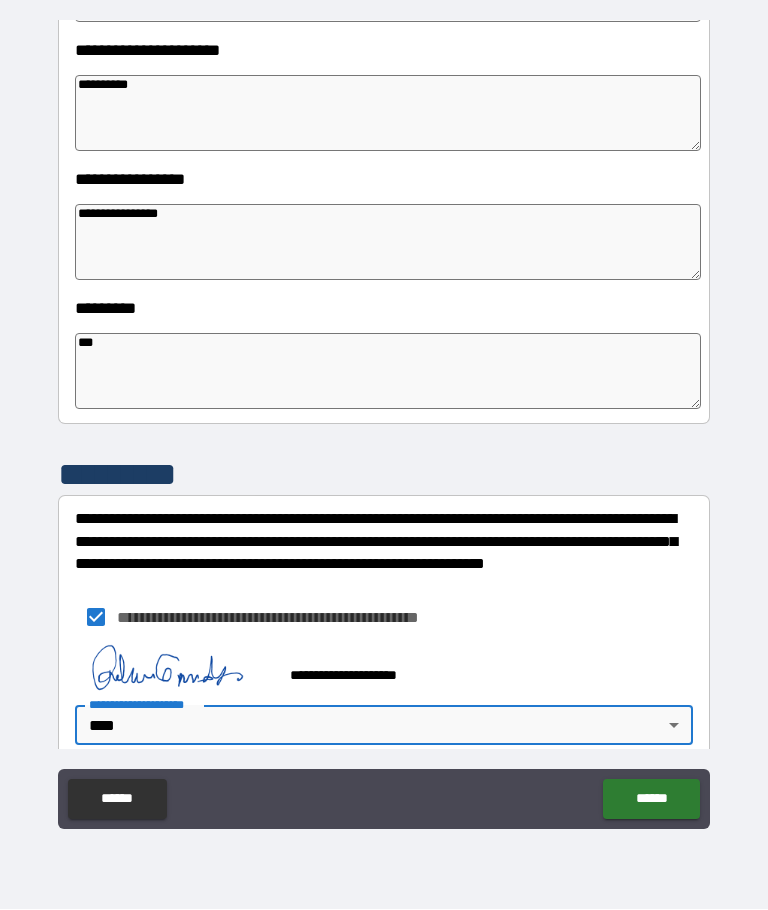 click on "******" at bounding box center (651, 800) 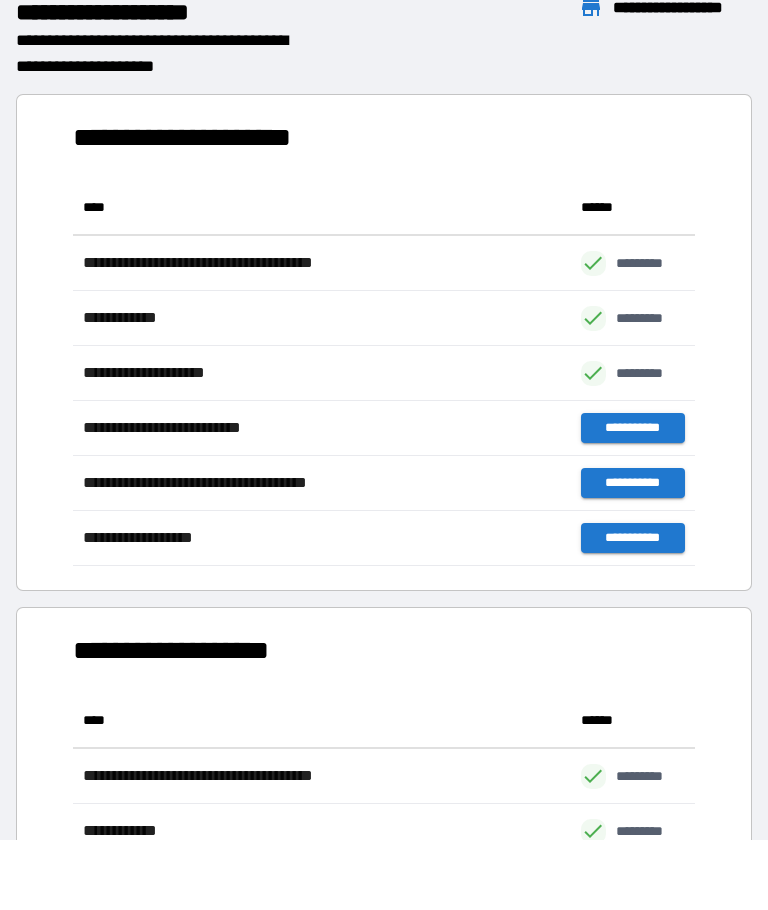 scroll, scrollTop: 1, scrollLeft: 1, axis: both 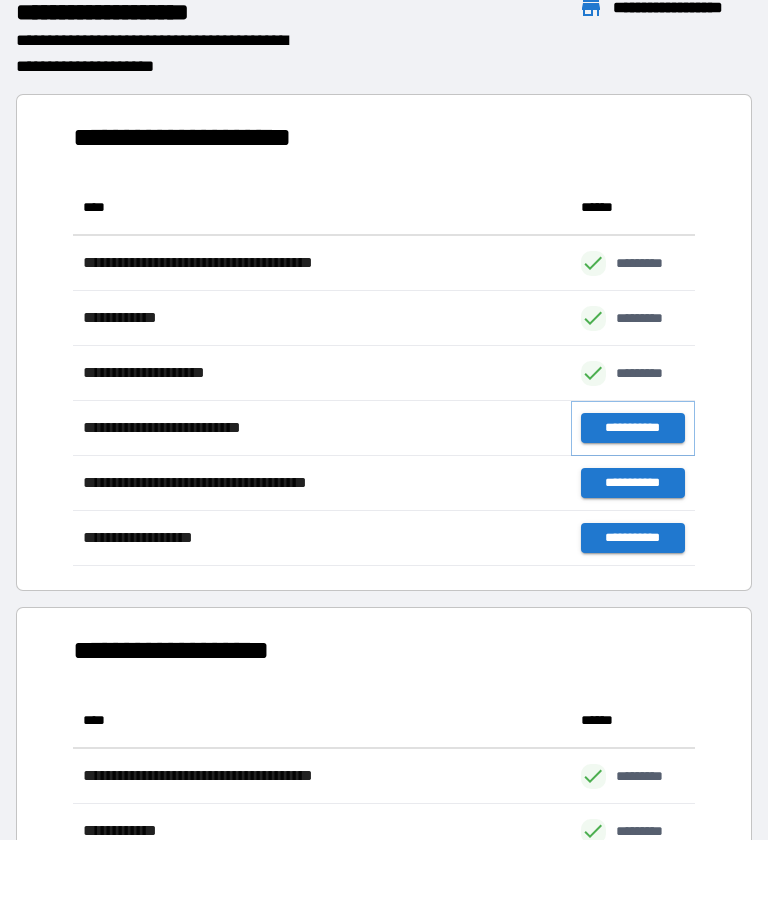 click on "**********" at bounding box center (633, 429) 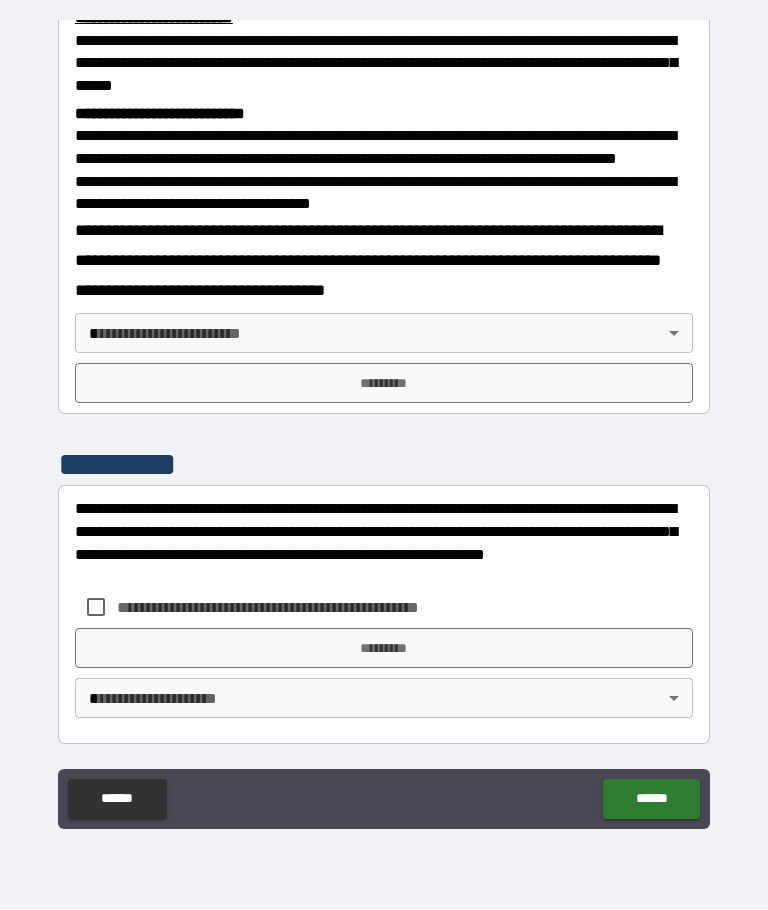 scroll, scrollTop: 739, scrollLeft: 0, axis: vertical 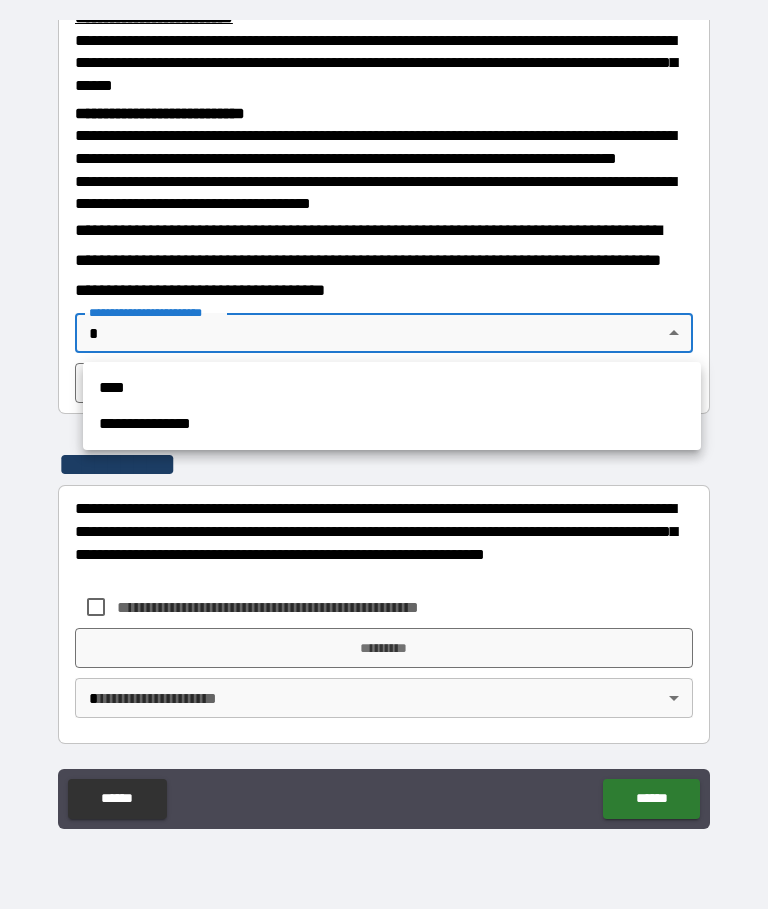 click on "****" at bounding box center (392, 389) 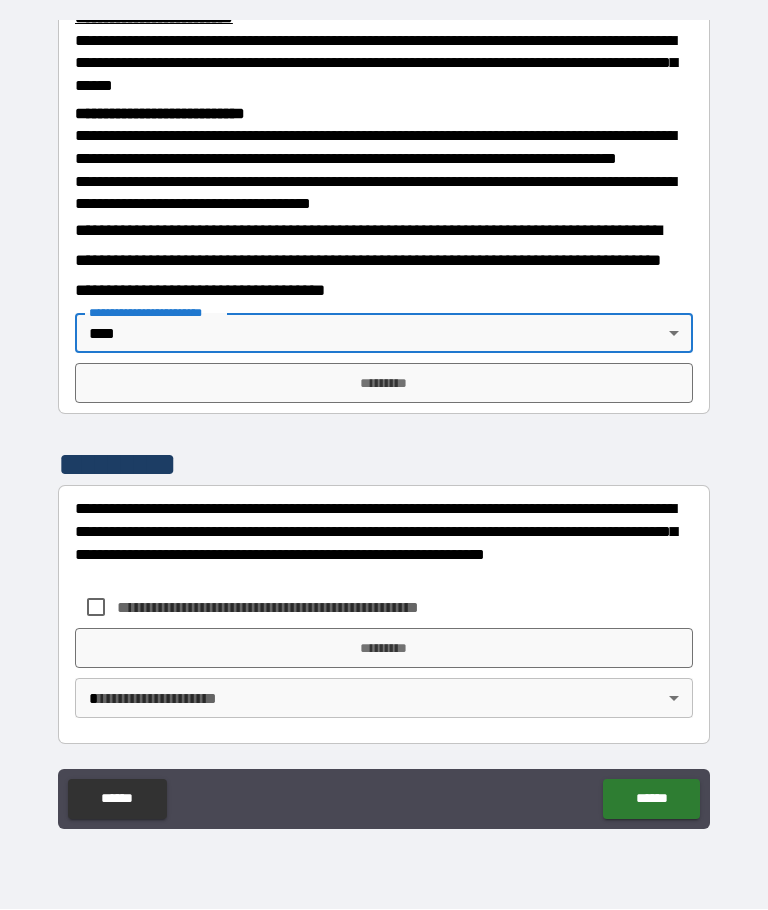 click on "*********" at bounding box center (384, 384) 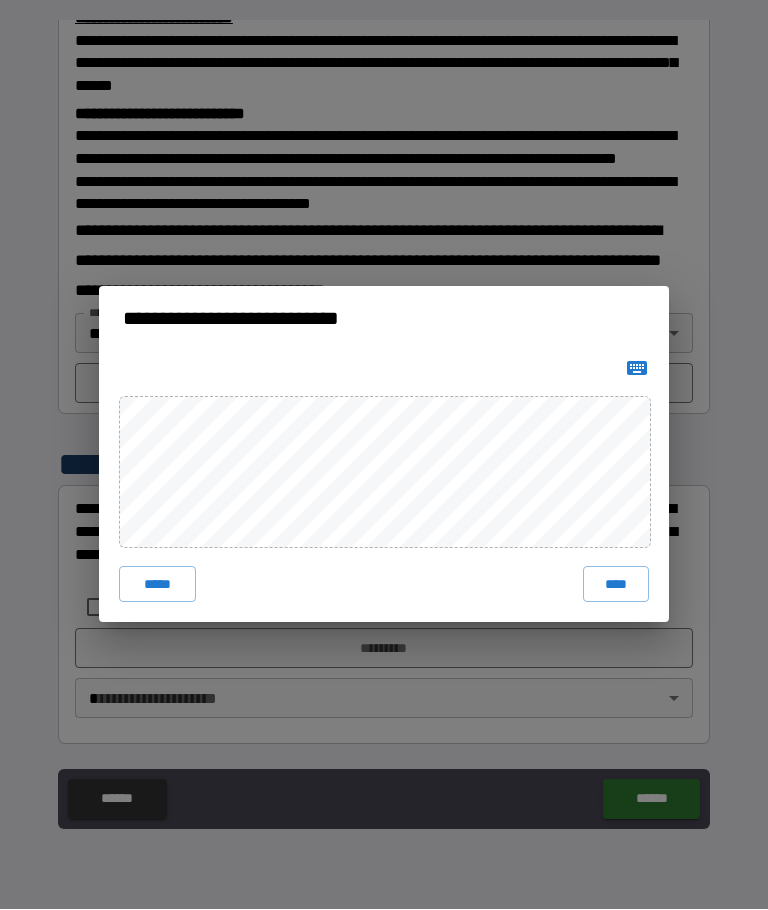 click on "****" at bounding box center (616, 585) 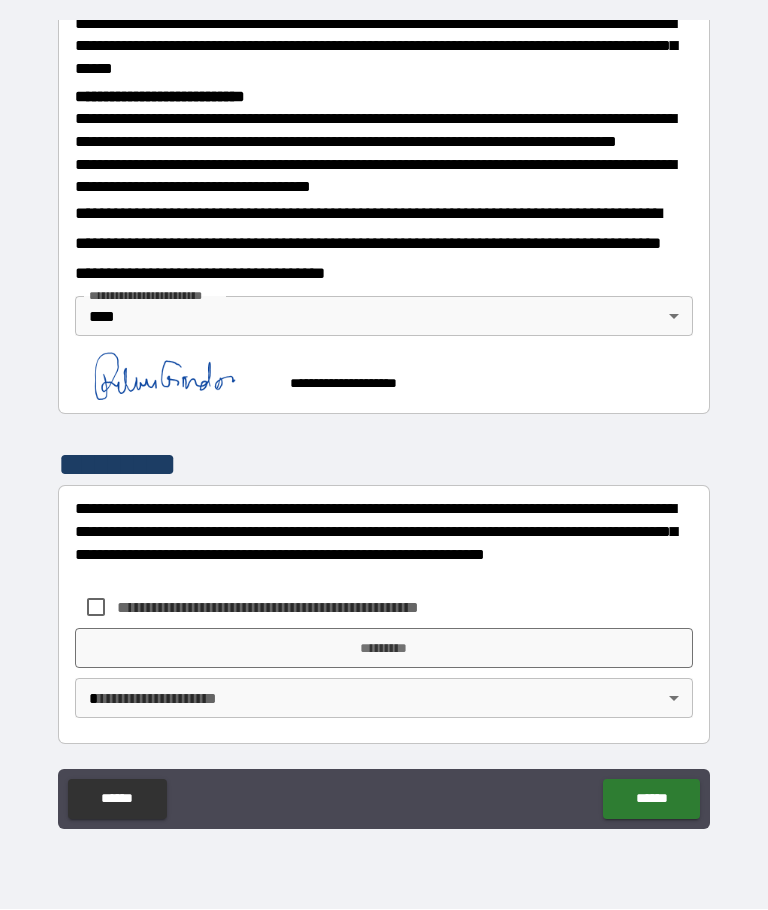 scroll, scrollTop: 729, scrollLeft: 0, axis: vertical 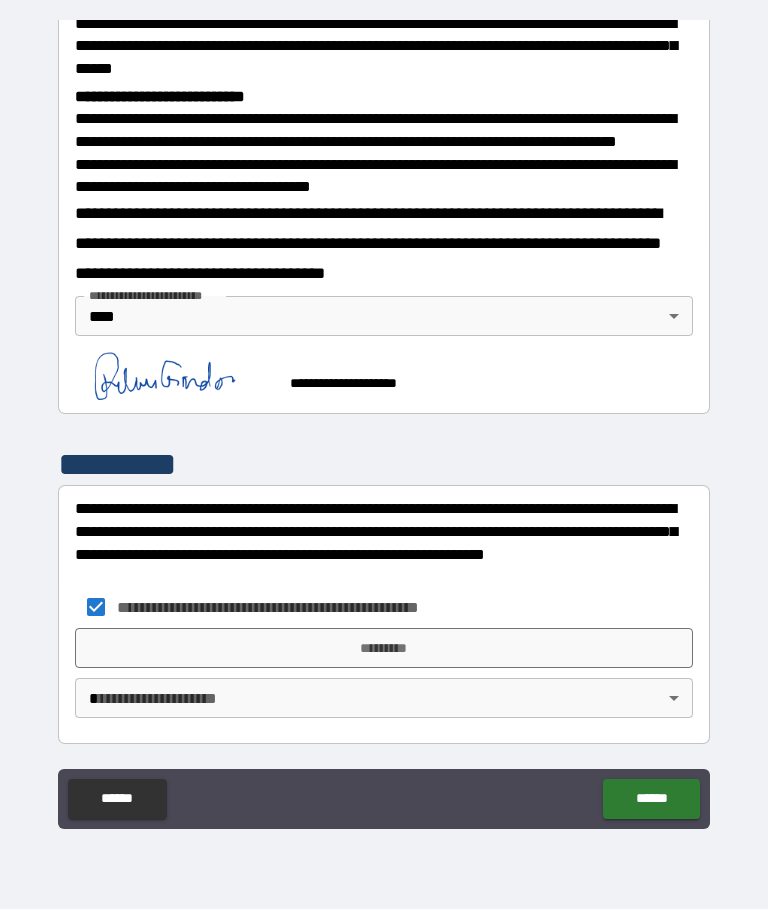 click on "*********" at bounding box center [384, 649] 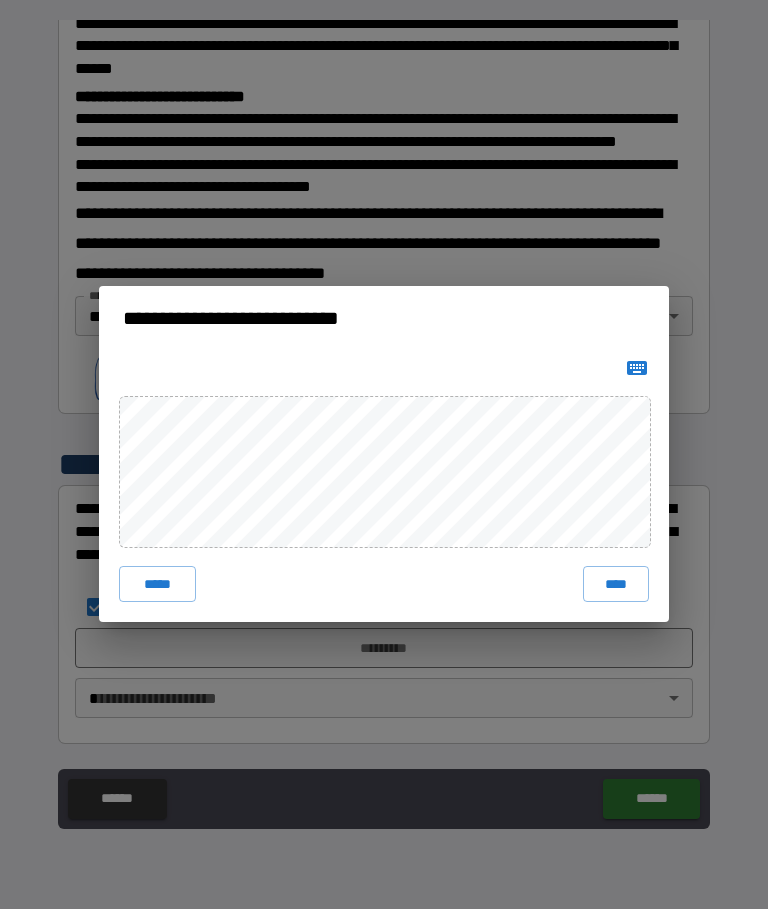 click on "****" at bounding box center [616, 585] 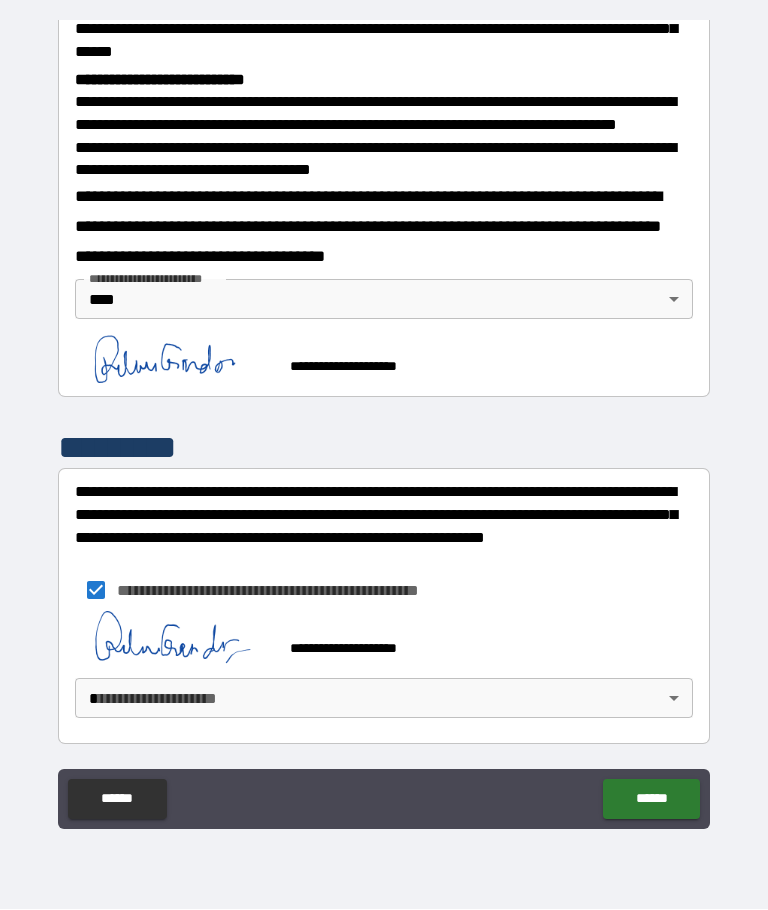 scroll, scrollTop: 773, scrollLeft: 0, axis: vertical 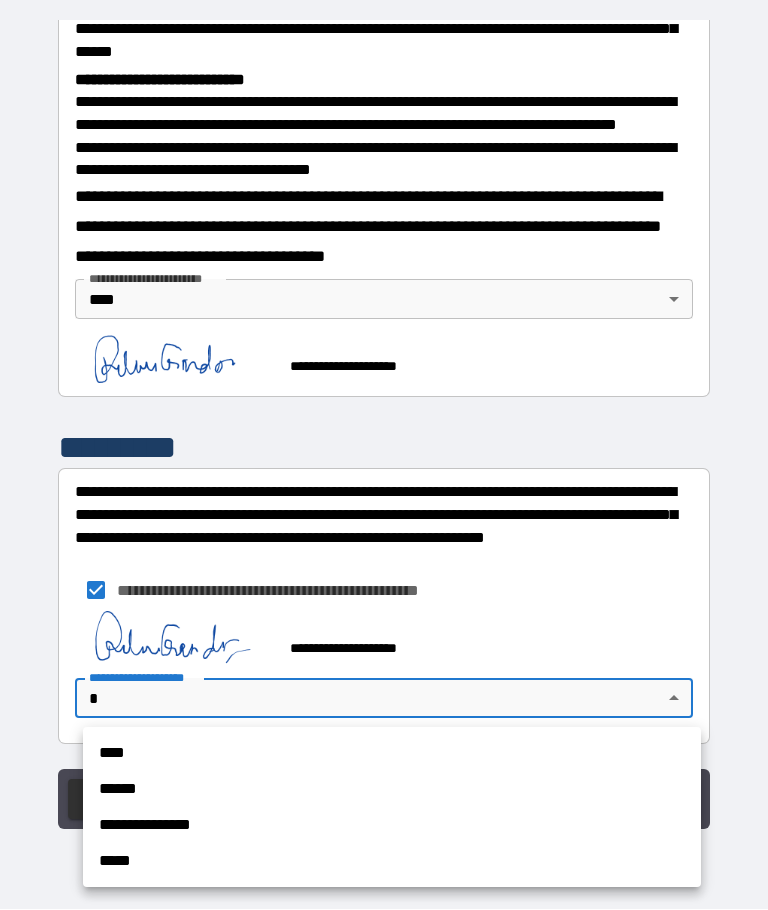 click on "****" at bounding box center (392, 754) 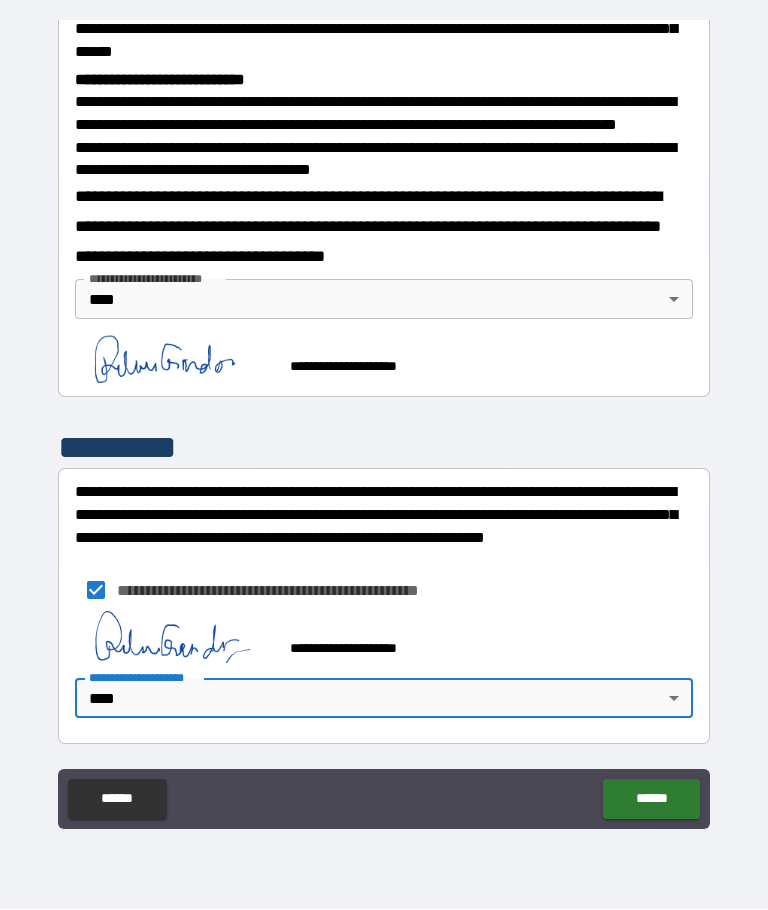 click on "******" at bounding box center (651, 800) 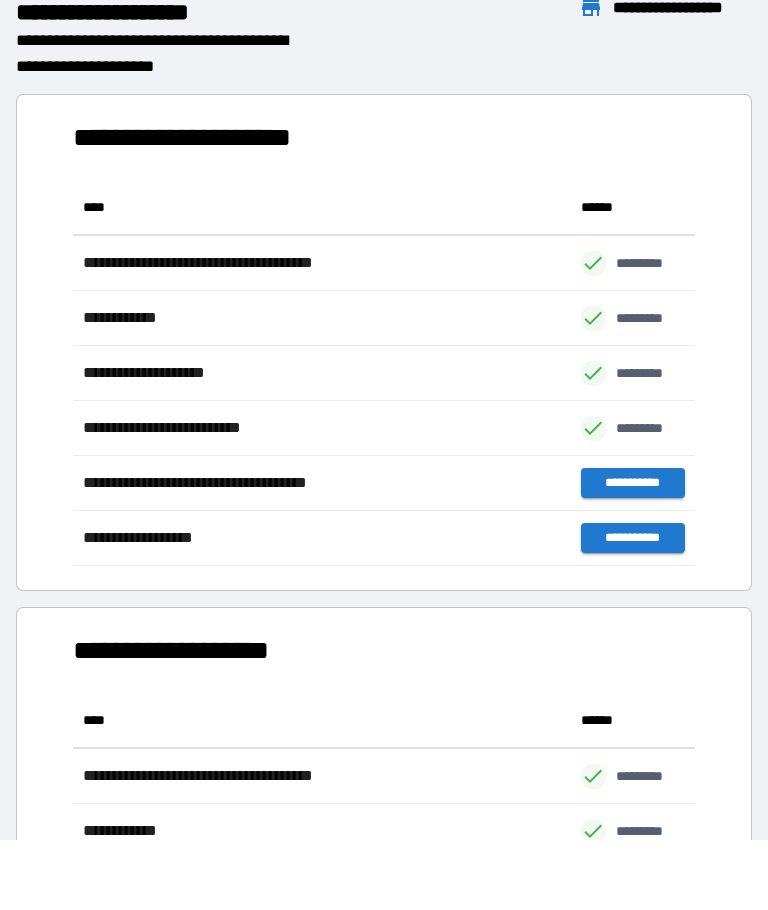 scroll, scrollTop: 386, scrollLeft: 622, axis: both 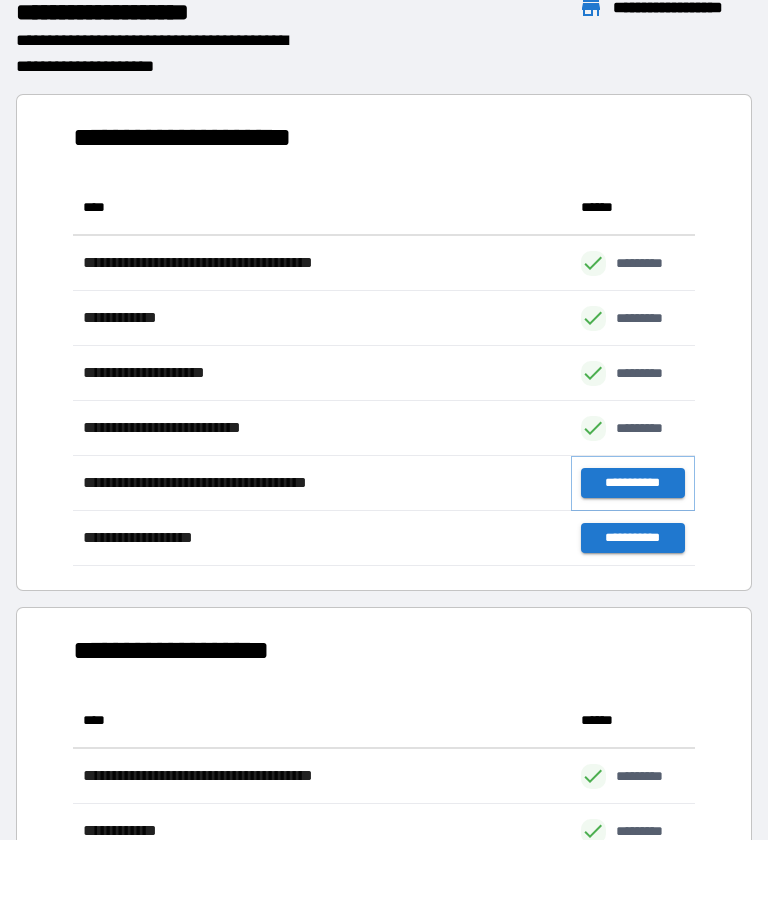 click on "**********" at bounding box center (633, 484) 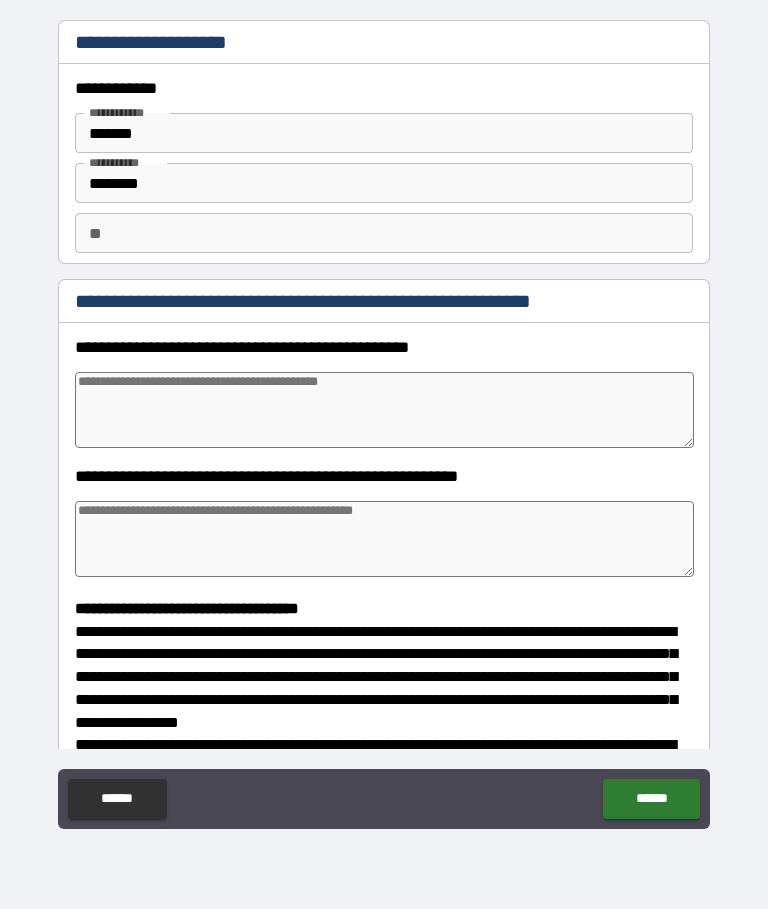 click at bounding box center (384, 411) 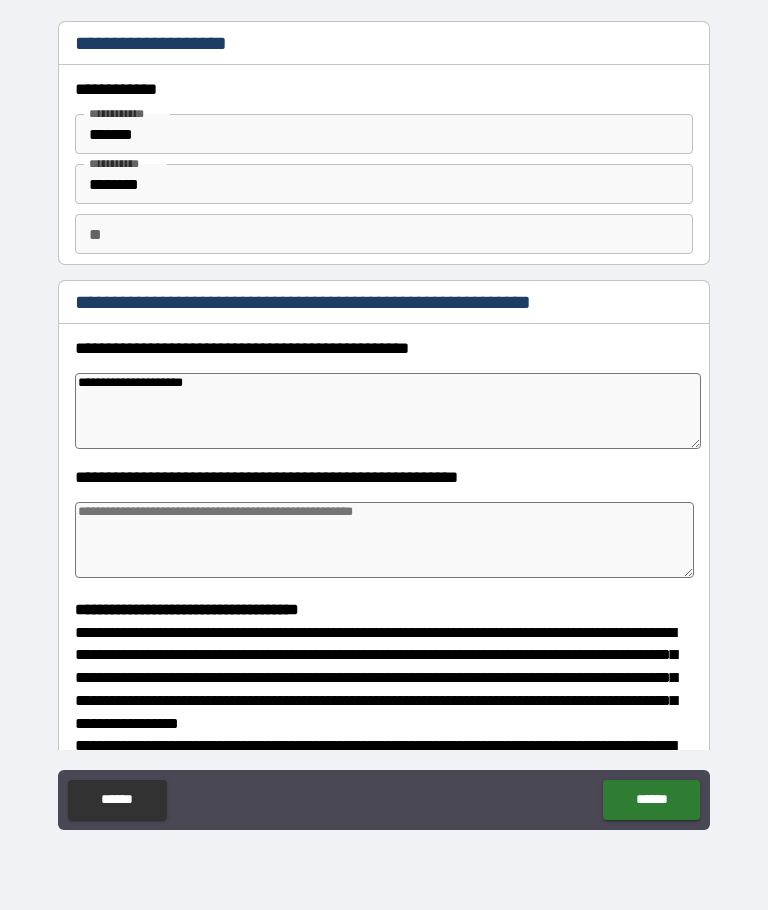 click on "**********" at bounding box center (388, 411) 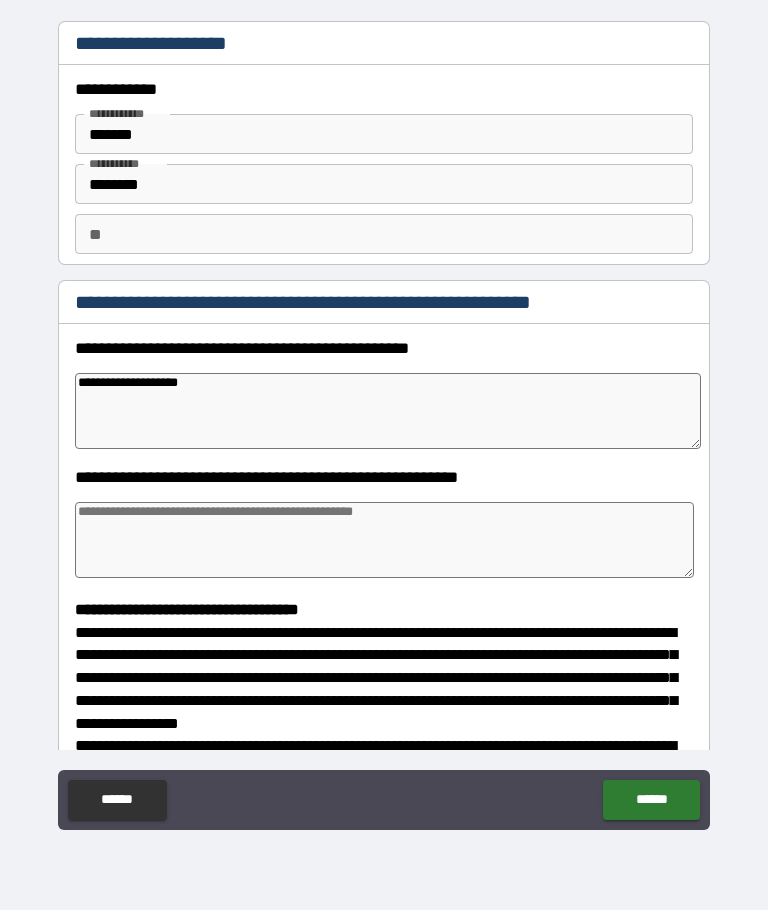click at bounding box center (384, 540) 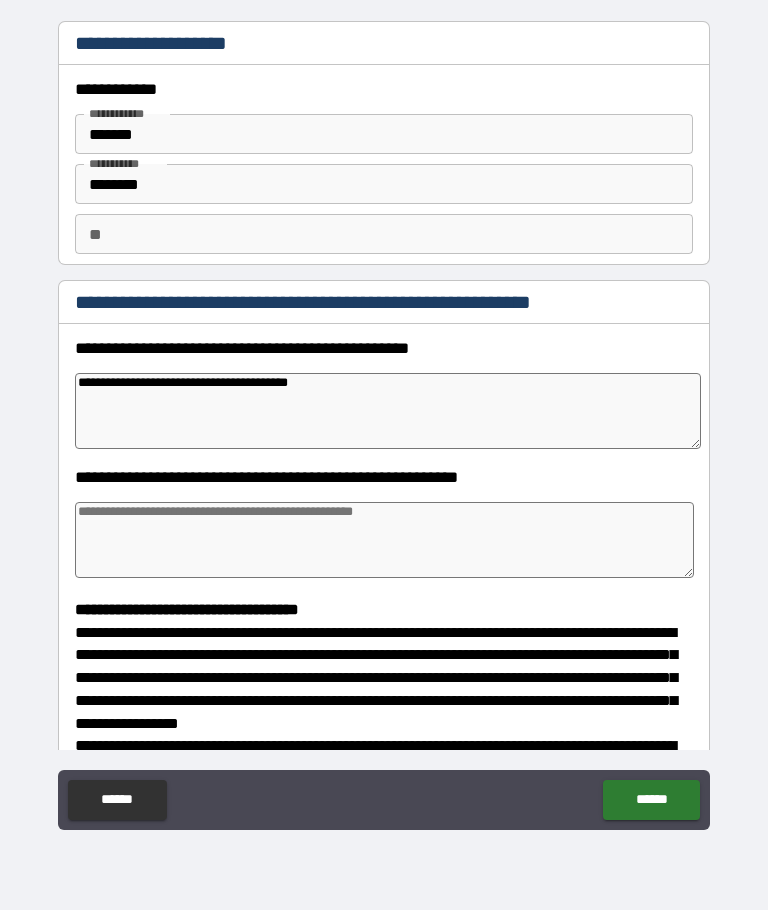 click at bounding box center [384, 540] 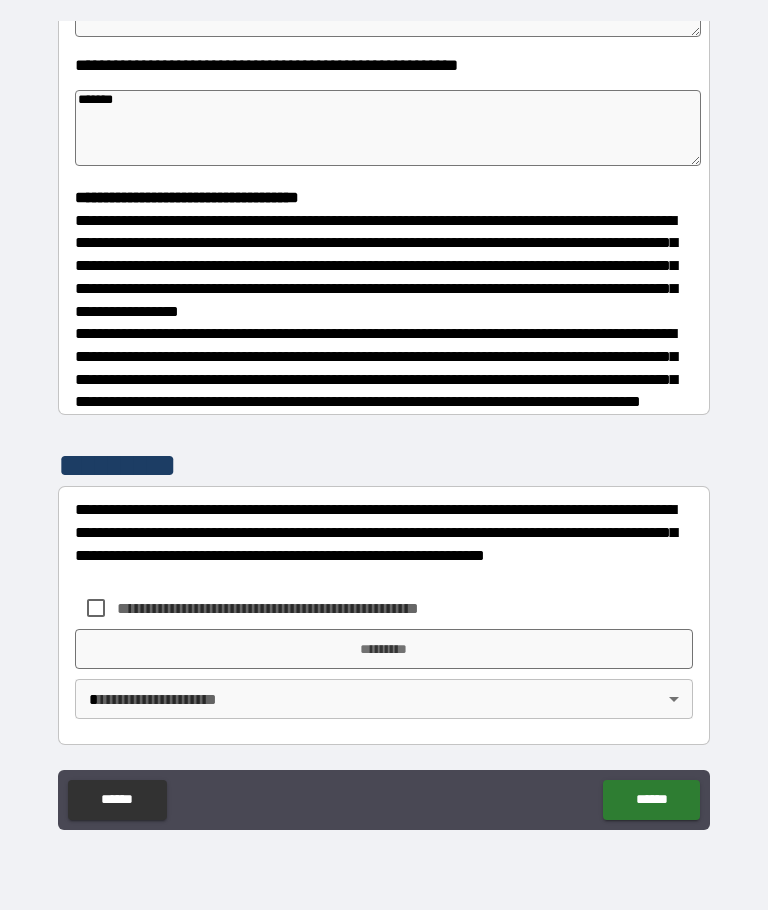 scroll, scrollTop: 427, scrollLeft: 0, axis: vertical 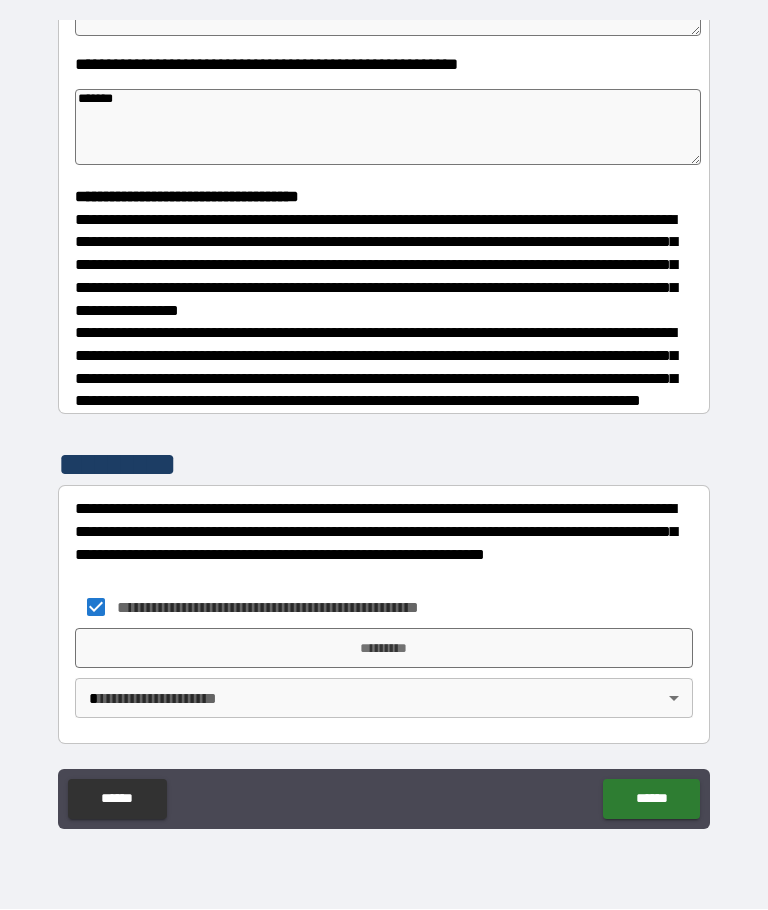 click on "*********" at bounding box center (384, 649) 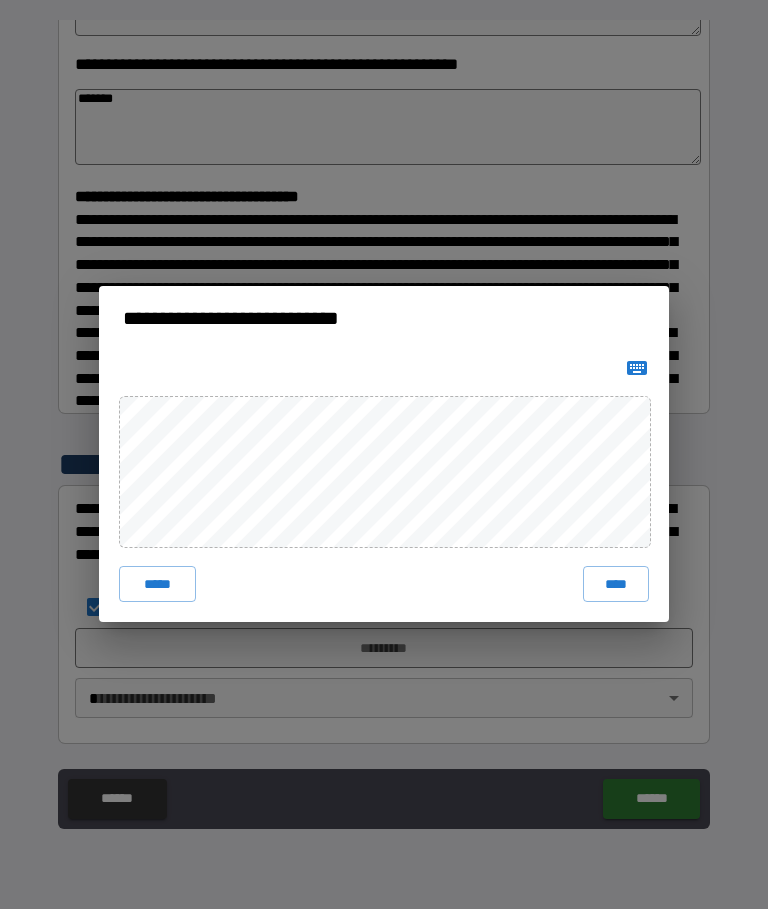 click on "****" at bounding box center [616, 585] 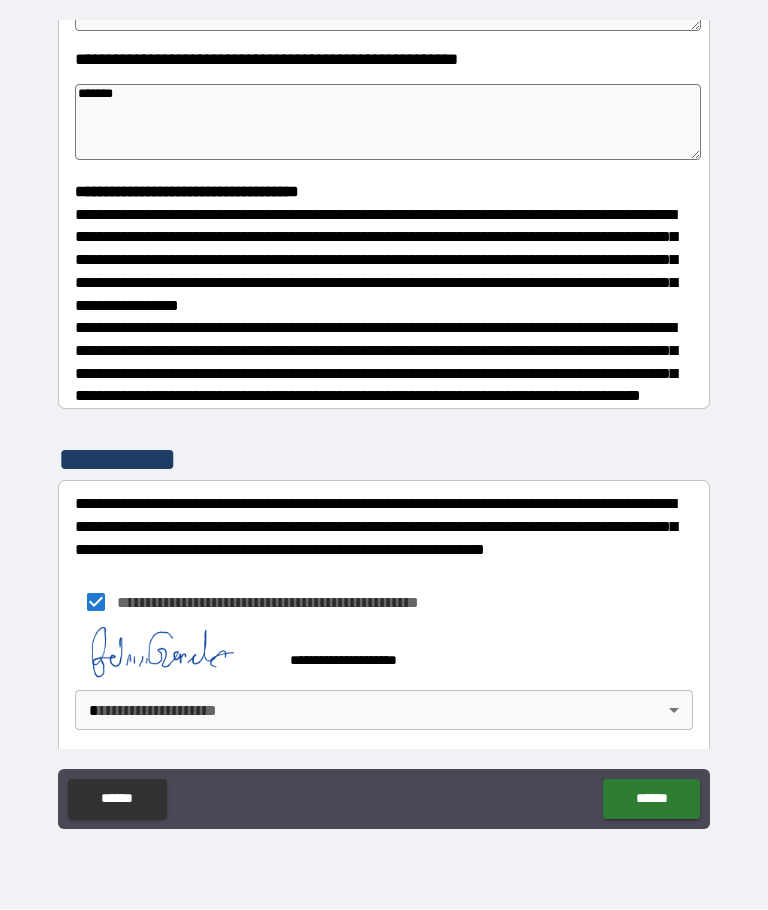 click on "**********" at bounding box center [384, 420] 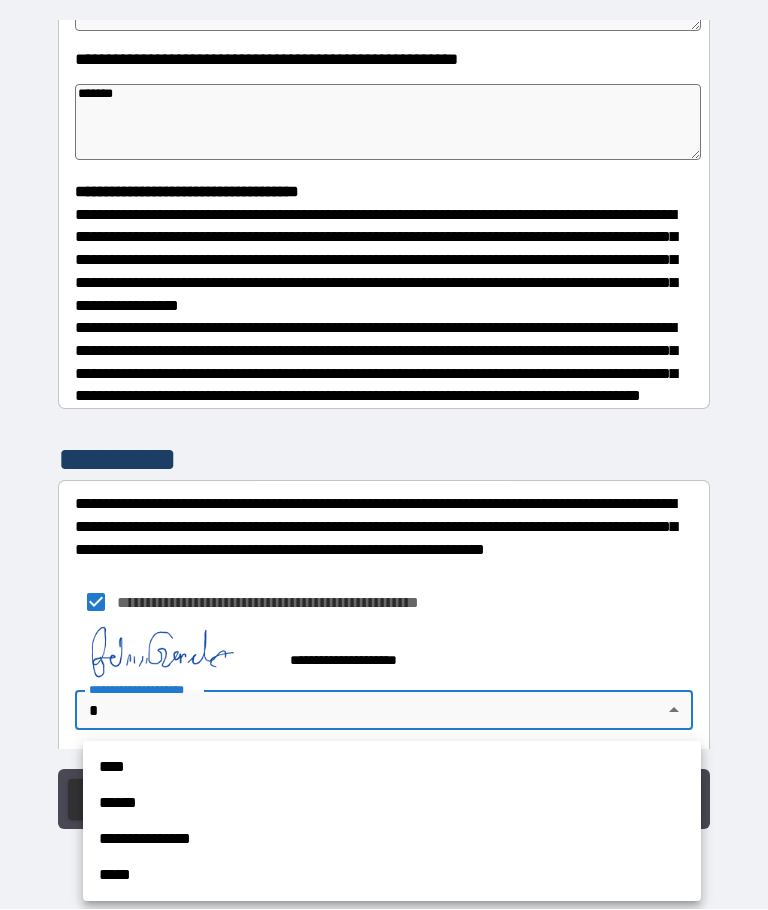 click on "****" at bounding box center [392, 768] 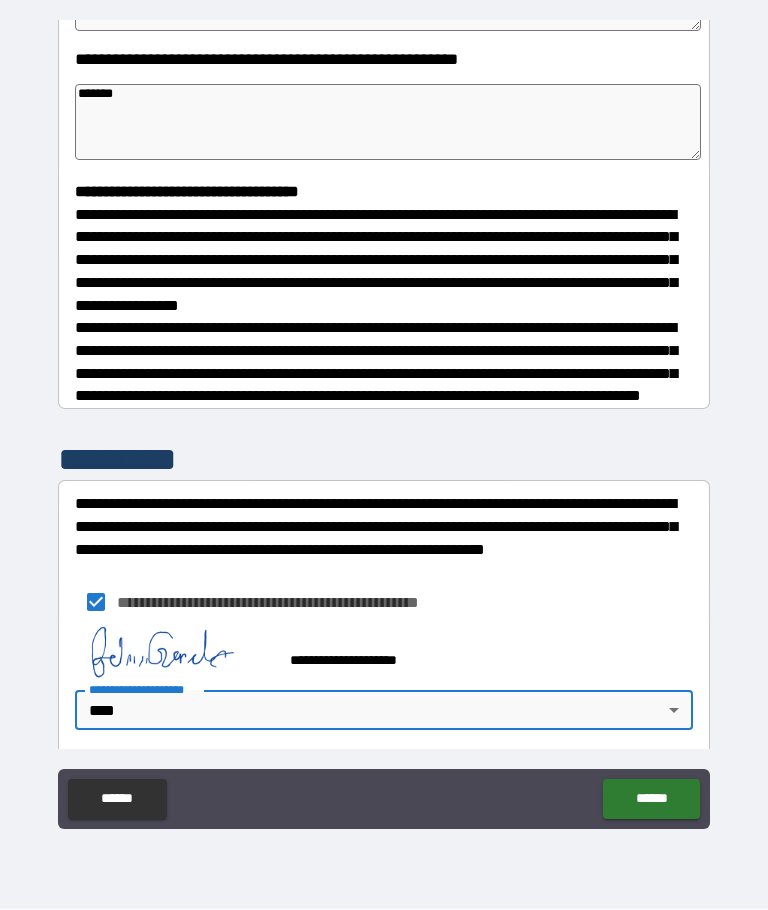 click on "******" at bounding box center (651, 800) 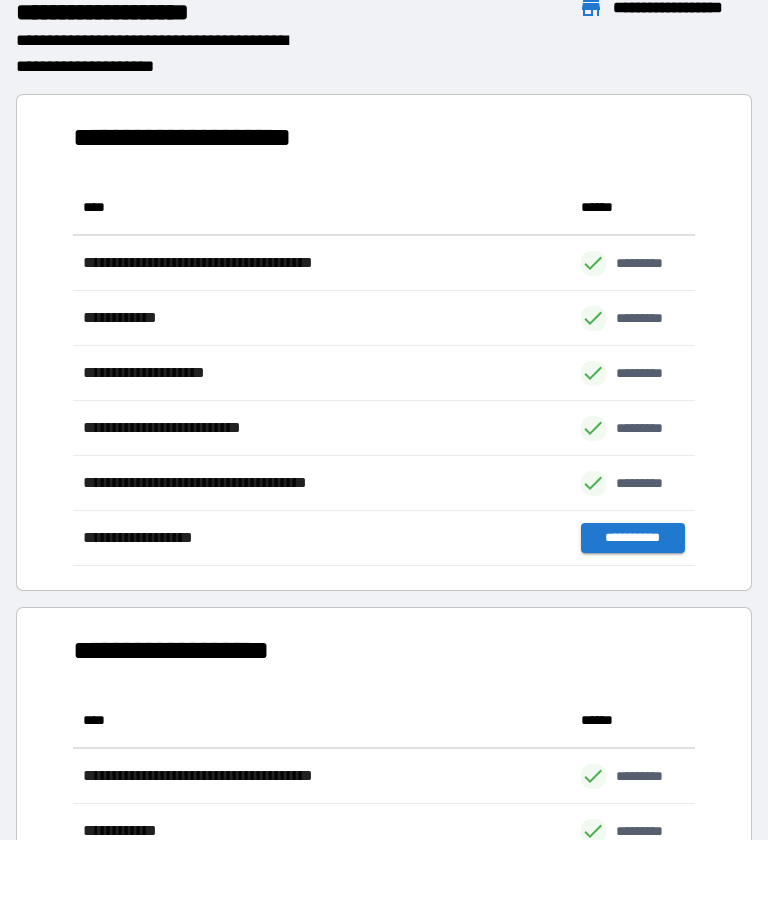 scroll, scrollTop: 386, scrollLeft: 622, axis: both 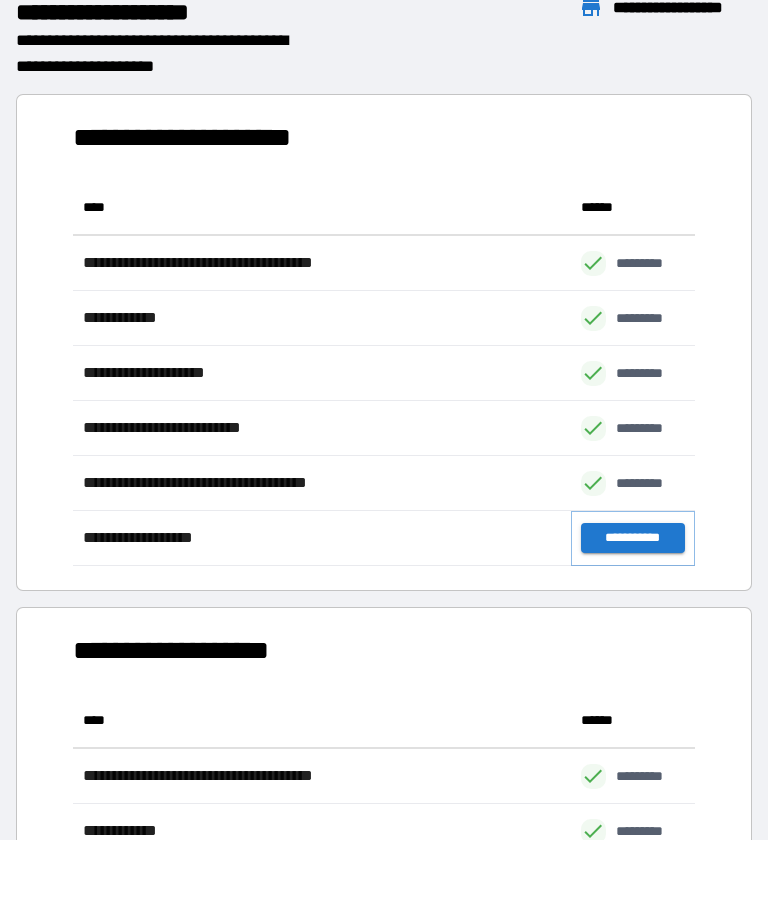 click on "**********" at bounding box center [633, 539] 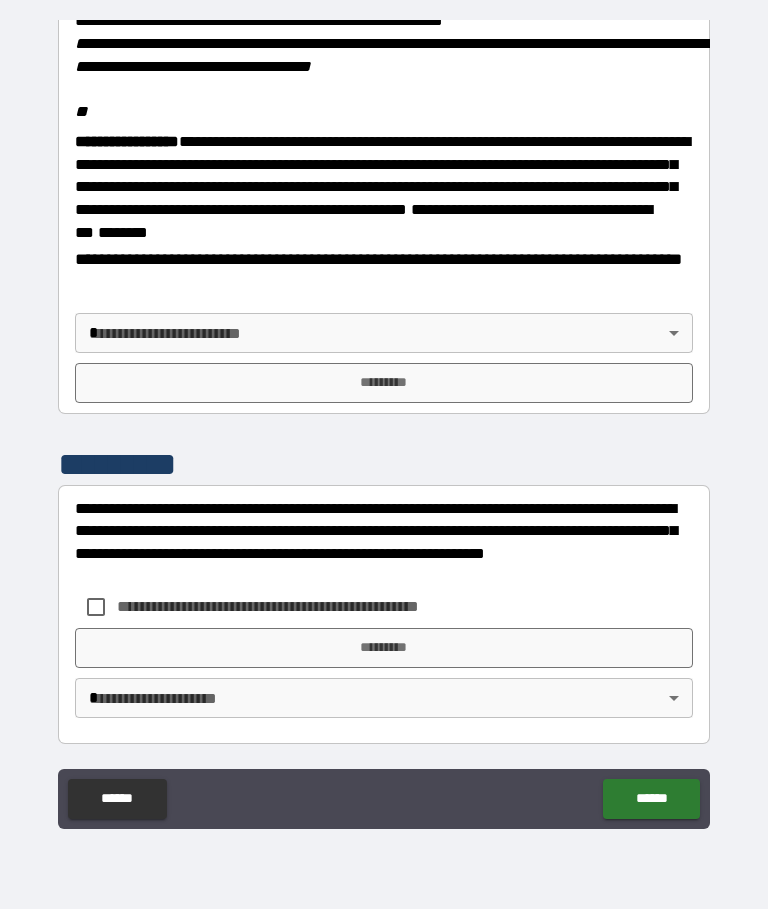 scroll, scrollTop: 2453, scrollLeft: 0, axis: vertical 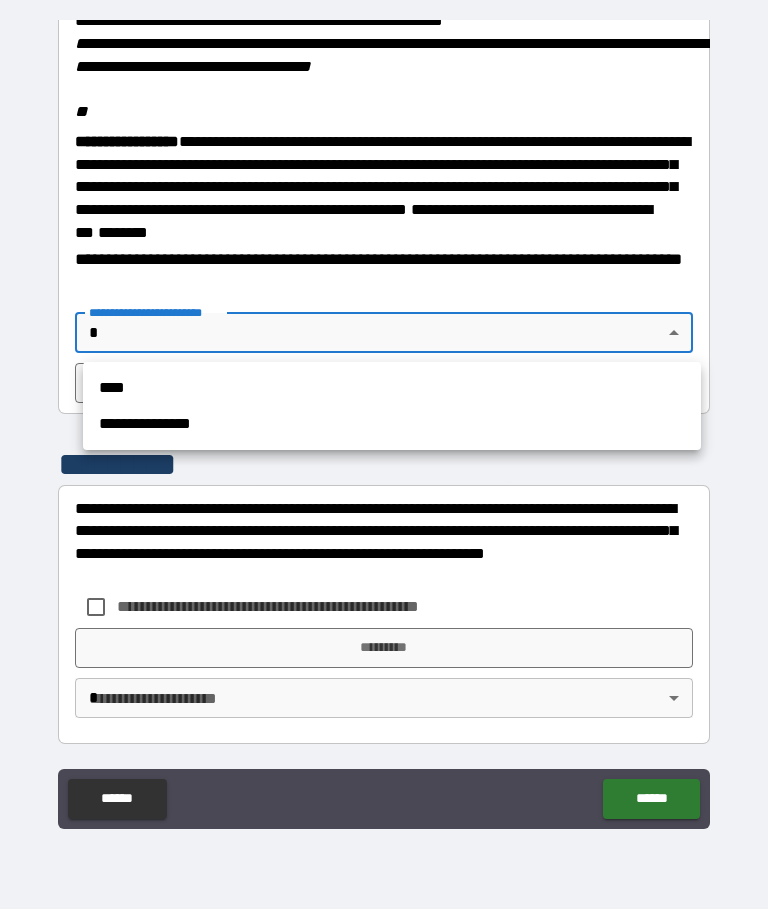 click on "****" at bounding box center (392, 389) 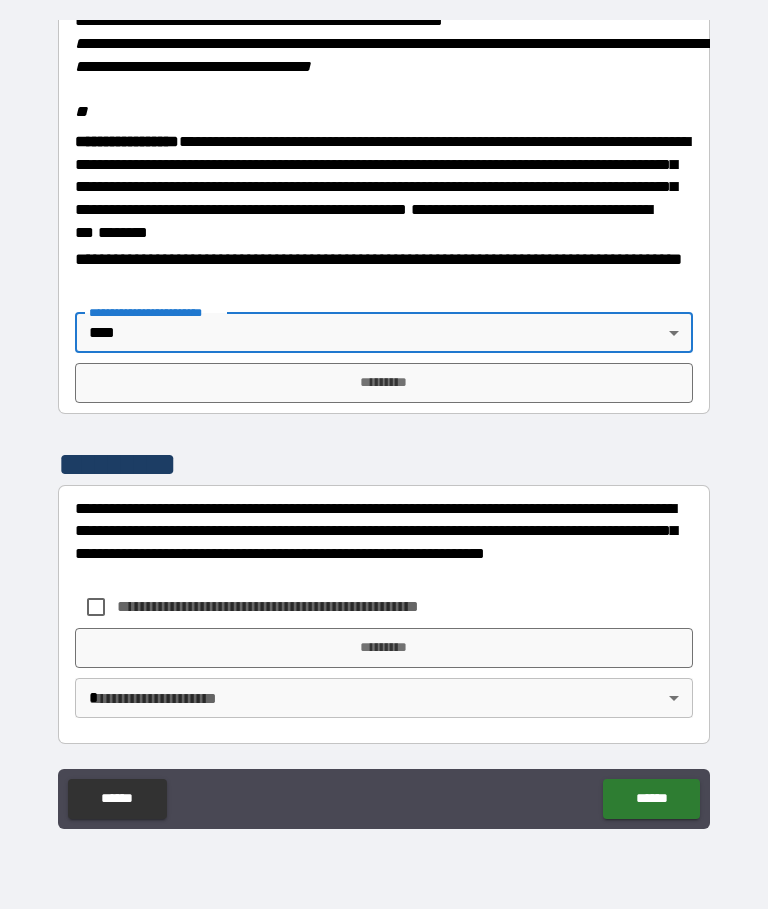 click on "*********" at bounding box center [384, 384] 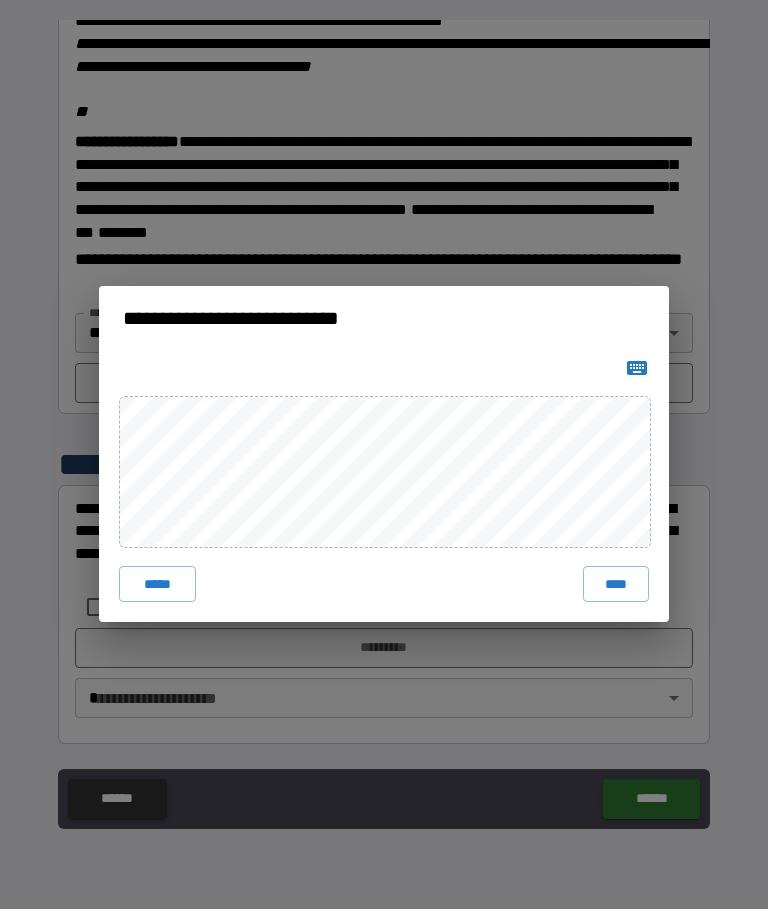 click on "****" at bounding box center [616, 585] 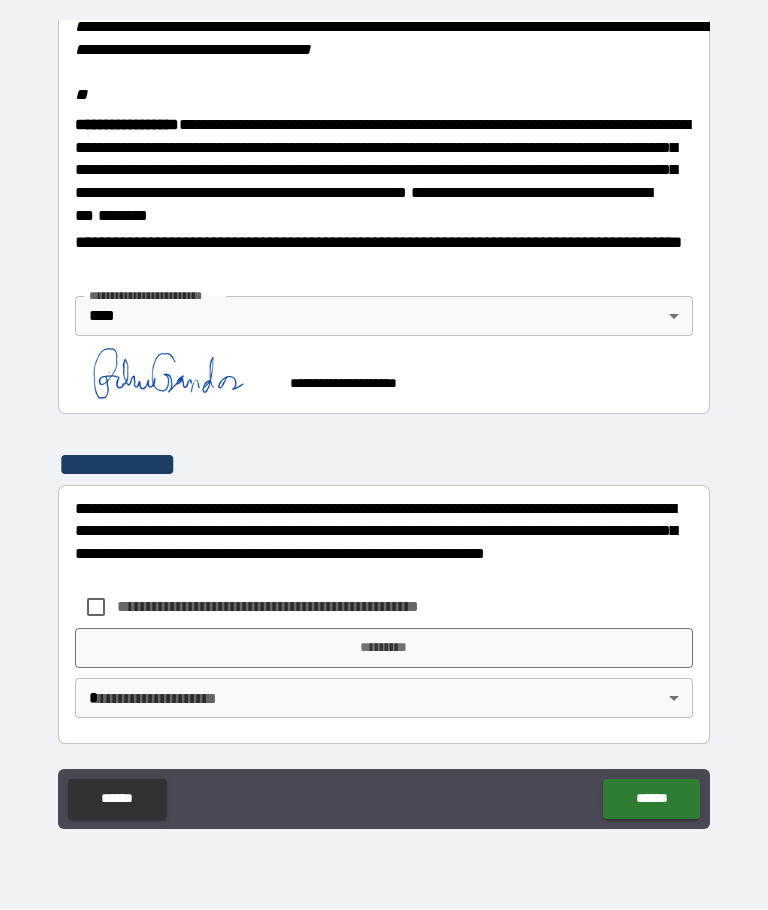 scroll, scrollTop: 2443, scrollLeft: 0, axis: vertical 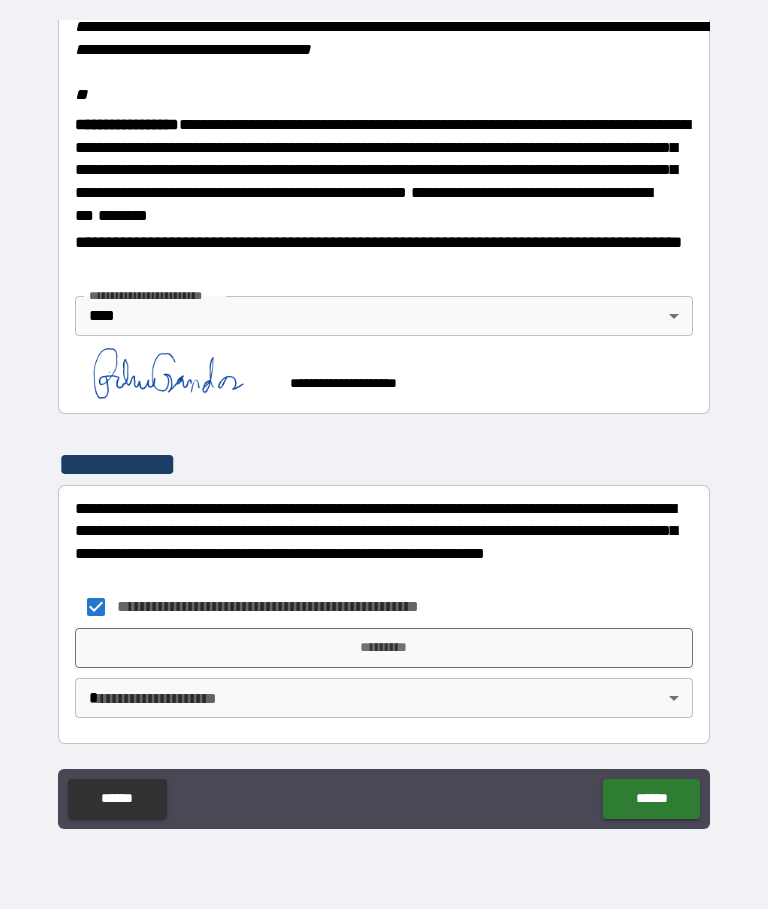click on "*********" at bounding box center (384, 649) 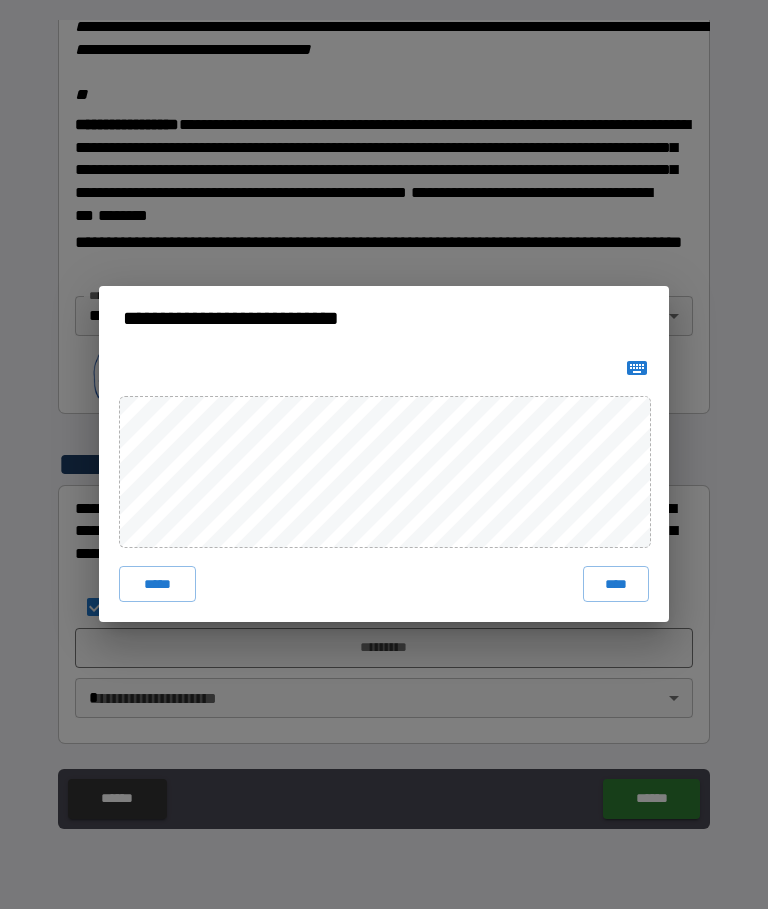 click on "****" at bounding box center (616, 585) 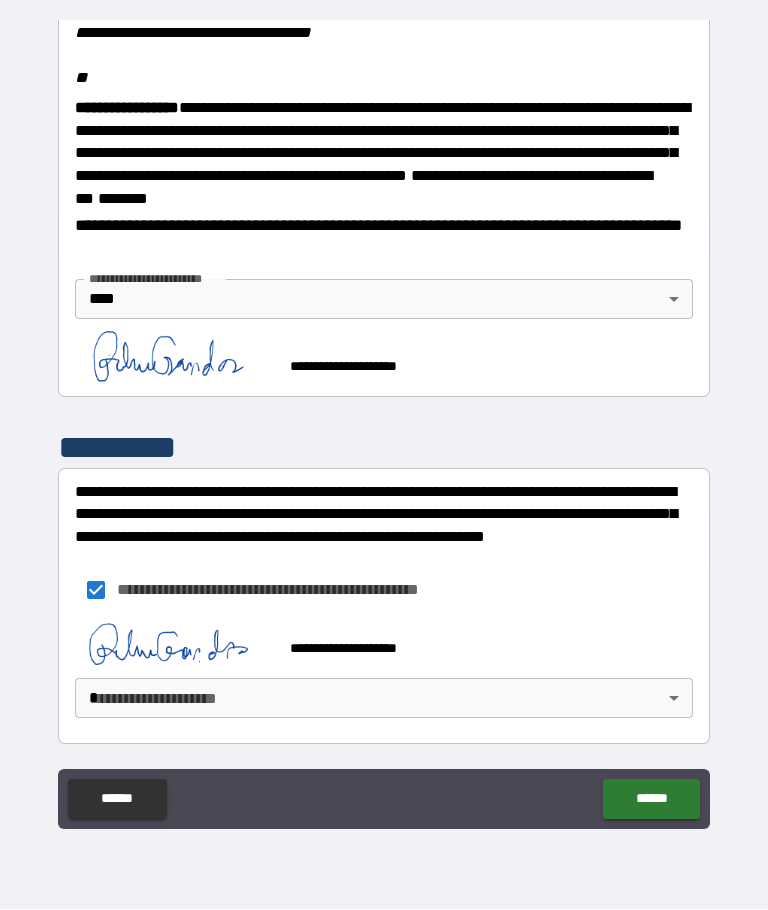 click on "**********" at bounding box center [384, 420] 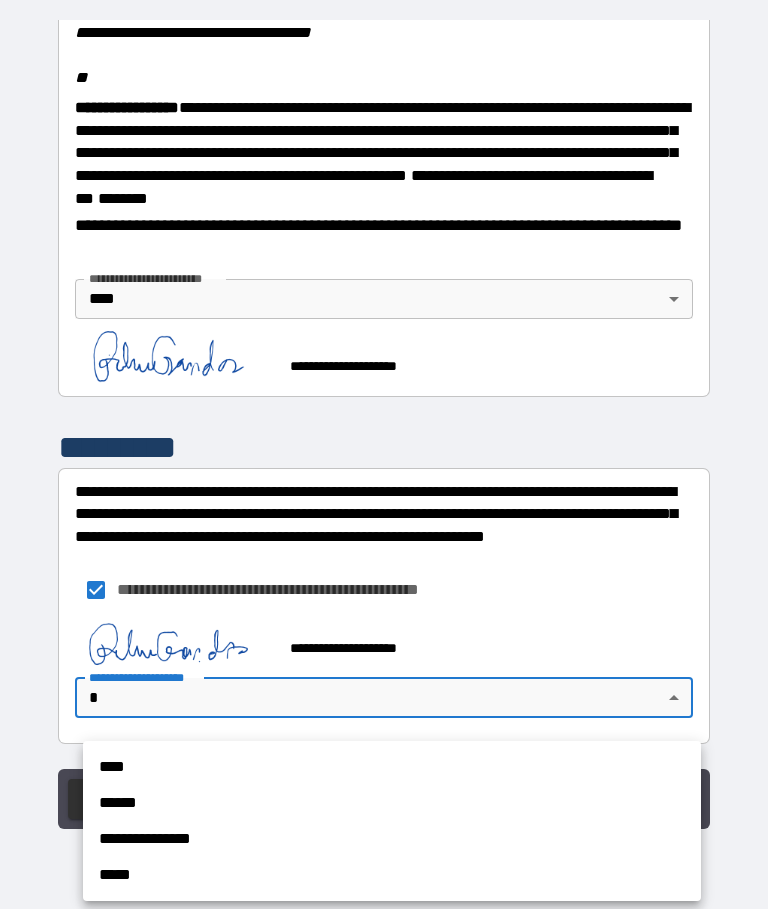 click on "****" at bounding box center [392, 768] 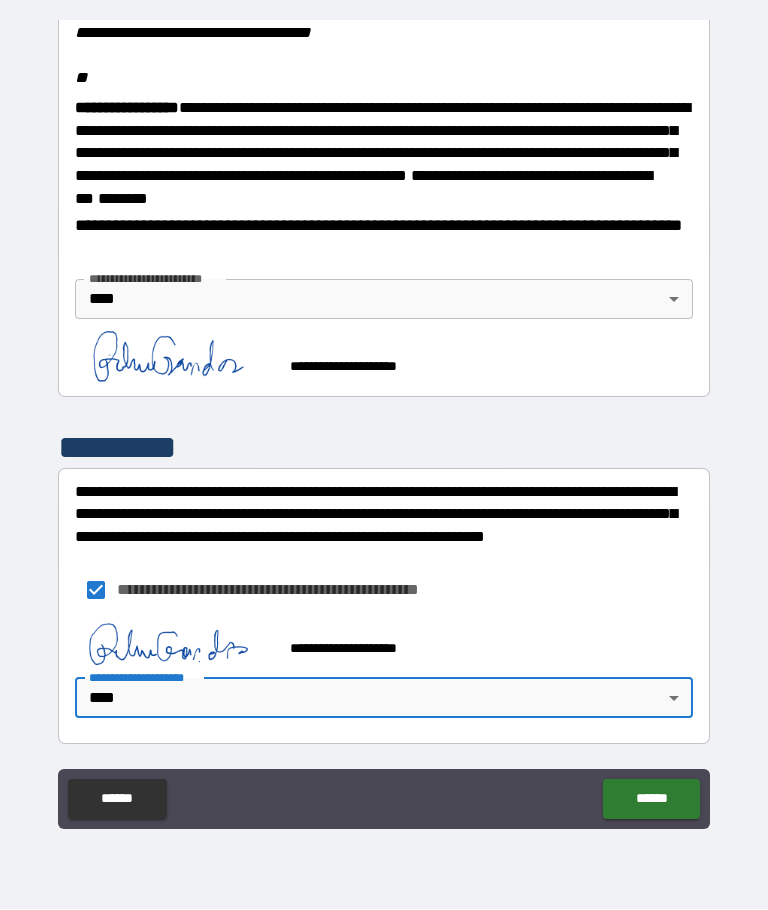scroll, scrollTop: 2457, scrollLeft: 0, axis: vertical 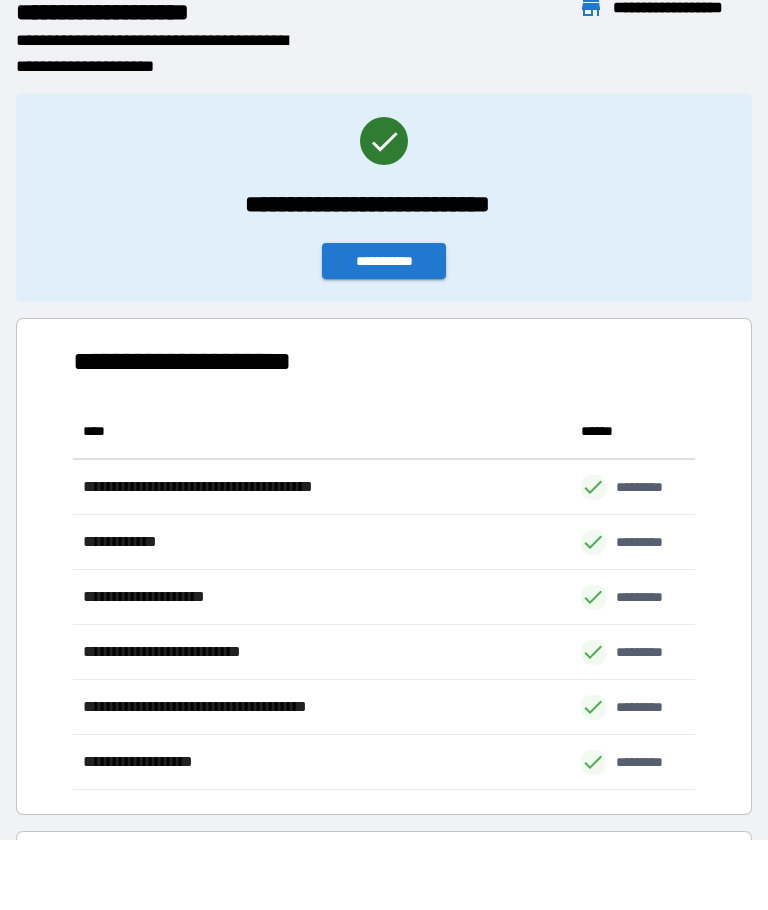 click on "**********" at bounding box center [384, 262] 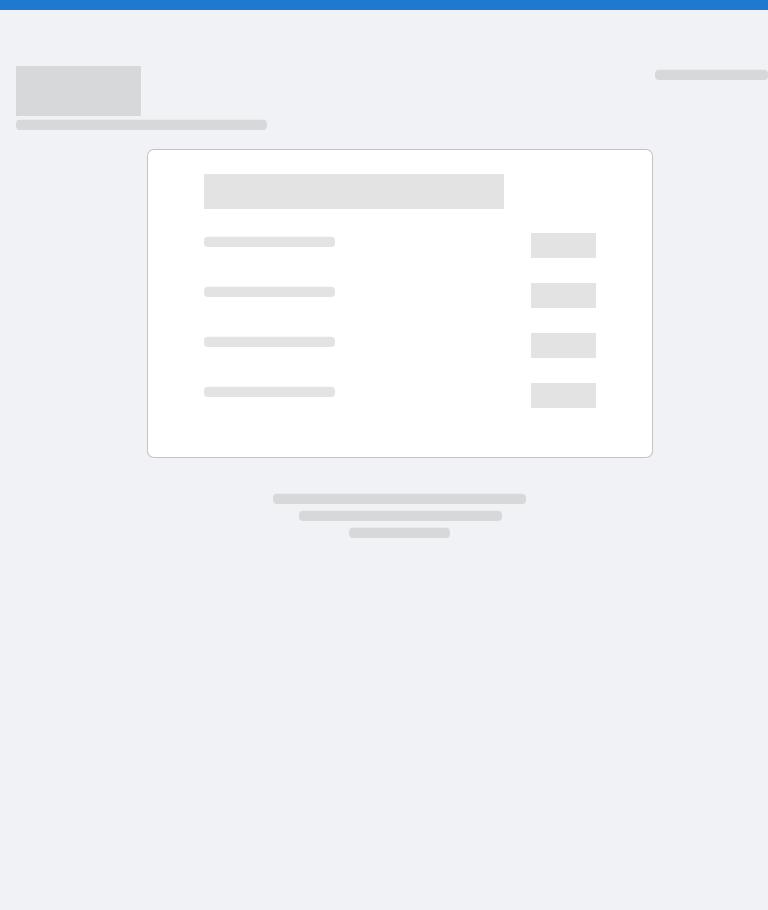 scroll, scrollTop: 0, scrollLeft: 0, axis: both 